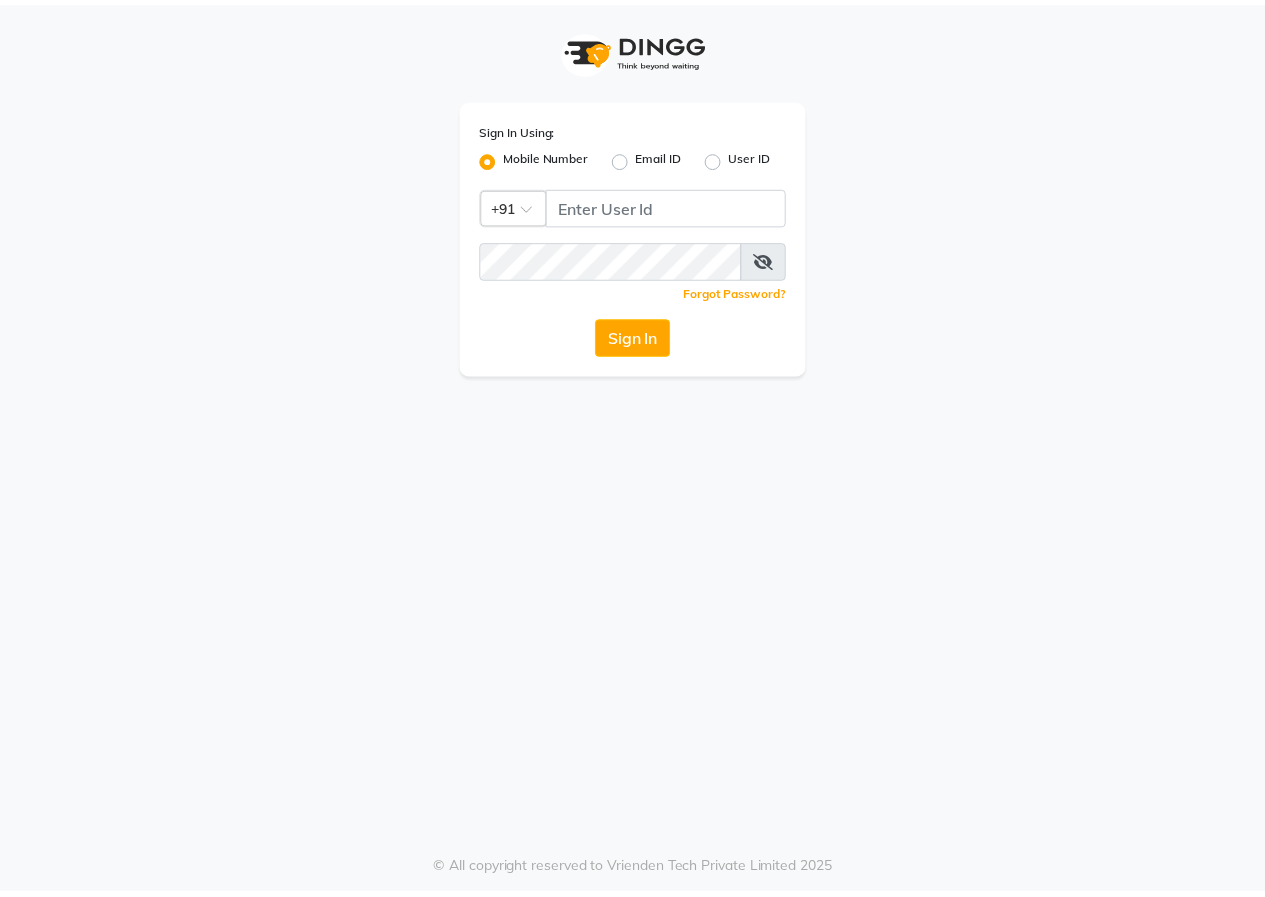 scroll, scrollTop: 0, scrollLeft: 0, axis: both 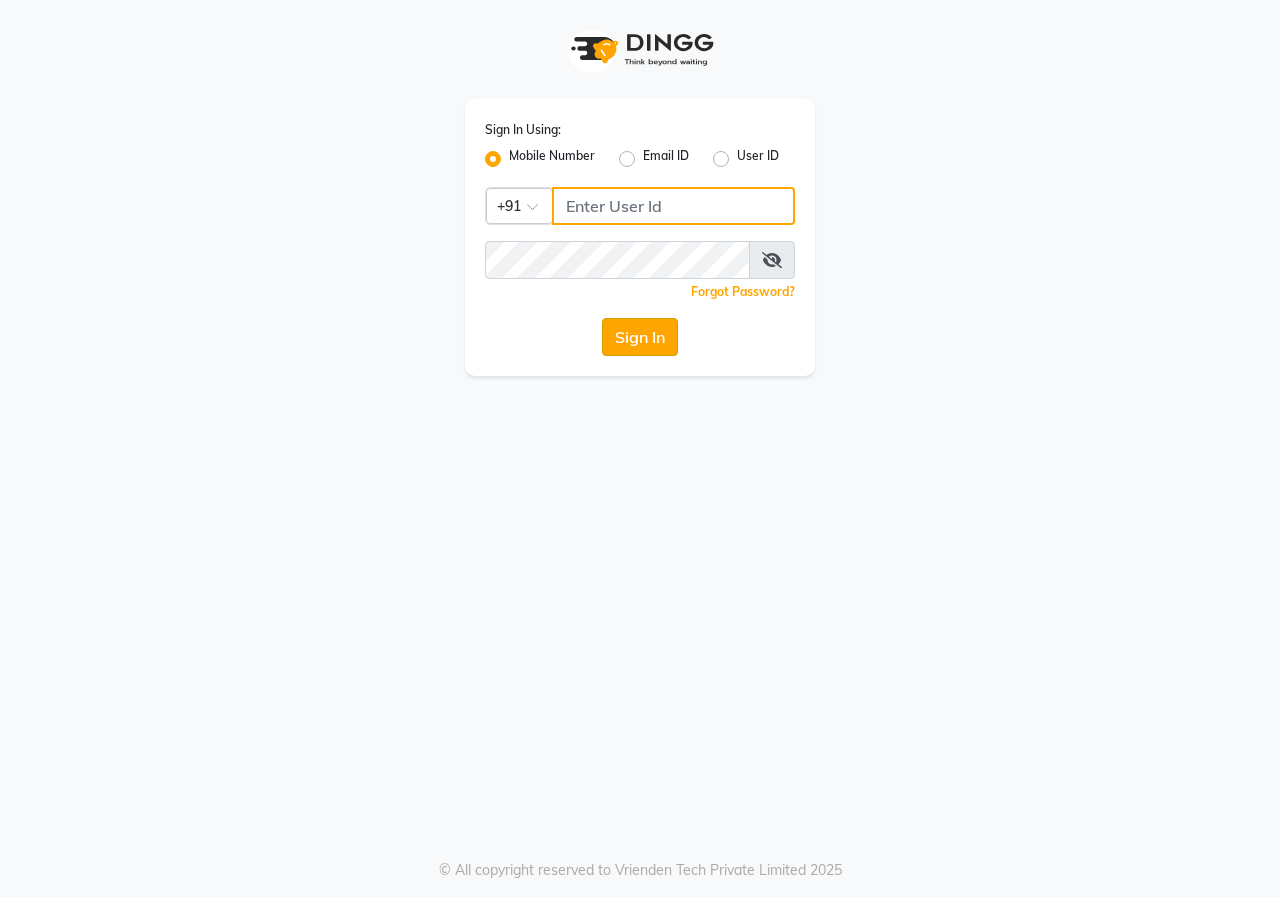 type on "9617700273" 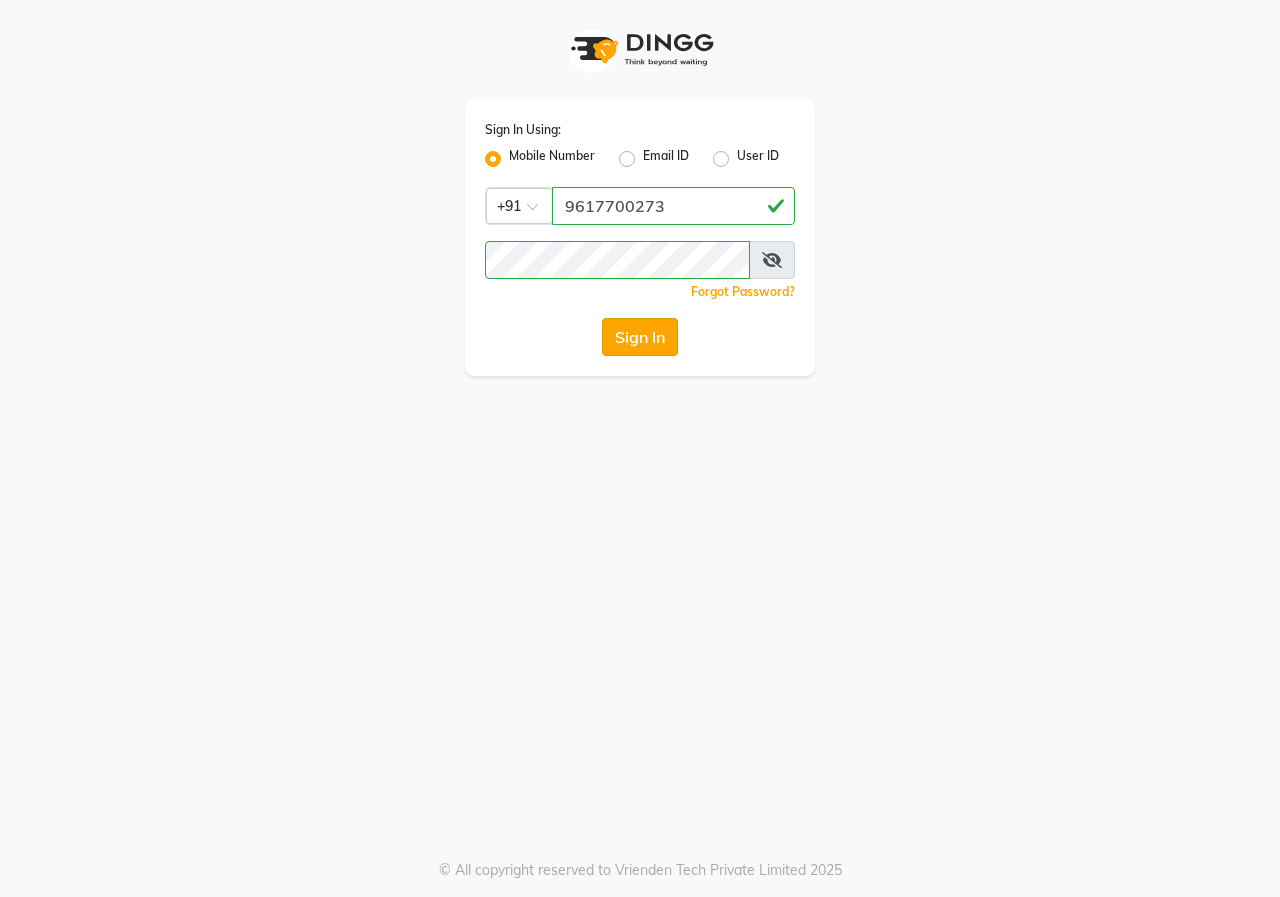 click on "Sign In" 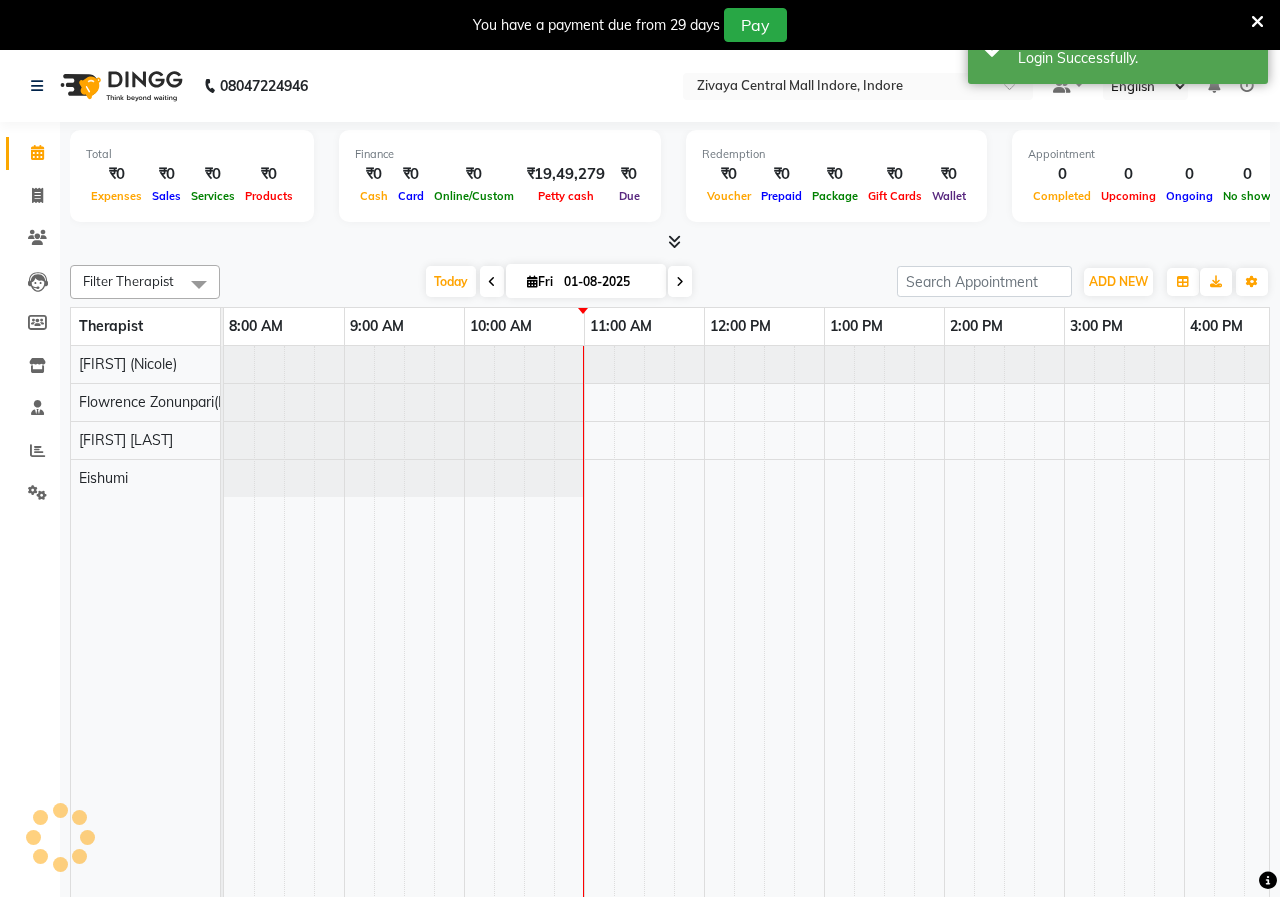 select on "en" 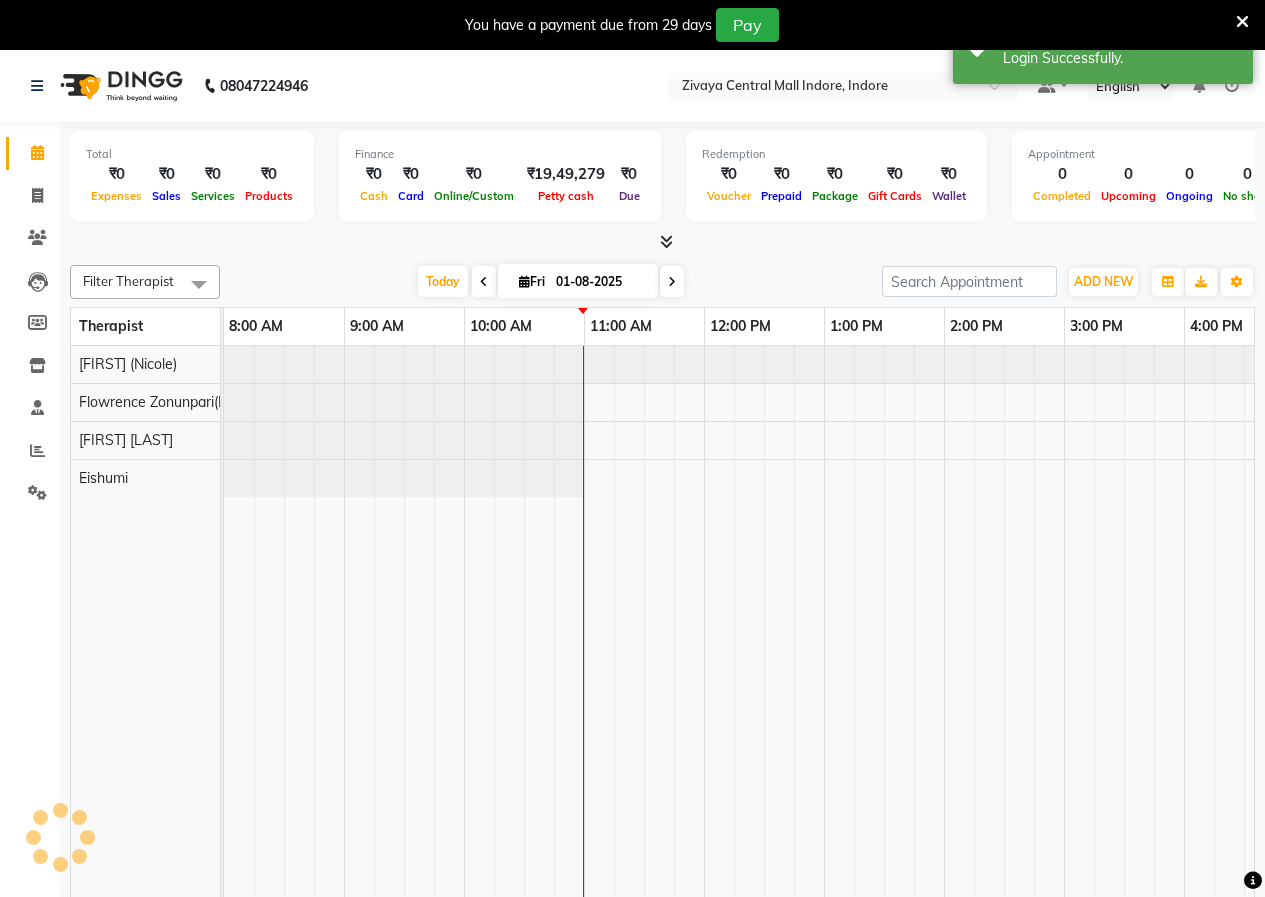 scroll, scrollTop: 0, scrollLeft: 0, axis: both 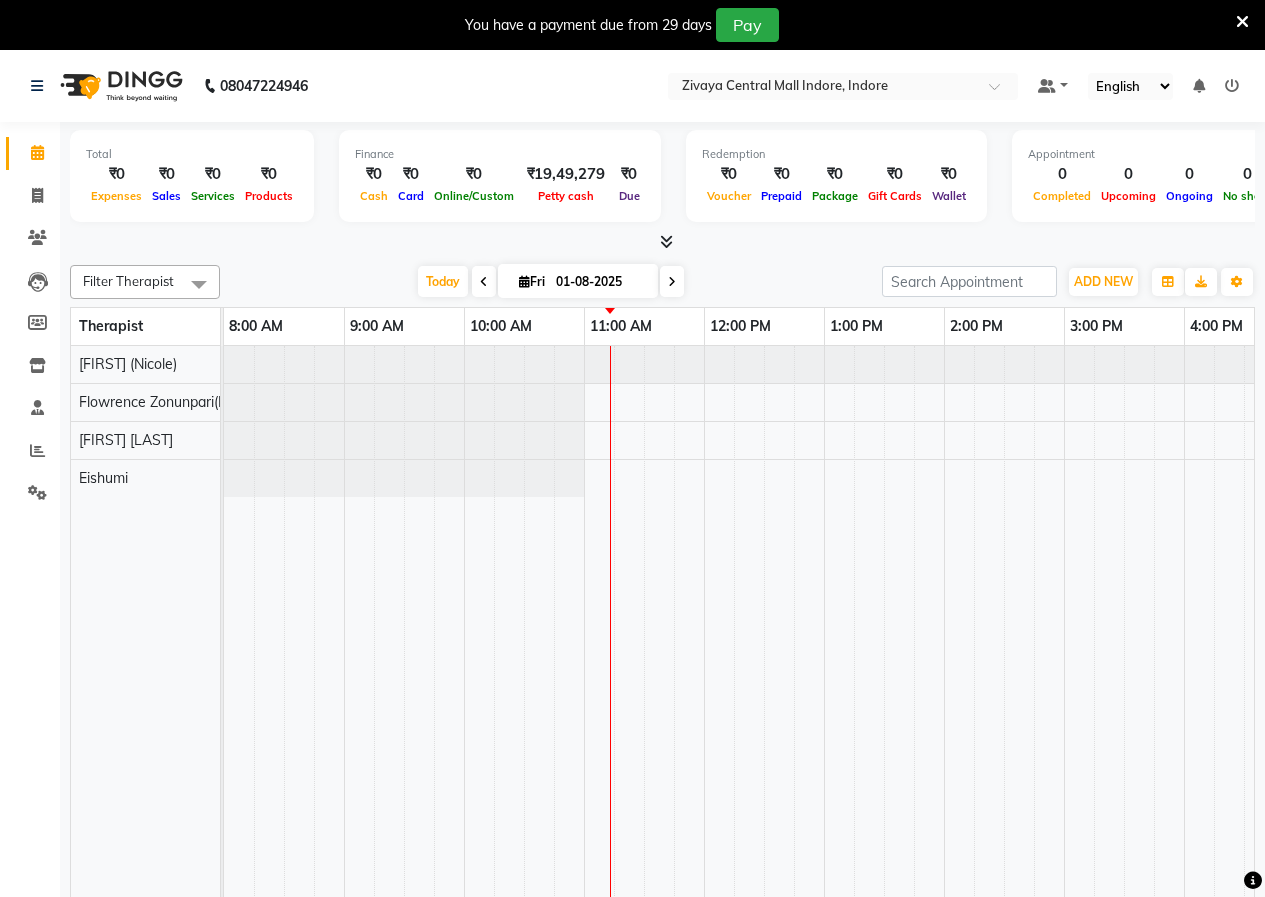 click at bounding box center (1242, 22) 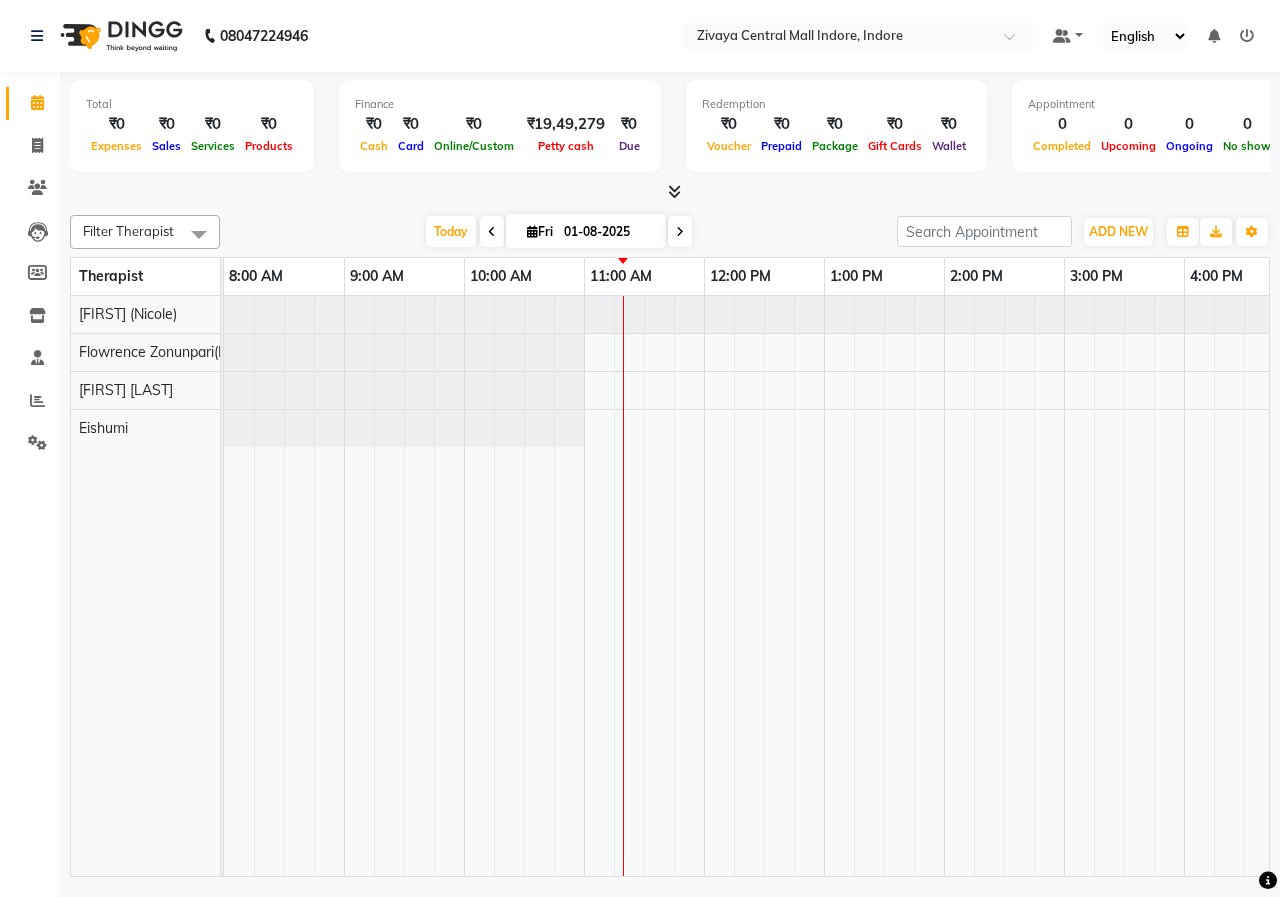 click at bounding box center [674, 191] 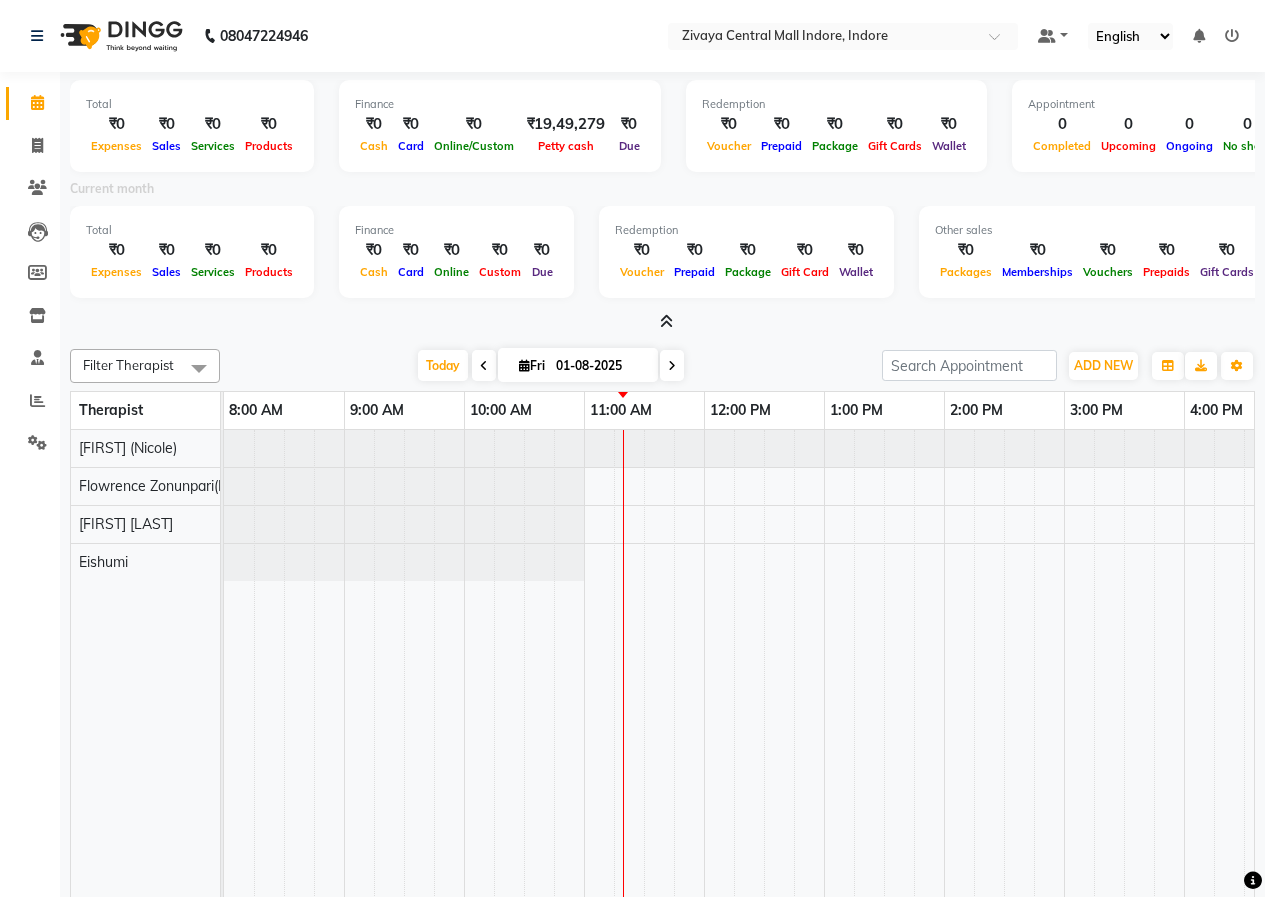click at bounding box center [666, 321] 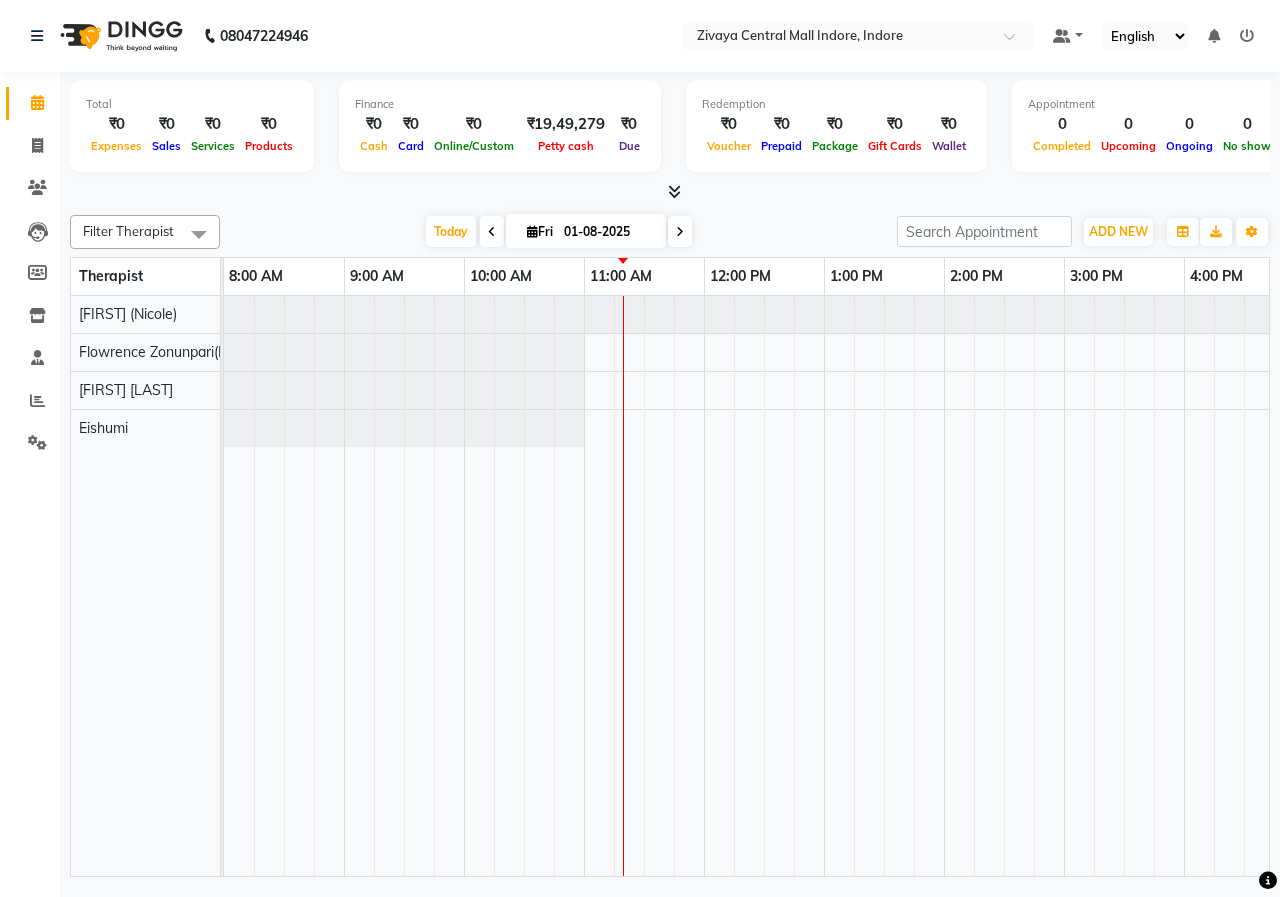 click at bounding box center [674, 191] 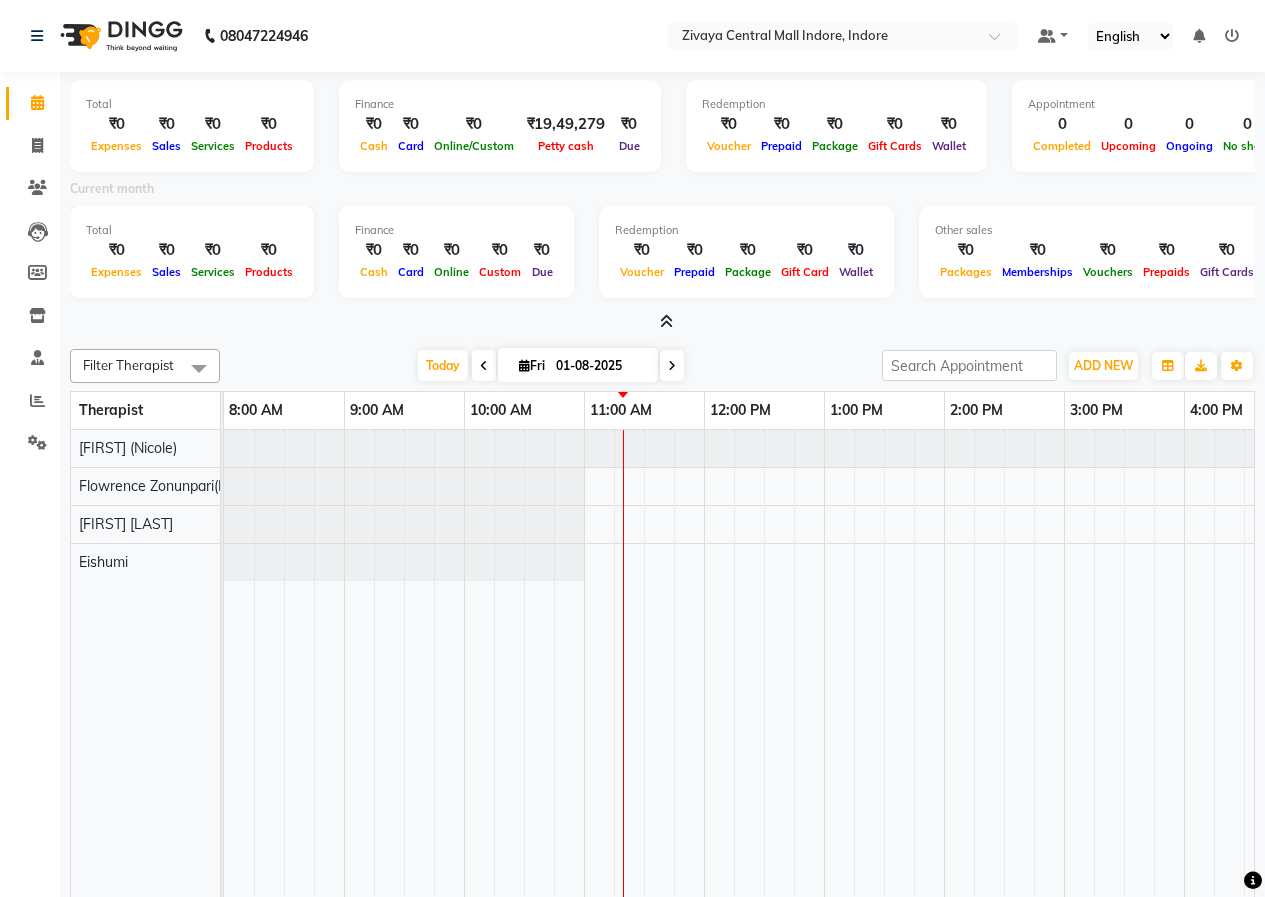 click at bounding box center [666, 321] 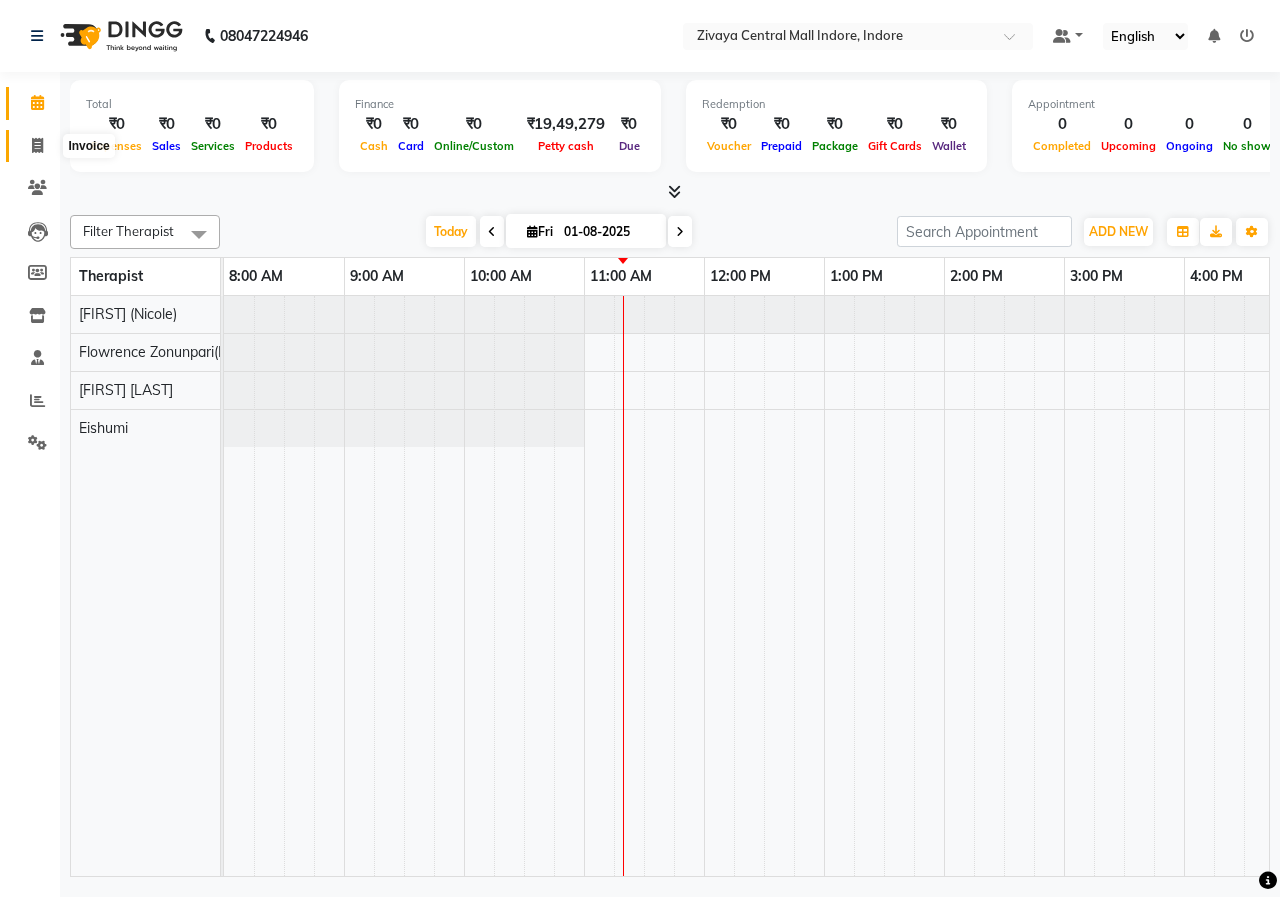 click 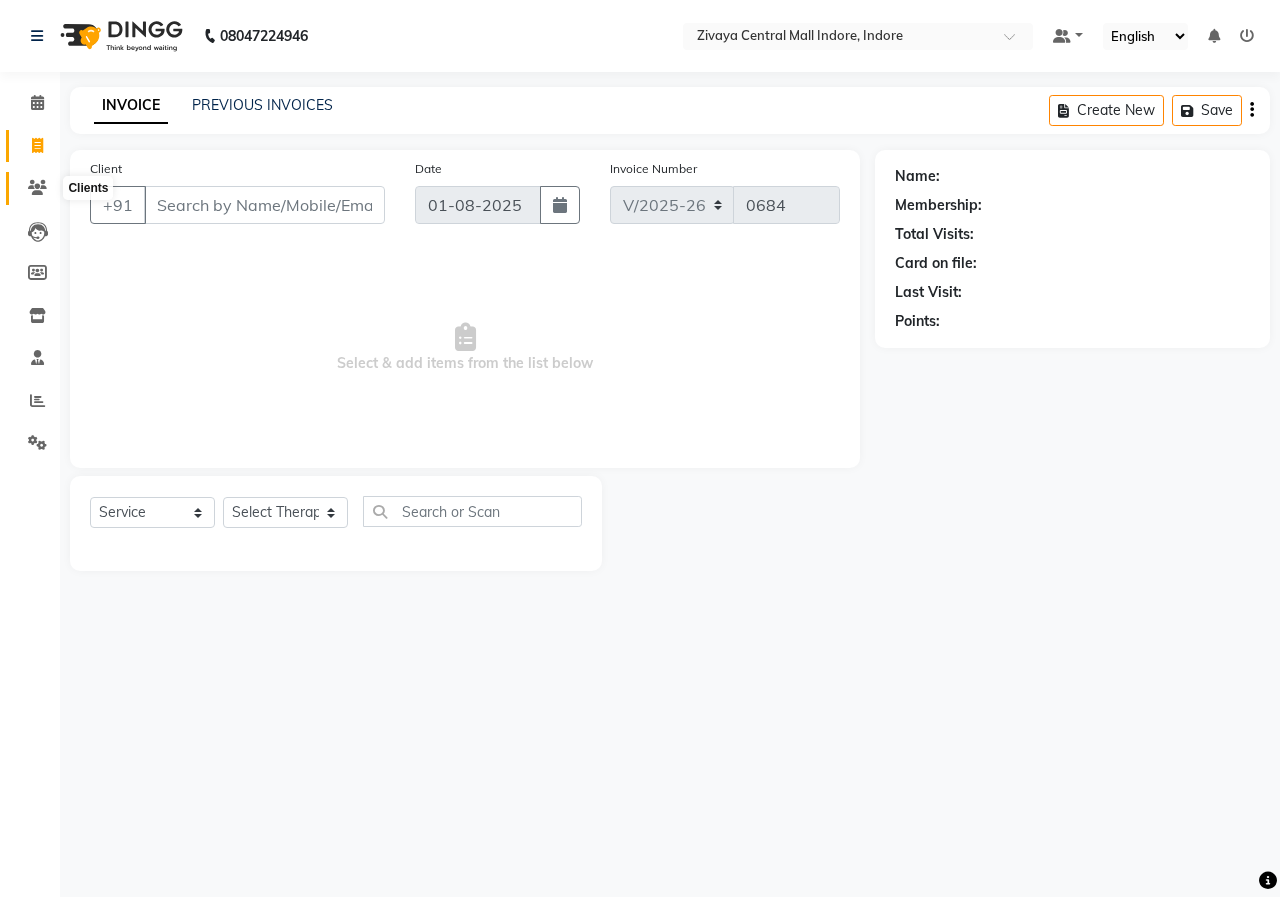 click 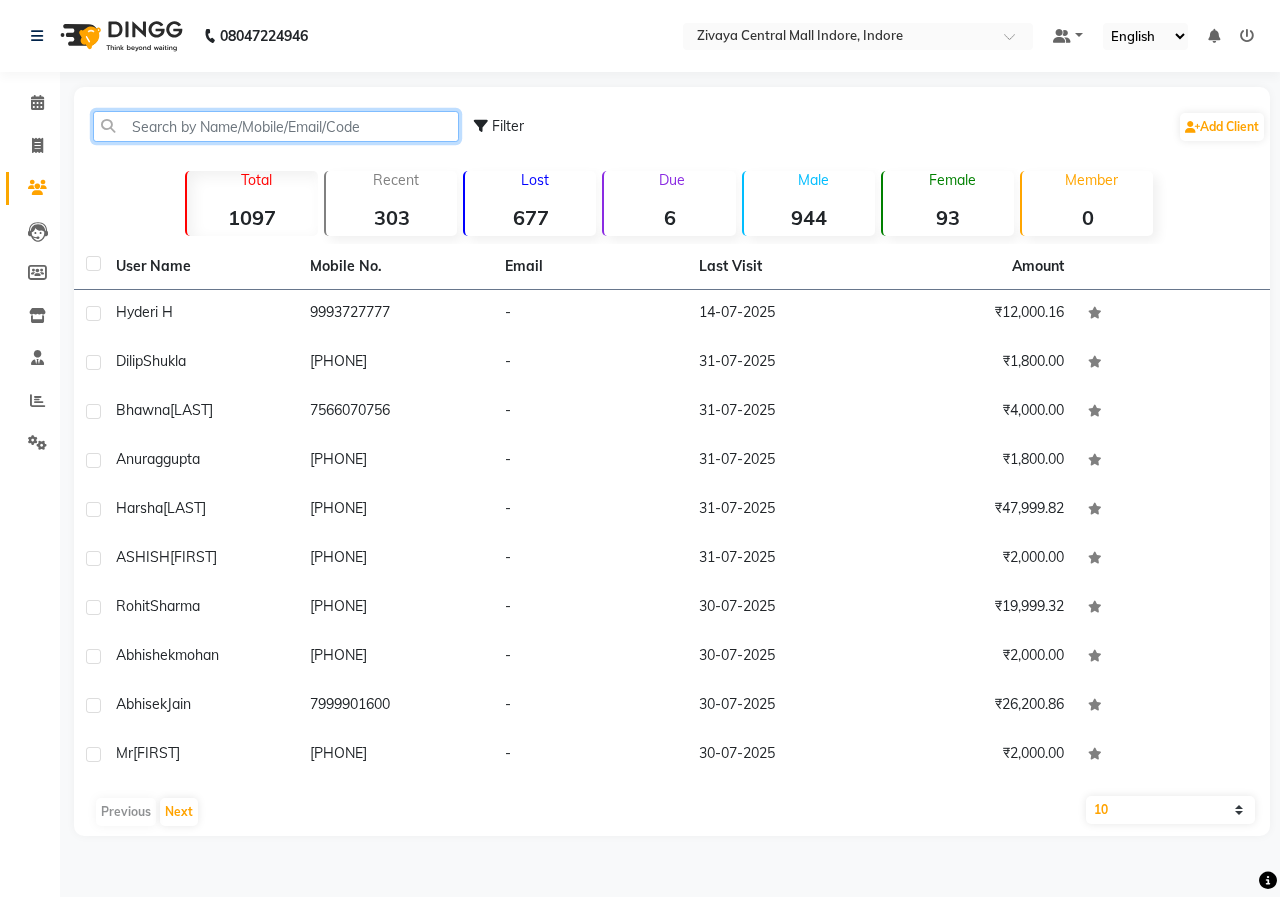 click 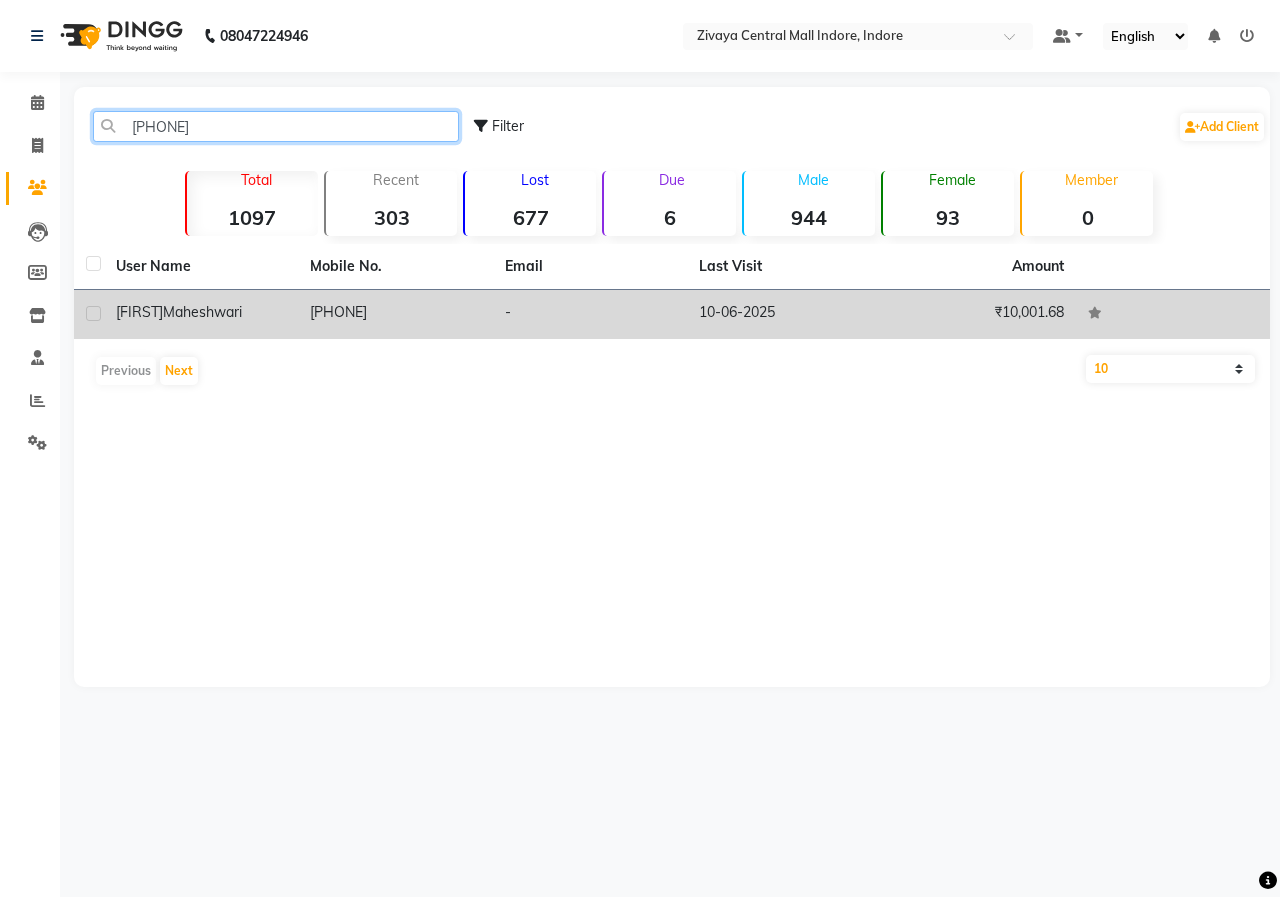 type on "7415155515" 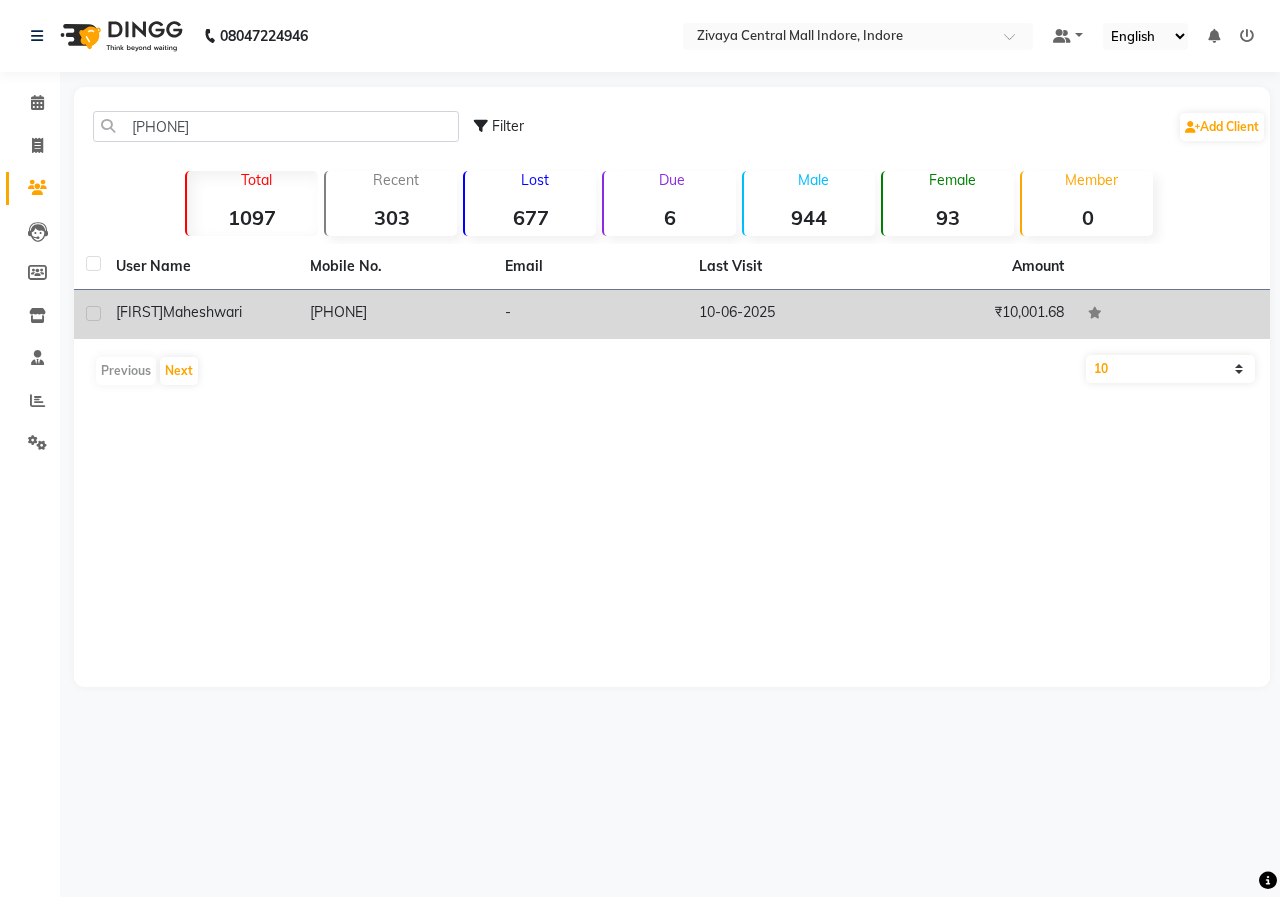 click on "-" 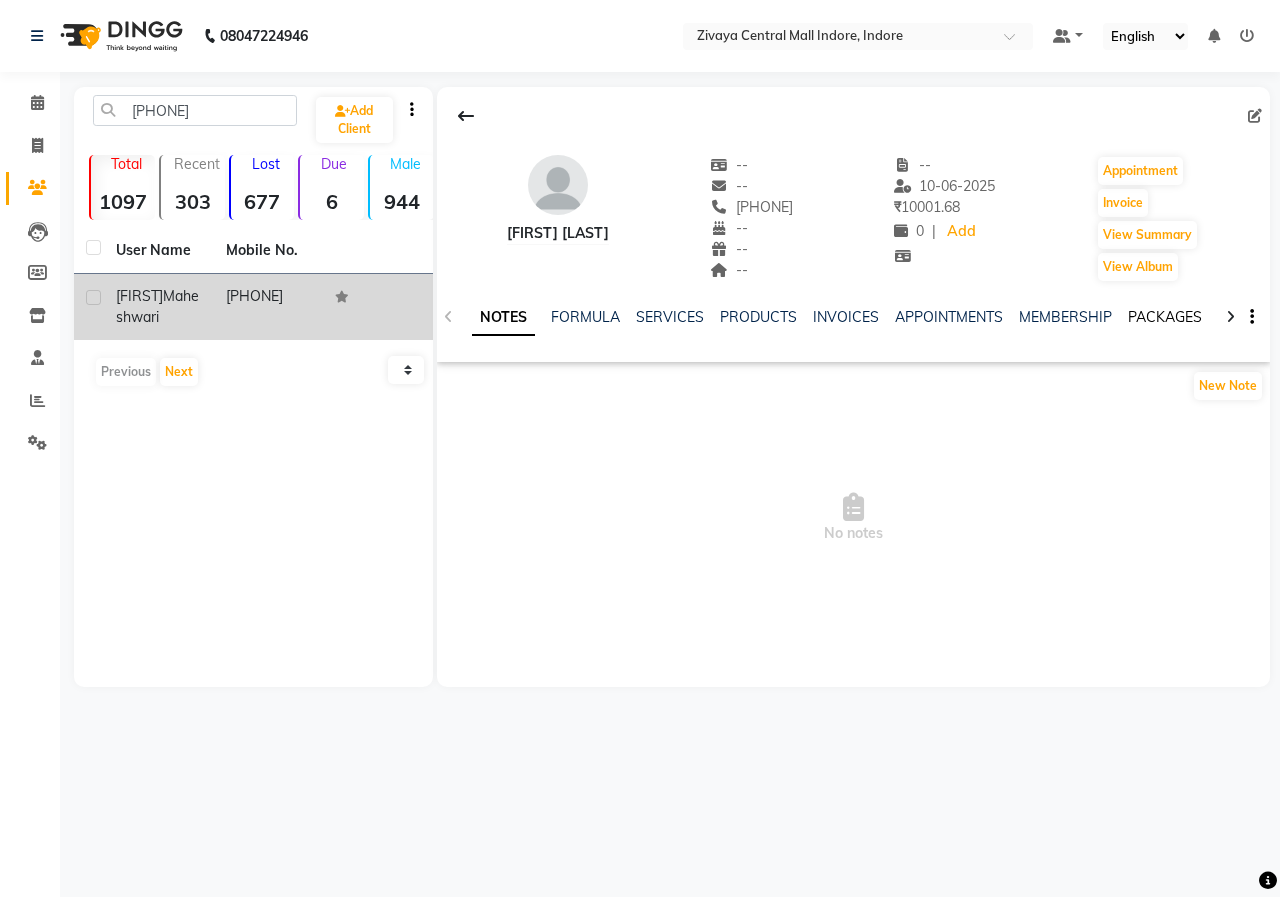 click on "PACKAGES" 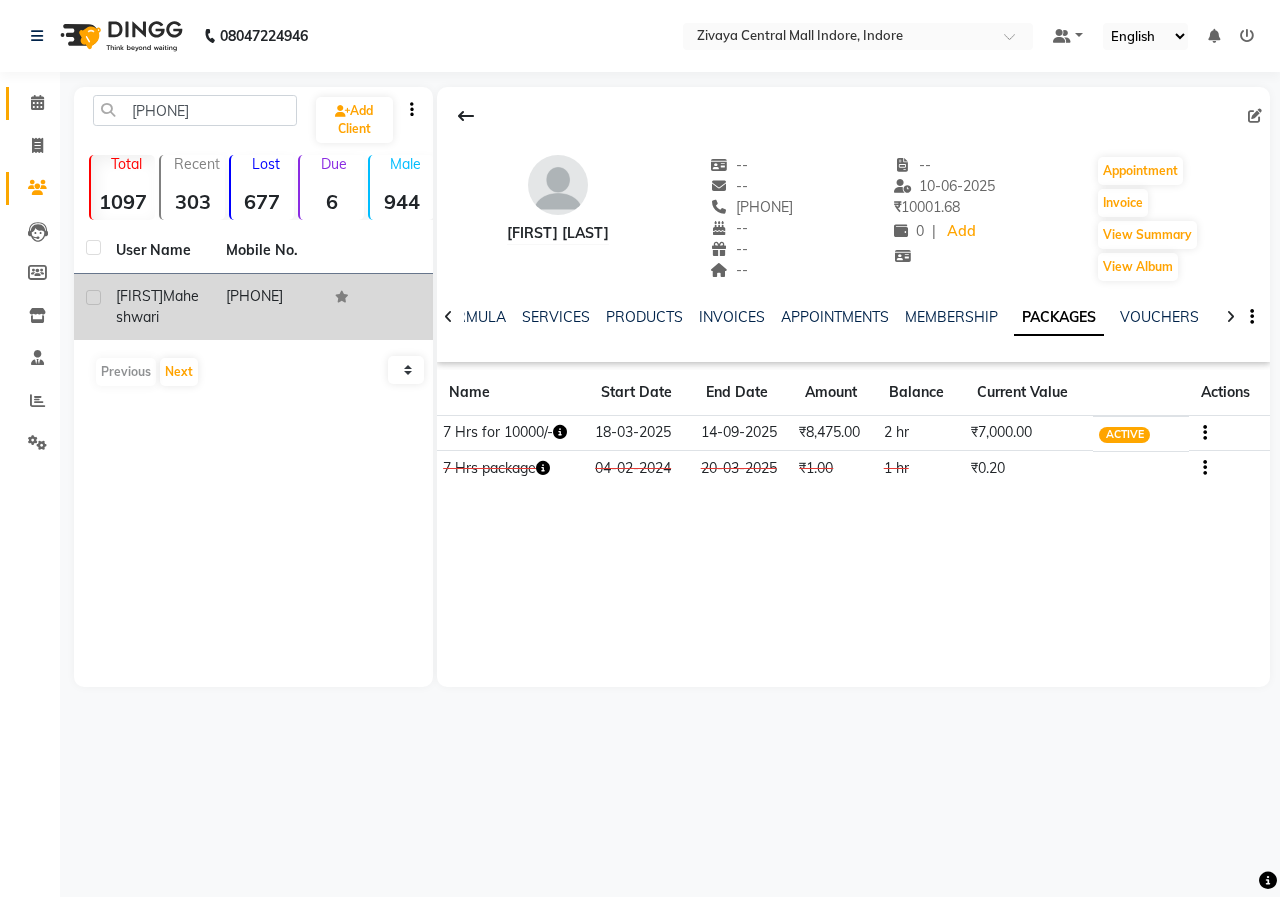 click on "Calendar" 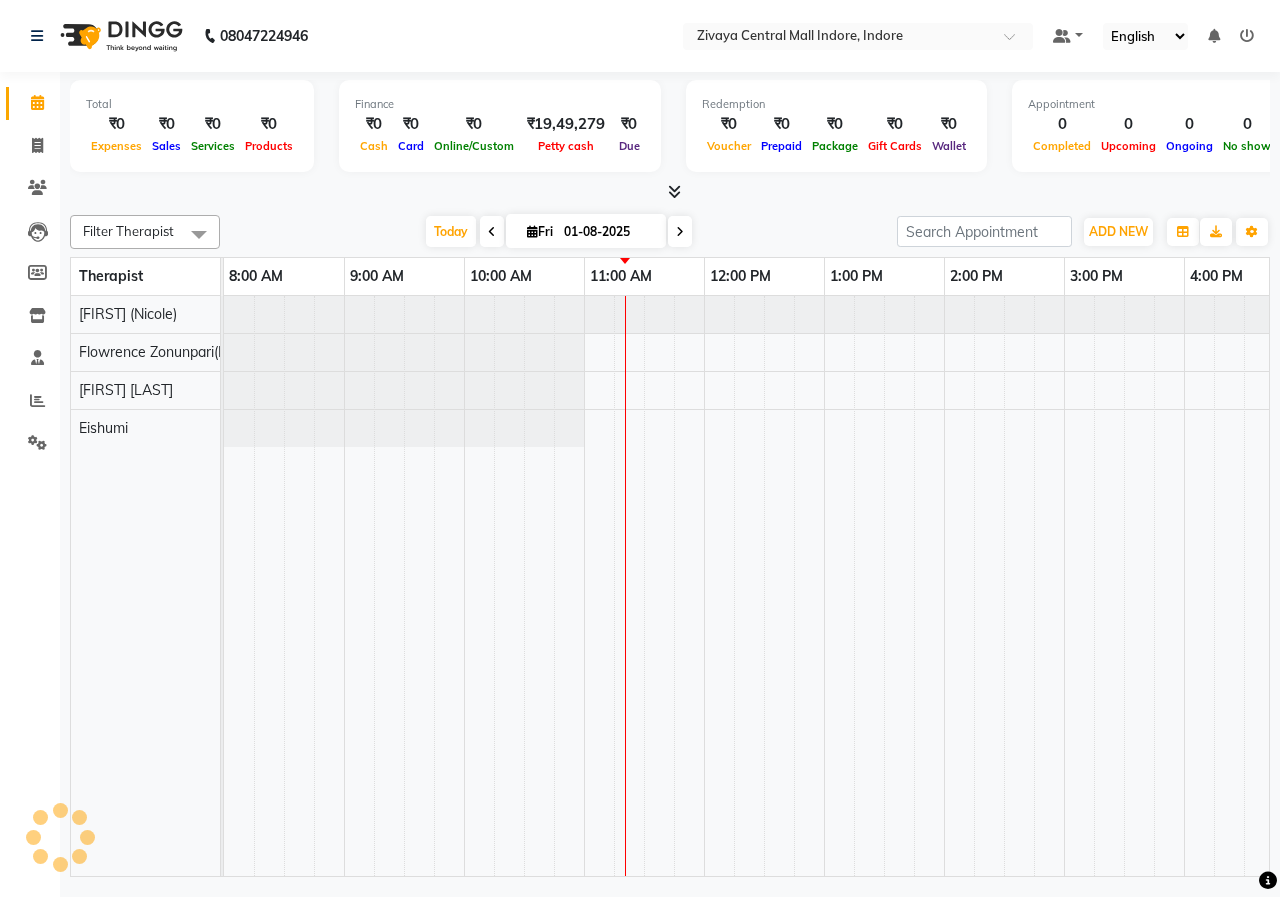 scroll, scrollTop: 0, scrollLeft: 361, axis: horizontal 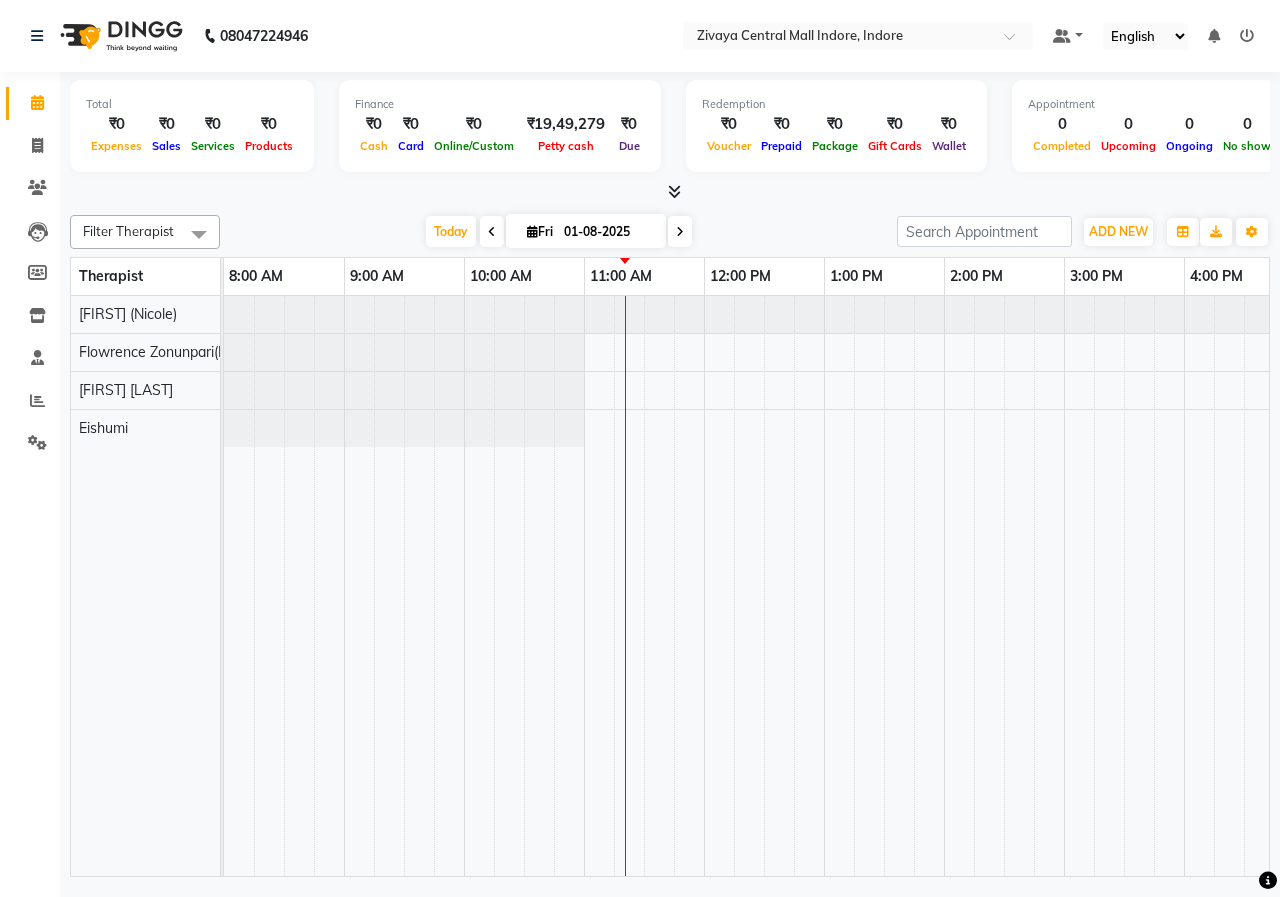 click at bounding box center (674, 191) 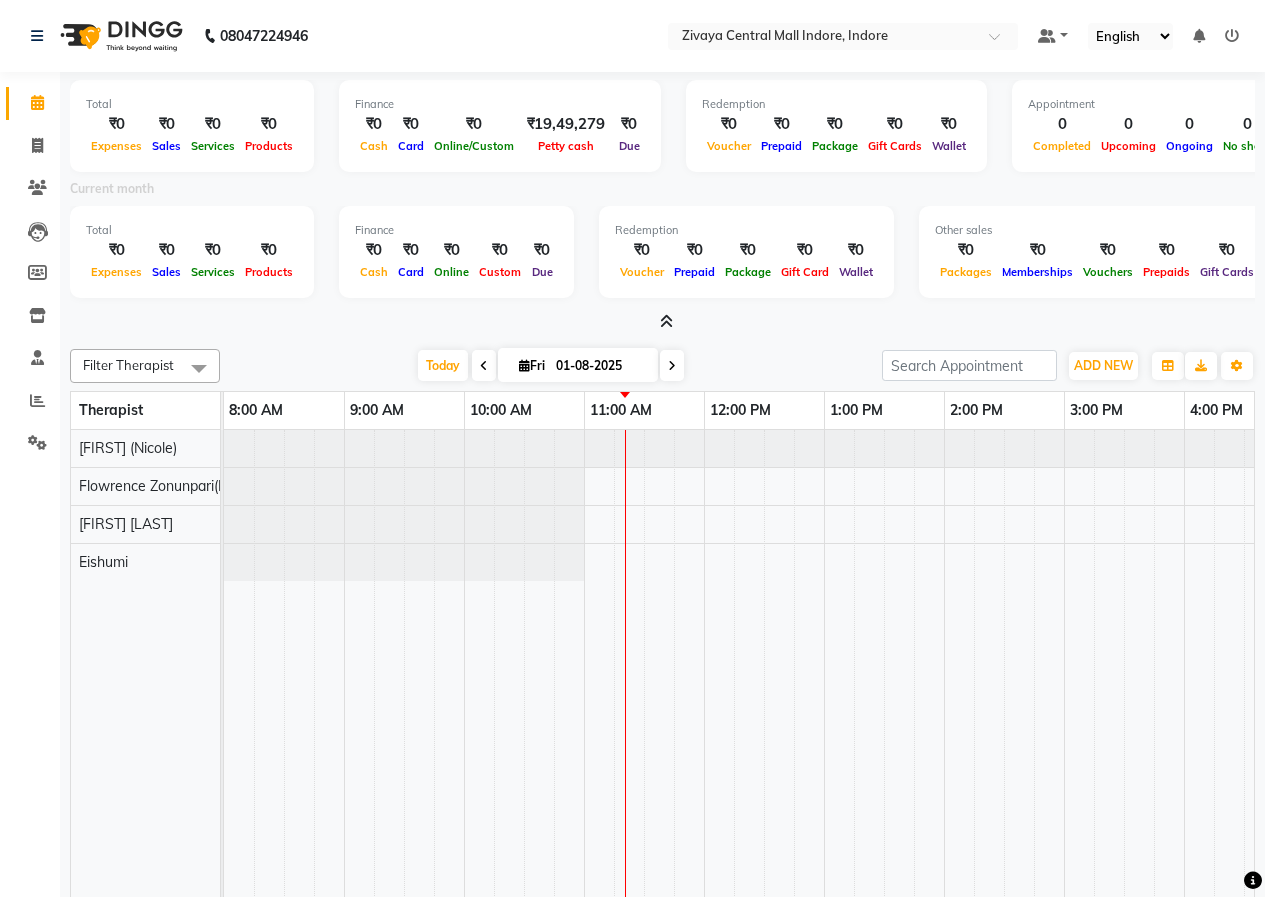 click at bounding box center [666, 321] 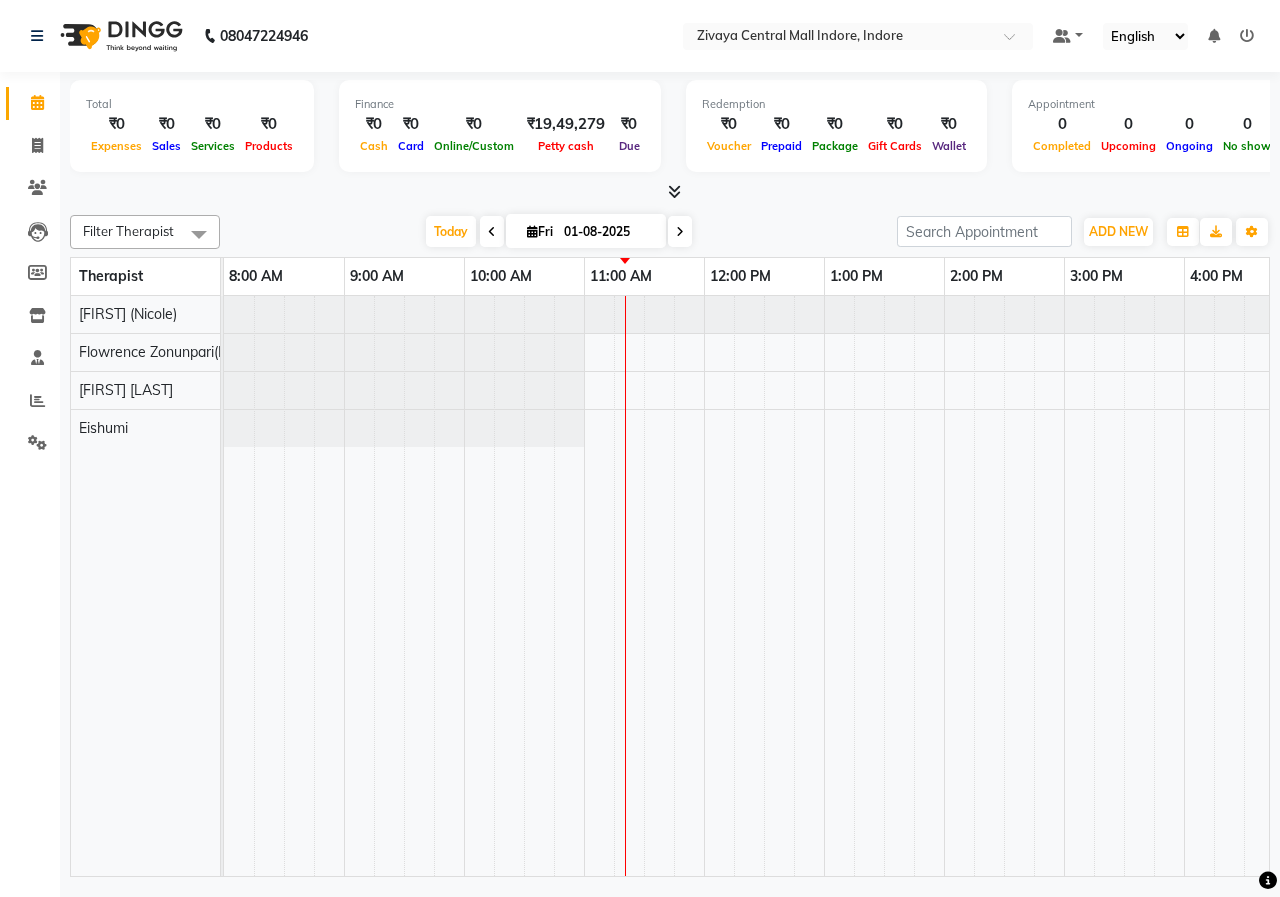 click at bounding box center (674, 191) 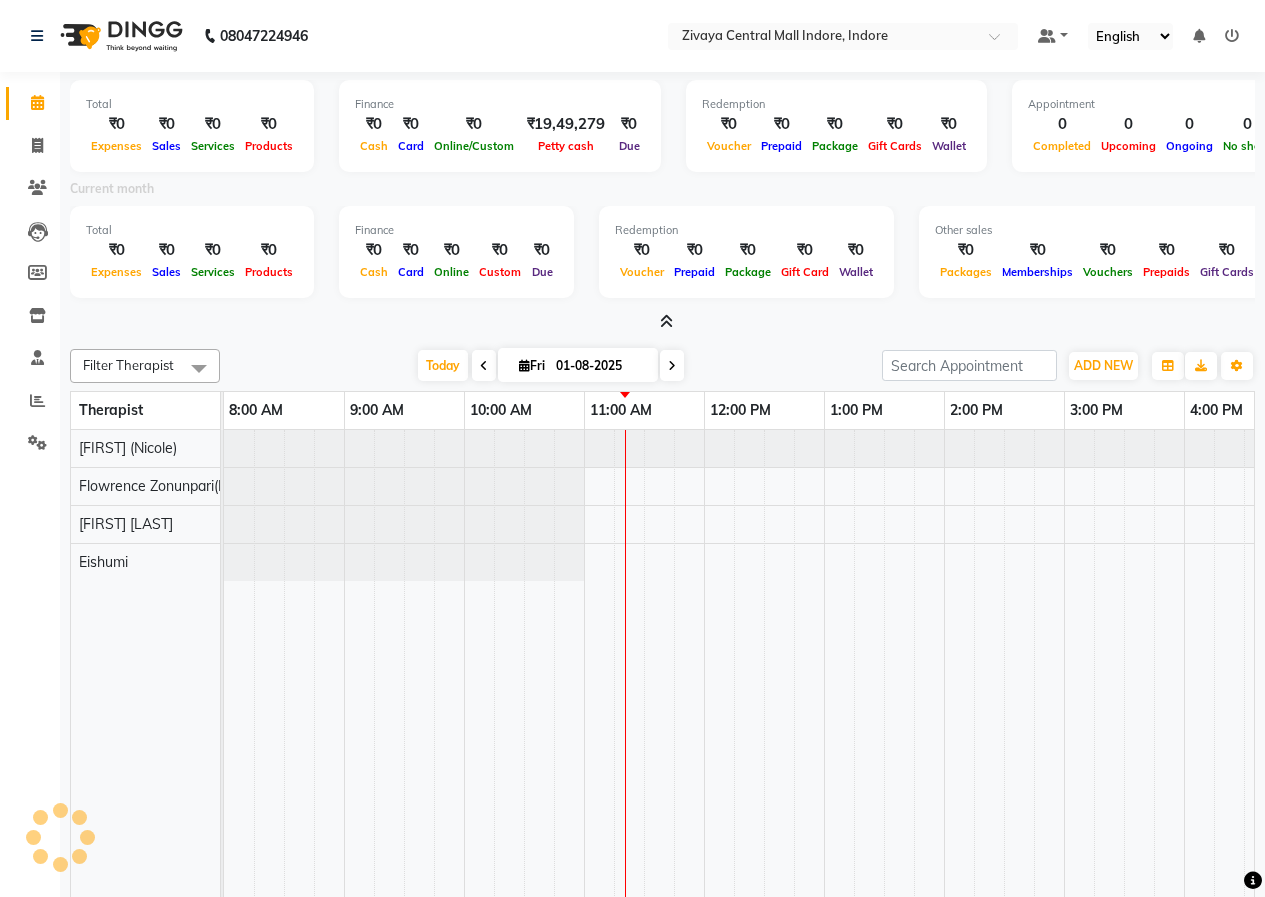 click at bounding box center (666, 321) 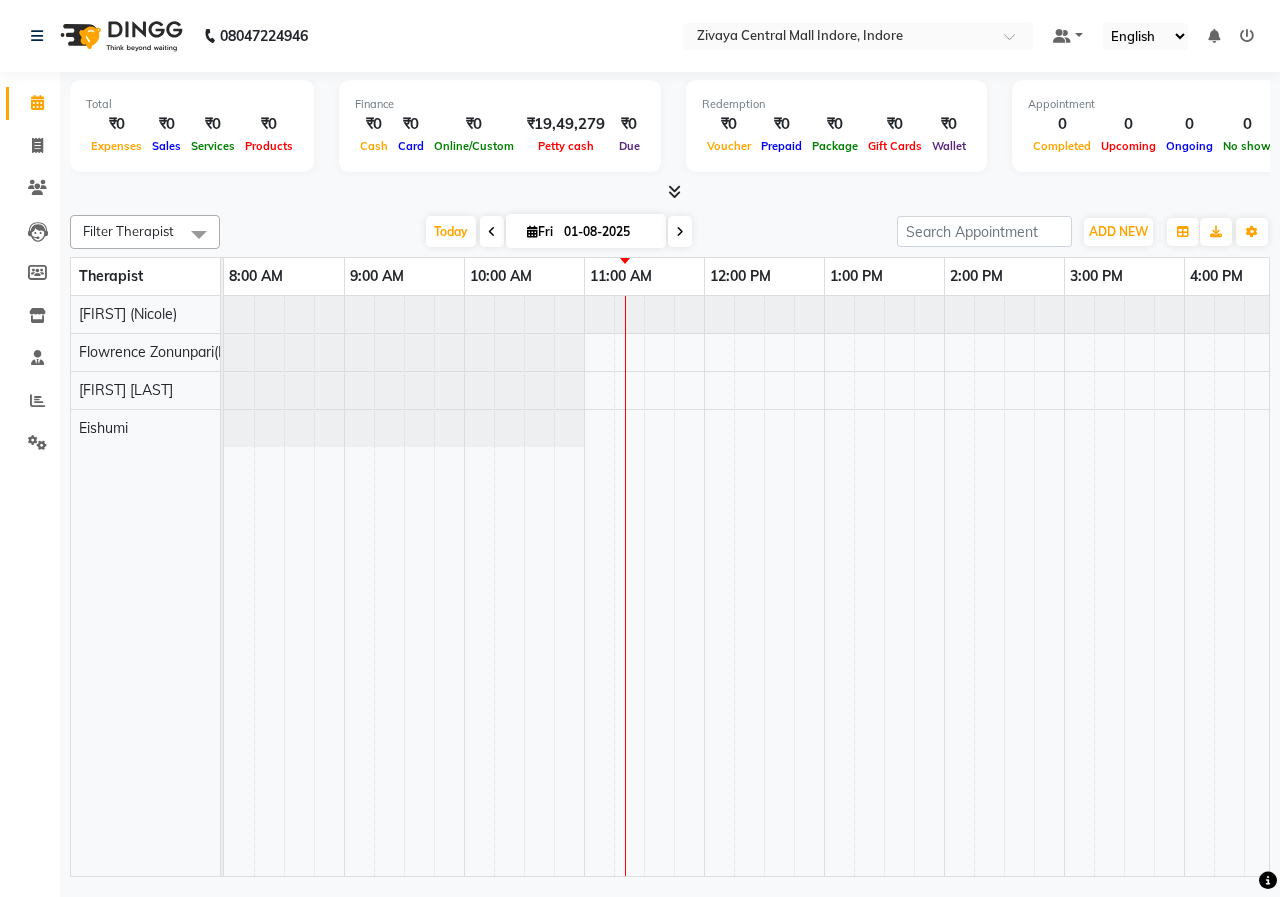 click at bounding box center (670, 192) 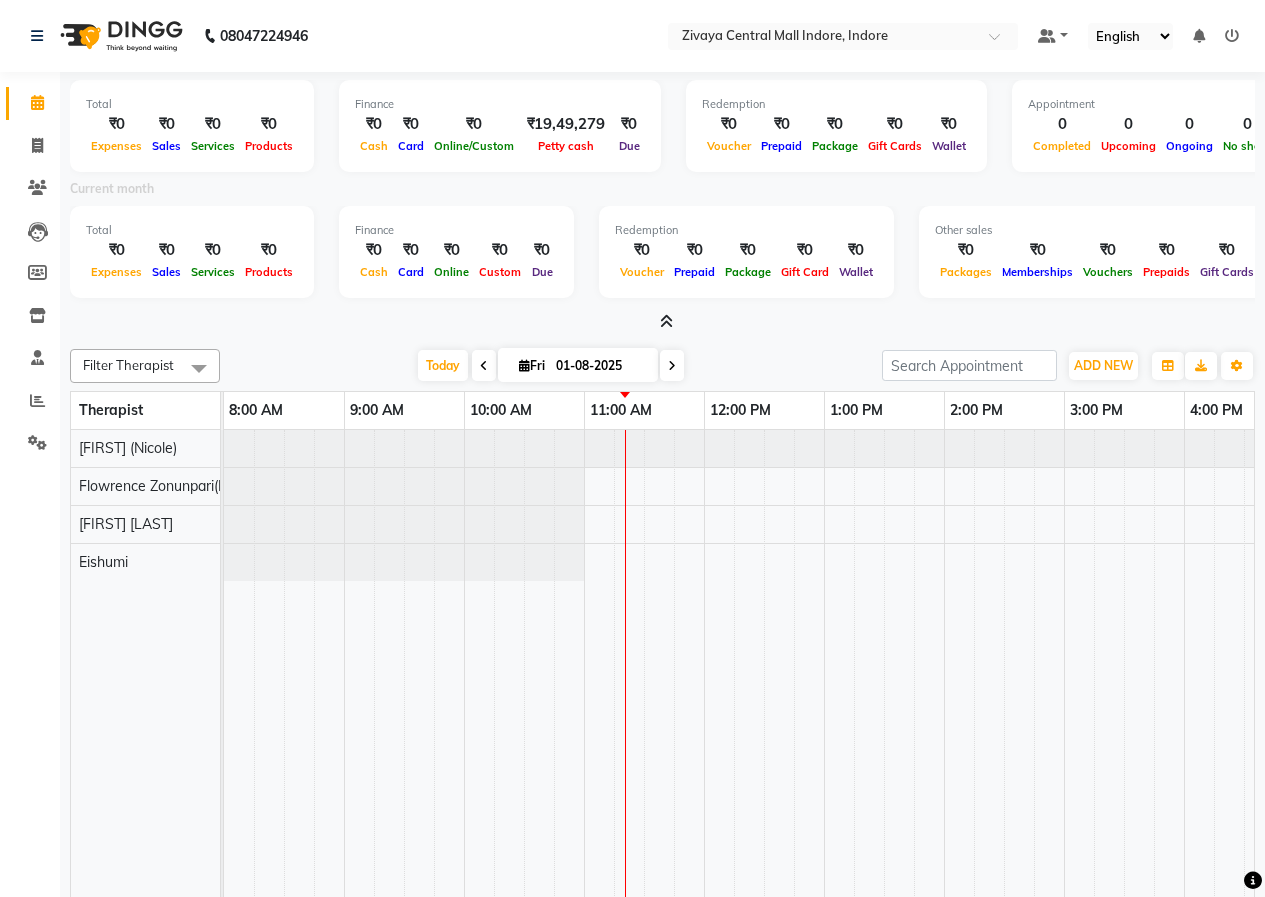 click at bounding box center [662, 322] 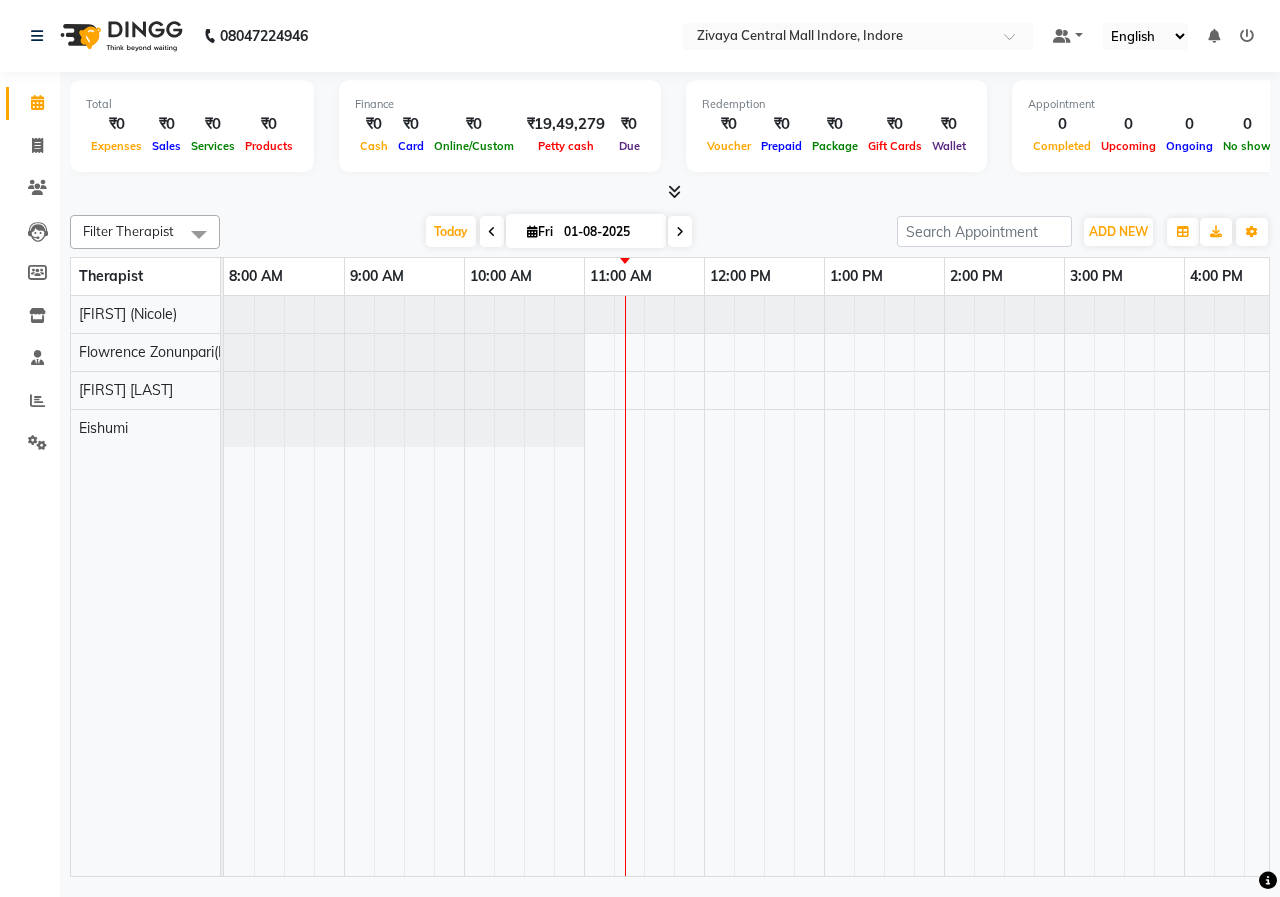 click at bounding box center [674, 191] 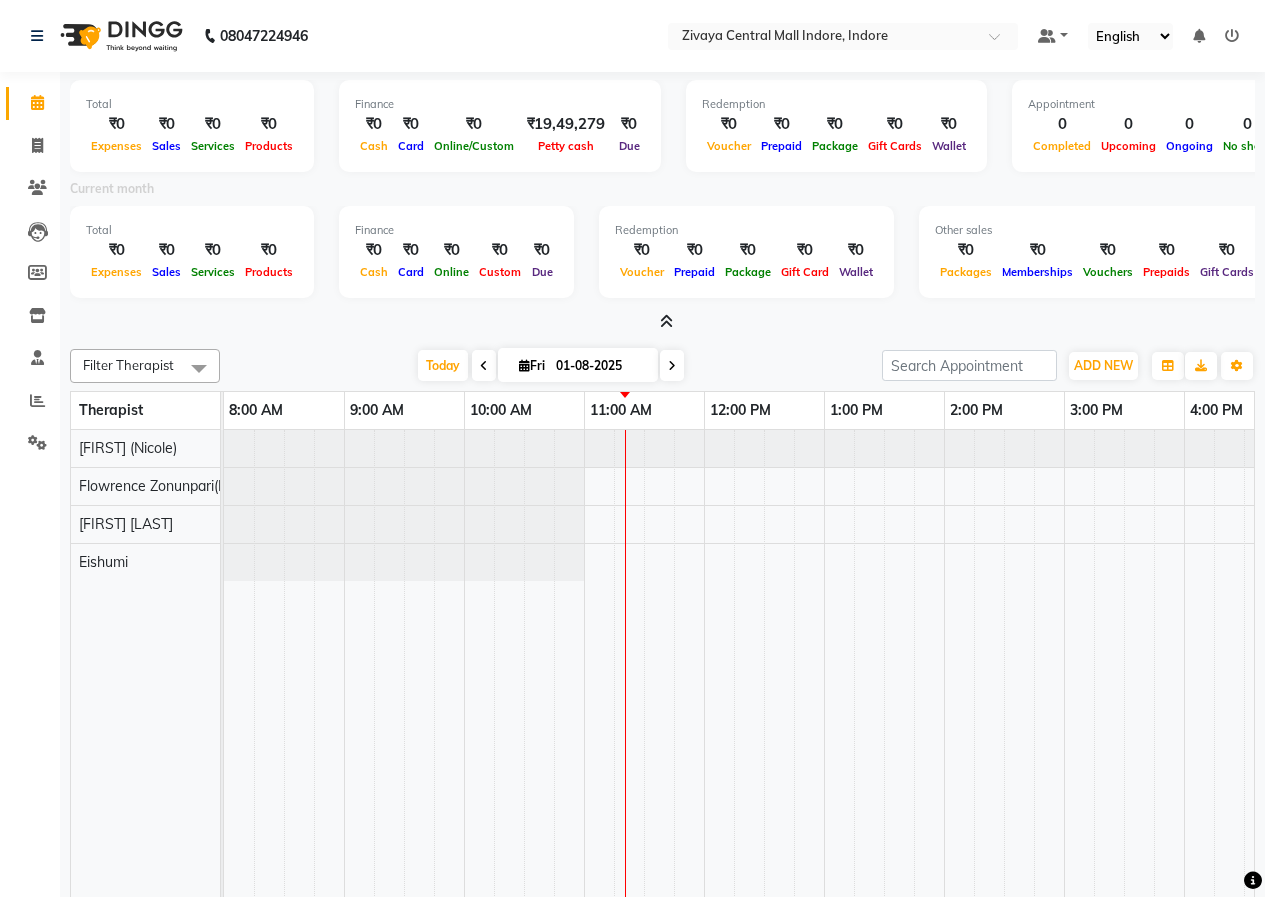 click at bounding box center [666, 321] 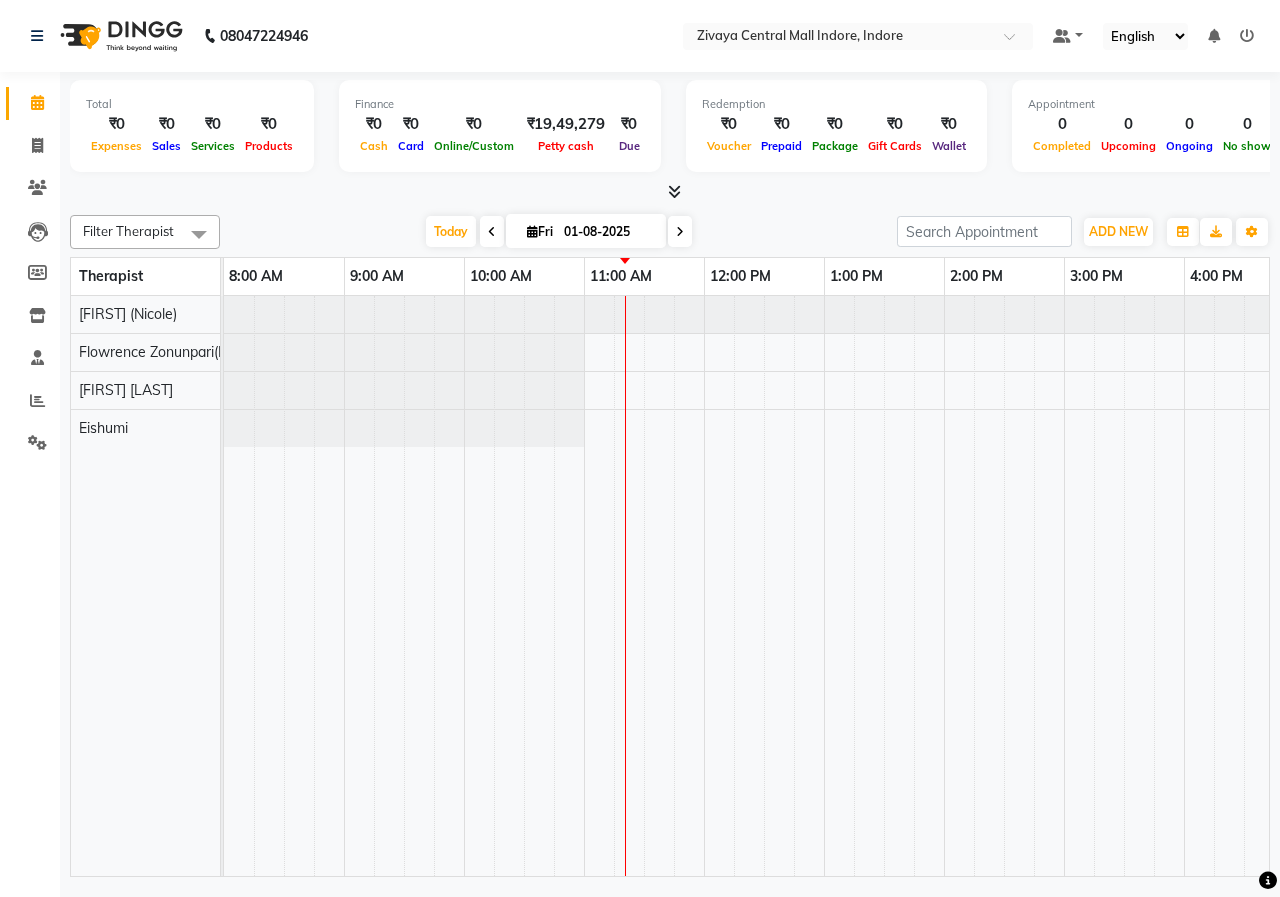 click at bounding box center [674, 191] 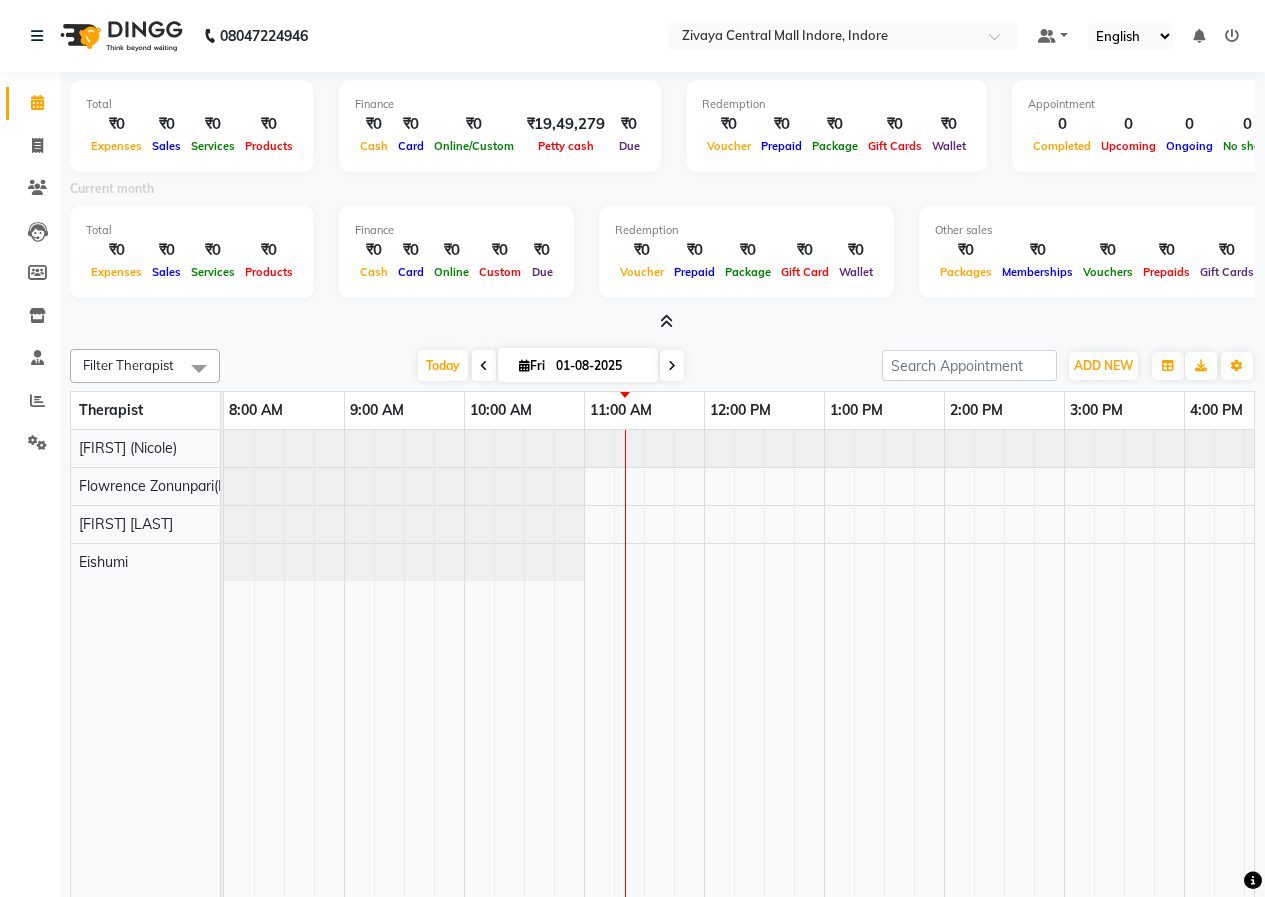 click at bounding box center [666, 321] 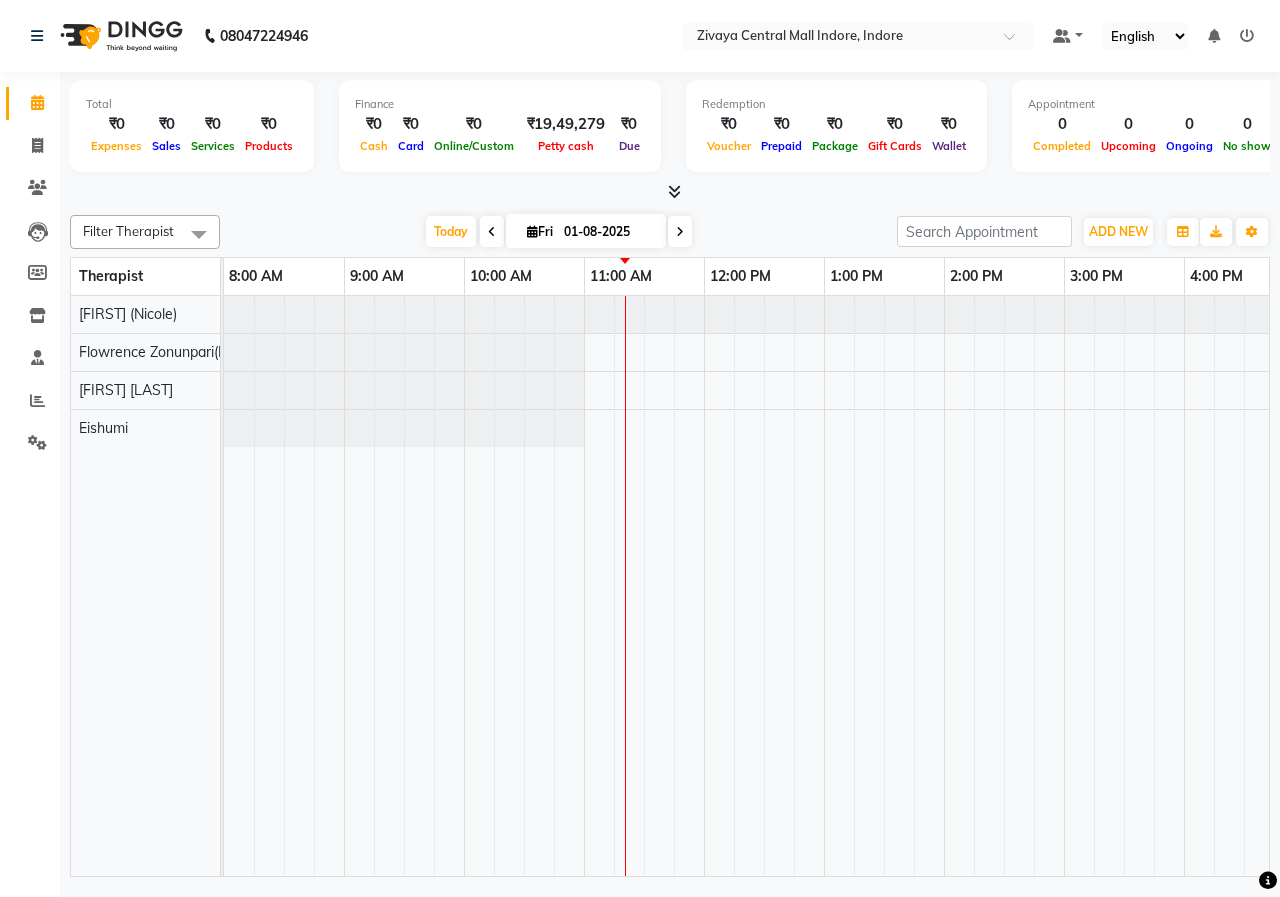 click at bounding box center (670, 192) 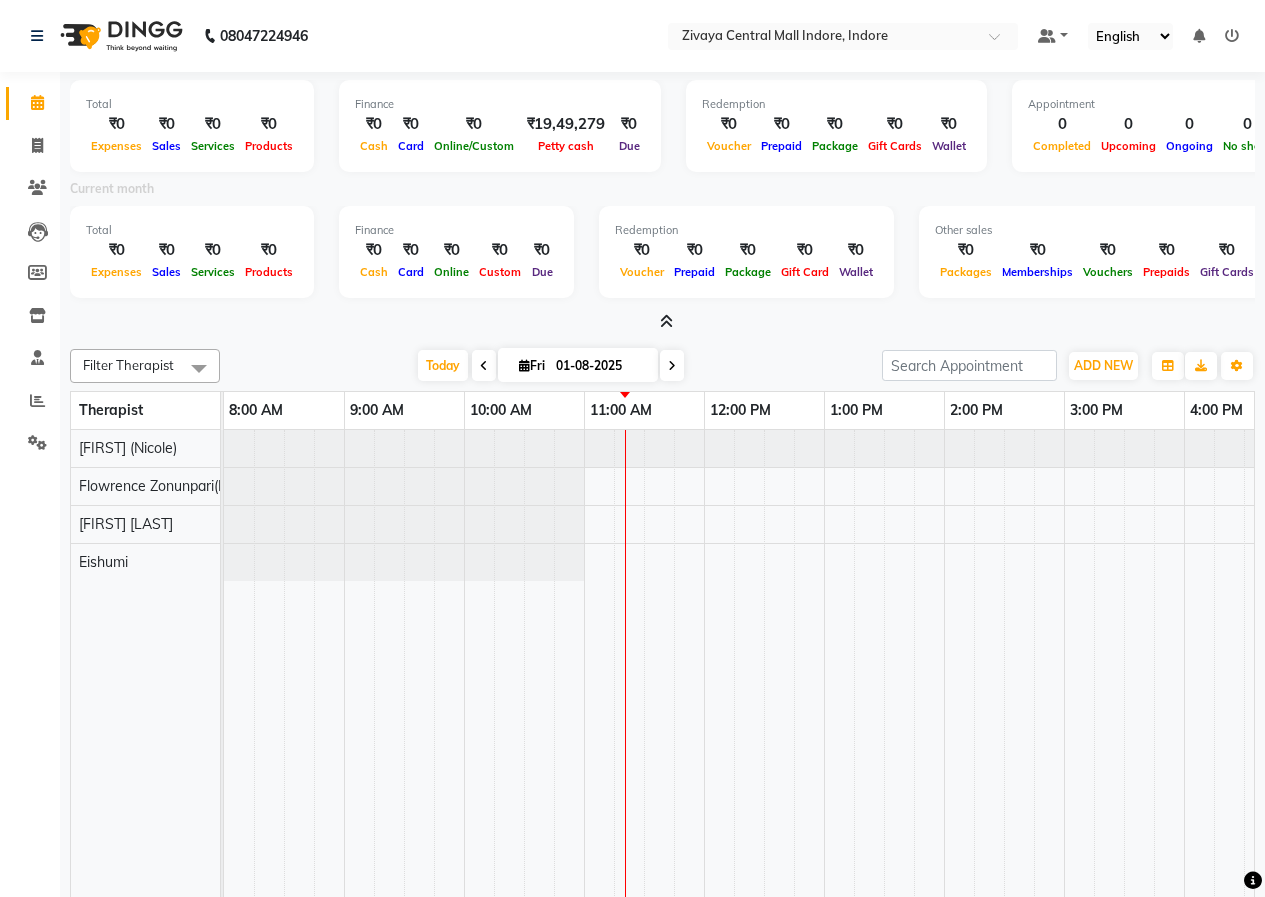 click at bounding box center (666, 321) 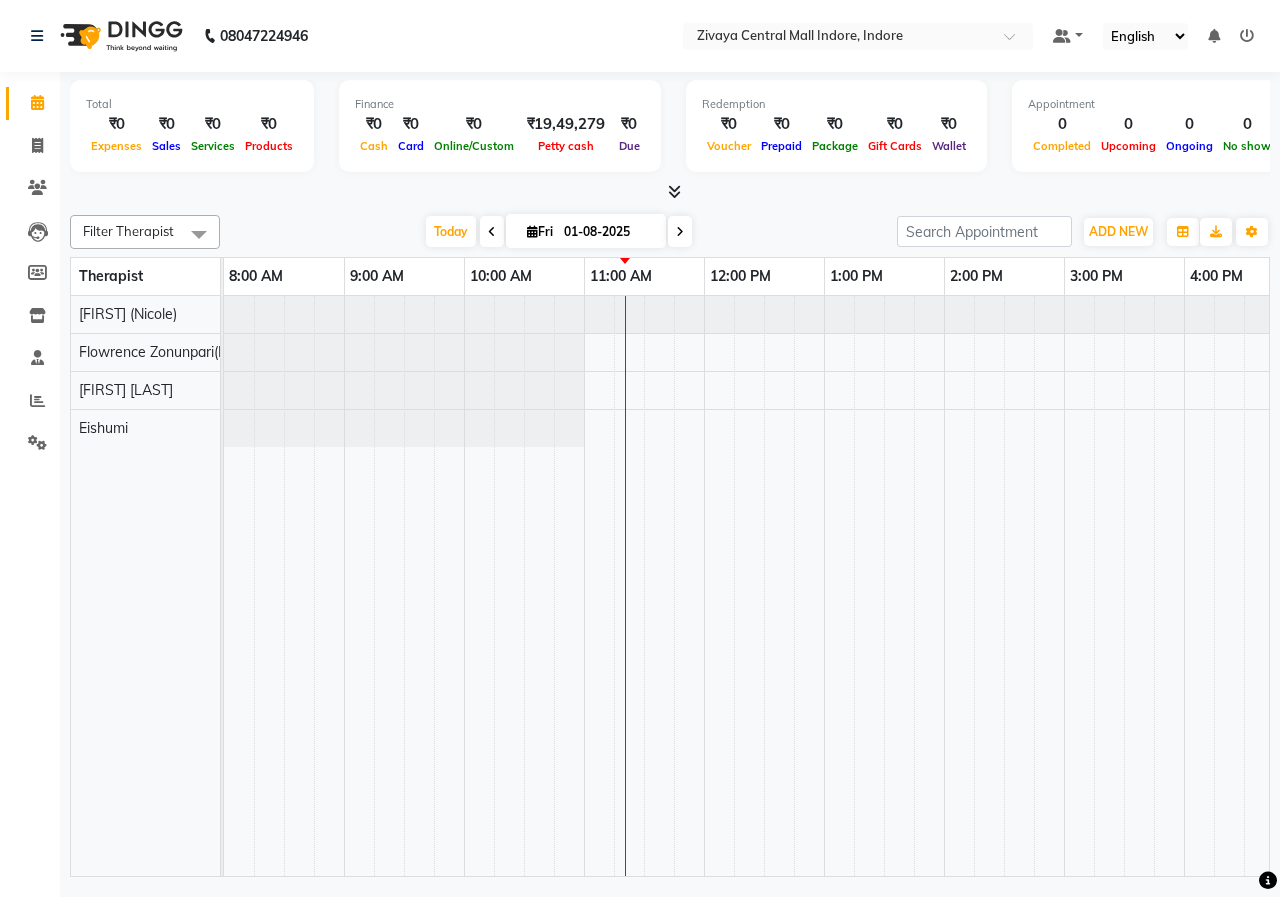 click at bounding box center (674, 191) 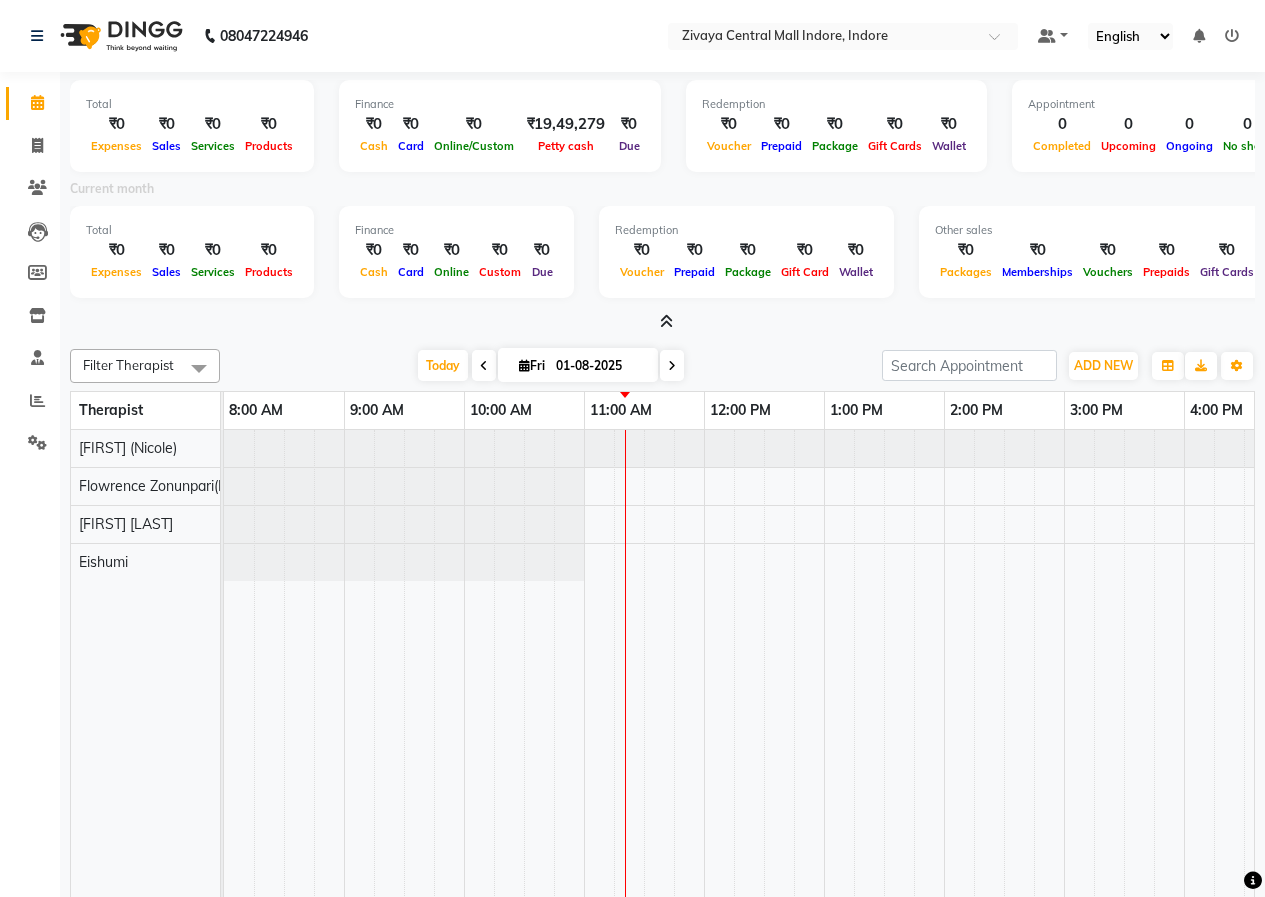 click at bounding box center (662, 322) 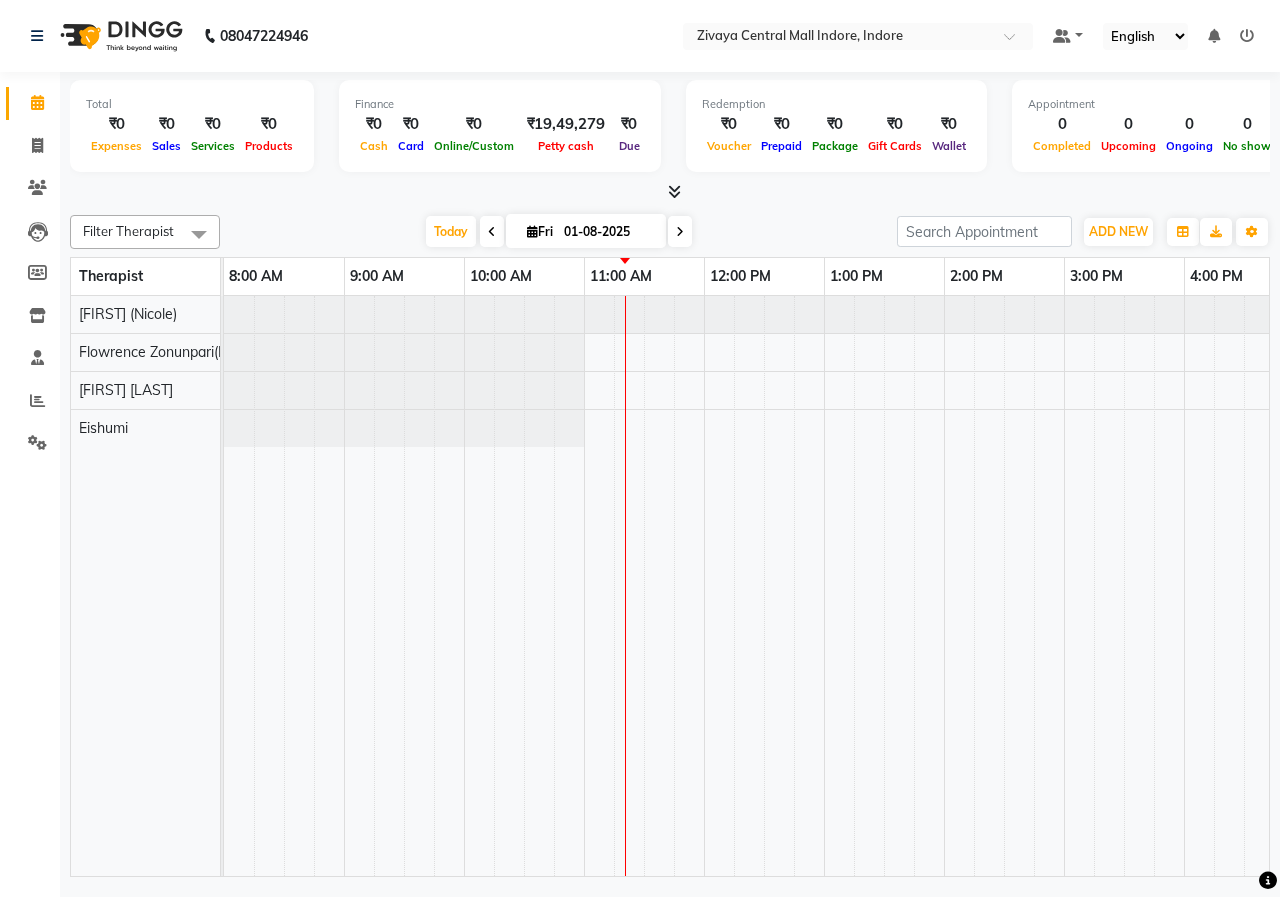 click at bounding box center [674, 191] 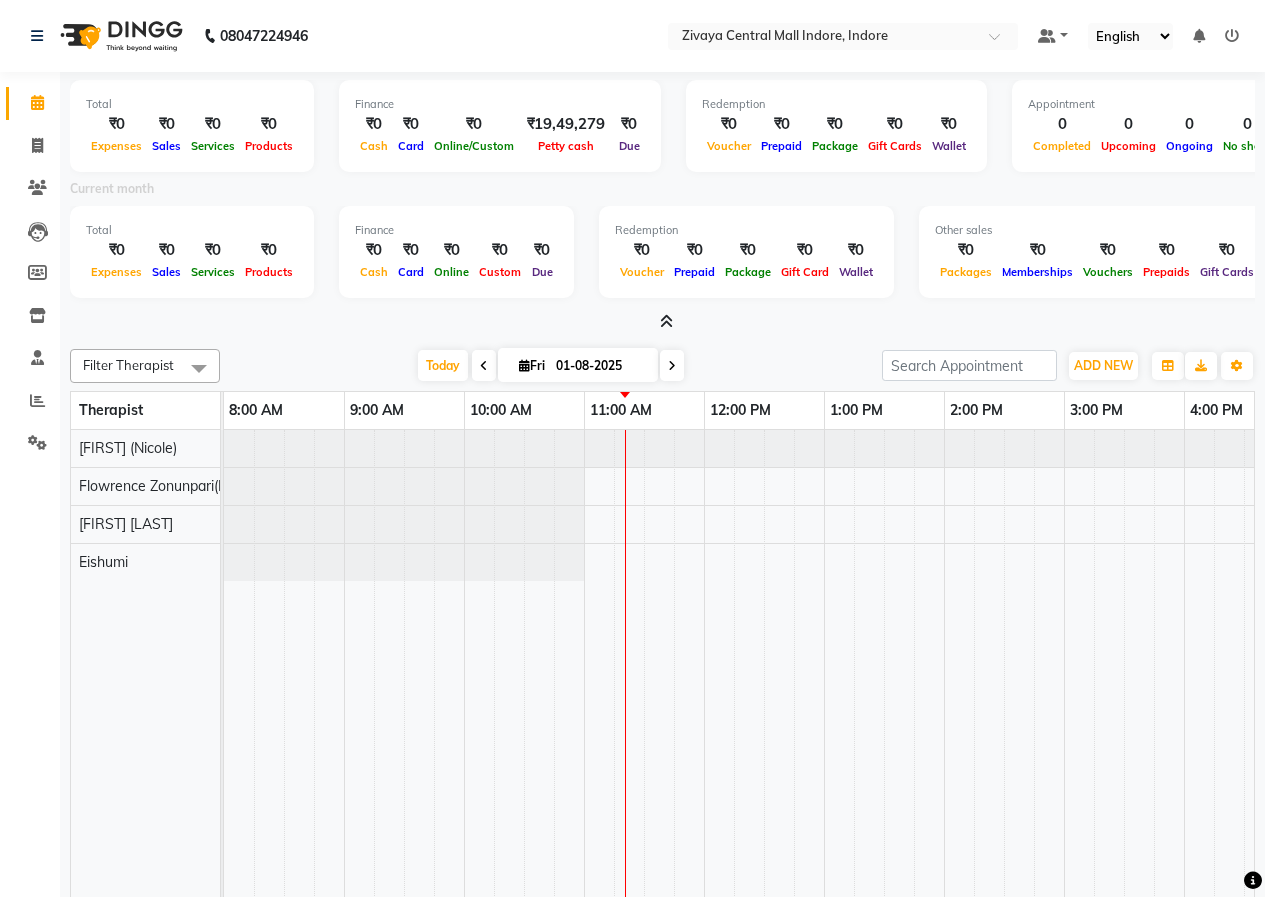 click at bounding box center [666, 321] 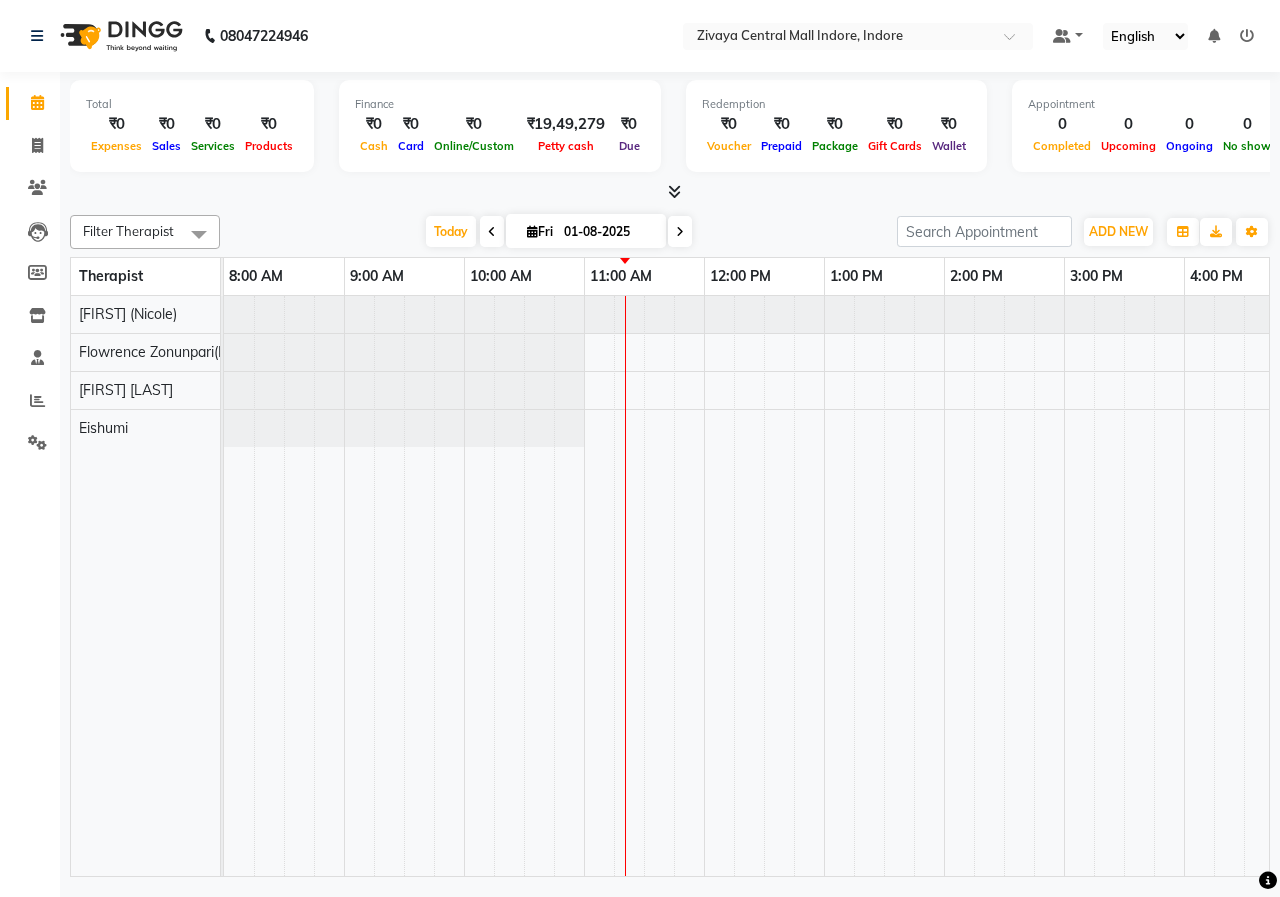 click on "Total  ₹0  Expenses ₹0  Sales ₹0  Services ₹0  Products Finance  ₹0  Cash ₹0  Card ₹0  Online/Custom ₹19,49,279 Petty cash ₹0 Due  Redemption  ₹0 Voucher ₹0 Prepaid ₹0 Package ₹0  Gift Cards ₹0  Wallet  Appointment  0 Completed 0 Upcoming 0 Ongoing 0 No show  Other sales  ₹0  Packages ₹0  Memberships ₹0  Vouchers ₹0  Prepaids ₹0  Gift Cards" at bounding box center (670, 137) 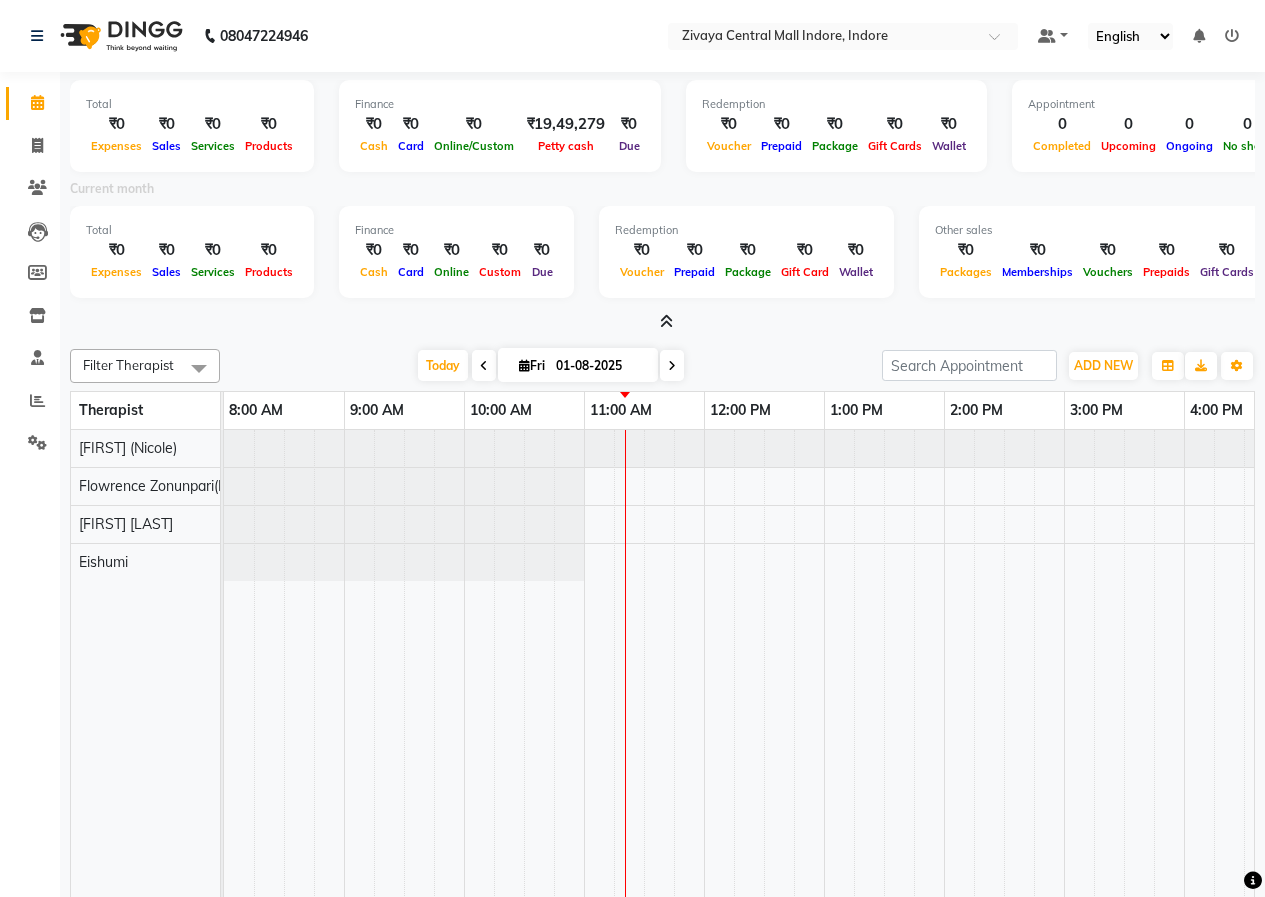 click at bounding box center (666, 321) 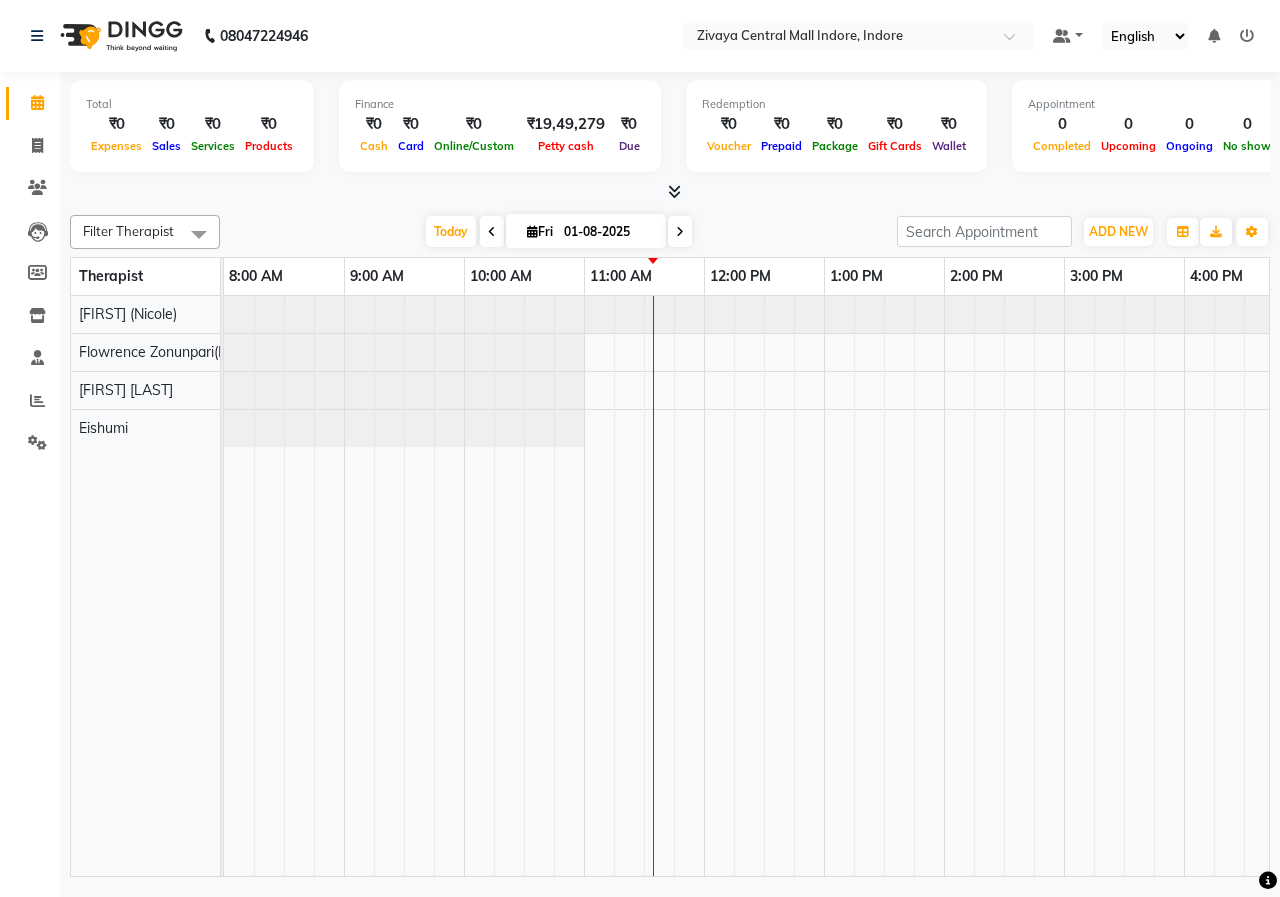 click on "[TIME] [PHONE] [LOCATION] × [BRAND] [LOCATION],  [LOCATION] [LOCATION] [LOCATION] [LANGUAGE] [LANGUAGE] [LANGUAGE] [LANGUAGE] [LANGUAGE] [LANGUAGE] Notifications nothing to show" 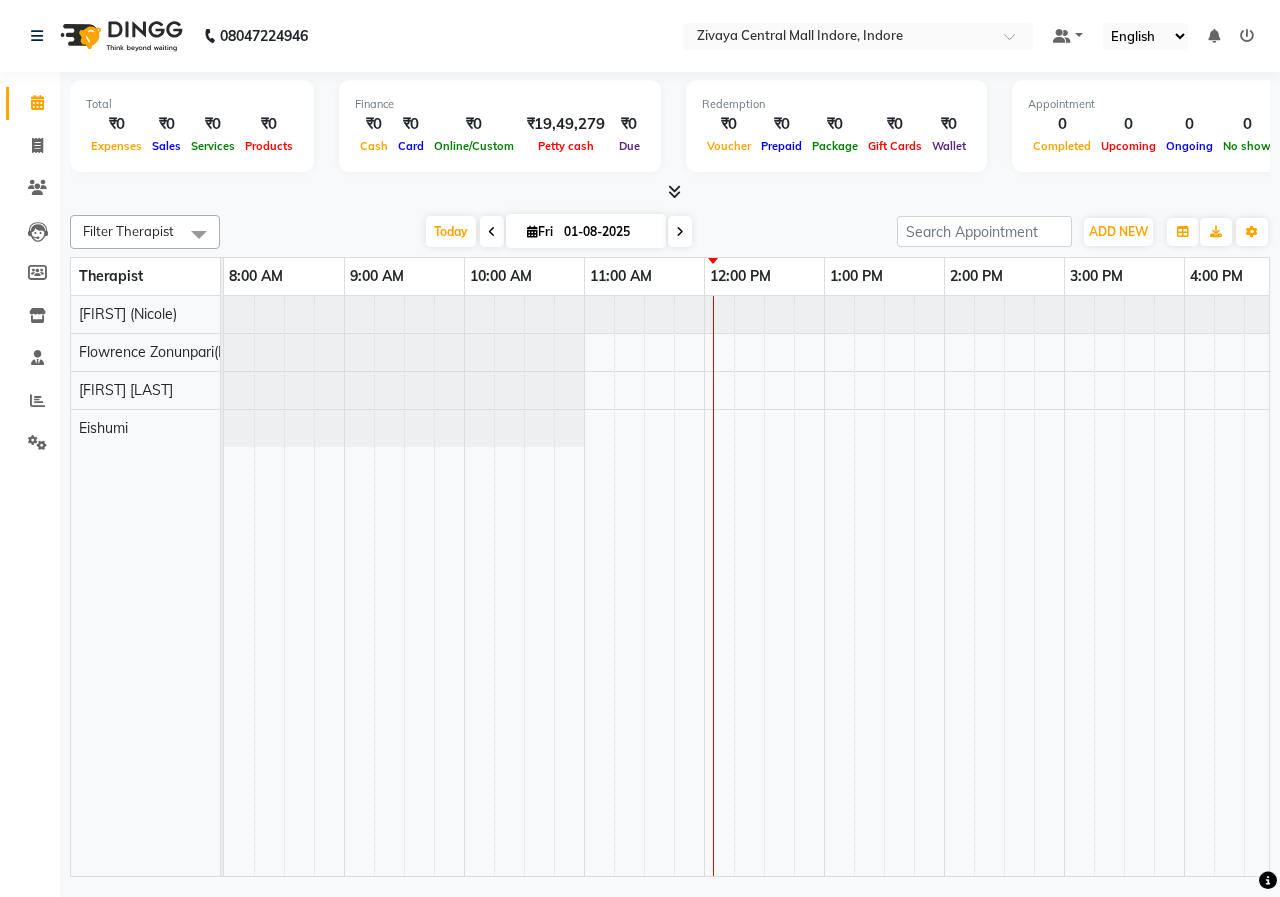 scroll, scrollTop: 0, scrollLeft: 228, axis: horizontal 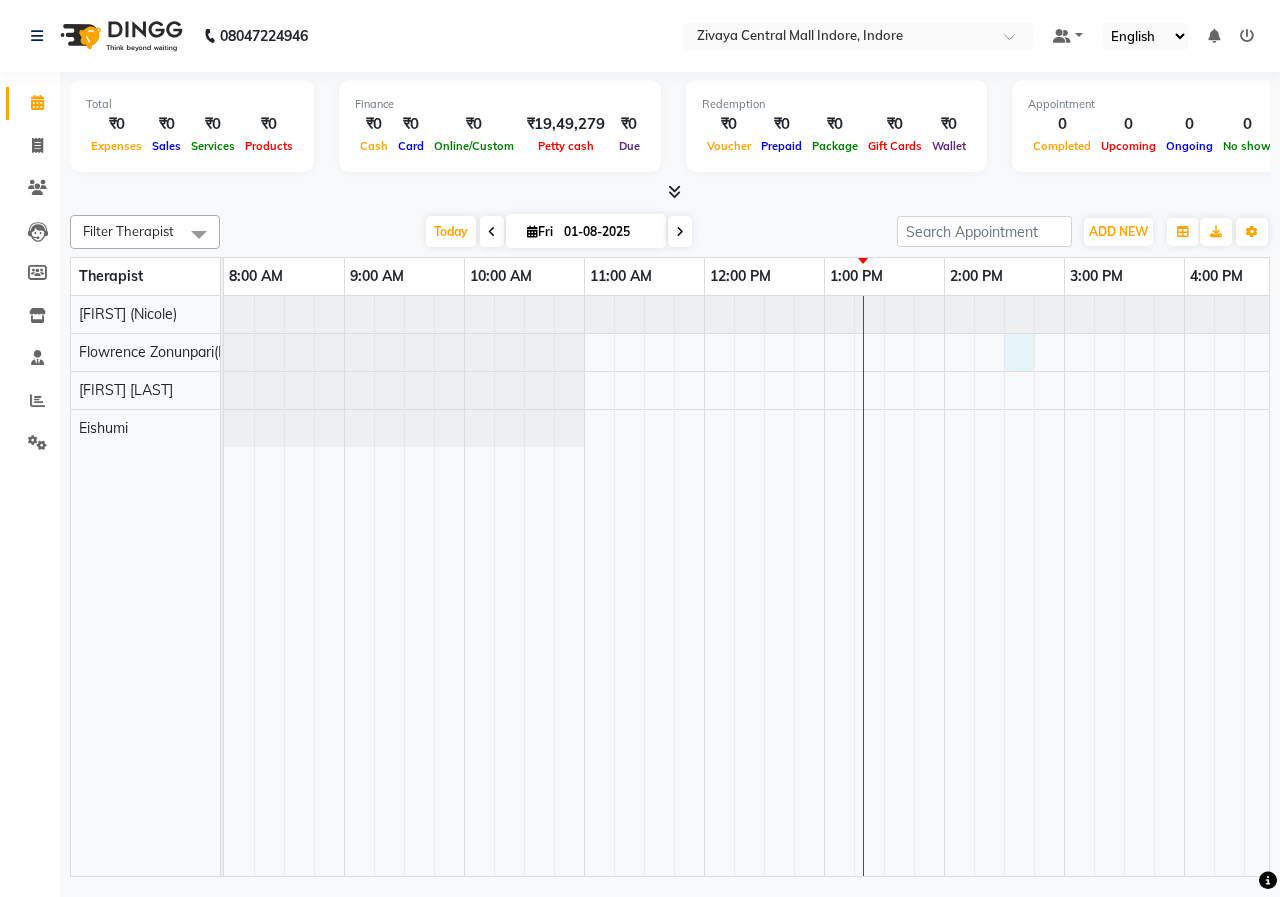 click at bounding box center (1184, 586) 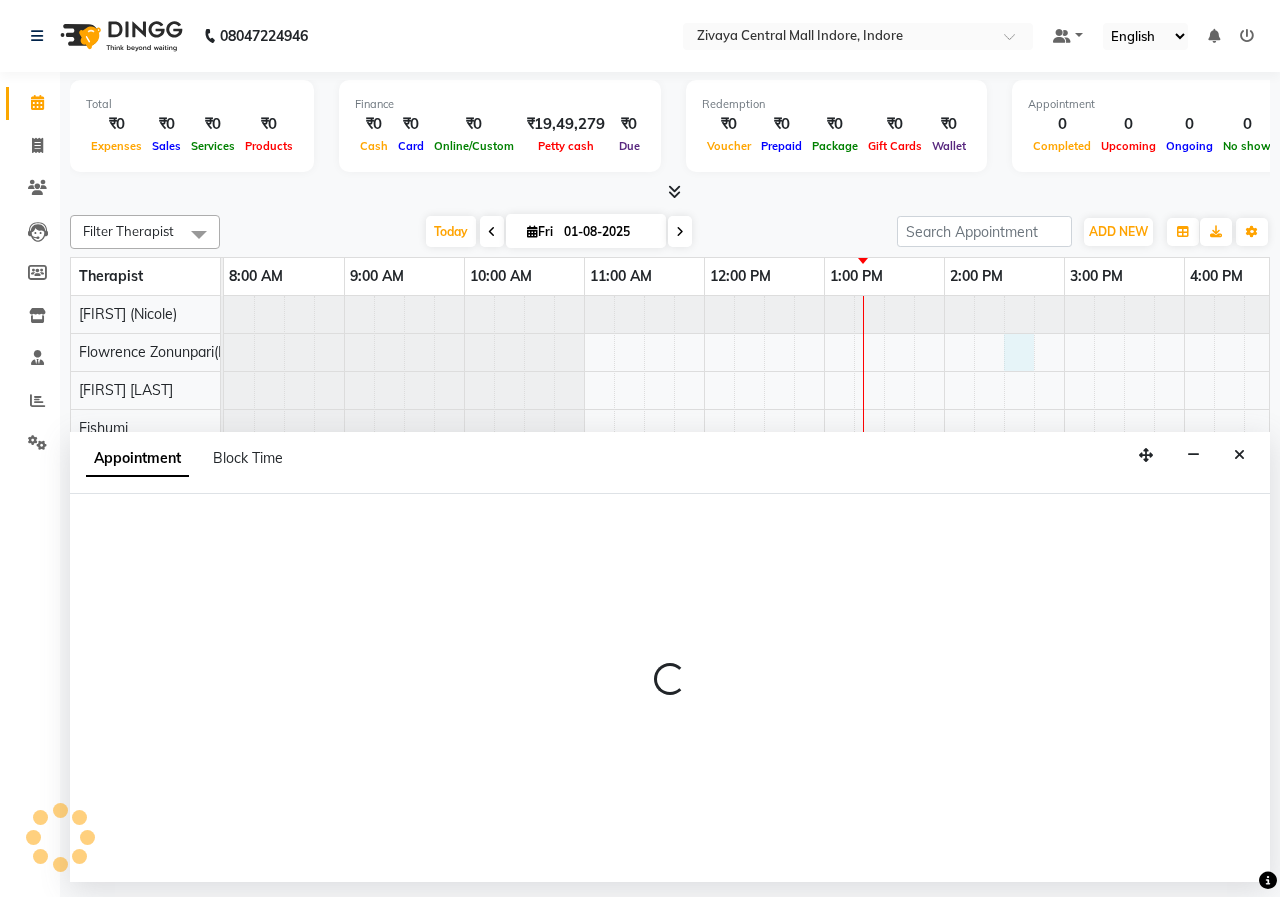 select on "49517" 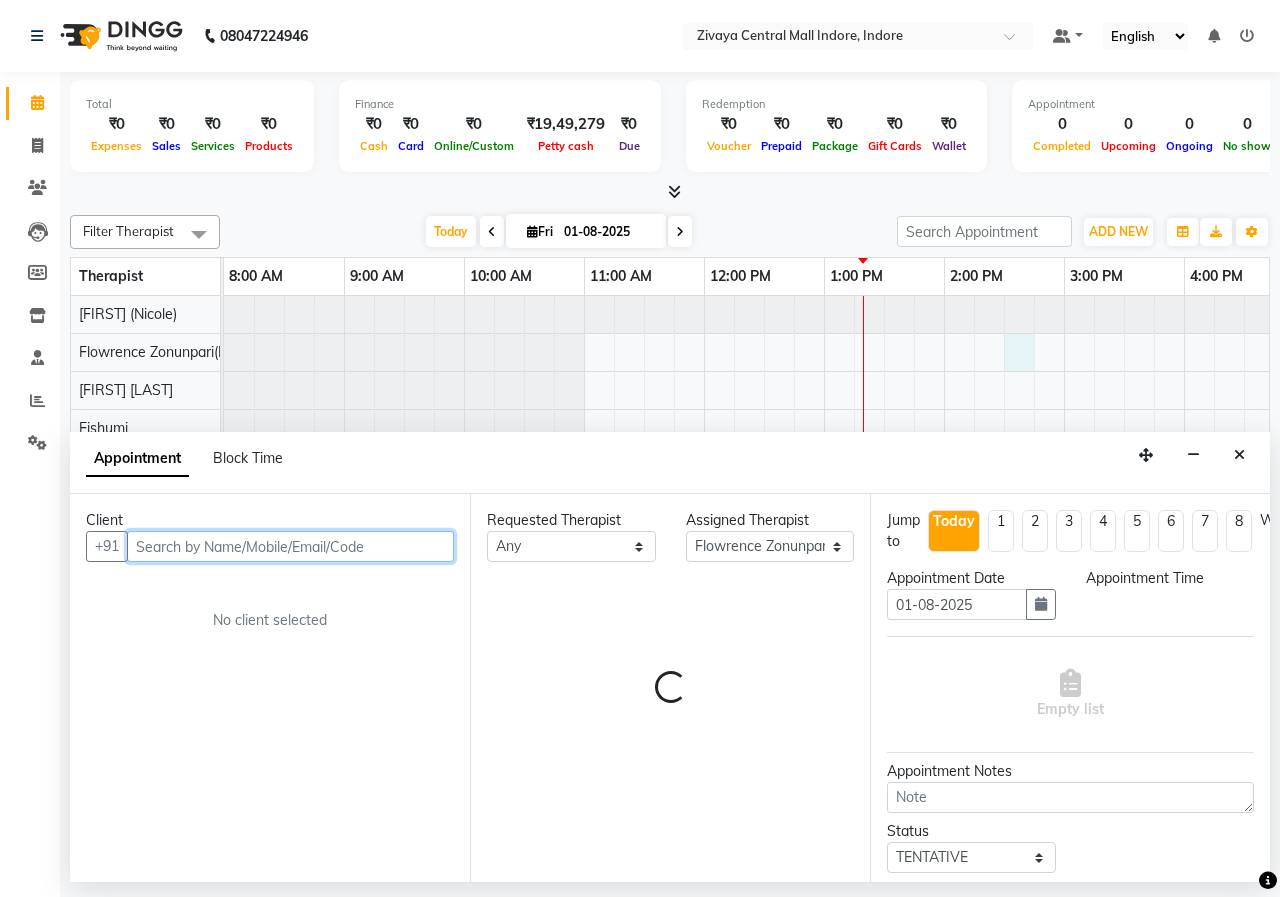select on "870" 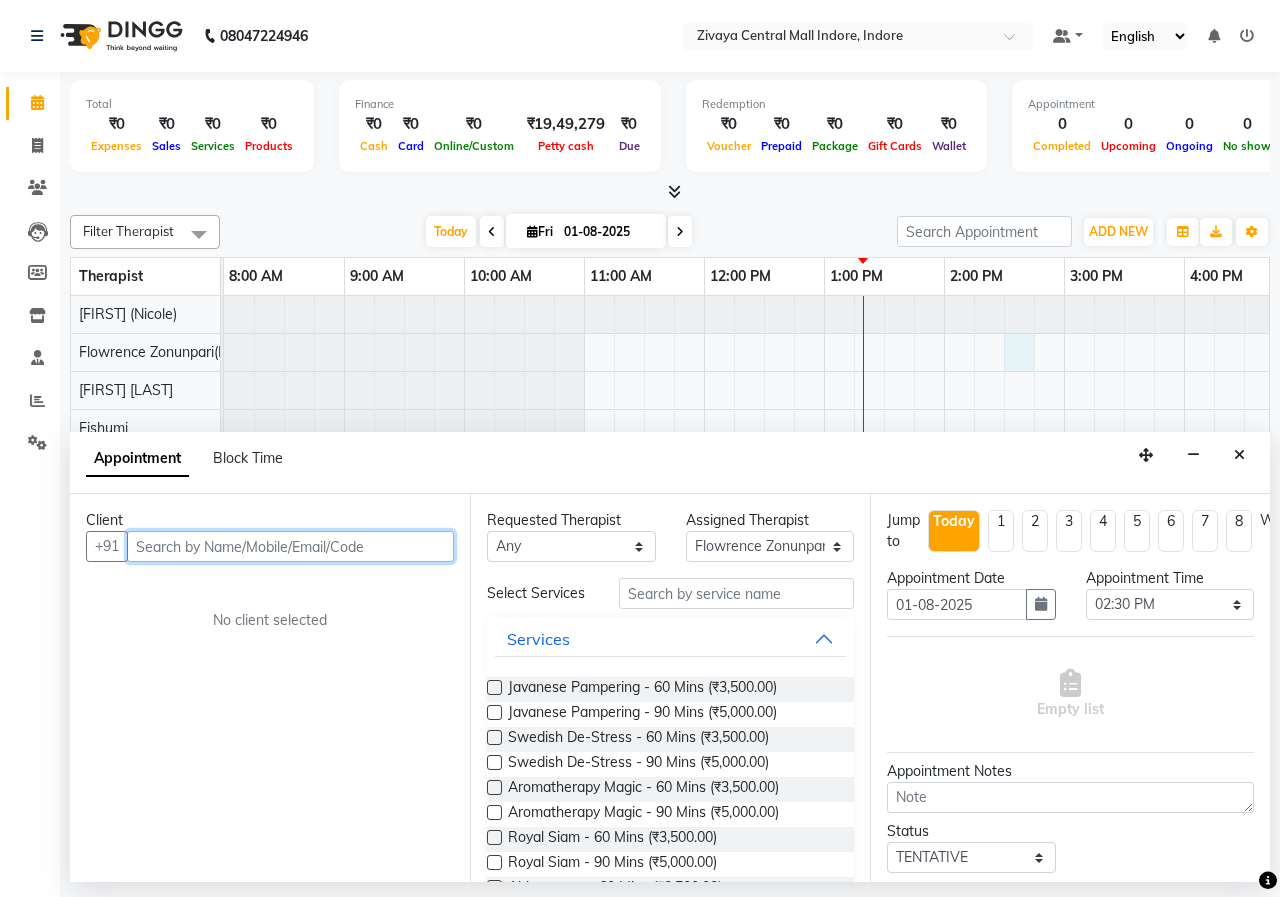 click at bounding box center [290, 546] 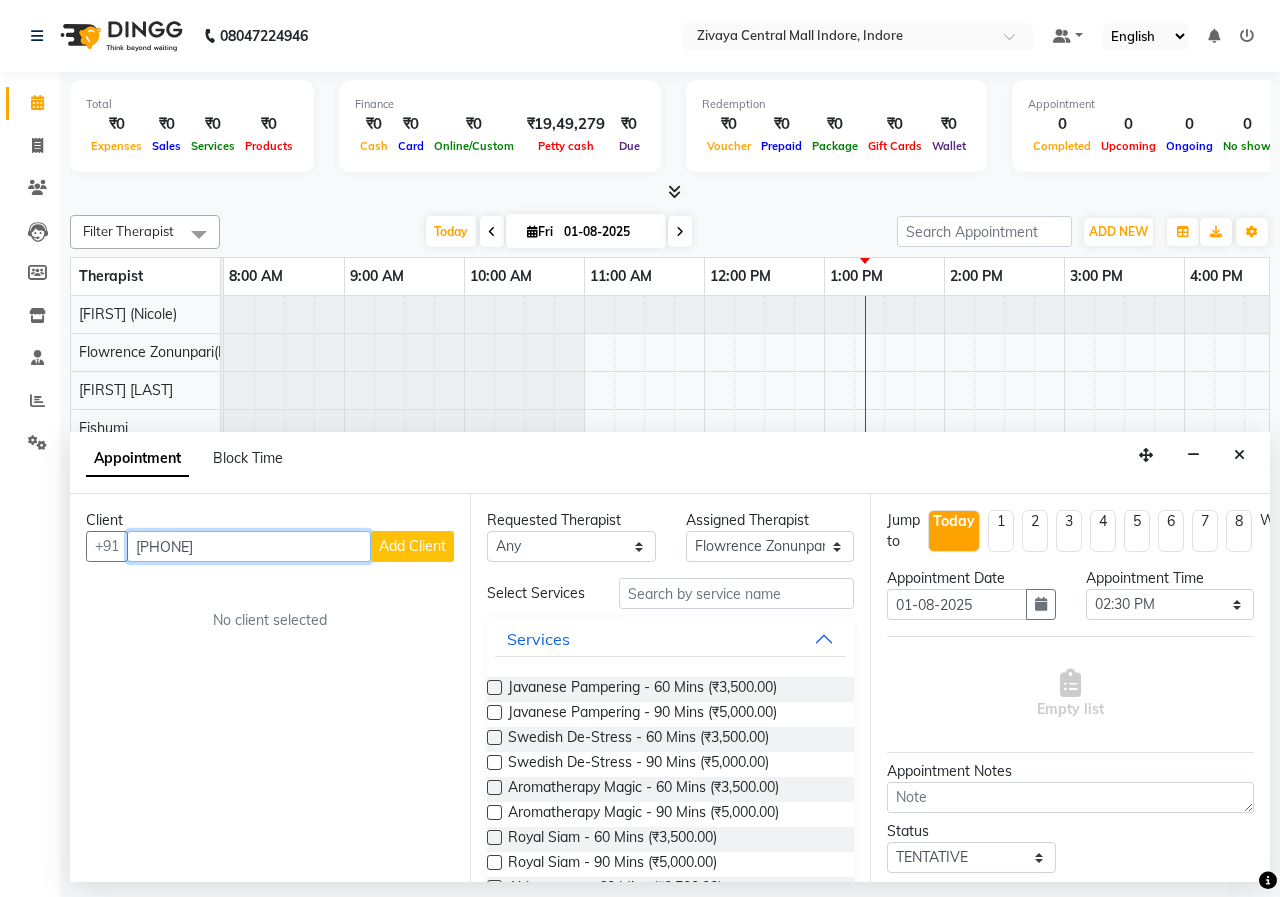 type on "[PHONE]" 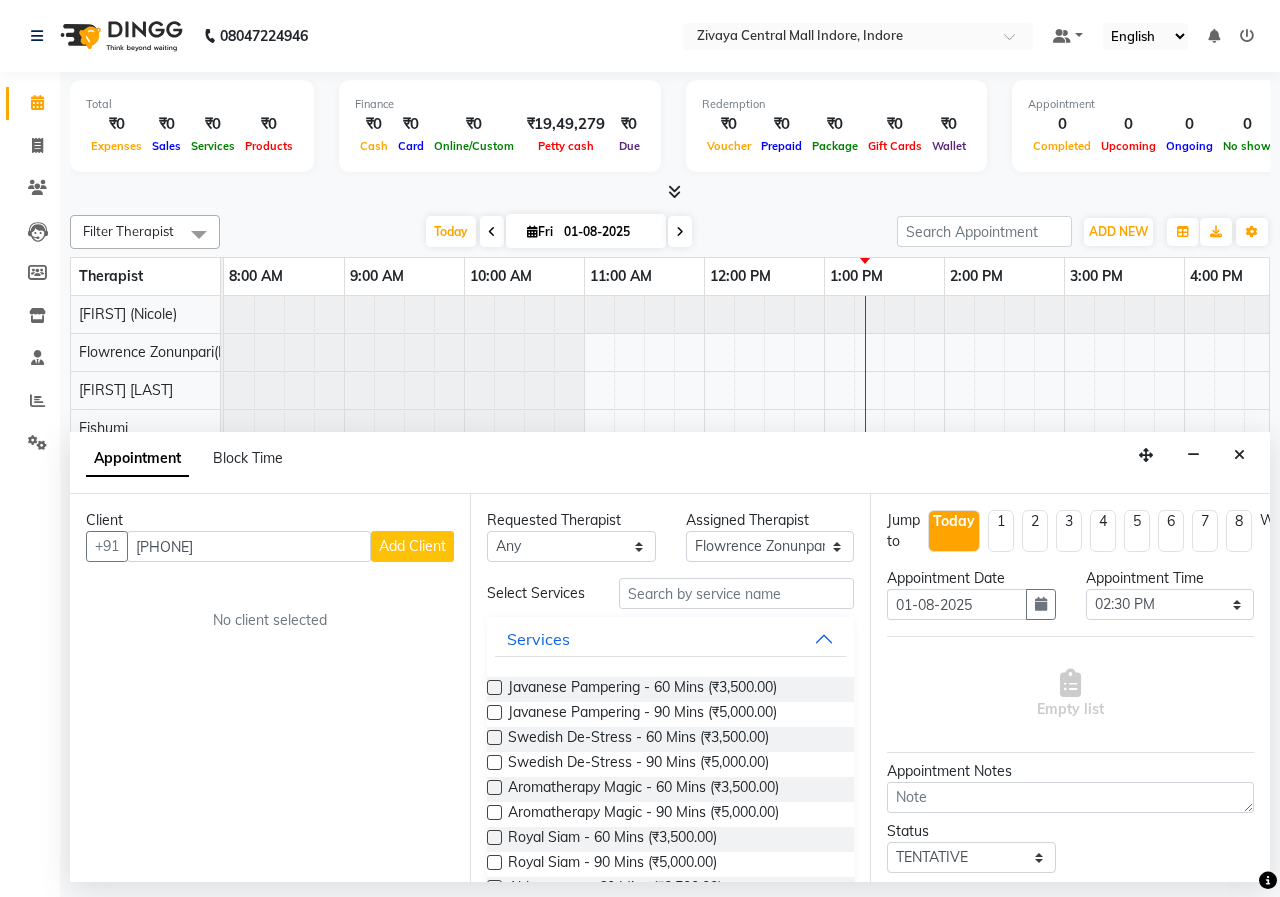 click on "Add Client" at bounding box center [412, 546] 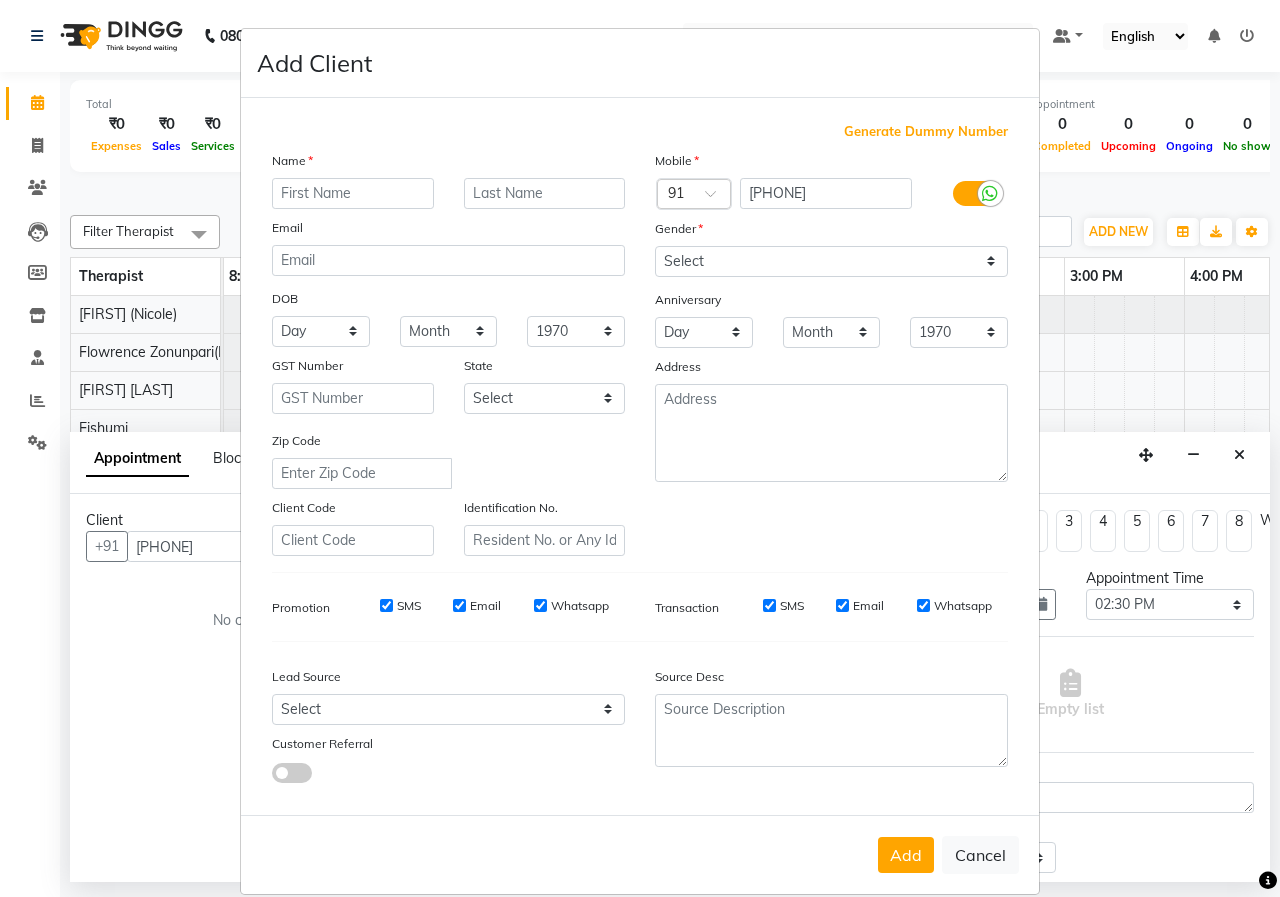 click at bounding box center (353, 193) 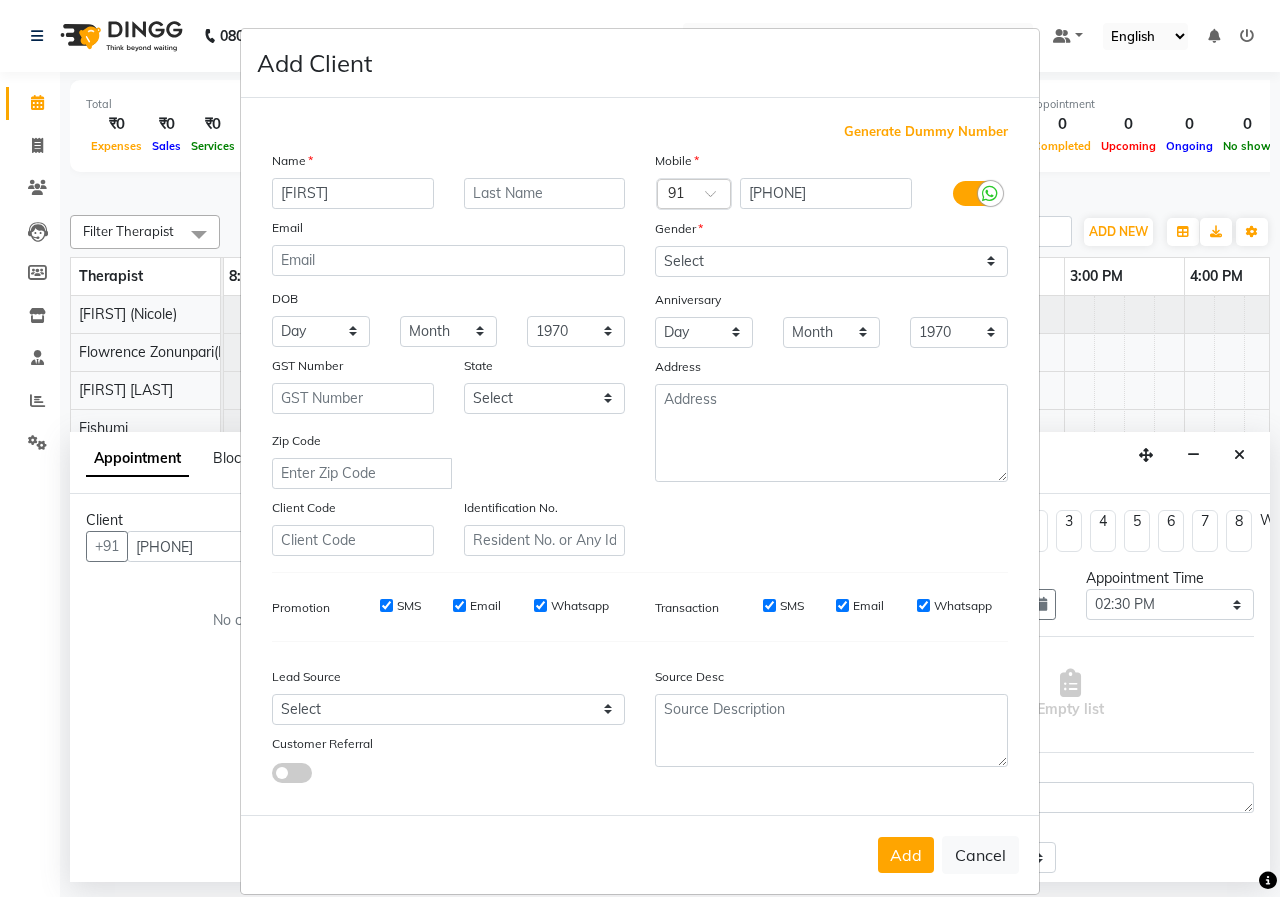 type on "[FIRST]" 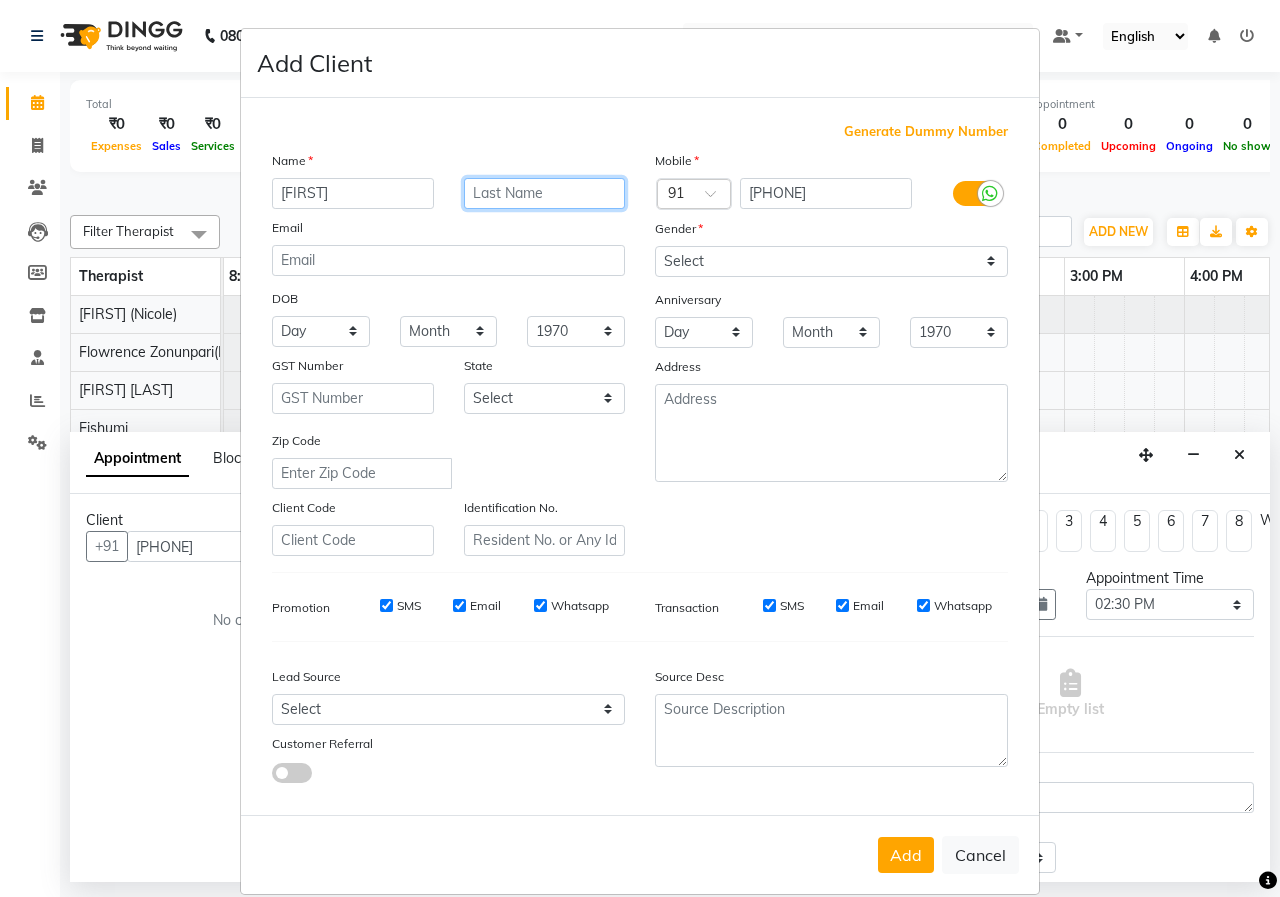 click at bounding box center (545, 193) 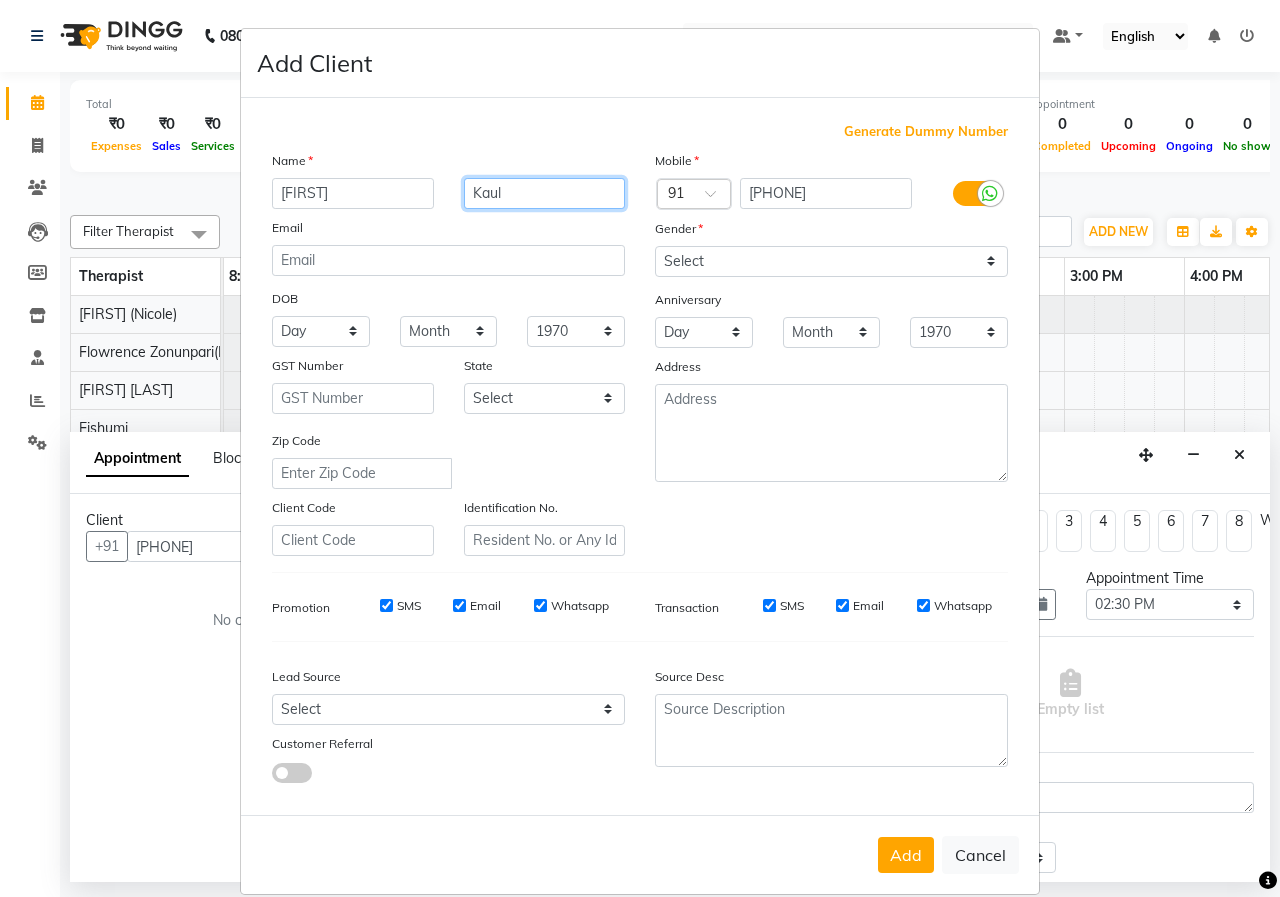type on "Kaul" 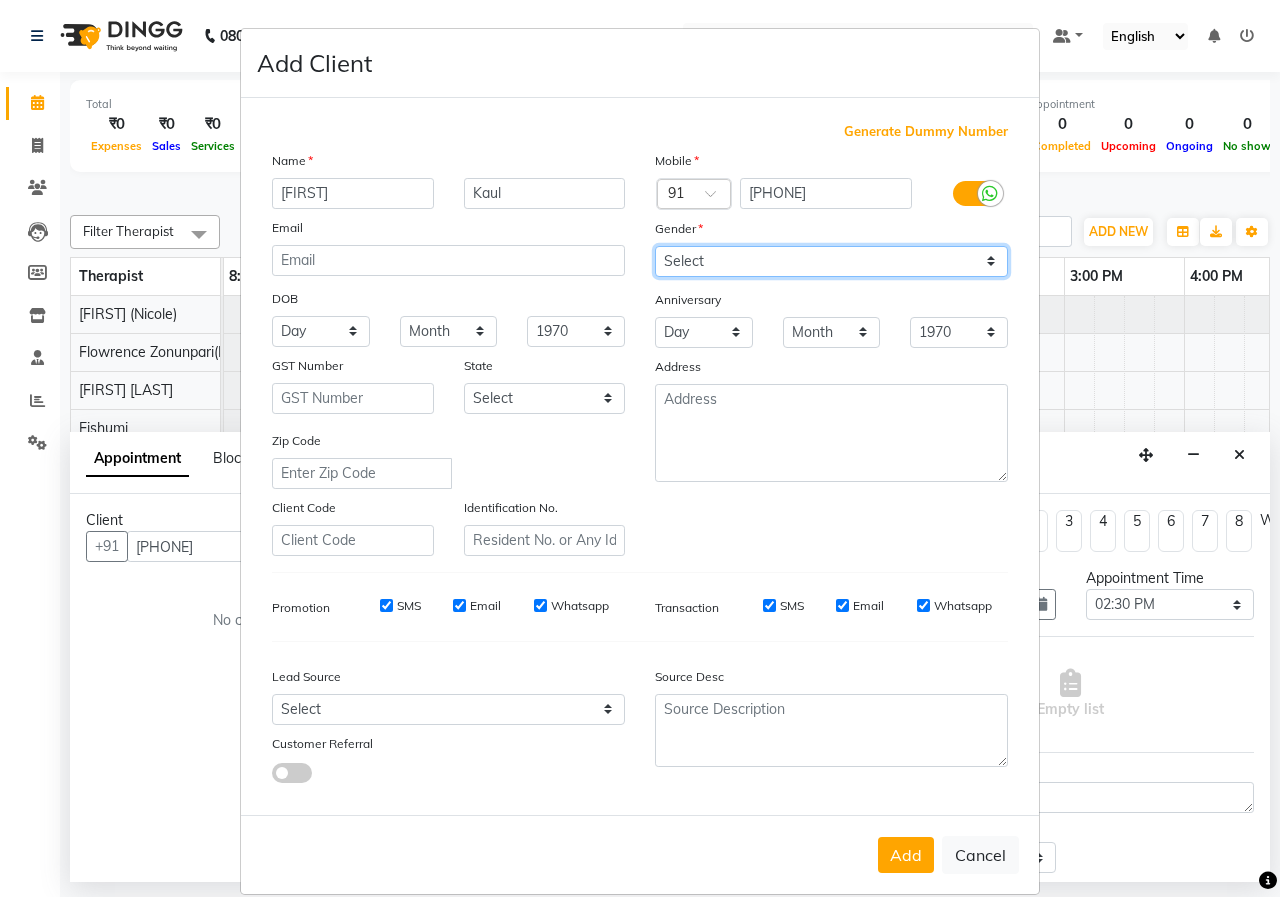 click on "Select Male Female Other Prefer Not To Say" at bounding box center (831, 261) 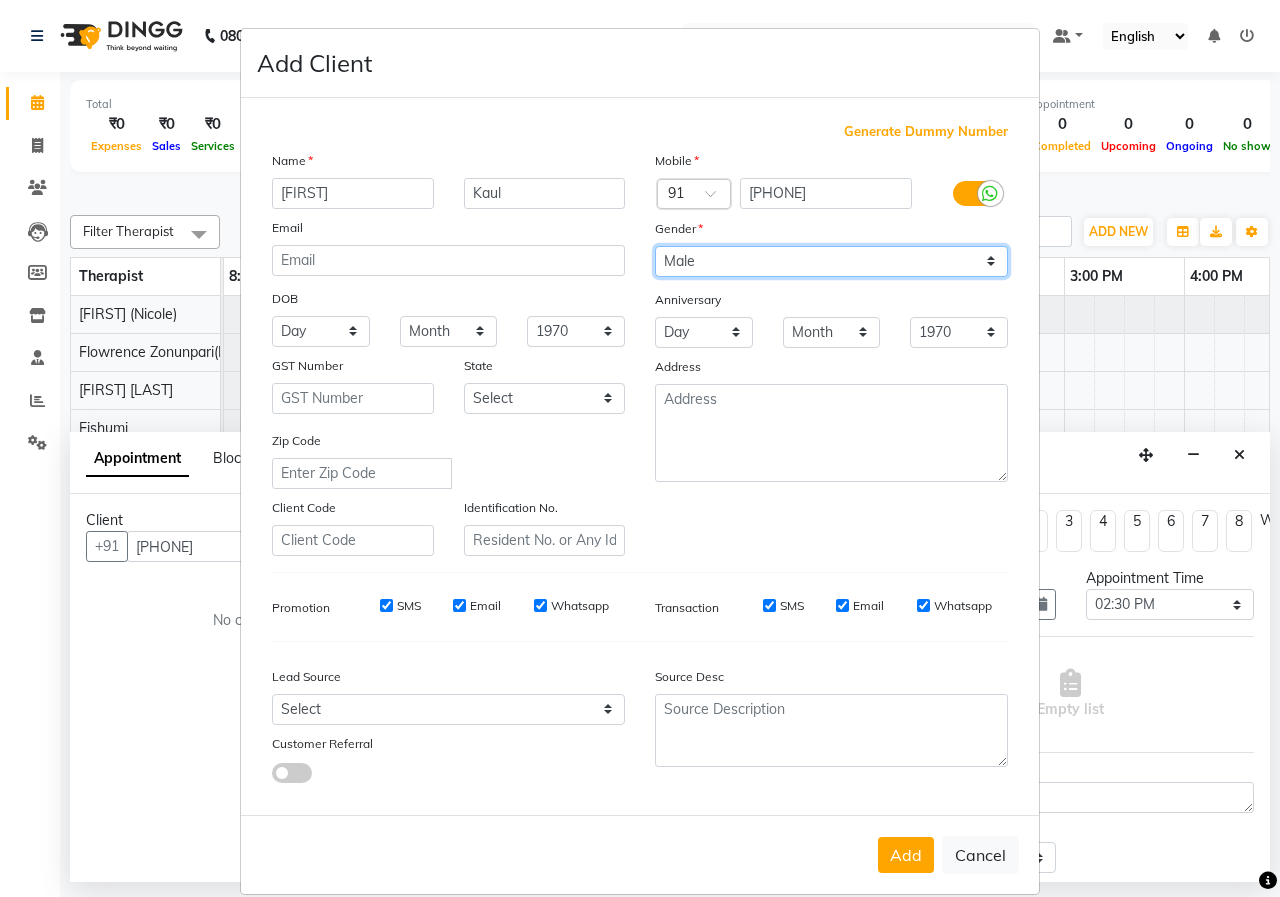 click on "Select Male Female Other Prefer Not To Say" at bounding box center [831, 261] 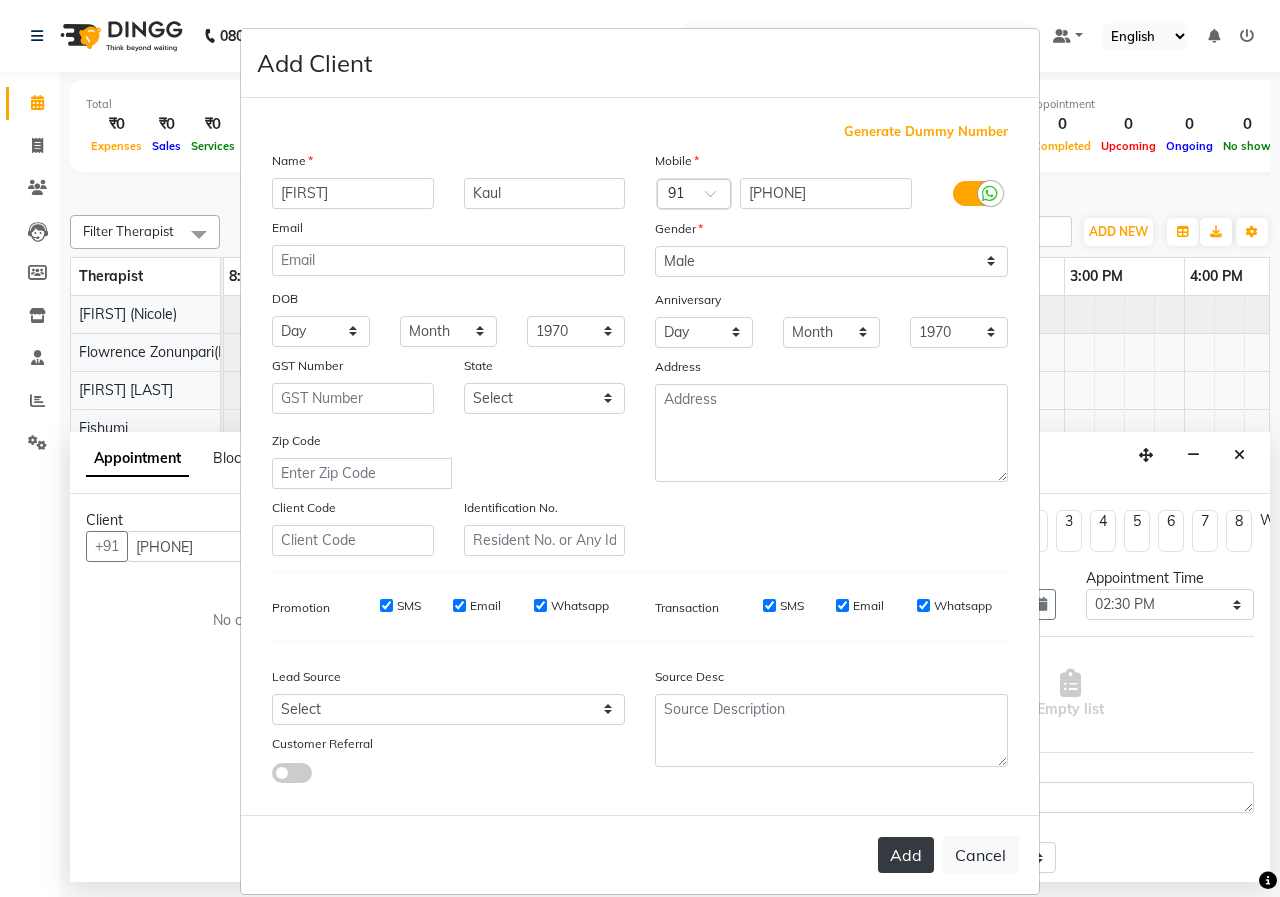 click on "Add" at bounding box center (906, 855) 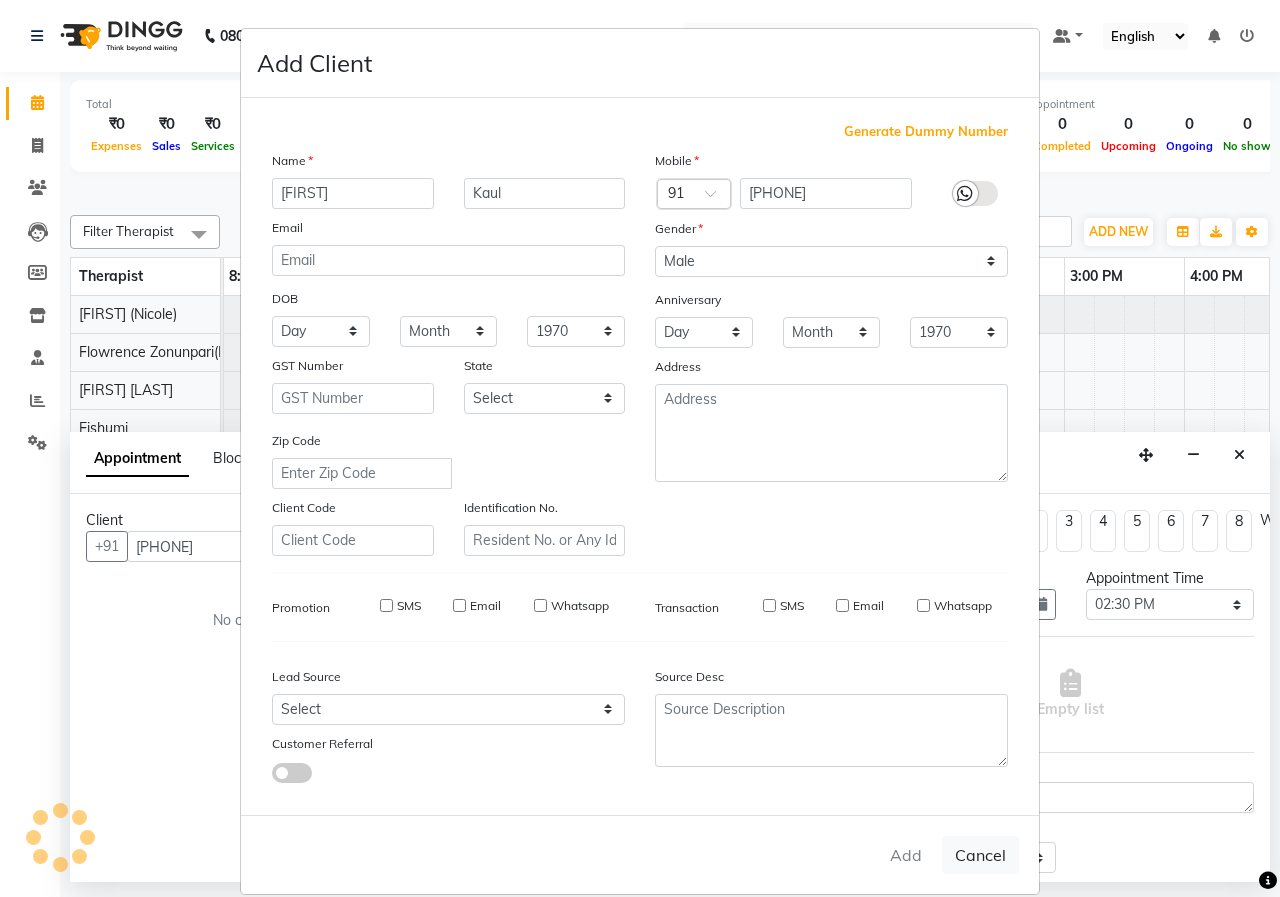 type 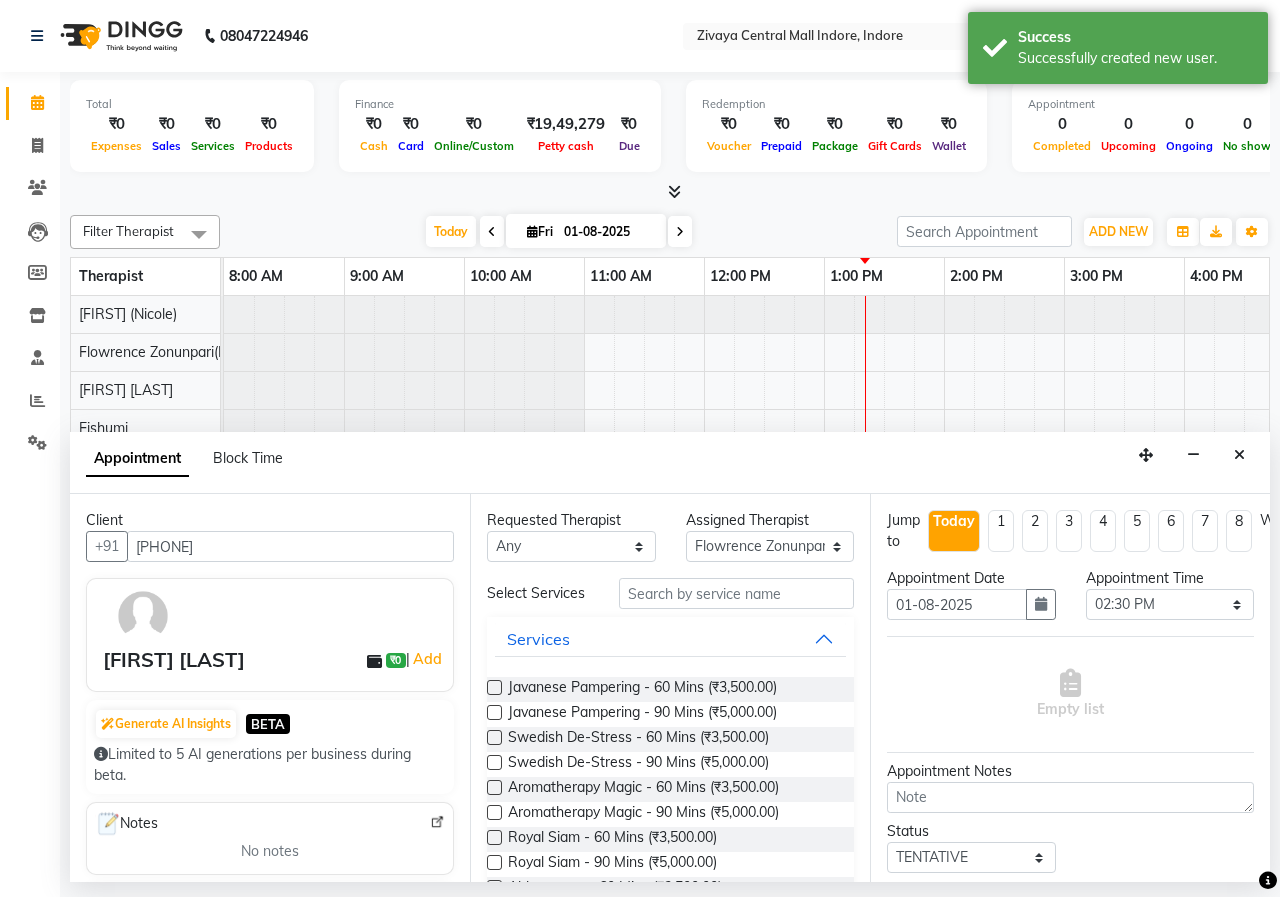 click at bounding box center (494, 712) 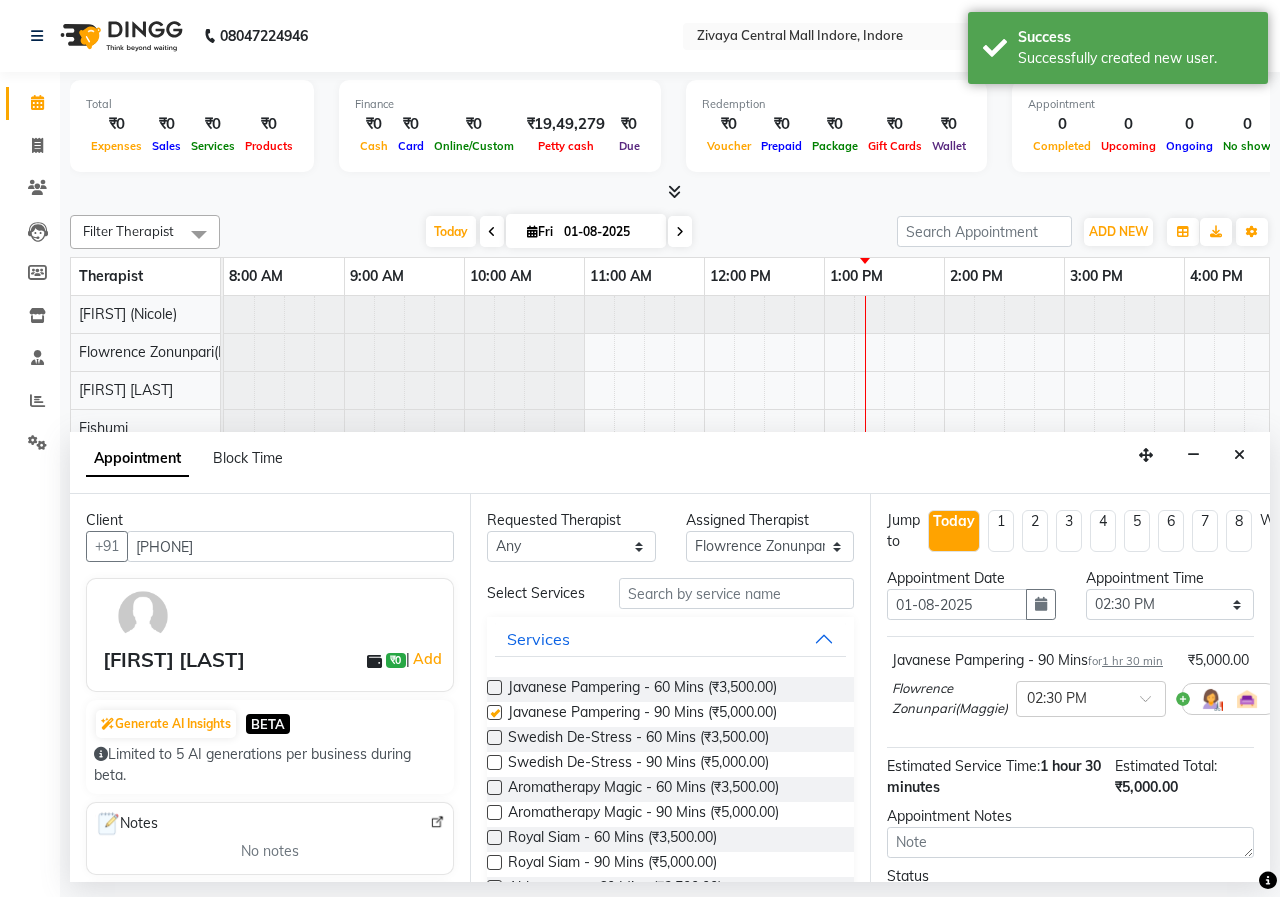checkbox on "false" 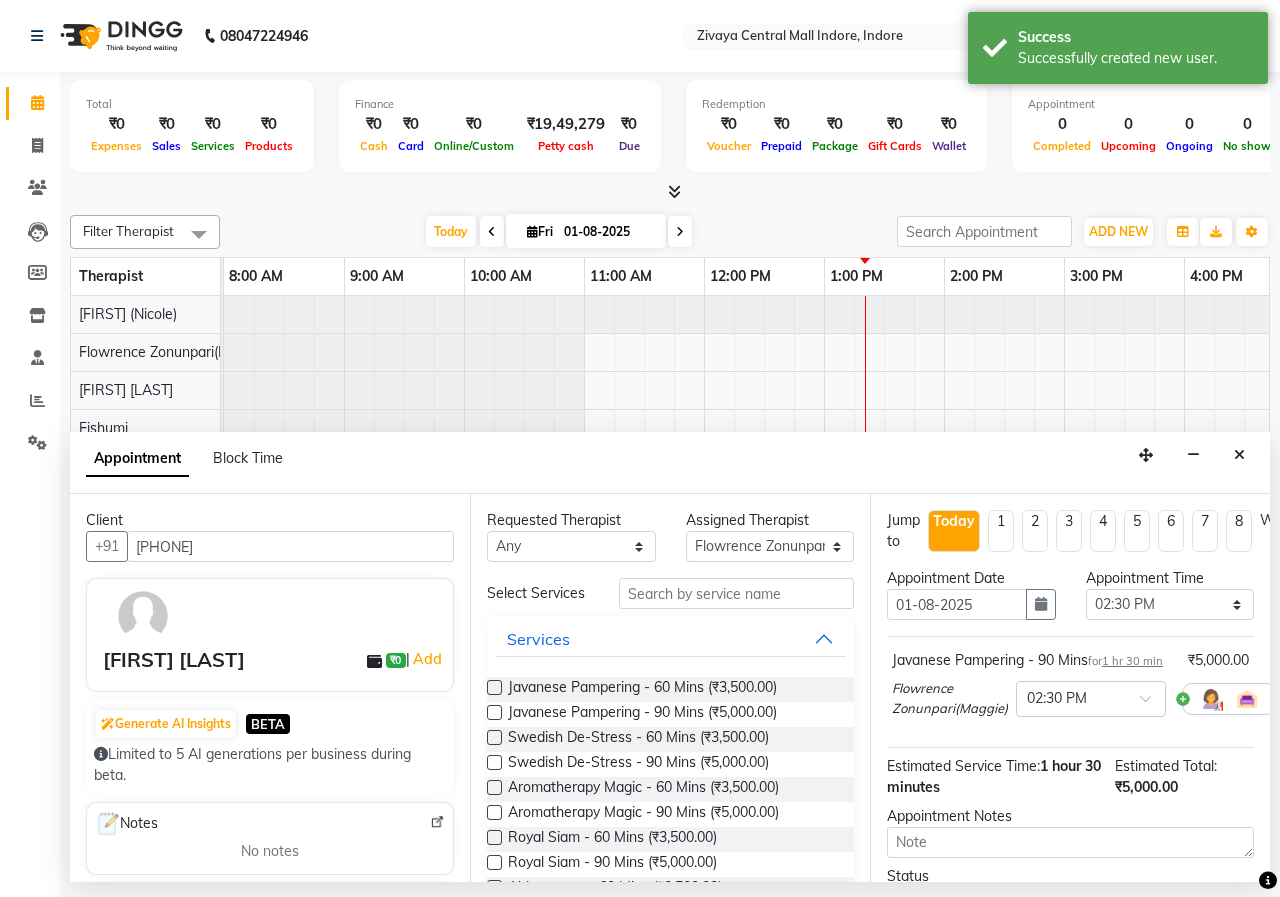click at bounding box center [494, 762] 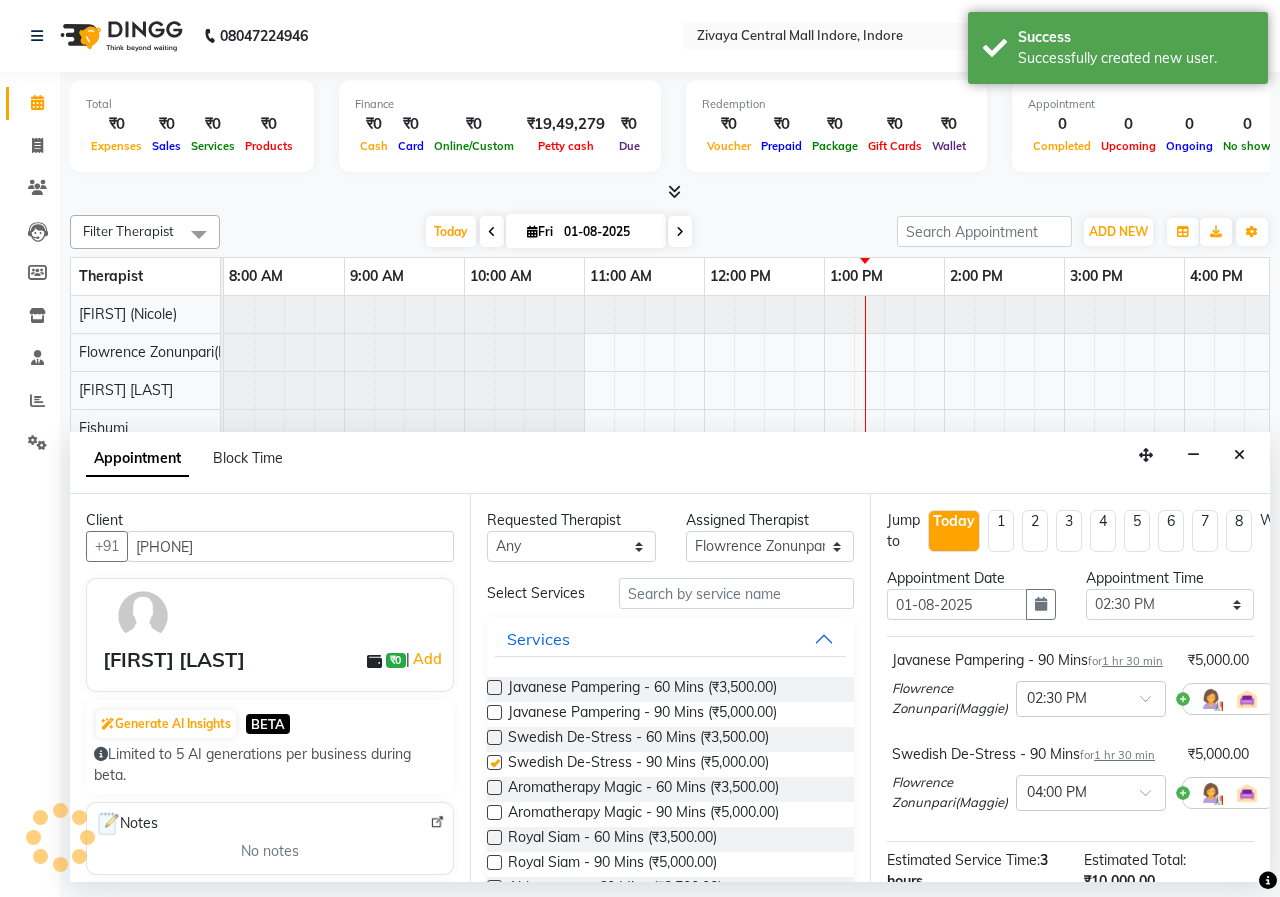 checkbox on "false" 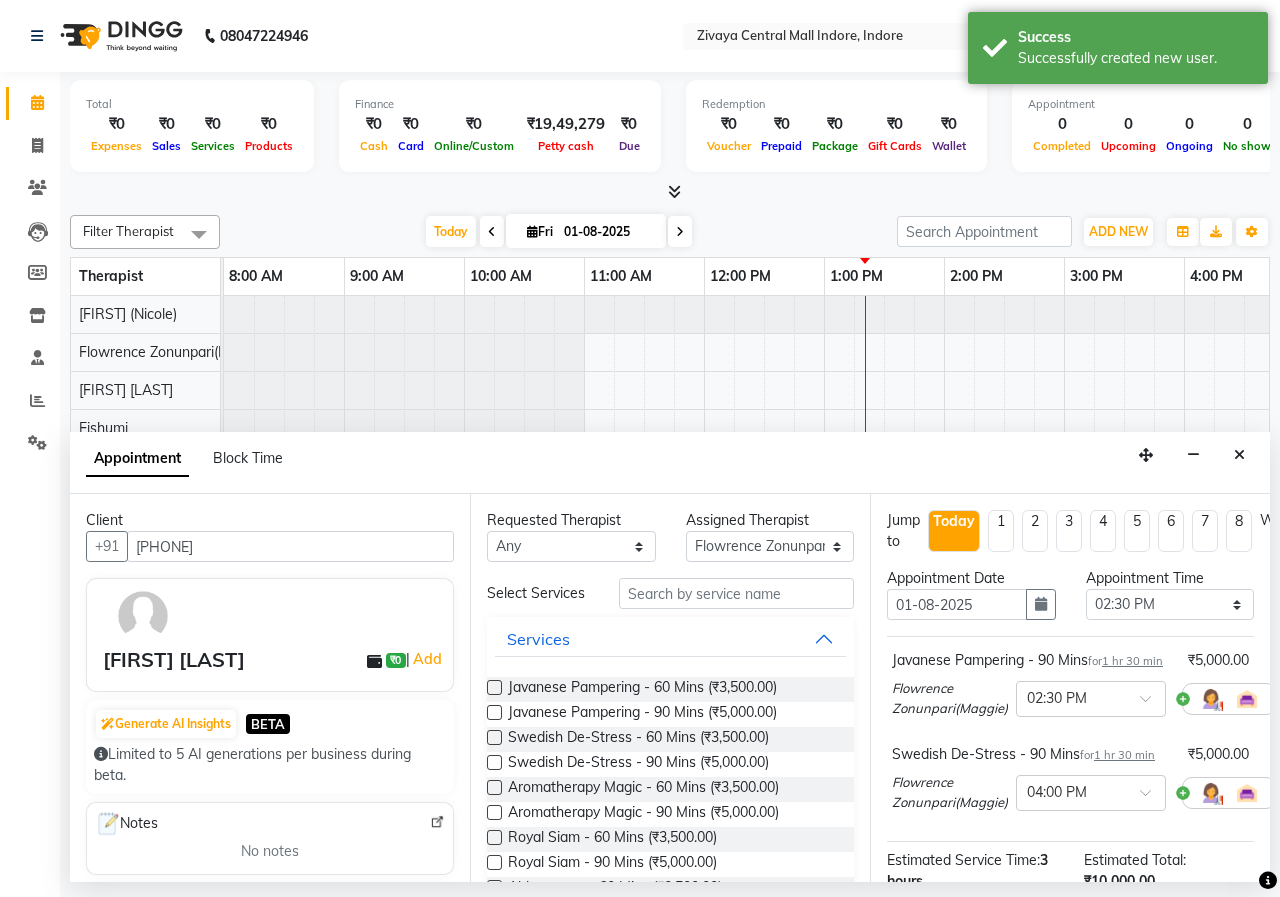scroll, scrollTop: 292, scrollLeft: 0, axis: vertical 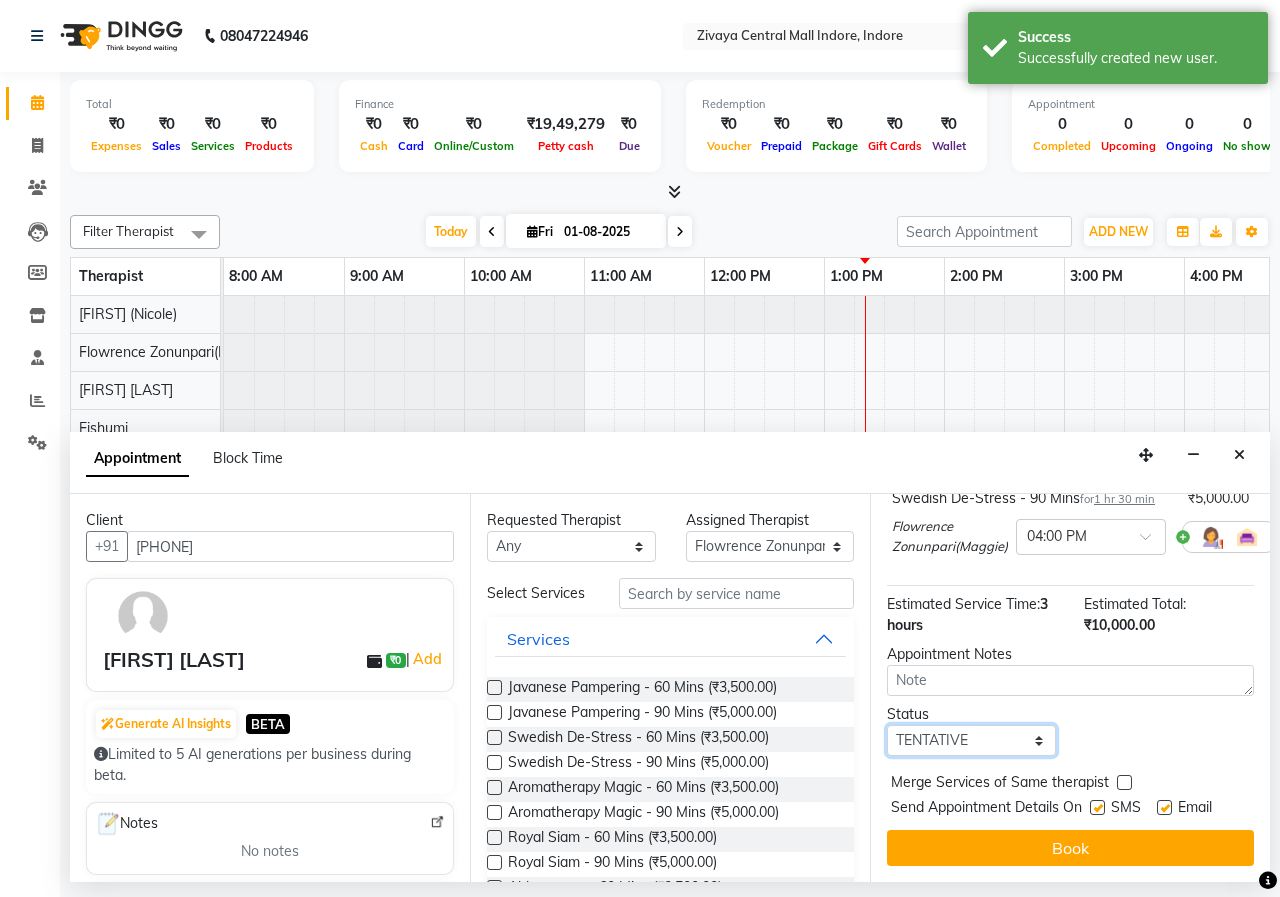 click on "Select TENTATIVE CONFIRM CHECK-IN UPCOMING" at bounding box center (971, 740) 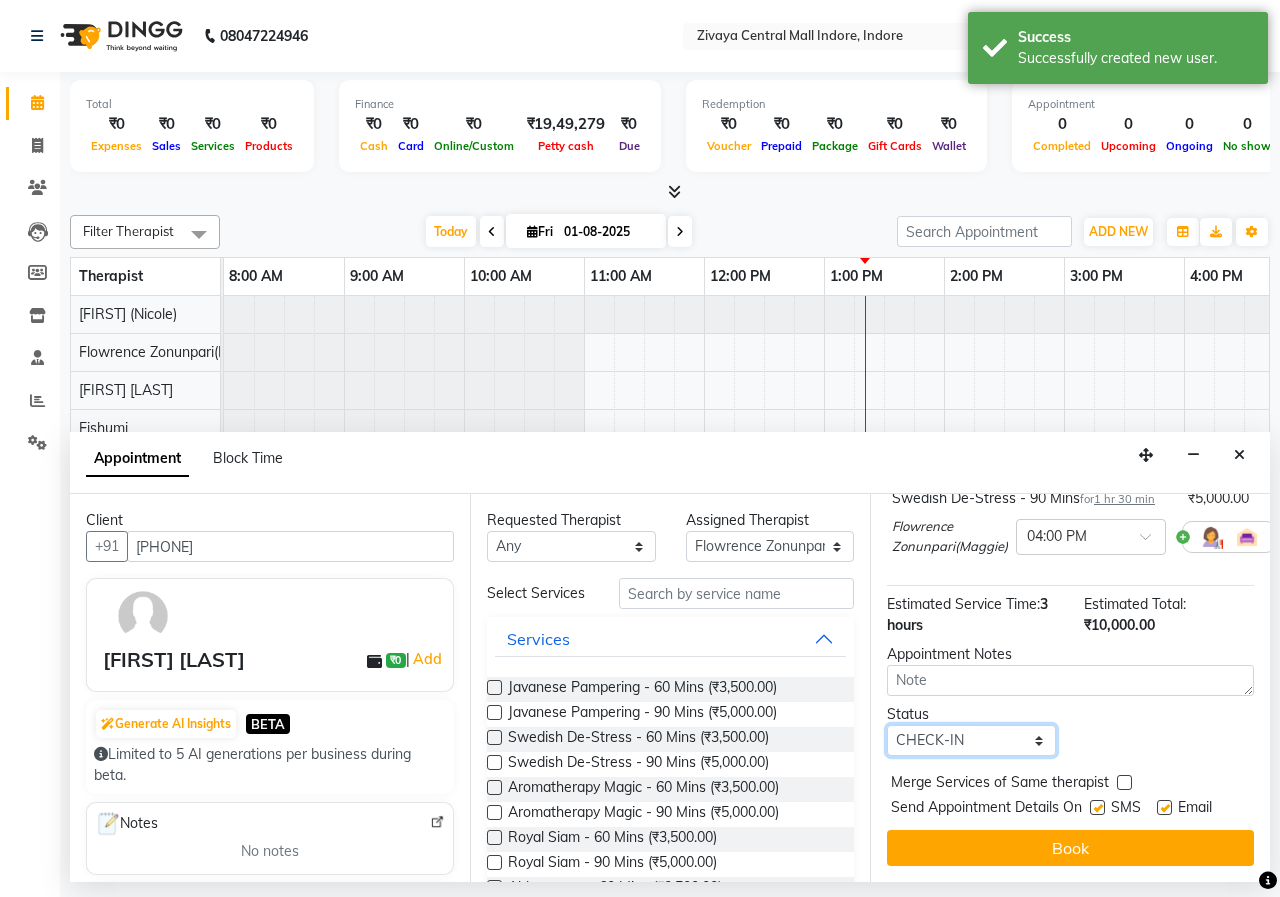 click on "Select TENTATIVE CONFIRM CHECK-IN UPCOMING" at bounding box center (971, 740) 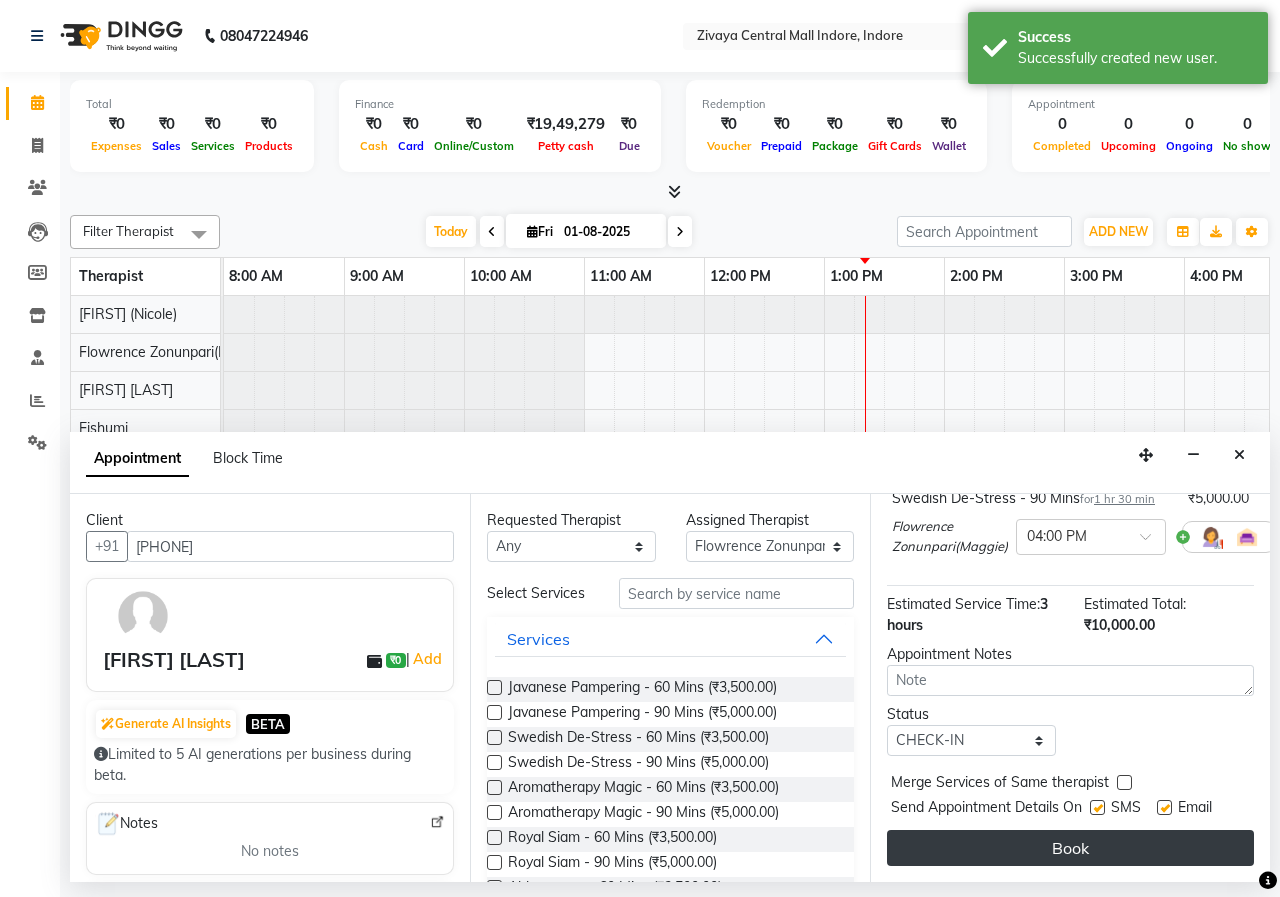 click on "Book" at bounding box center [1070, 848] 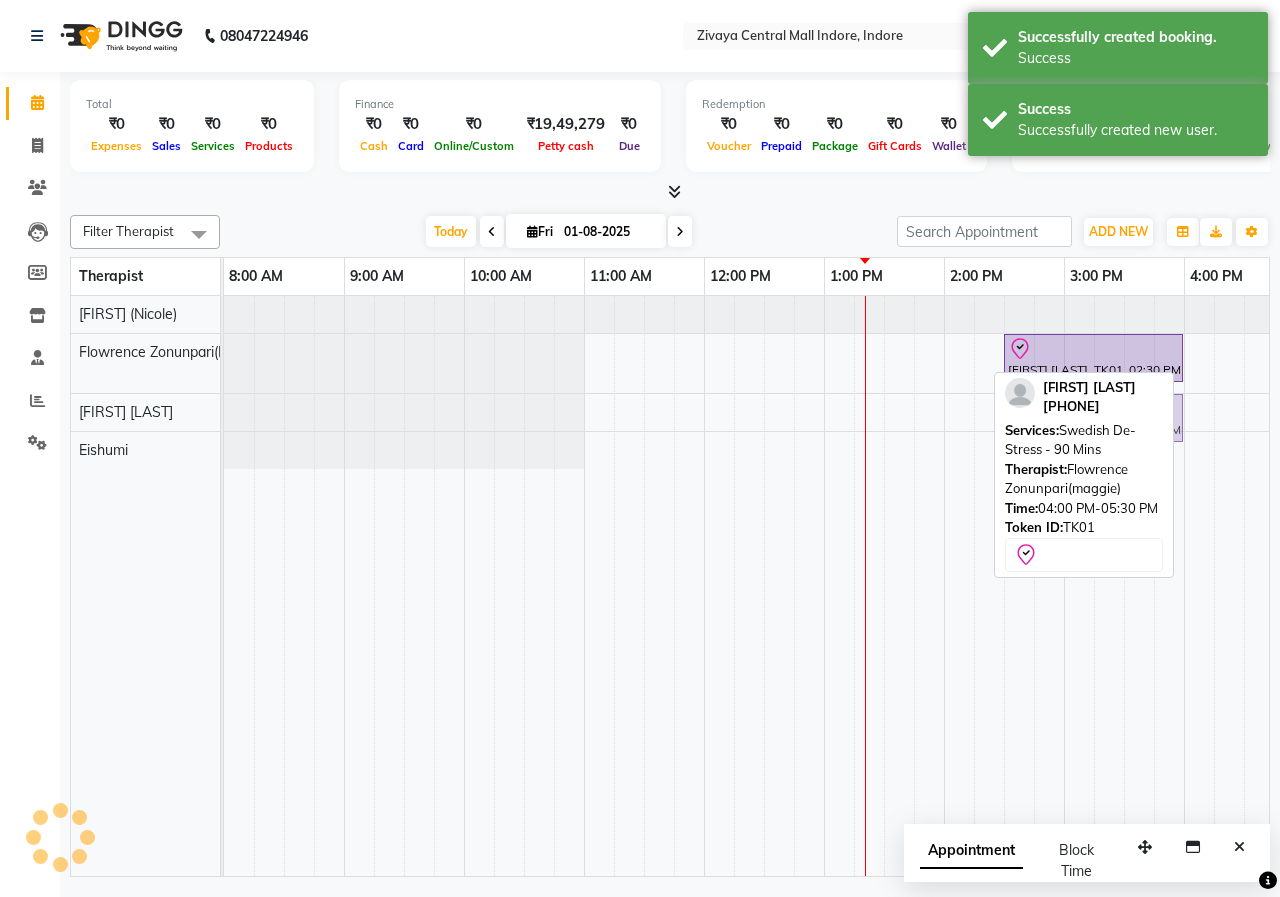 drag, startPoint x: 1201, startPoint y: 356, endPoint x: 1023, endPoint y: 408, distance: 185.44002 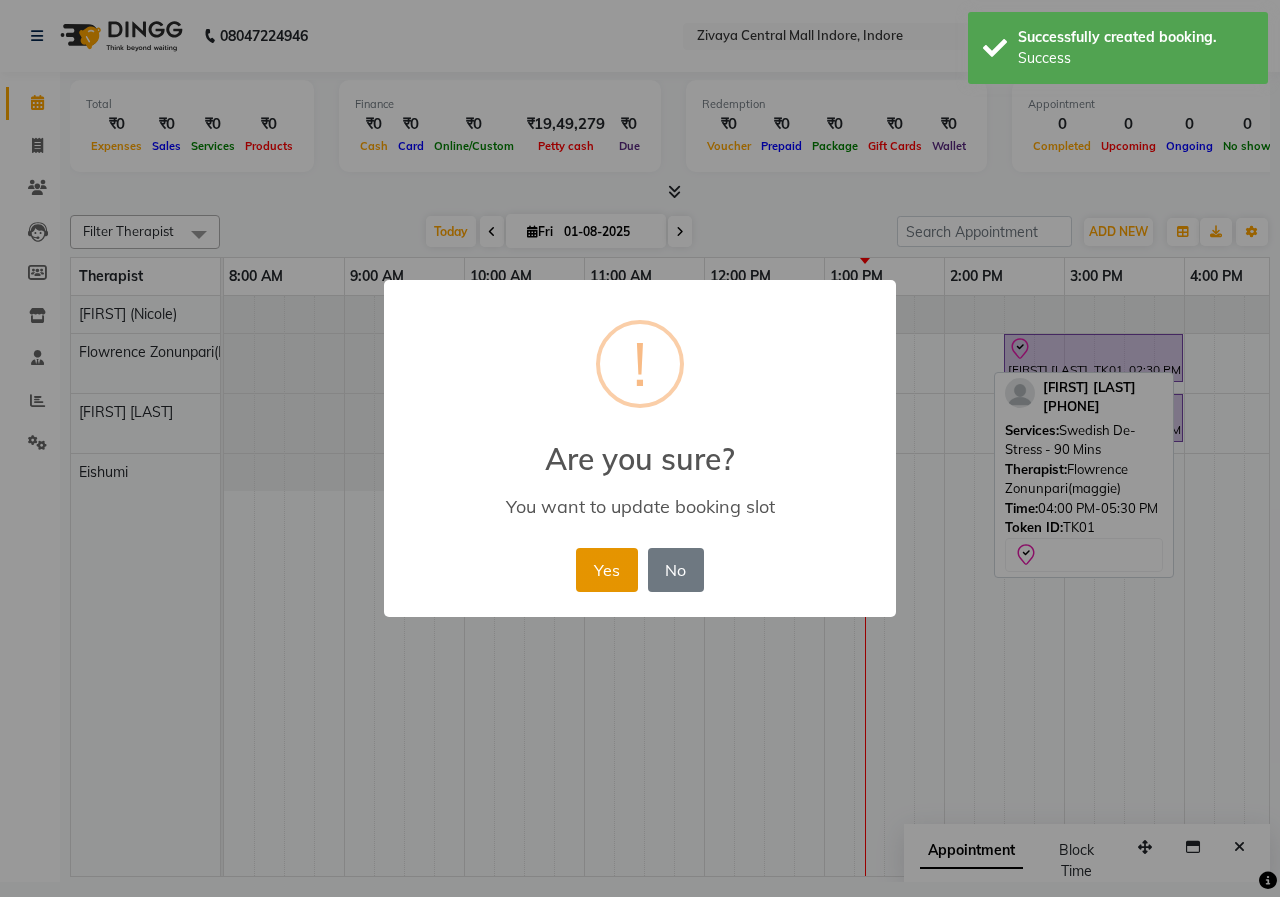 click on "Yes" at bounding box center (606, 570) 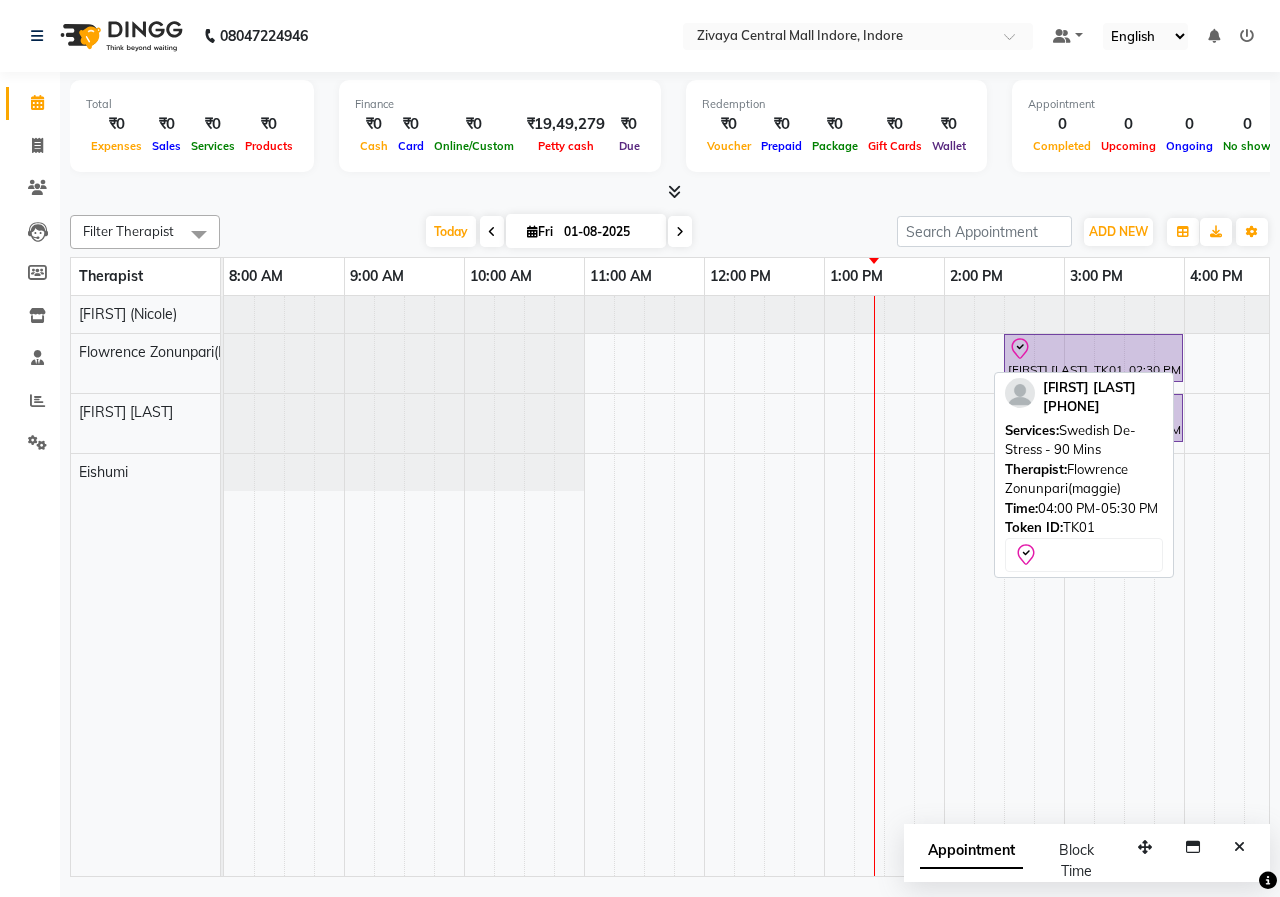 scroll, scrollTop: 0, scrollLeft: 270, axis: horizontal 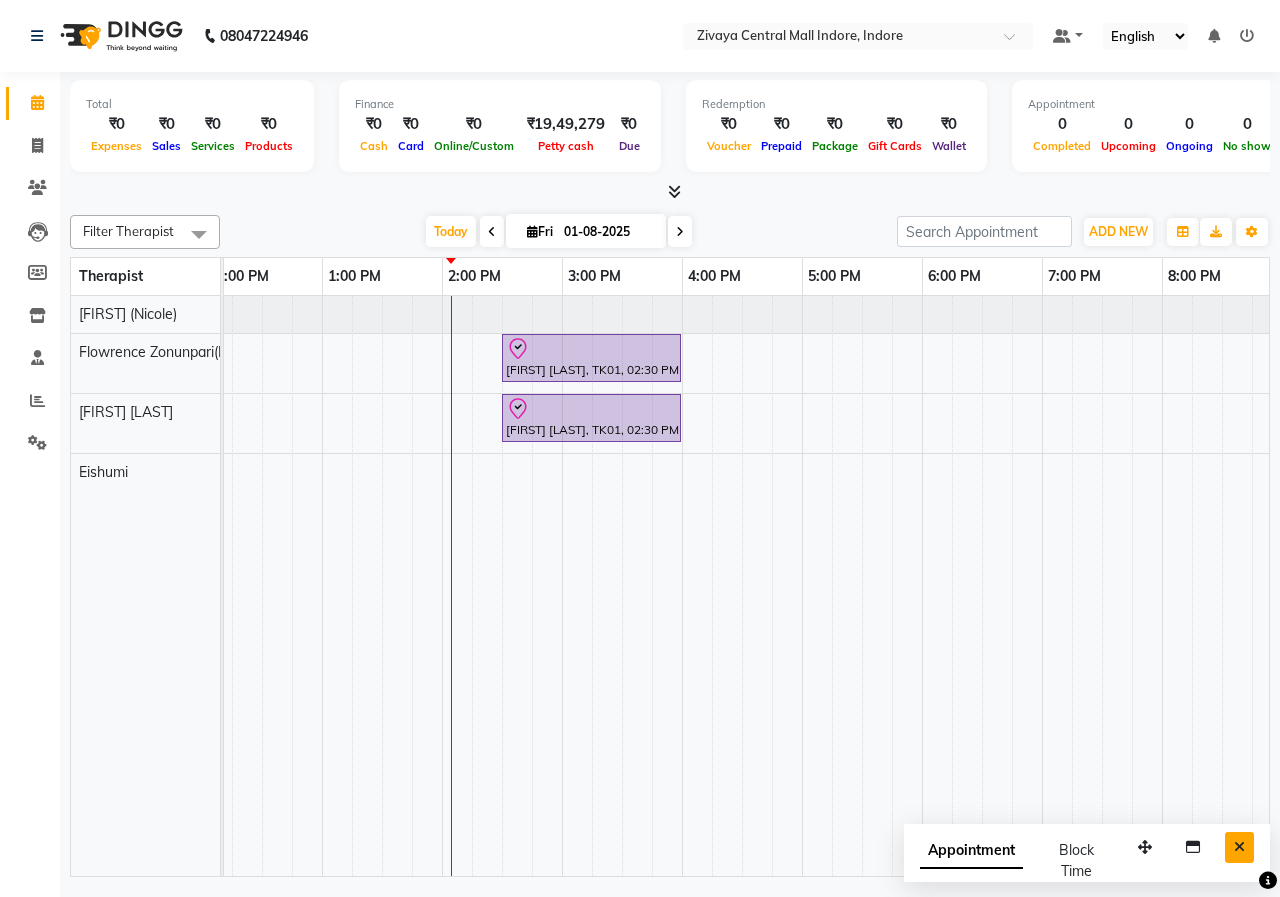 click at bounding box center (1239, 847) 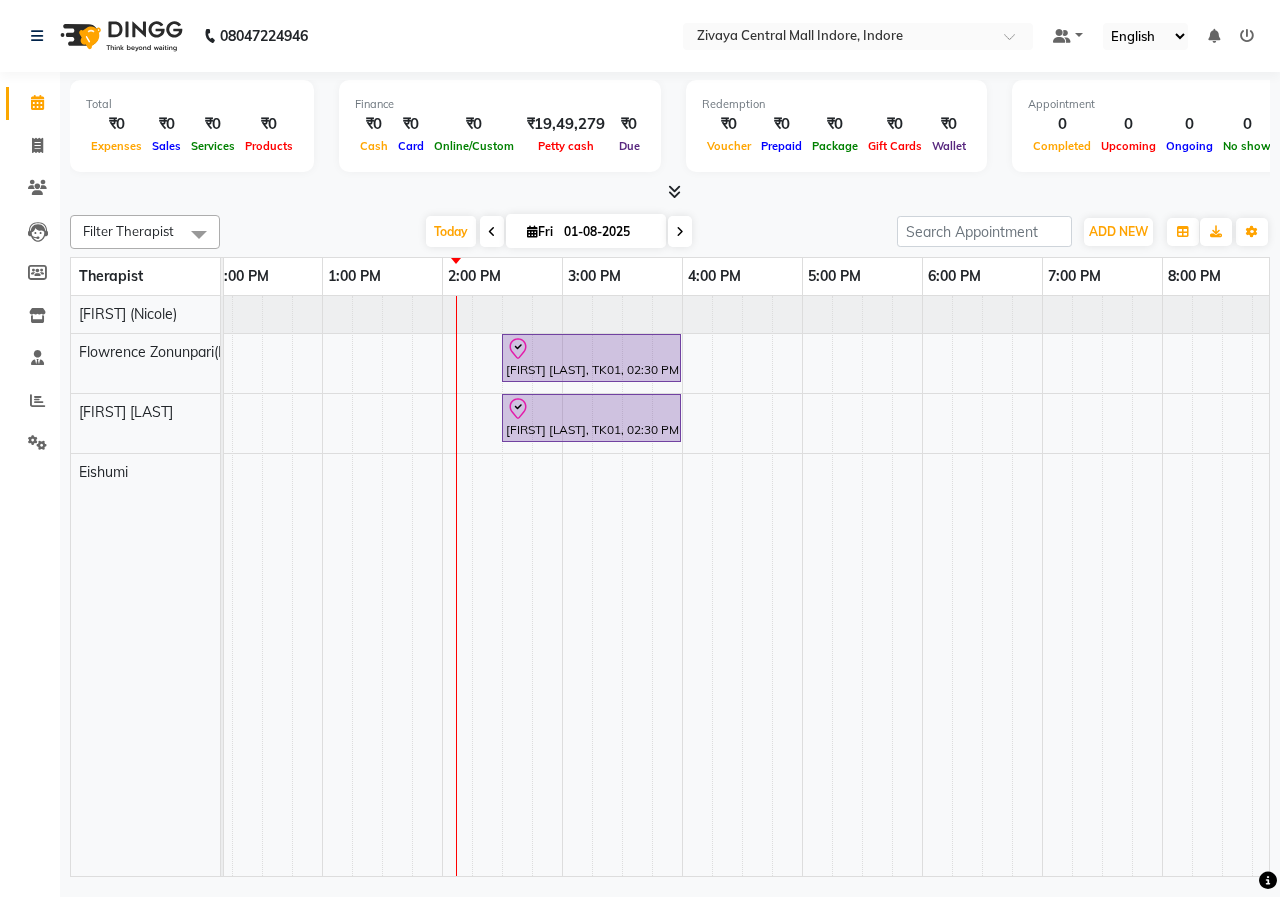 click at bounding box center [674, 191] 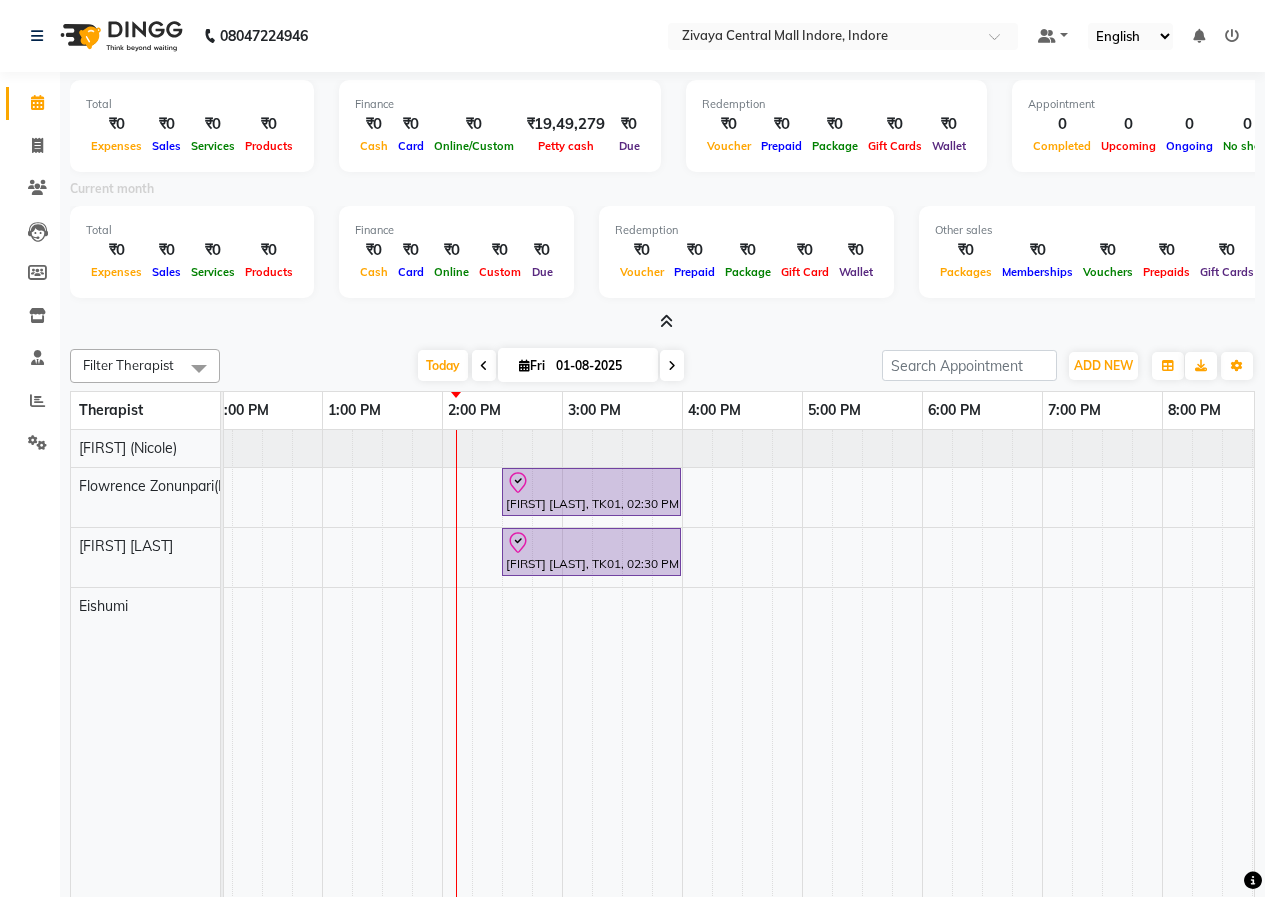 click at bounding box center (666, 321) 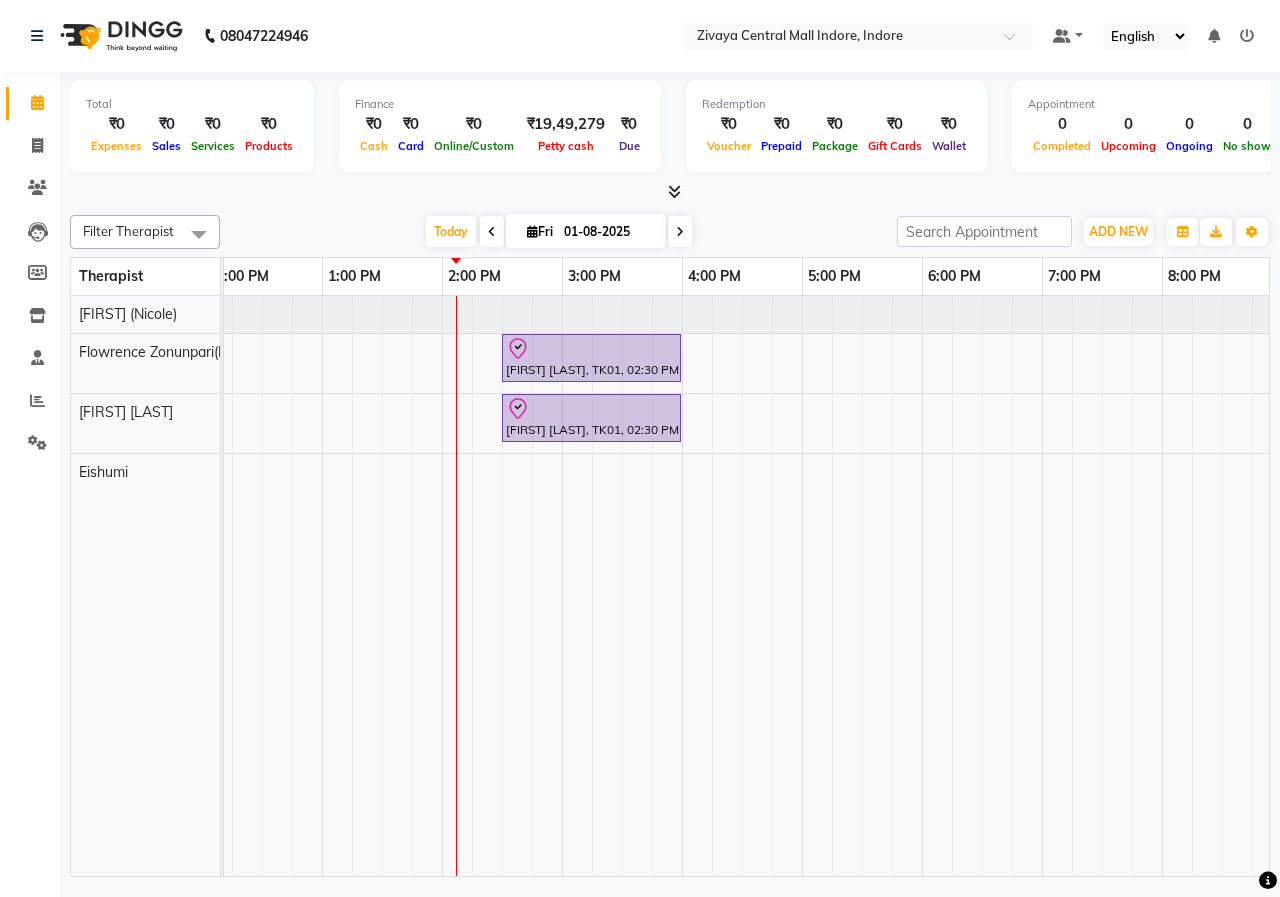 click at bounding box center (674, 191) 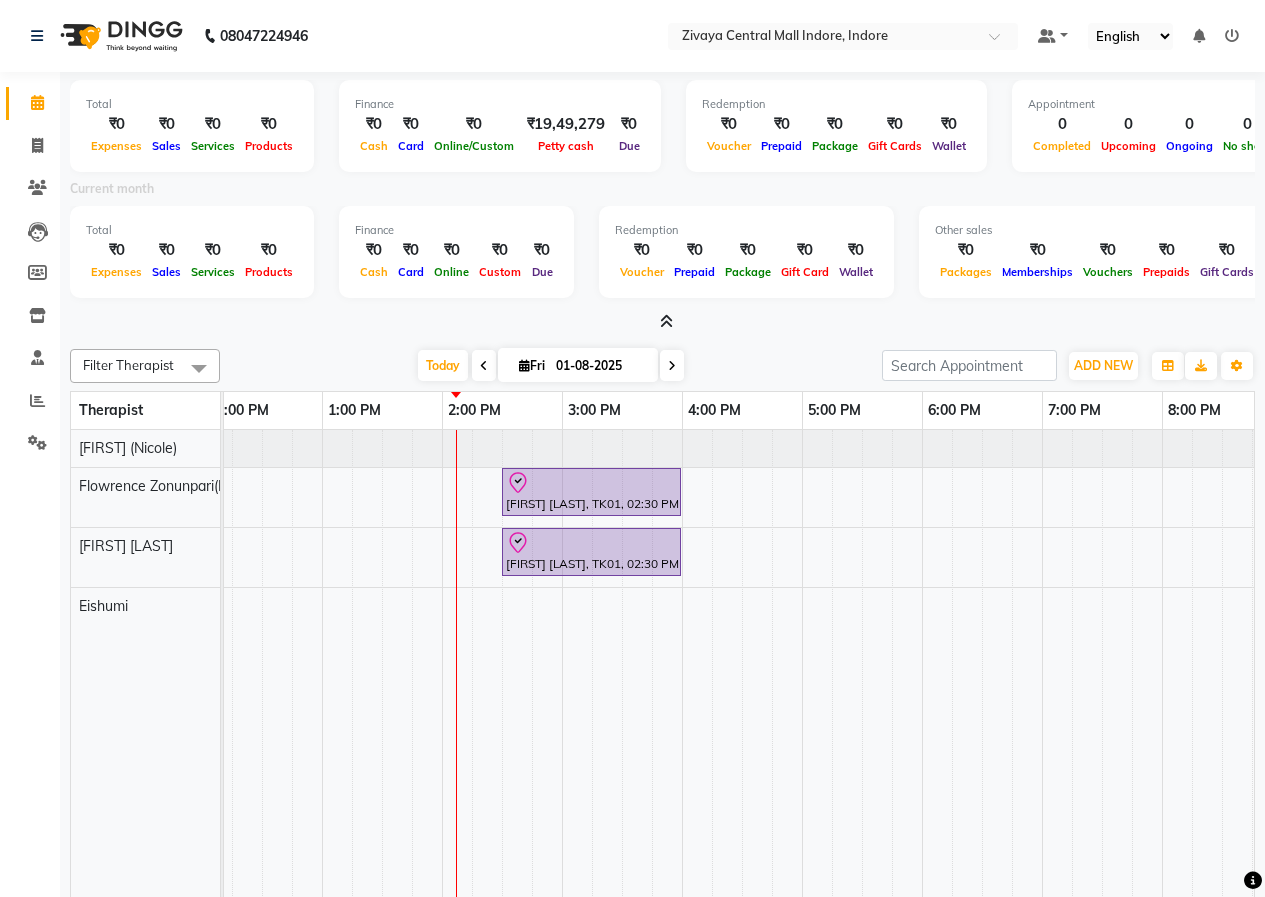 click at bounding box center (666, 321) 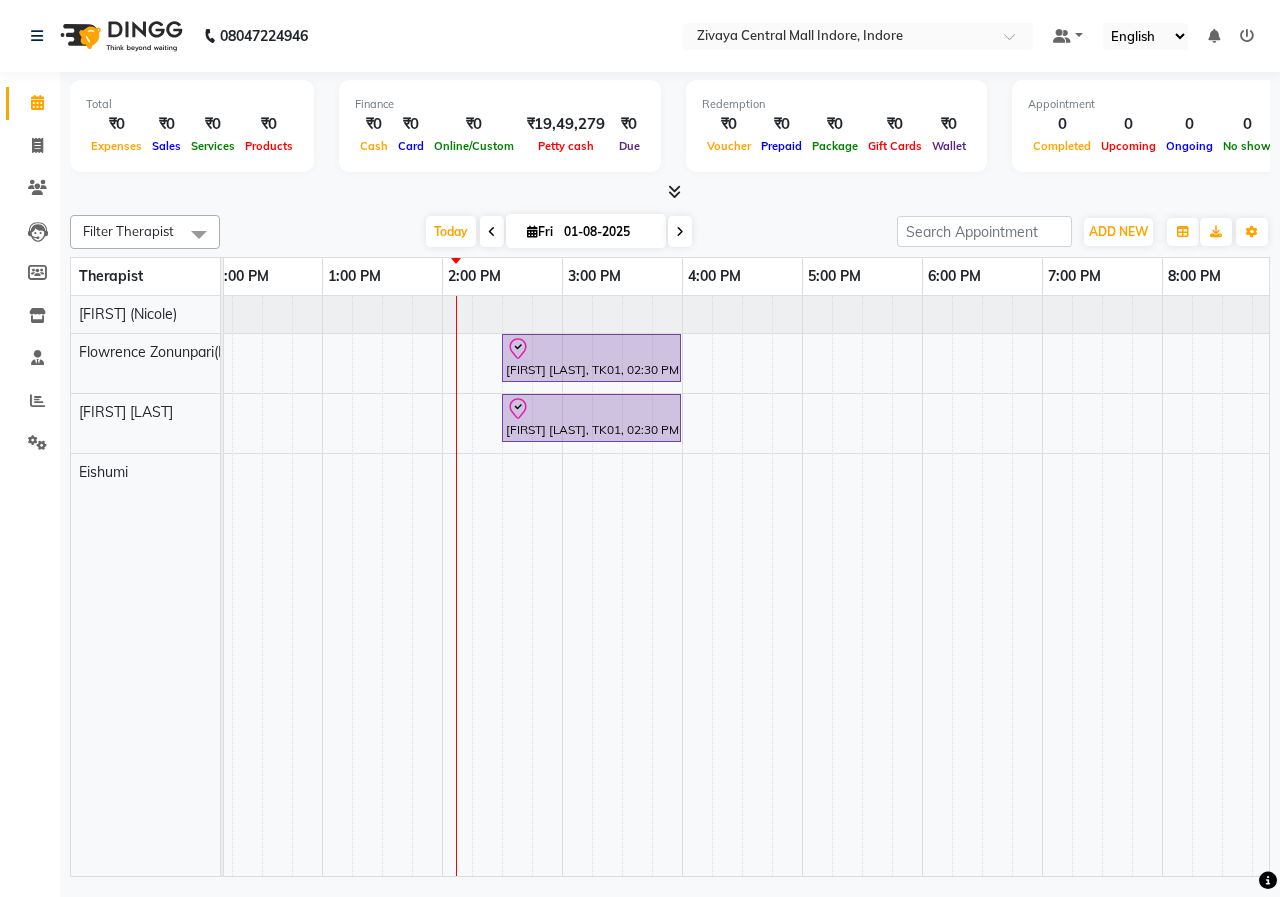 click at bounding box center [674, 191] 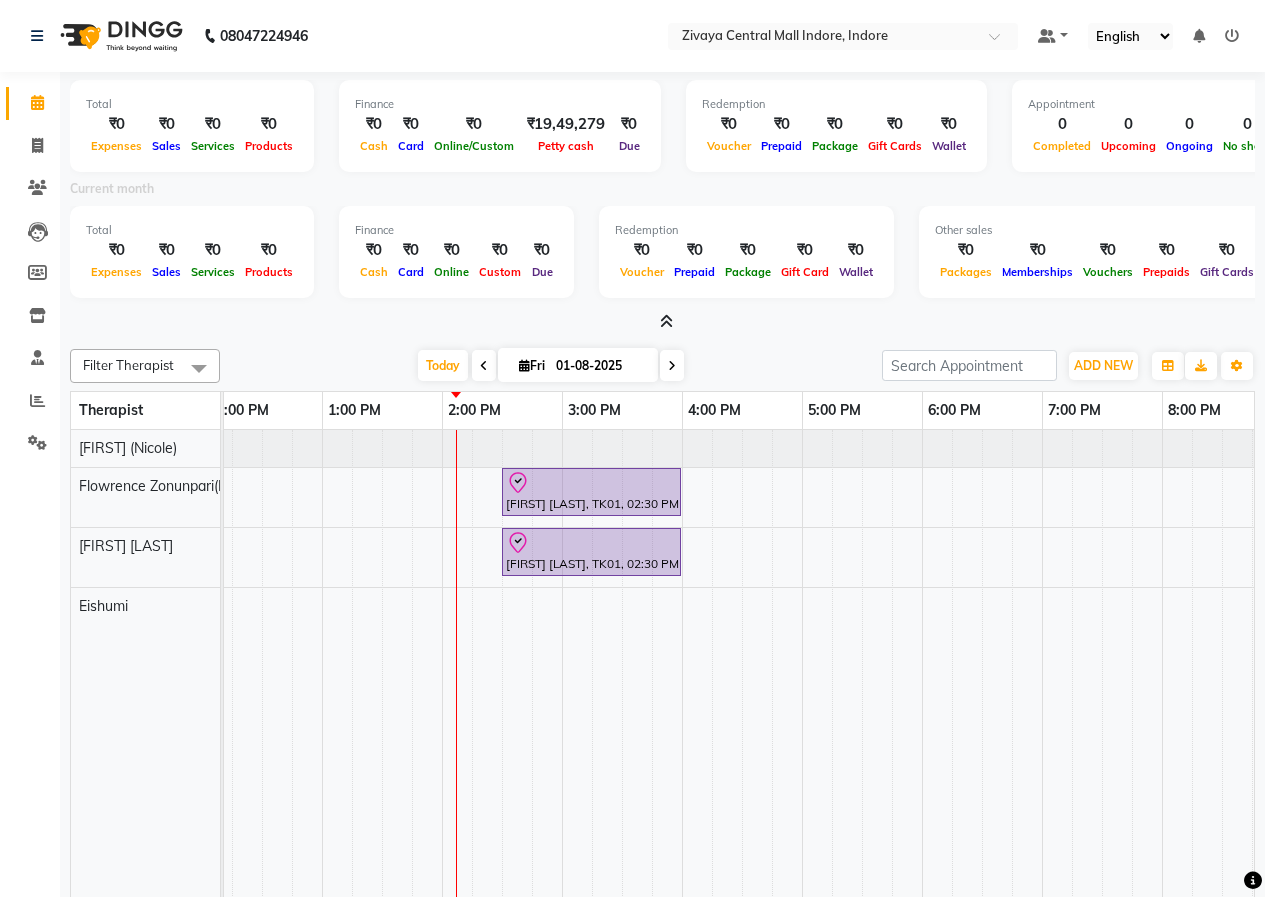 click at bounding box center (666, 321) 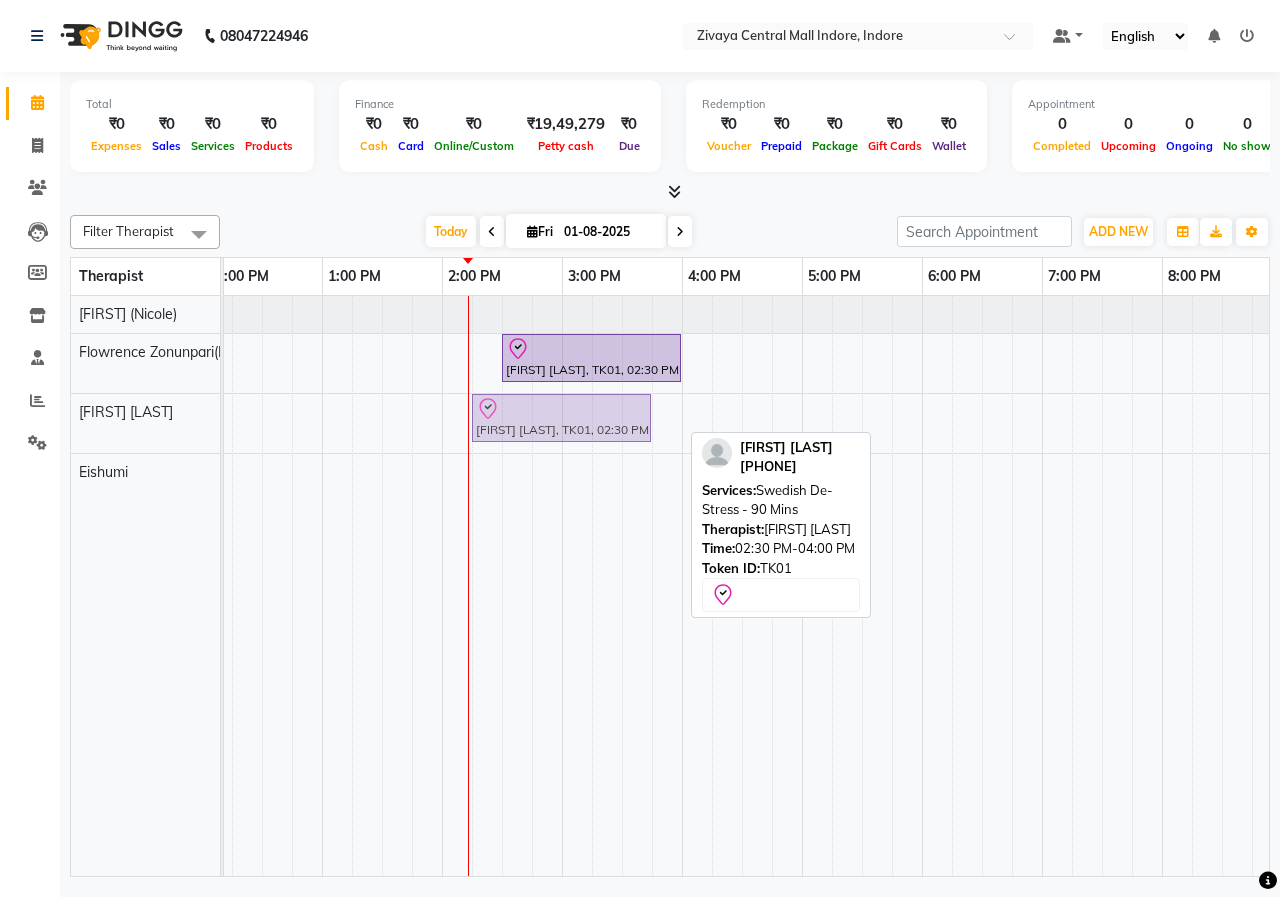 drag, startPoint x: 562, startPoint y: 424, endPoint x: 535, endPoint y: 418, distance: 27.658634 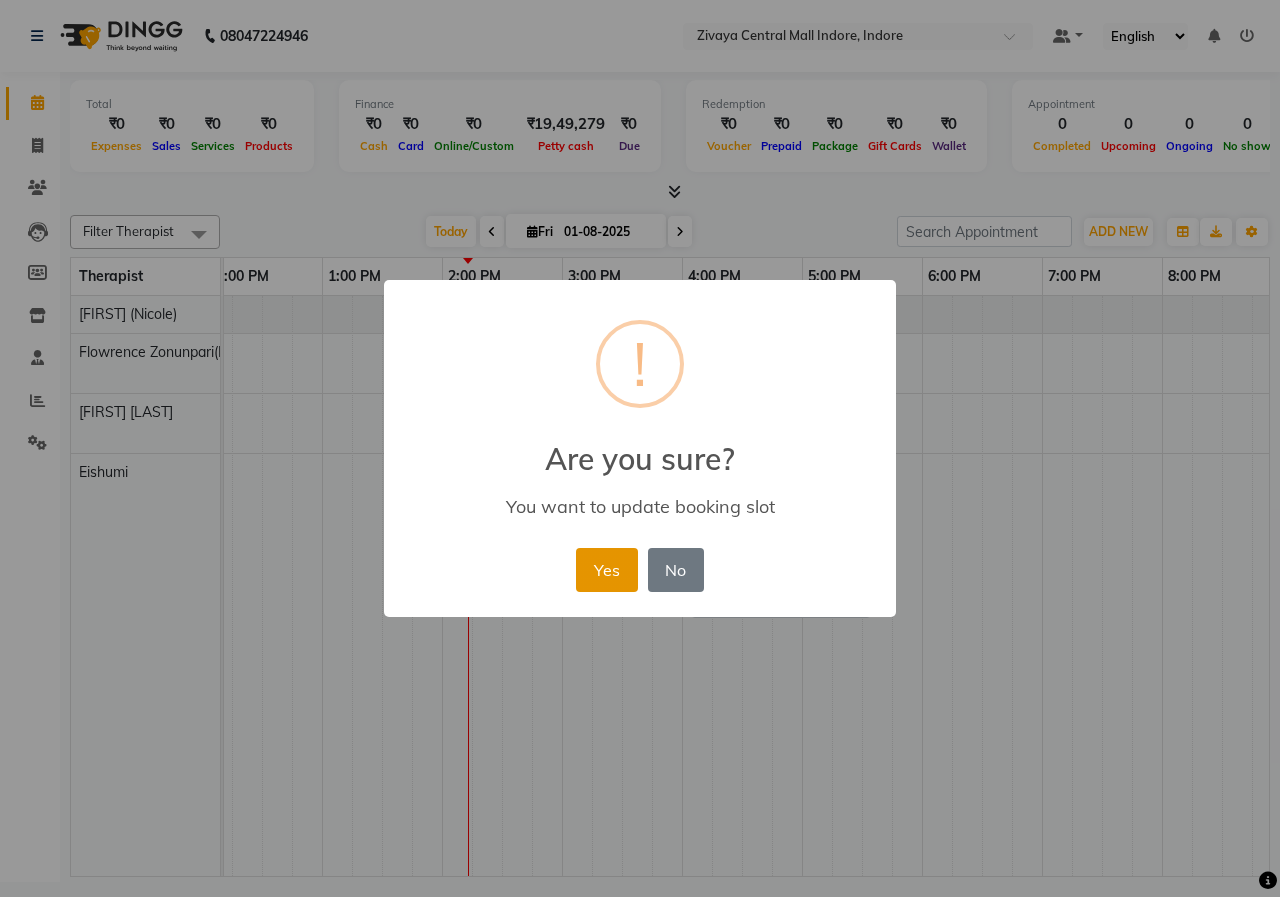 click on "Yes" at bounding box center [606, 570] 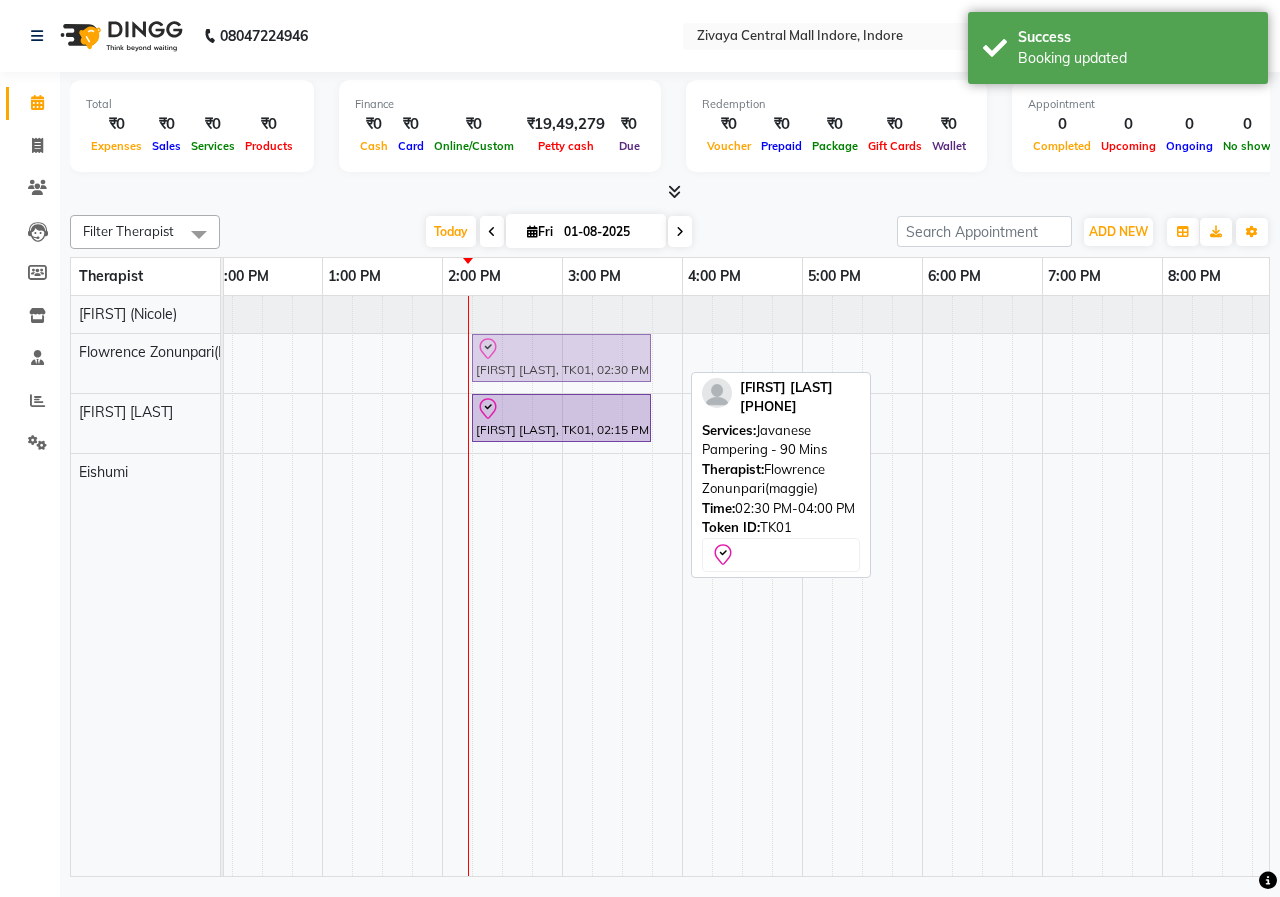 drag, startPoint x: 584, startPoint y: 357, endPoint x: 555, endPoint y: 360, distance: 29.15476 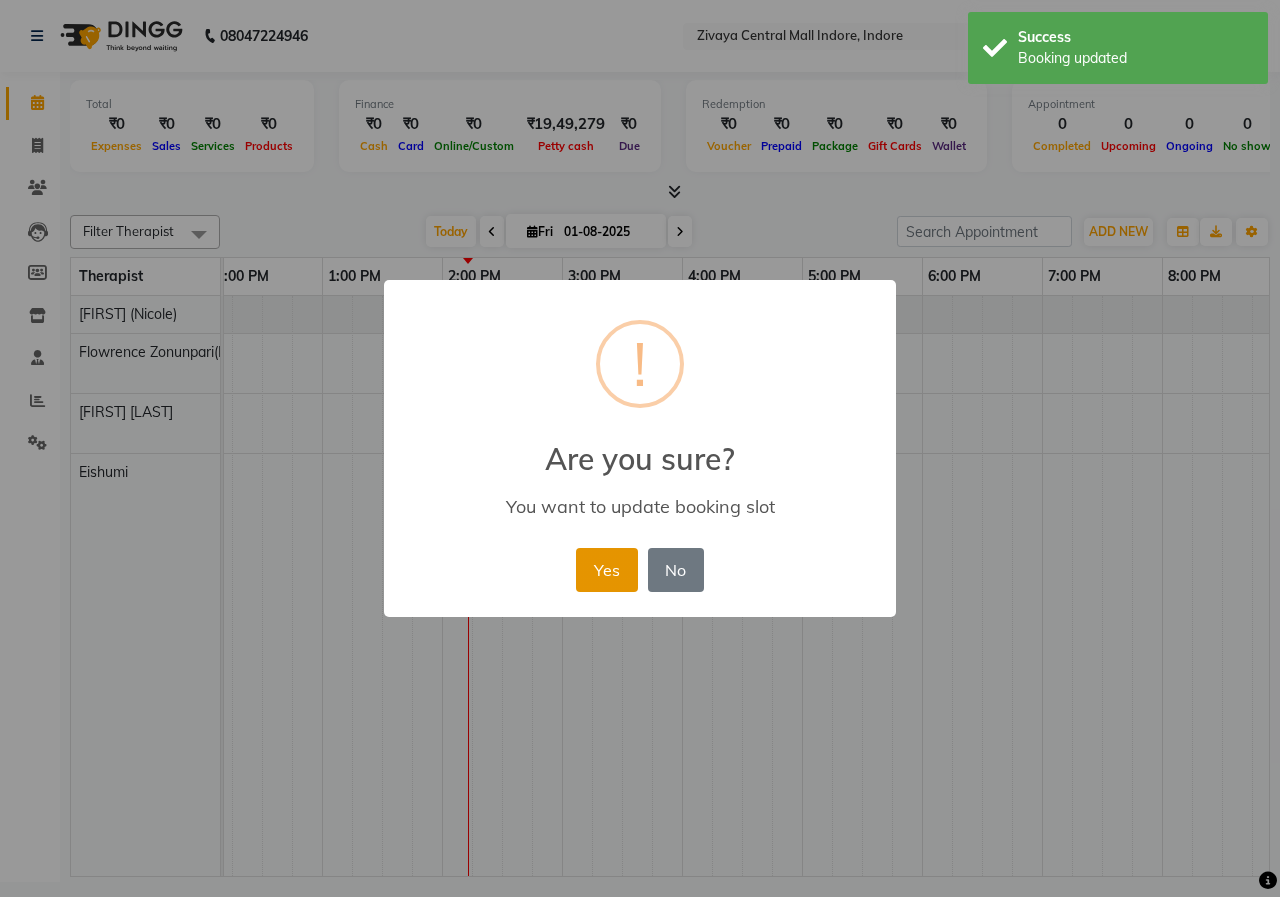 click on "Yes" at bounding box center (606, 570) 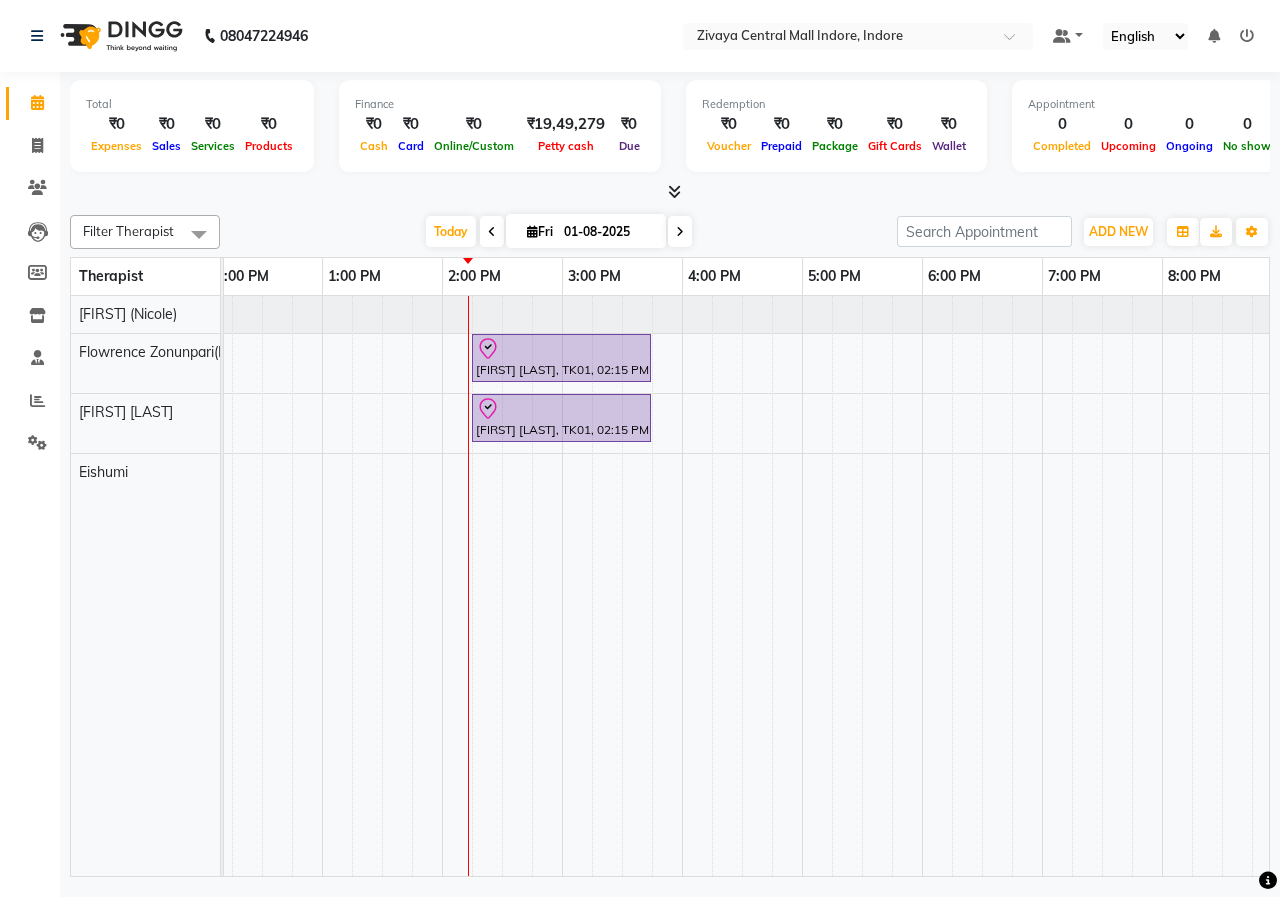 click on "01-08-2025" at bounding box center [608, 232] 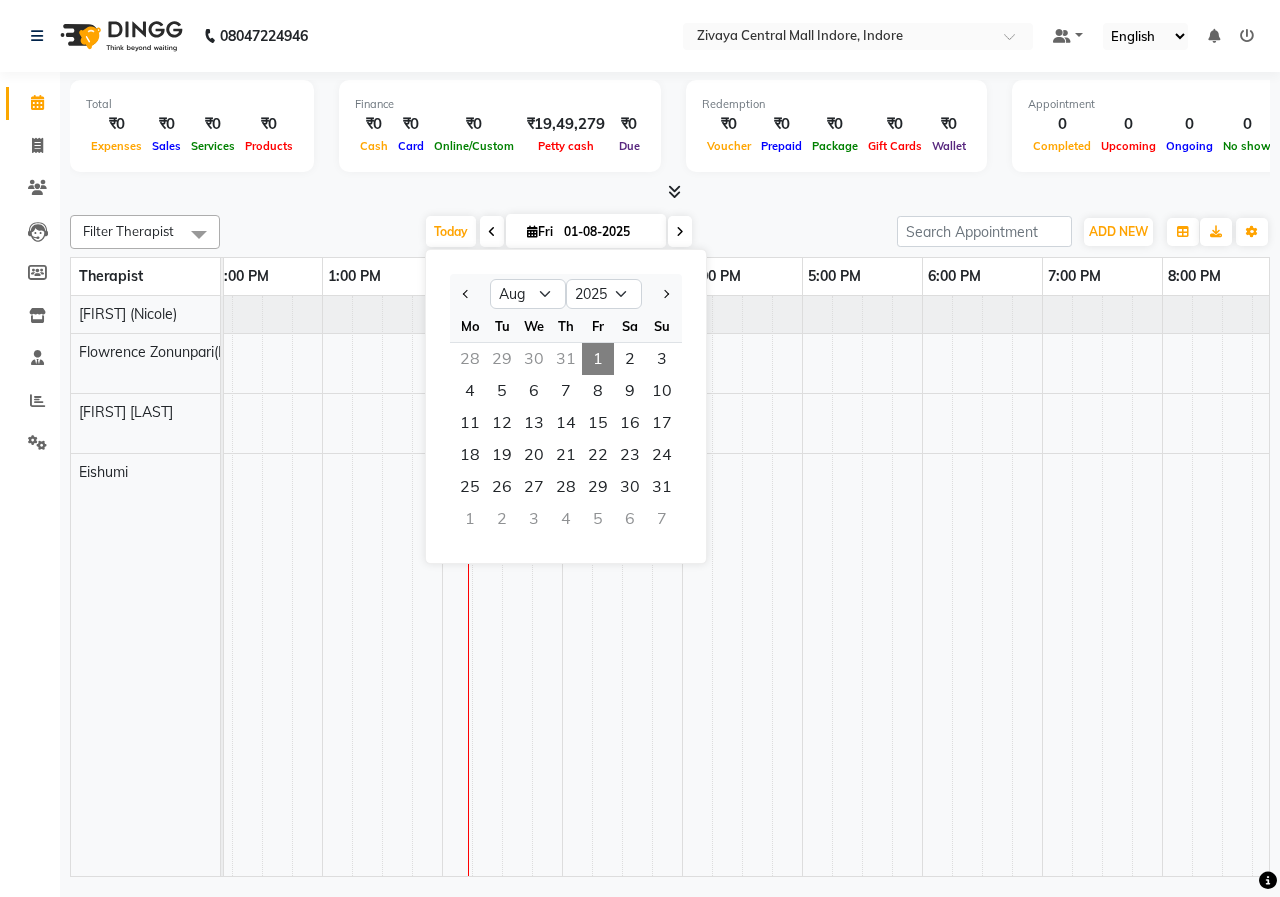 click on "01-08-2025" at bounding box center (608, 232) 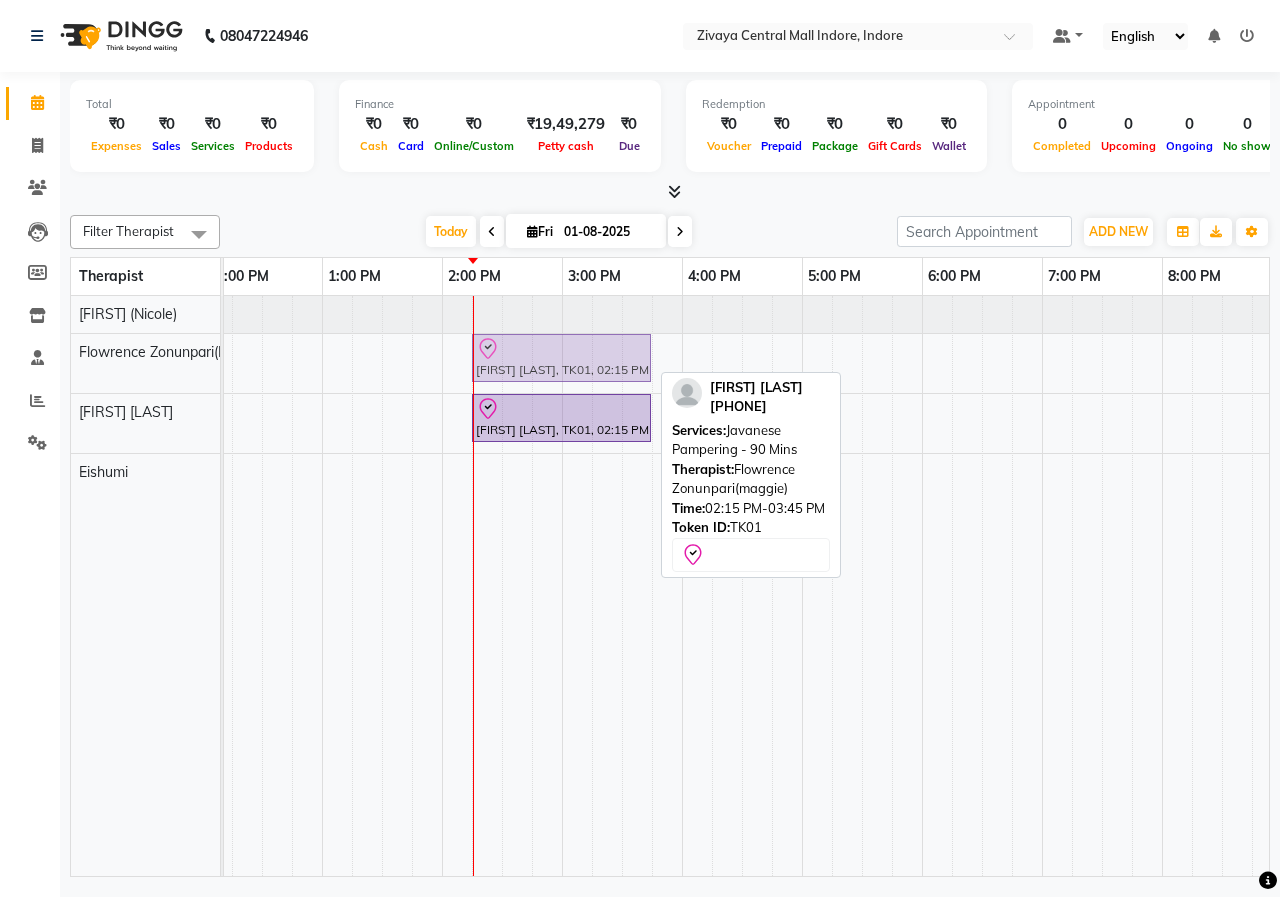 click on "Adarsh Kaul, TK01, 02:15 PM-03:45 PM, Javanese Pampering - 90 Mins
Adarsh Kaul, TK01, 02:15 PM-03:45 PM, Javanese Pampering - 90 Mins" at bounding box center (-278, 363) 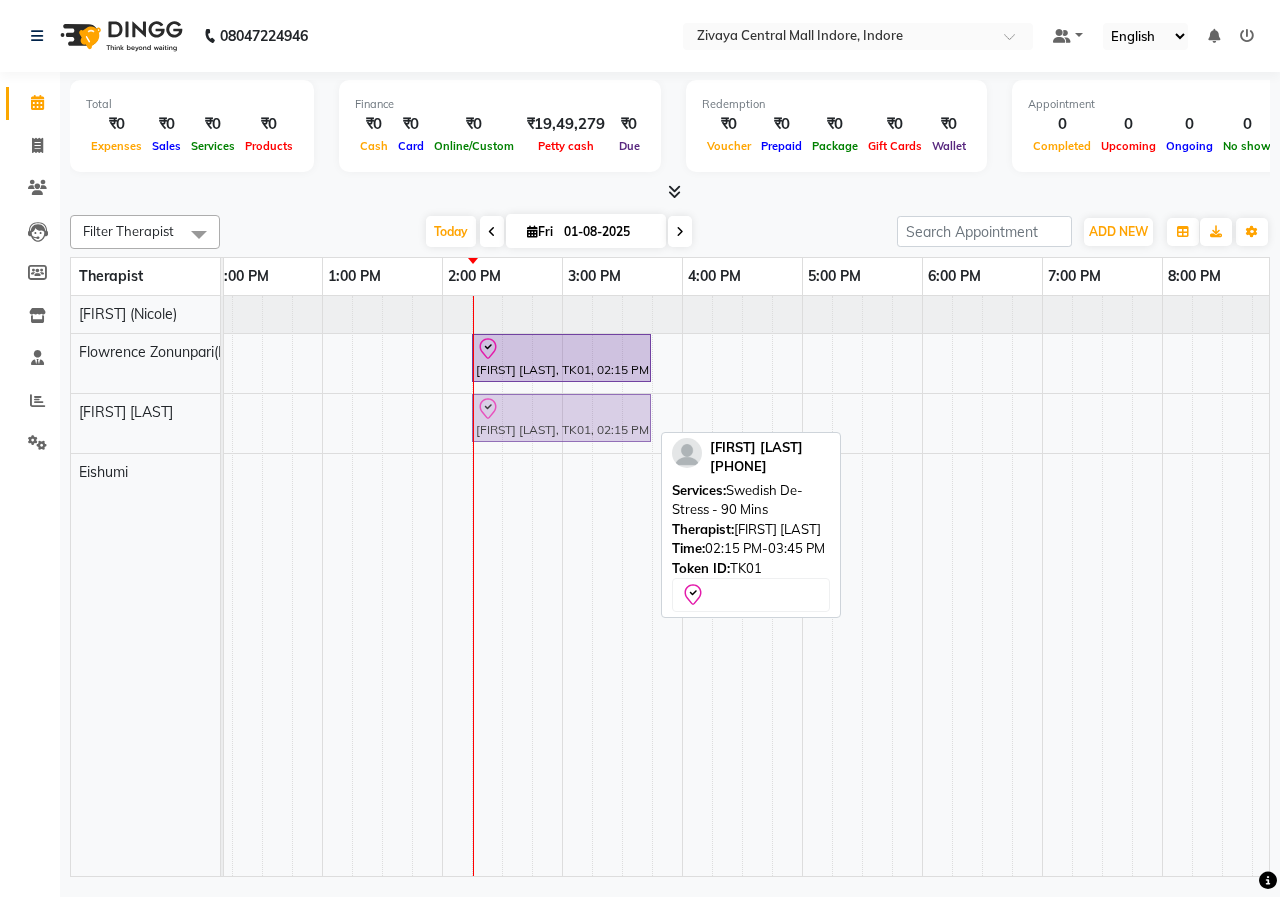 click on "Adarsh Kaul, TK01, 02:15 PM-03:45 PM, Swedish De-Stress - 90 Mins
Adarsh Kaul, TK01, 02:15 PM-03:45 PM, Swedish De-Stress - 90 Mins" at bounding box center [-278, 423] 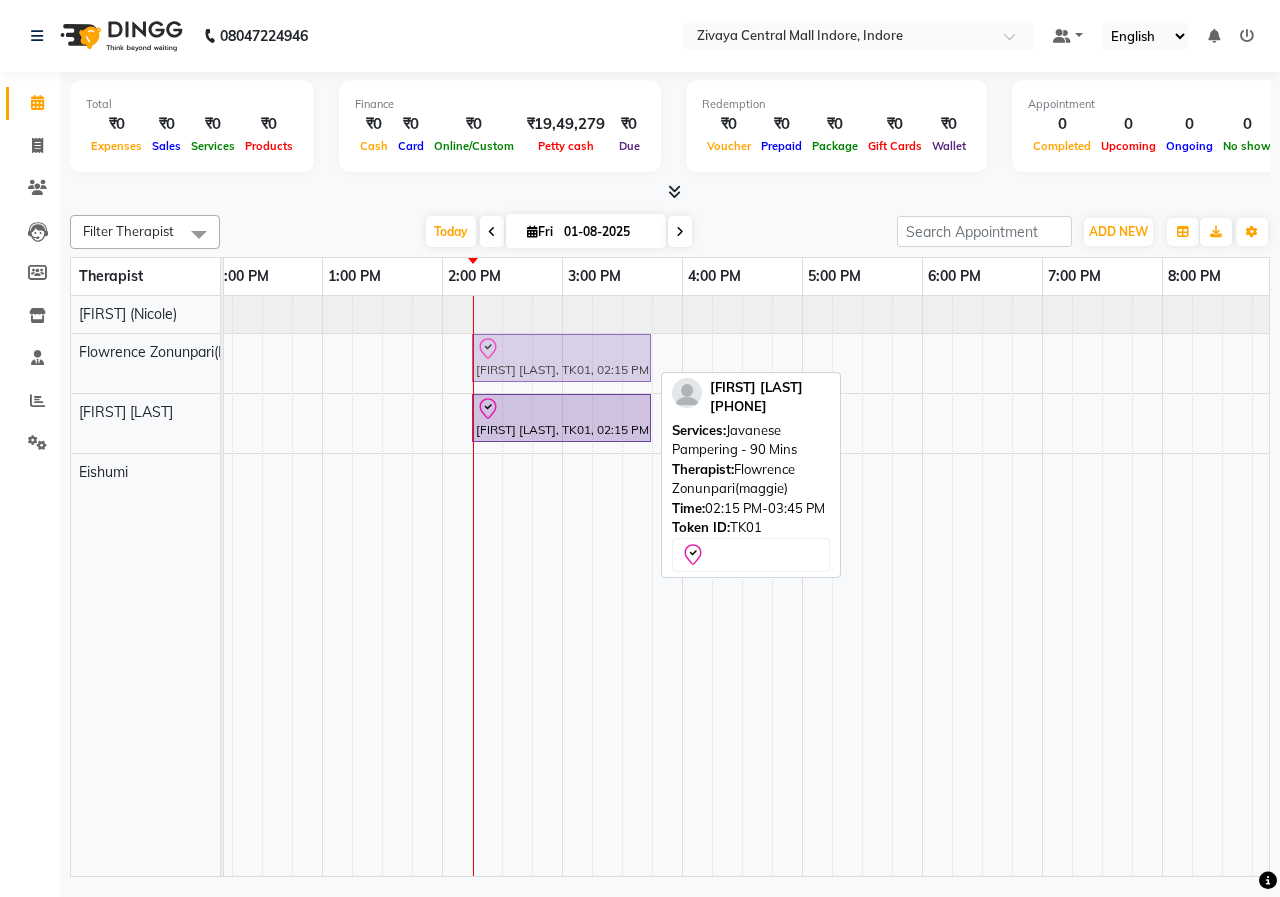 drag, startPoint x: 512, startPoint y: 353, endPoint x: 519, endPoint y: 373, distance: 21.189621 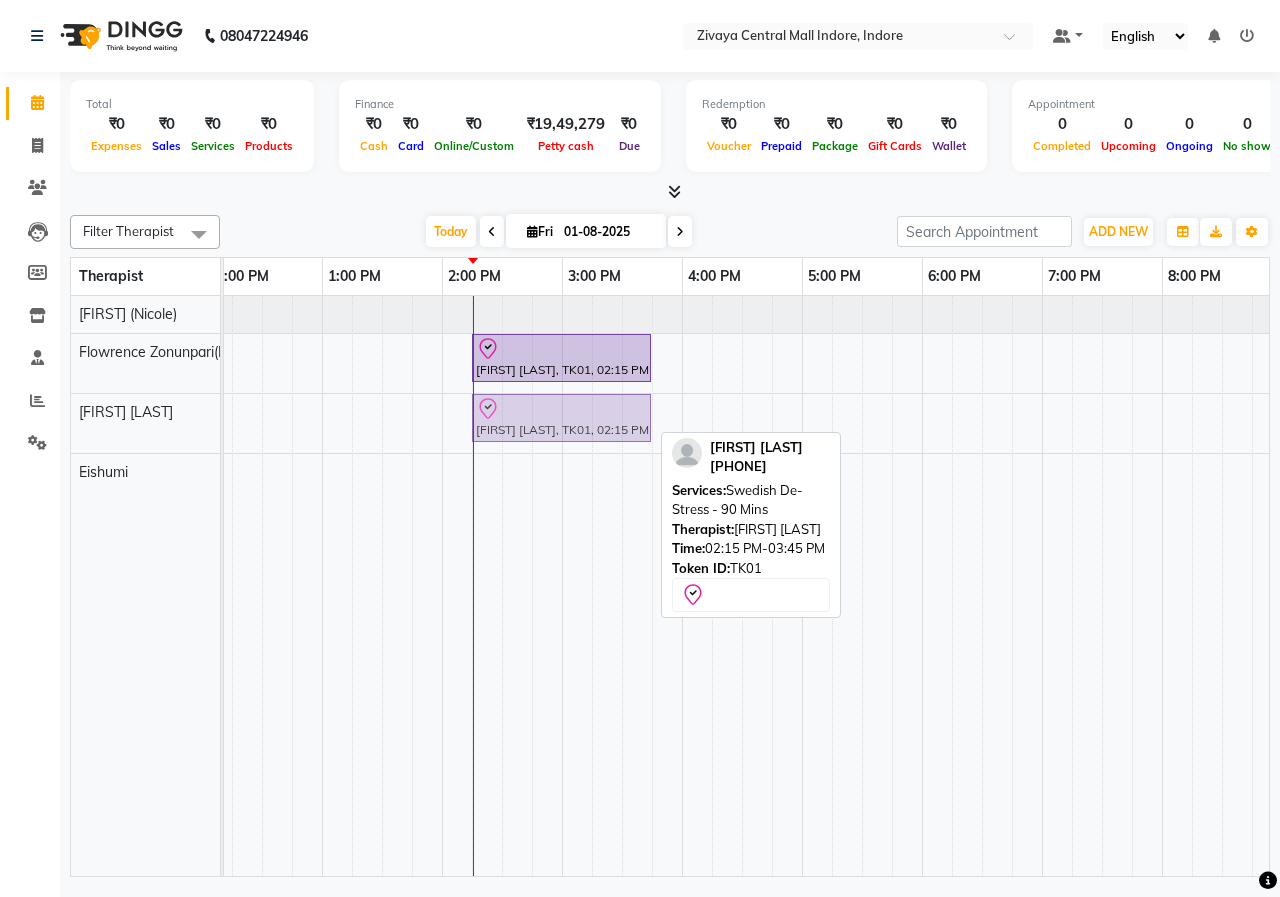 click on "Adarsh Kaul, TK01, 02:15 PM-03:45 PM, Swedish De-Stress - 90 Mins
Adarsh Kaul, TK01, 02:15 PM-03:45 PM, Swedish De-Stress - 90 Mins" at bounding box center [-278, 423] 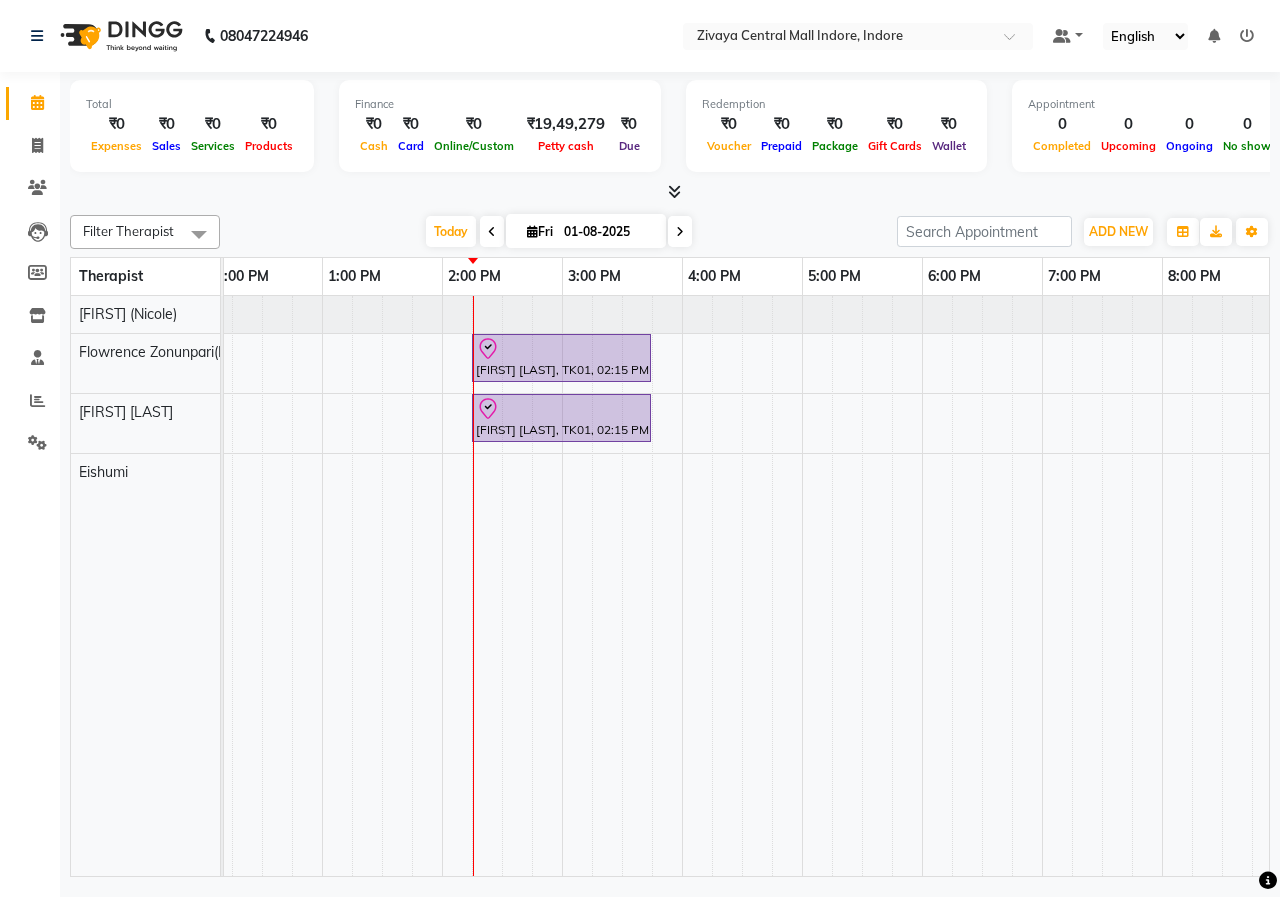 scroll, scrollTop: 0, scrollLeft: 181, axis: horizontal 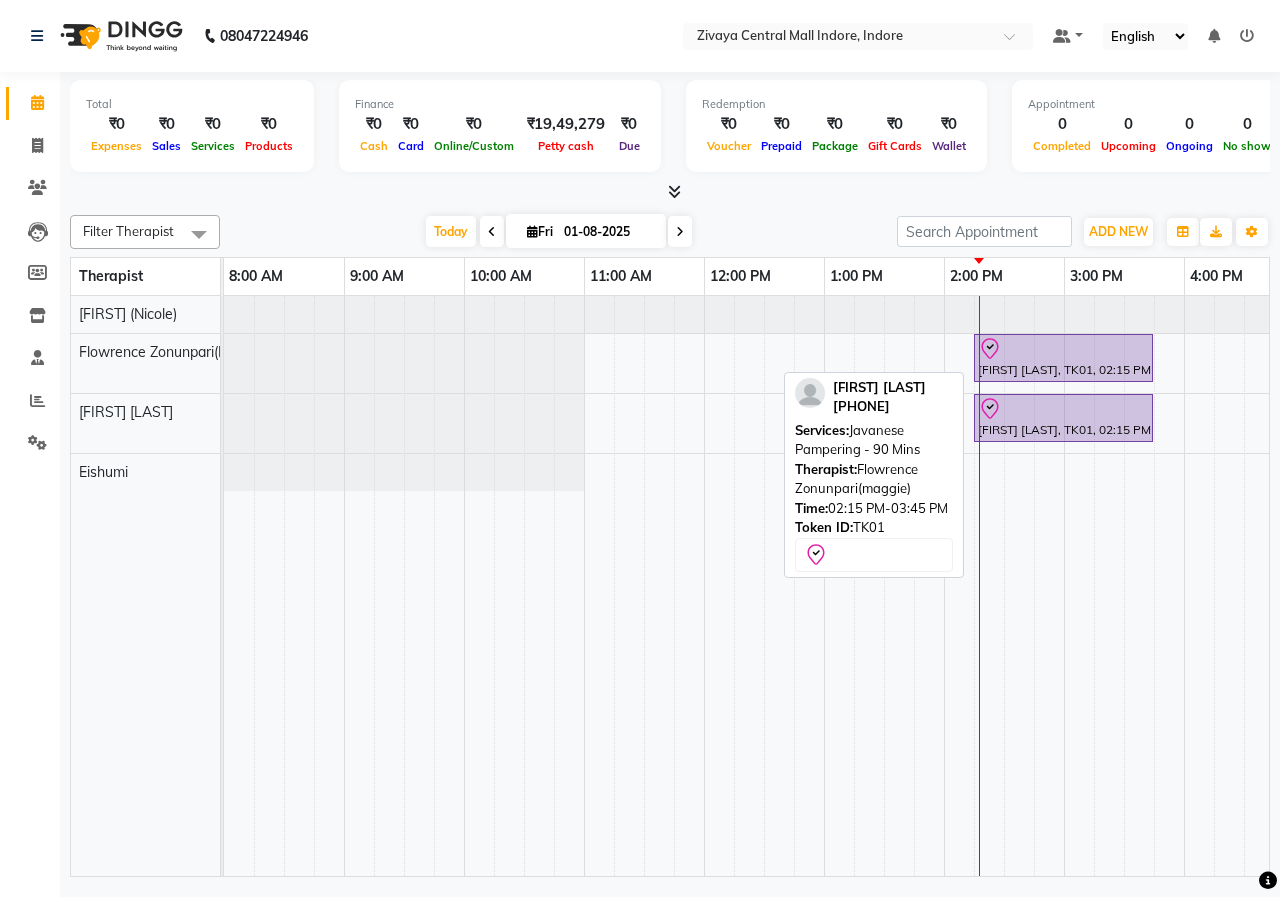 click on "Adarsh Kaul, TK01, 02:15 PM-03:45 PM, Javanese Pampering - 90 Mins" at bounding box center (224, 363) 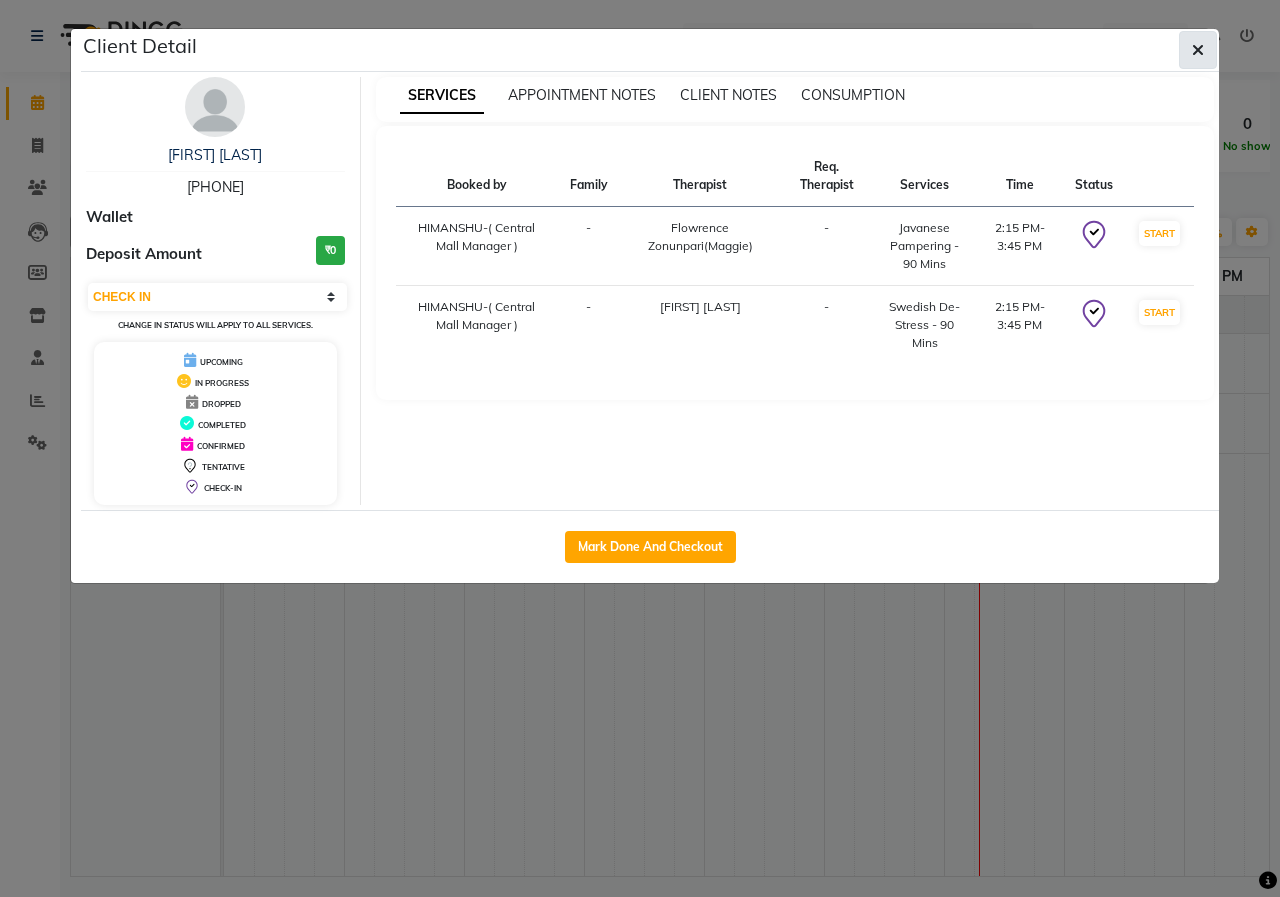 click 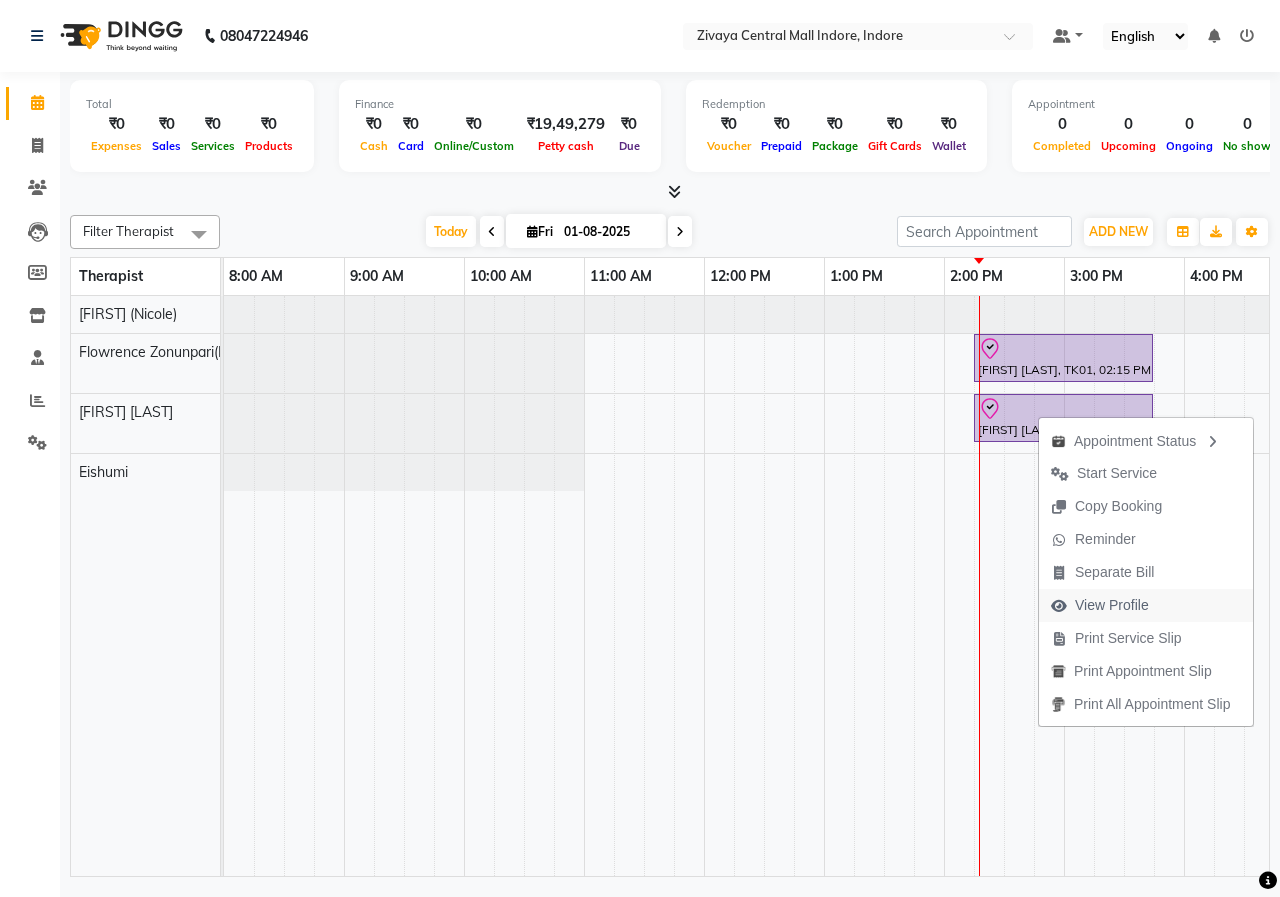 click on "View Profile" at bounding box center (1112, 605) 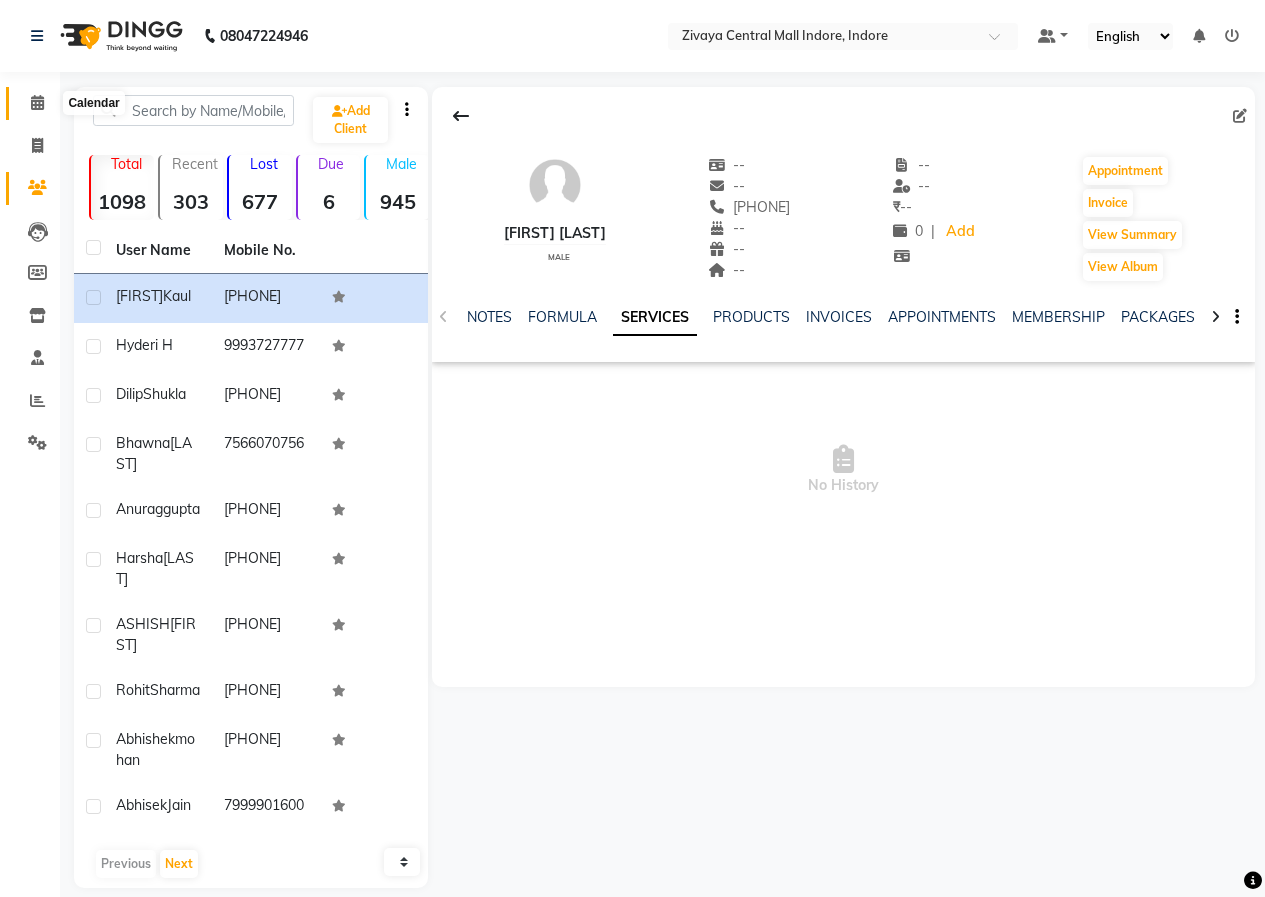 click 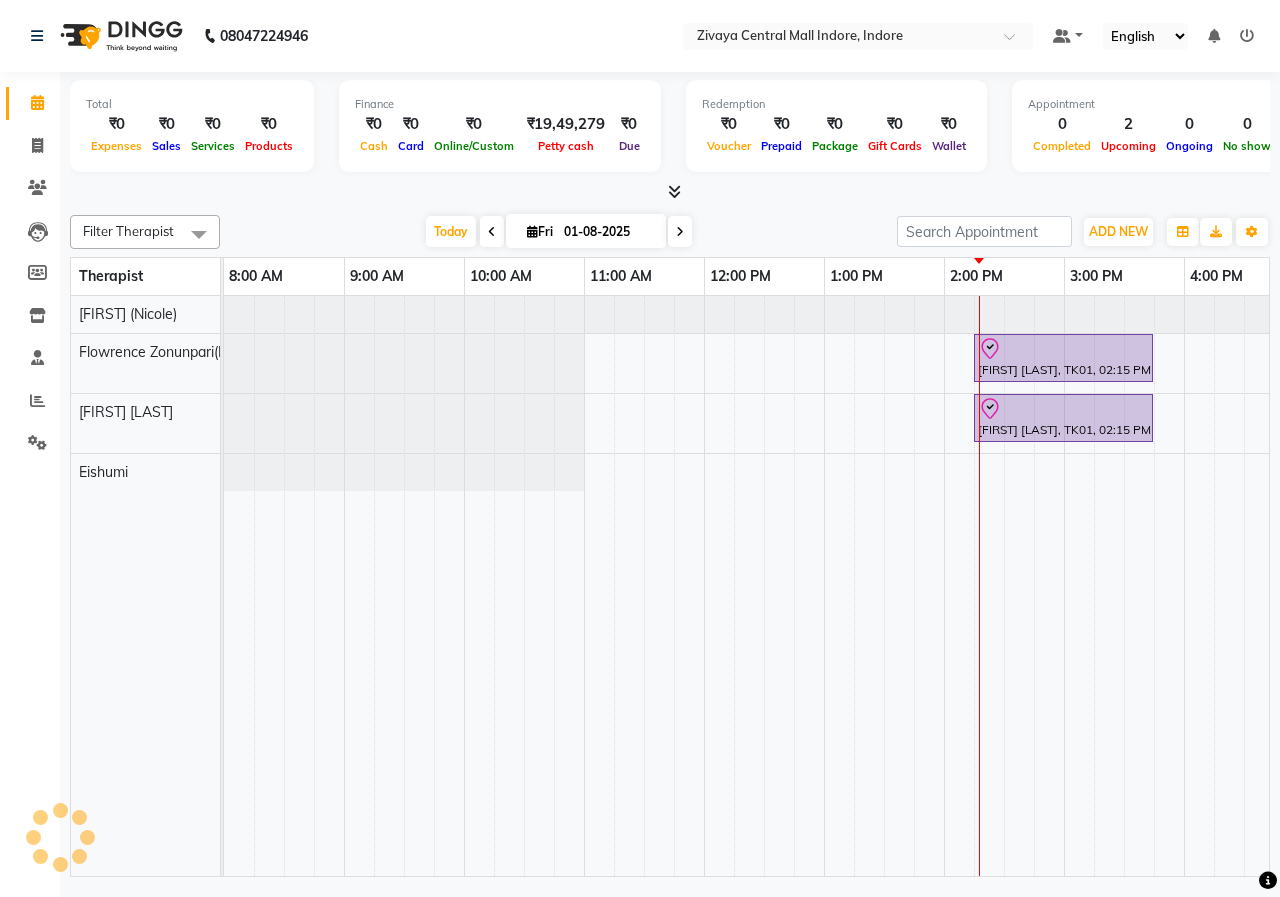 scroll, scrollTop: 0, scrollLeft: 0, axis: both 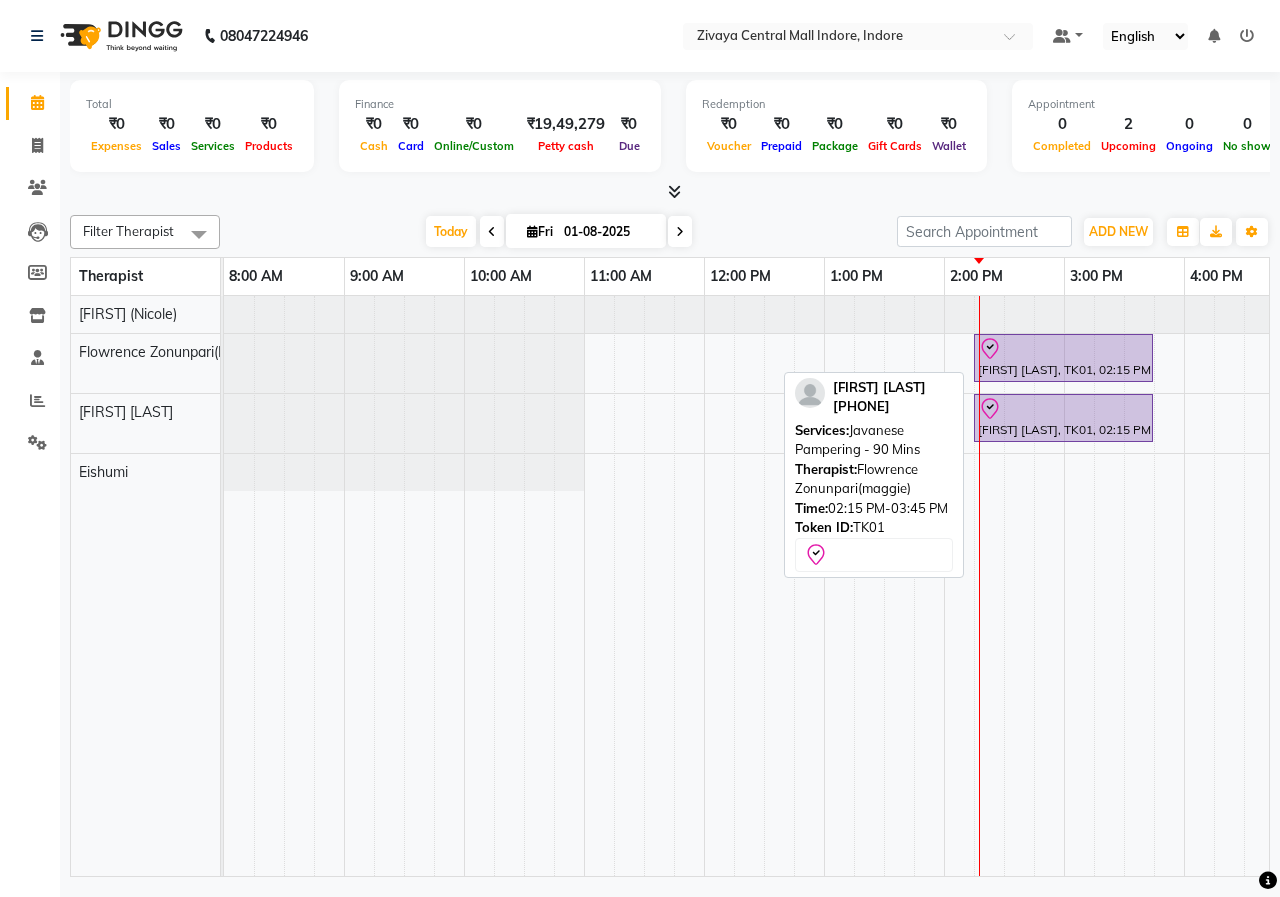 click on "Adarsh Kaul, TK01, 02:15 PM-03:45 PM, Javanese Pampering - 90 Mins" at bounding box center [1063, 358] 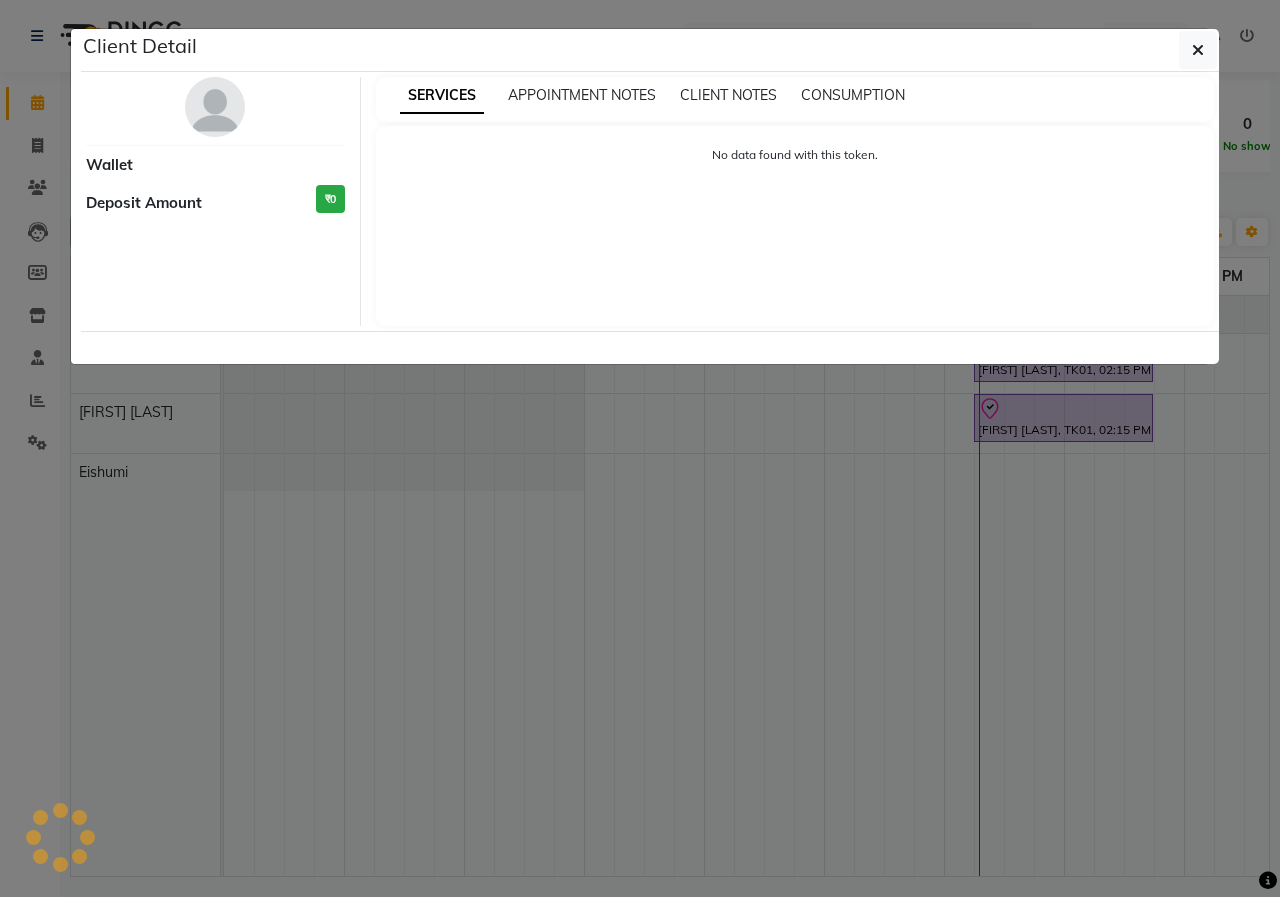 select on "8" 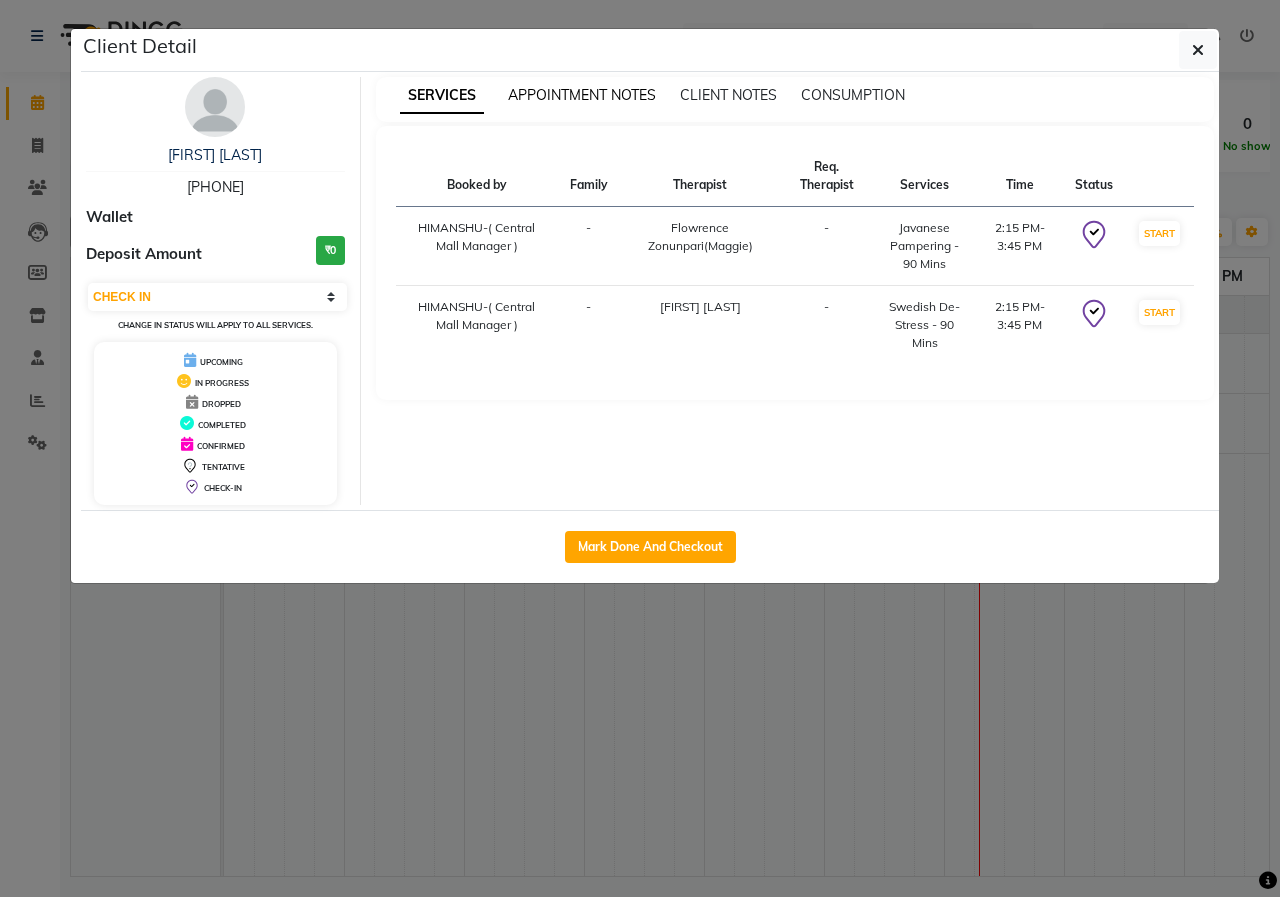 click on "APPOINTMENT NOTES" at bounding box center (582, 95) 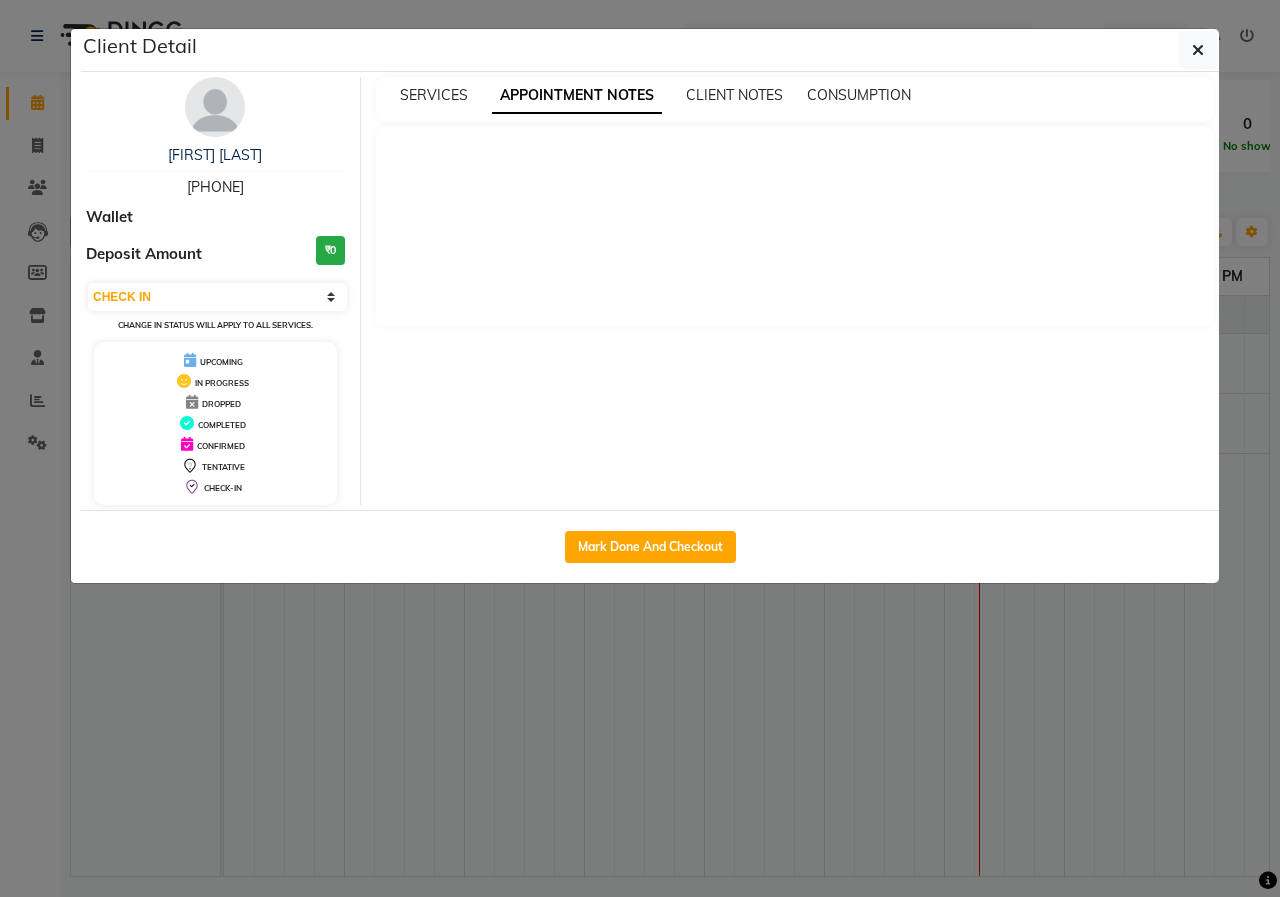 click on "SERVICES APPOINTMENT NOTES CLIENT NOTES CONSUMPTION" at bounding box center [795, 99] 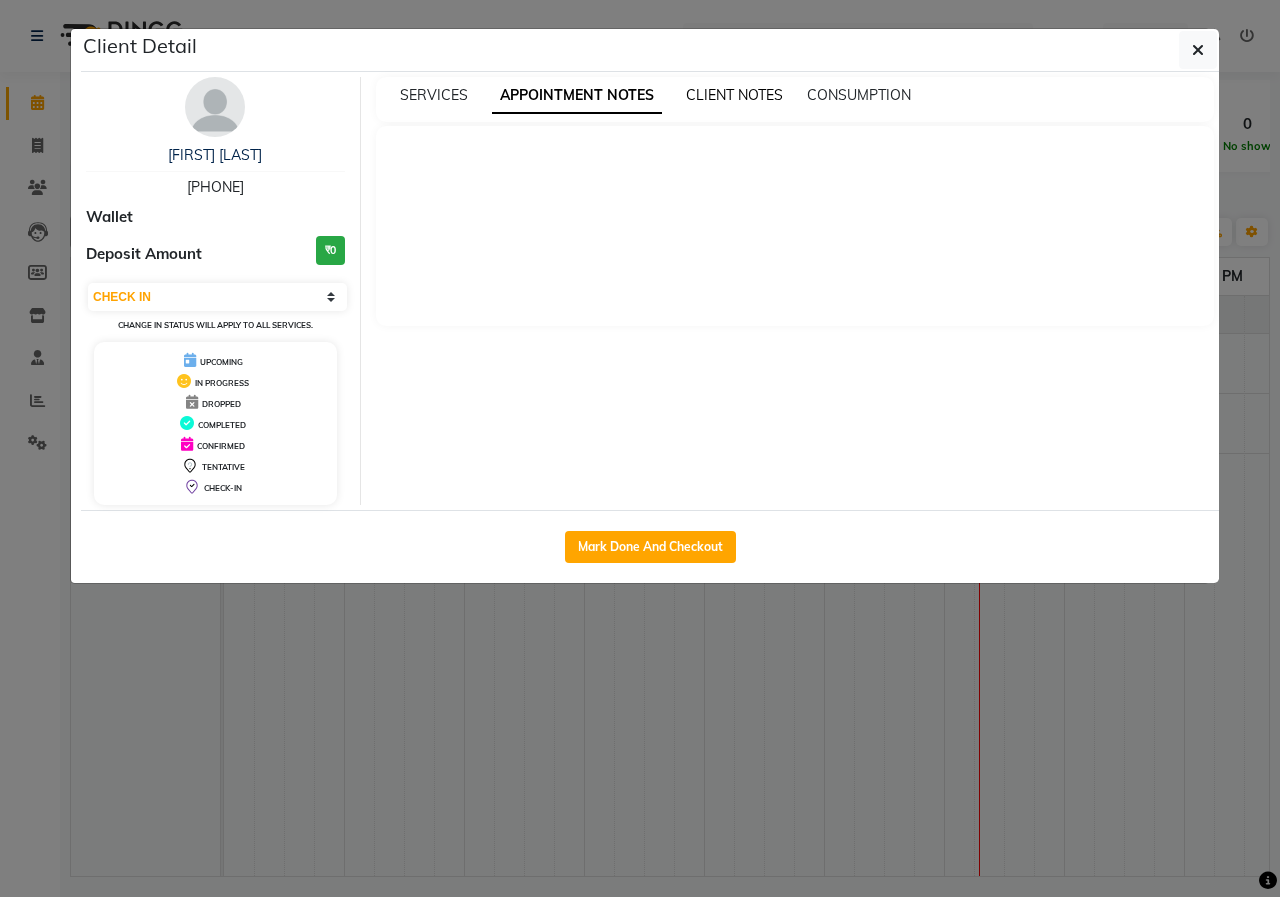 click on "CLIENT NOTES" at bounding box center (734, 95) 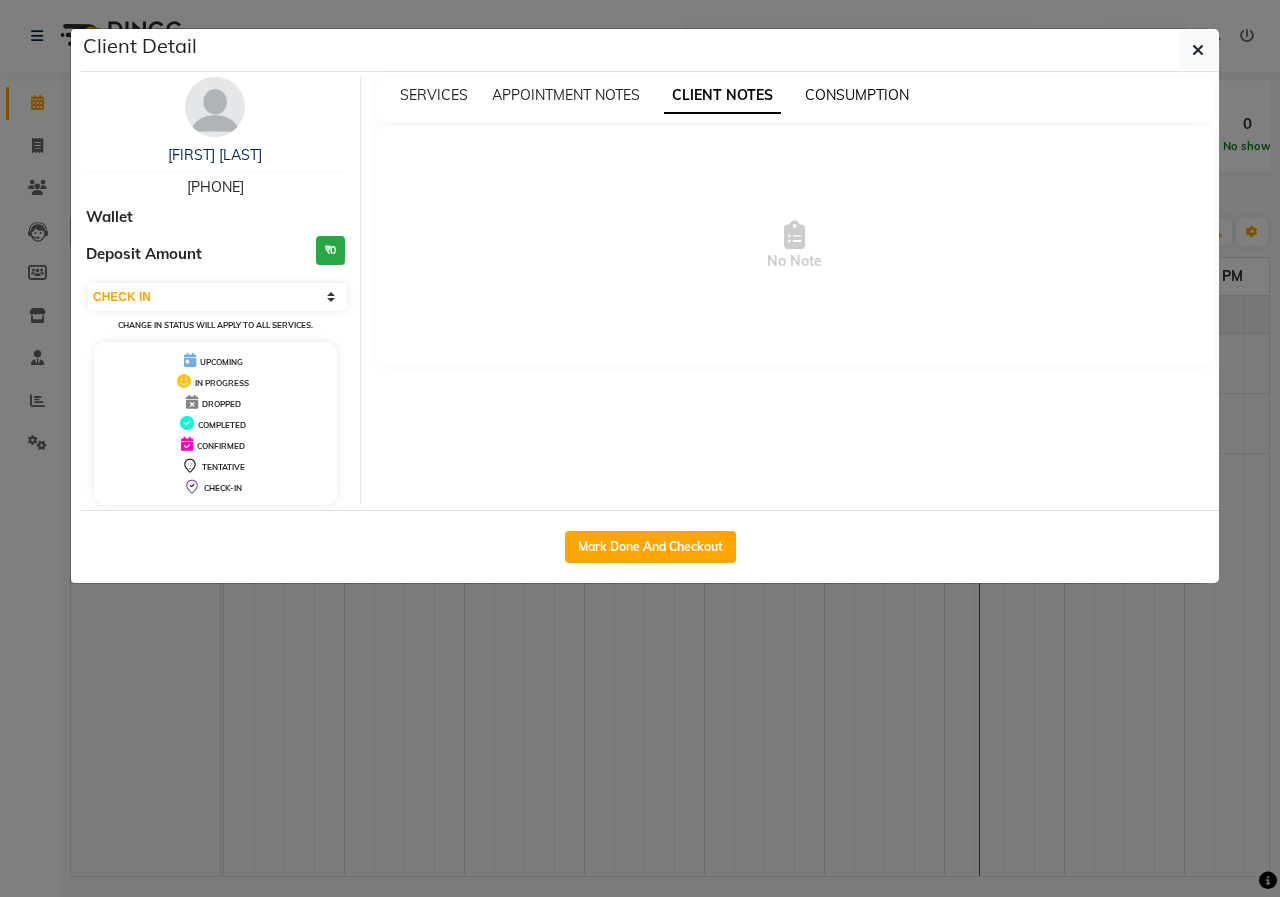 click on "CONSUMPTION" at bounding box center (857, 95) 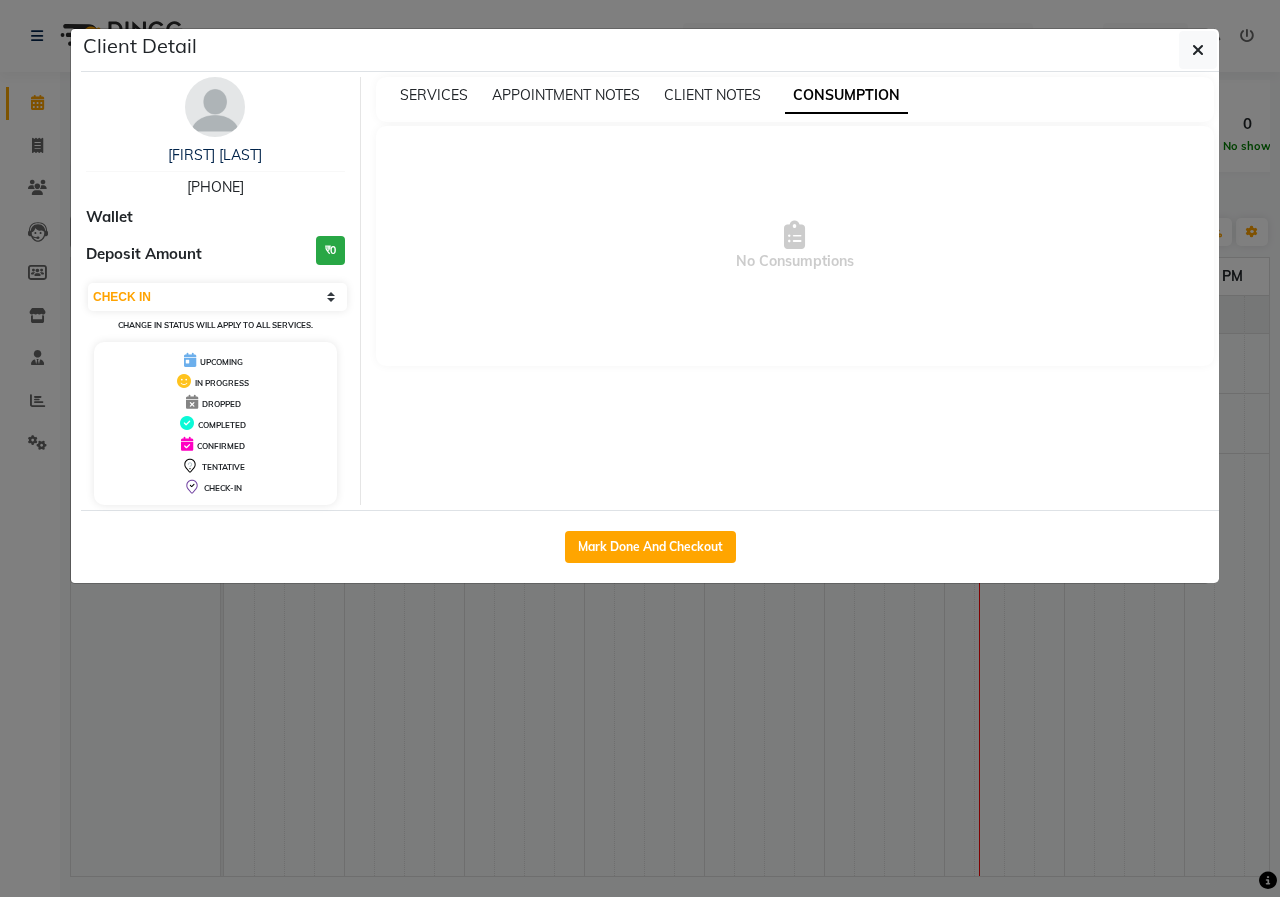 click on "CLIENT NOTES" at bounding box center (712, 95) 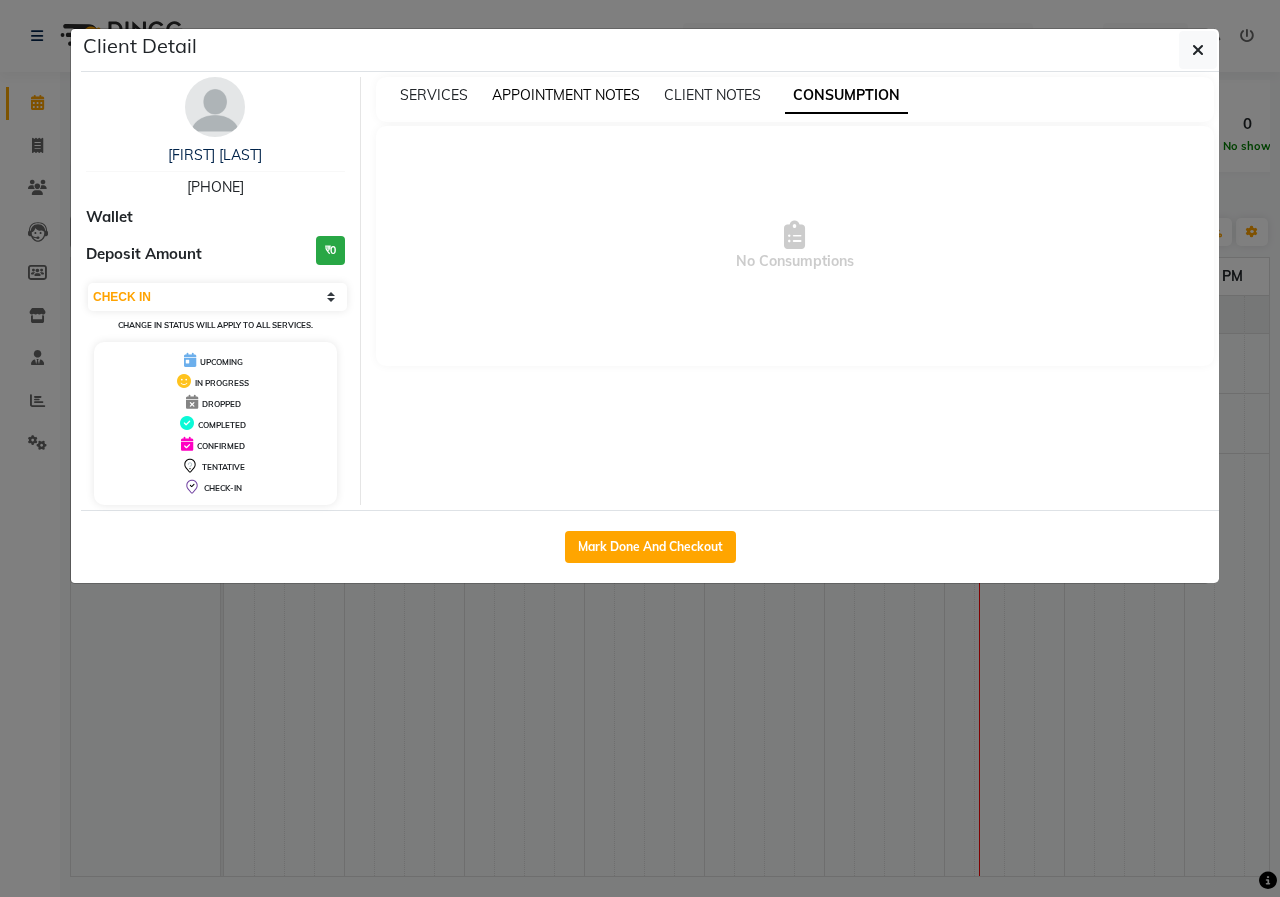 click on "APPOINTMENT NOTES" at bounding box center [566, 95] 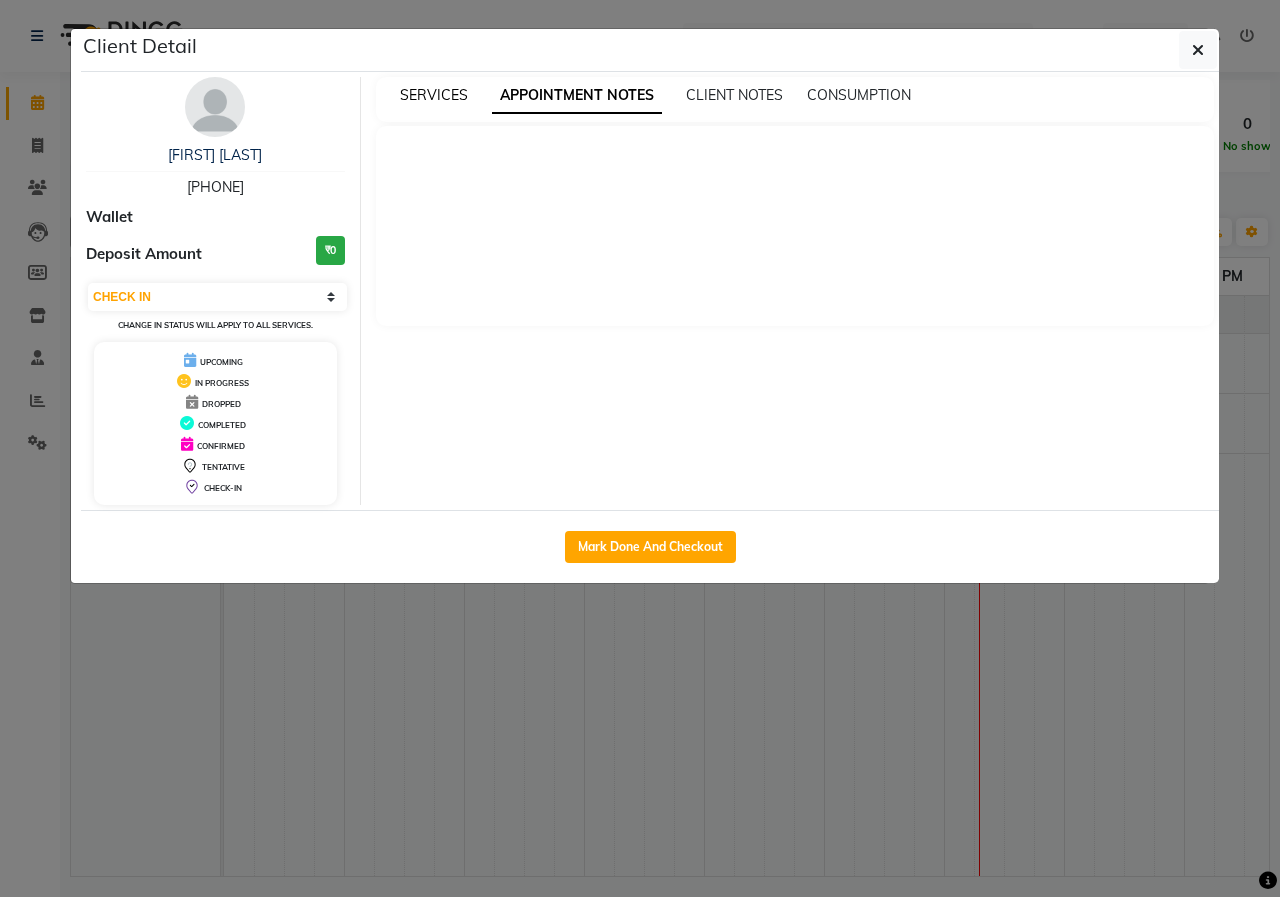 click on "SERVICES" at bounding box center (434, 95) 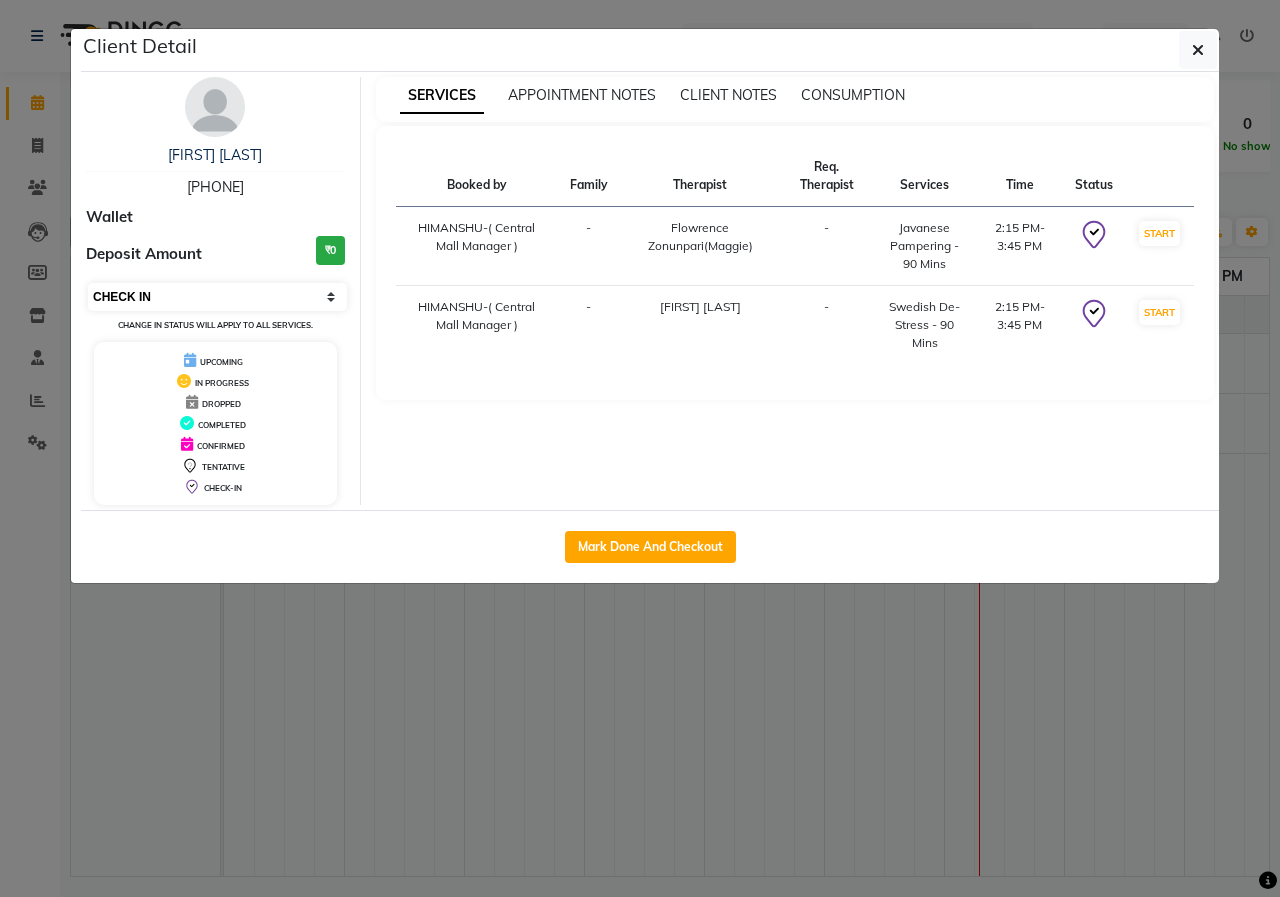 click on "Select IN SERVICE CONFIRMED TENTATIVE CHECK IN MARK DONE UPCOMING" at bounding box center [217, 297] 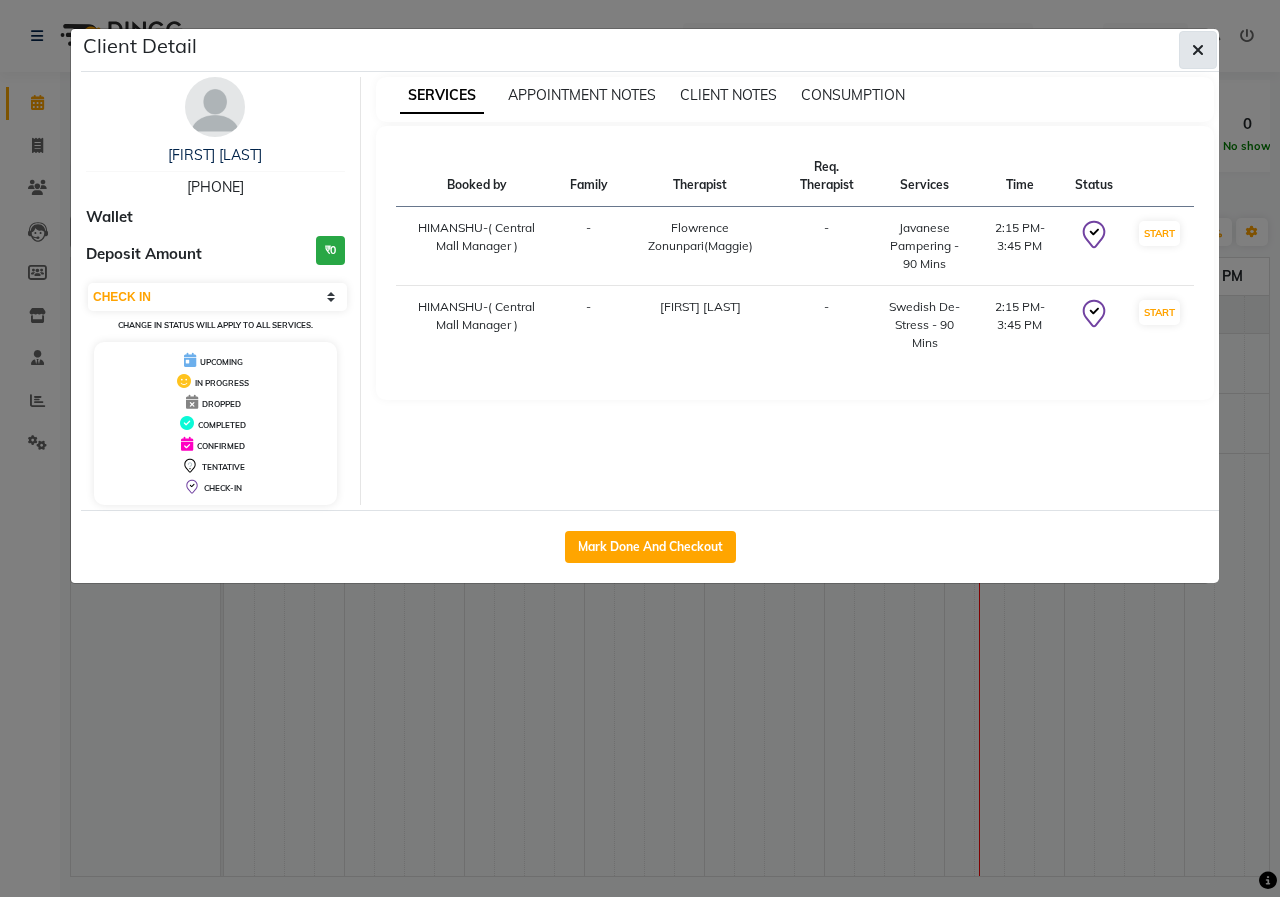 click 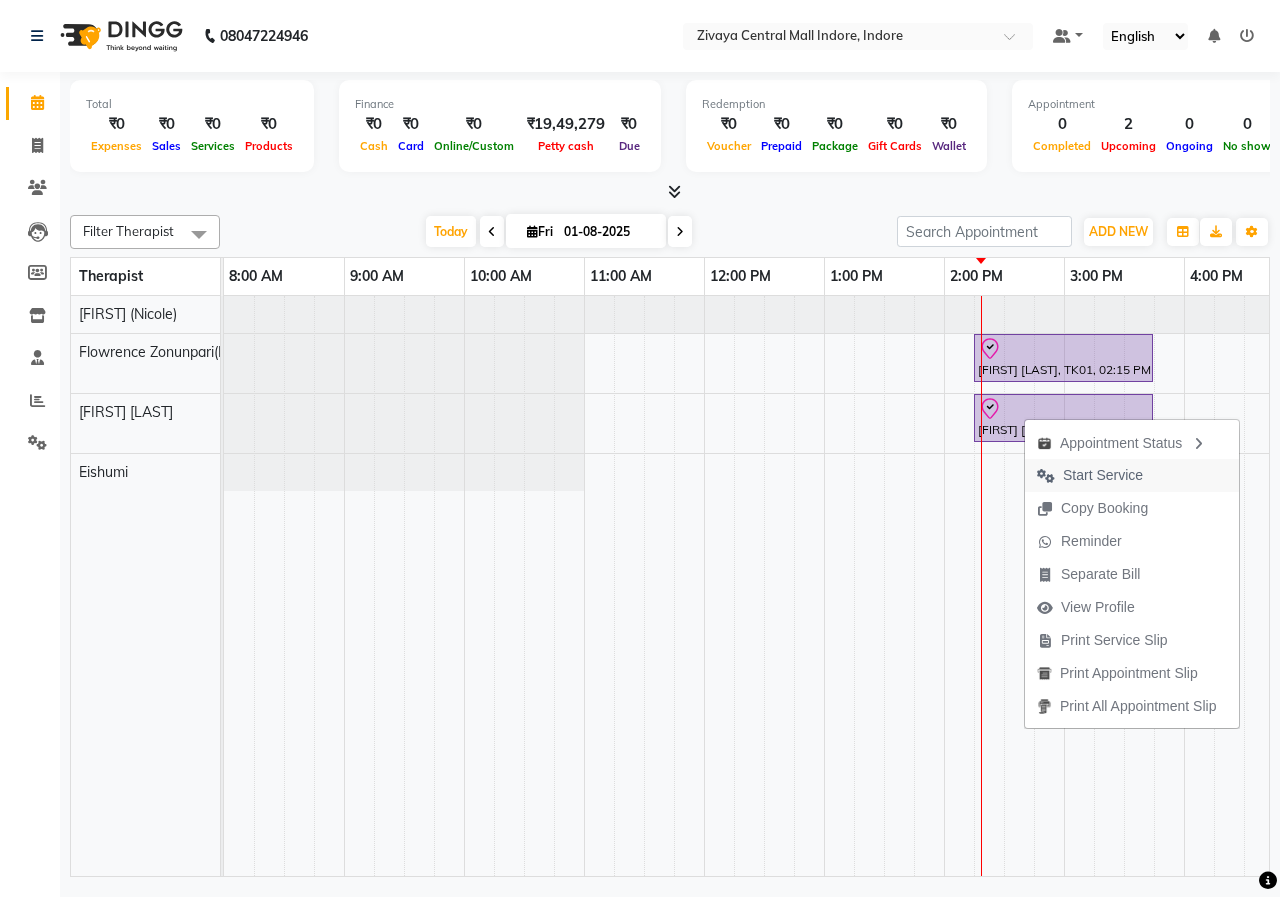 click on "Start Service" at bounding box center (1103, 475) 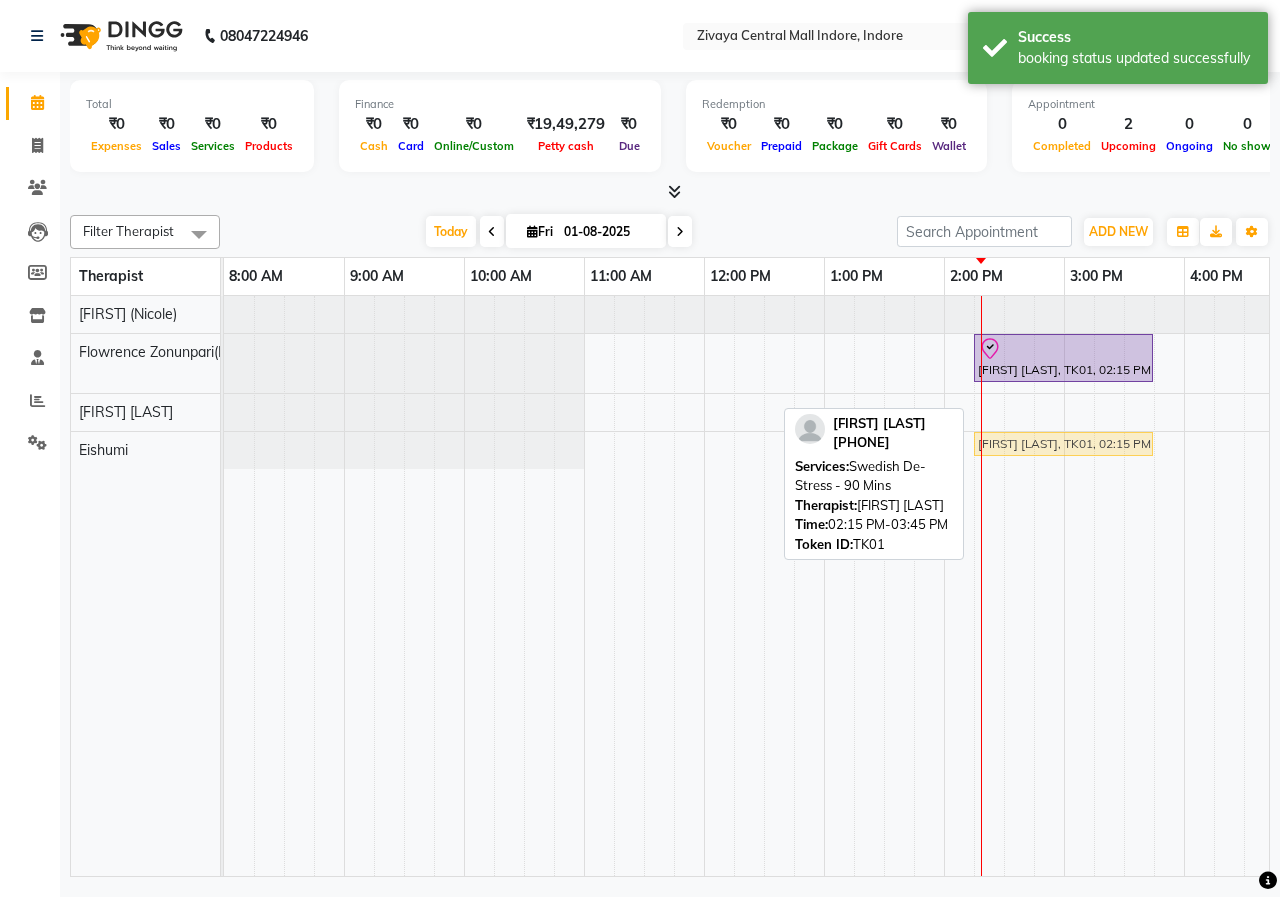 drag, startPoint x: 1054, startPoint y: 402, endPoint x: 1061, endPoint y: 436, distance: 34.713108 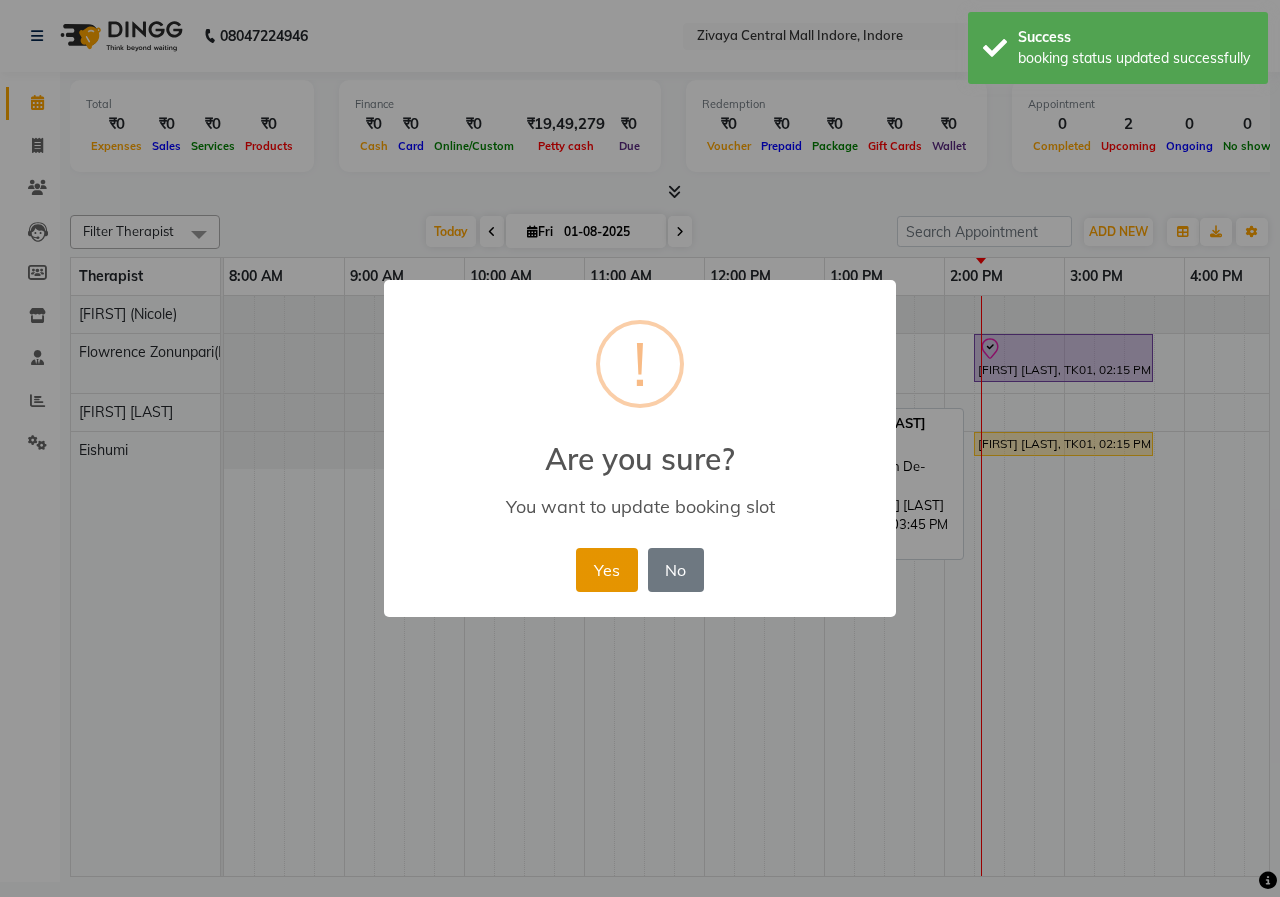 click on "Yes" at bounding box center [606, 570] 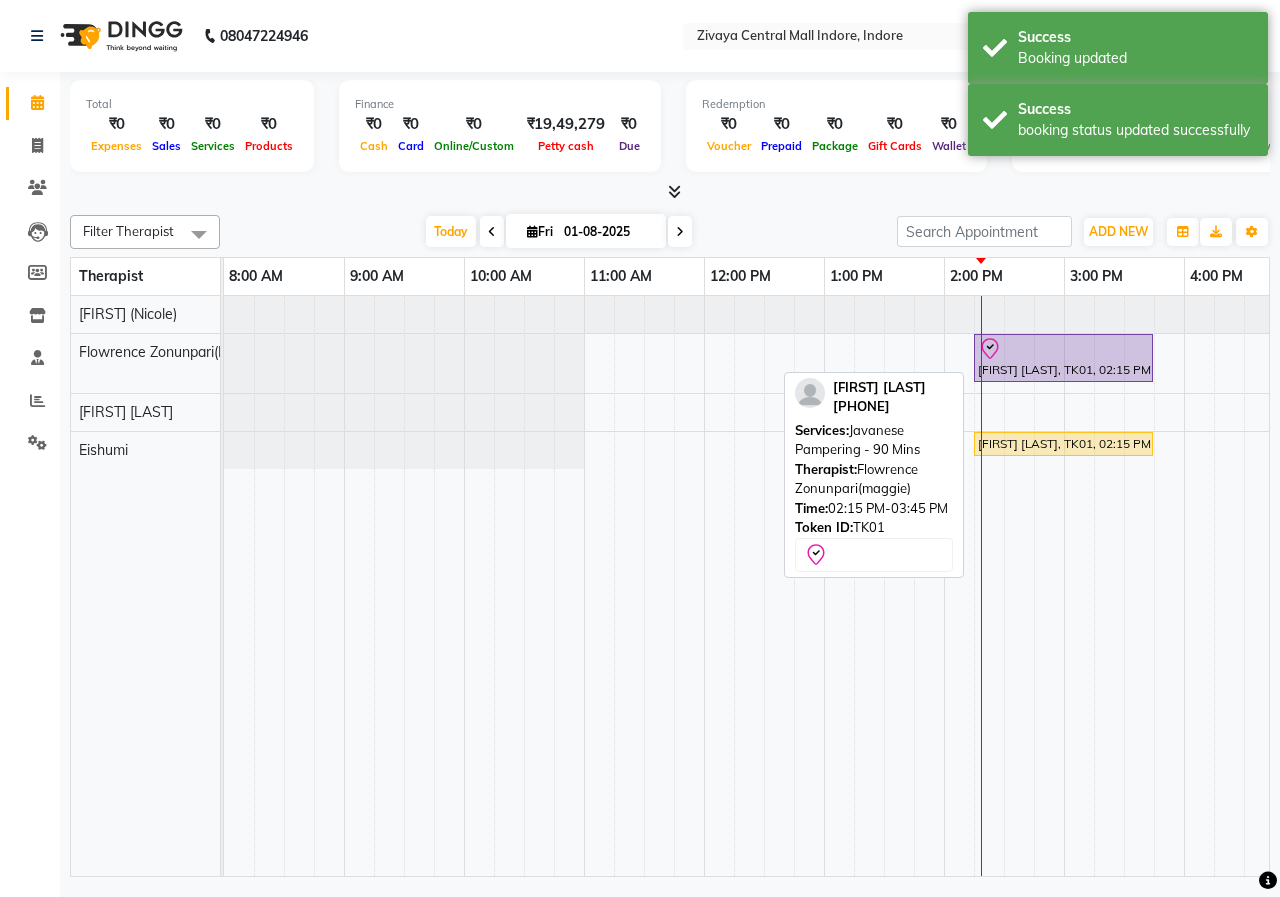 click at bounding box center (1063, 349) 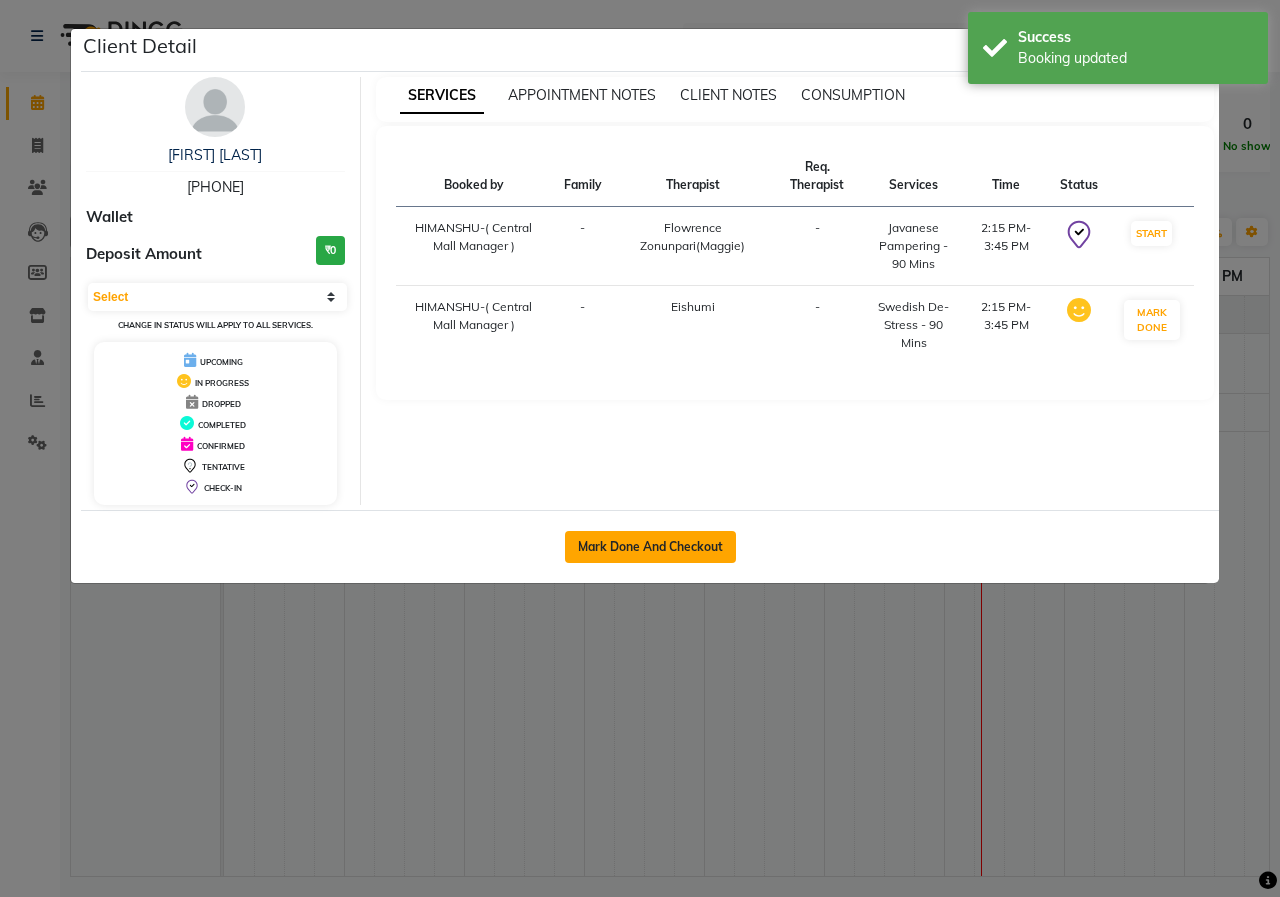 click on "Mark Done And Checkout" 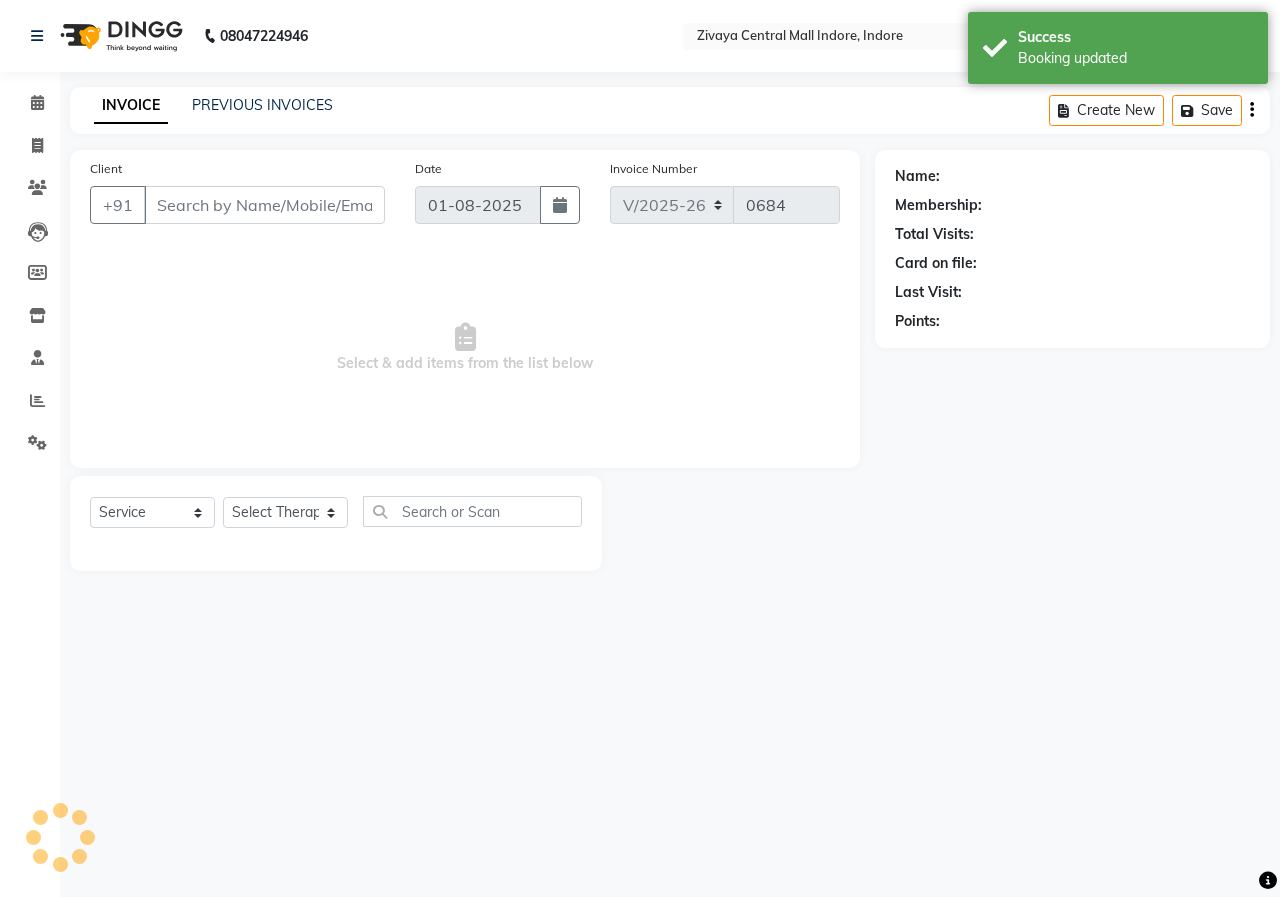 type on "[PHONE]" 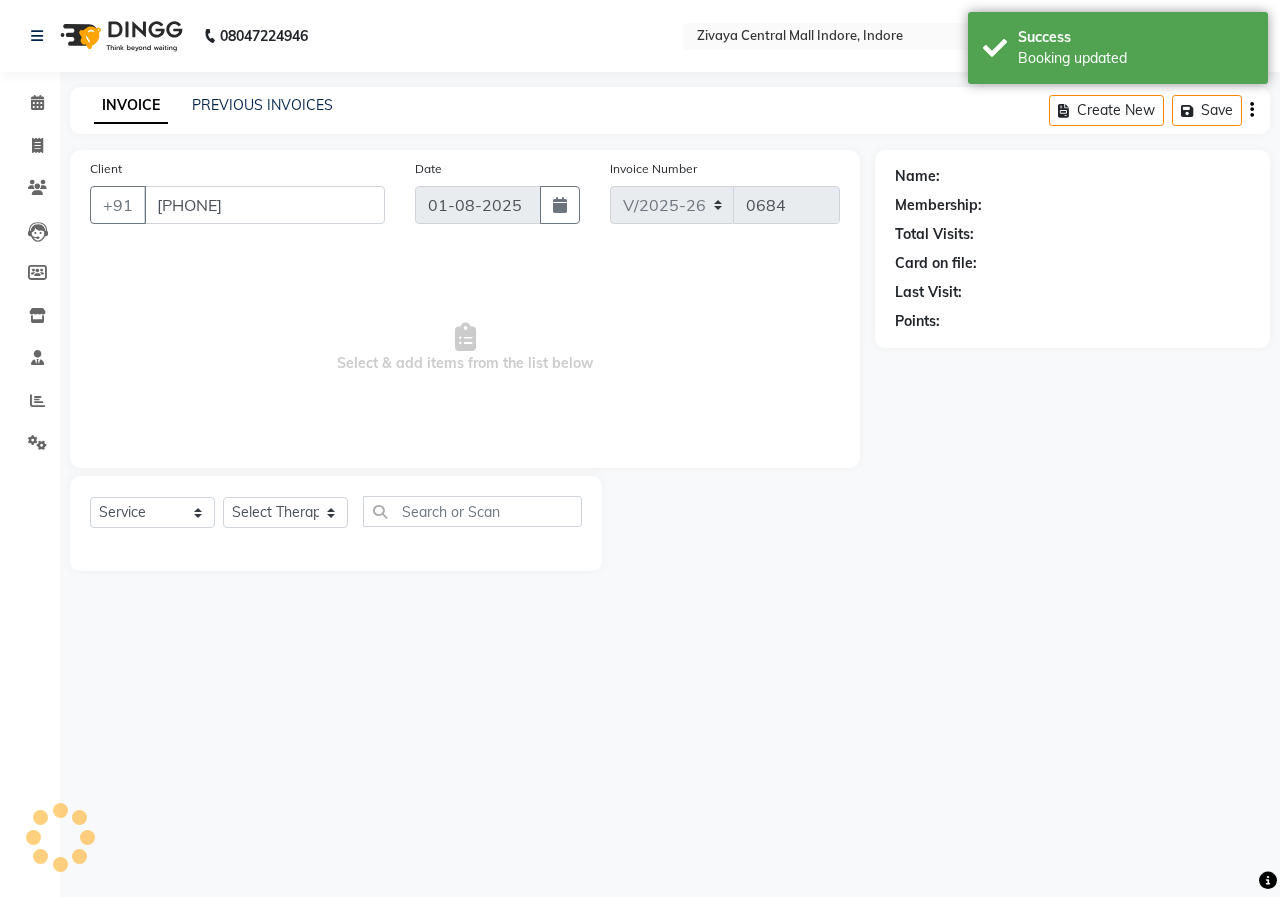select on "49517" 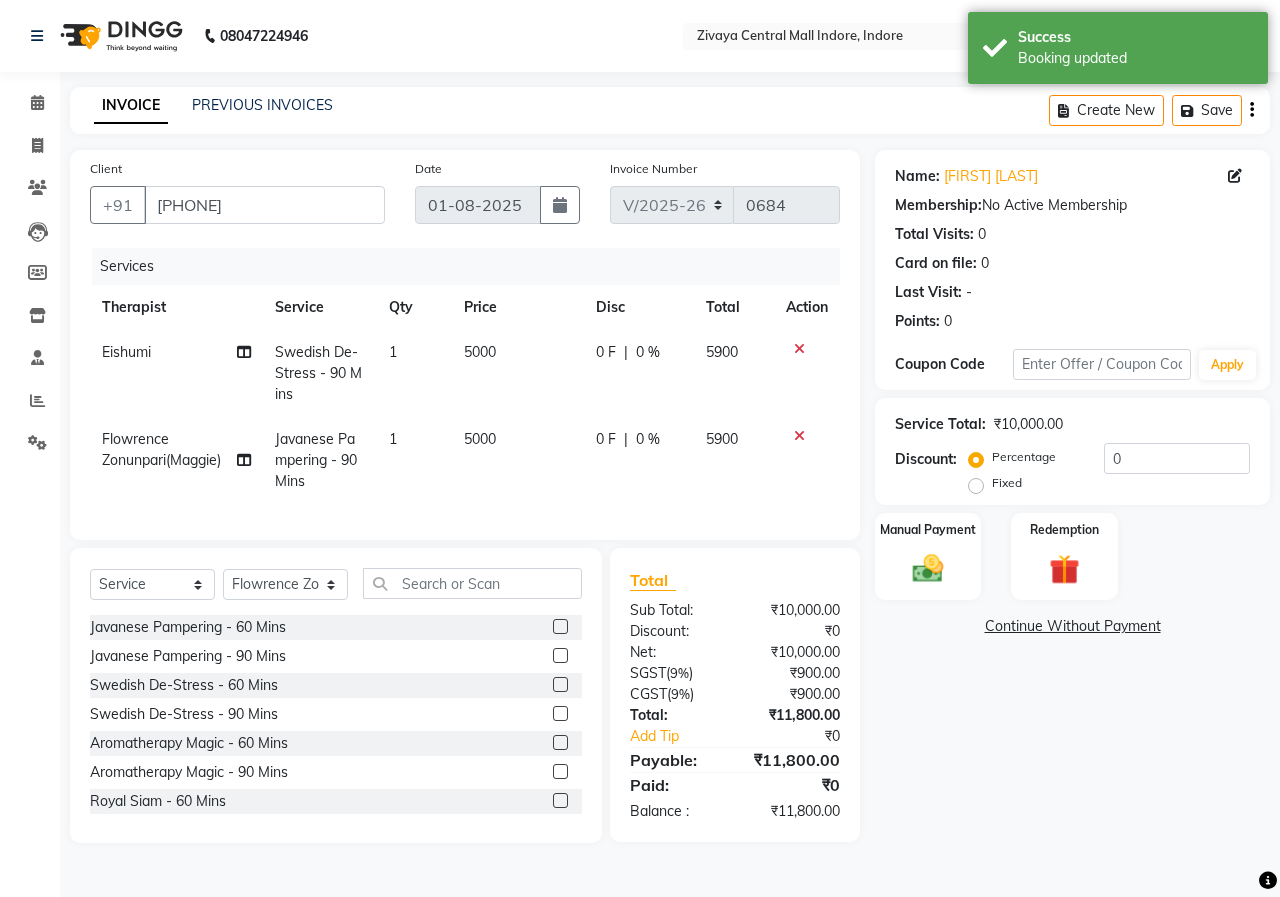 click 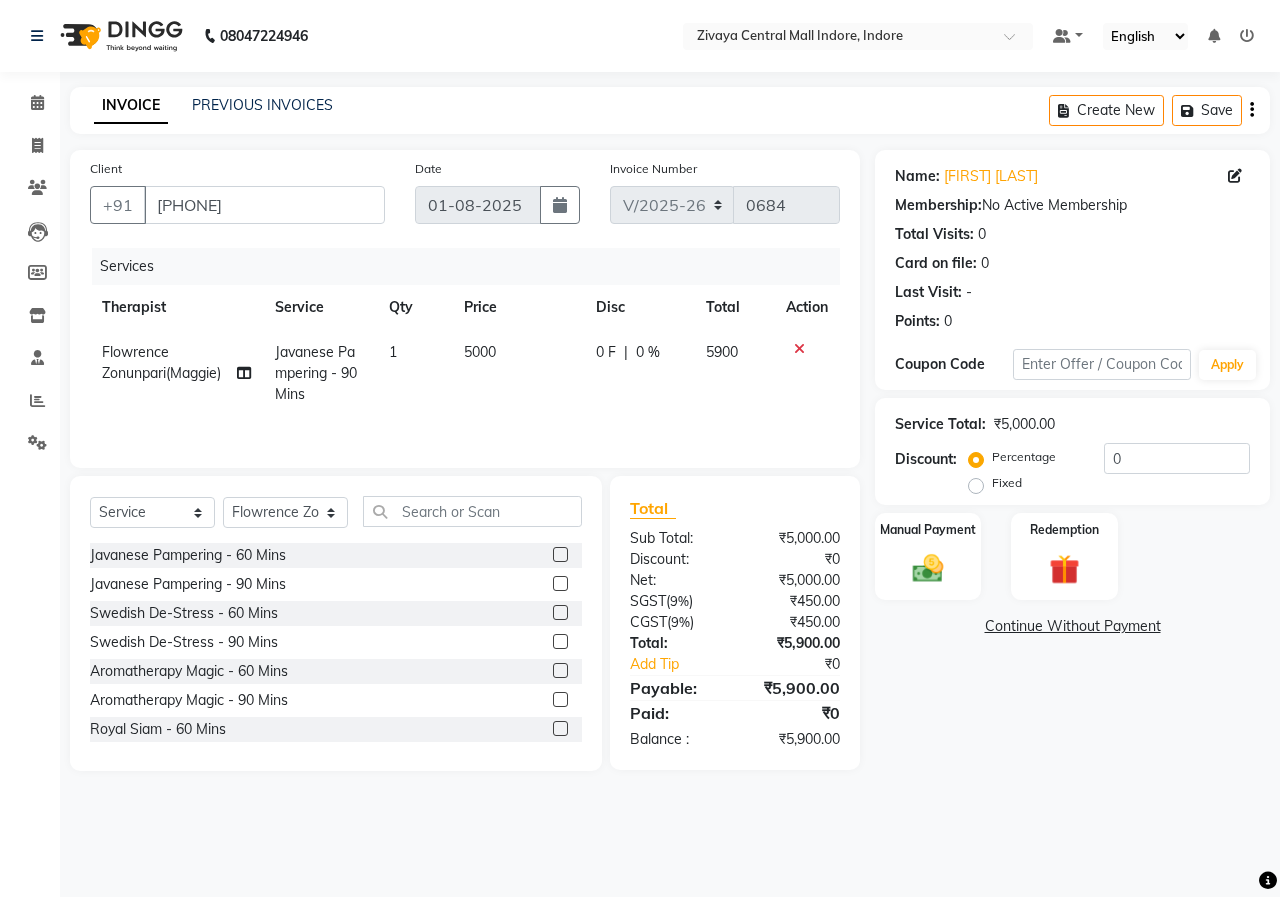click 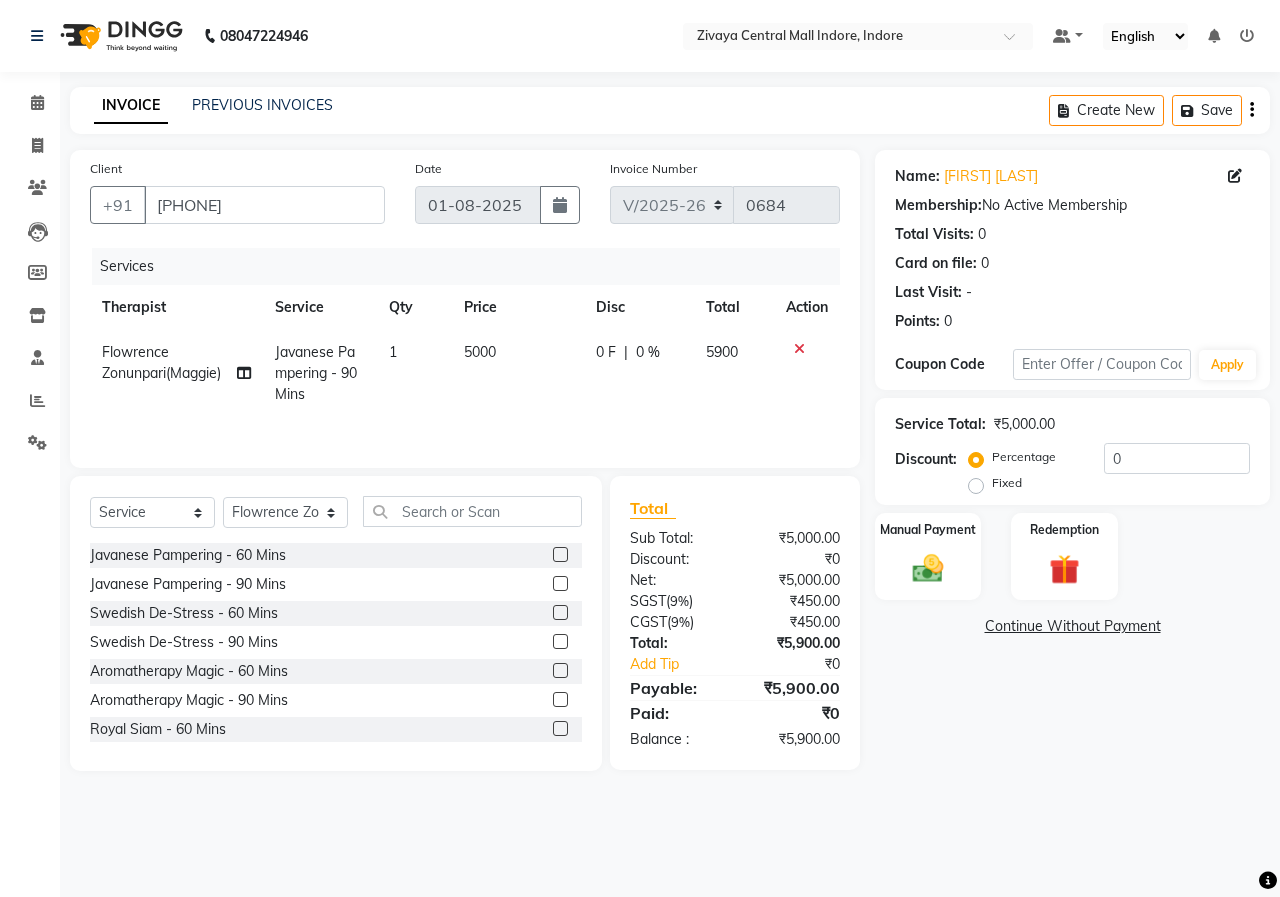 click at bounding box center (559, 613) 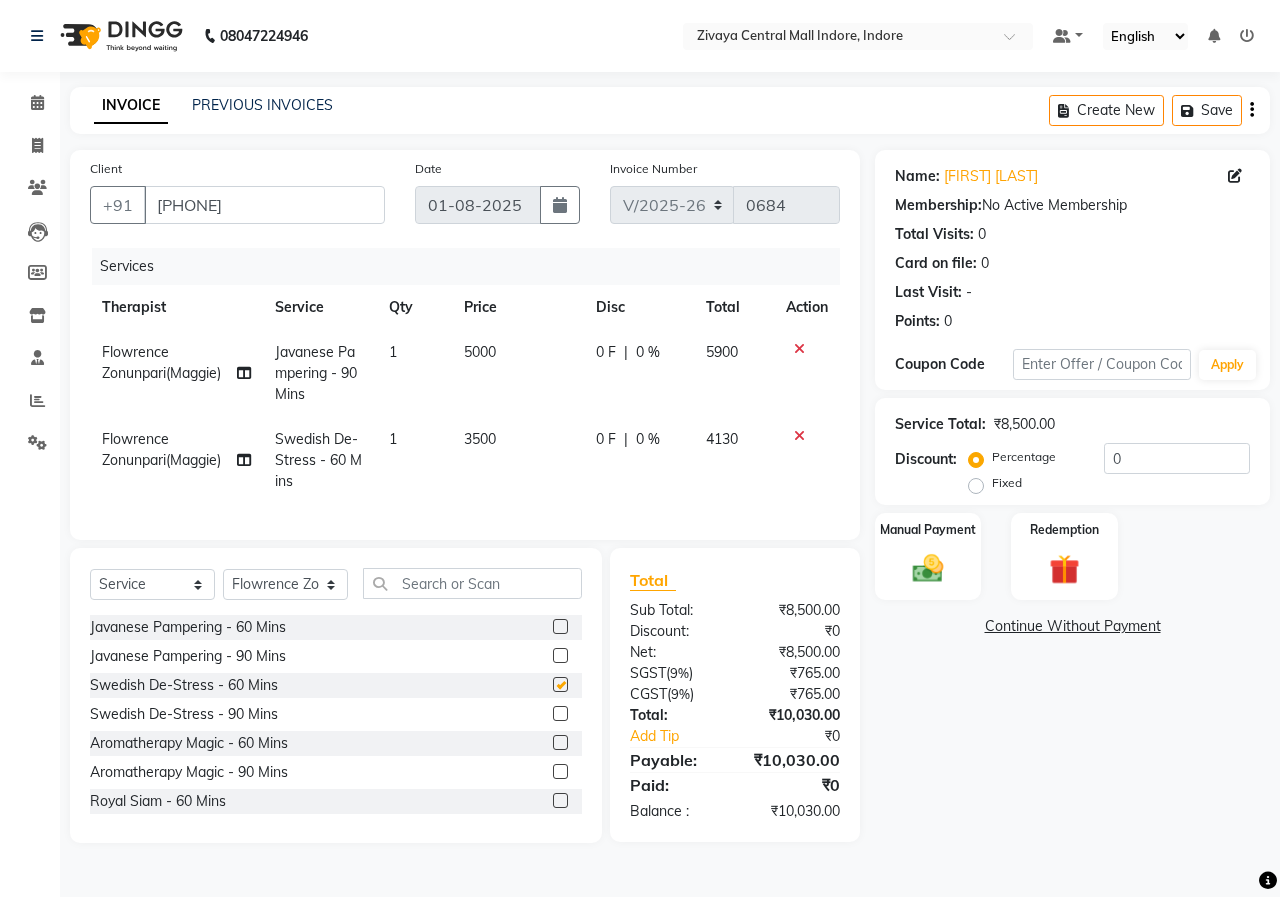checkbox on "false" 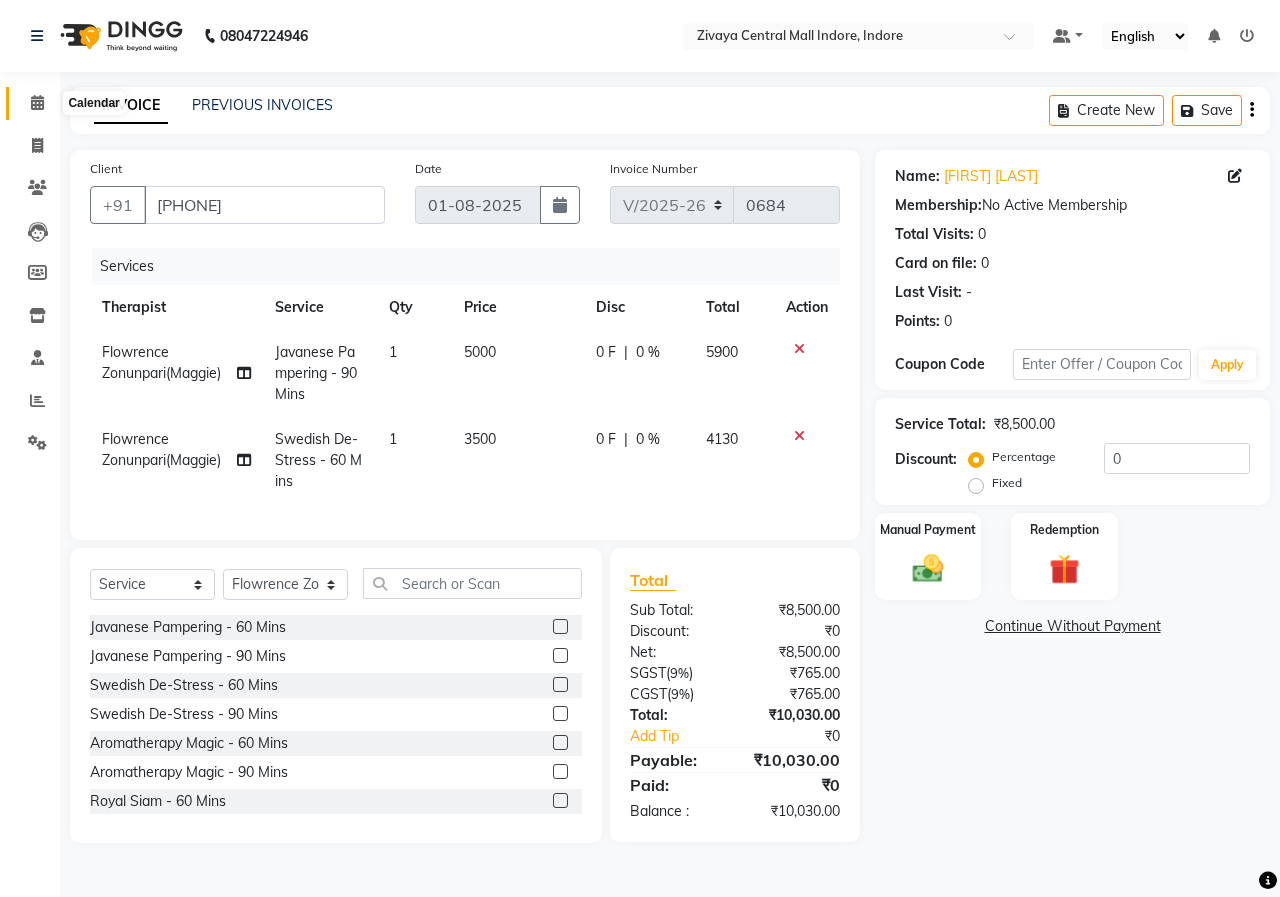 click 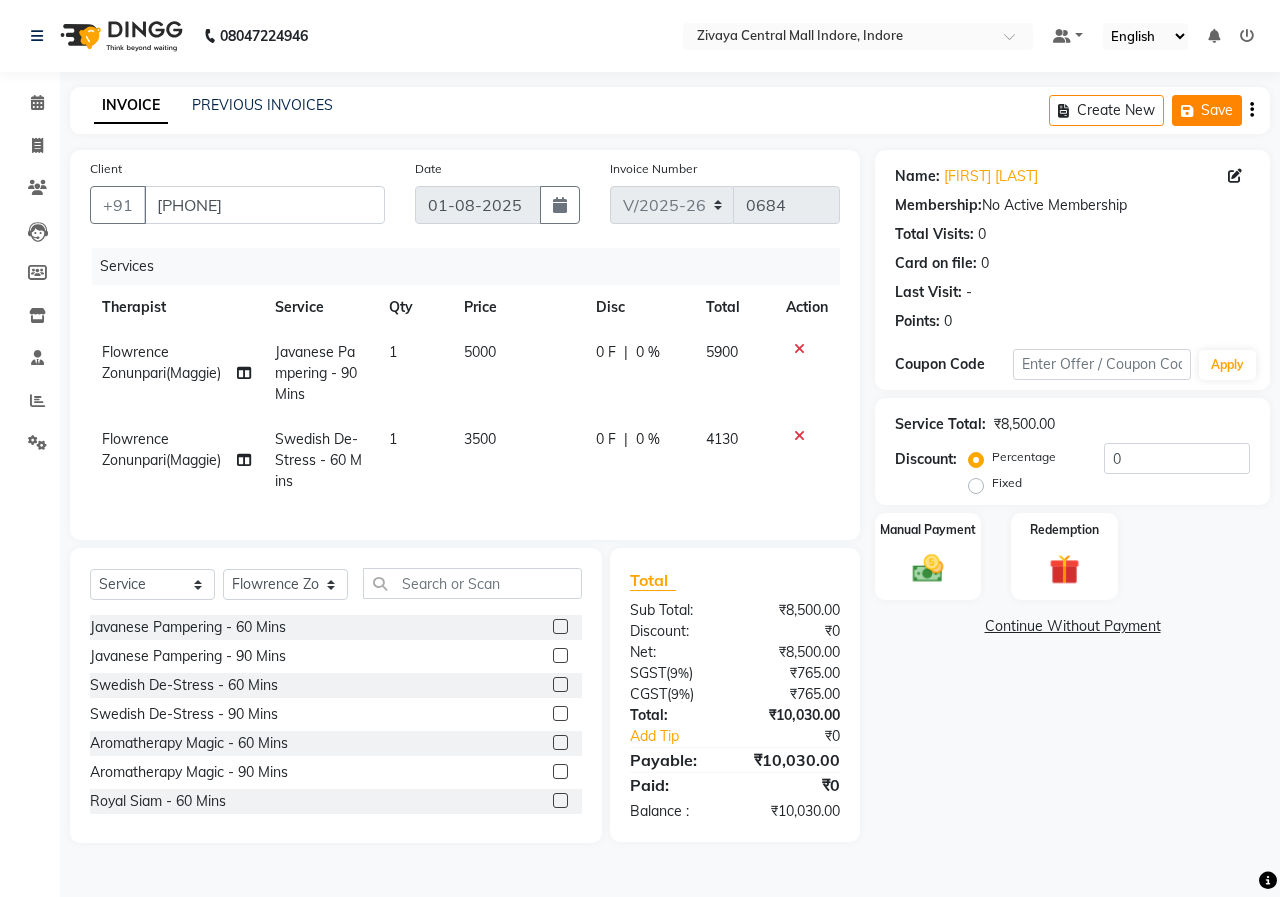 click on "Save" 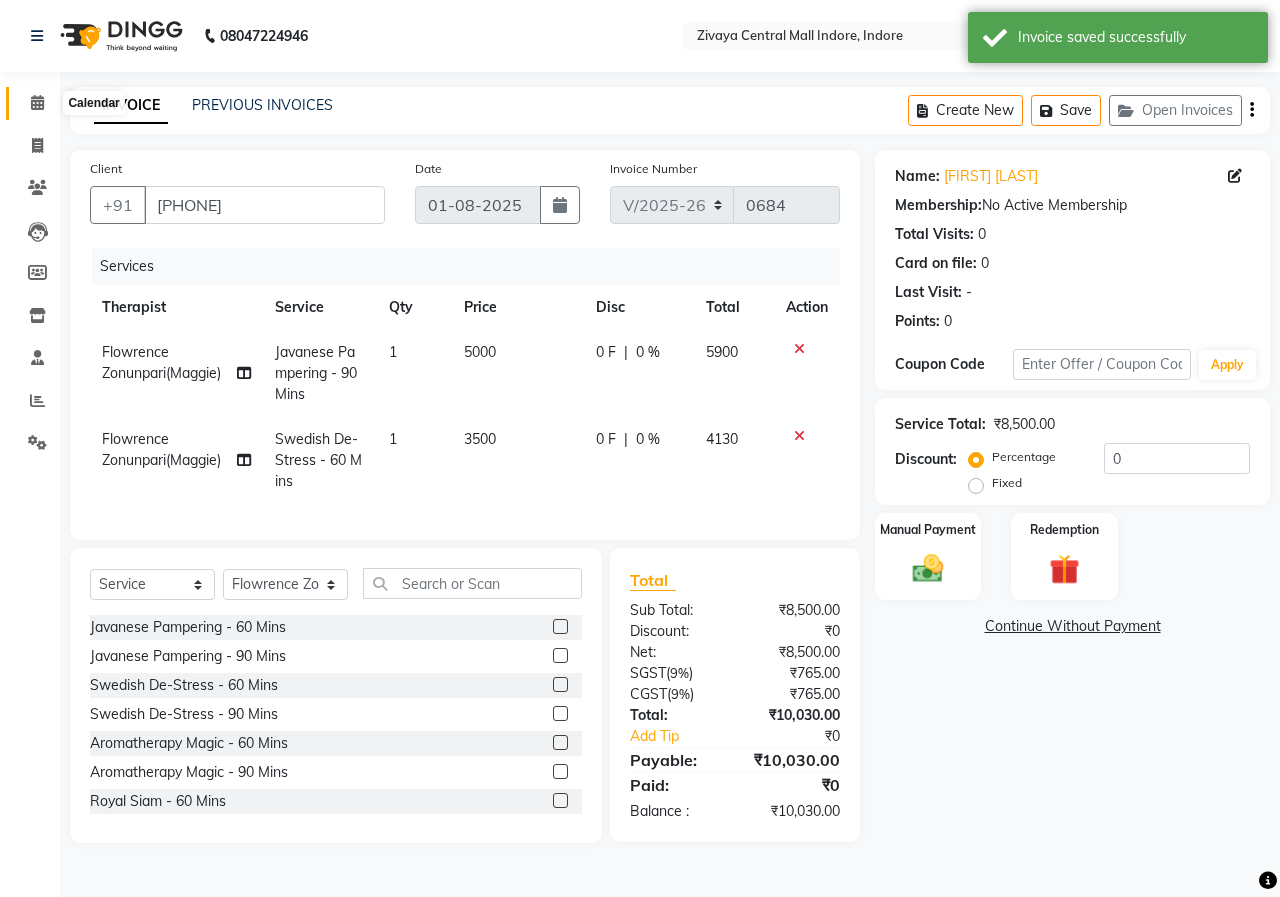 click 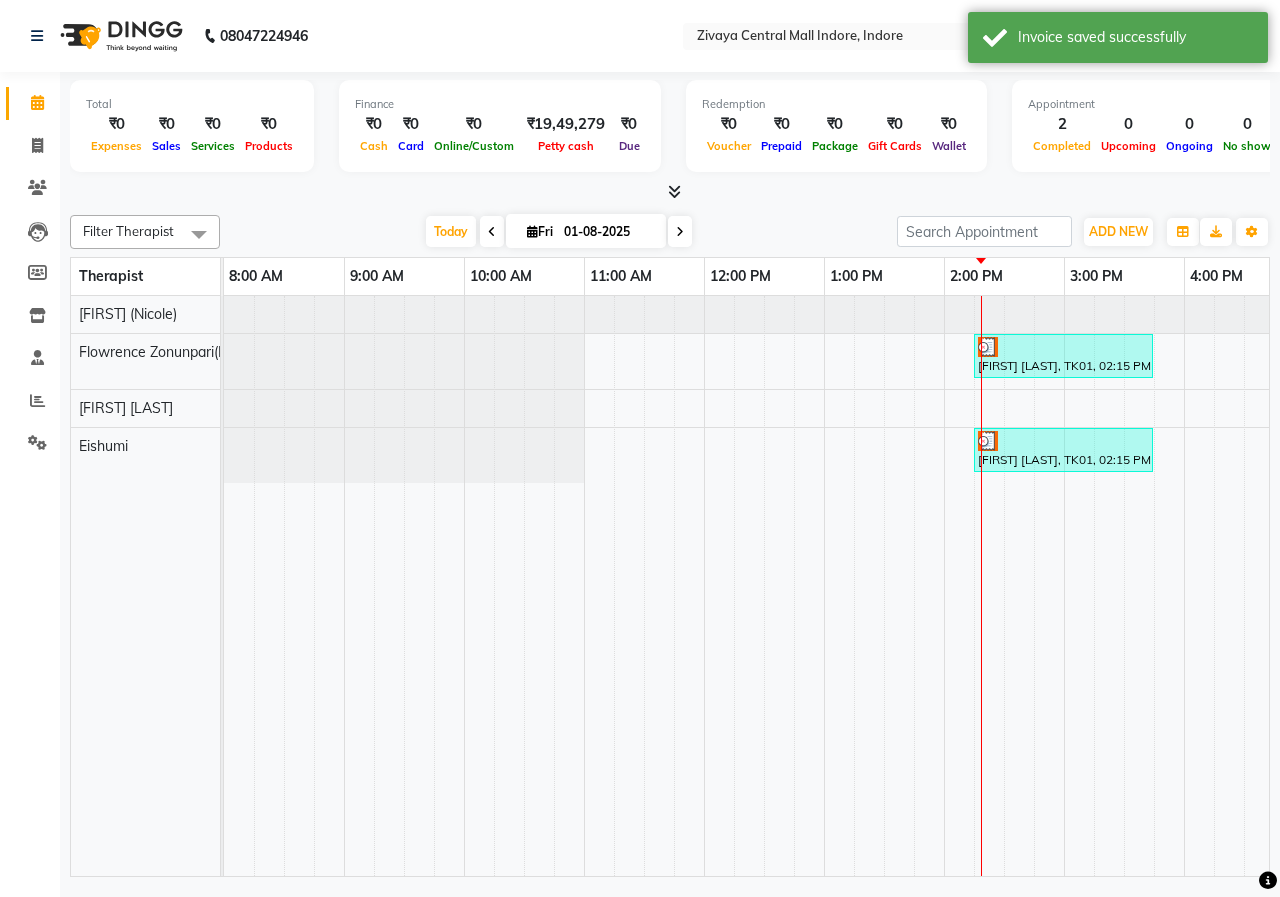 scroll, scrollTop: 0, scrollLeft: 238, axis: horizontal 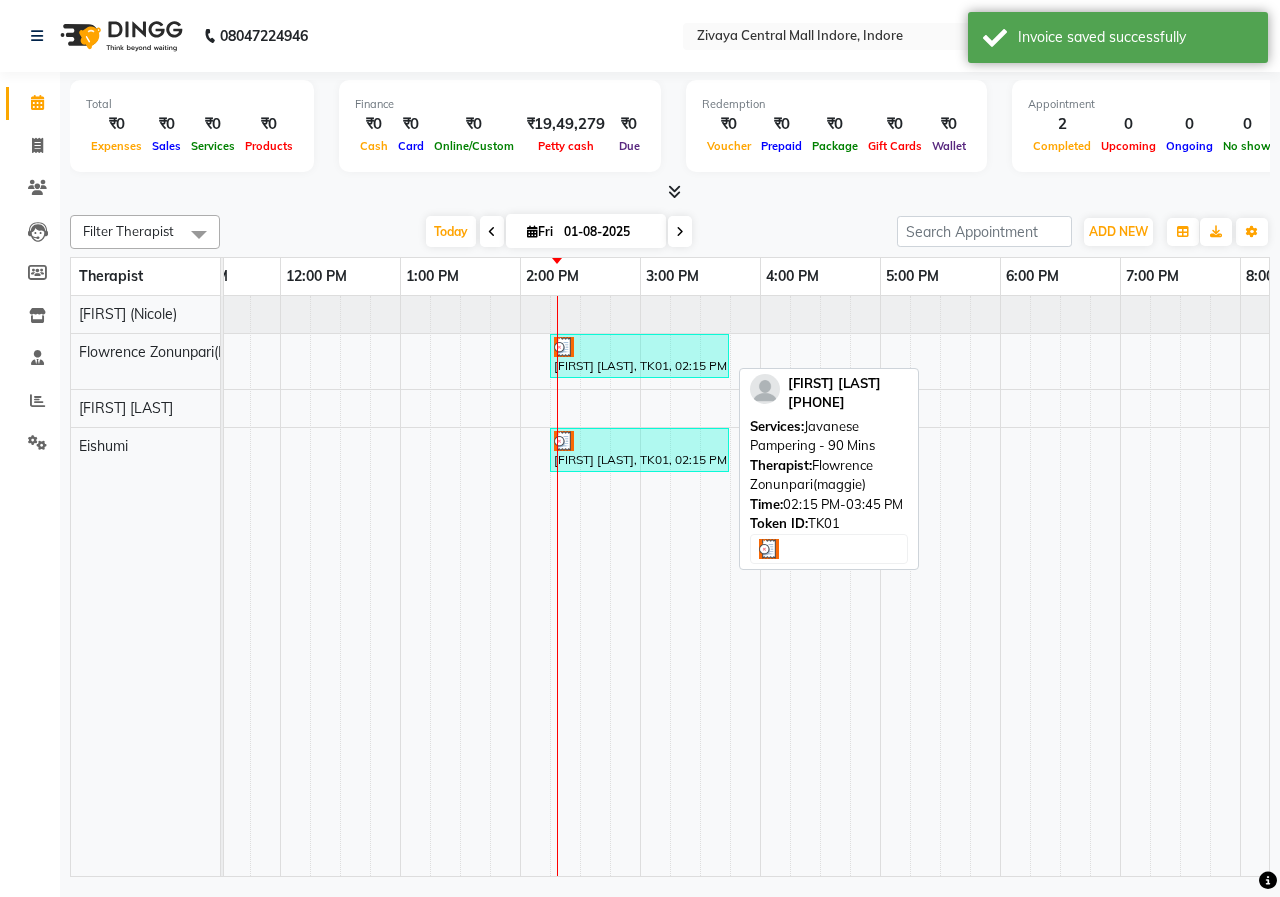 click on "Adarsh Kaul, TK01, 02:15 PM-03:45 PM, Javanese Pampering - 90 Mins" at bounding box center (639, 356) 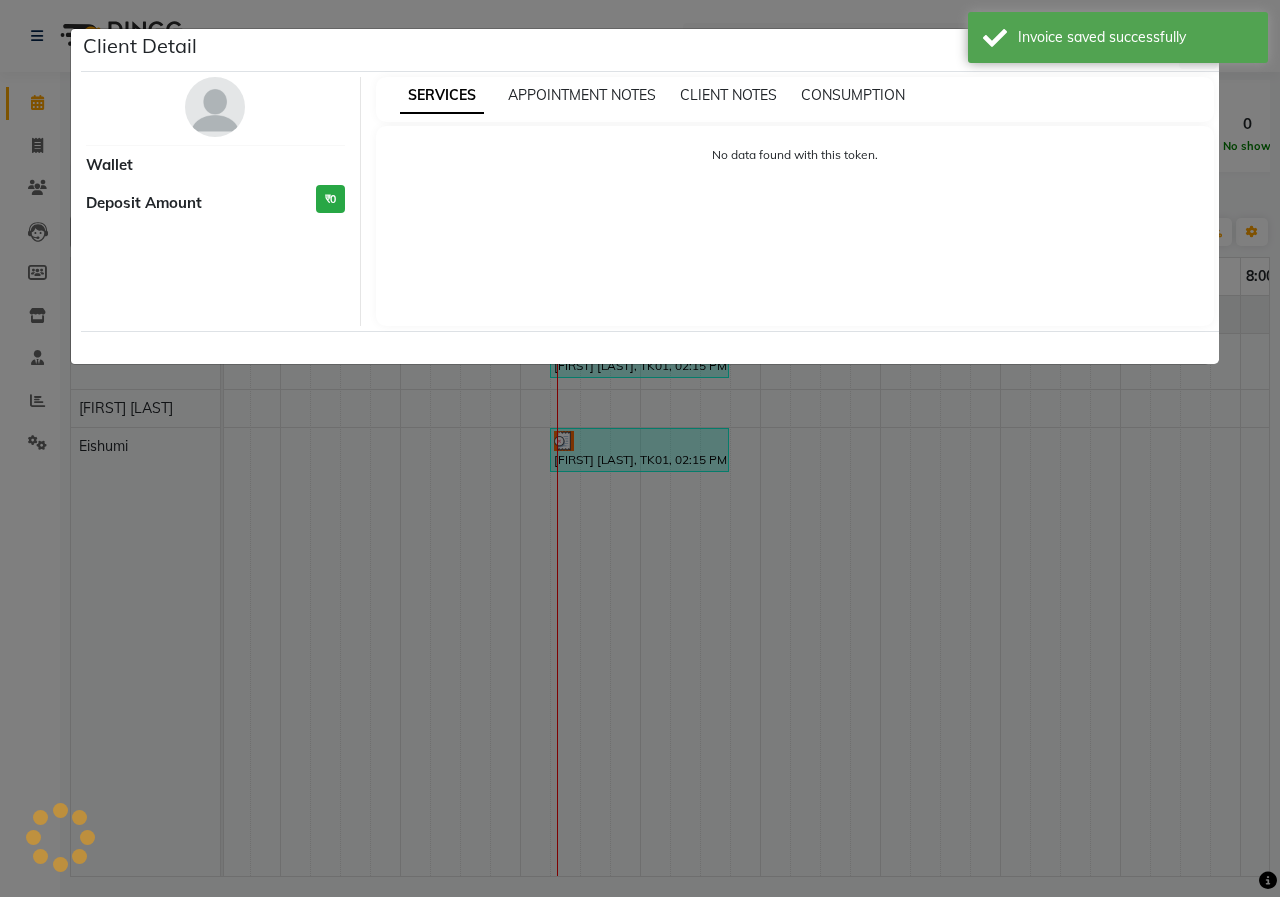 select on "3" 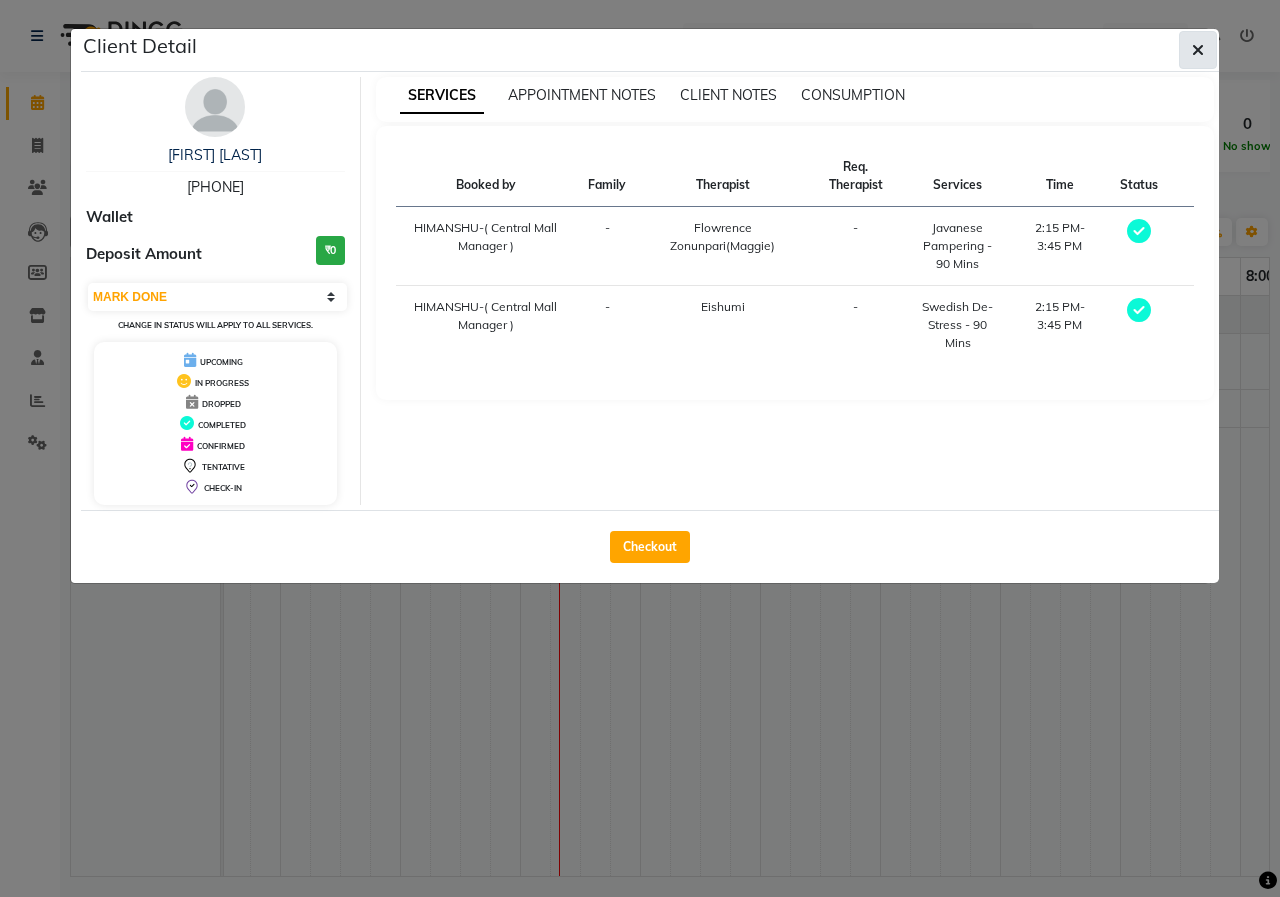 click 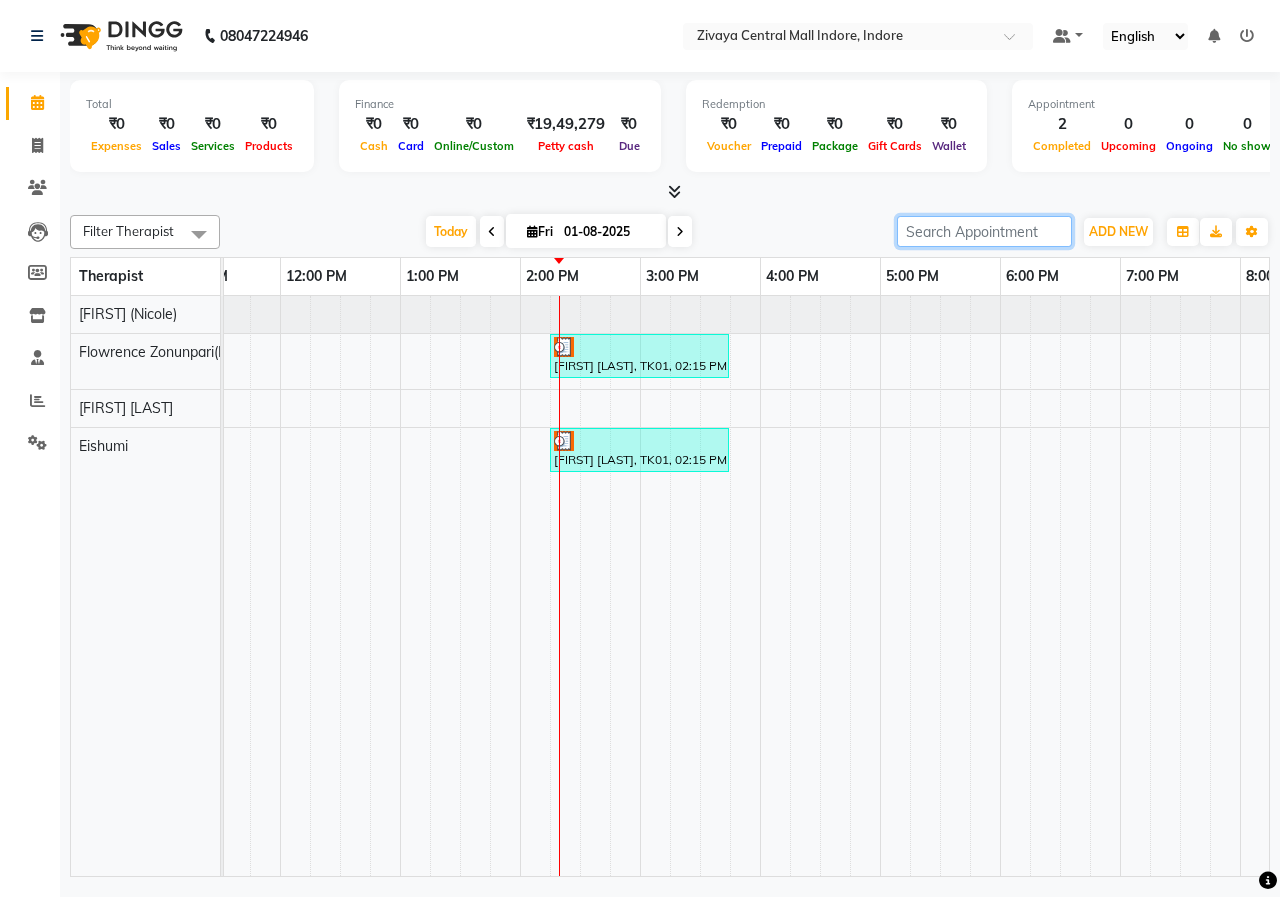 click at bounding box center (984, 231) 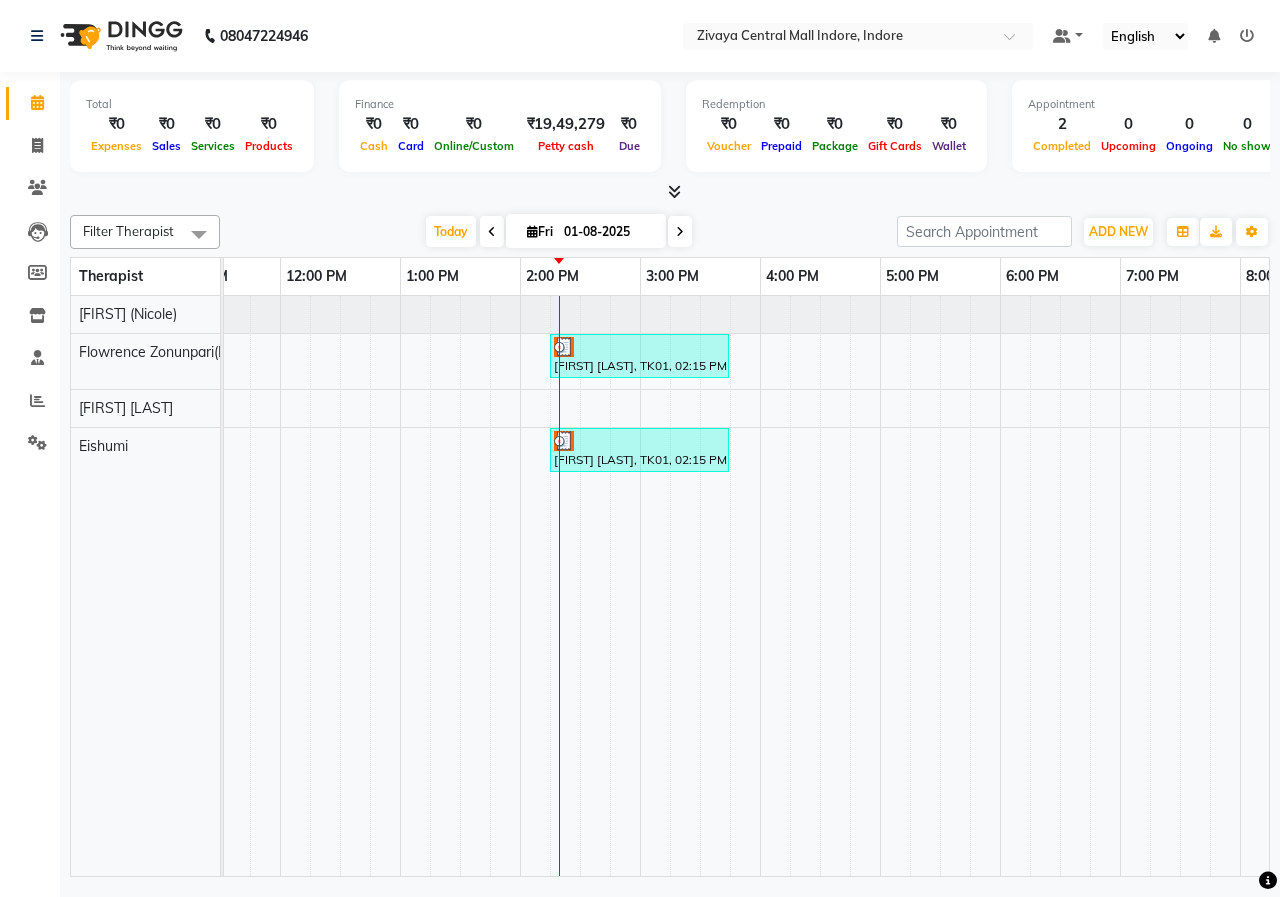 click at bounding box center [670, 192] 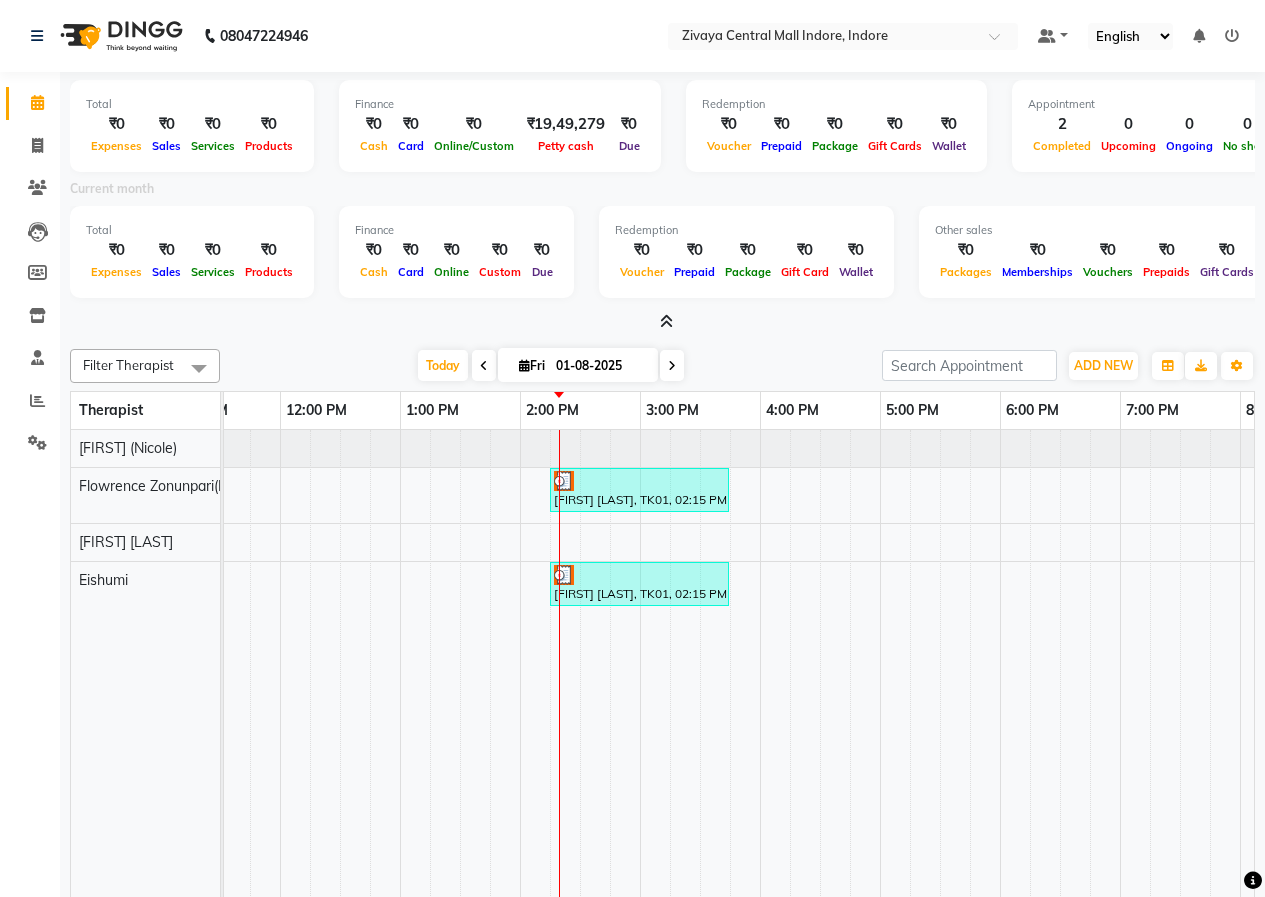 click at bounding box center [666, 321] 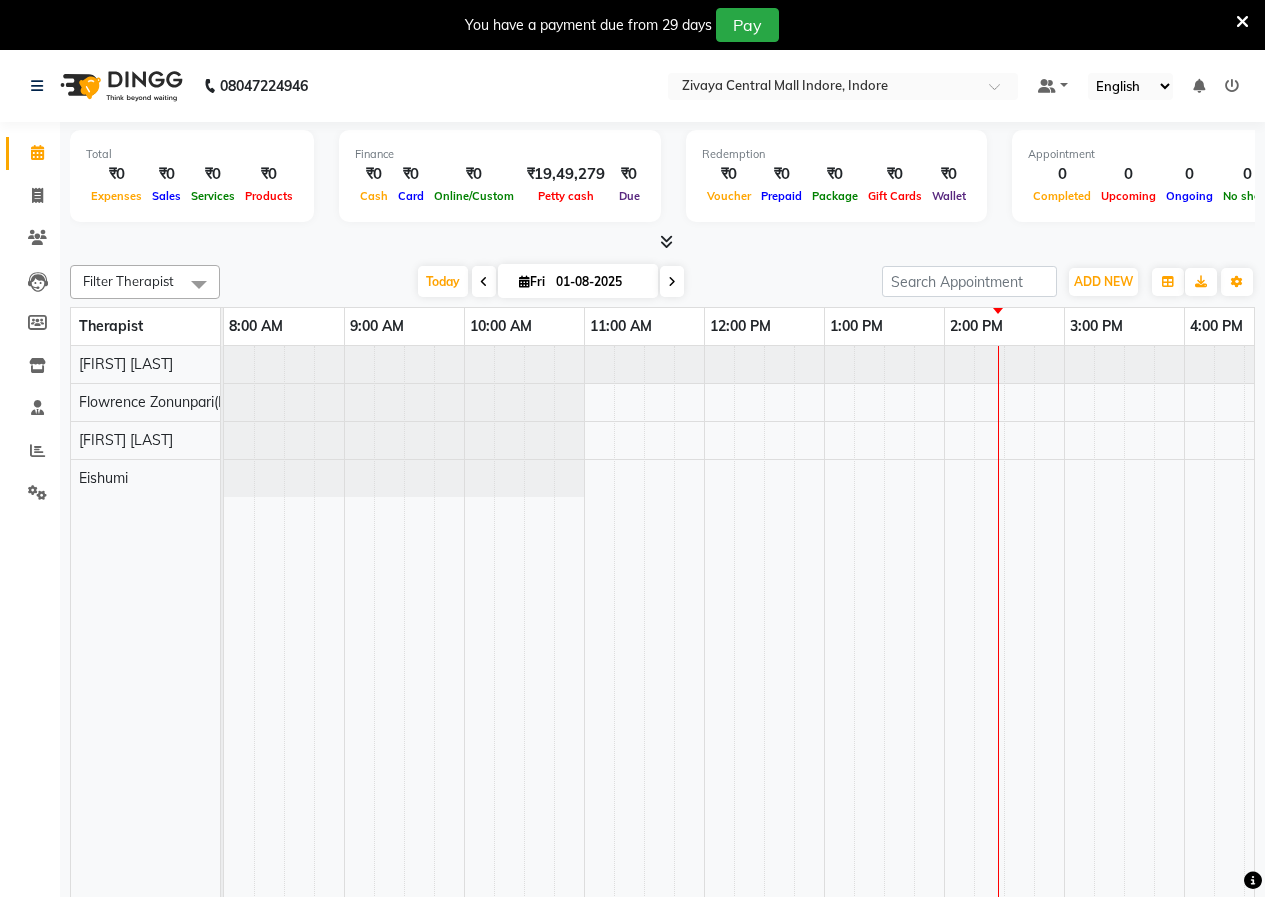 scroll, scrollTop: 50, scrollLeft: 0, axis: vertical 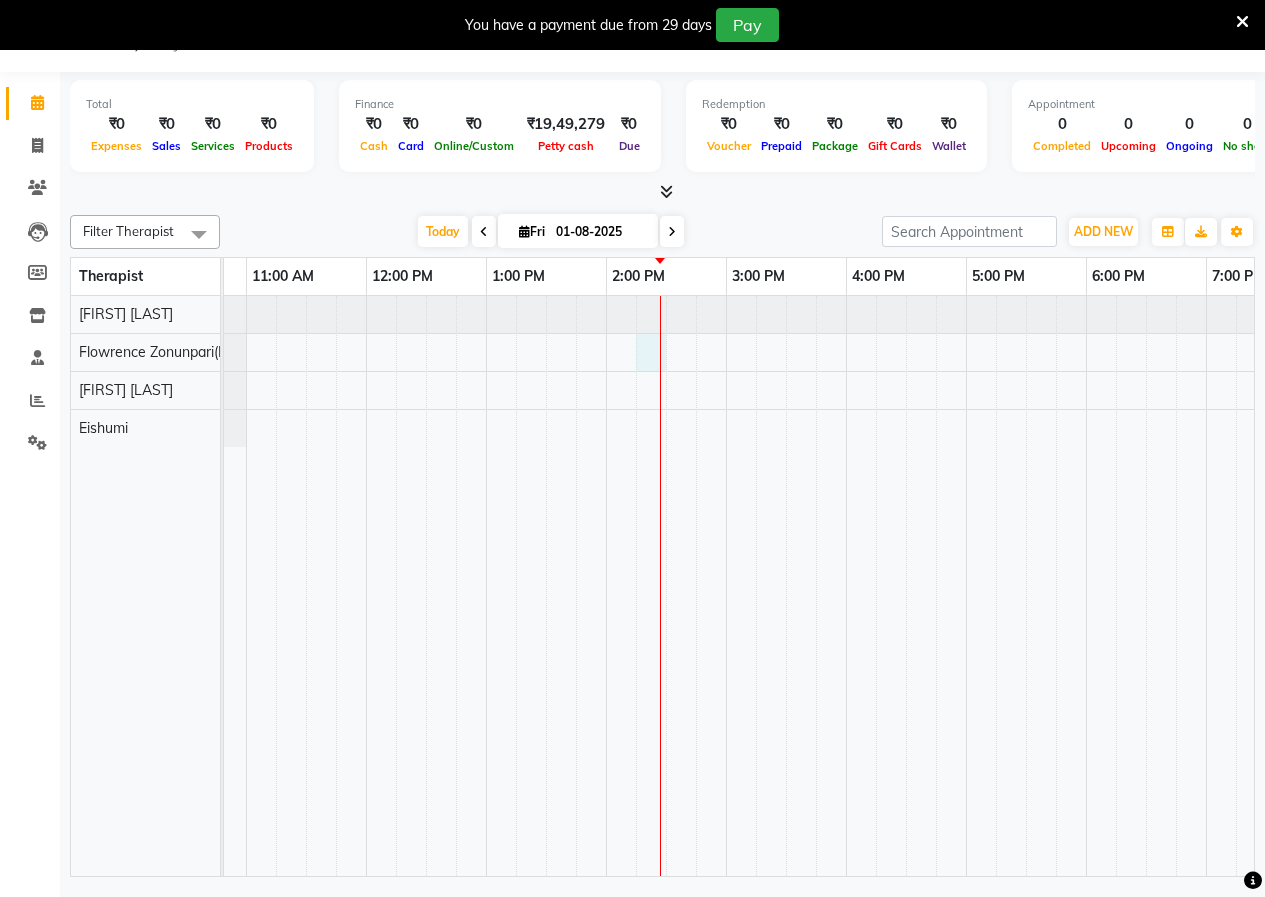 click at bounding box center (846, 586) 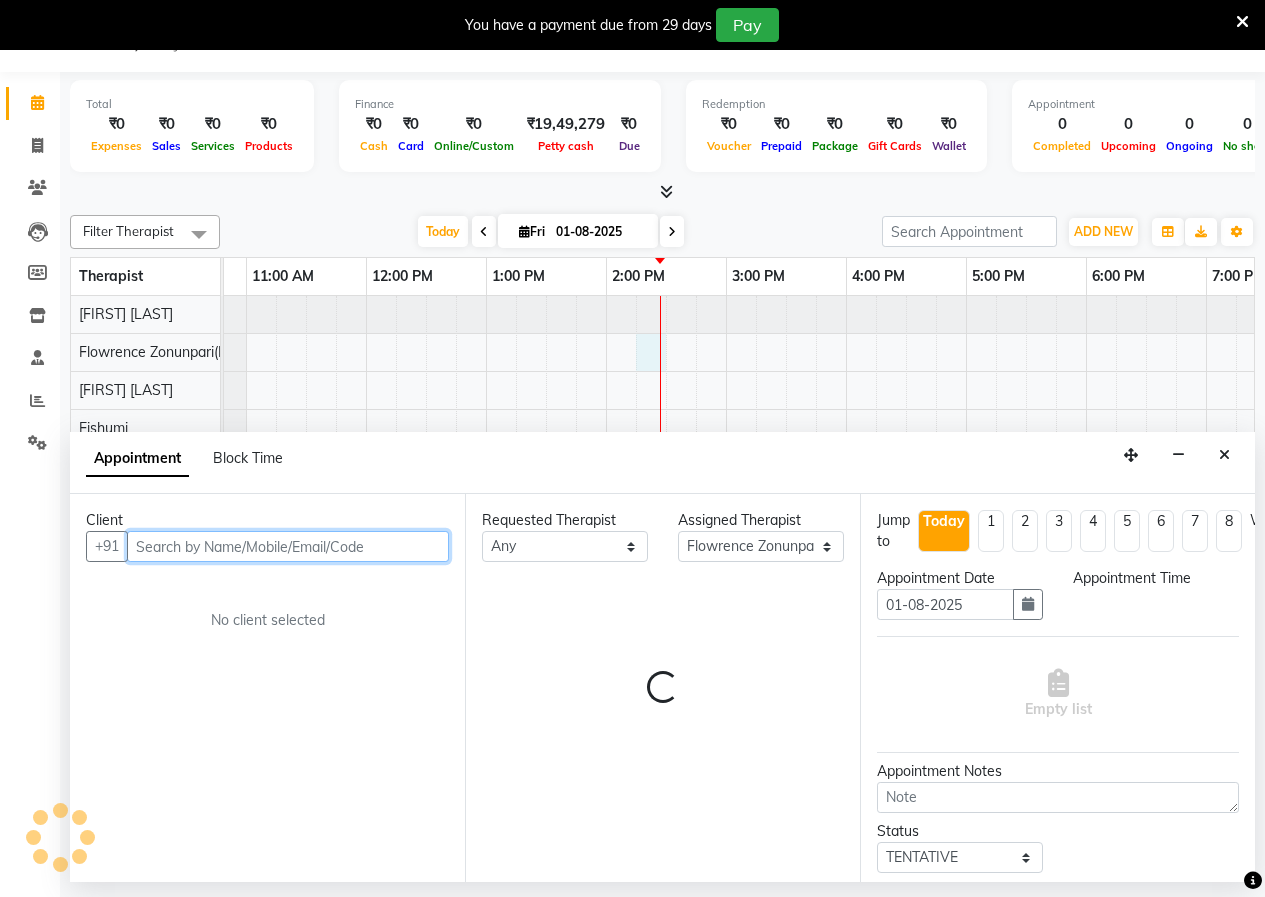 select on "855" 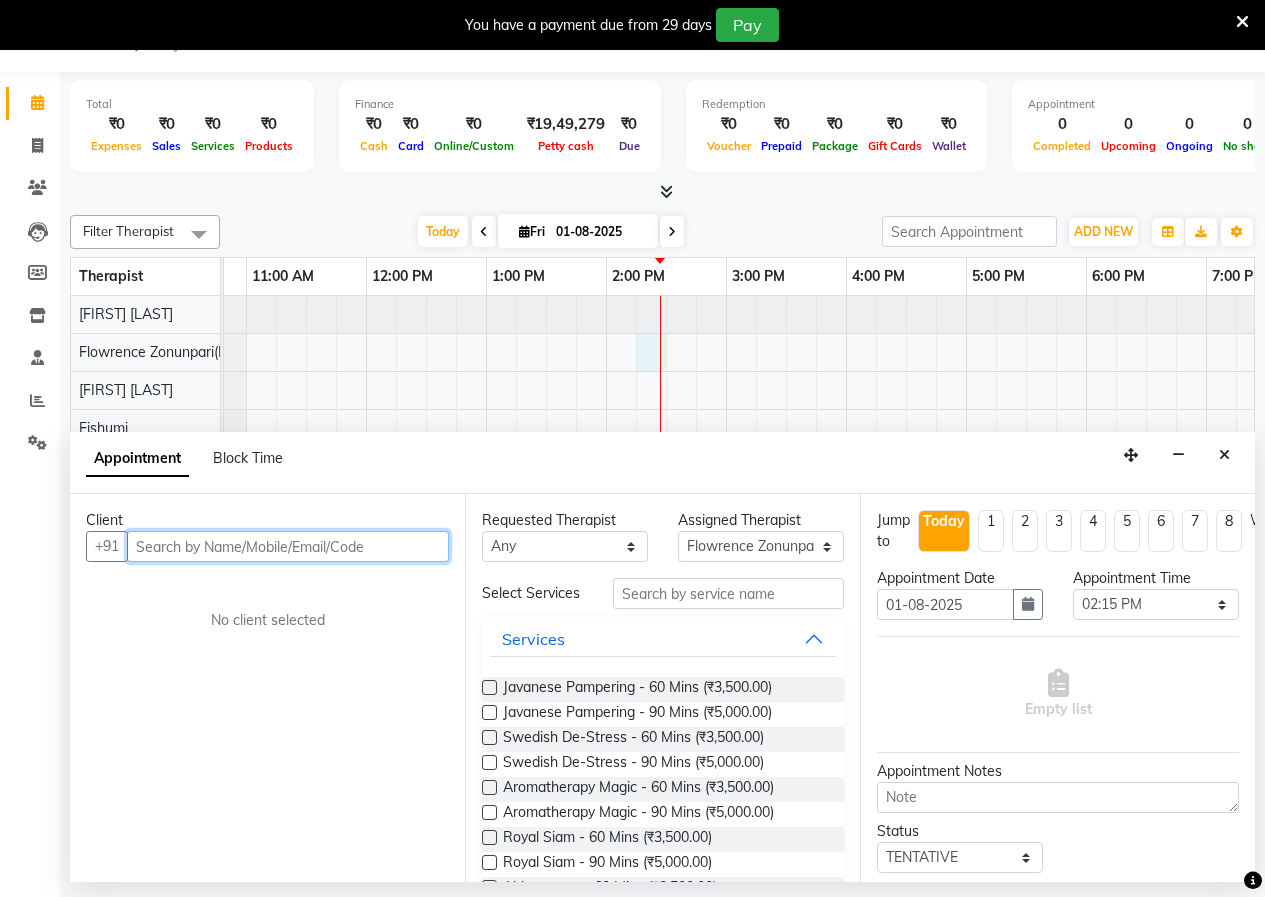 click at bounding box center [288, 546] 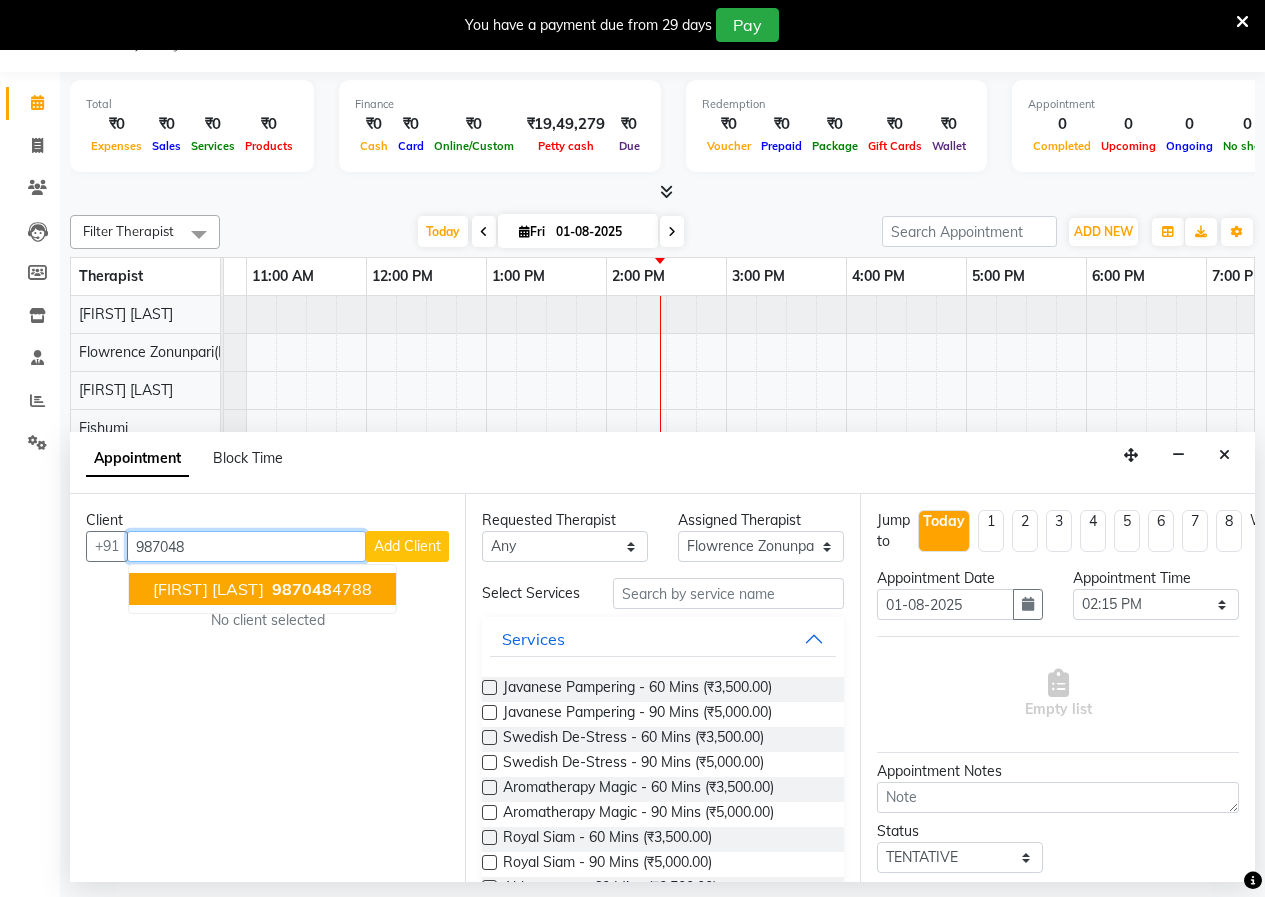 click on "[FIRST] [LAST]" at bounding box center [208, 589] 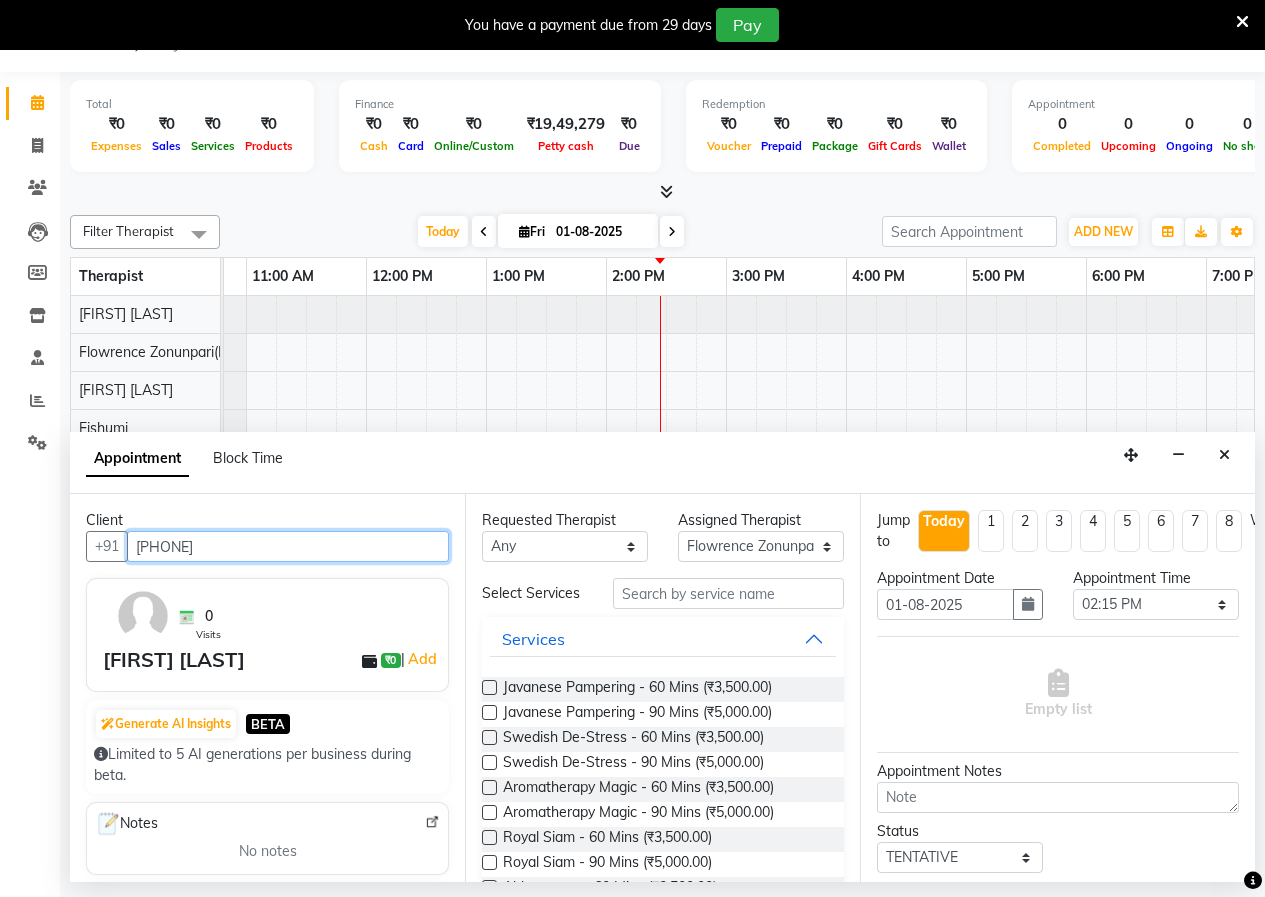 type on "[PHONE]" 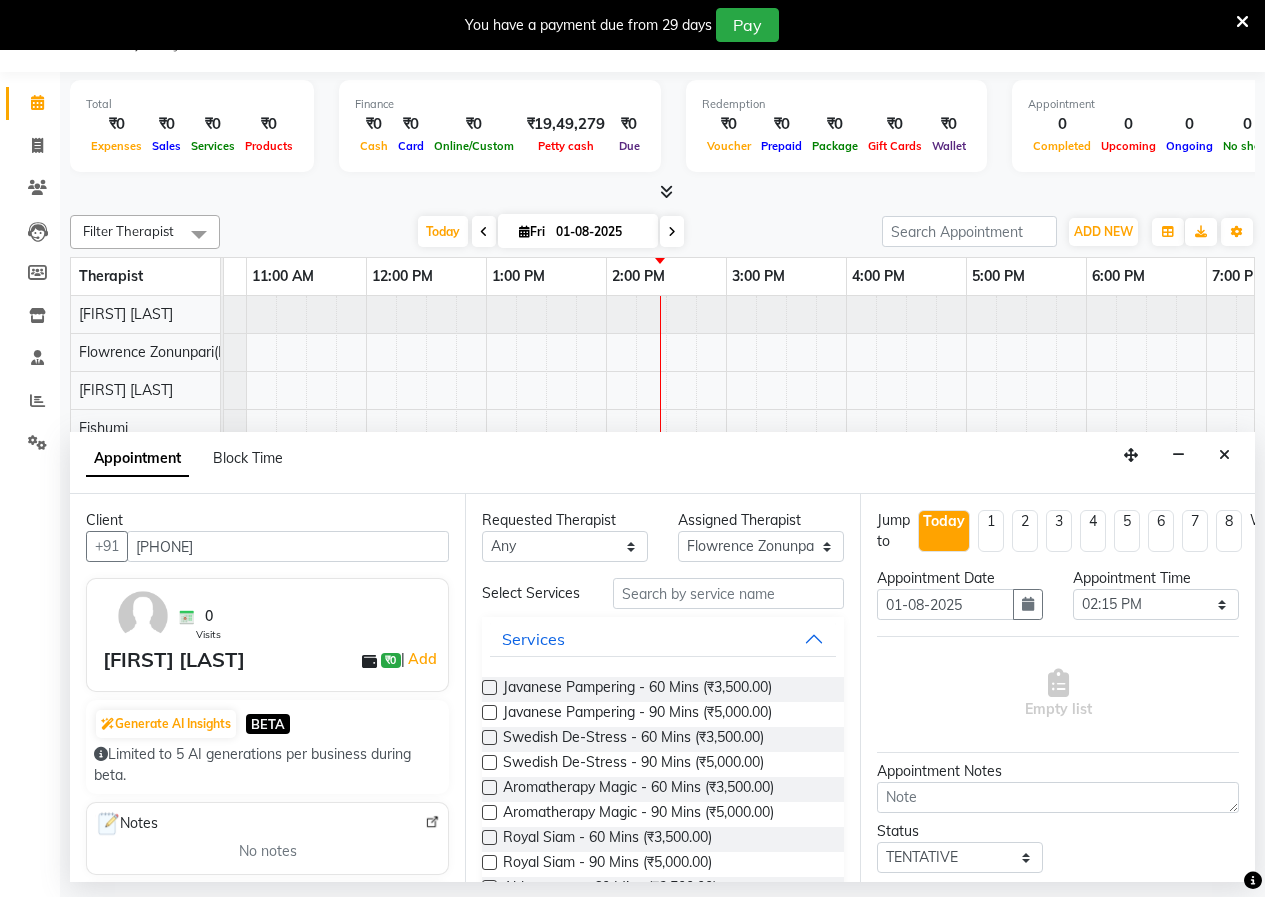 click at bounding box center [489, 712] 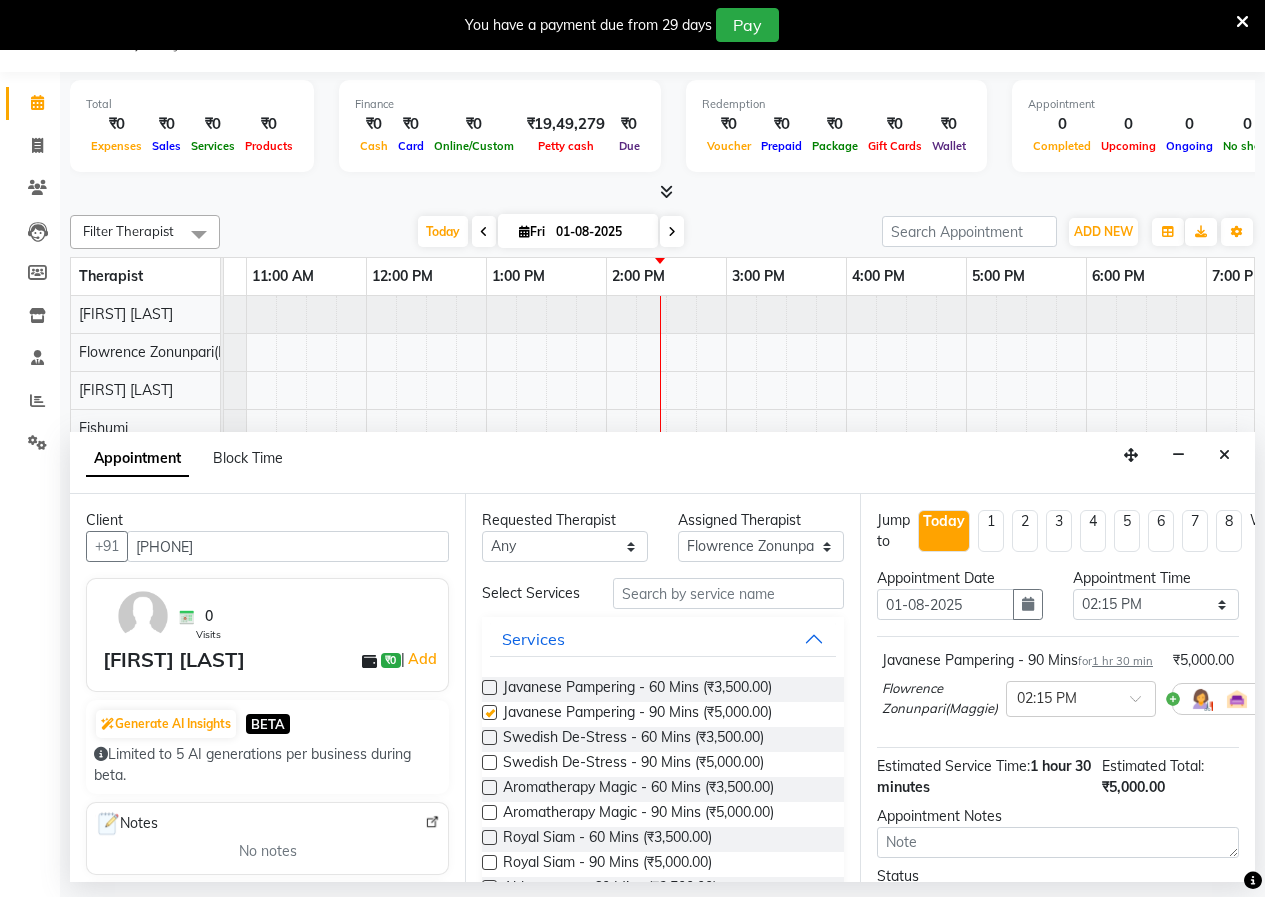 checkbox on "false" 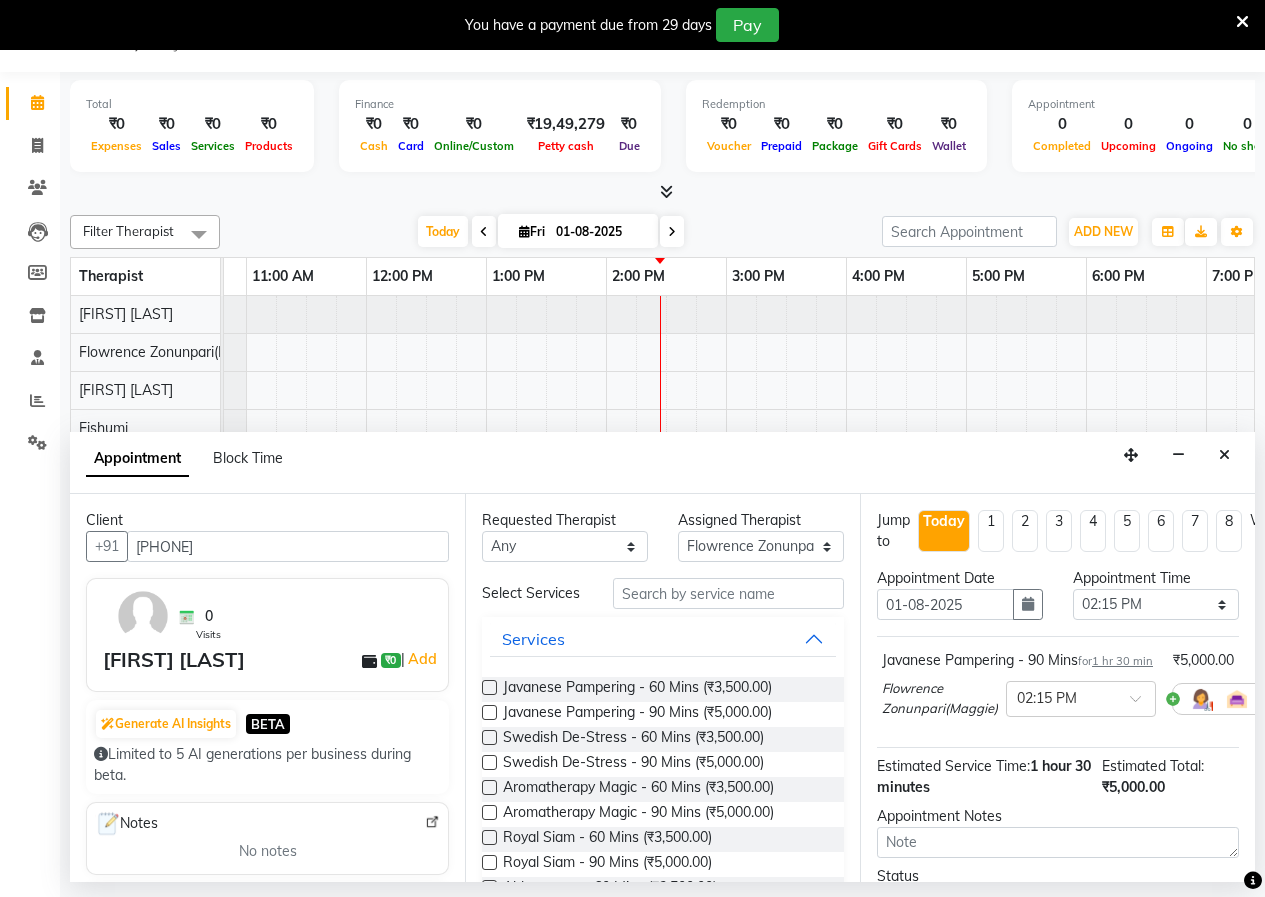 click at bounding box center [489, 737] 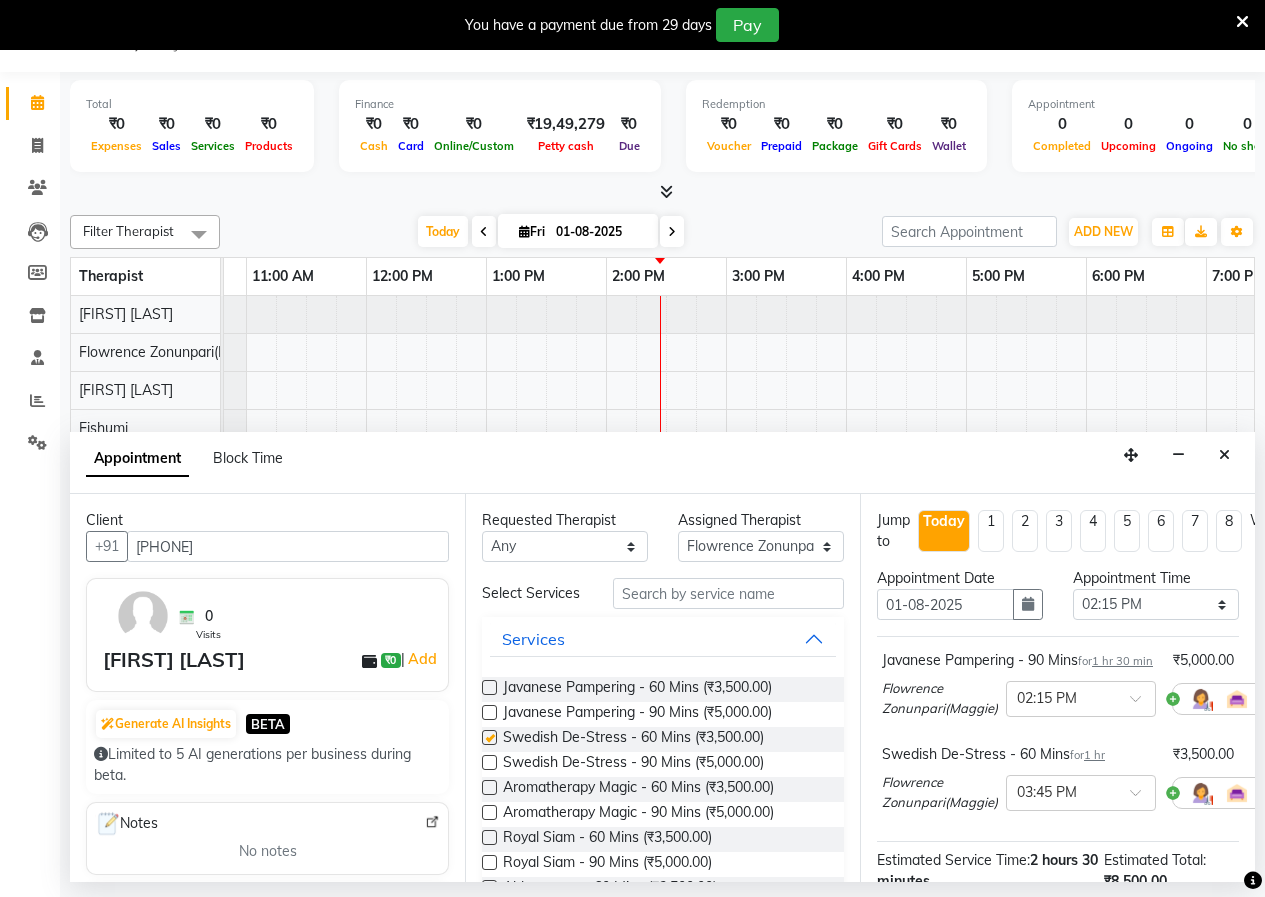 checkbox on "false" 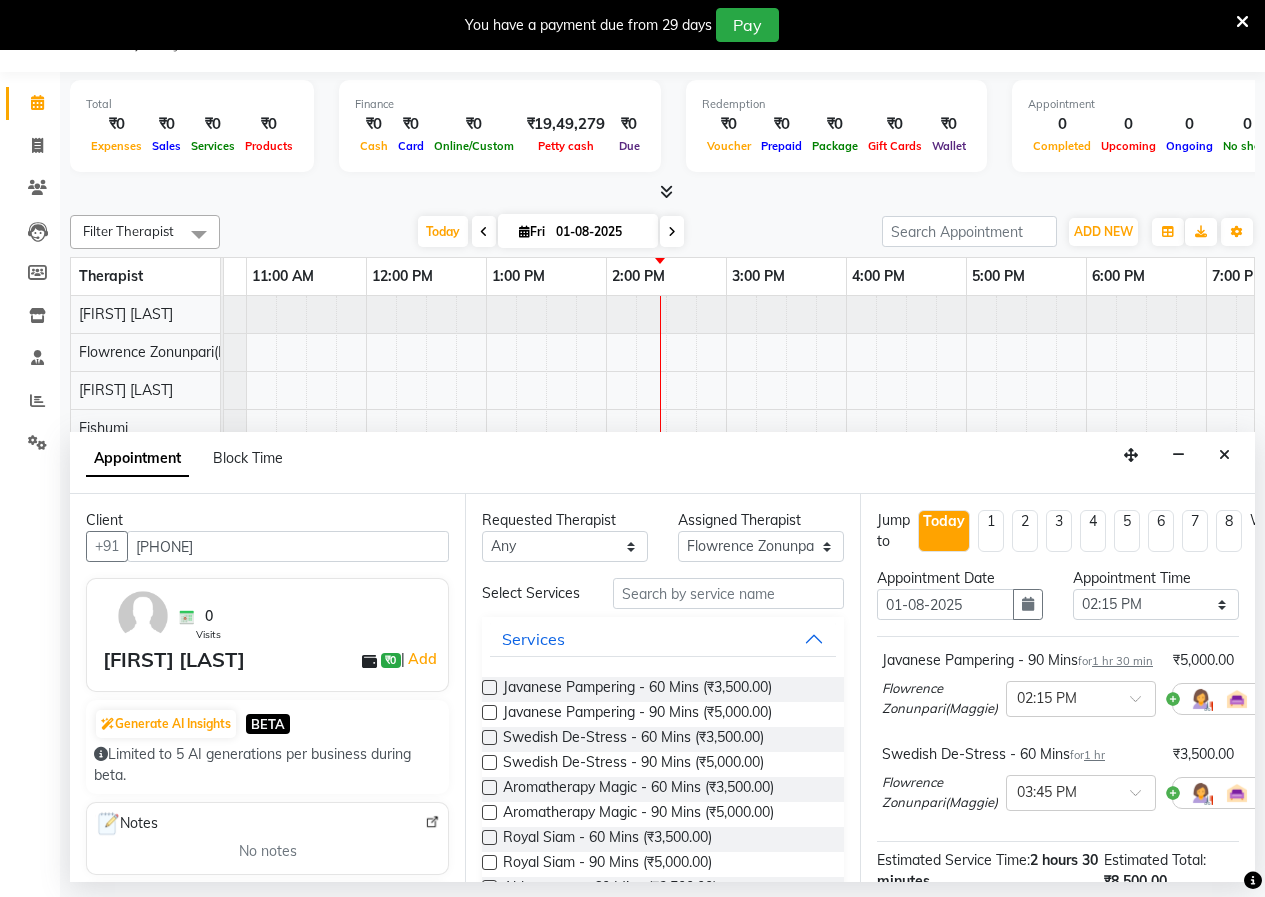 scroll, scrollTop: 292, scrollLeft: 0, axis: vertical 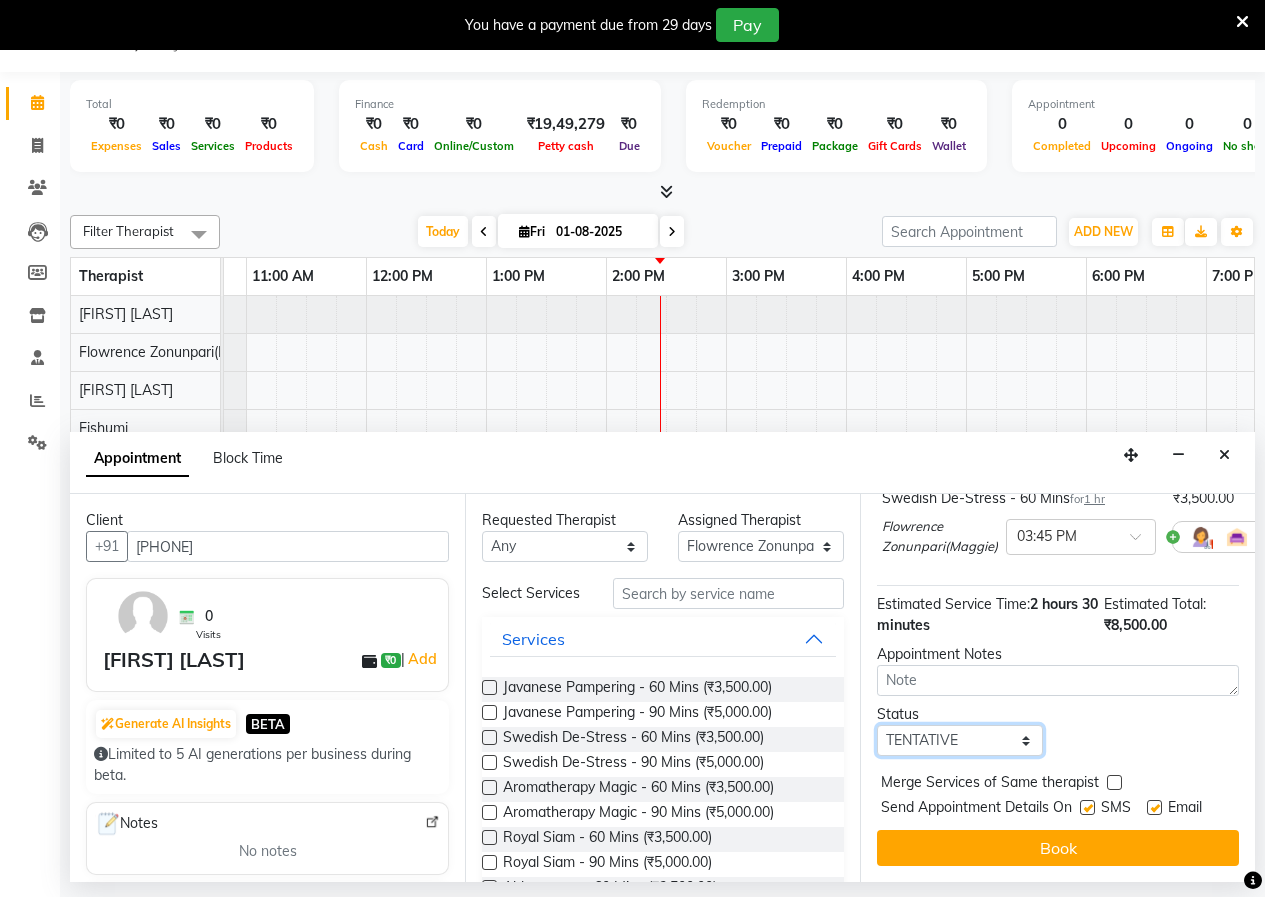 click on "Select TENTATIVE CONFIRM CHECK-IN UPCOMING" at bounding box center [960, 740] 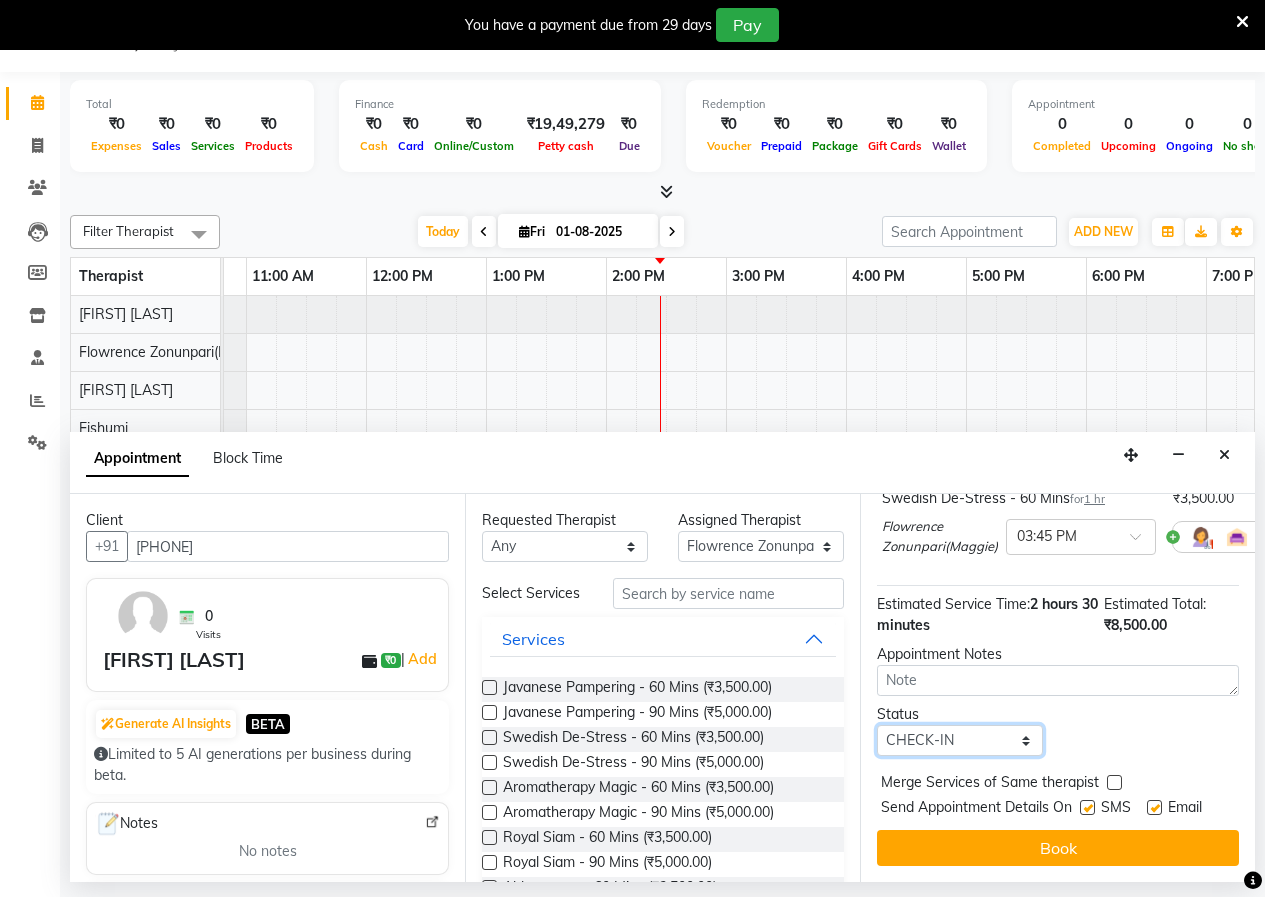 click on "Select TENTATIVE CONFIRM CHECK-IN UPCOMING" at bounding box center (960, 740) 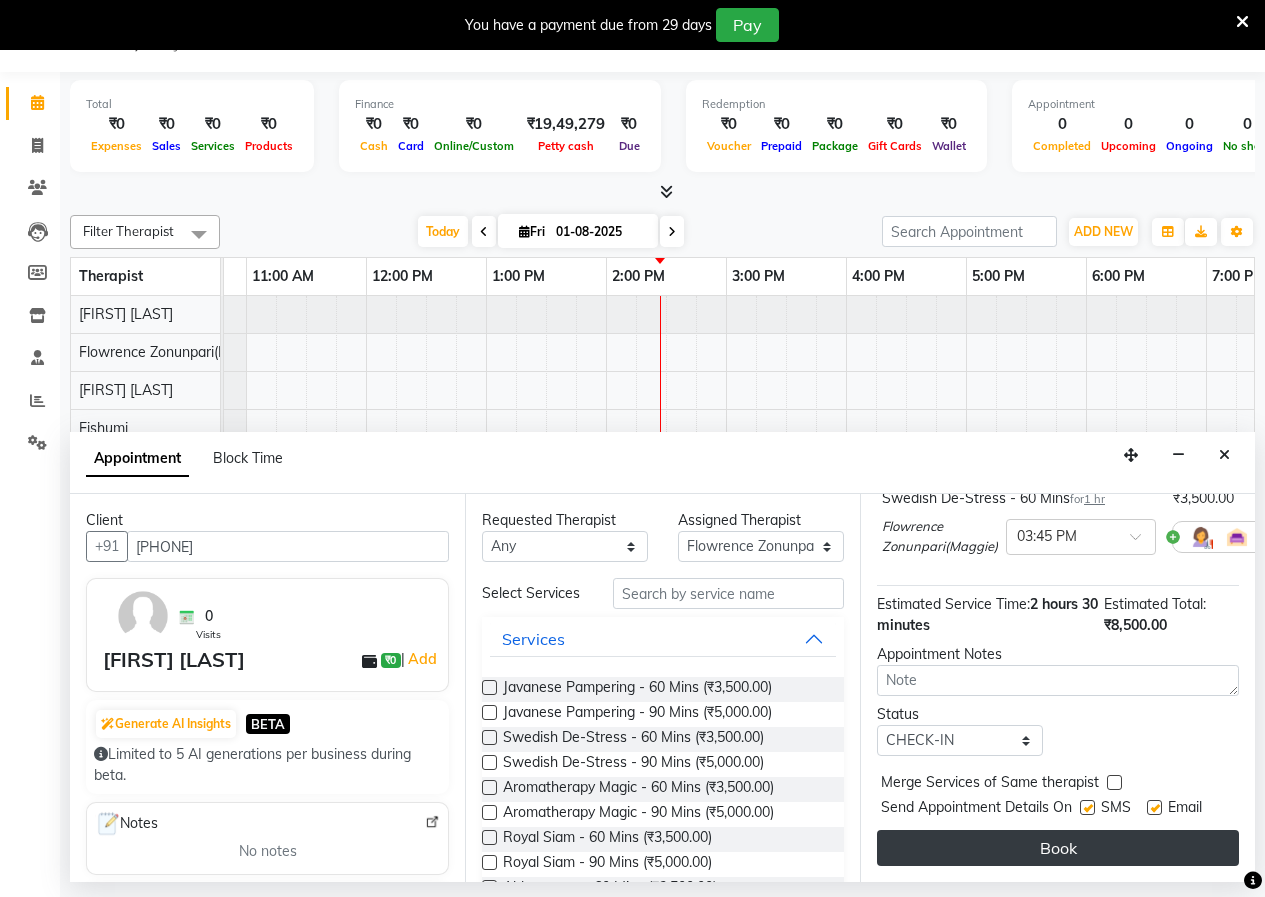 click on "Book" at bounding box center (1058, 848) 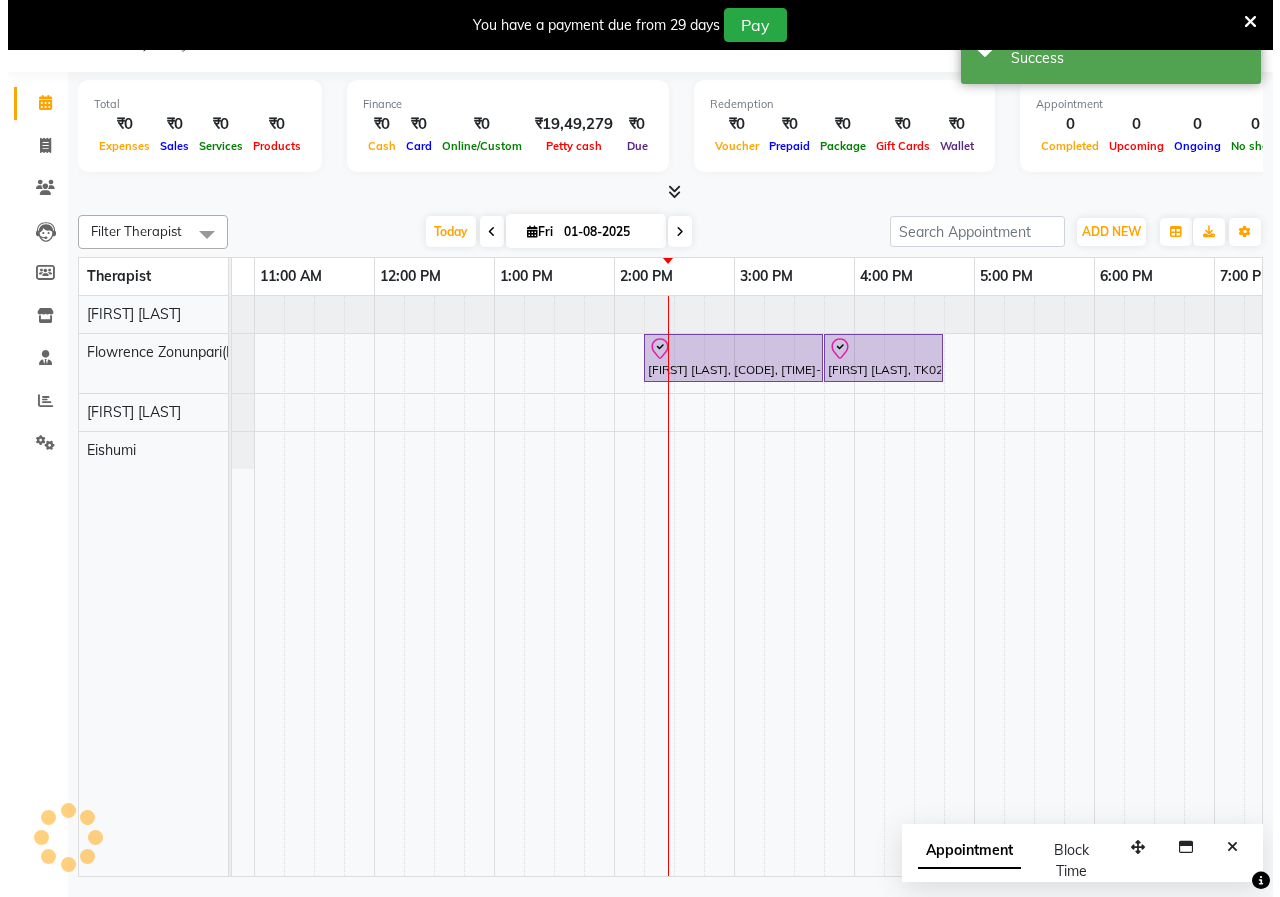scroll, scrollTop: 0, scrollLeft: 0, axis: both 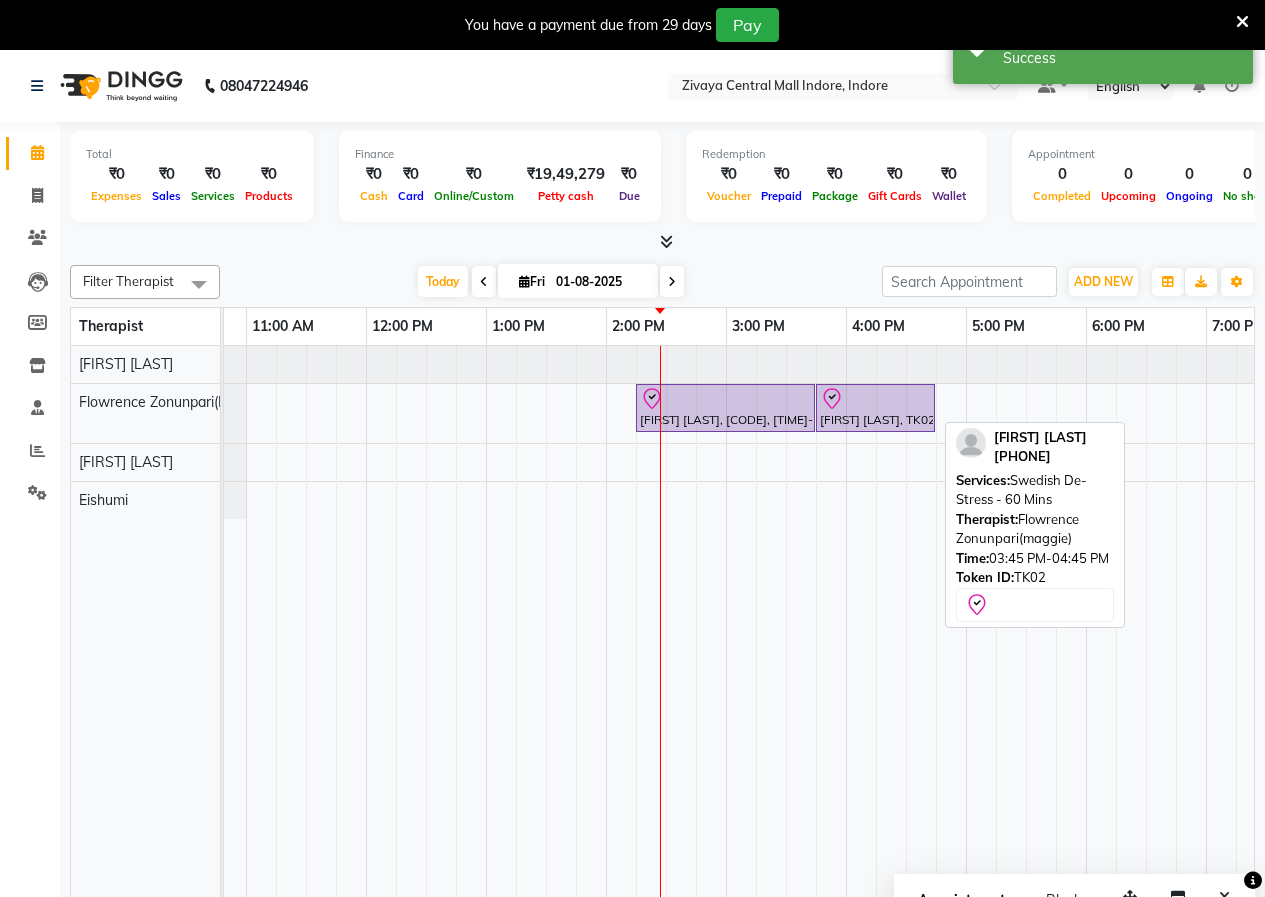 click on "[FIRST] [LAST], TK02, 03:45 PM-04:45 PM, Swedish De-Stress - 60 Mins" at bounding box center (875, 408) 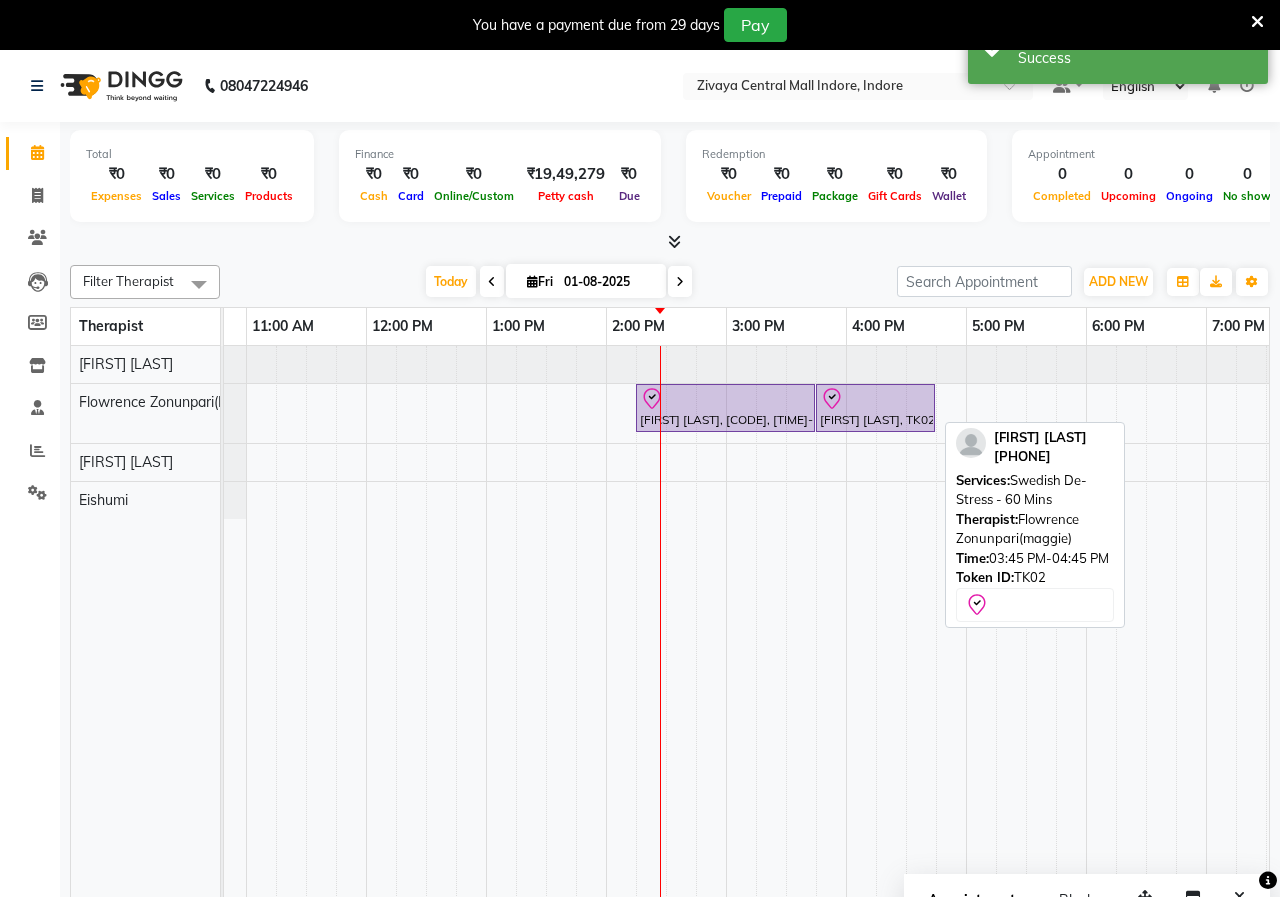 select on "8" 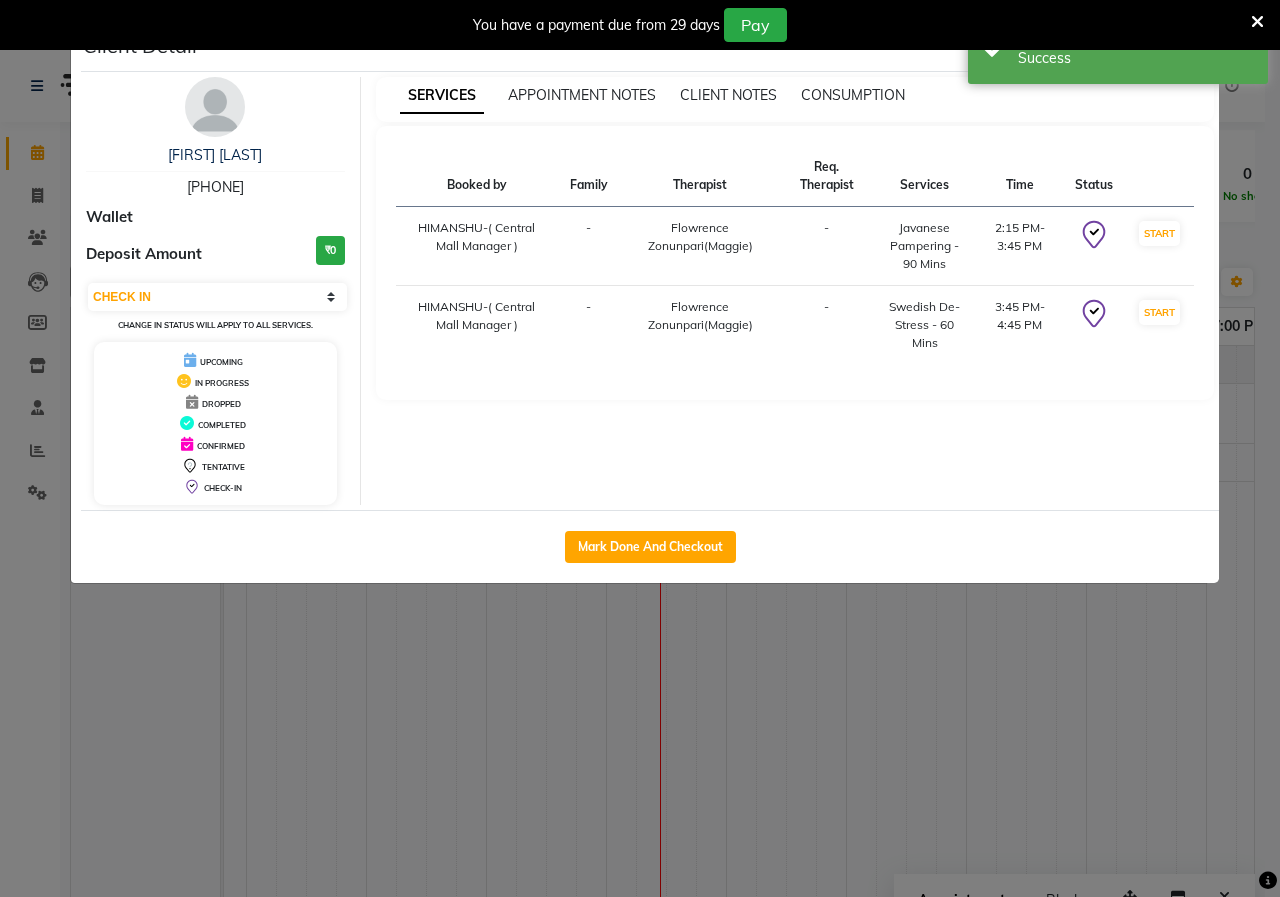 click on "SERVICES APPOINTMENT NOTES CLIENT NOTES CONSUMPTION" at bounding box center (795, 95) 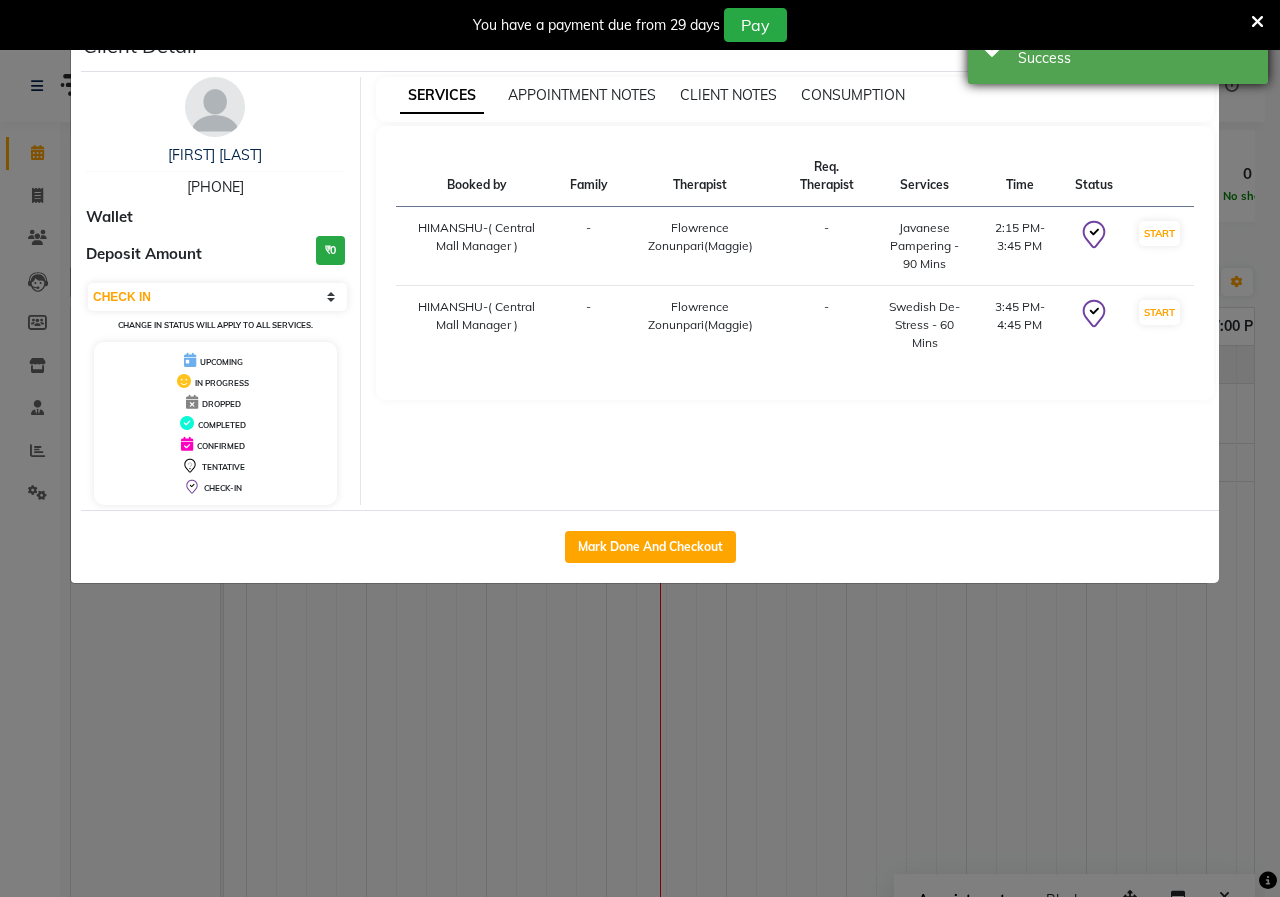 click on "Success" at bounding box center (1135, 58) 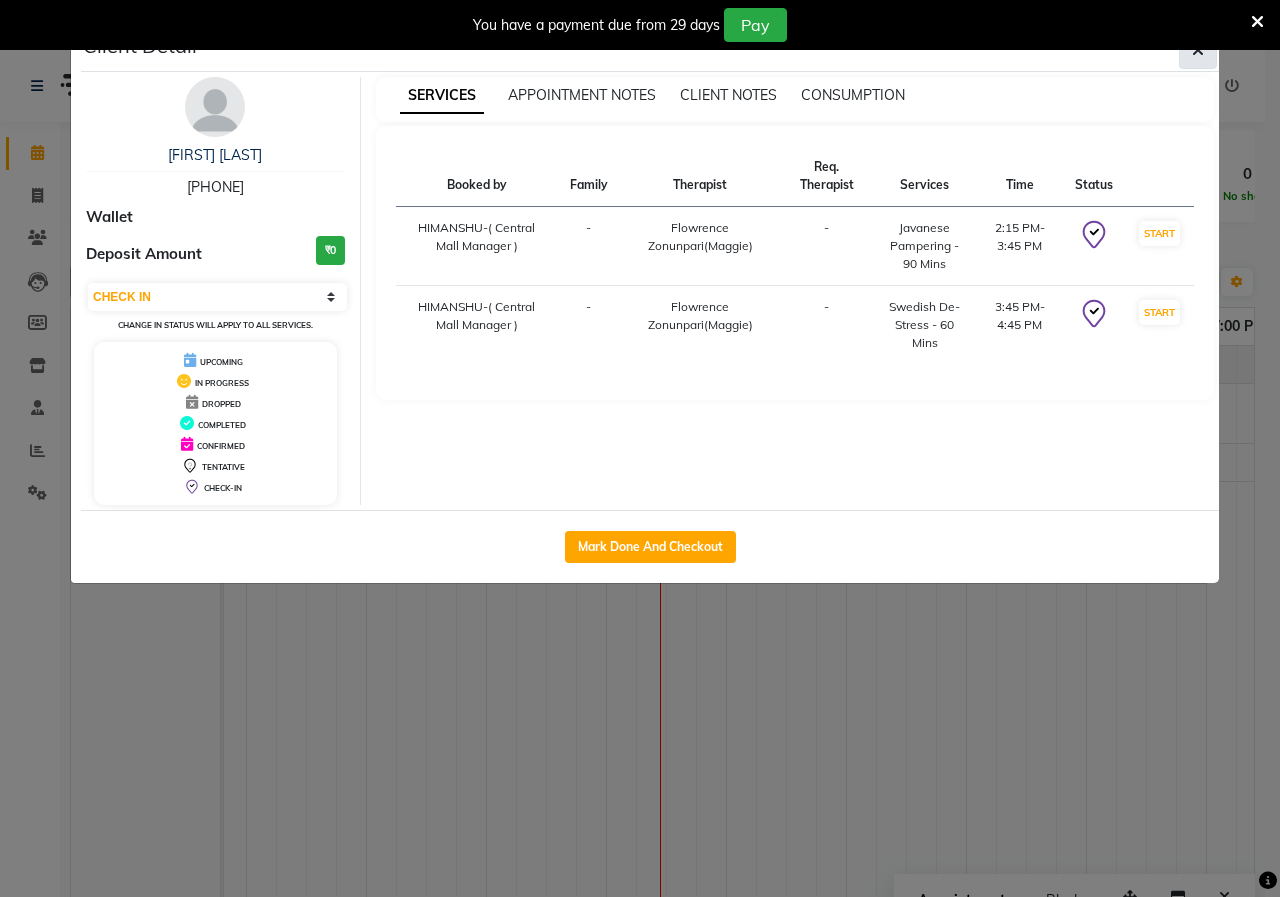click 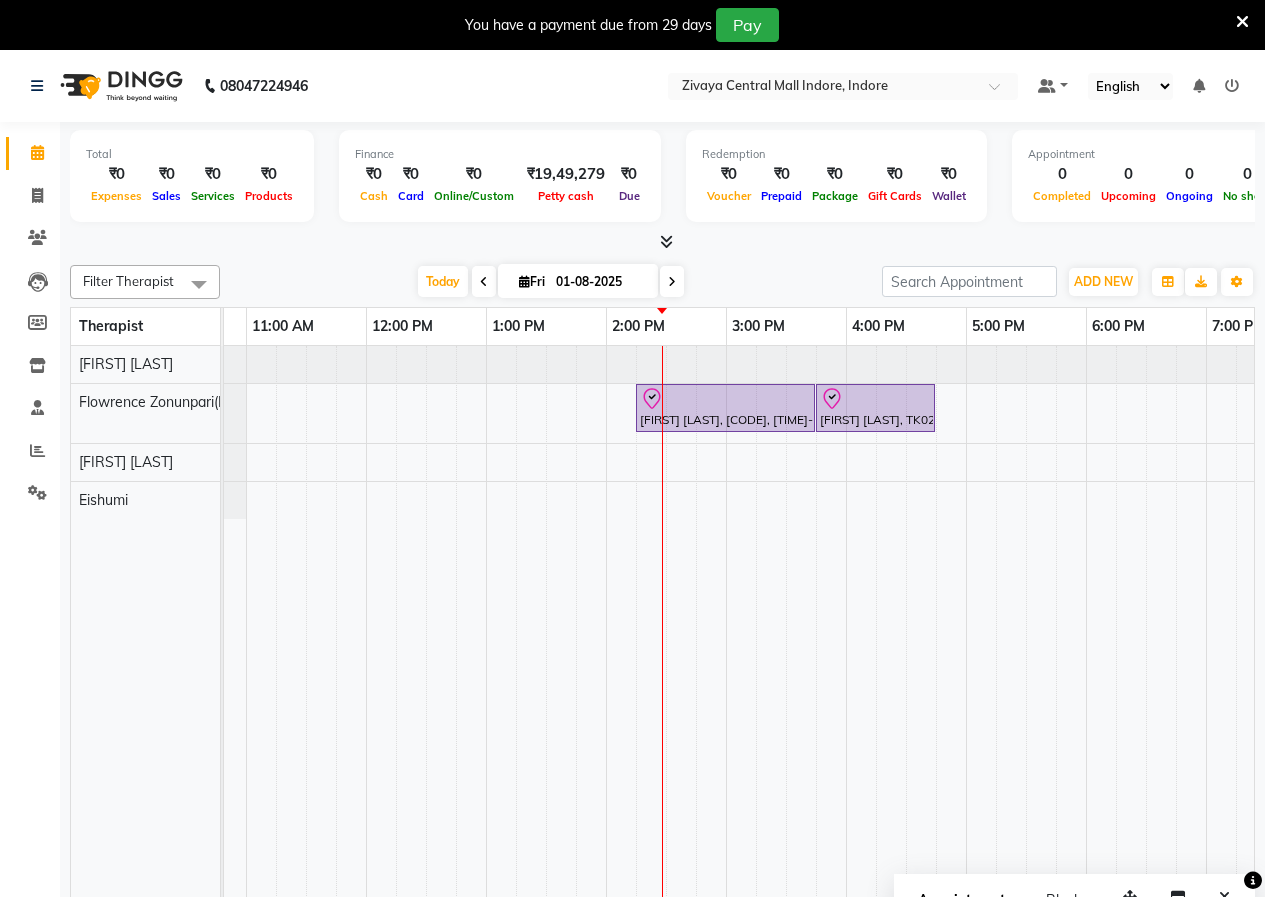 click at bounding box center (1242, 22) 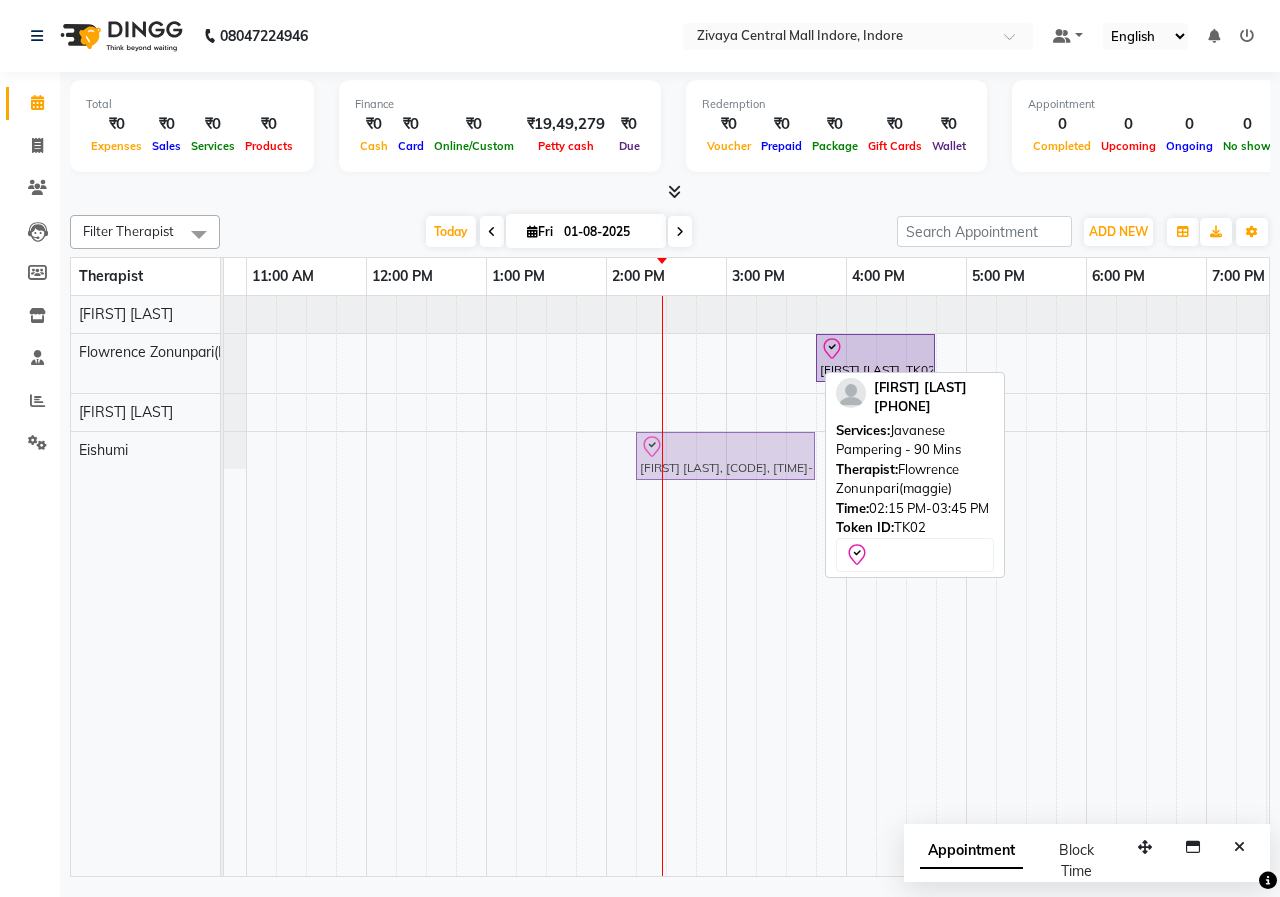 drag, startPoint x: 698, startPoint y: 364, endPoint x: 711, endPoint y: 446, distance: 83.02409 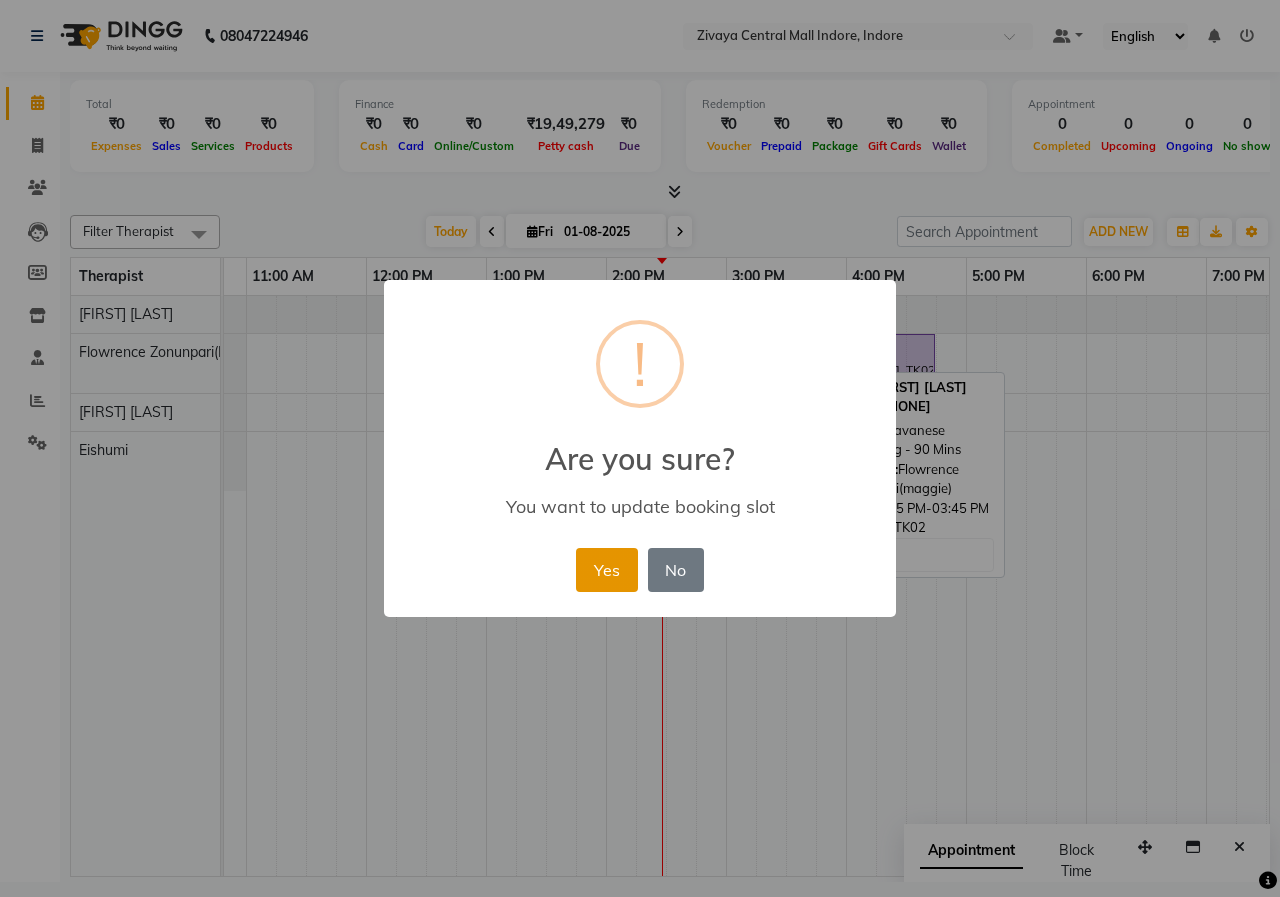click on "Yes" at bounding box center (606, 570) 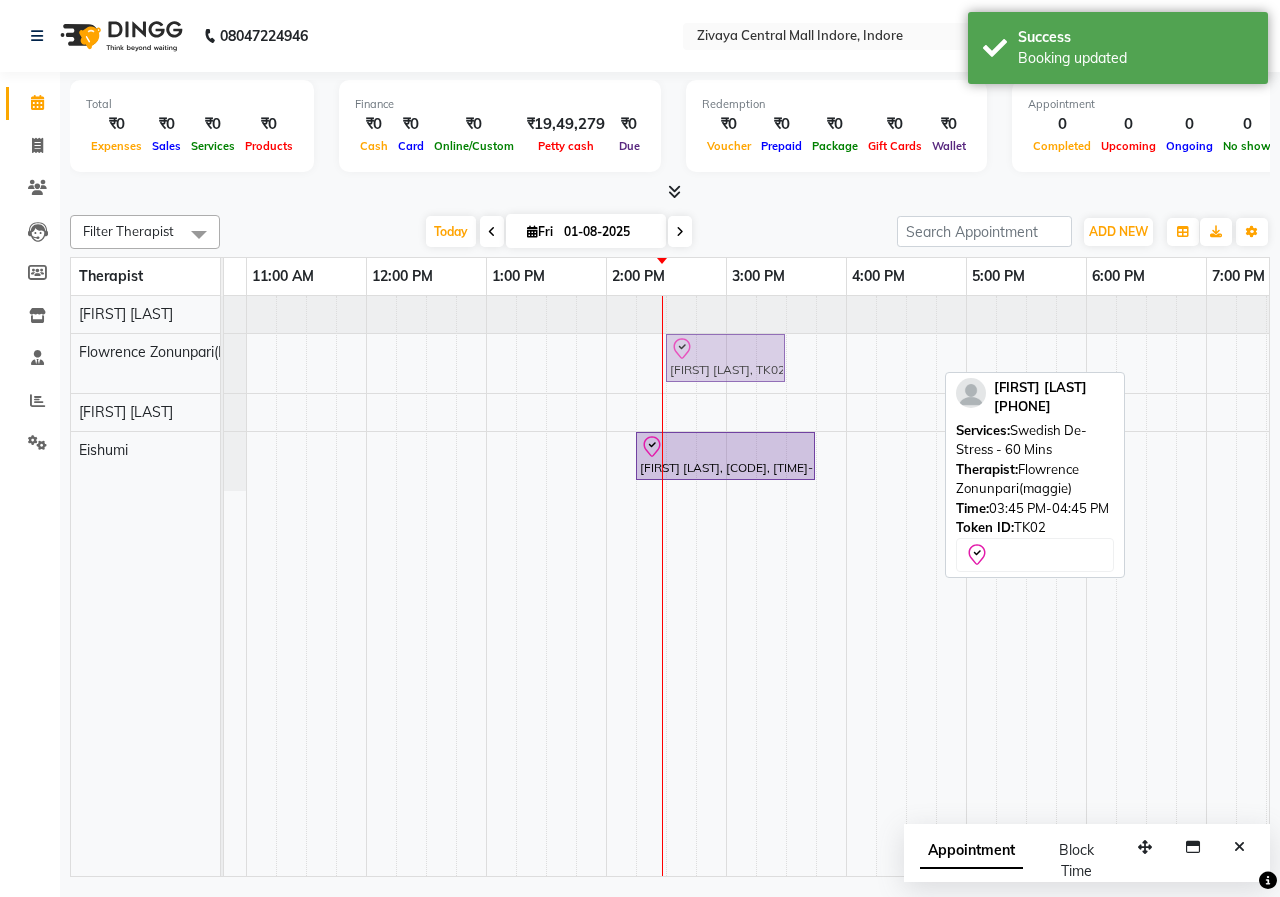 drag, startPoint x: 841, startPoint y: 360, endPoint x: 725, endPoint y: 337, distance: 118.258194 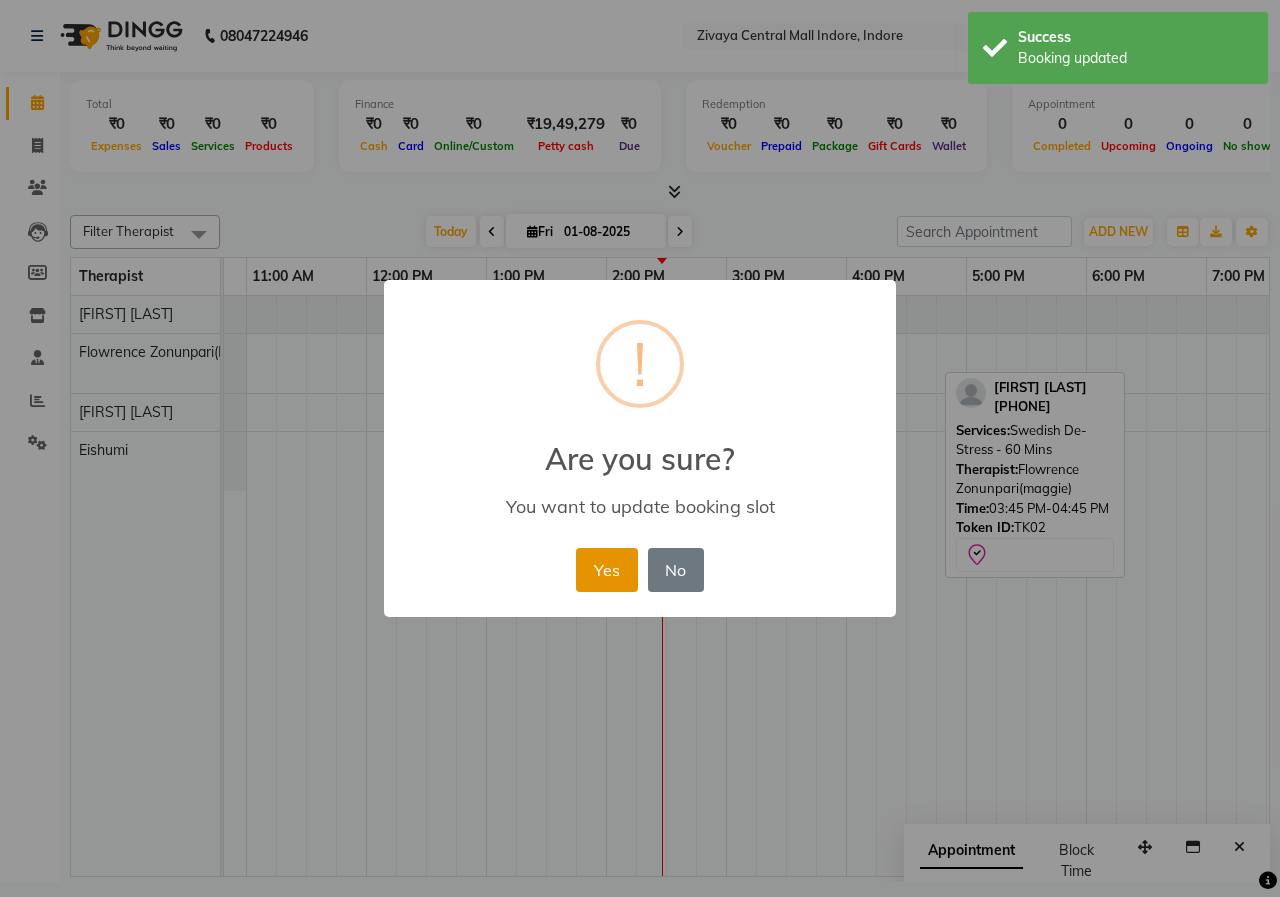click on "Yes" at bounding box center [606, 570] 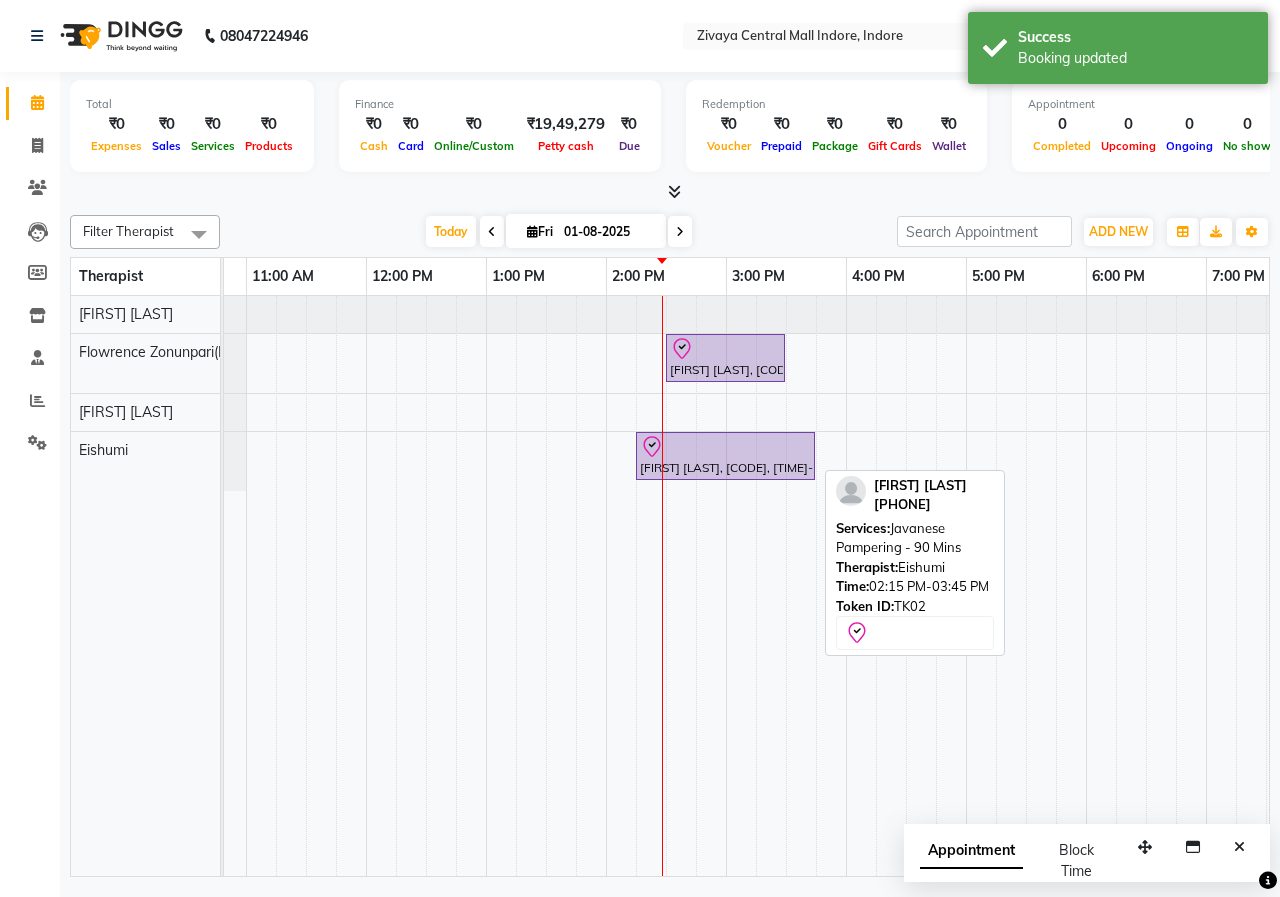 click at bounding box center (725, 447) 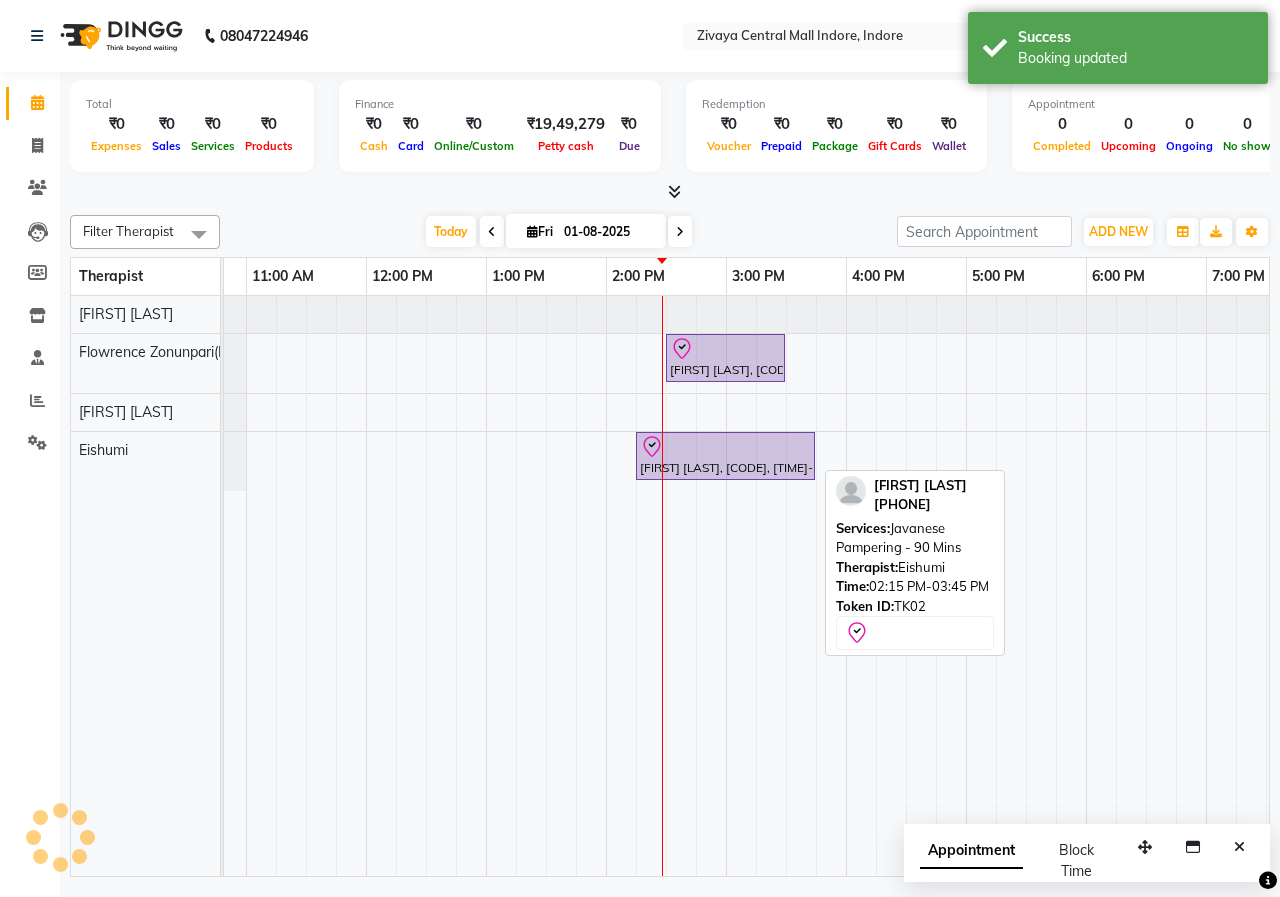 click at bounding box center [725, 447] 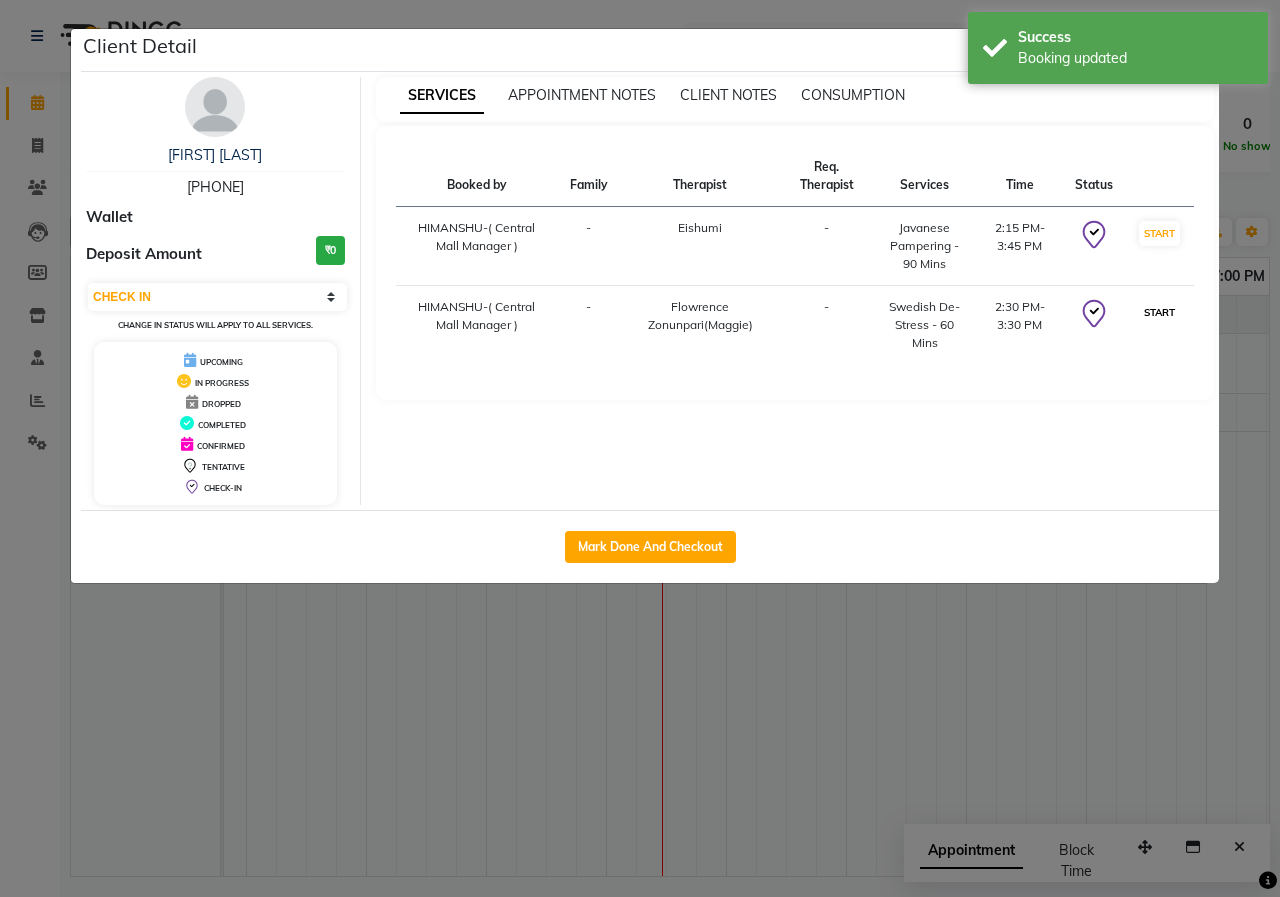 click on "START" at bounding box center (1159, 312) 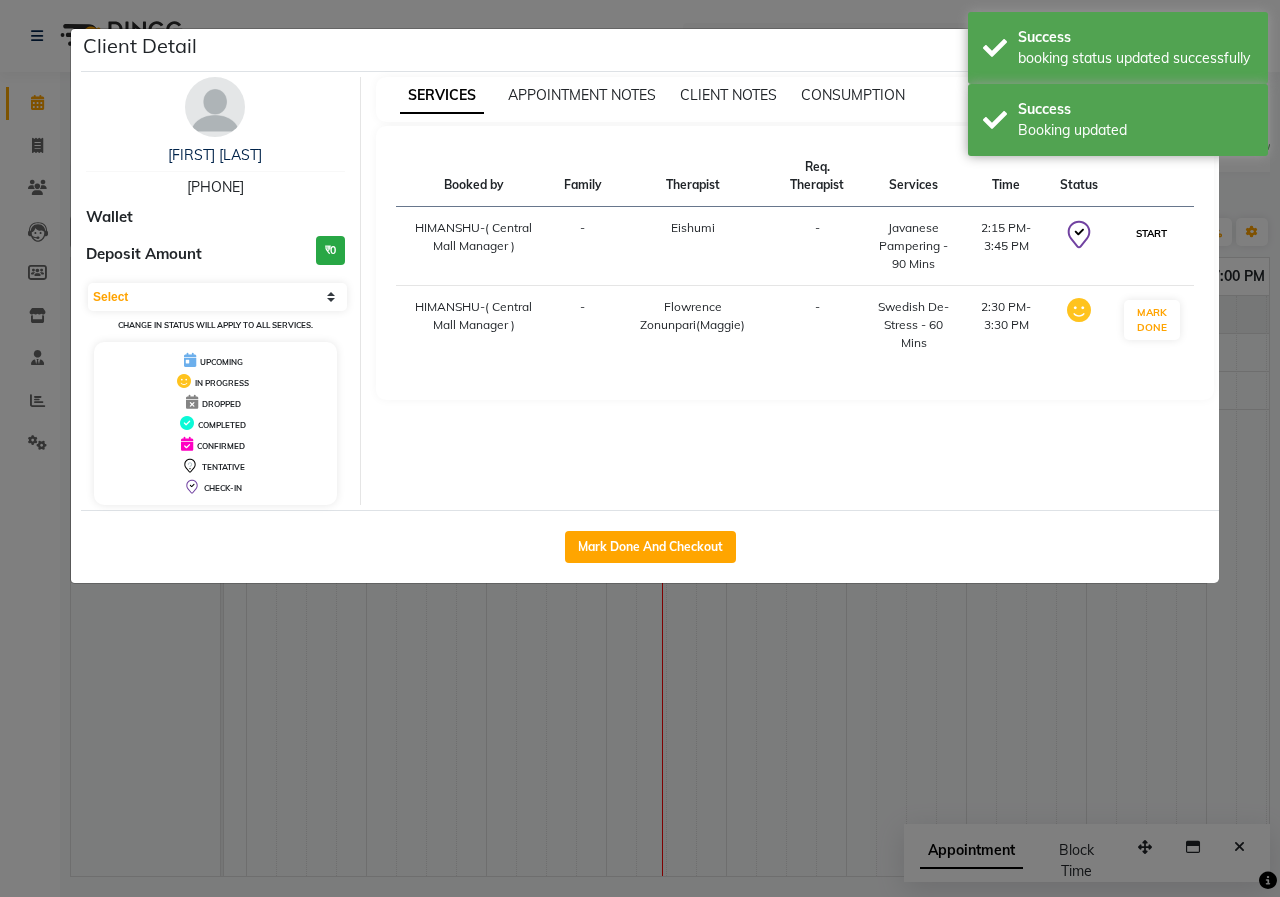 click on "START" at bounding box center (1151, 233) 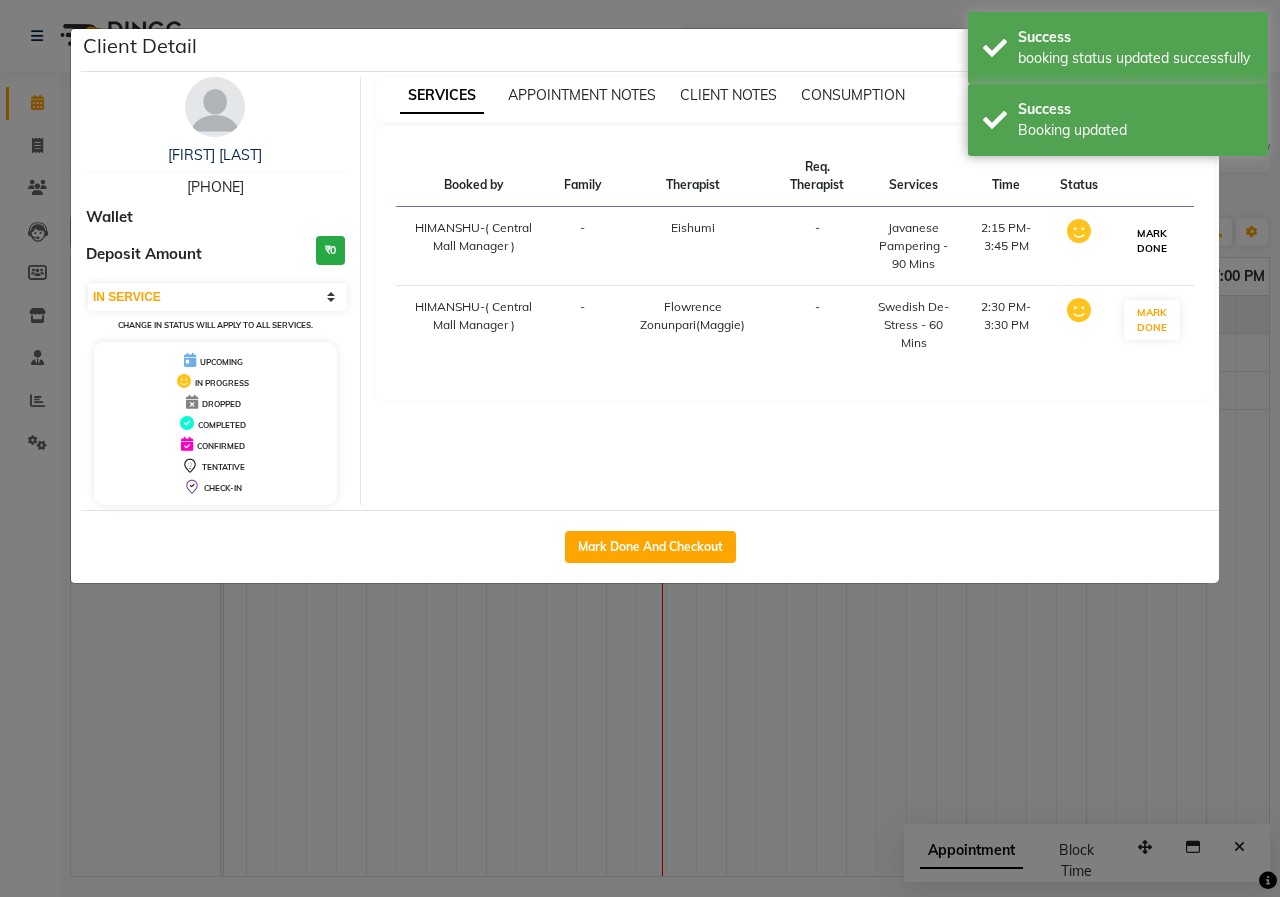 click on "MARK DONE" at bounding box center [1152, 241] 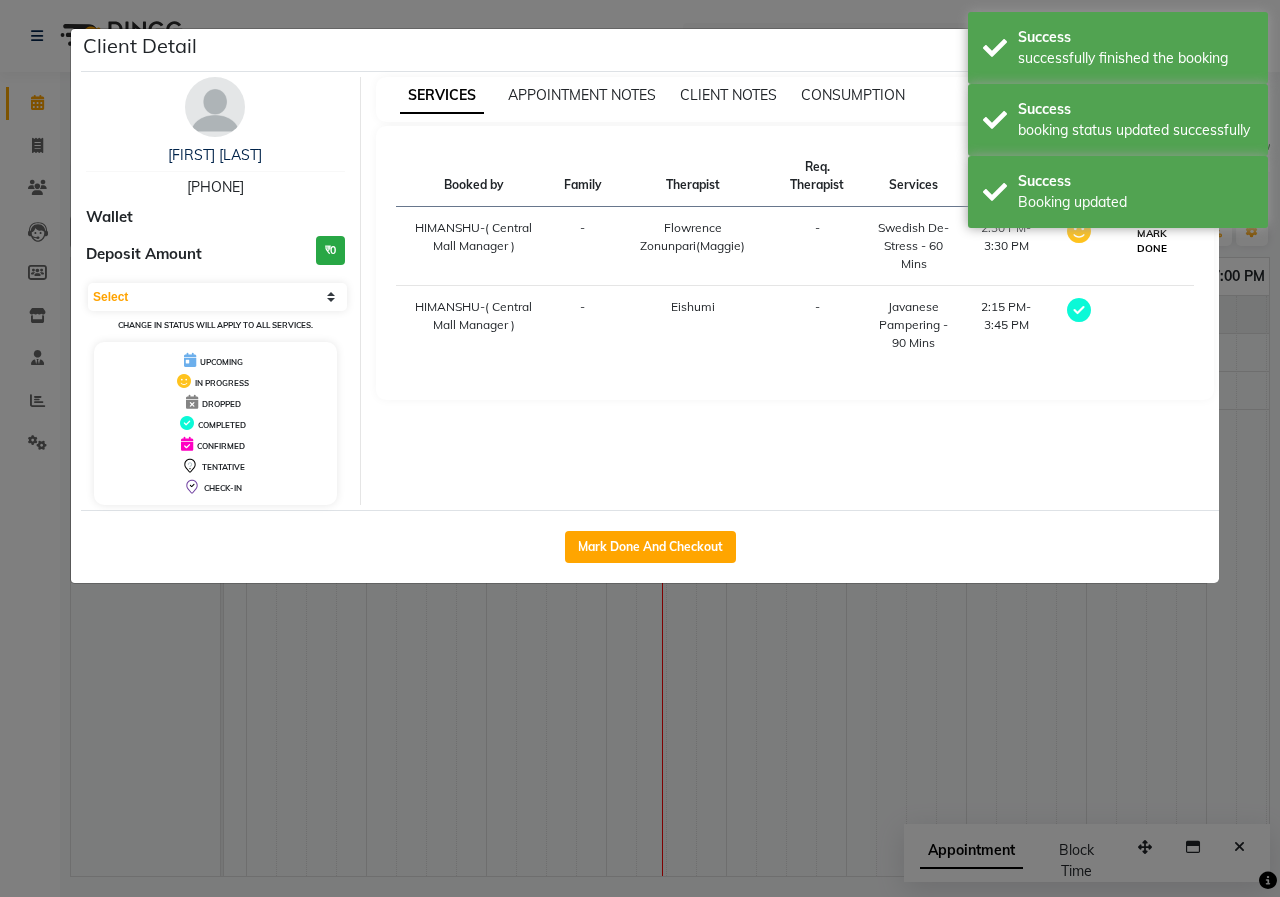 click on "MARK DONE" at bounding box center (1152, 241) 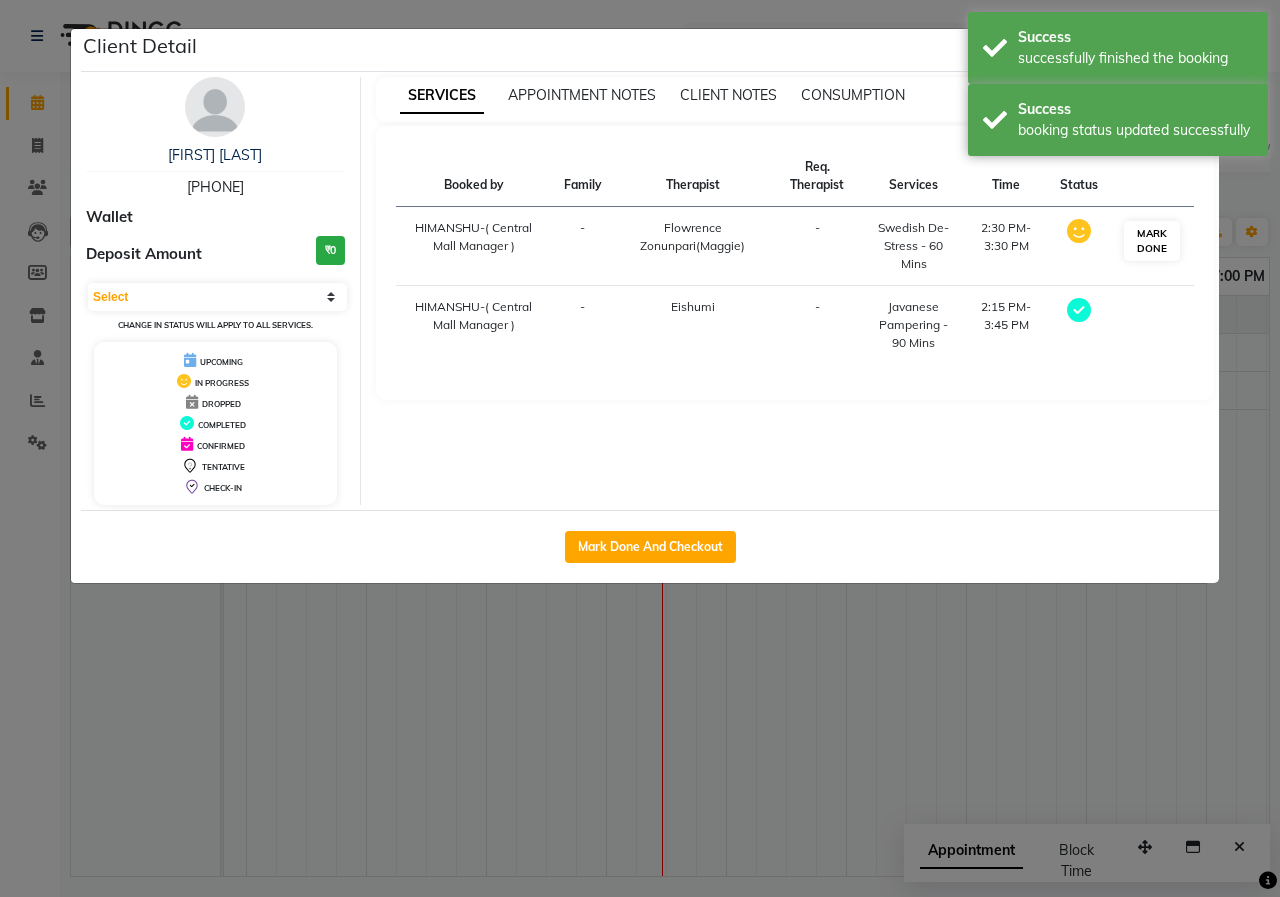 select on "3" 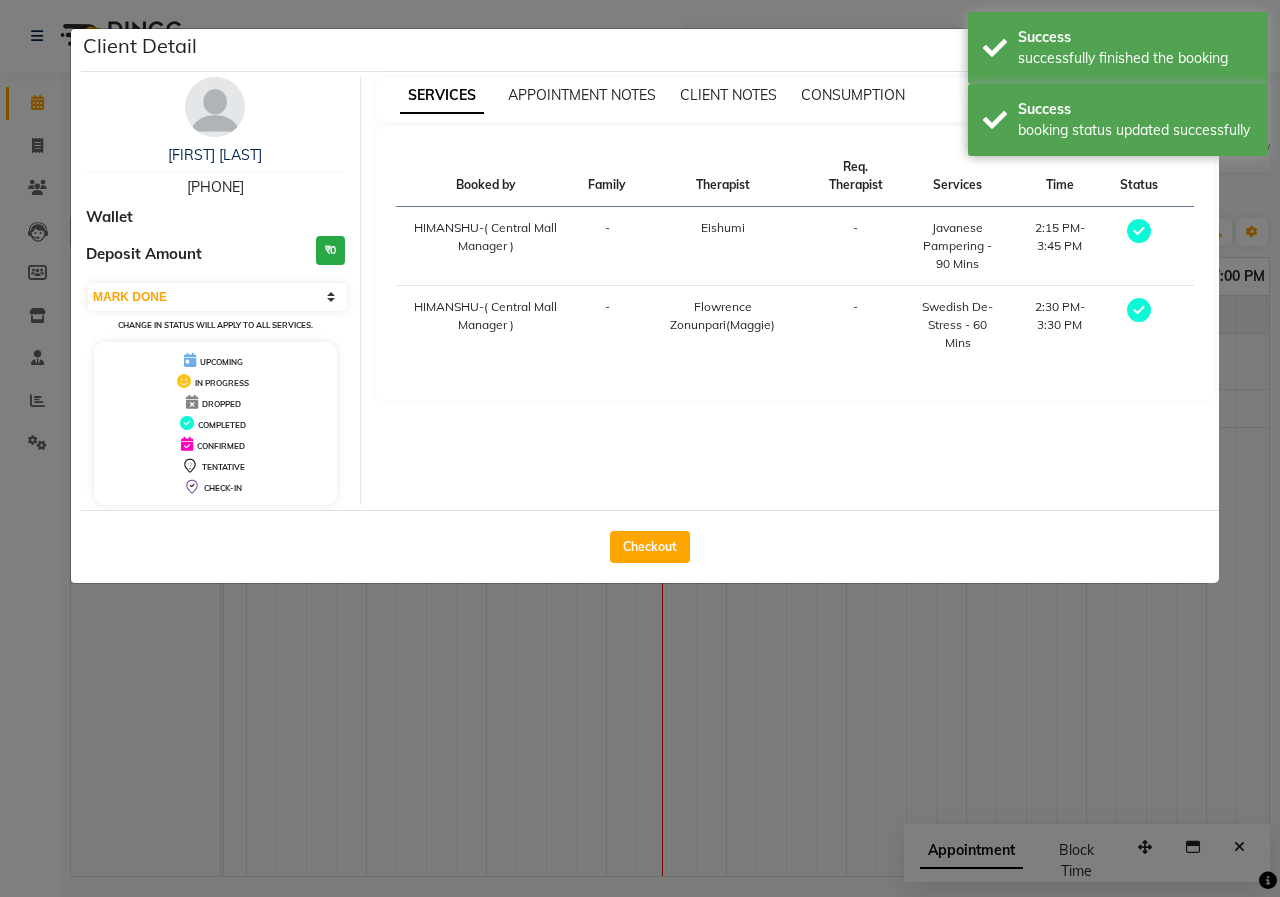 click on "Status" at bounding box center [1139, 176] 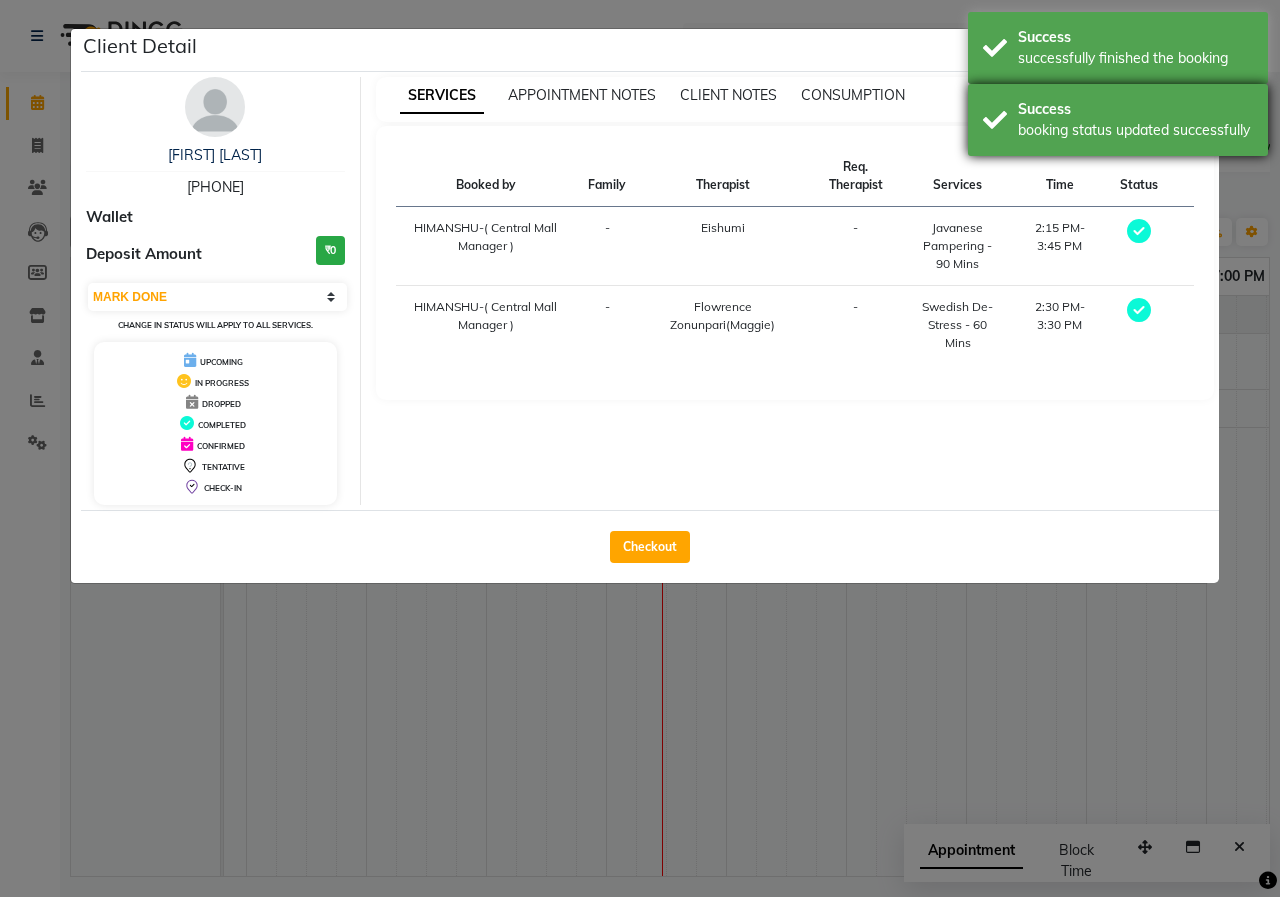 click on "Success" at bounding box center (1135, 109) 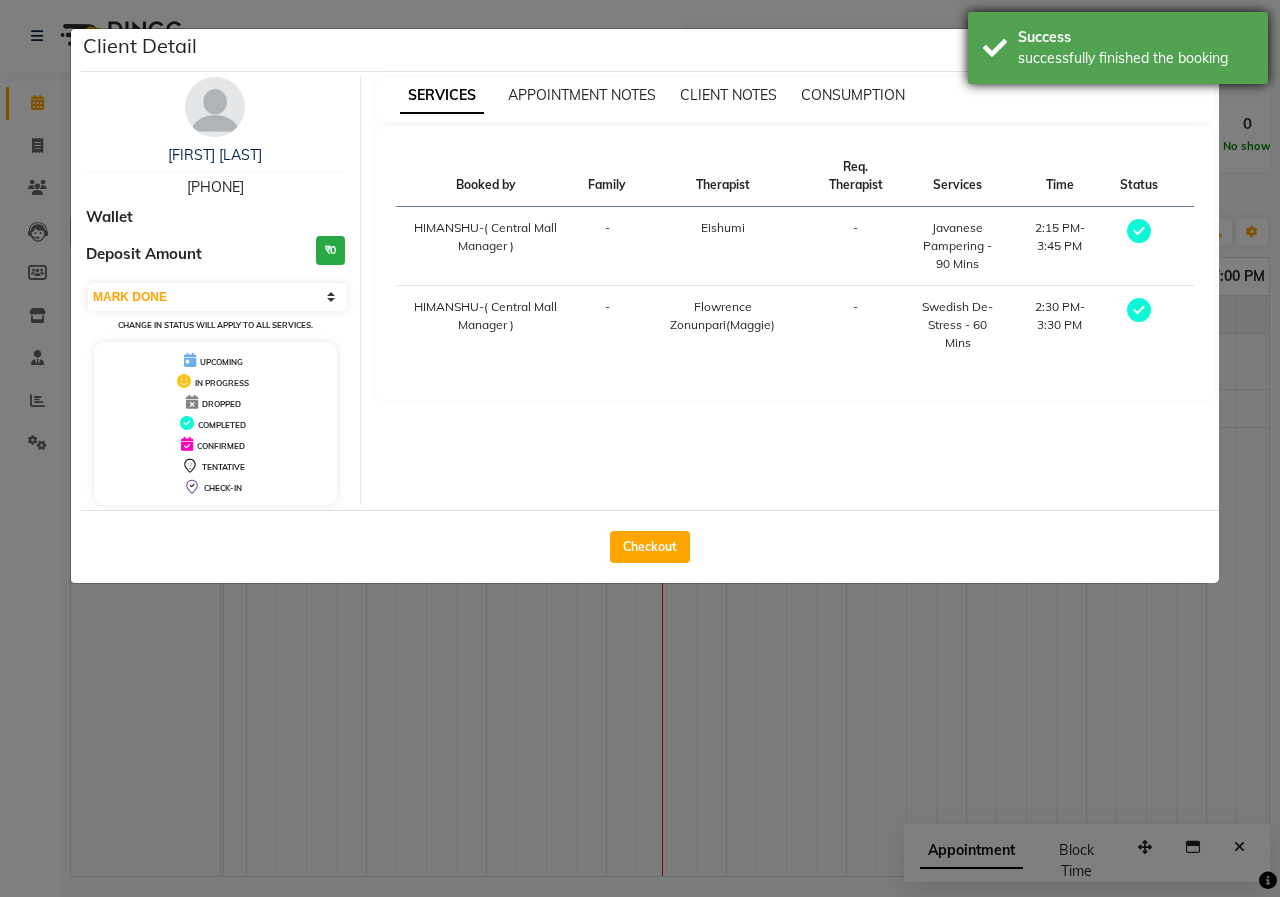 click on "successfully finished the booking" at bounding box center (1135, 58) 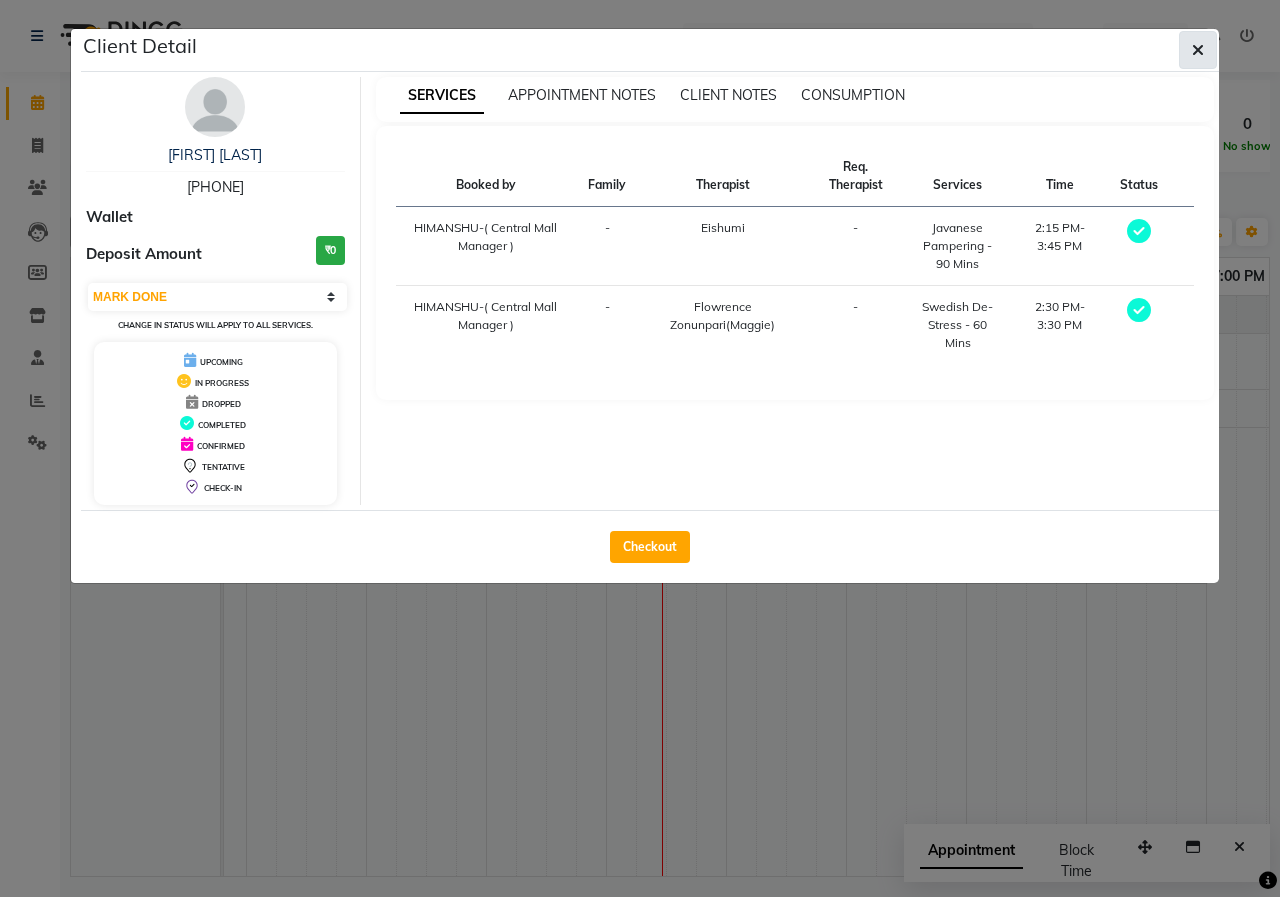 click 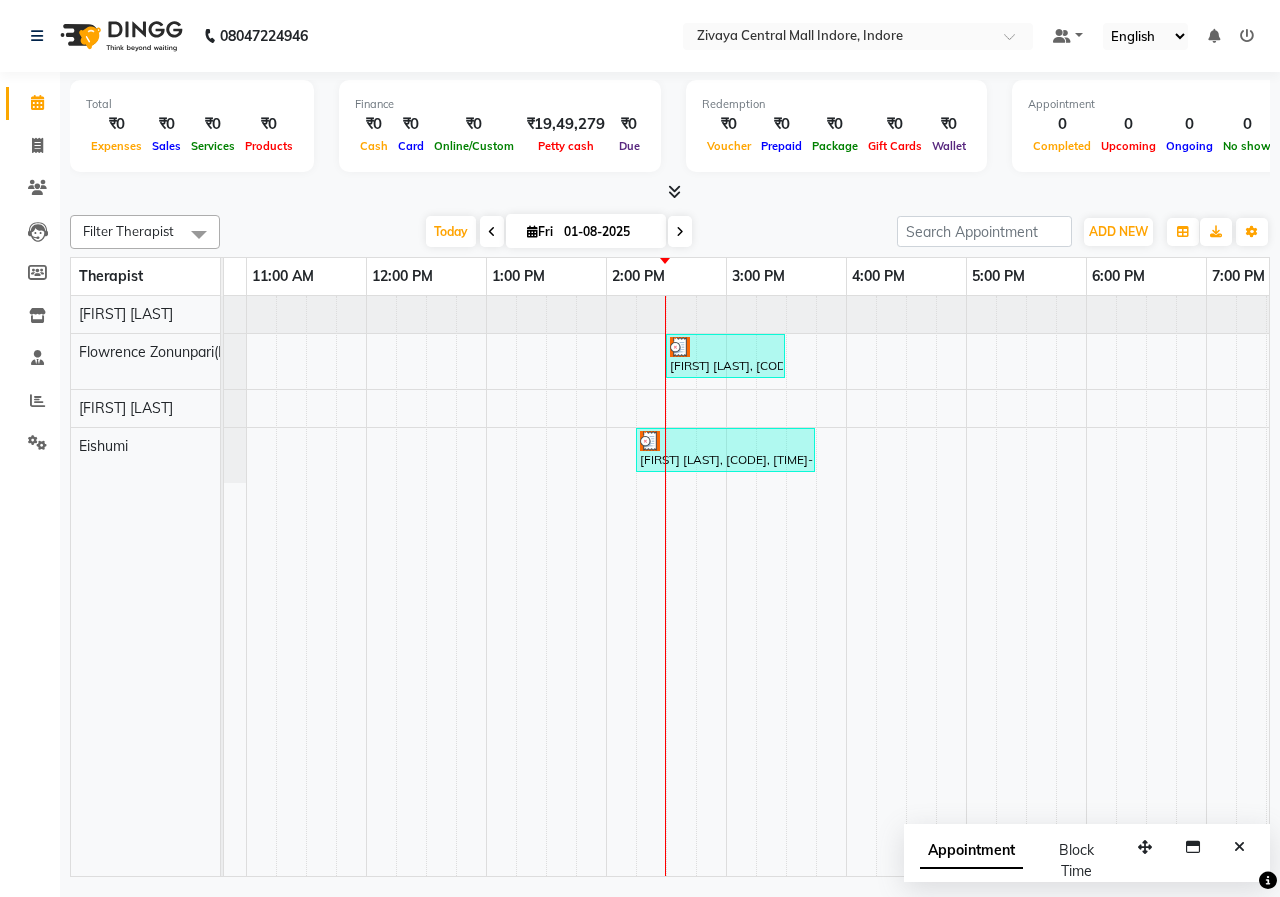 click at bounding box center (680, 231) 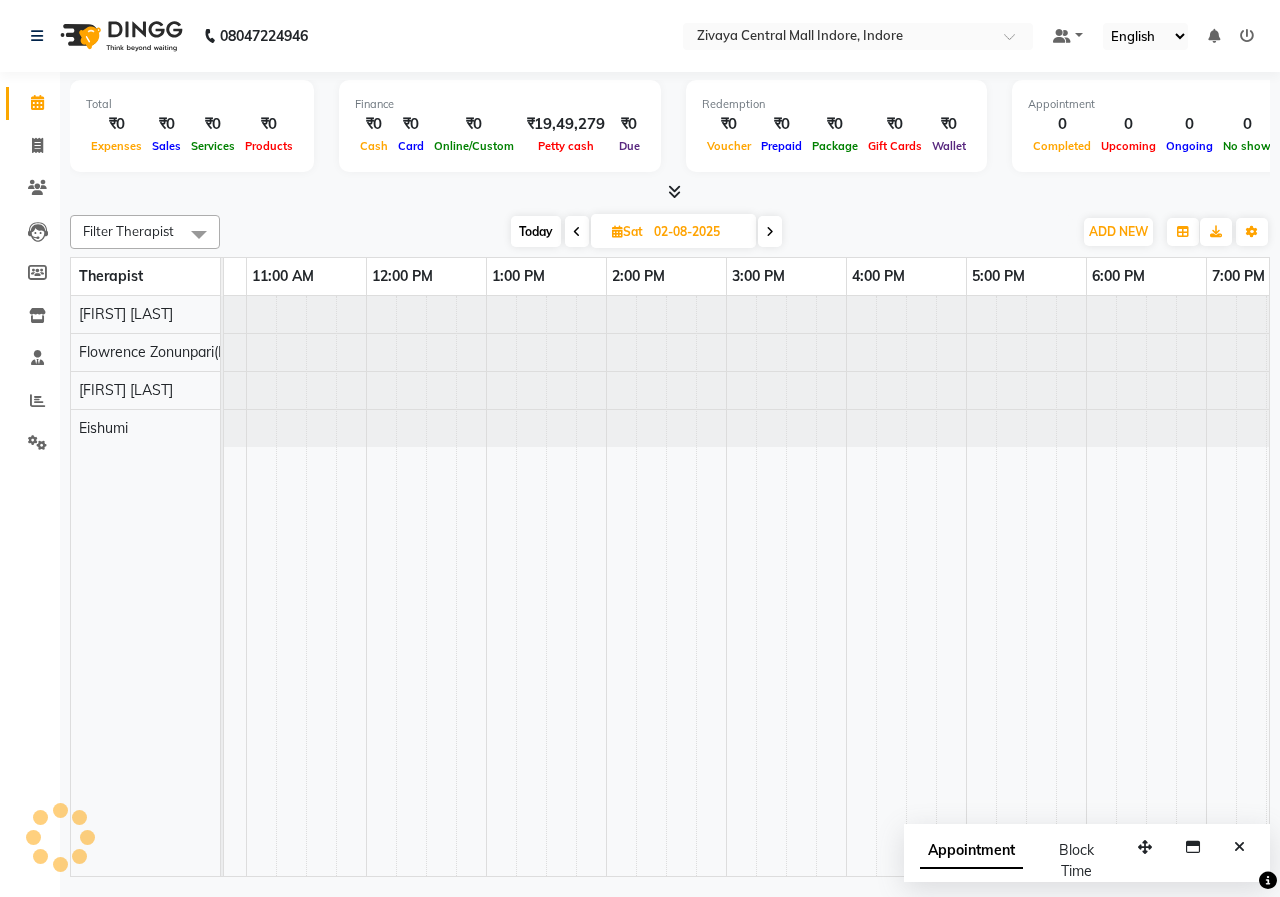 scroll, scrollTop: 0, scrollLeft: 0, axis: both 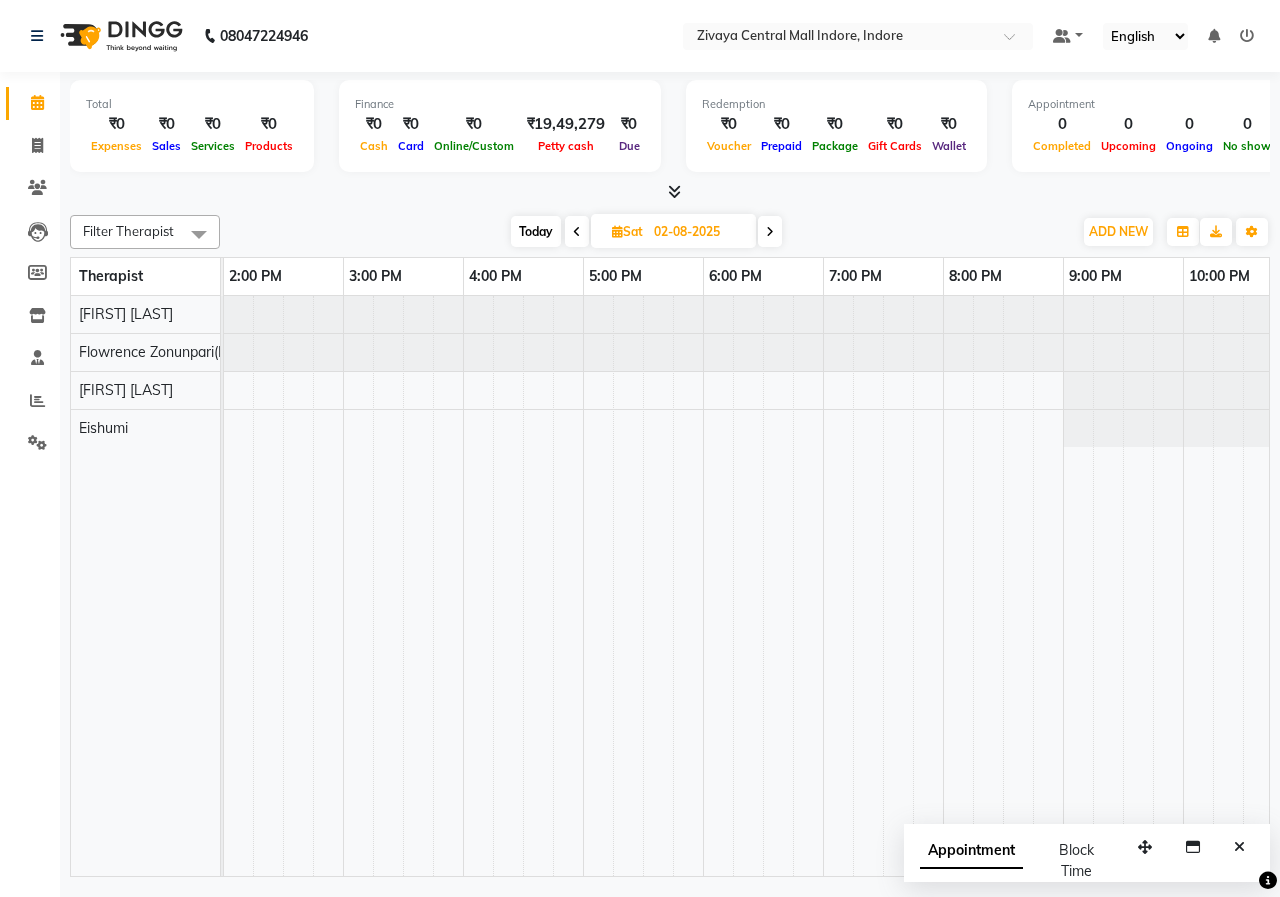 drag, startPoint x: 751, startPoint y: 877, endPoint x: 468, endPoint y: 886, distance: 283.14307 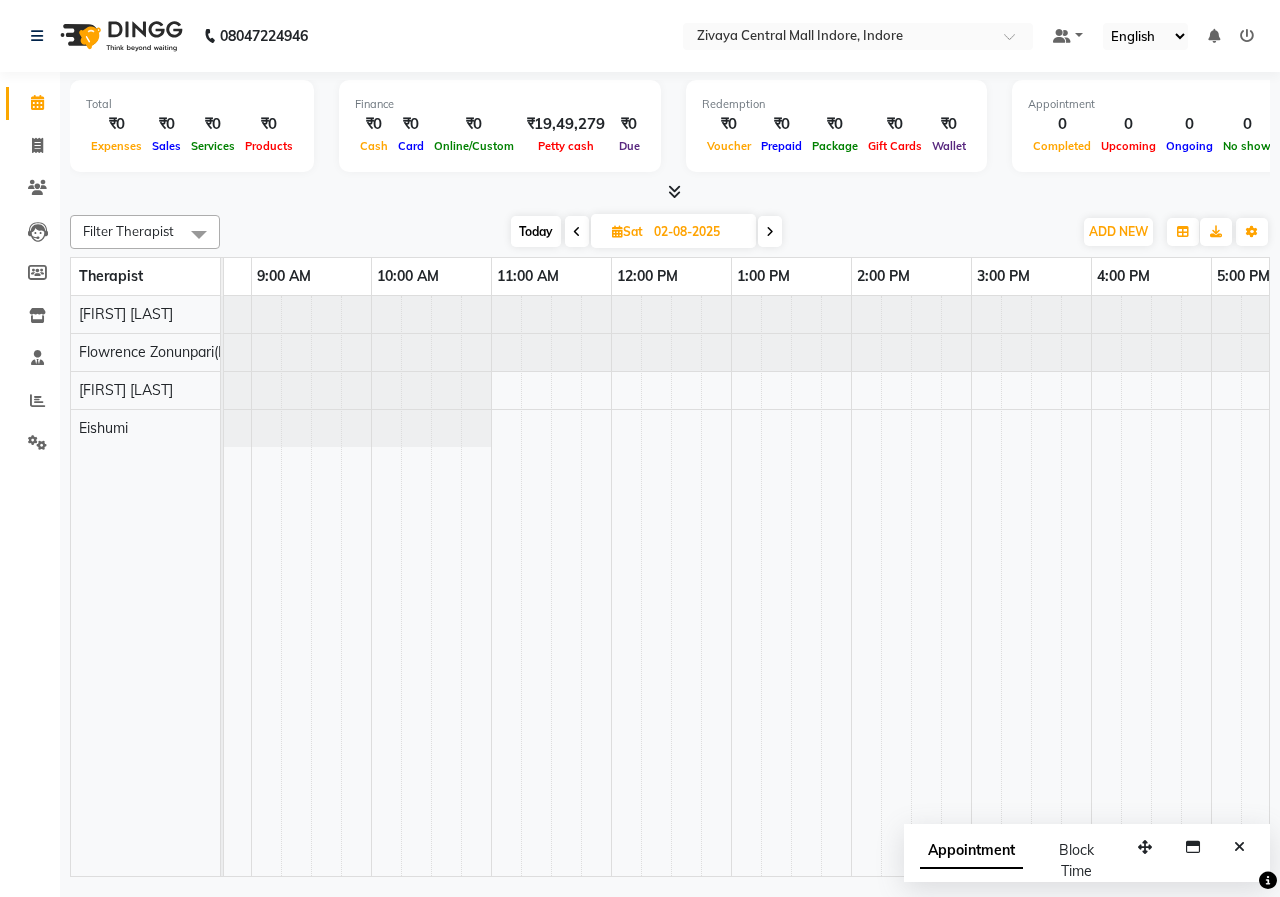 scroll, scrollTop: 0, scrollLeft: 0, axis: both 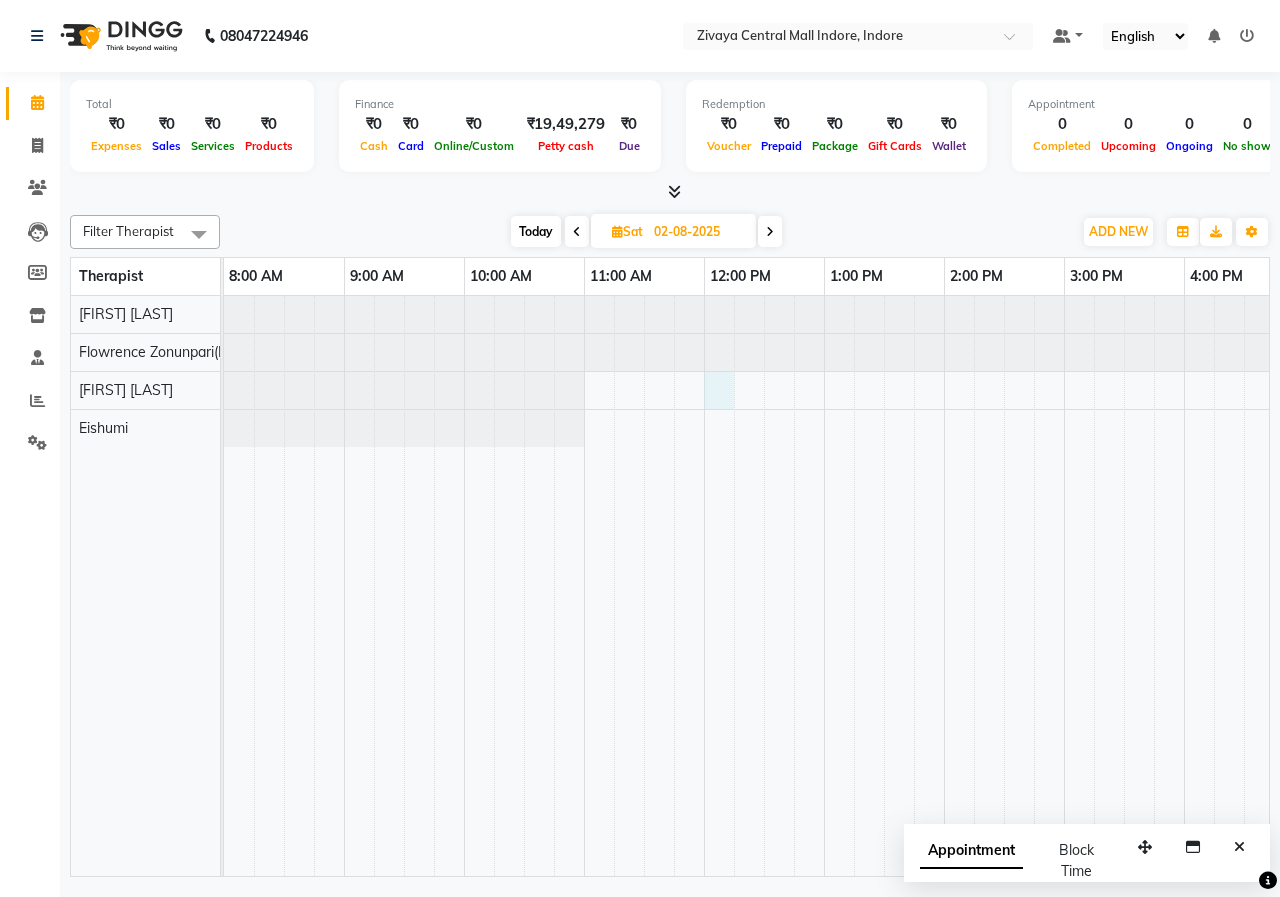 click at bounding box center [1184, 586] 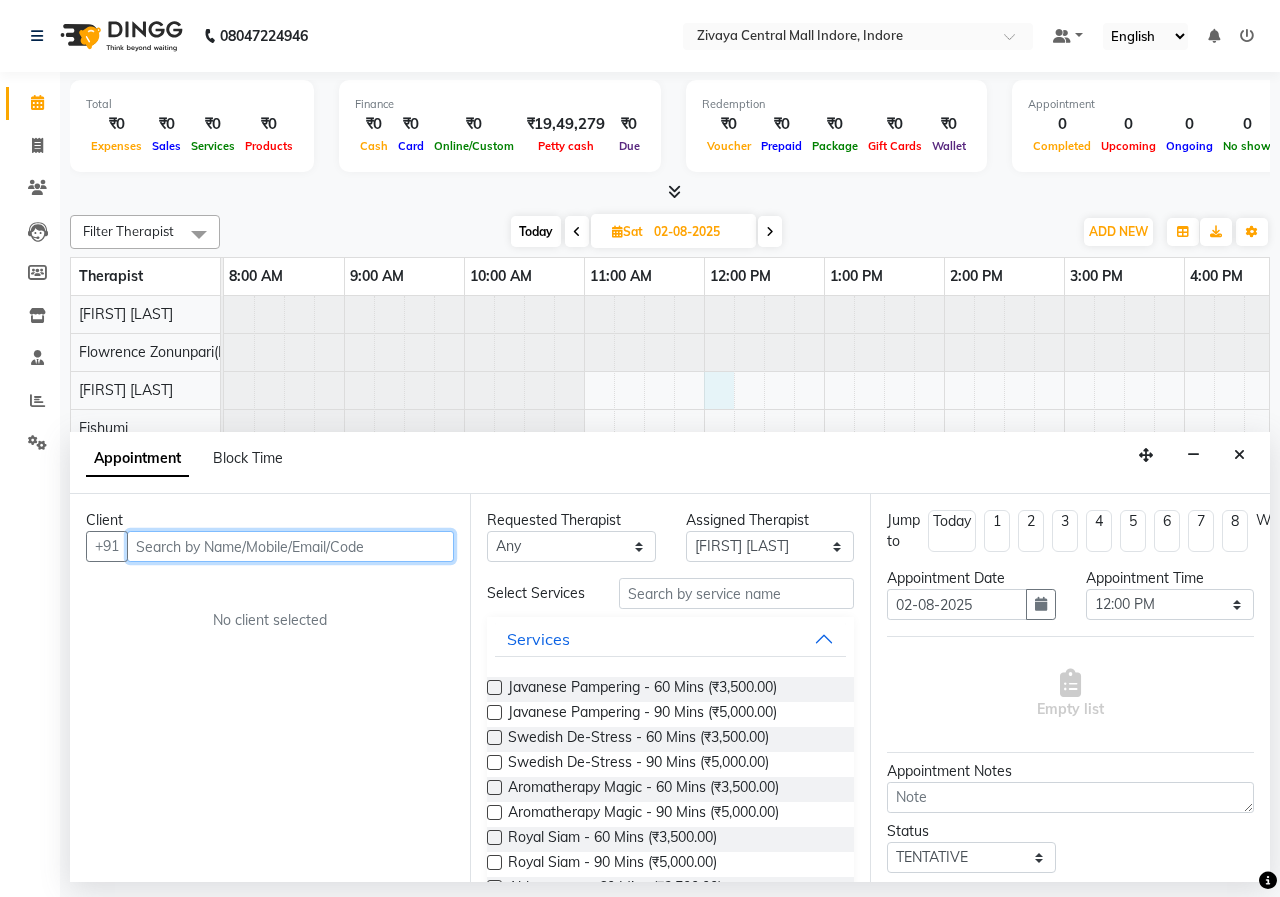 click at bounding box center (290, 546) 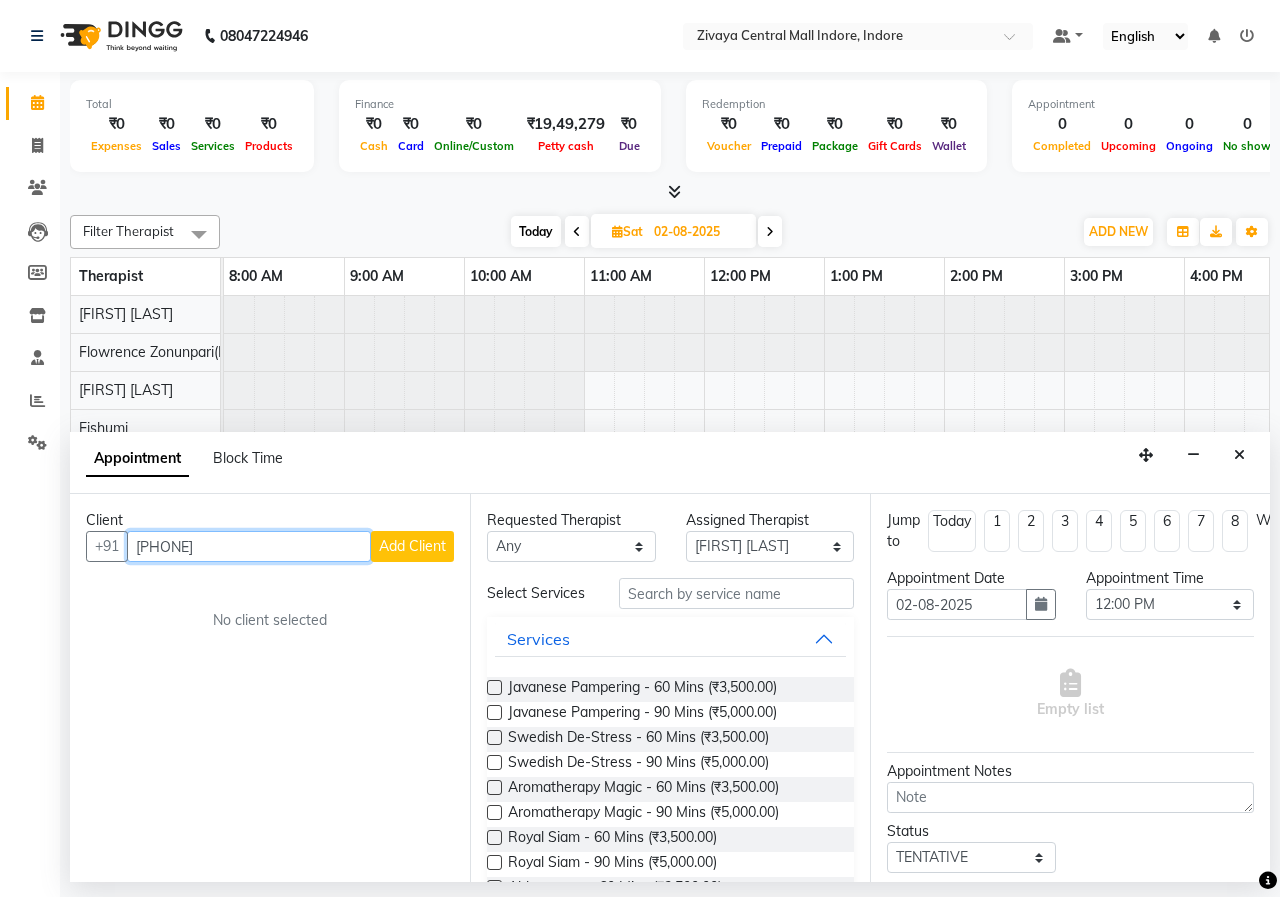 type on "[PHONE]" 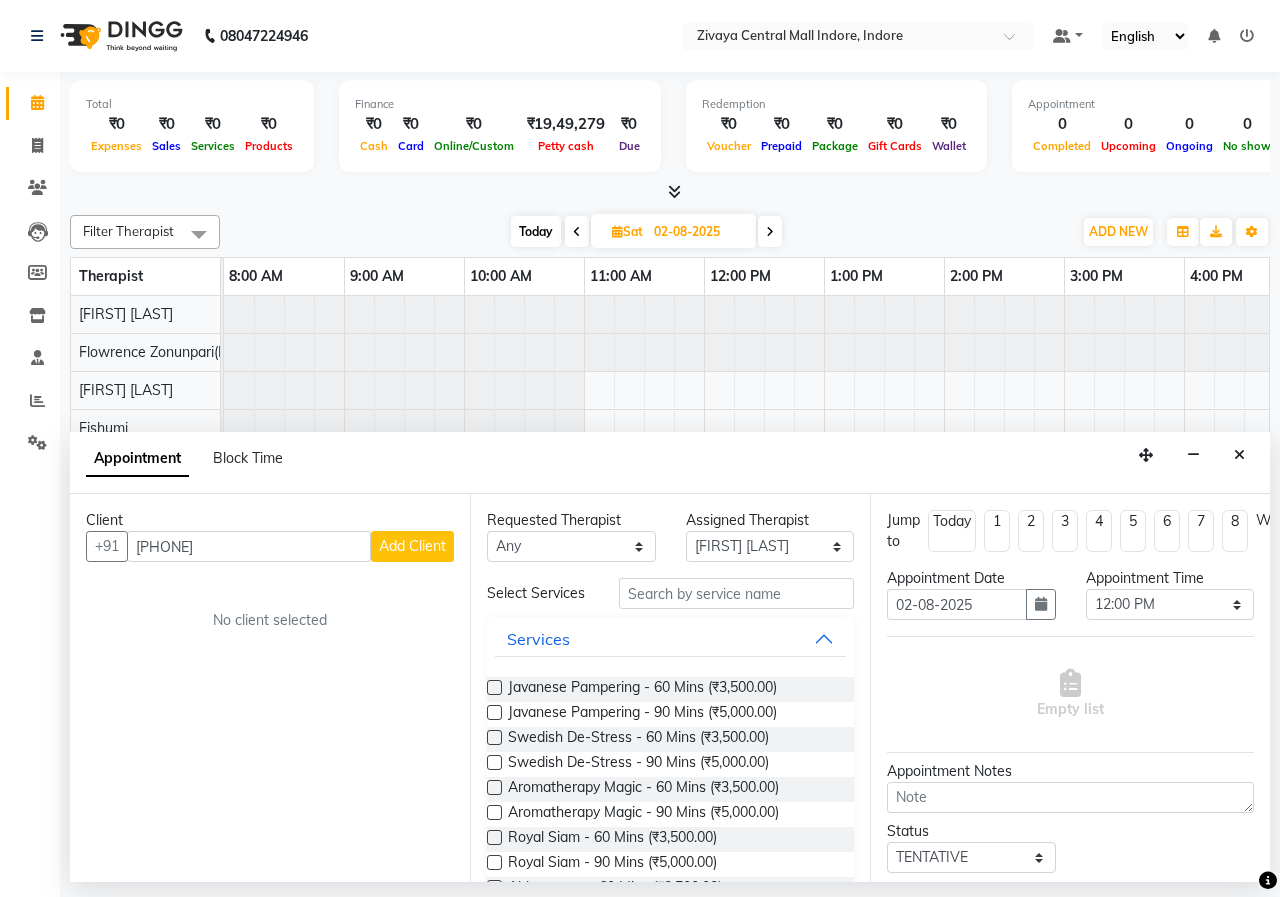 click on "Add Client" at bounding box center [412, 546] 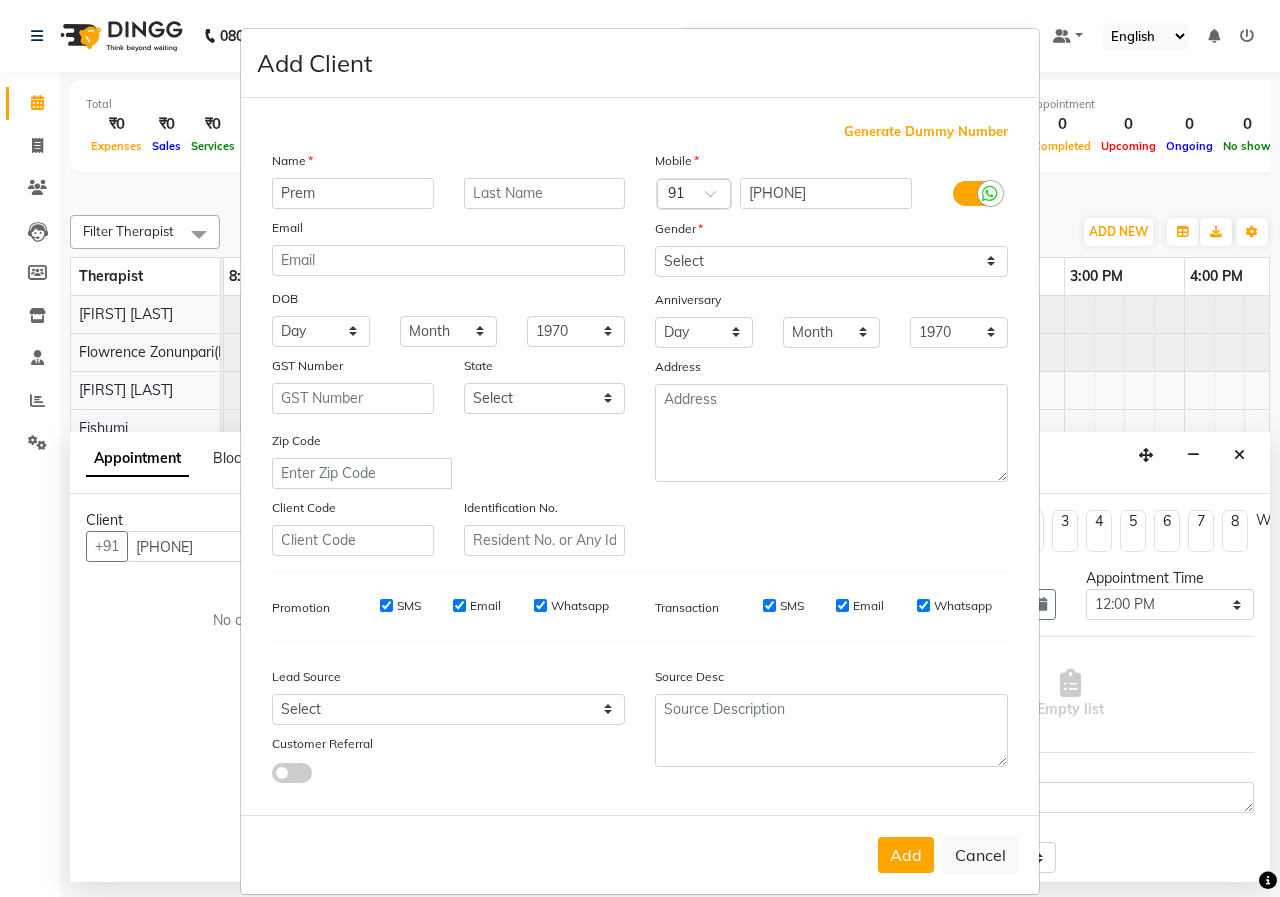 type on "Prem" 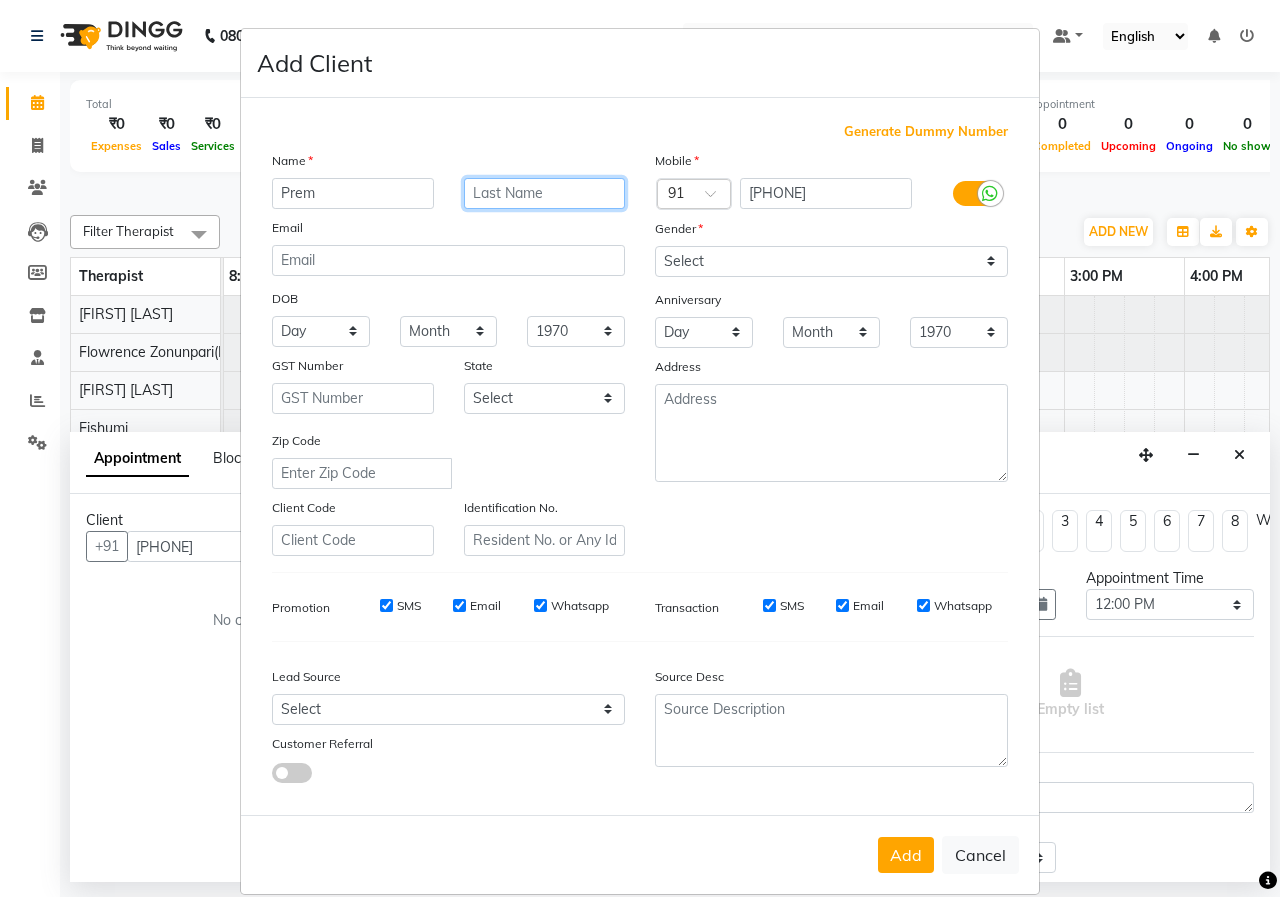 click at bounding box center (545, 193) 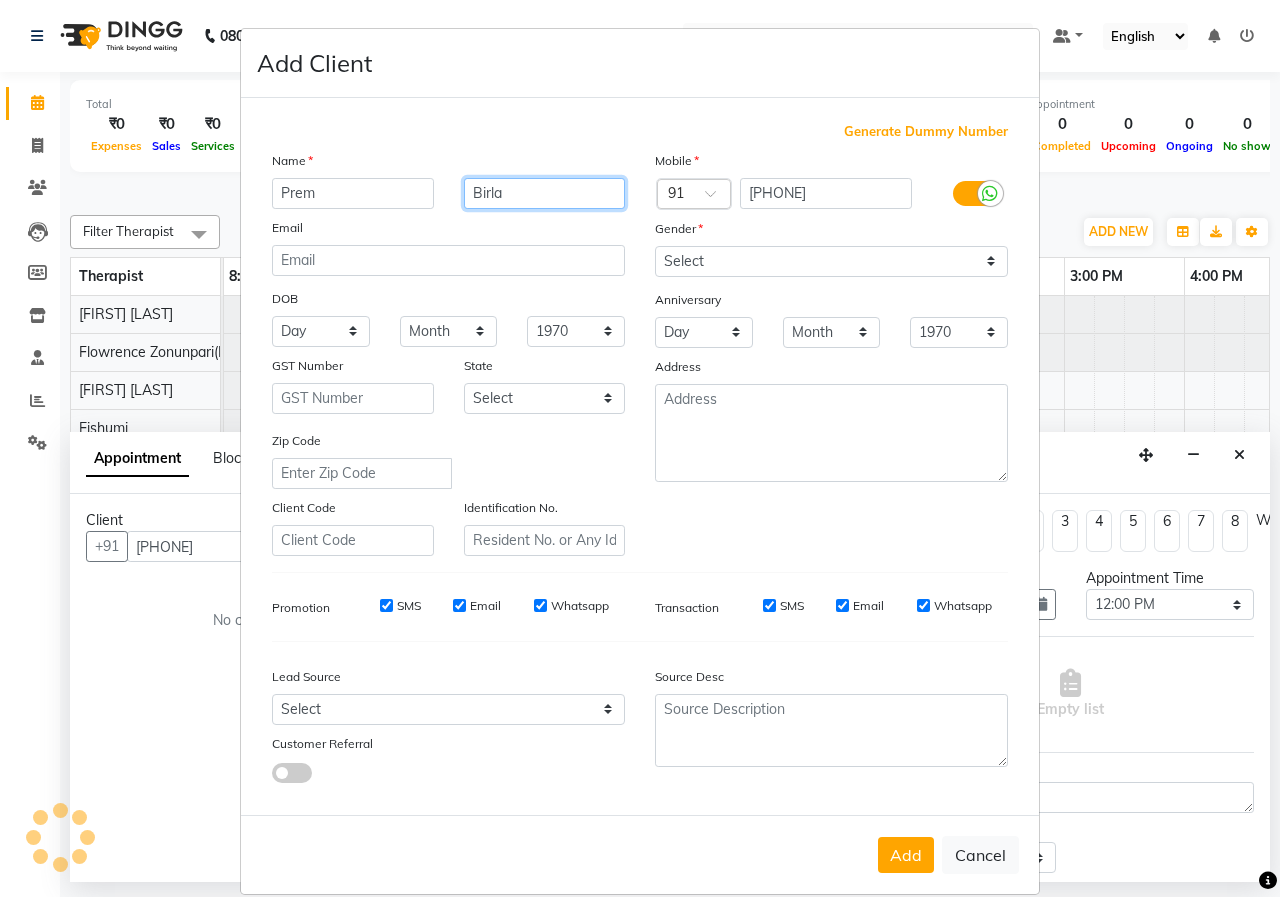 type on "Birla" 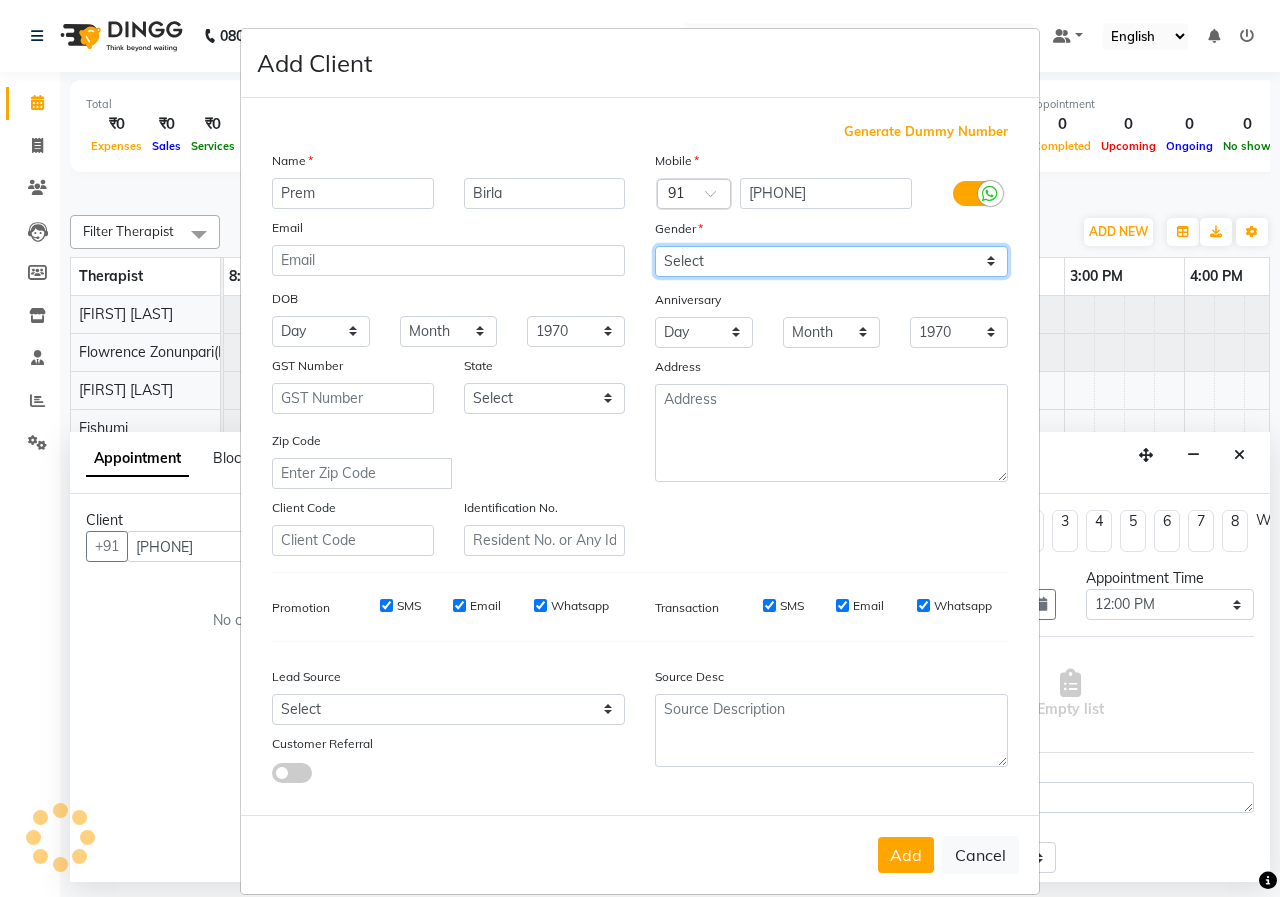 click on "Select Male Female Other Prefer Not To Say" at bounding box center (831, 261) 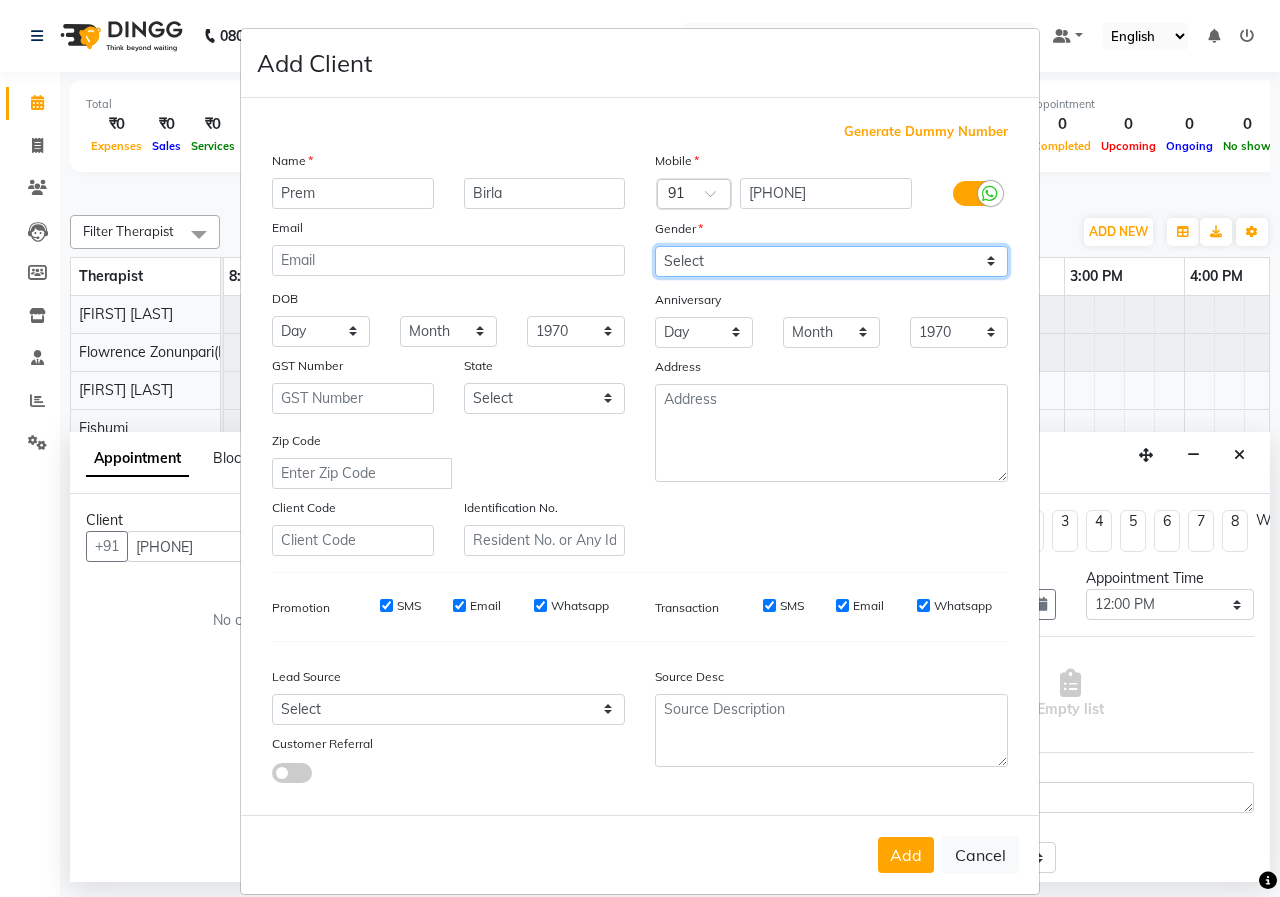 select on "male" 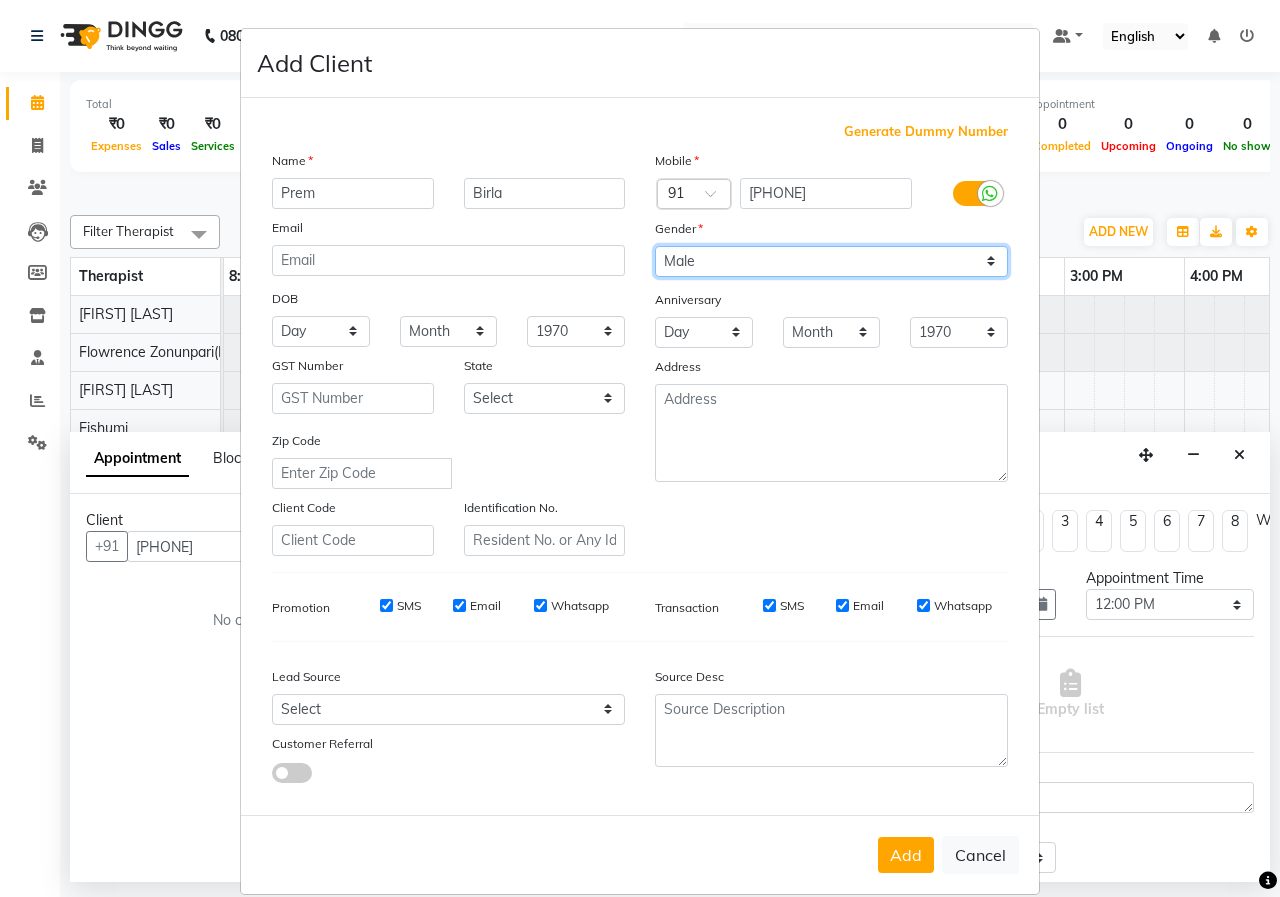 click on "Select Male Female Other Prefer Not To Say" at bounding box center (831, 261) 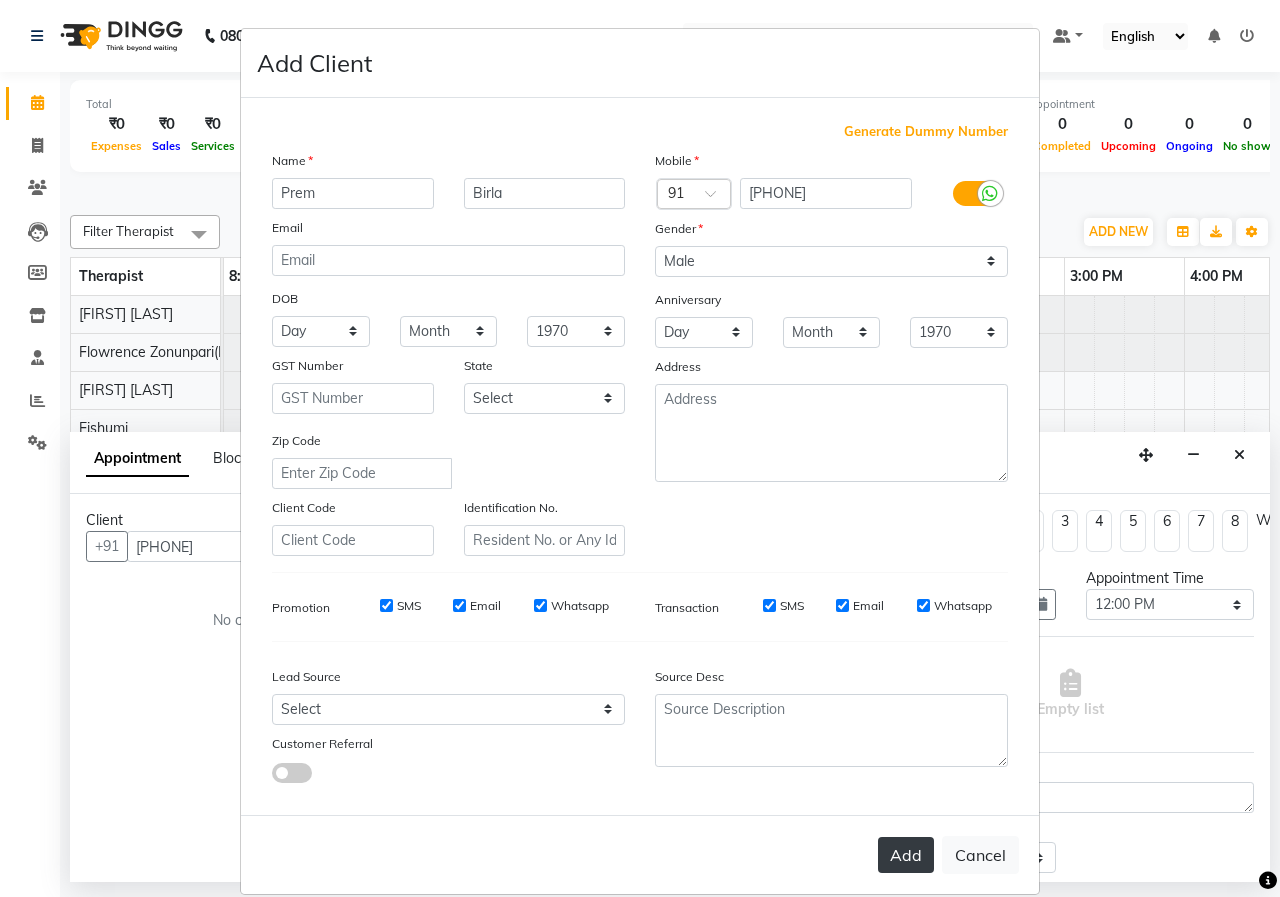 click on "Add" at bounding box center [906, 855] 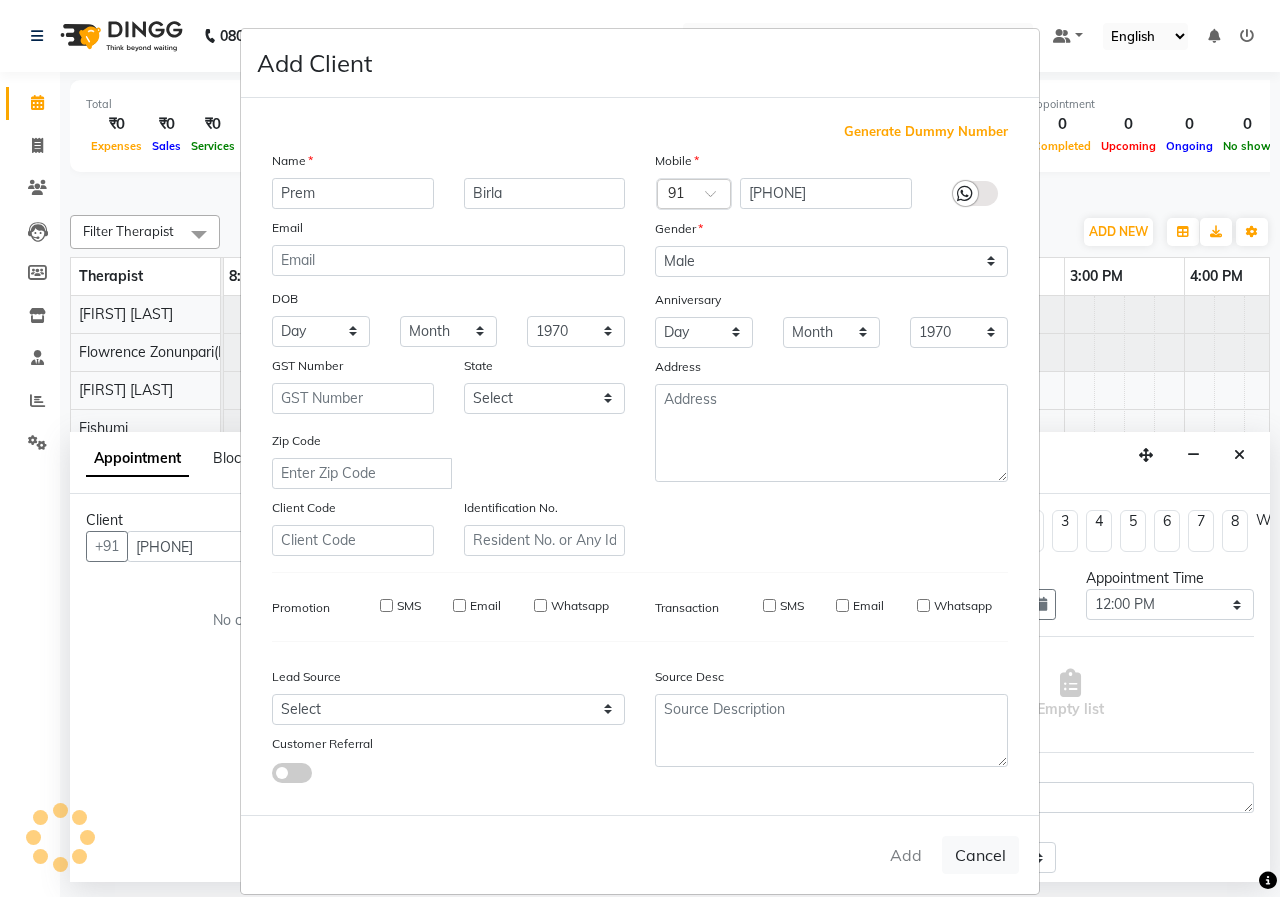type 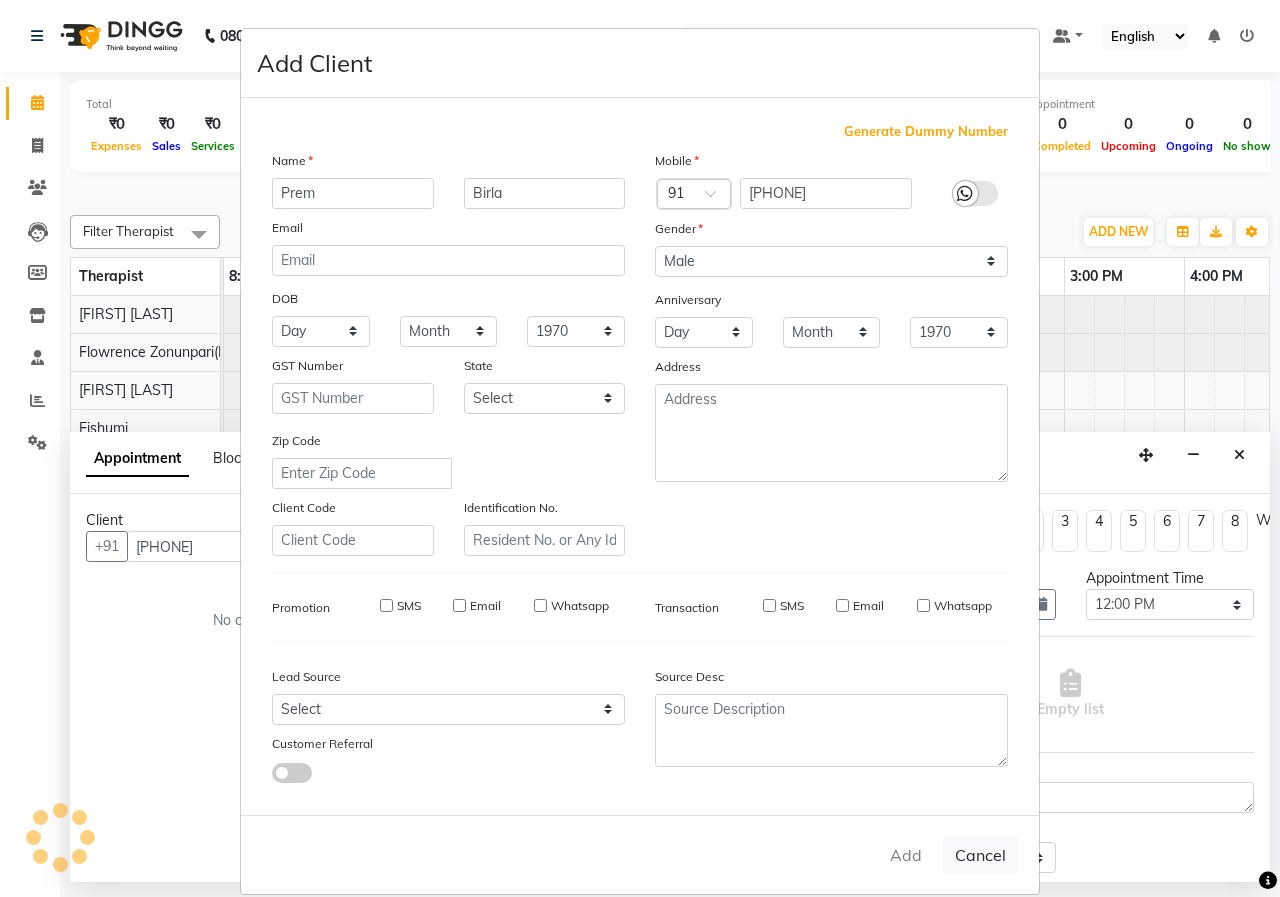type 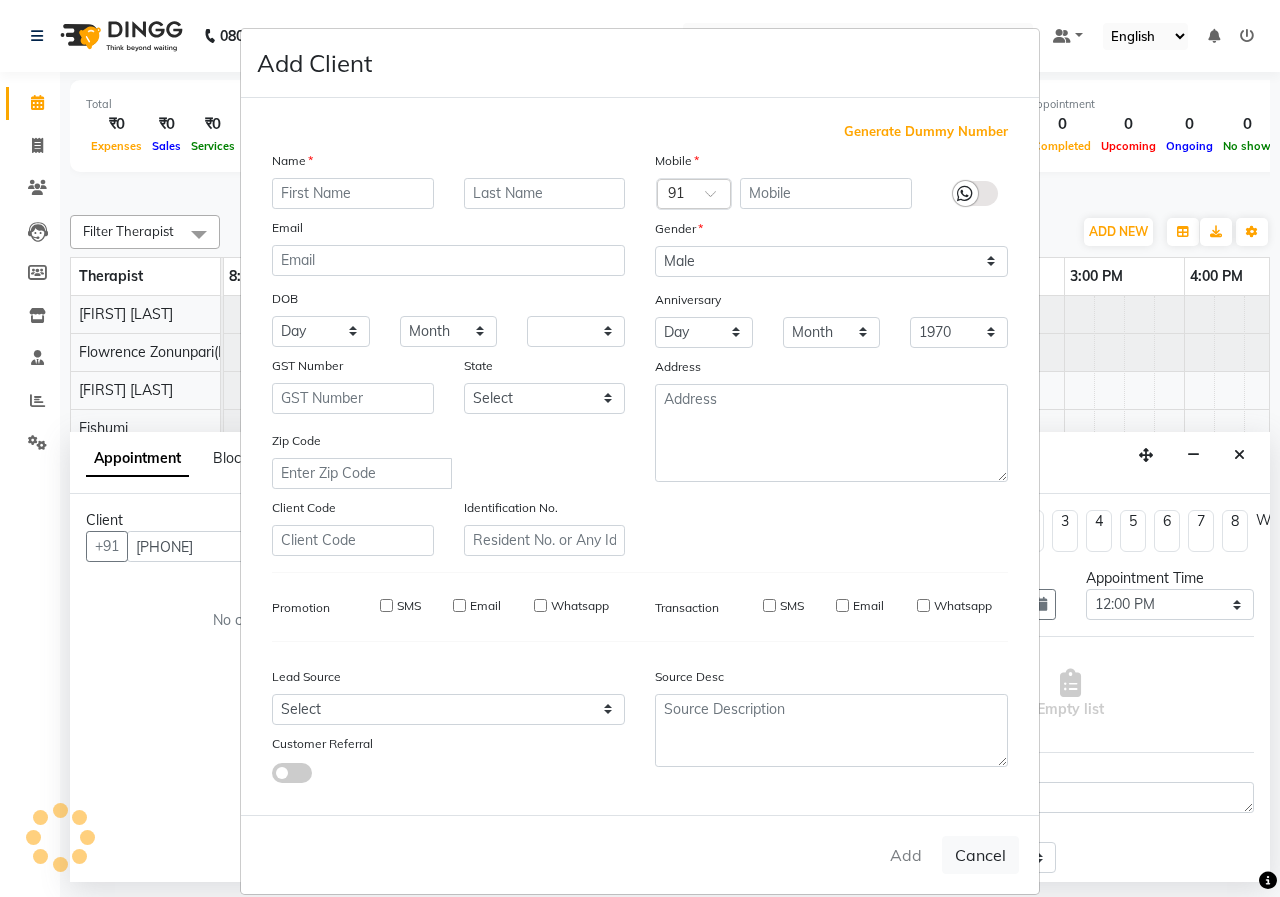 select 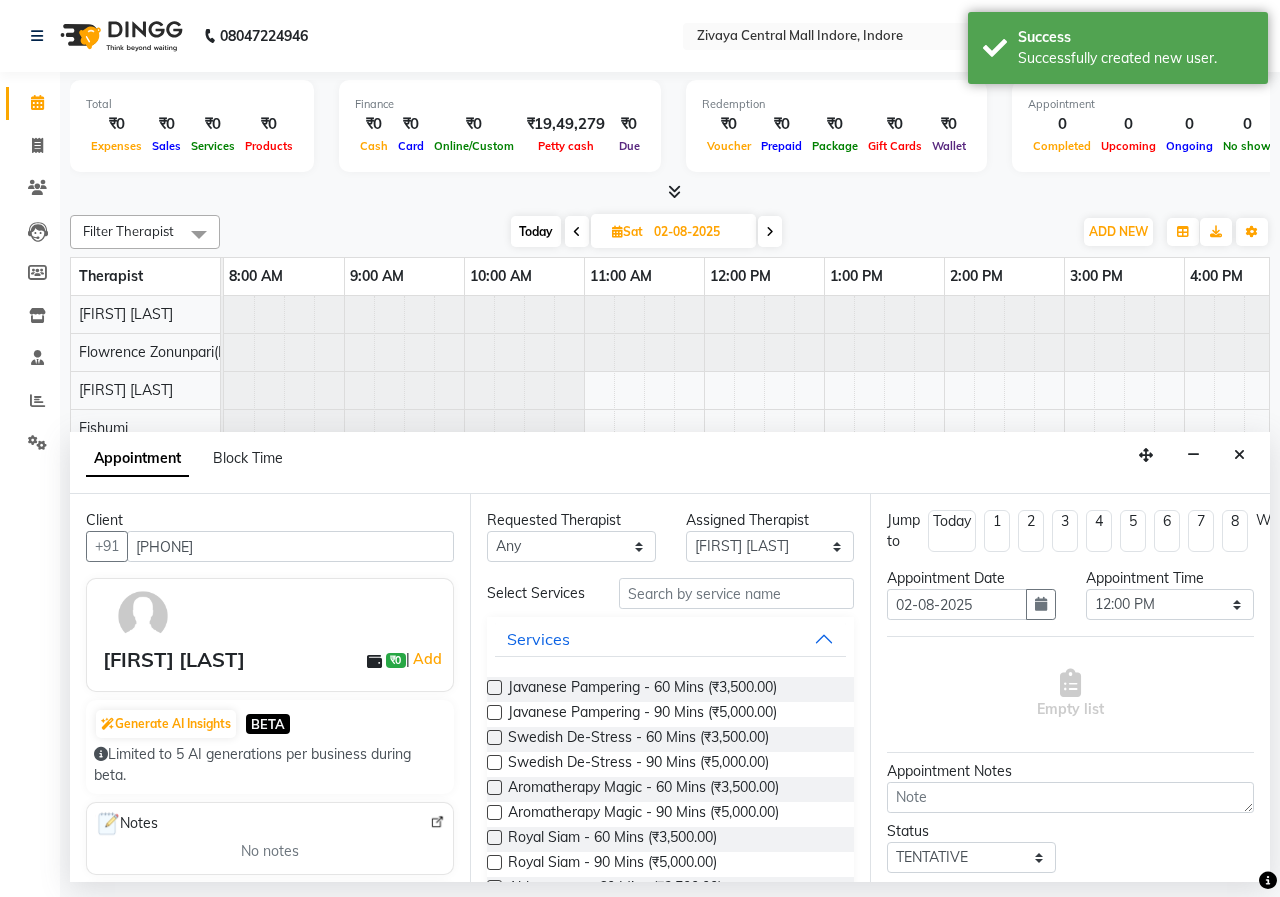 click at bounding box center (494, 712) 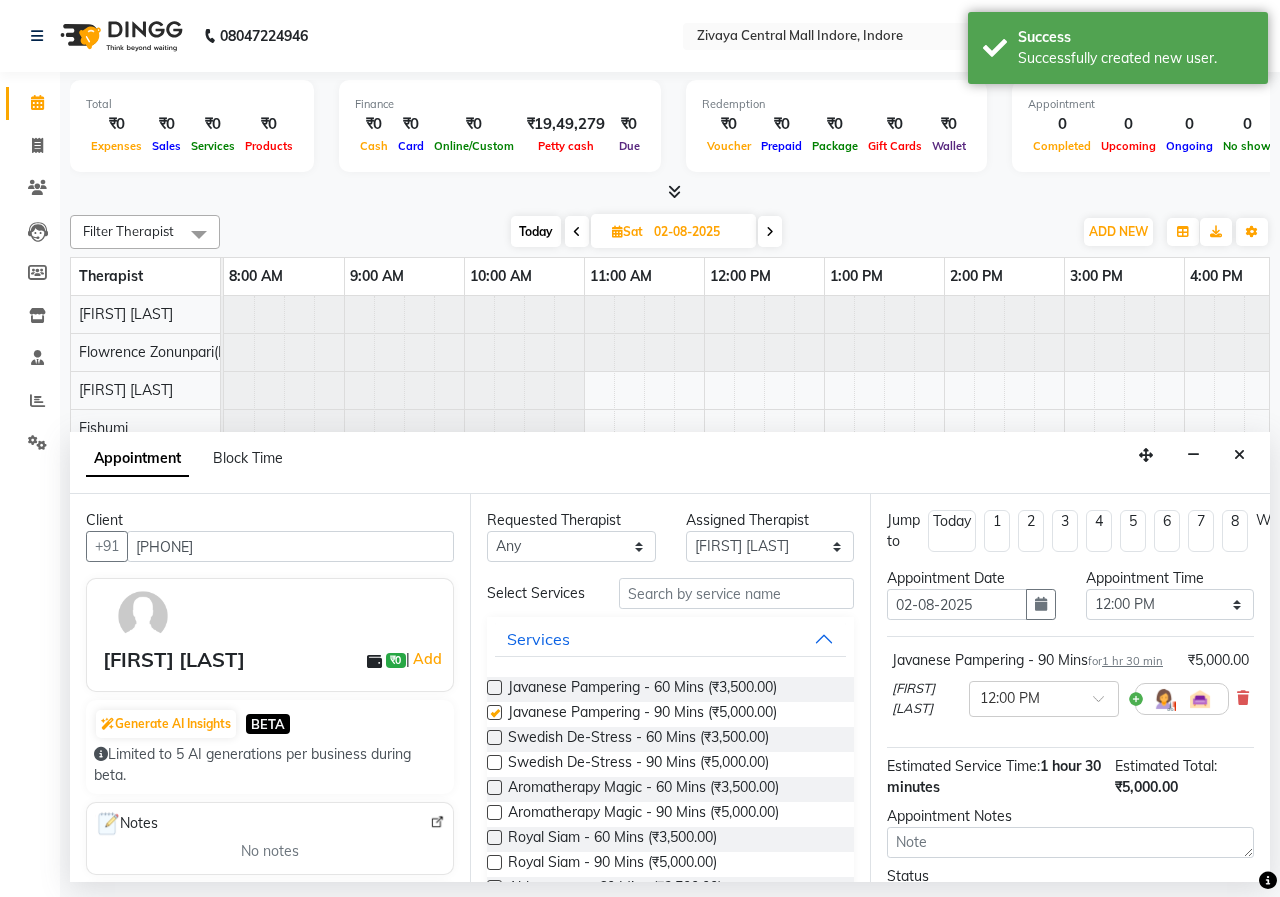 checkbox on "false" 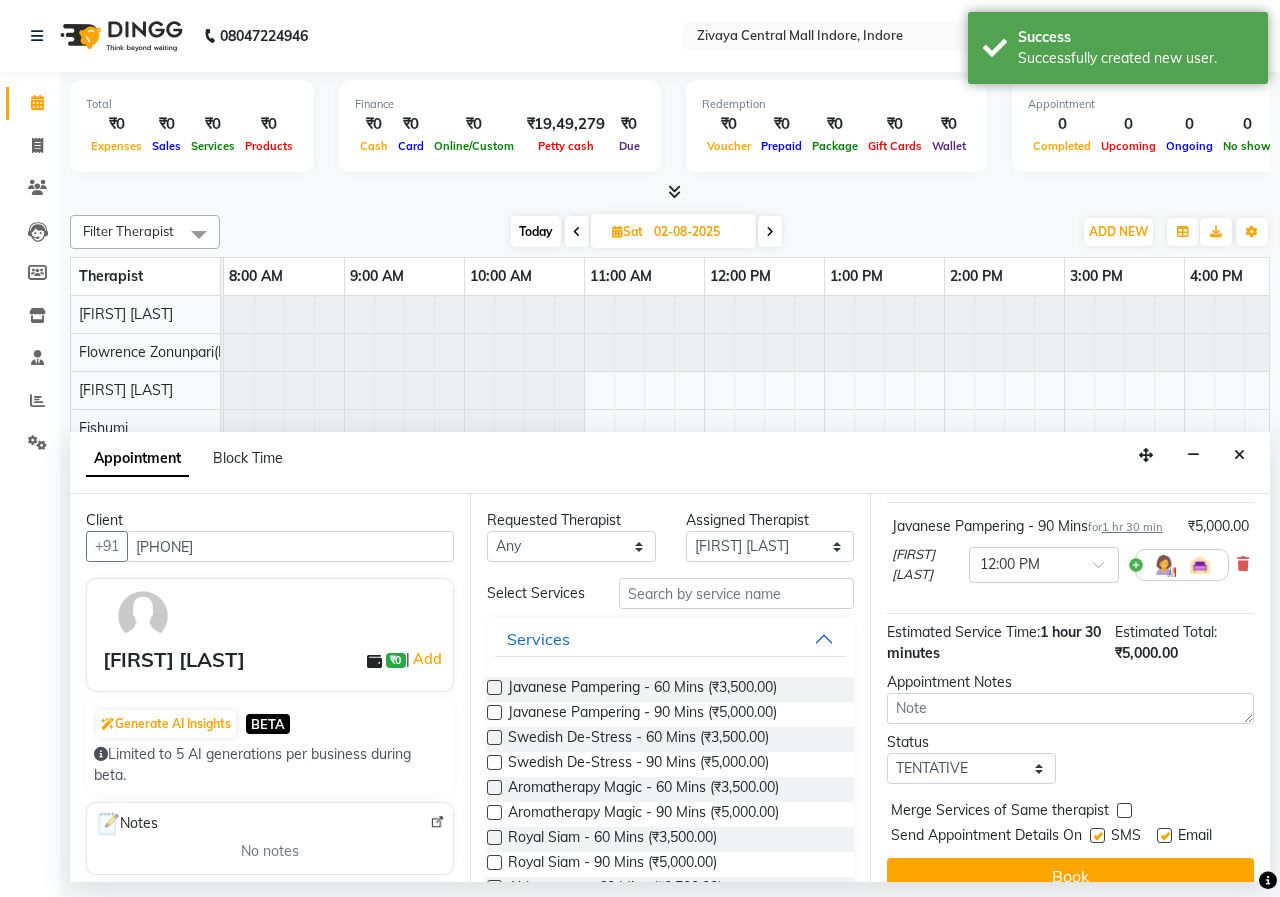 scroll, scrollTop: 198, scrollLeft: 0, axis: vertical 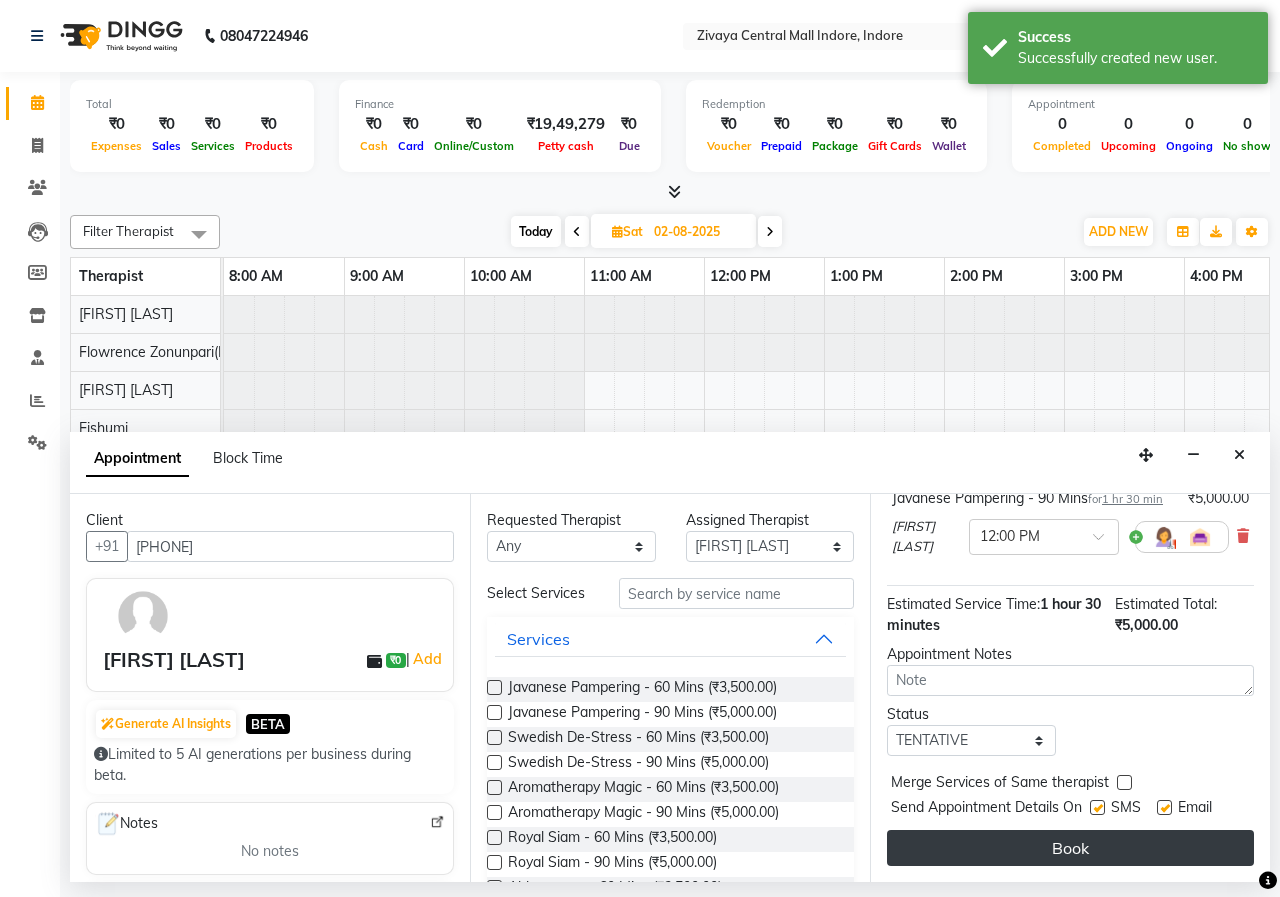 click on "Book" at bounding box center (1070, 848) 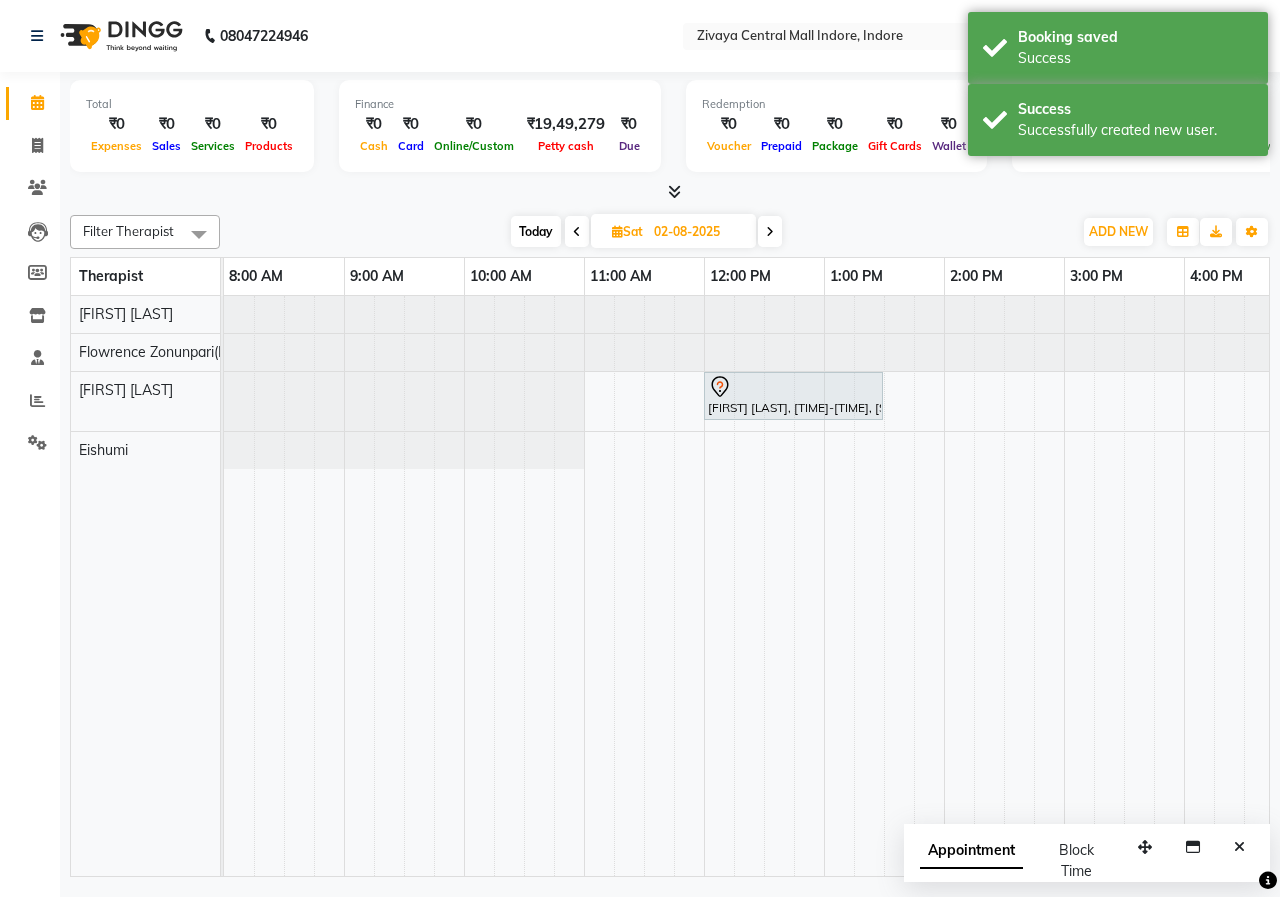 click at bounding box center [577, 231] 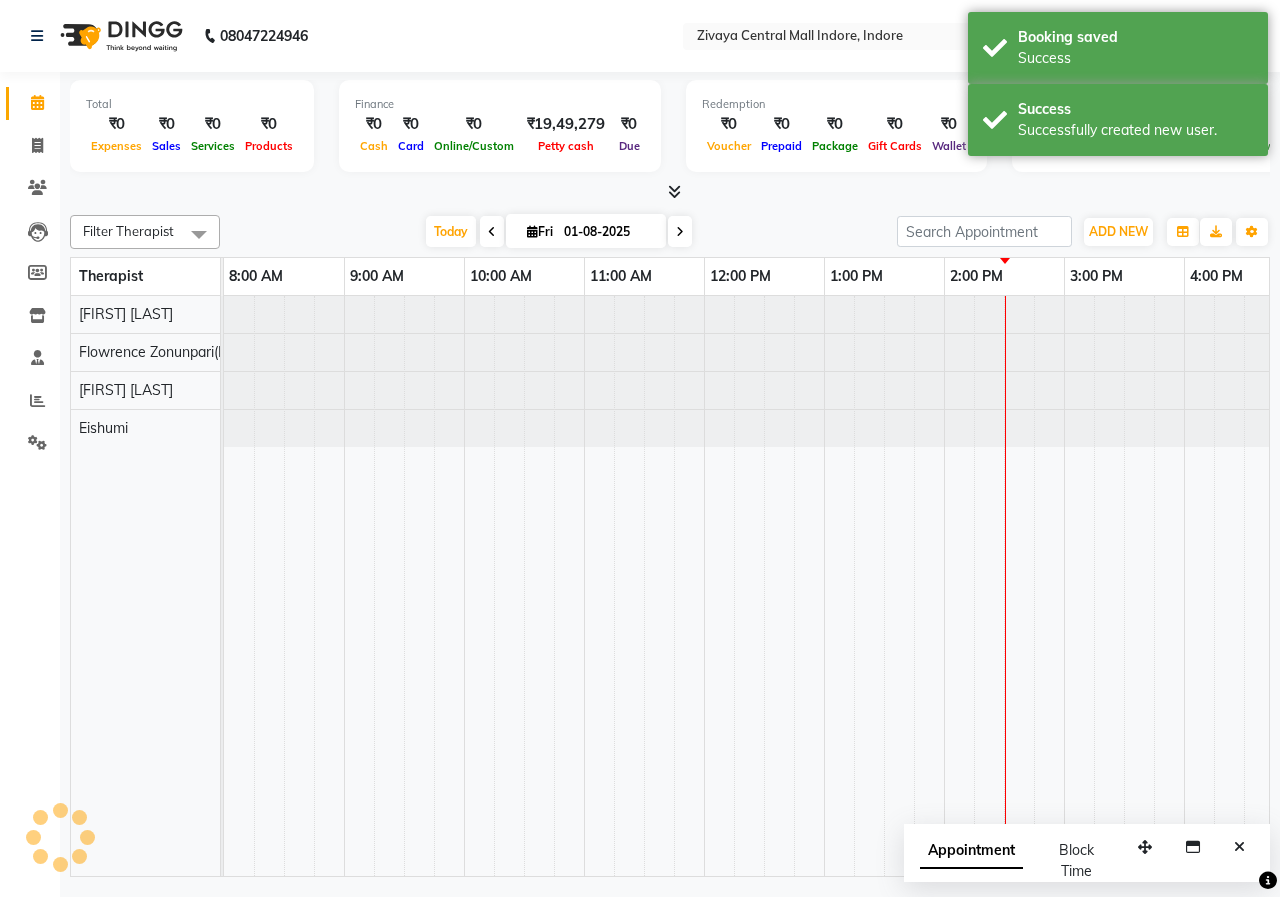 scroll, scrollTop: 0, scrollLeft: 721, axis: horizontal 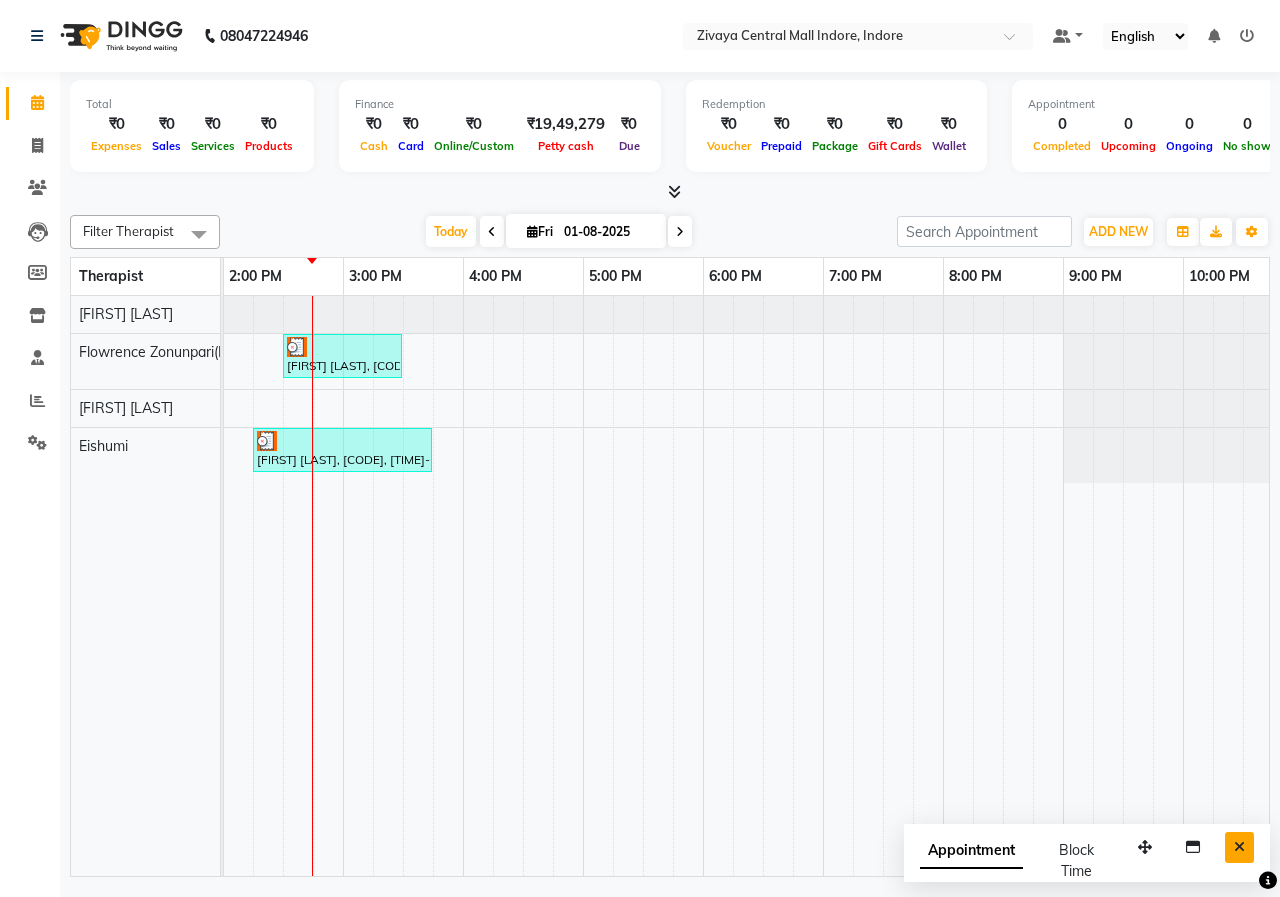 click at bounding box center (1239, 847) 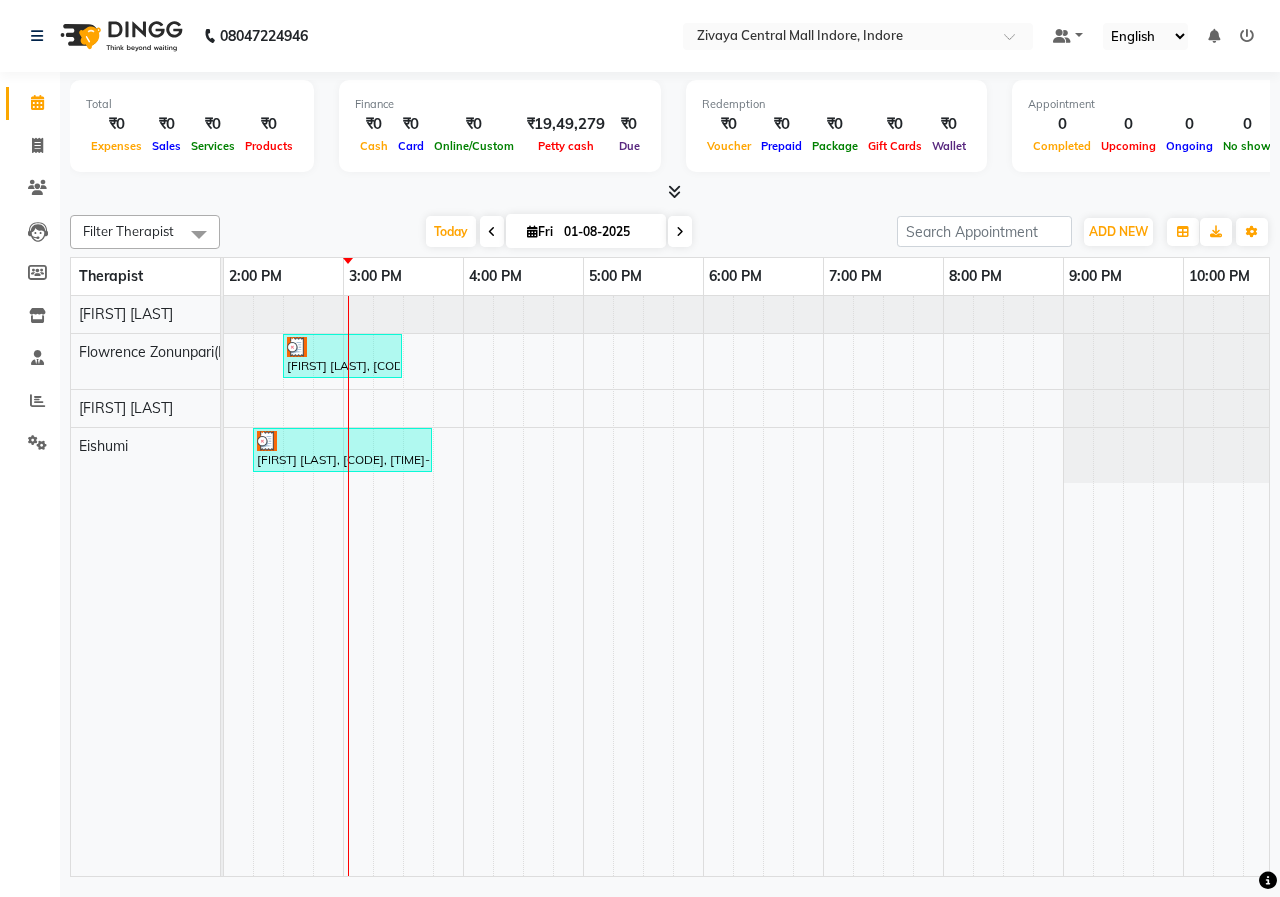 click at bounding box center (680, 231) 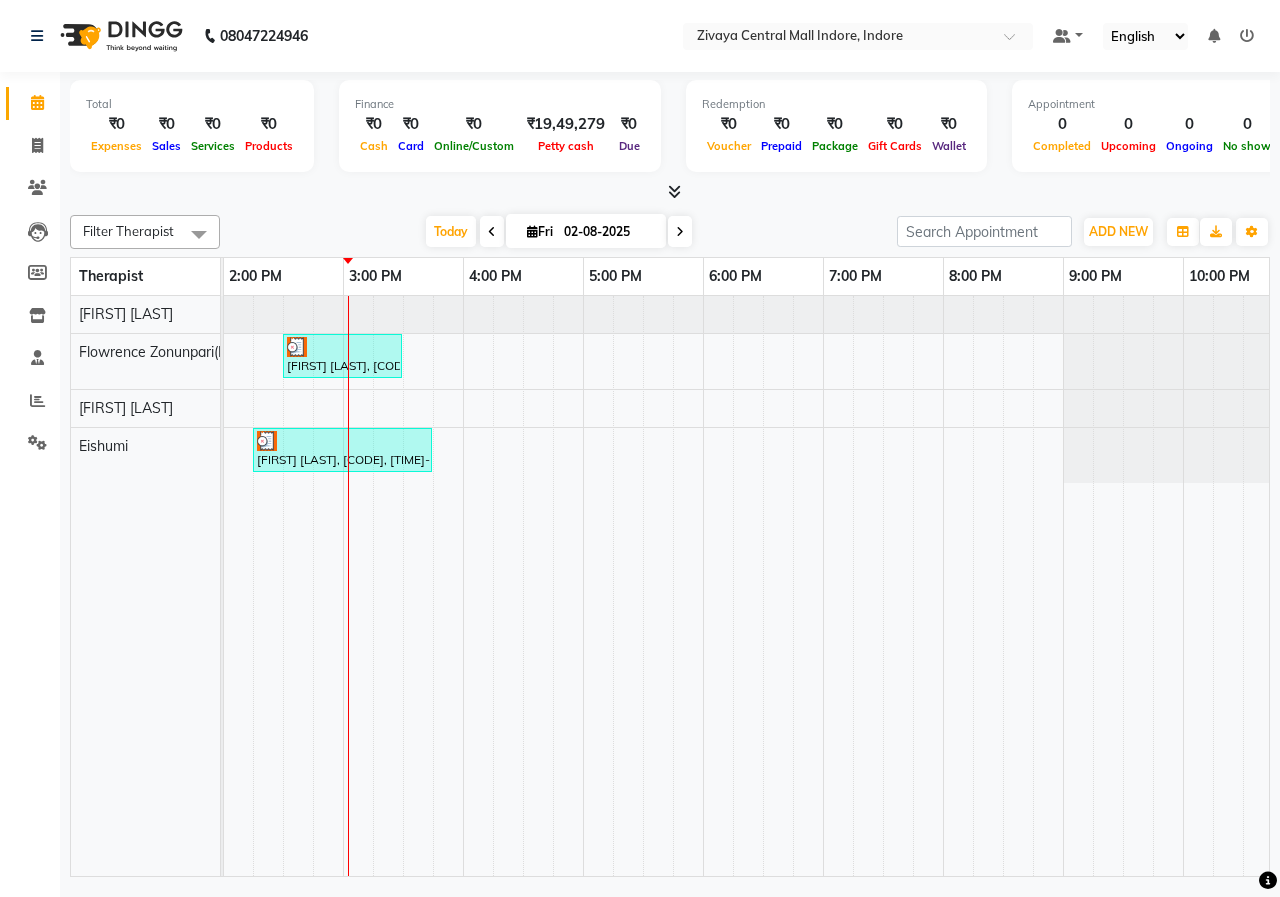 scroll, scrollTop: 0, scrollLeft: 0, axis: both 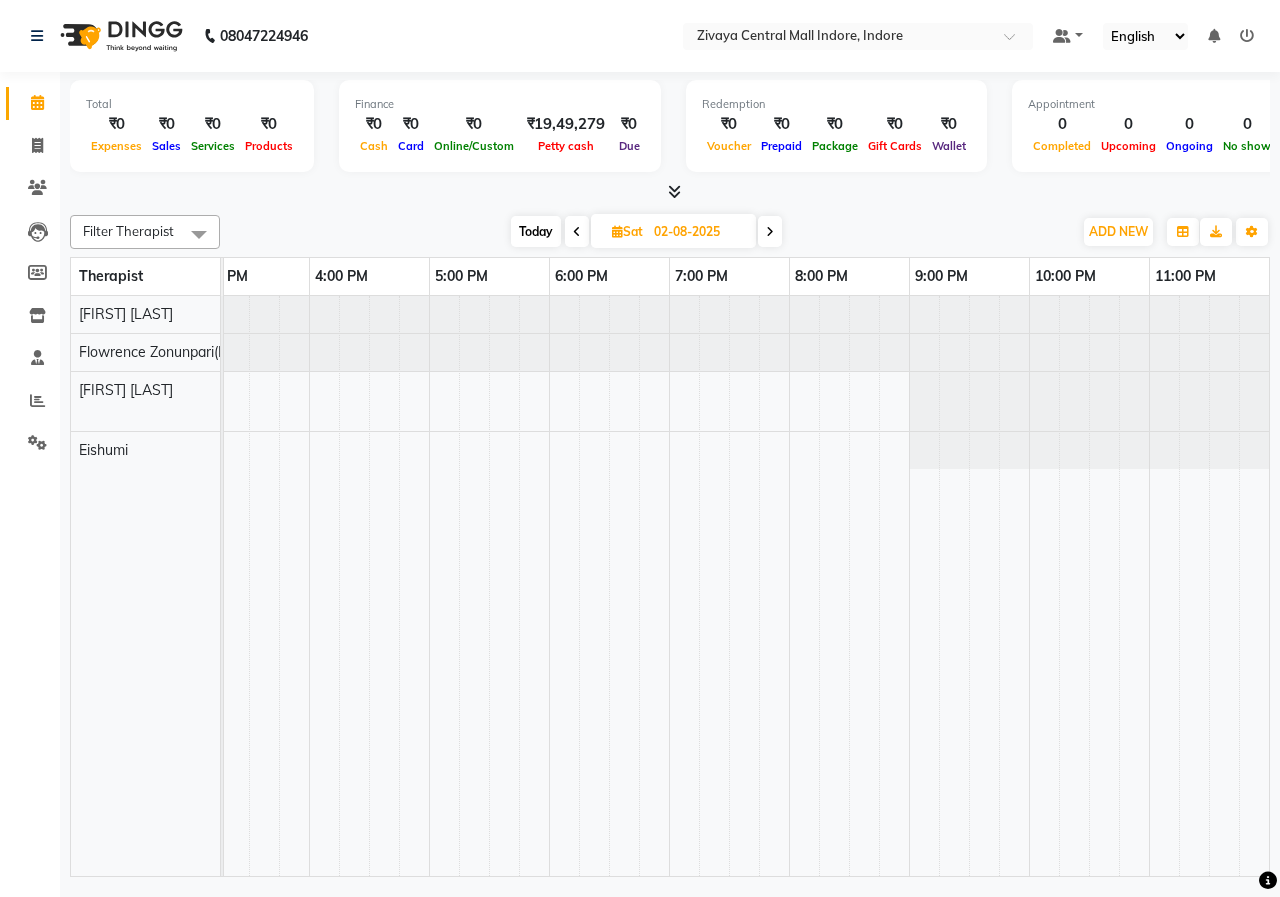 click on "[FIRST] [LAST], [TIME]-[TIME], [SERVICE] - [DURATION]" at bounding box center [309, 586] 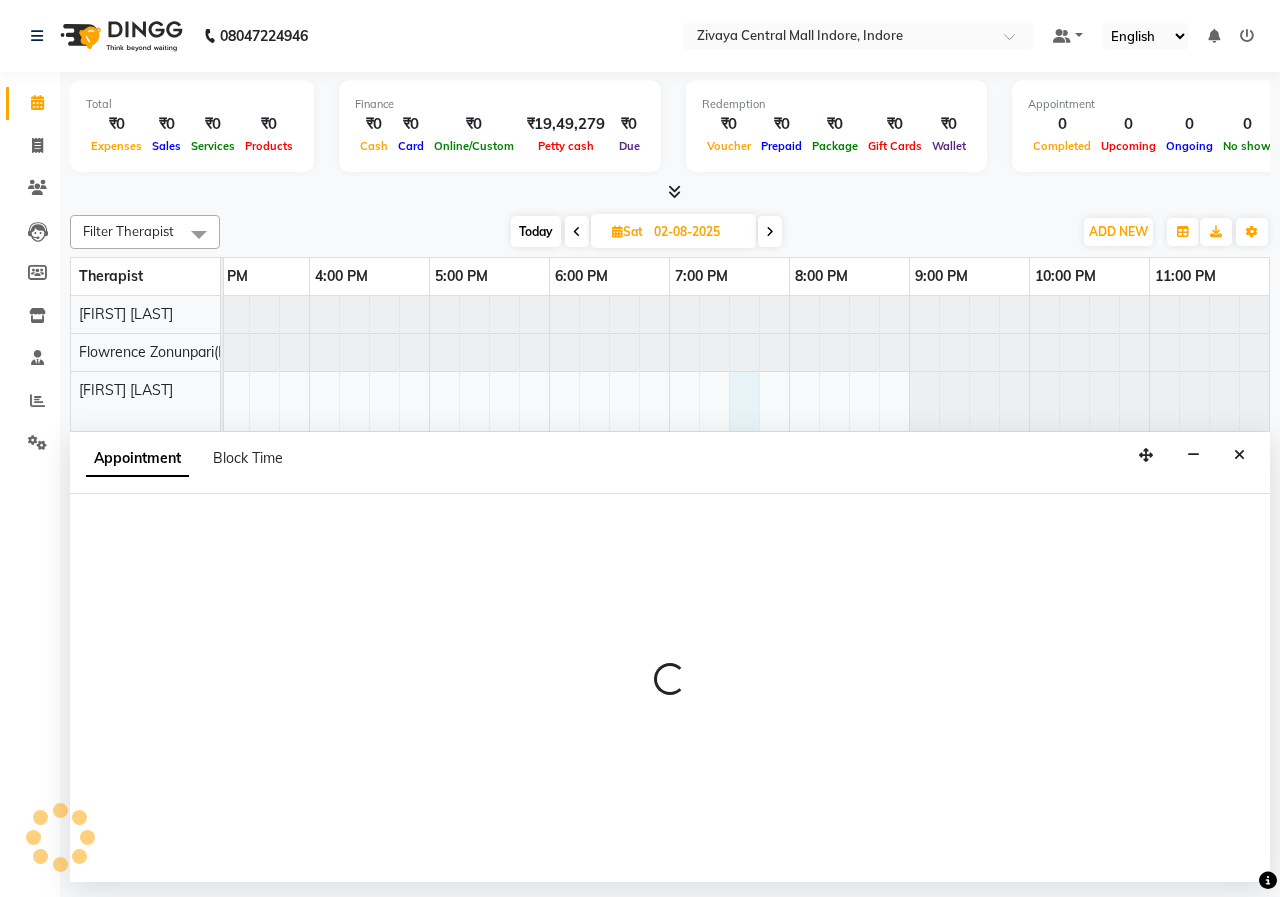 select on "61776" 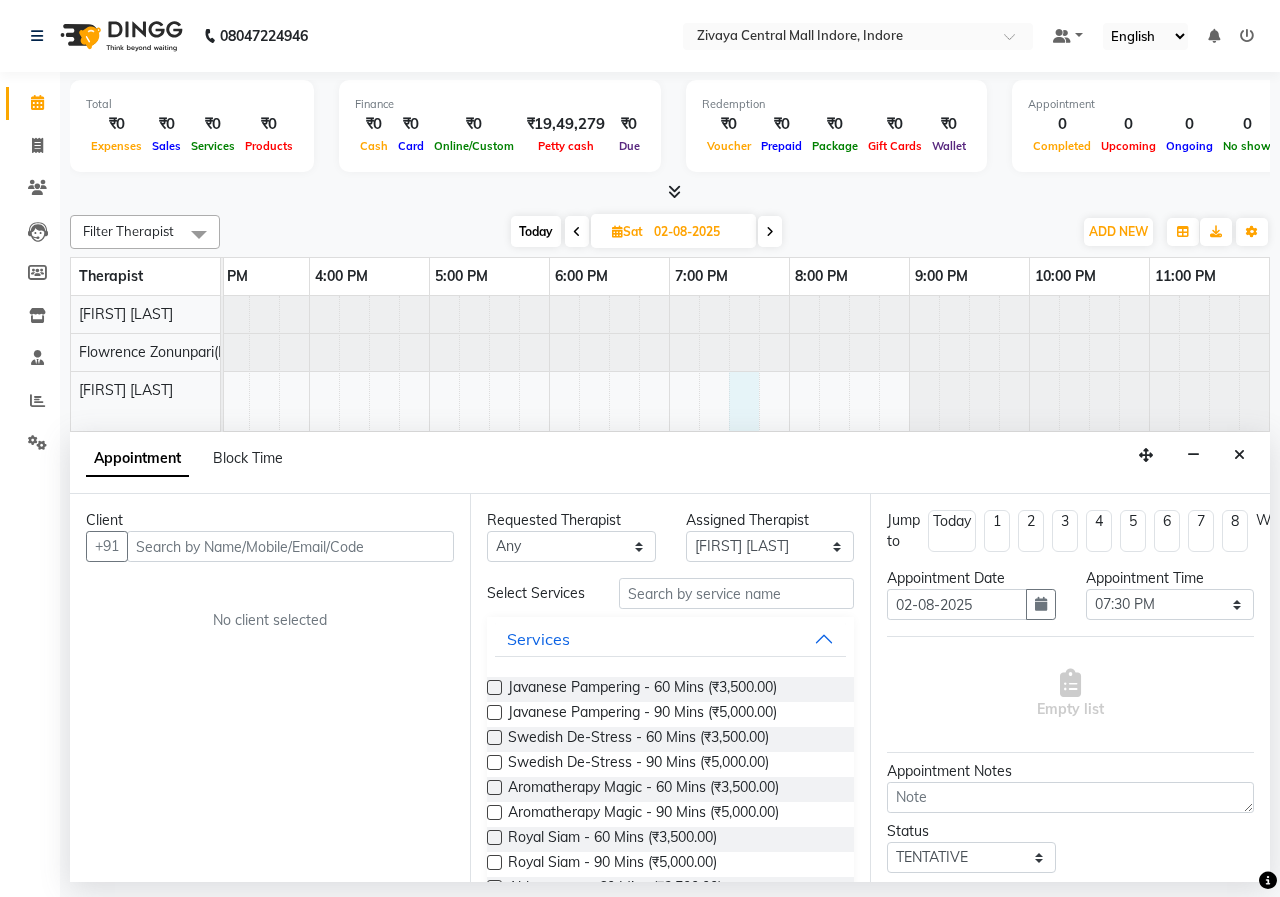 click at bounding box center [290, 546] 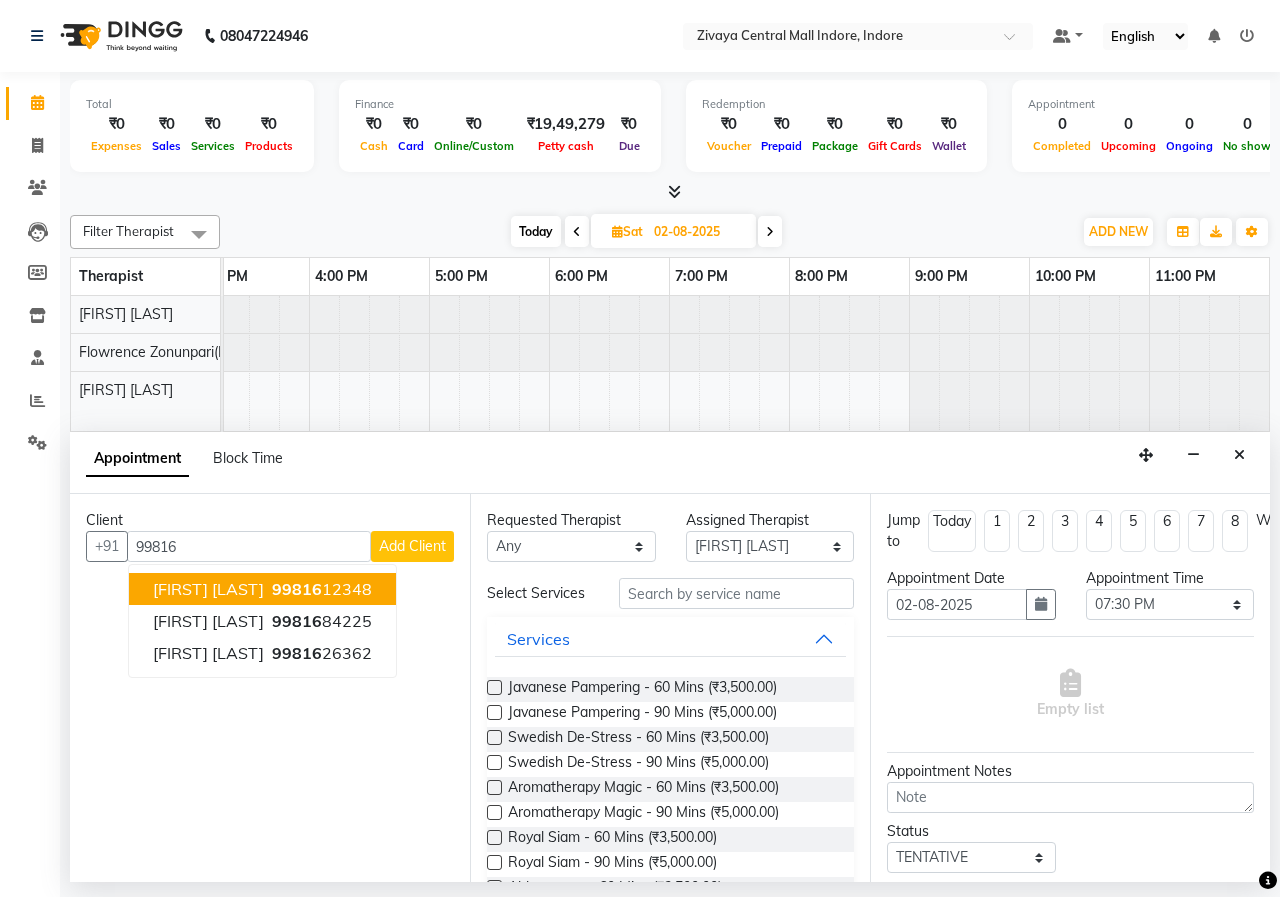 click on "[PHONE]" at bounding box center (320, 589) 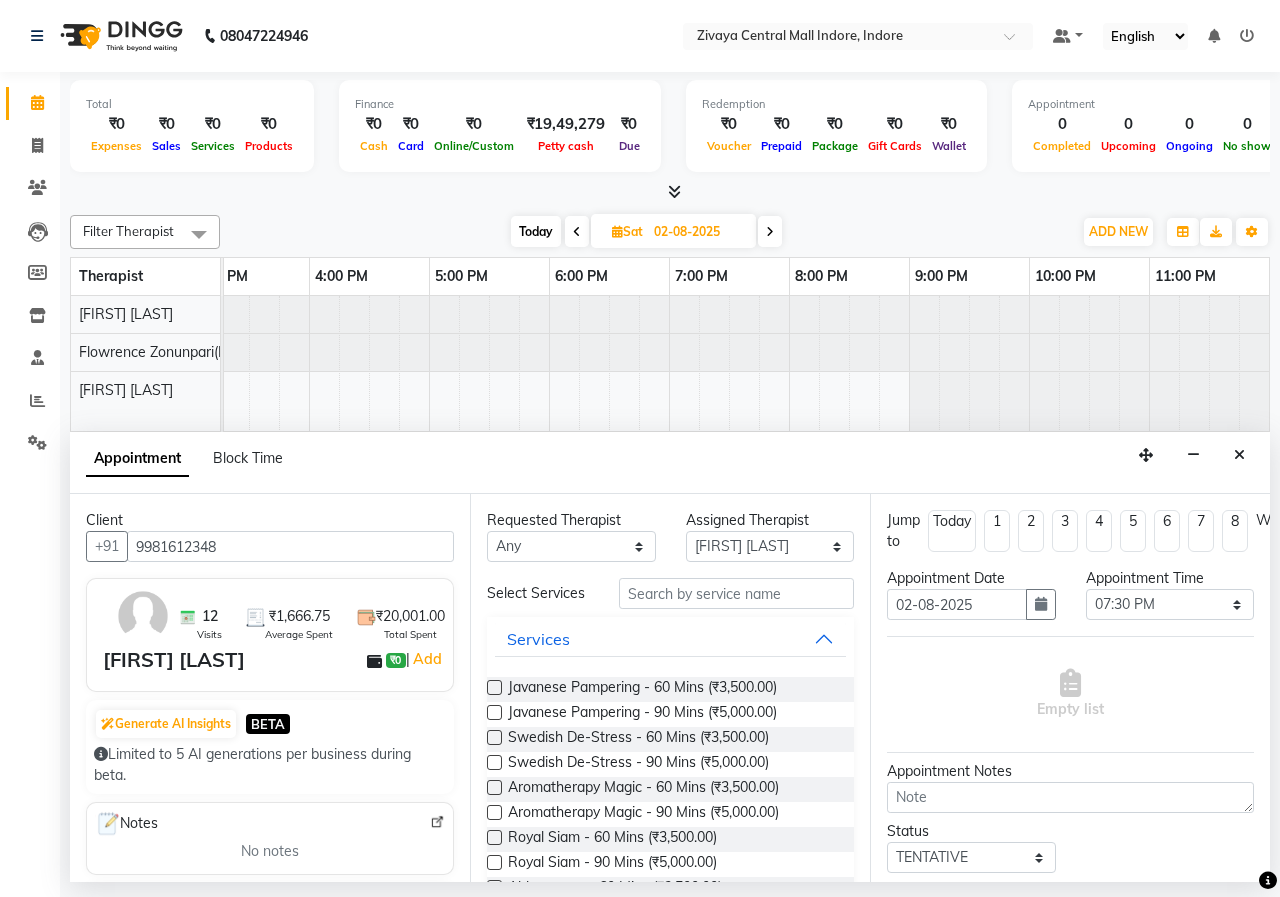 type on "9981612348" 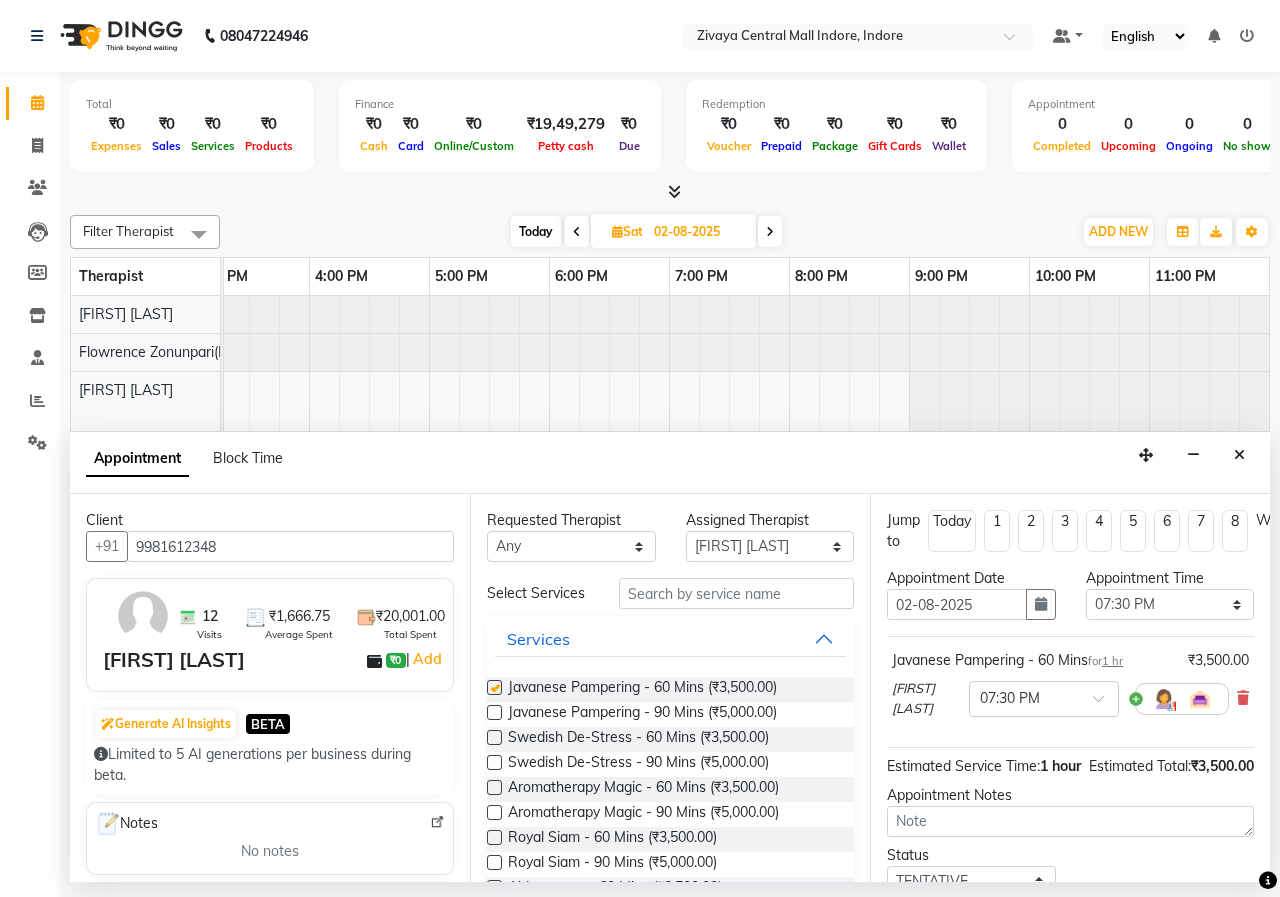 checkbox on "false" 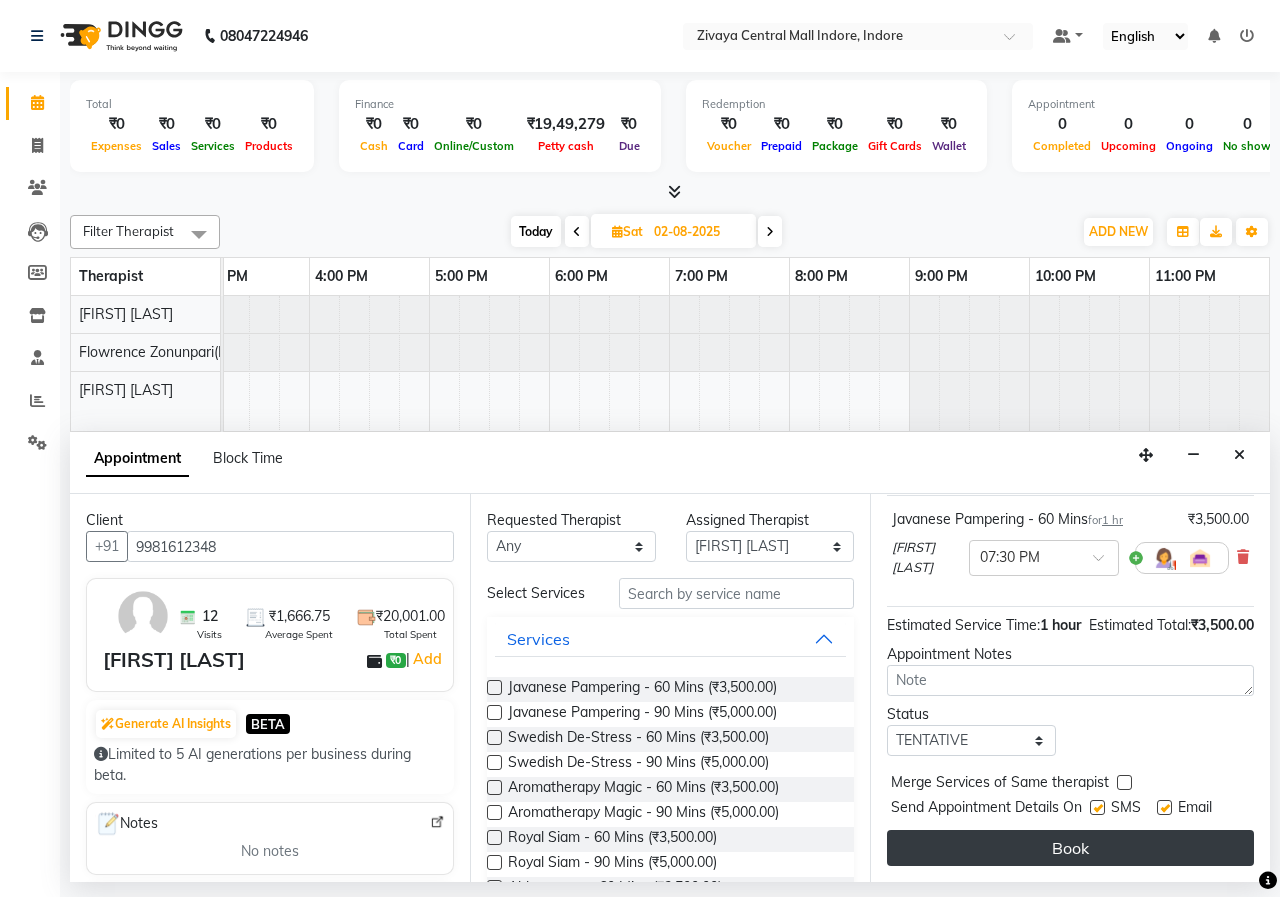 click on "Book" at bounding box center (1070, 848) 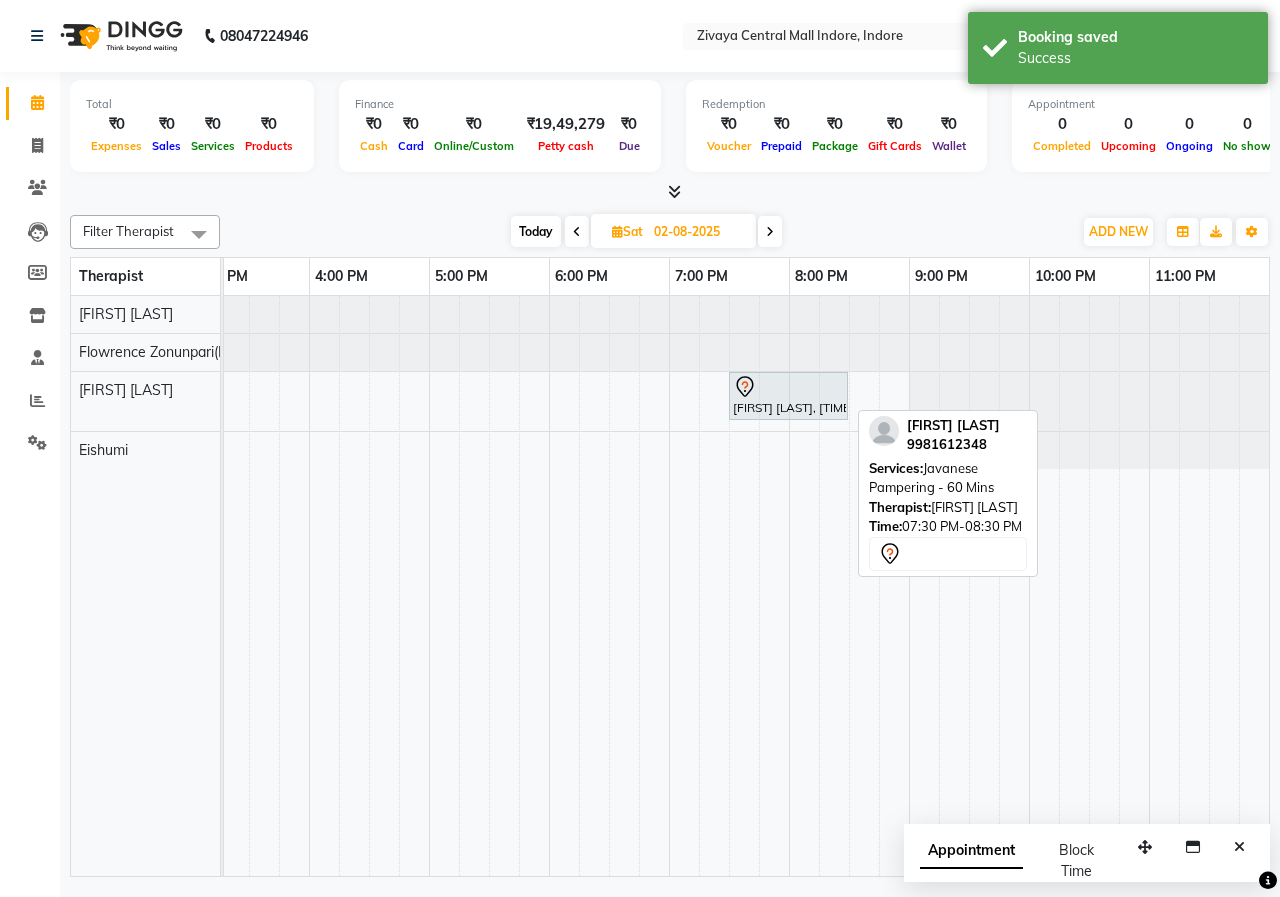 click on "[FIRST] [LAST], [TIME]-[TIME], [SERVICE] - [DURATION]" at bounding box center [788, 396] 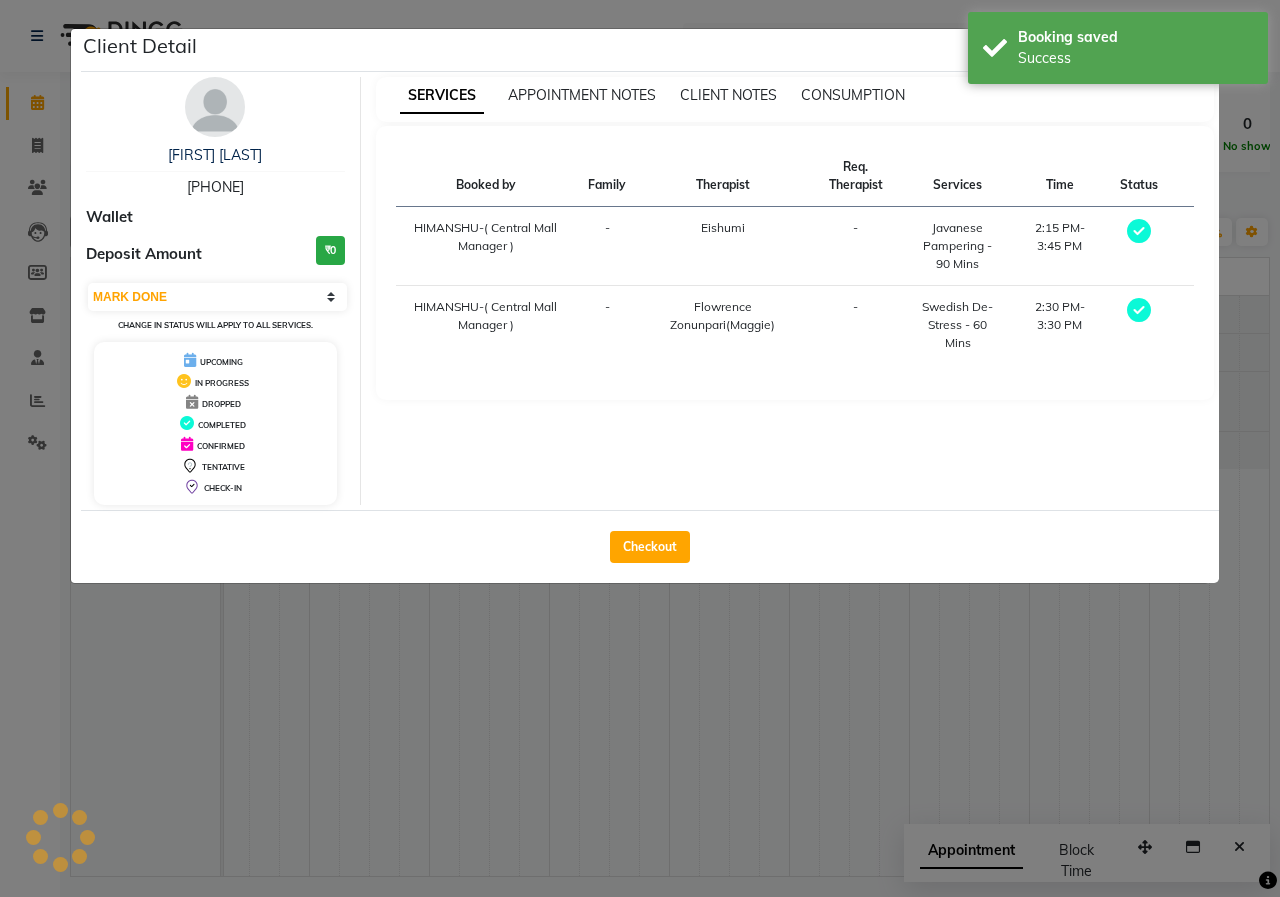 select on "7" 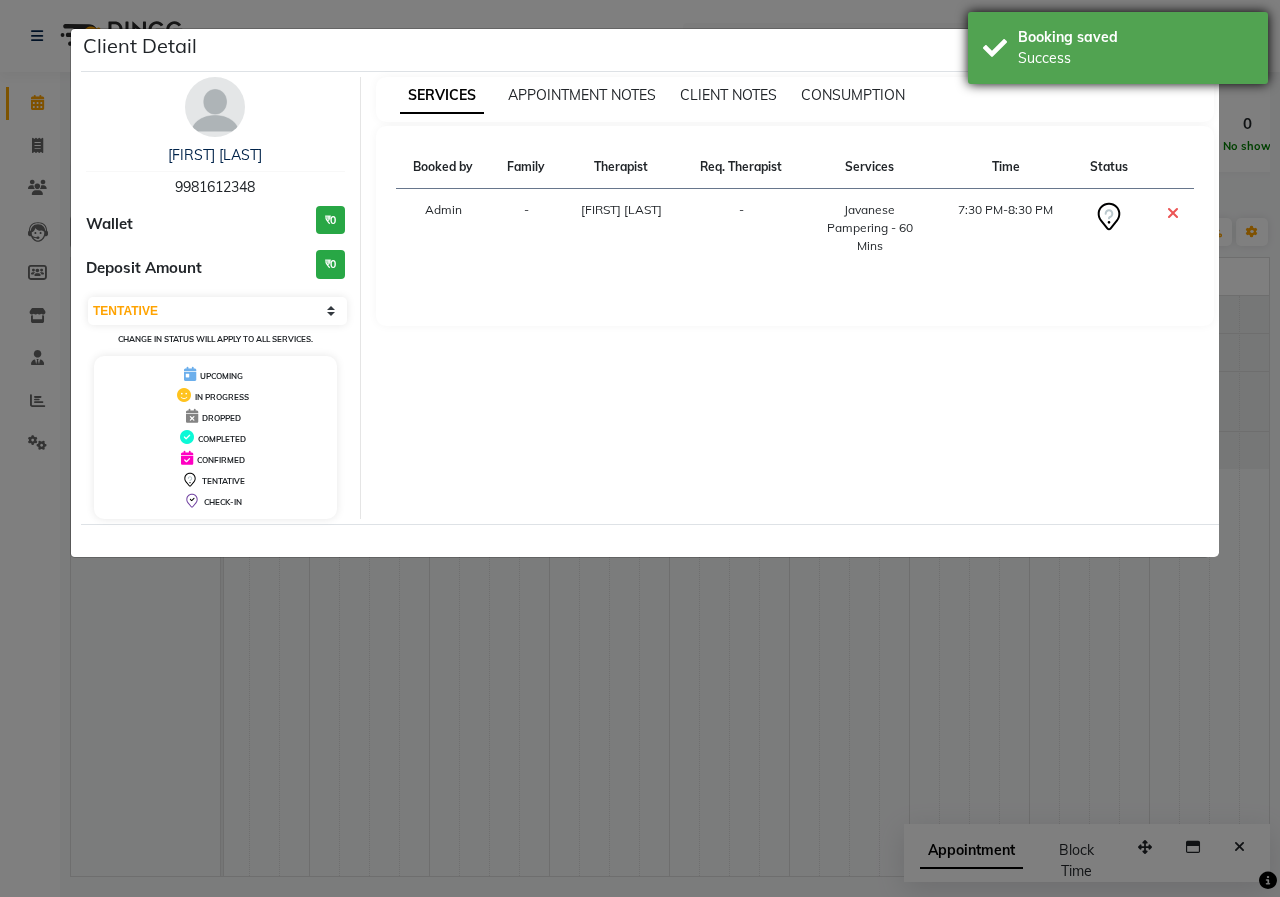 click on "Success" at bounding box center [1135, 58] 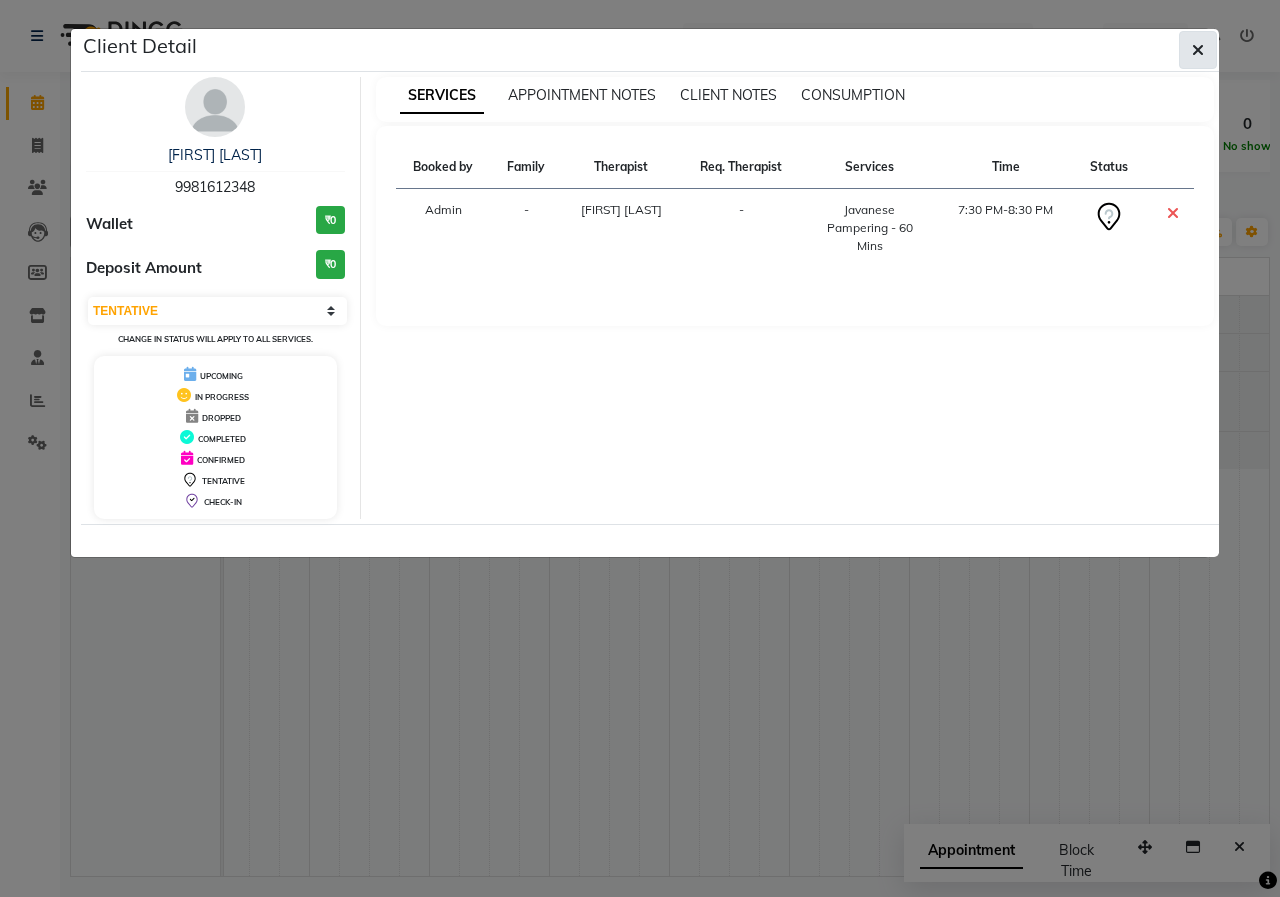 click 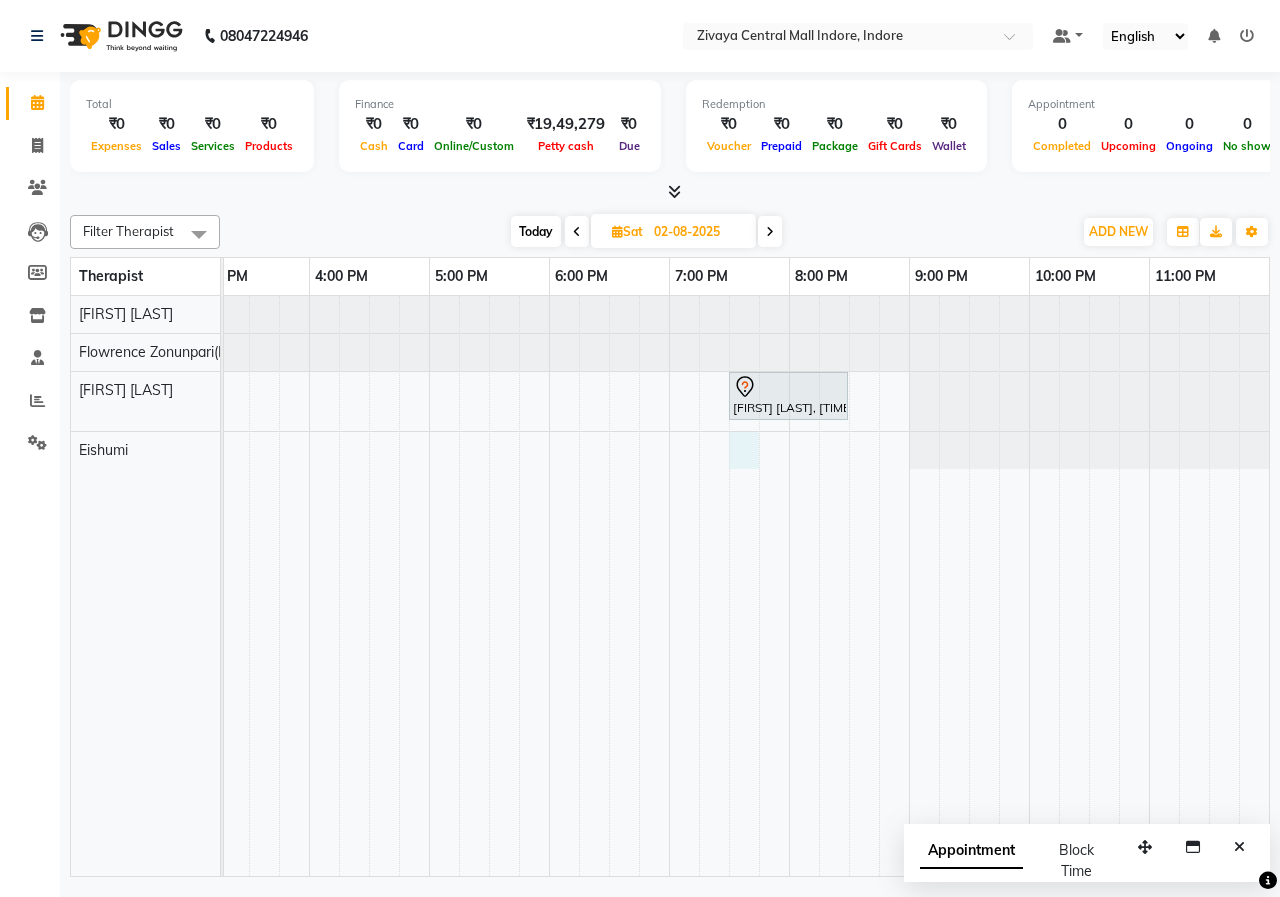 click on "[FIRST] [LAST], [TIME]-[TIME], [SERVICE] - [DURATION]             [FIRST] [LAST], [TIME]-[TIME], [SERVICE] - [DURATION]" at bounding box center [309, 586] 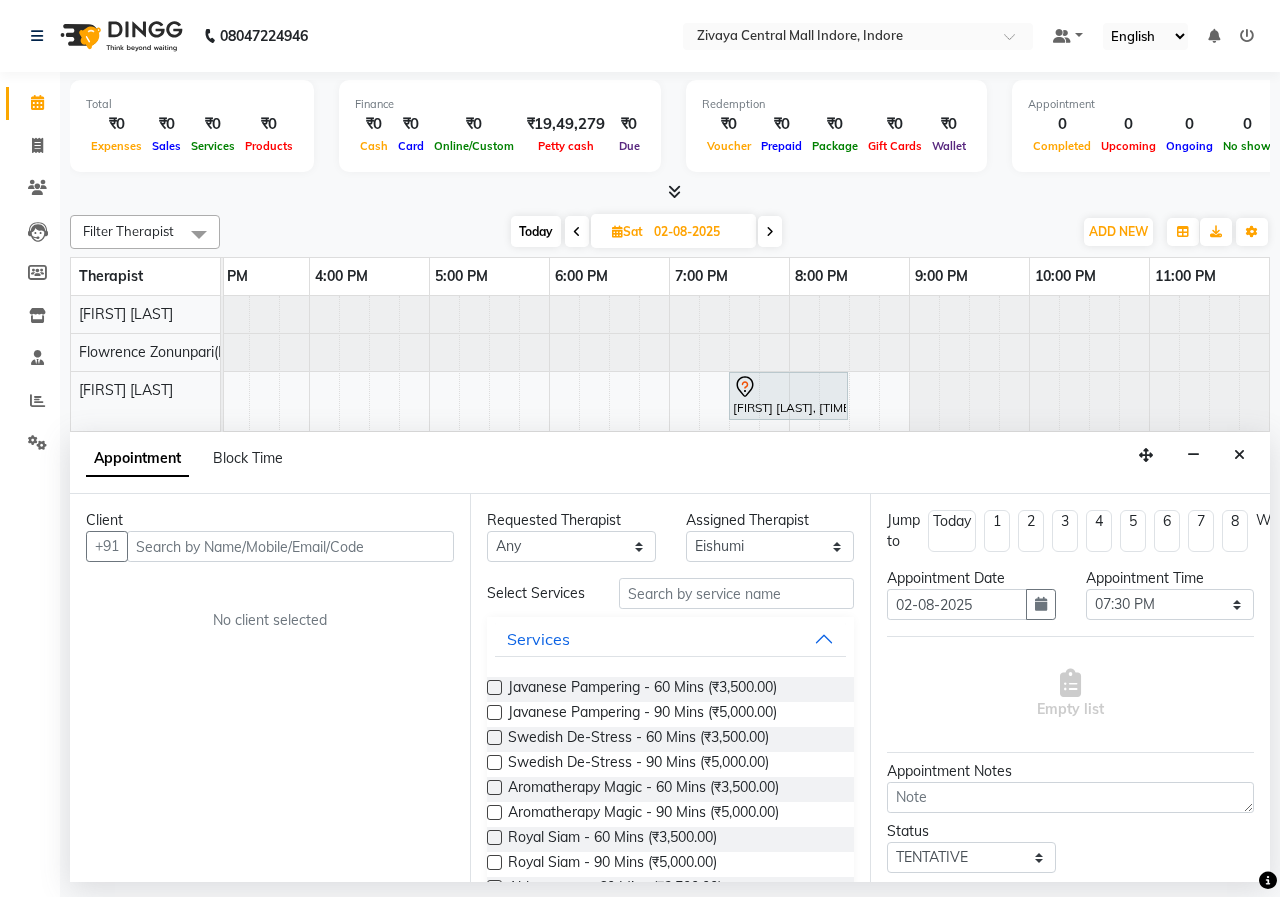 click at bounding box center (290, 546) 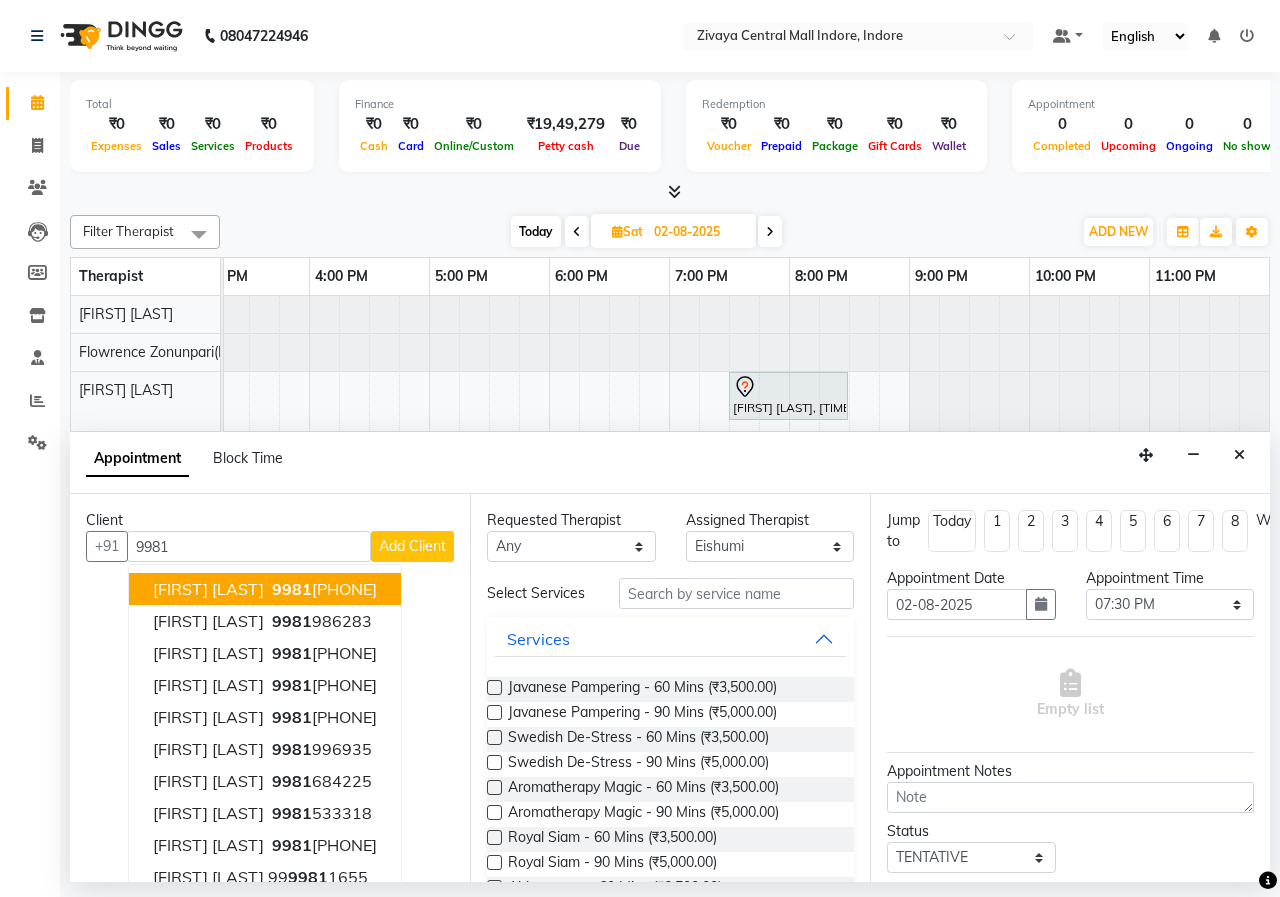 click on "[FIRST] [LAST]   [PHONE]" at bounding box center (265, 589) 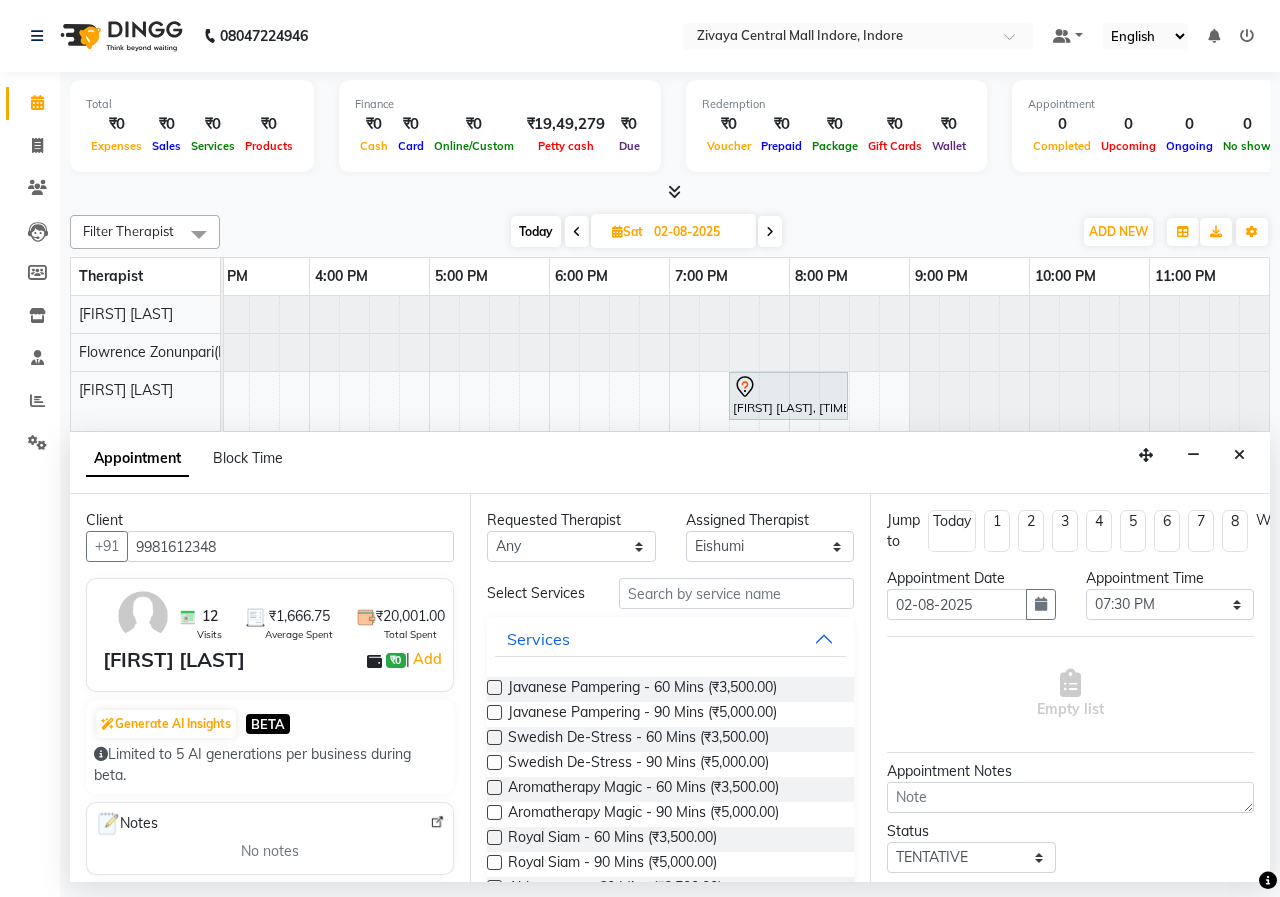 type on "9981612348" 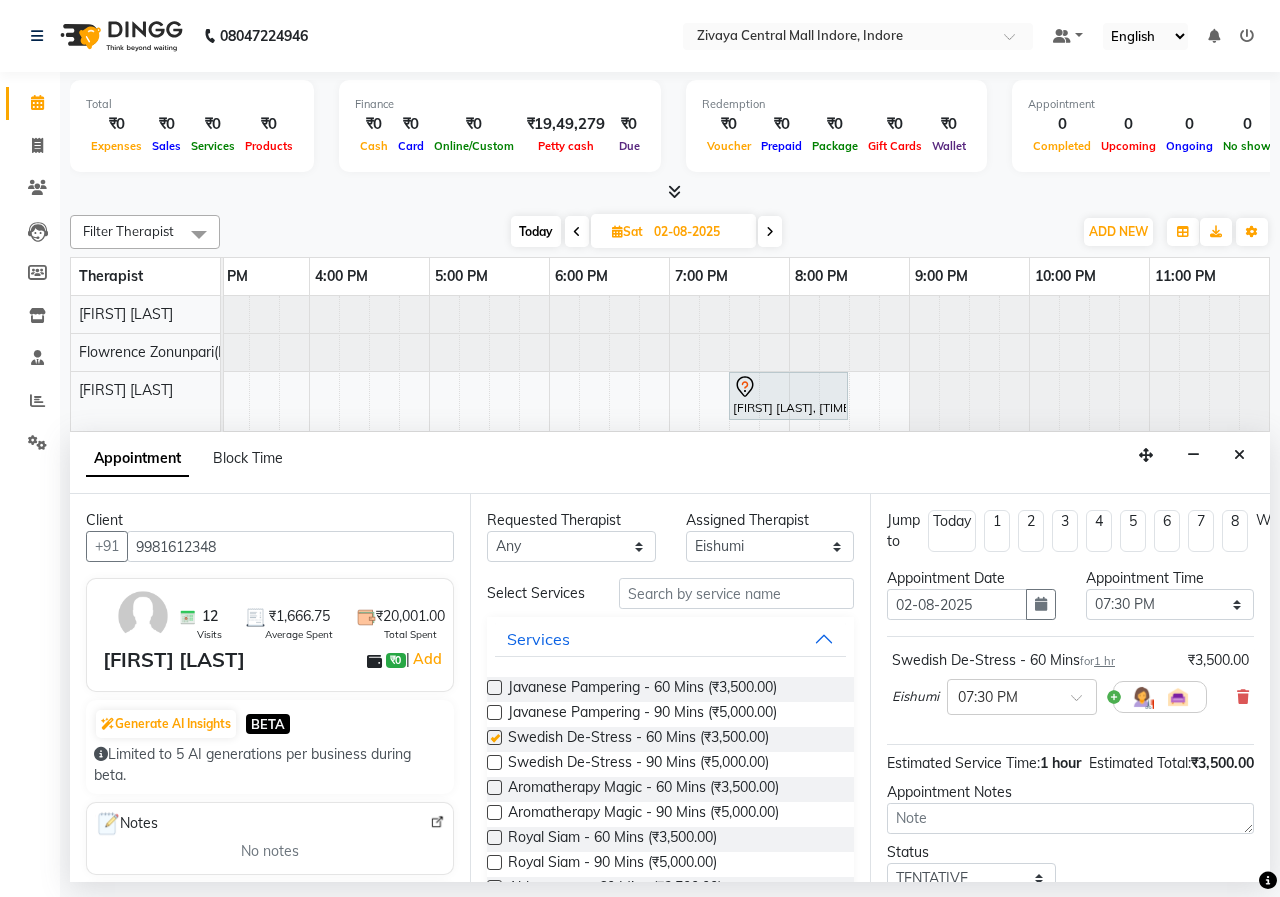checkbox on "false" 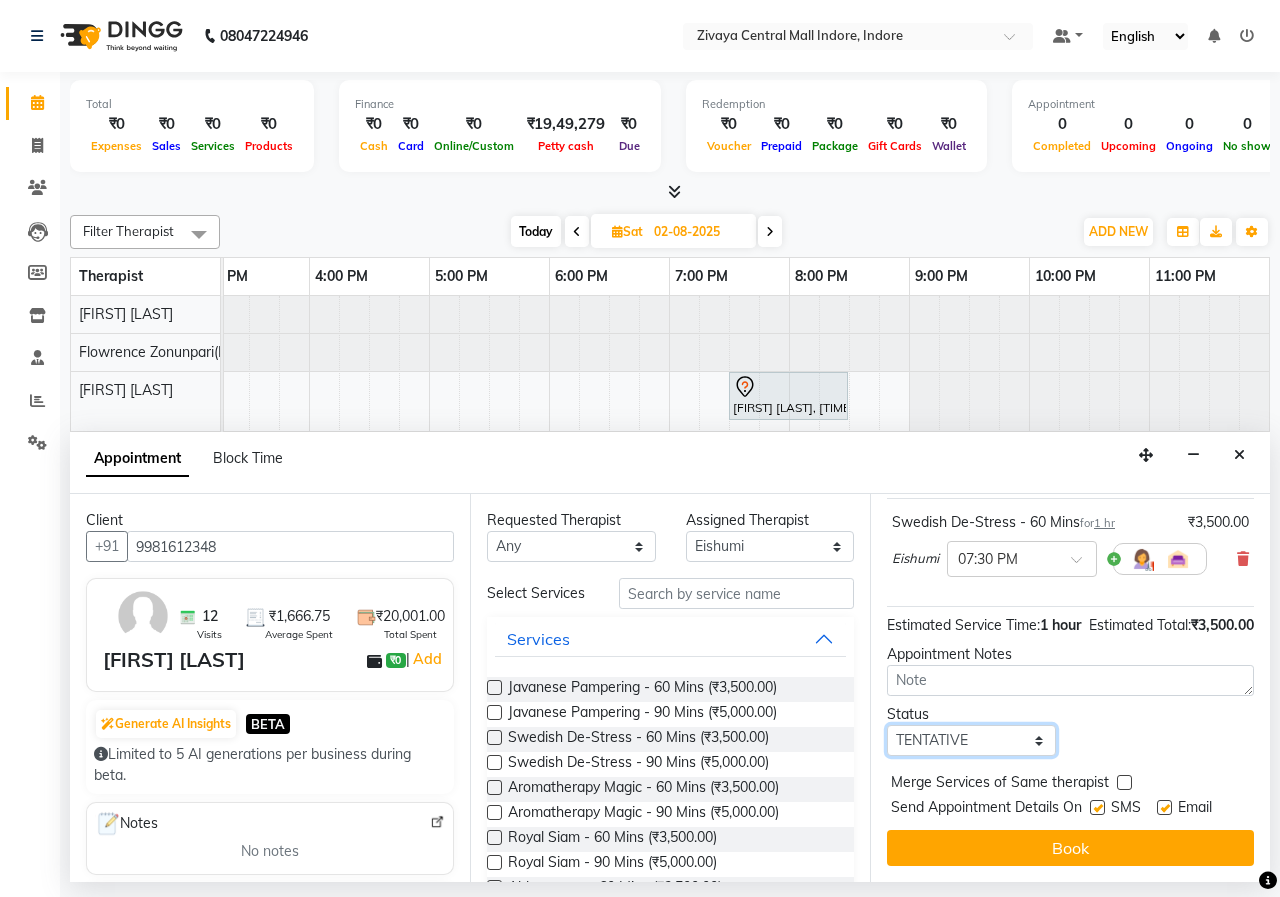 click on "Select TENTATIVE CONFIRM UPCOMING" at bounding box center (971, 740) 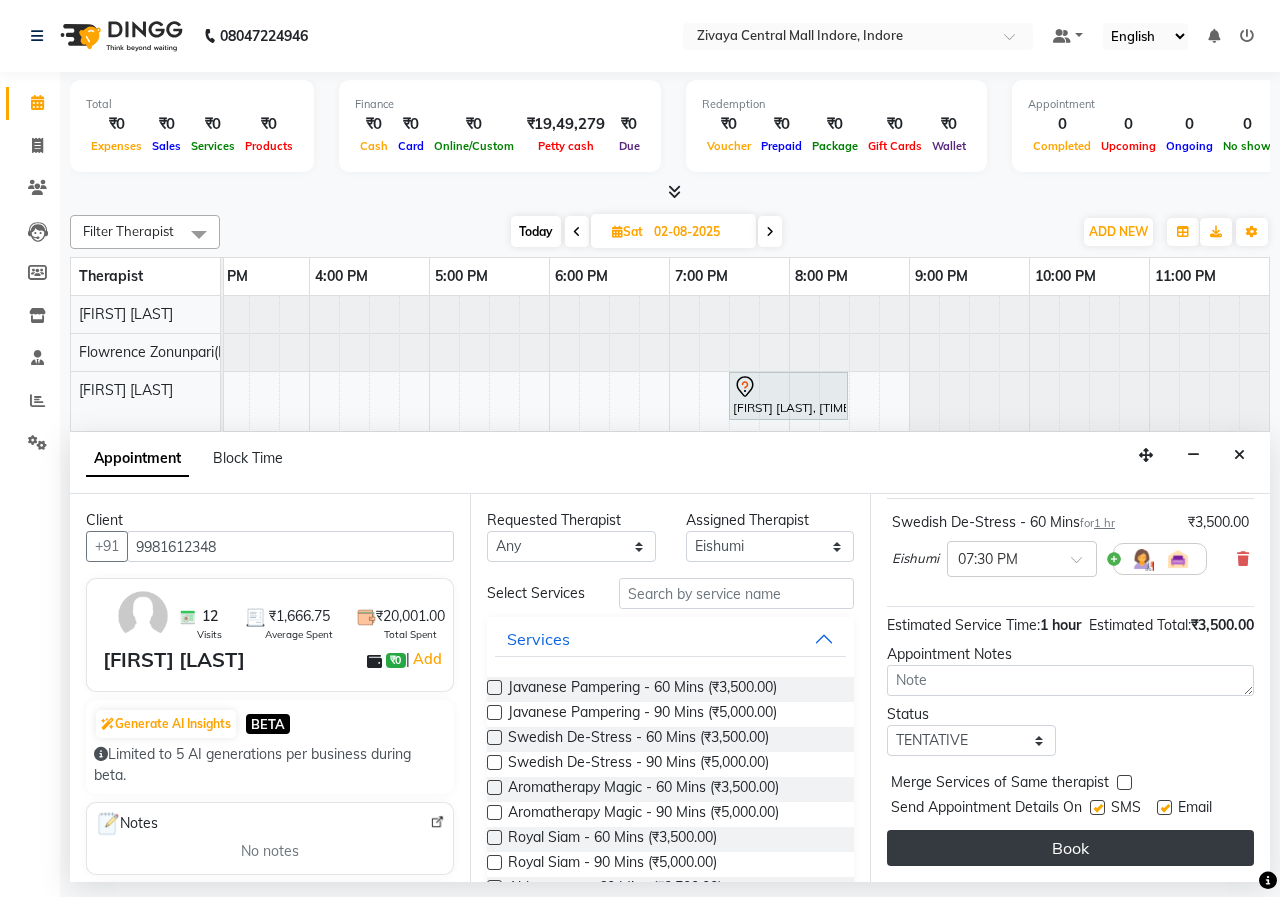 click on "Book" at bounding box center (1070, 848) 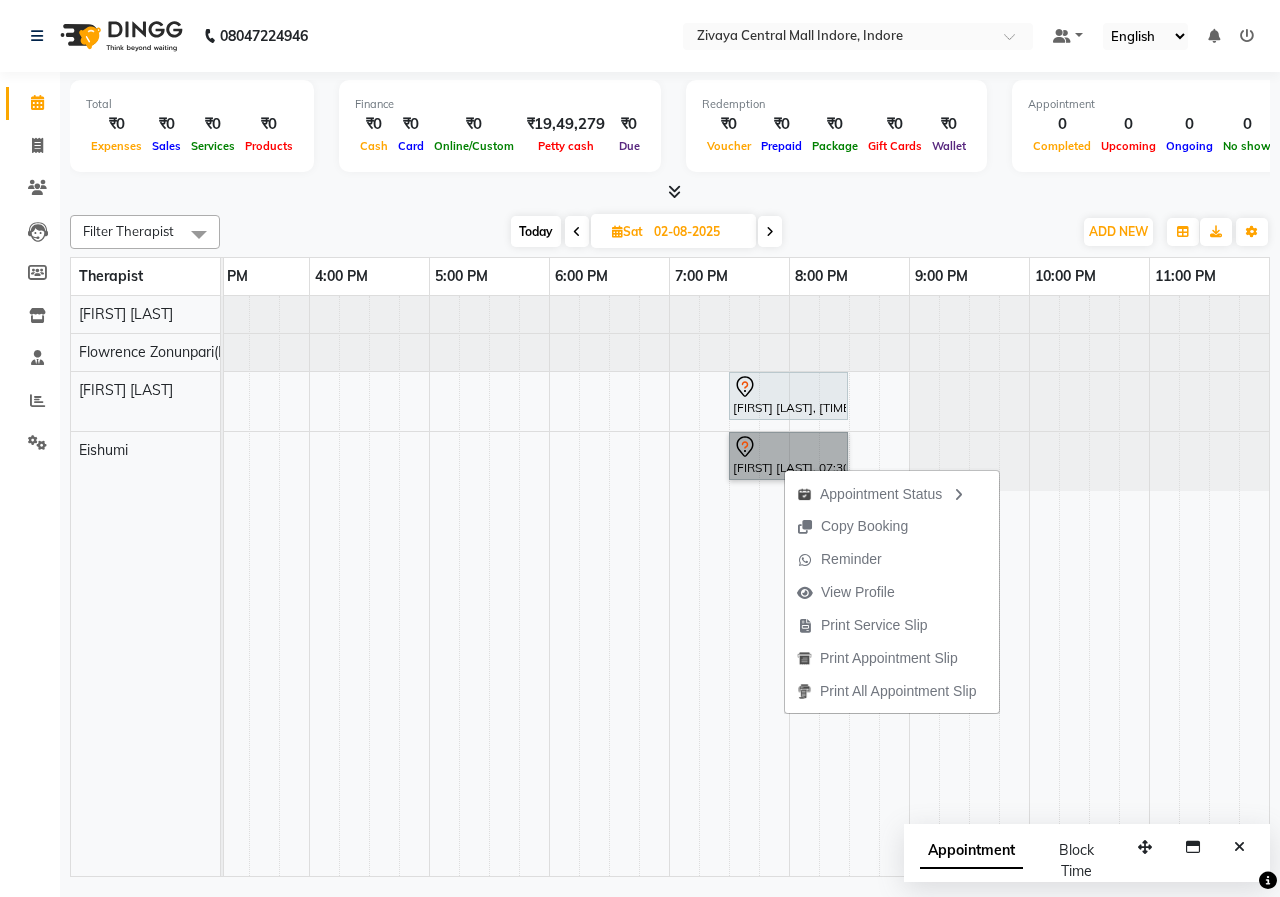 click at bounding box center (774, 586) 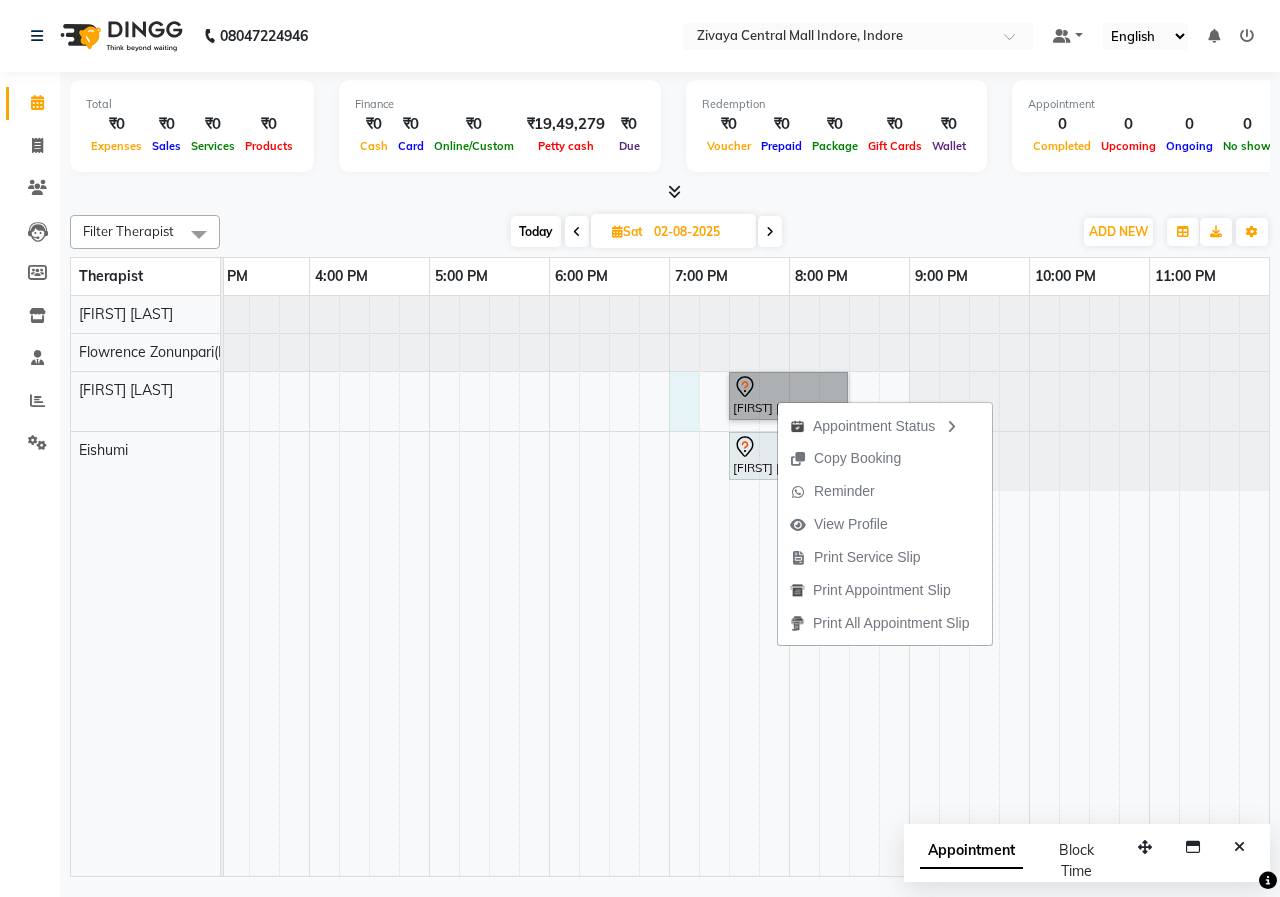 click on "[FIRST] [LAST], 12:00 PM-01:30 PM, Javanese Pampering - 90 Mins             [FIRST] [LAST], 07:30 PM-08:30 PM, Javanese Pampering - 60 Mins             [FIRST] [LAST], 07:30 PM-08:30 PM, Swedish De-Stress - 60 Mins" at bounding box center [309, 586] 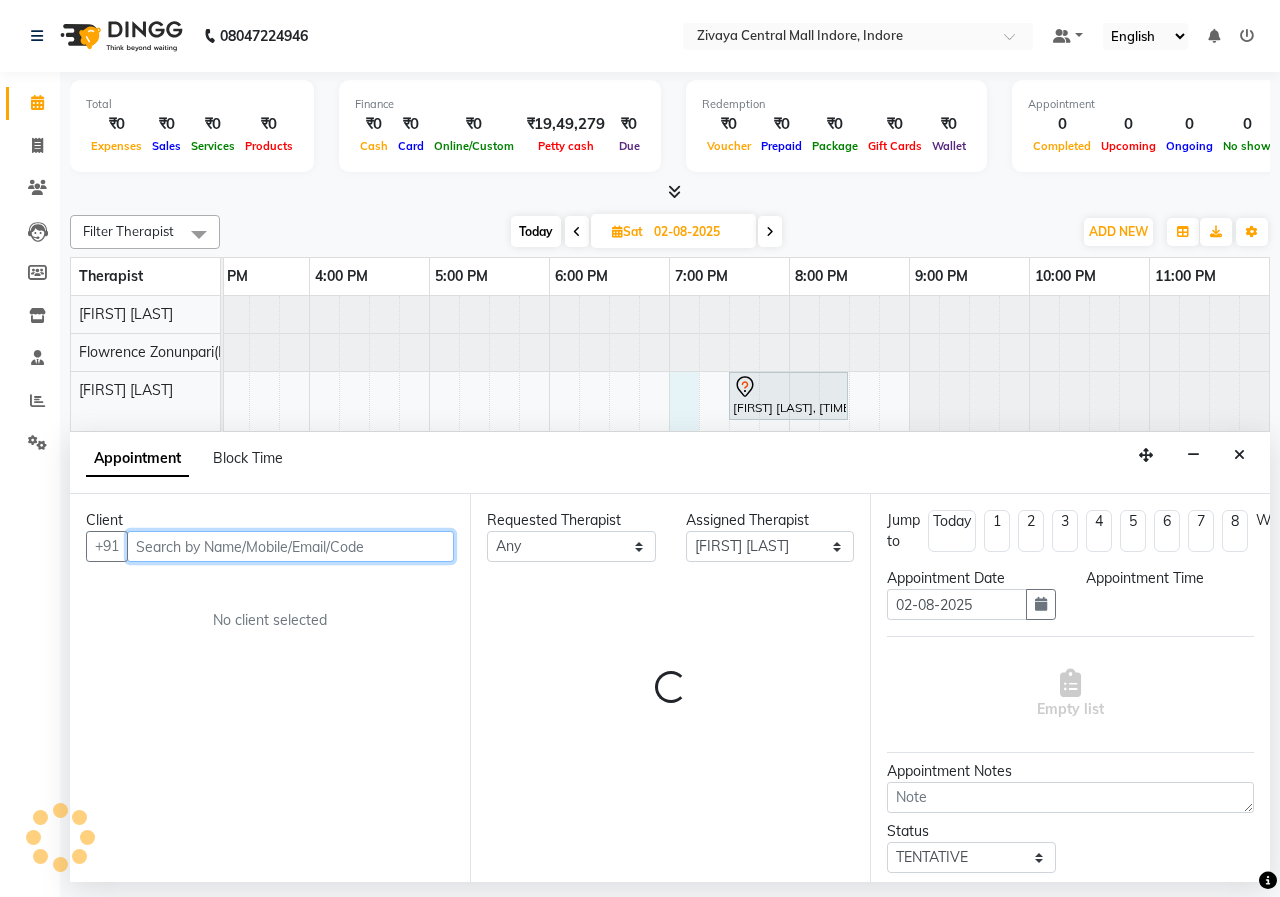 select on "1140" 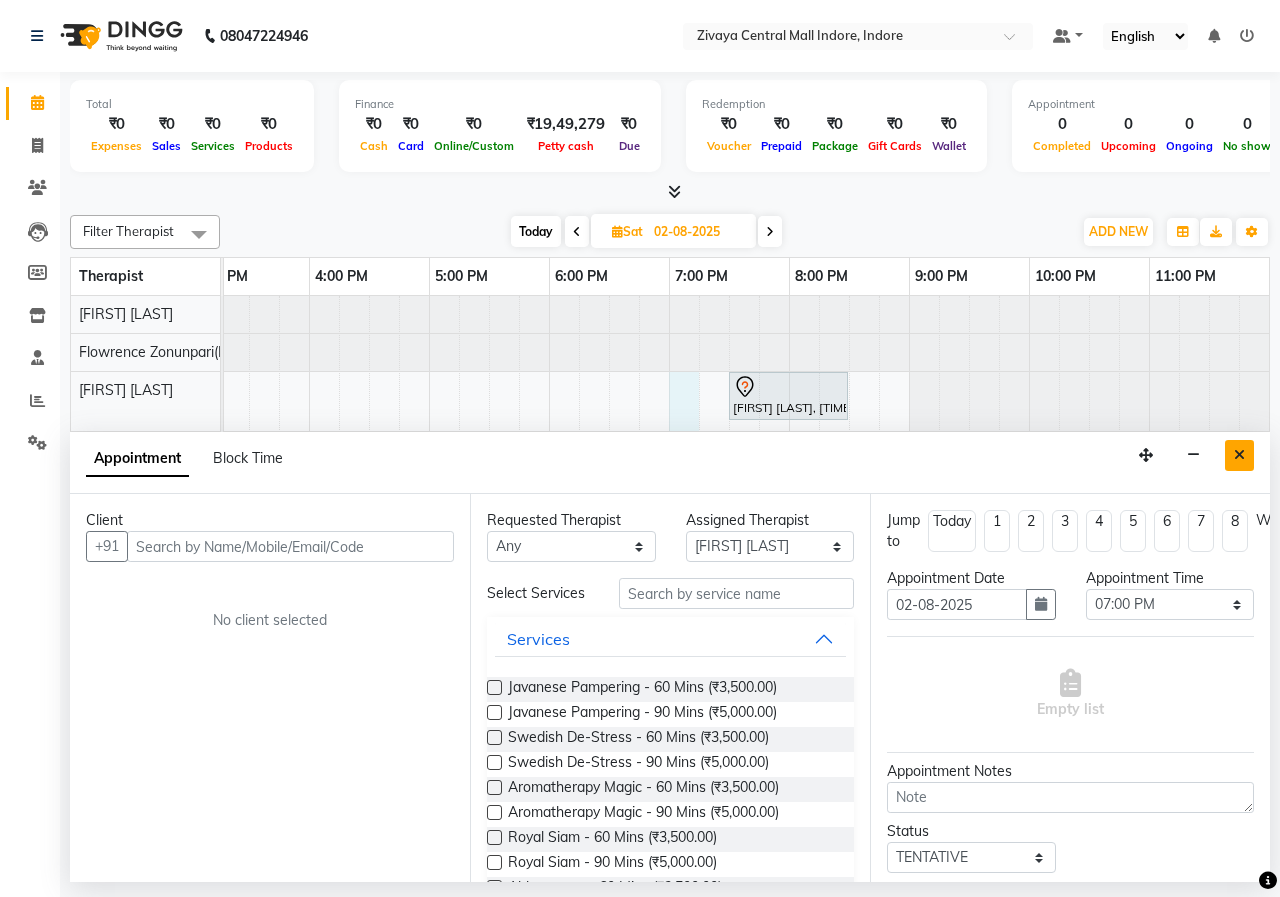 click at bounding box center [1239, 455] 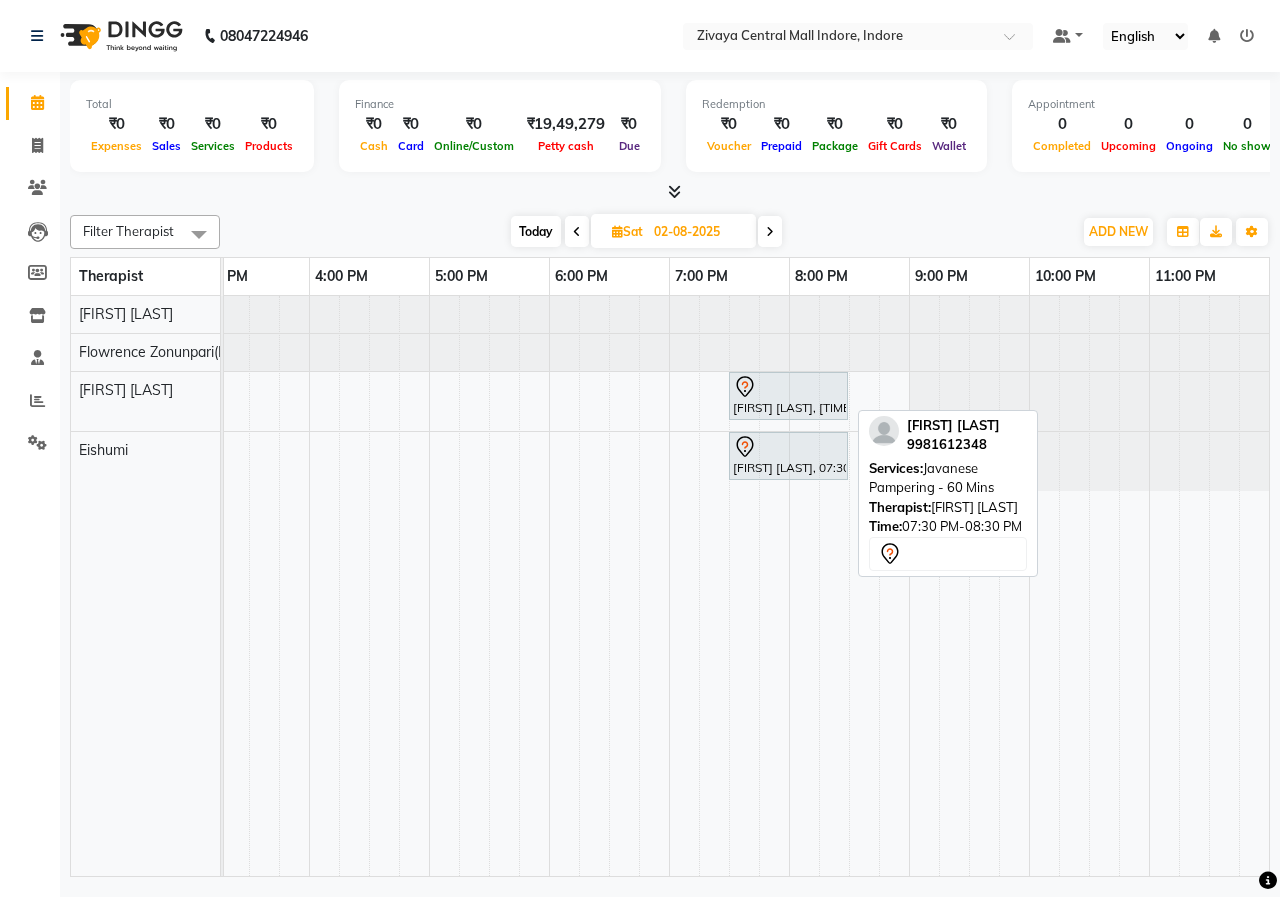 click at bounding box center [788, 387] 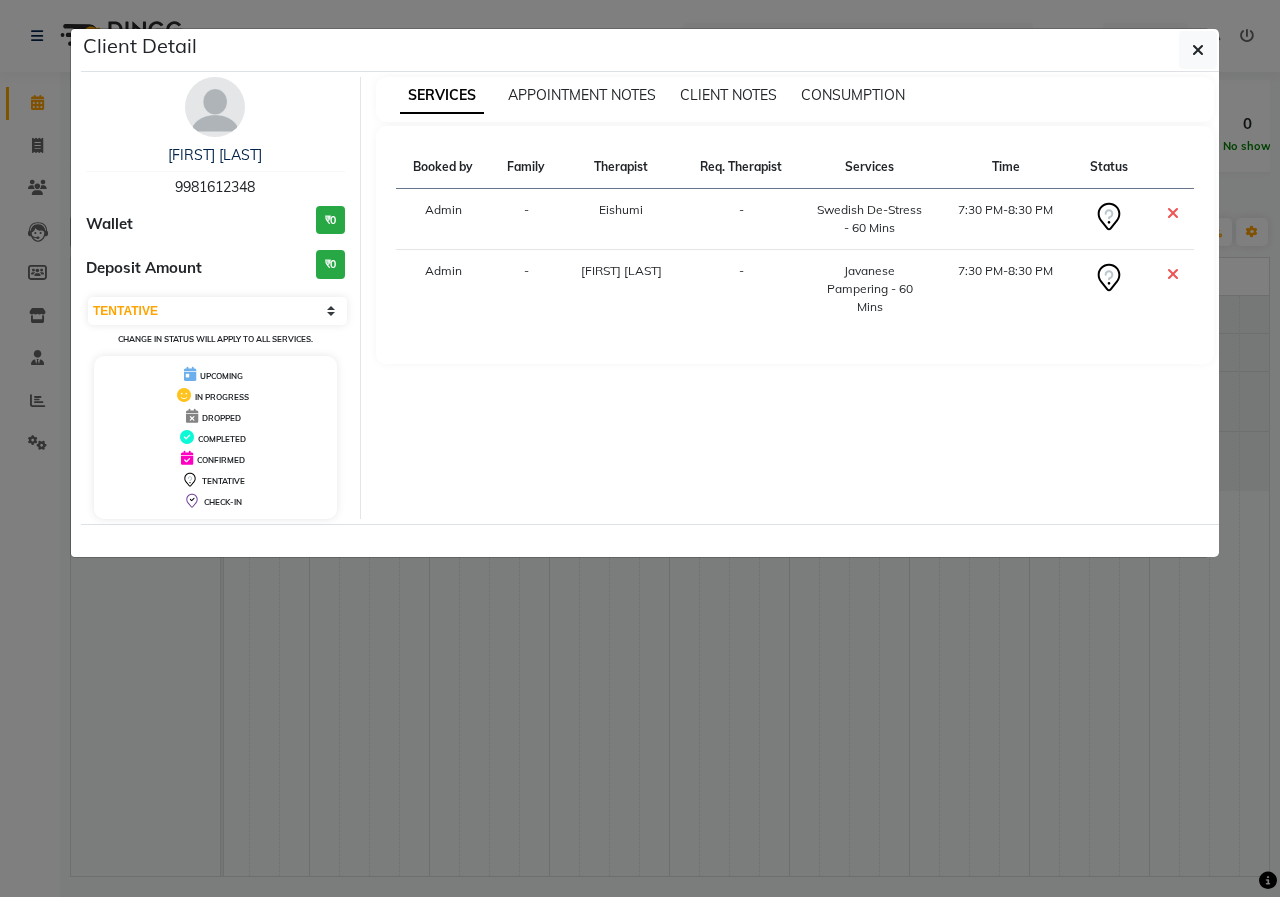 click at bounding box center (215, 107) 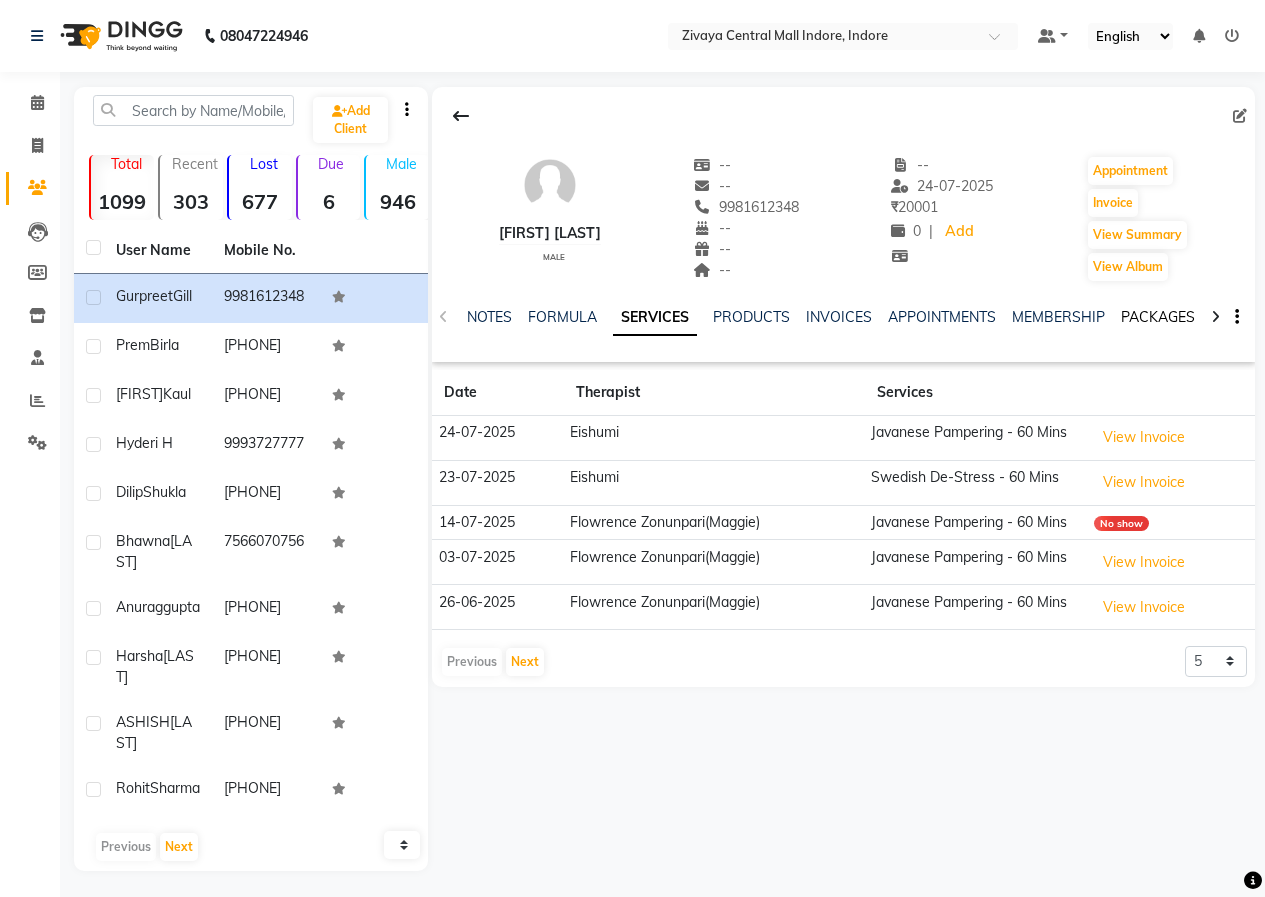 click on "PACKAGES" 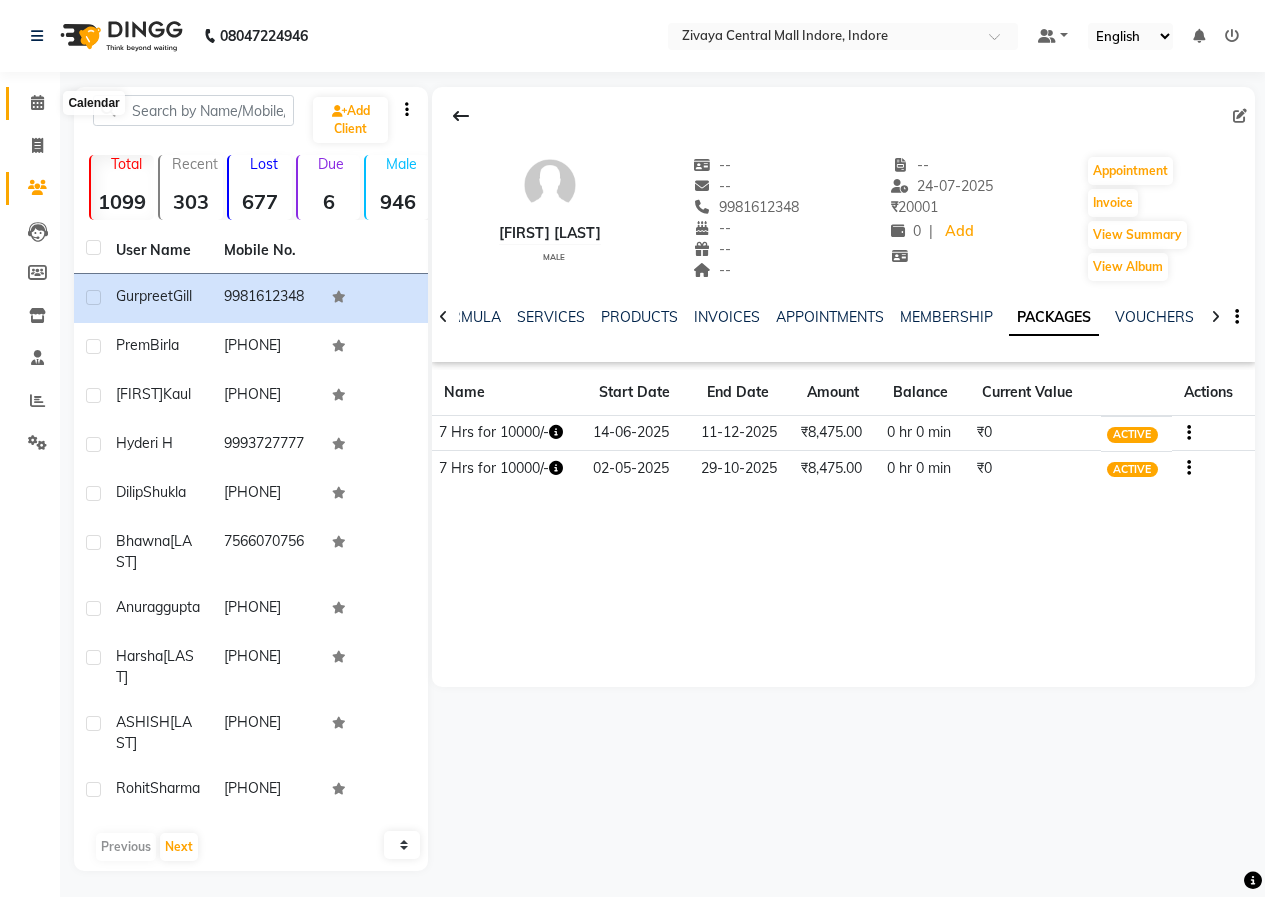 click 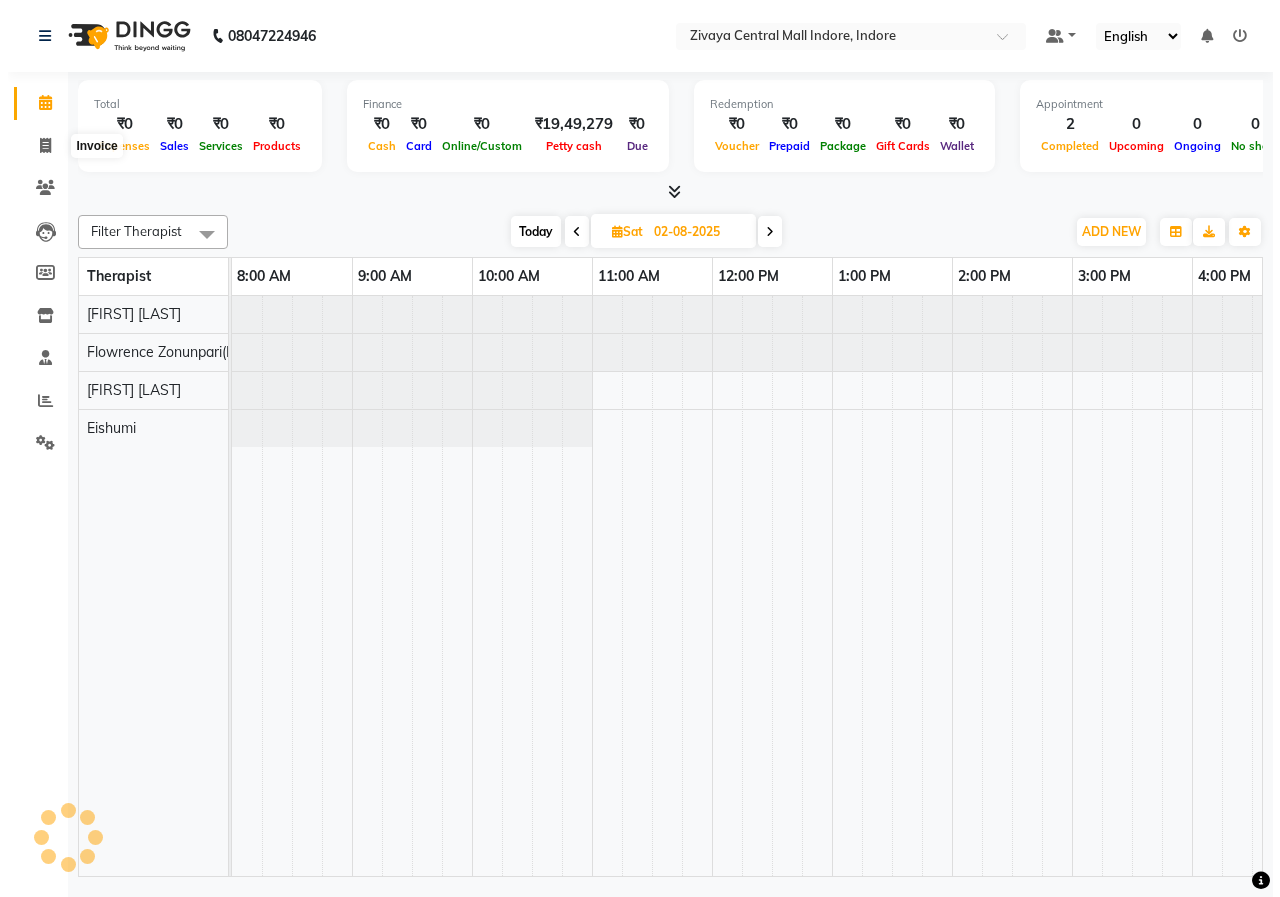 scroll, scrollTop: 0, scrollLeft: 0, axis: both 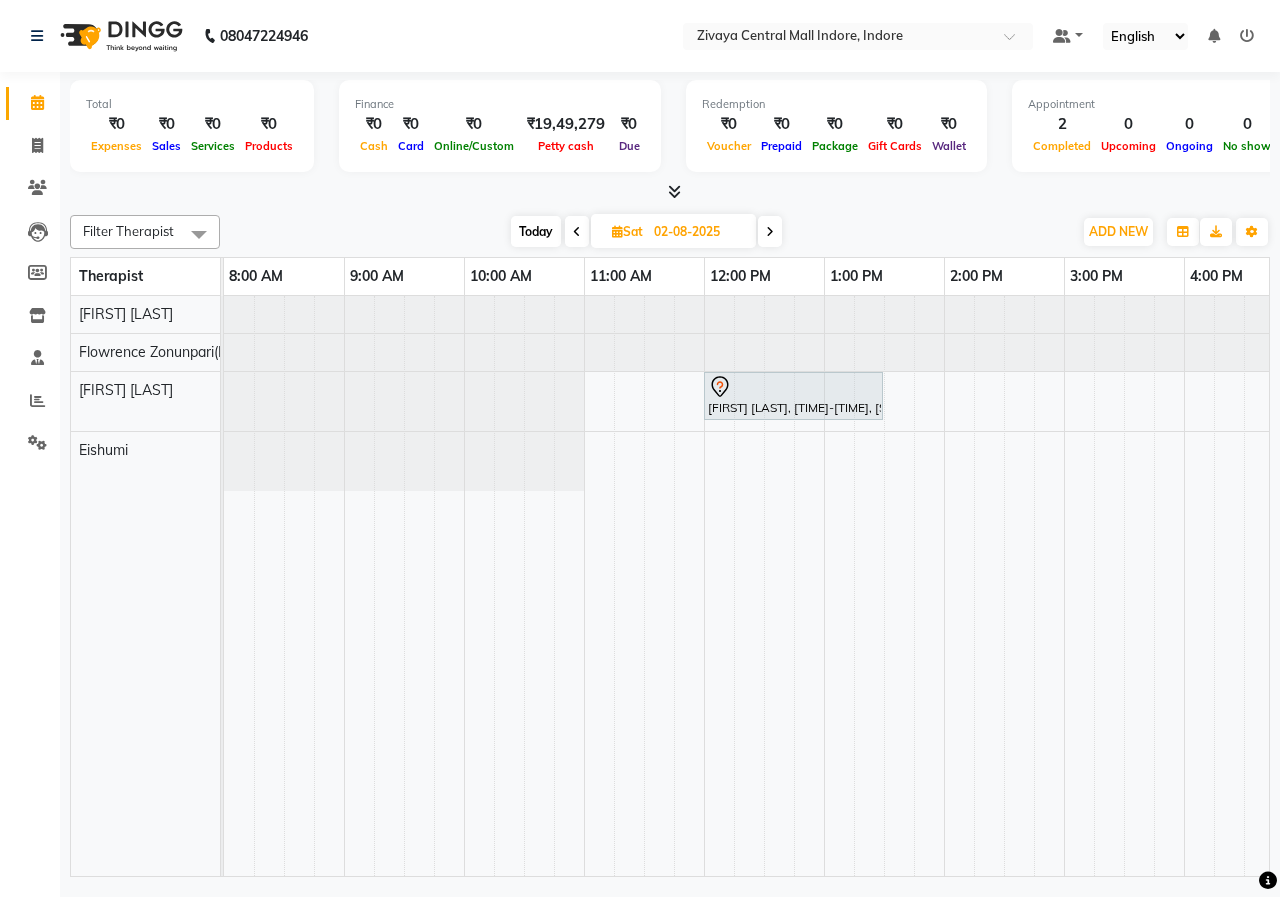 click at bounding box center (577, 232) 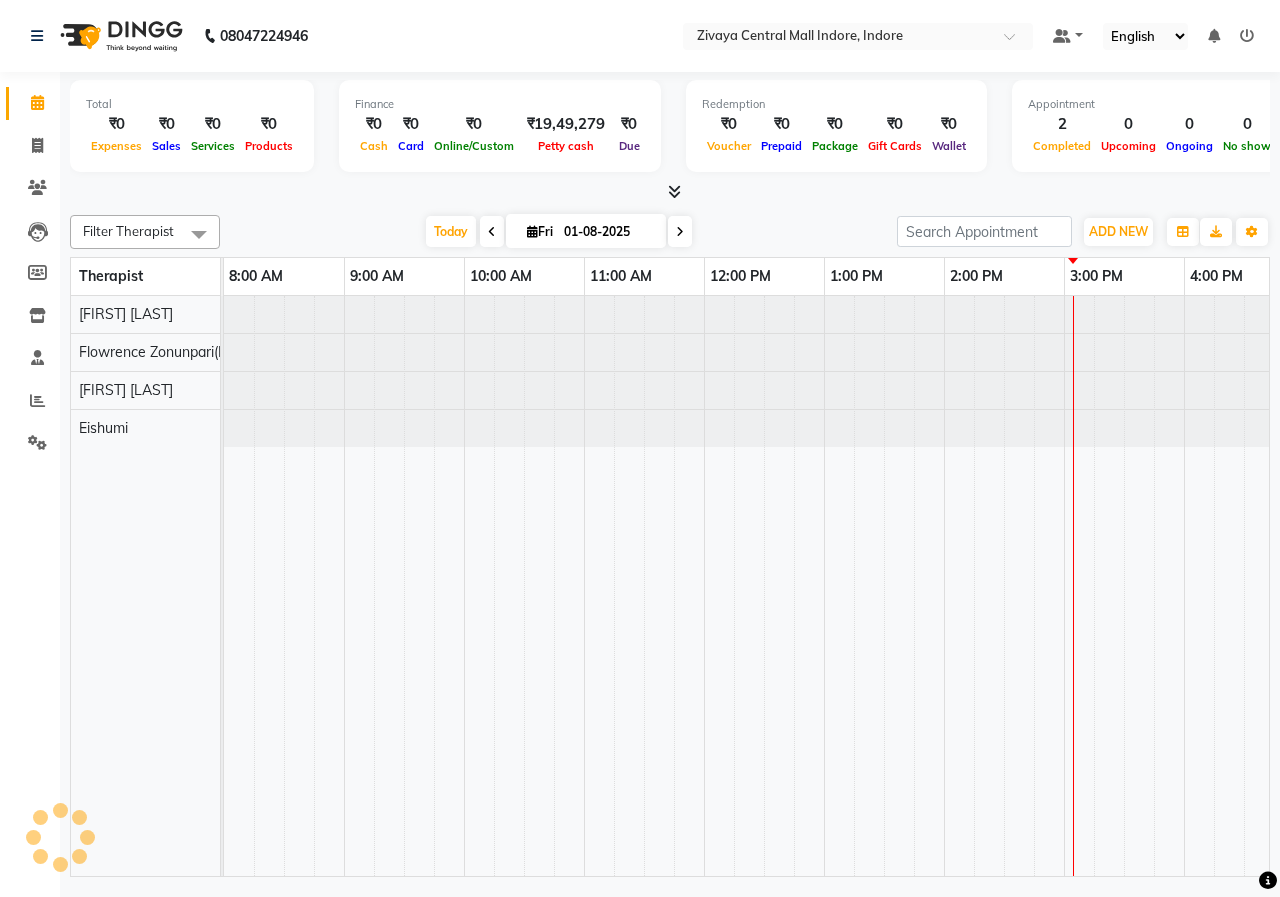 scroll, scrollTop: 0, scrollLeft: 841, axis: horizontal 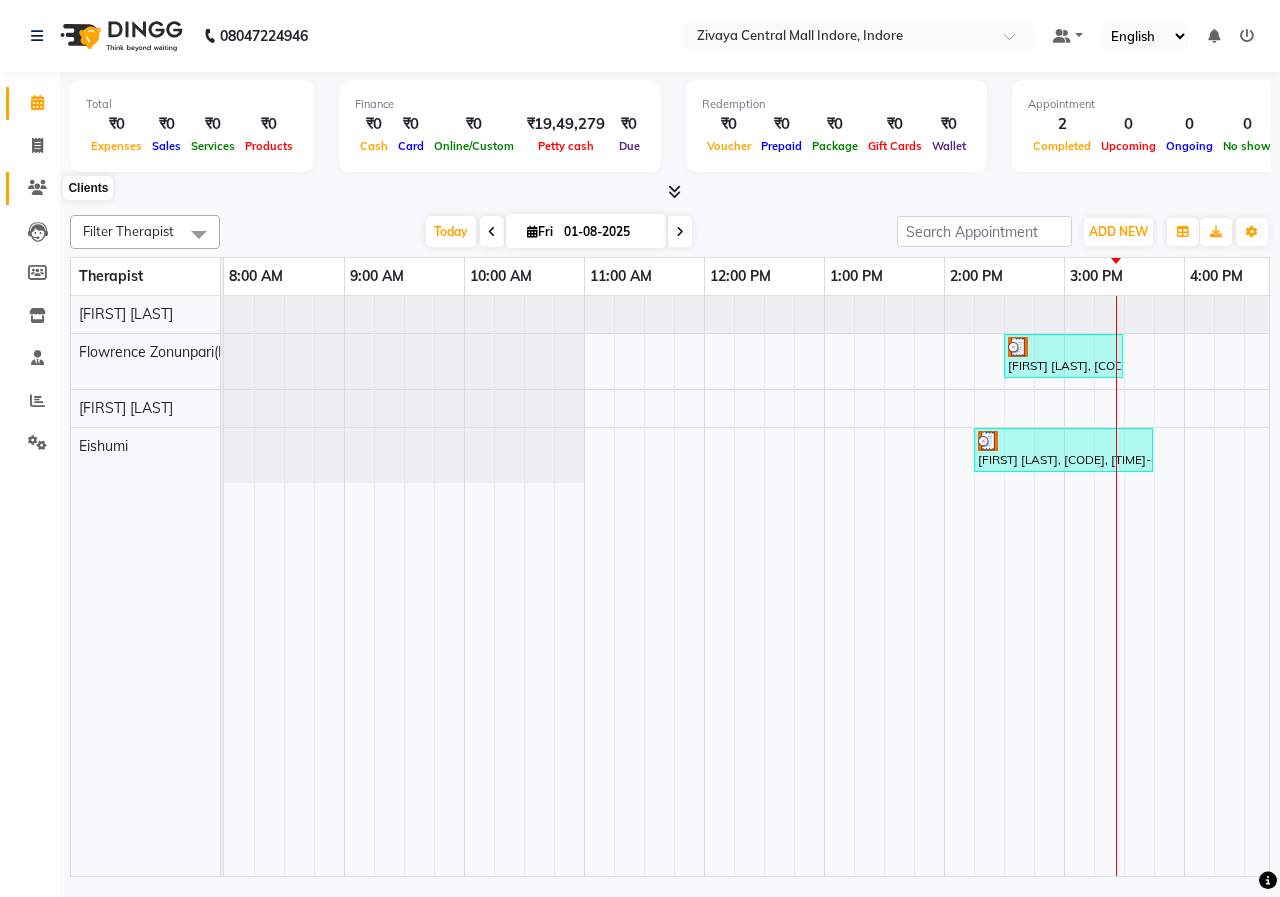 click 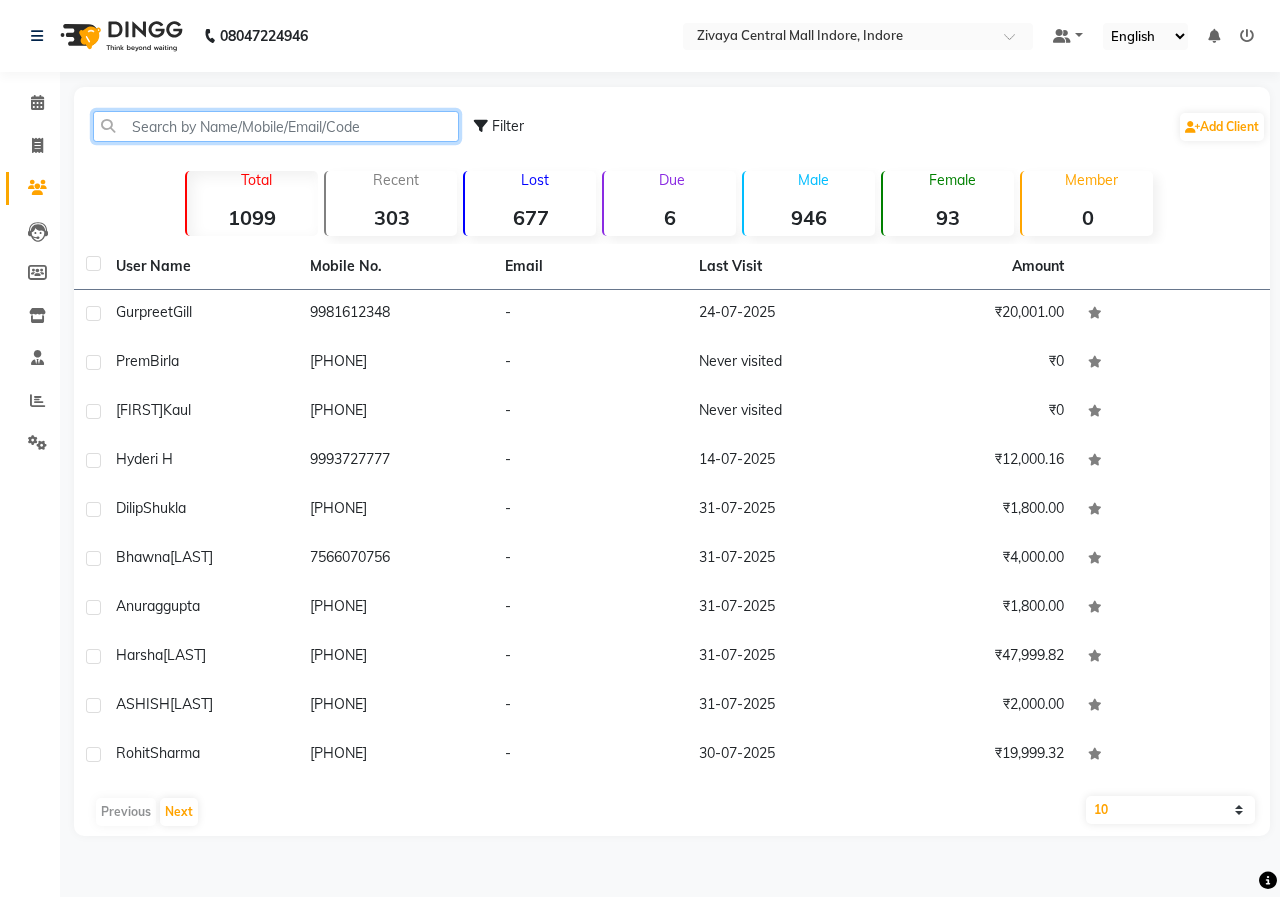 click 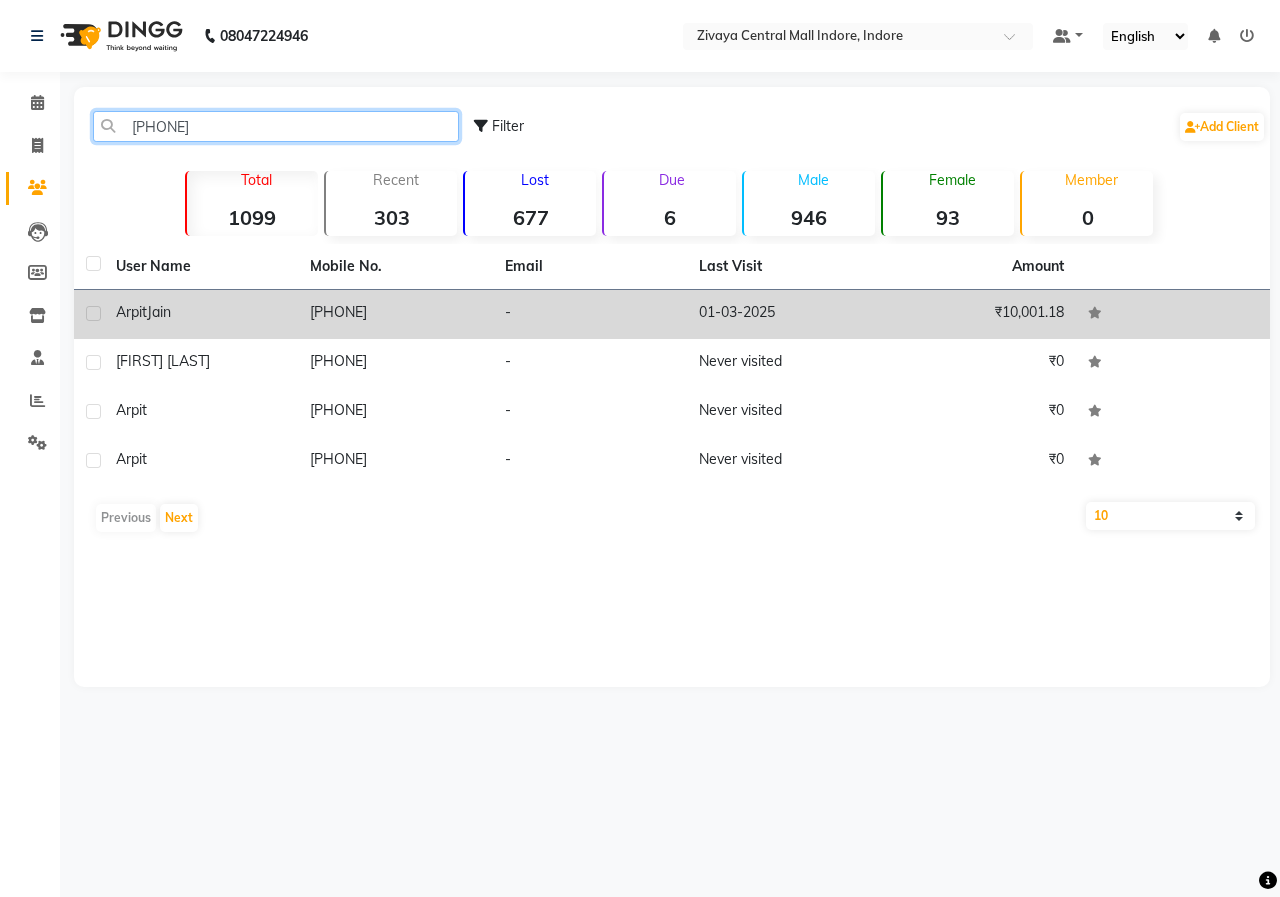 type on "[PHONE]" 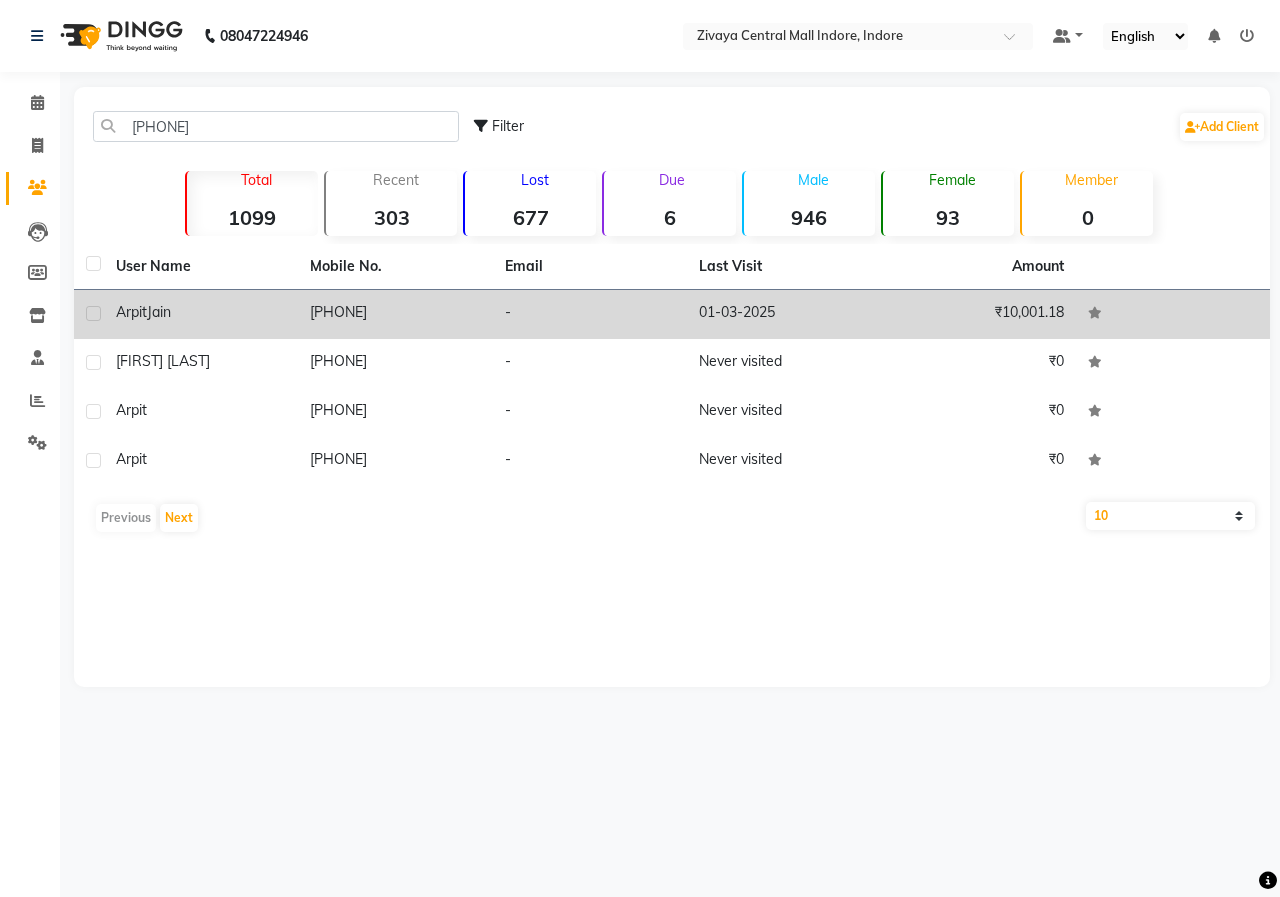 click on "[PHONE]" 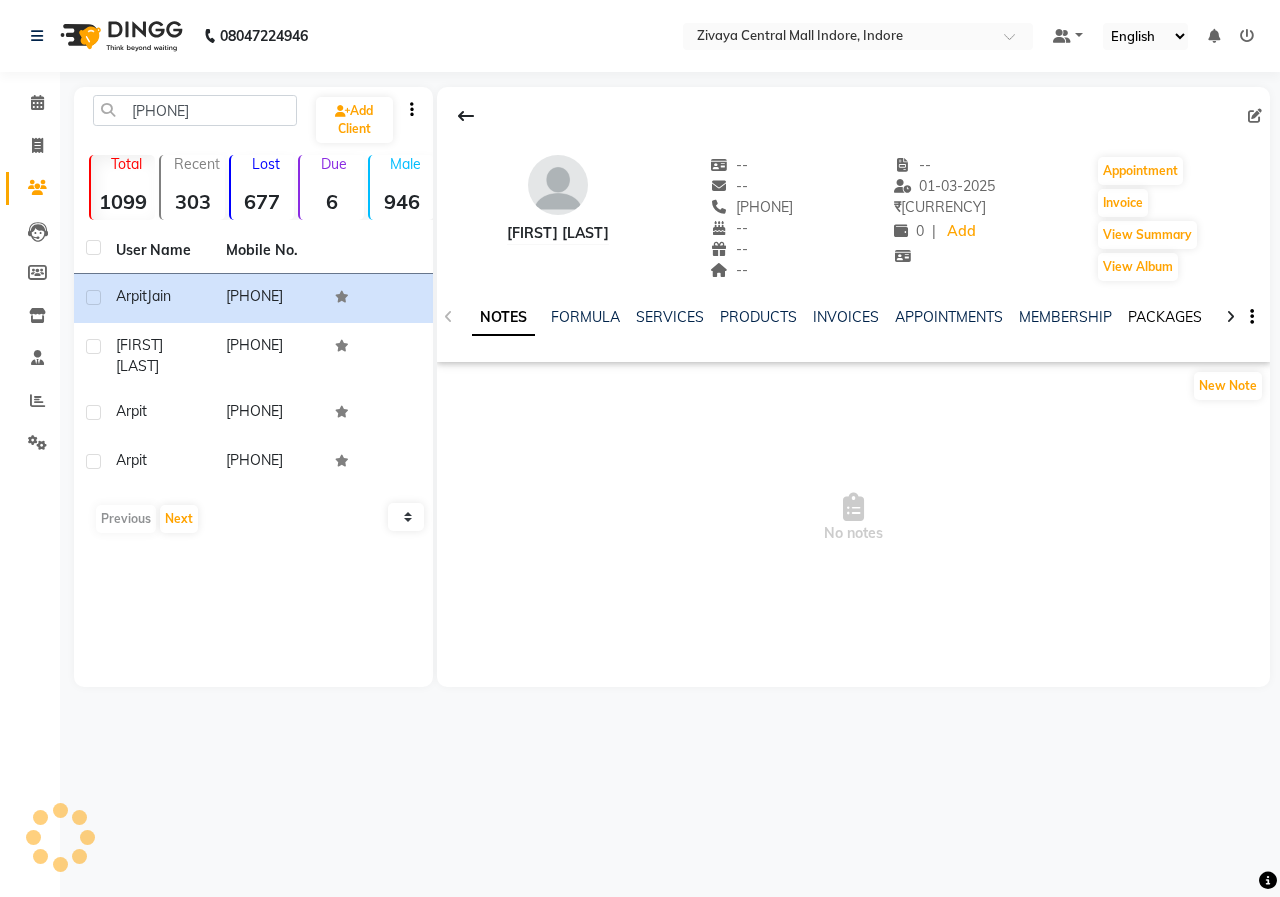 click on "PACKAGES" 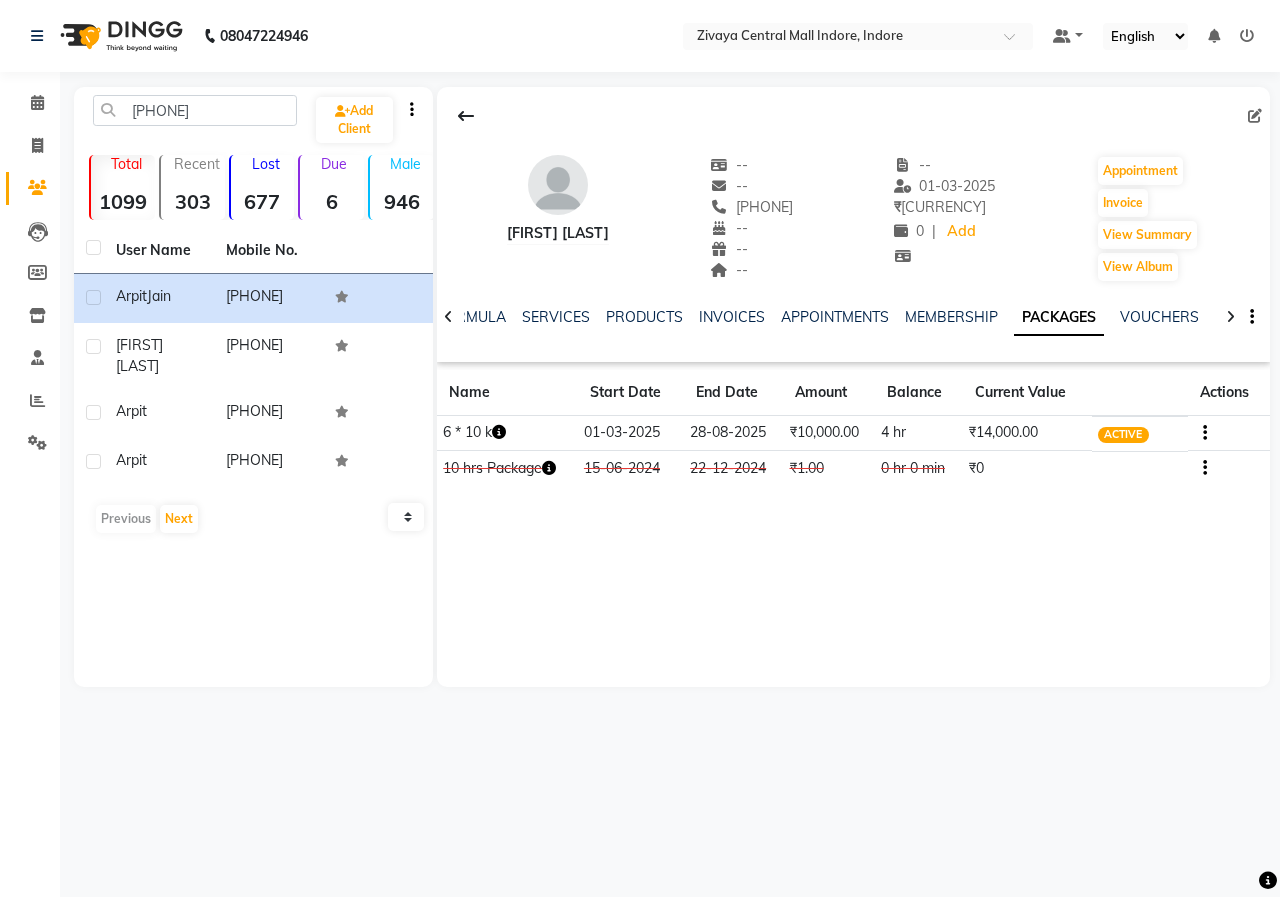 click 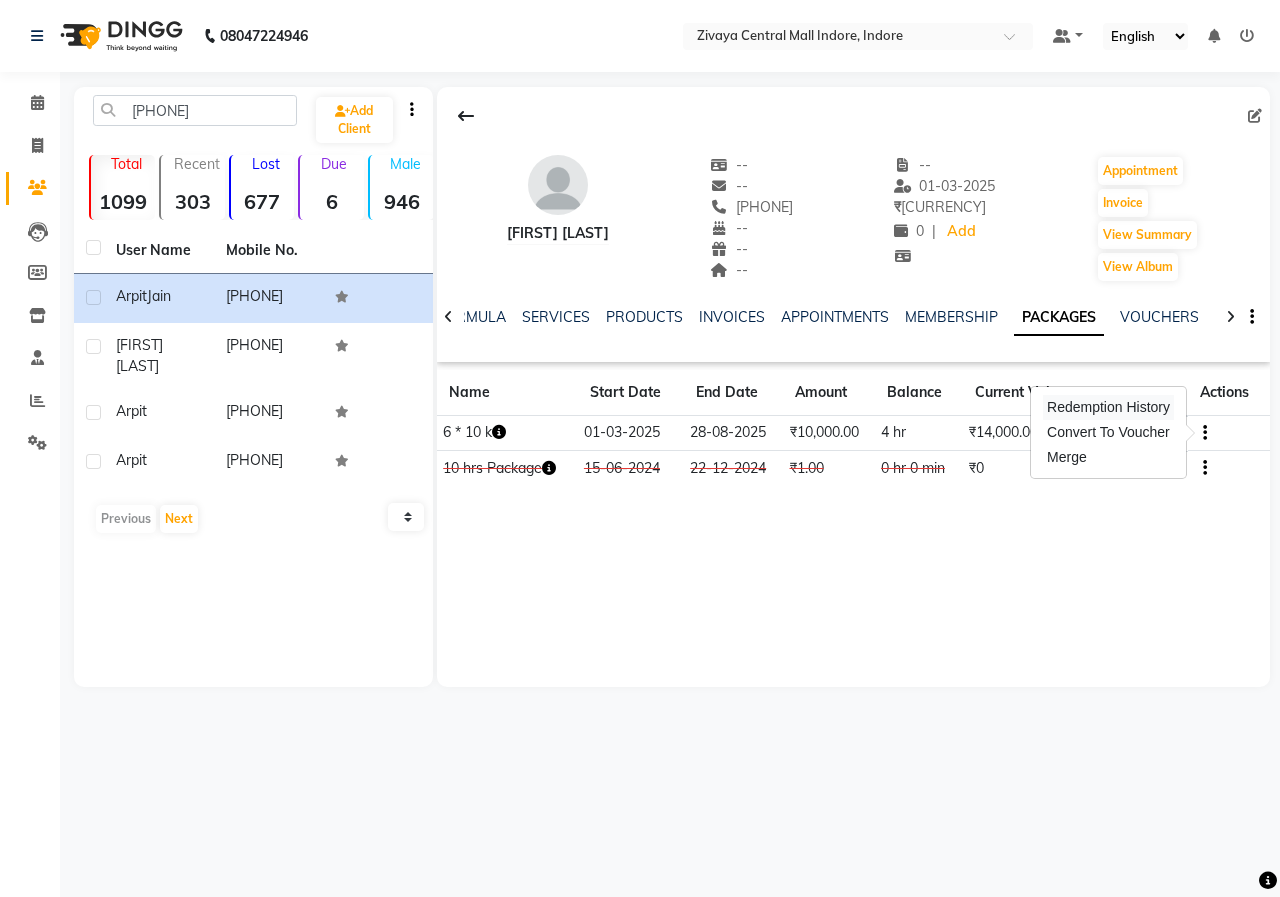 click on "Redemption History" at bounding box center (1108, 407) 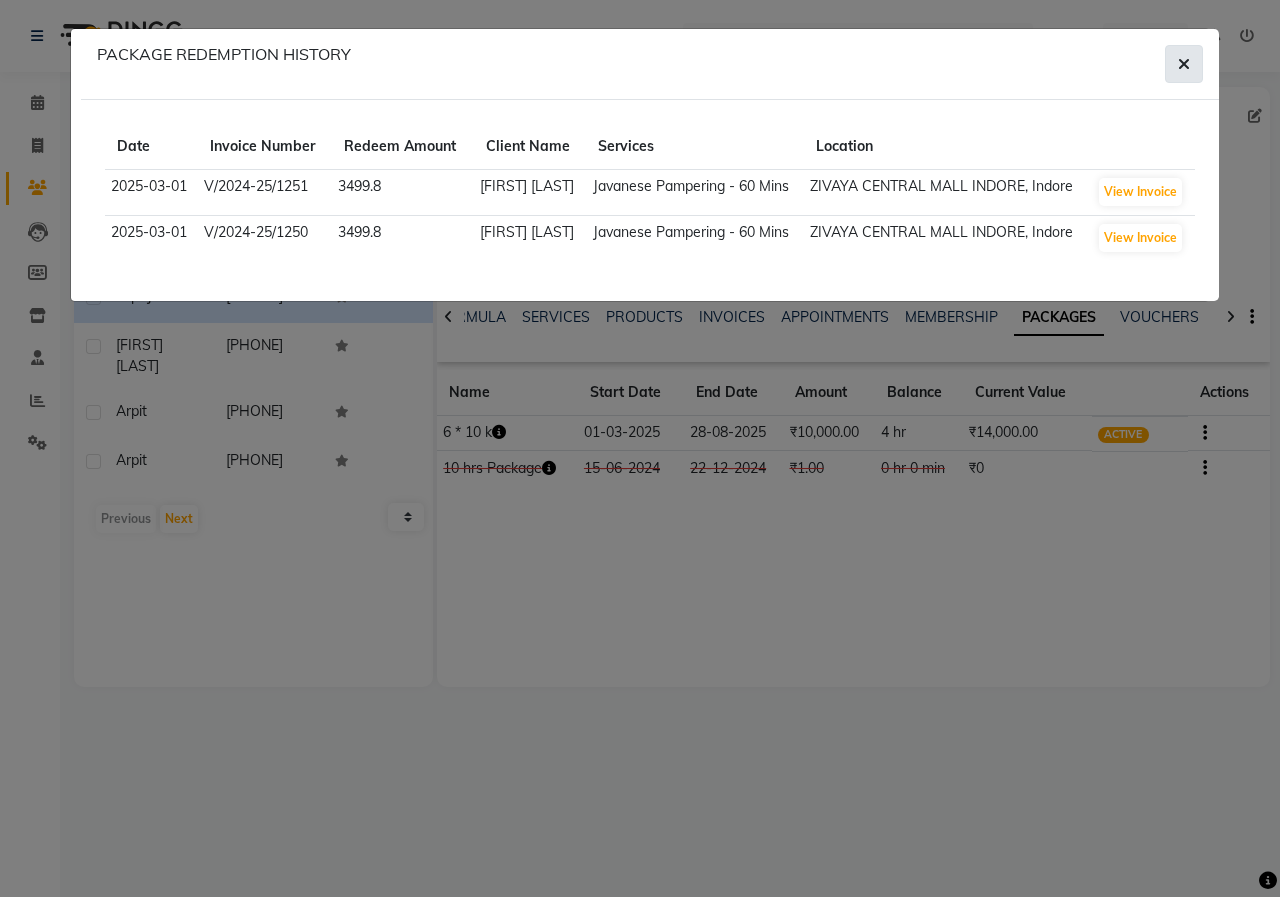 click 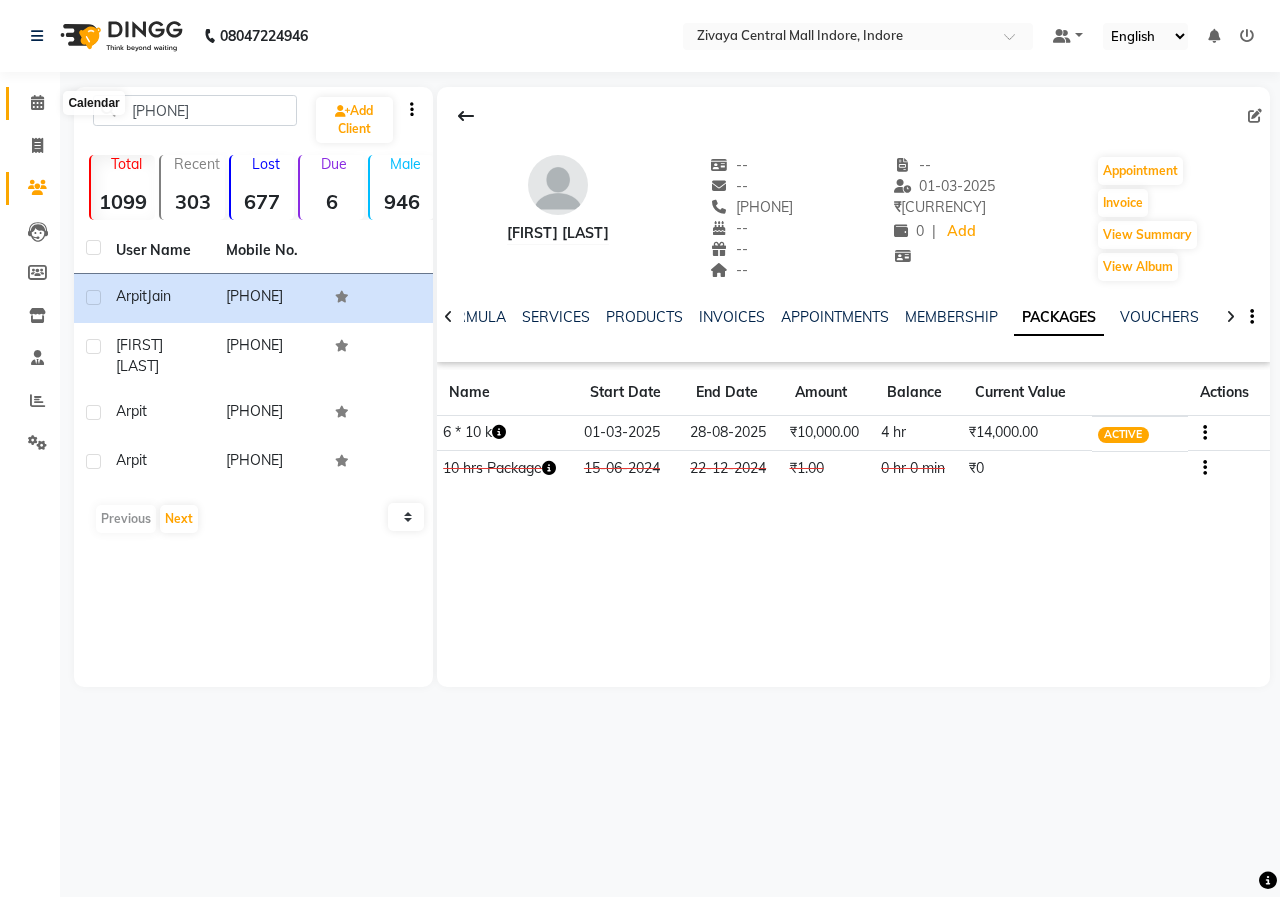 click 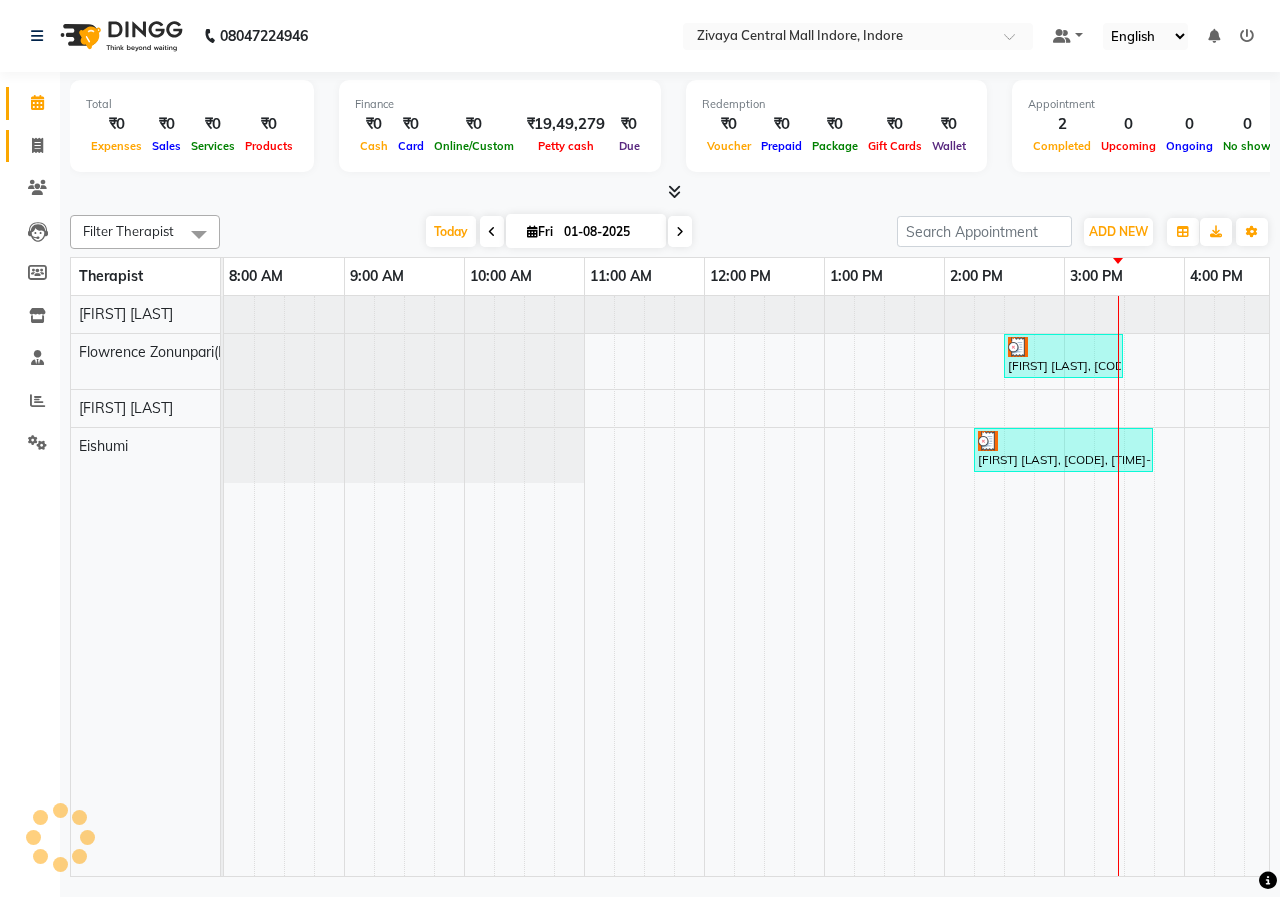 scroll, scrollTop: 0, scrollLeft: 0, axis: both 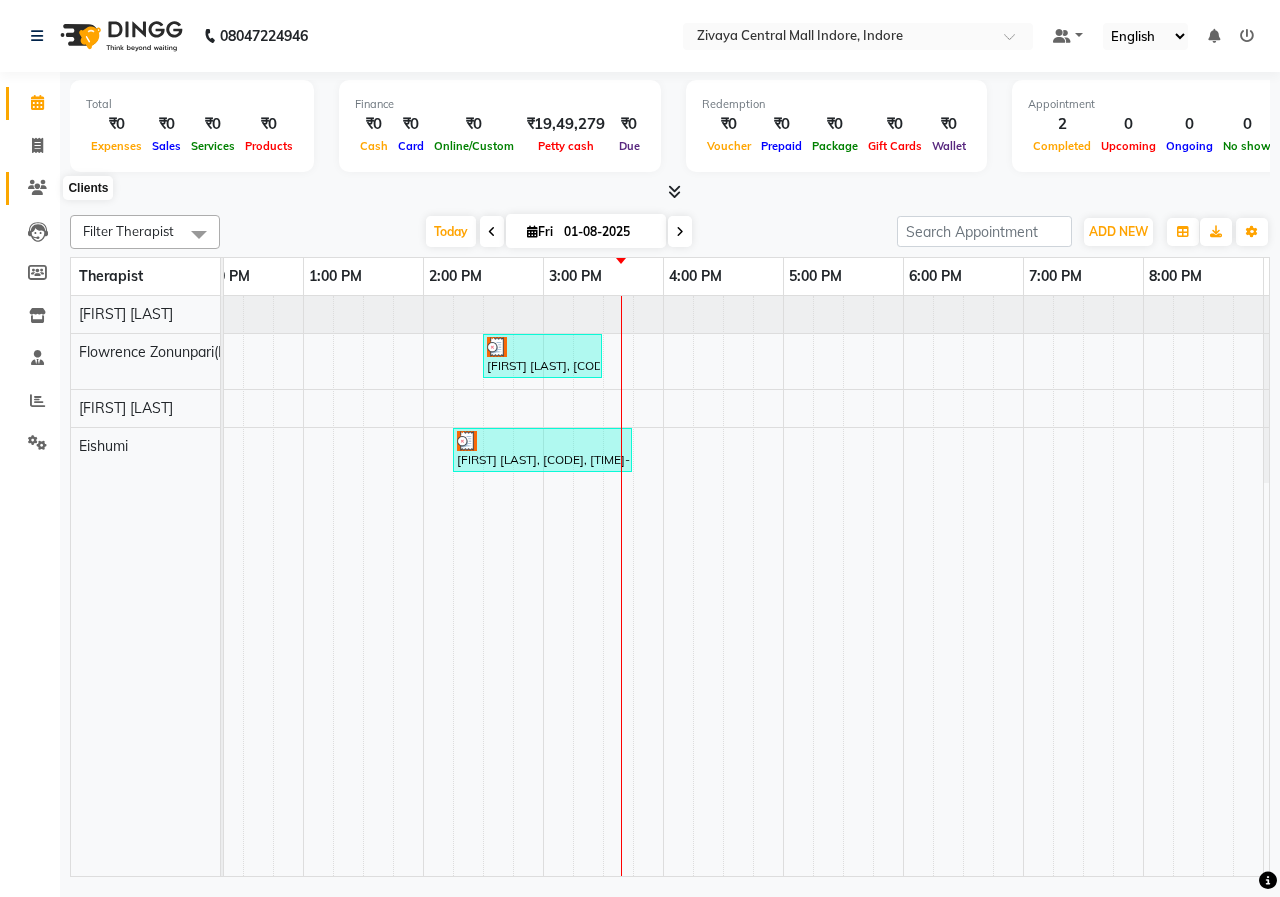 click 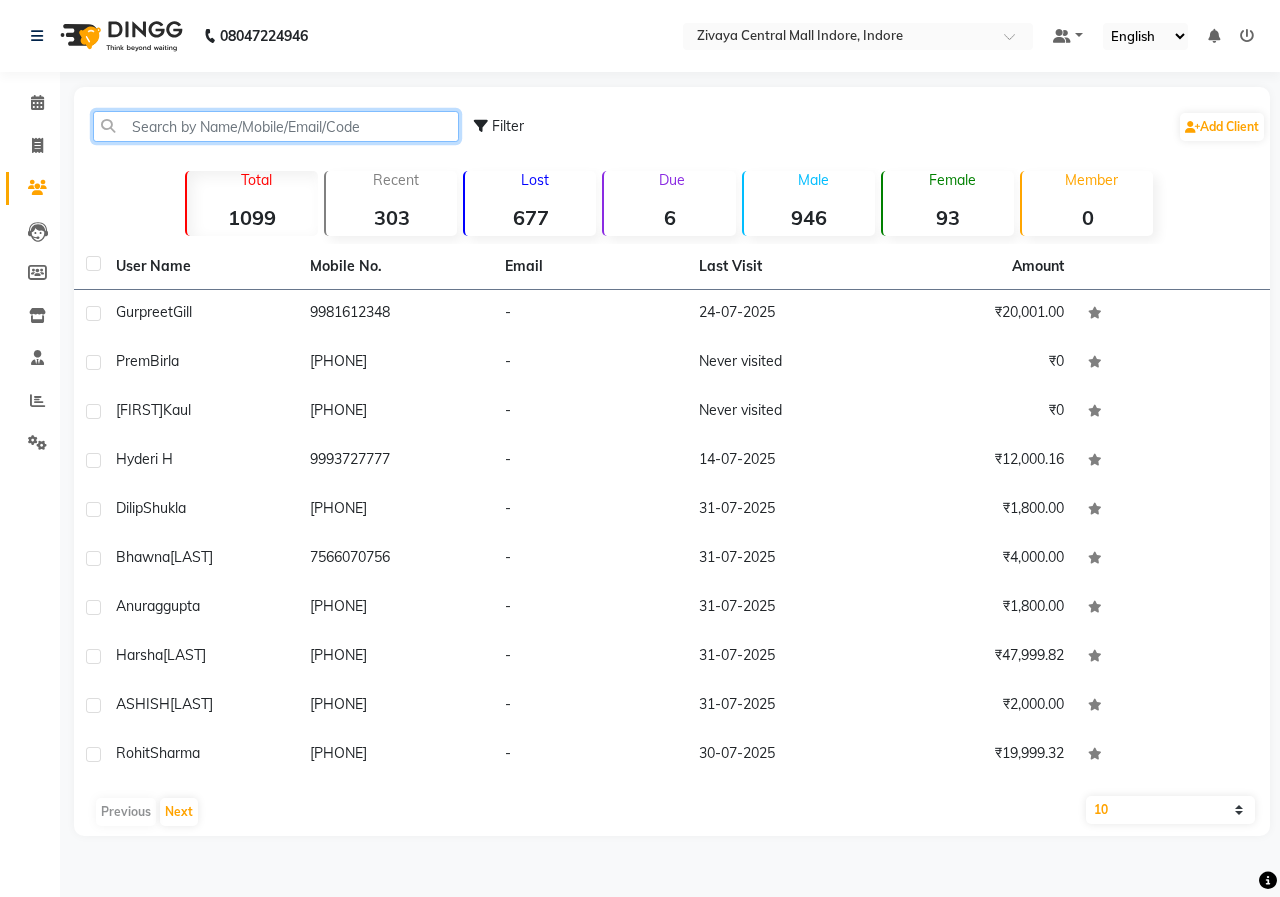 click 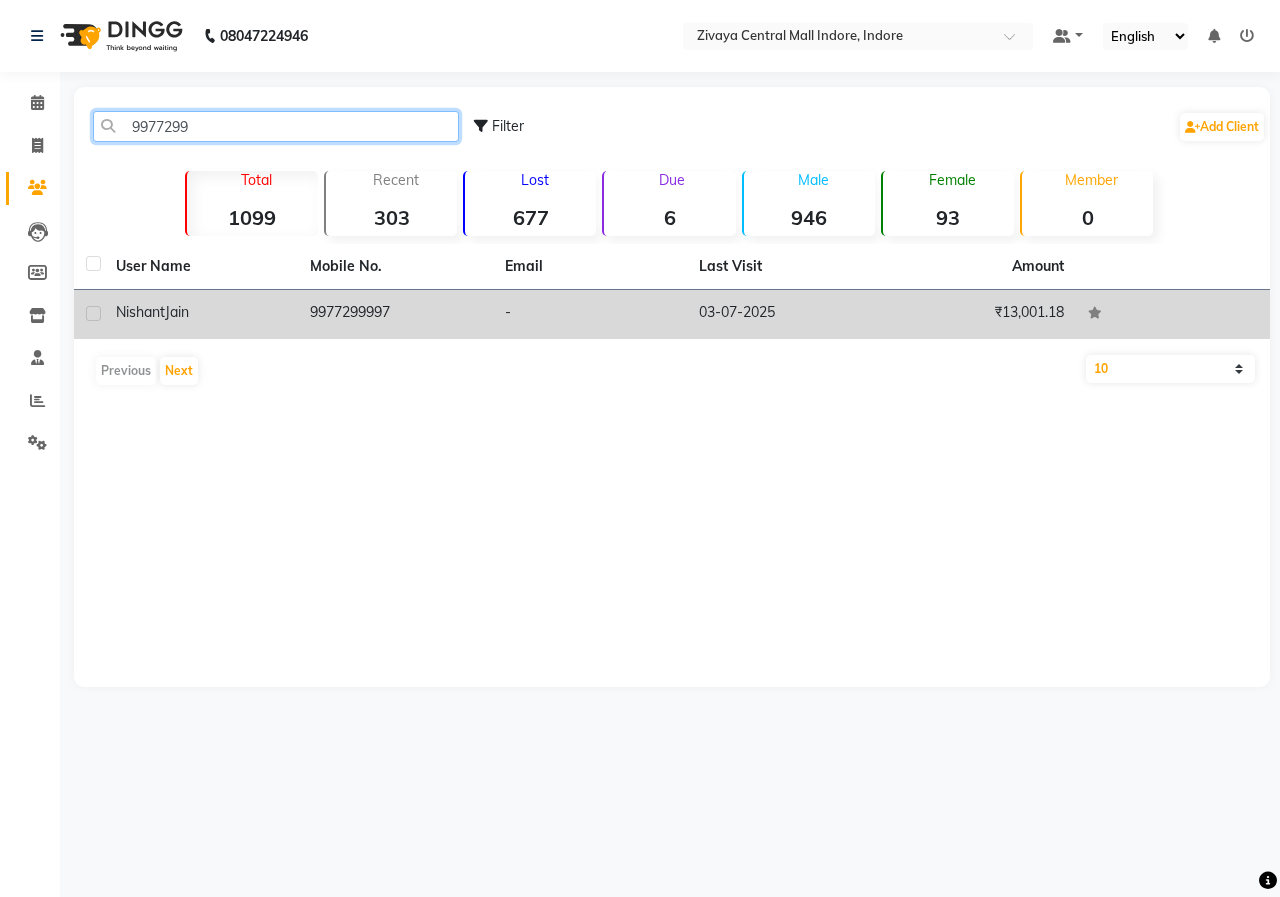 type on "9977299" 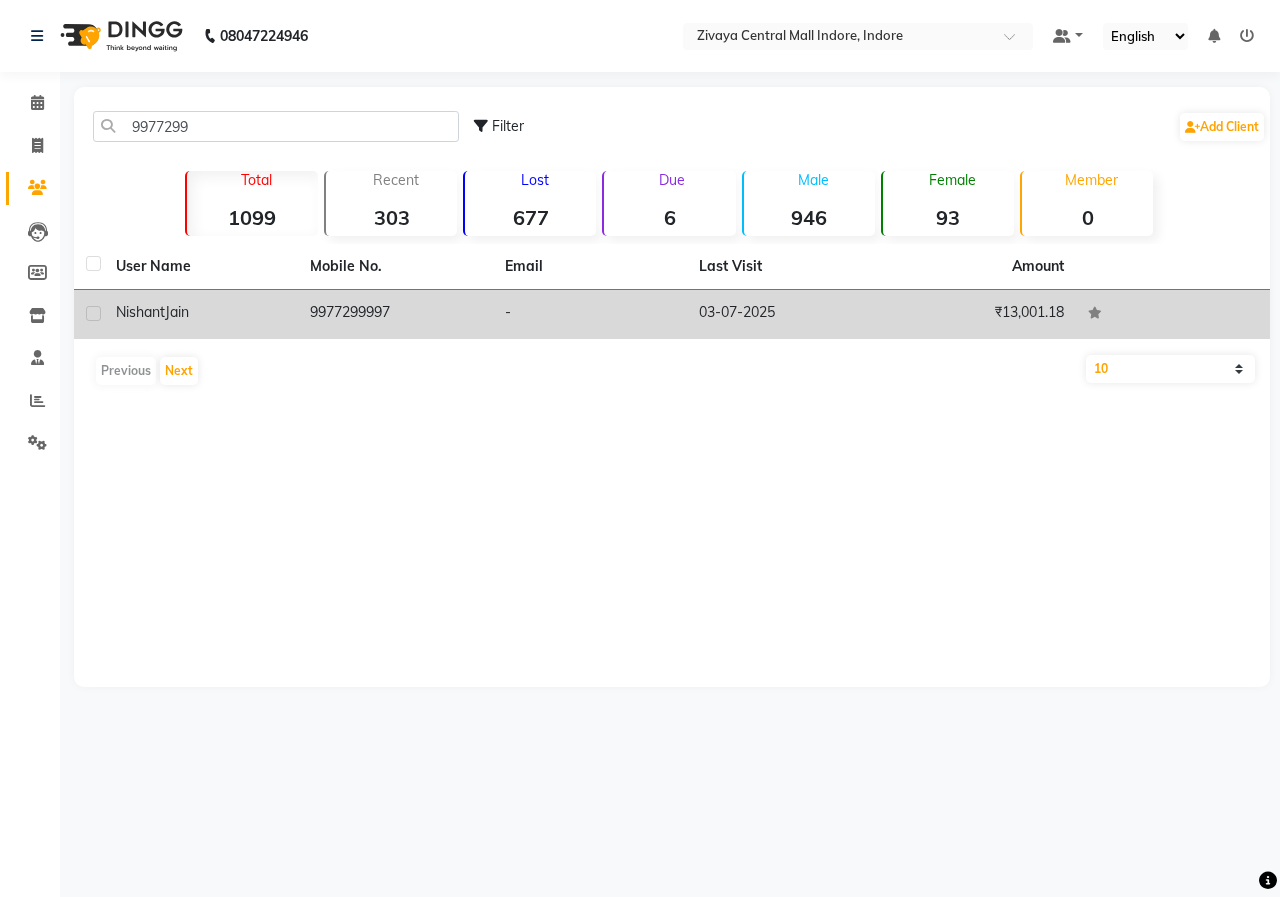click on "9977299997" 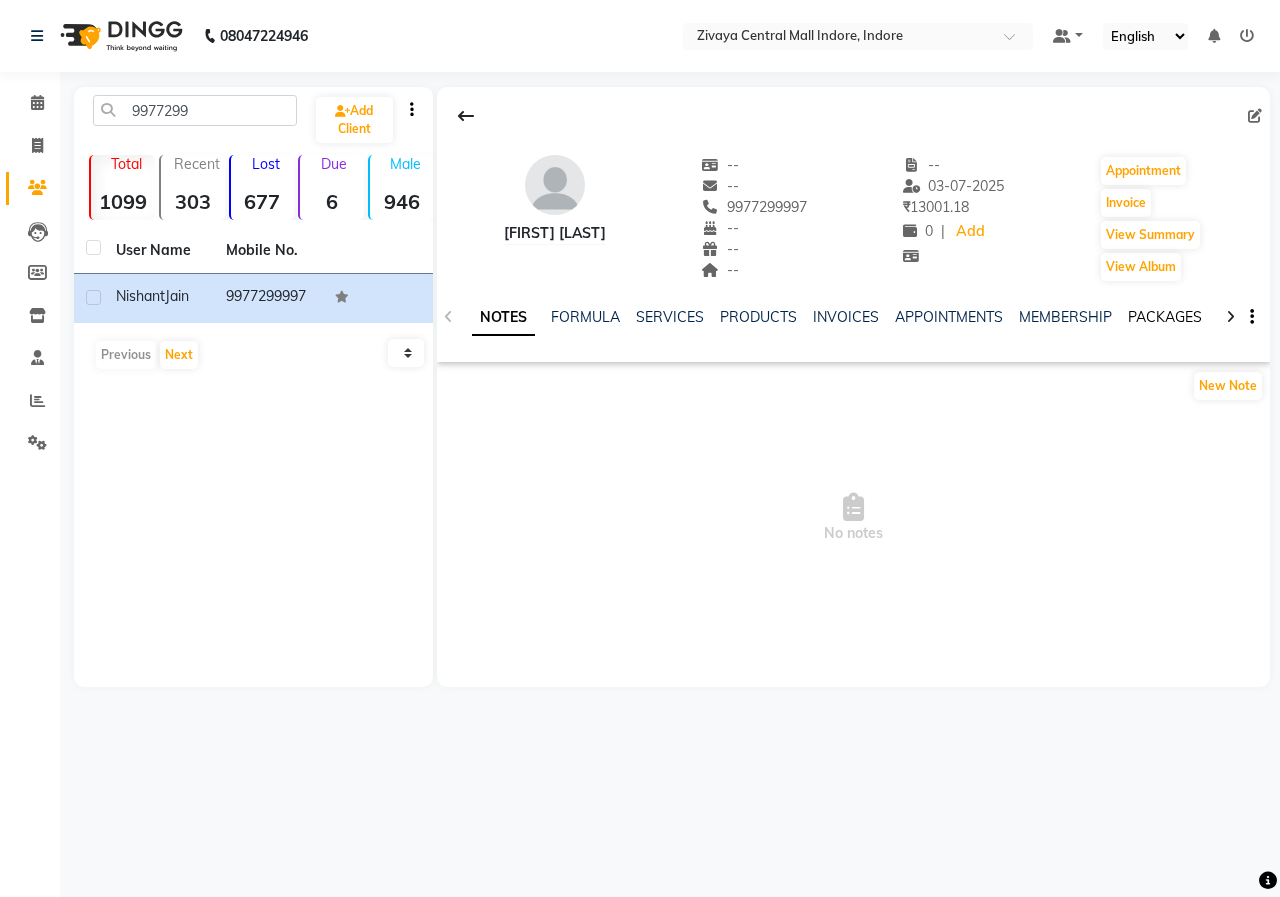 click on "PACKAGES" 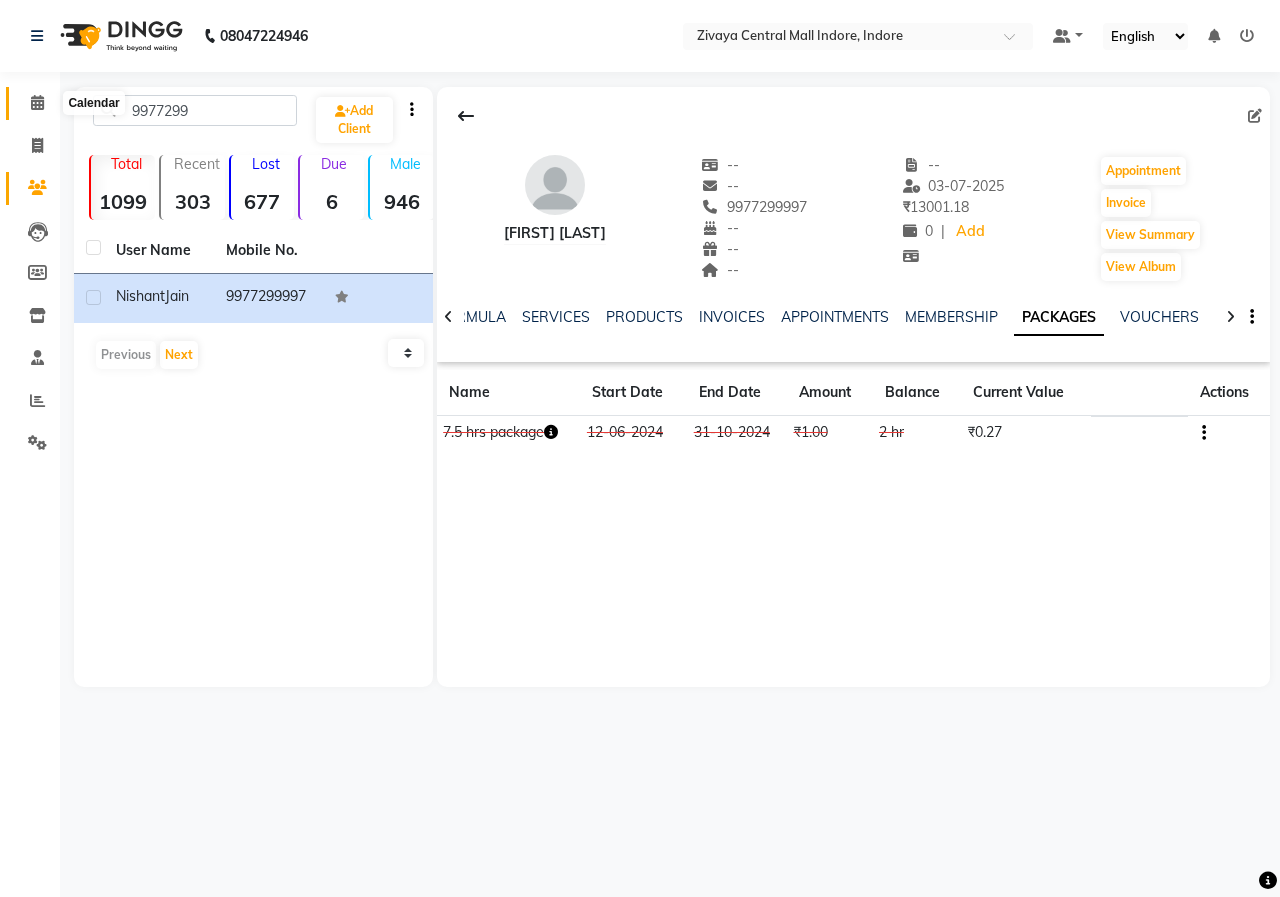 click 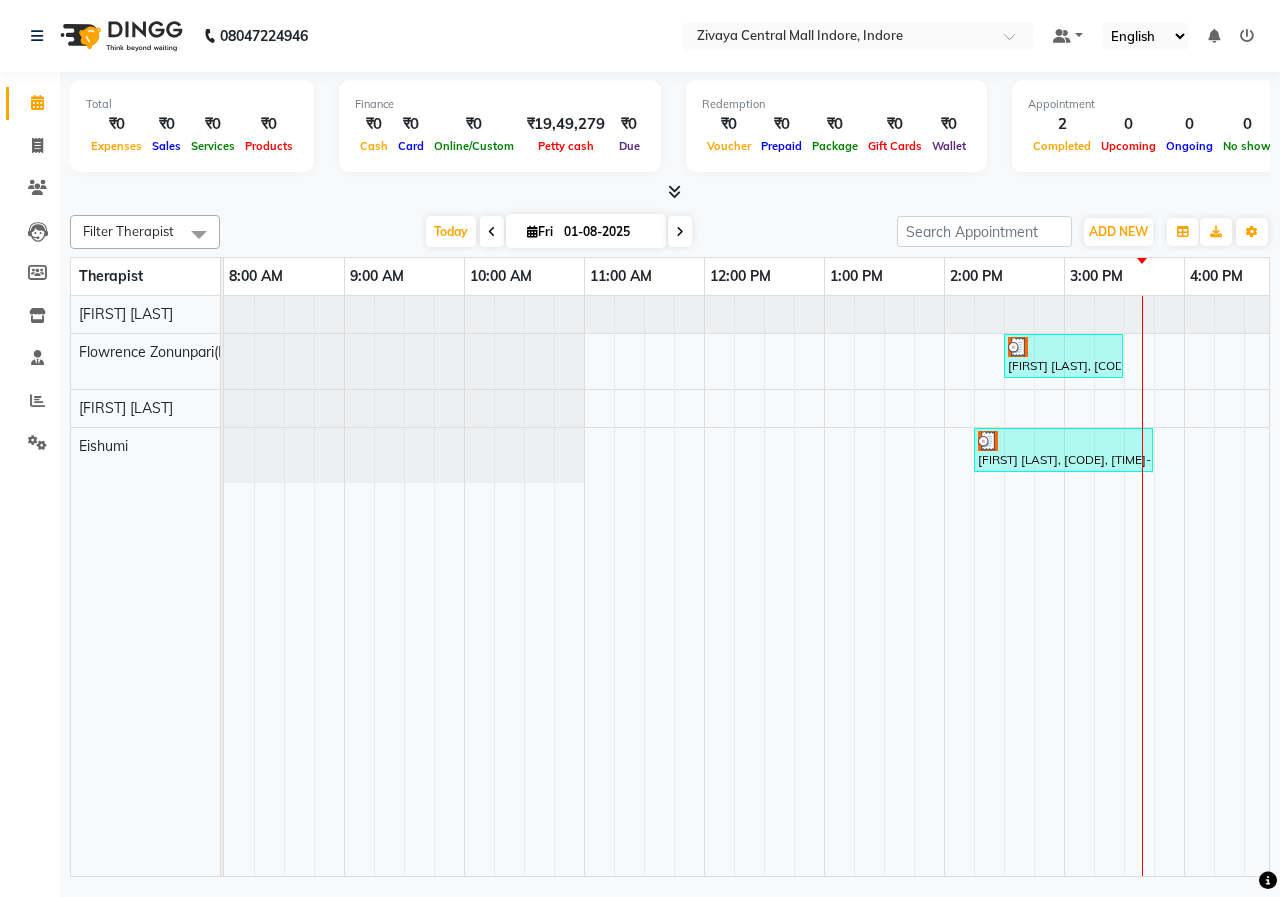 scroll, scrollTop: 0, scrollLeft: 295, axis: horizontal 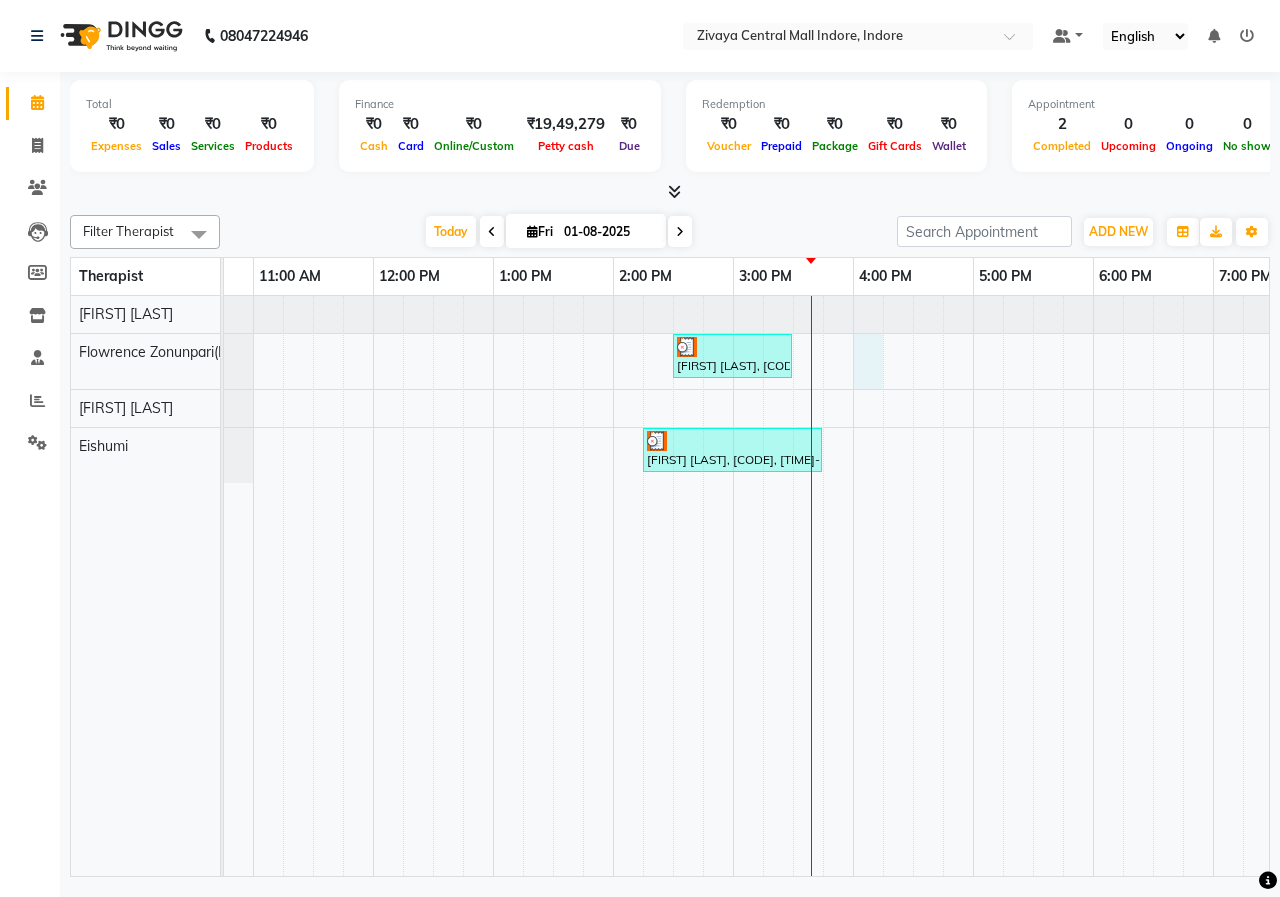 click on "[FIRST] [LAST], TK02, 02:30 PM-03:30 PM, Swedish De-Stress - 60 Mins     [FIRST] [LAST], TK02, 02:15 PM-03:45 PM, Javanese Pampering - 90 Mins" at bounding box center [853, 586] 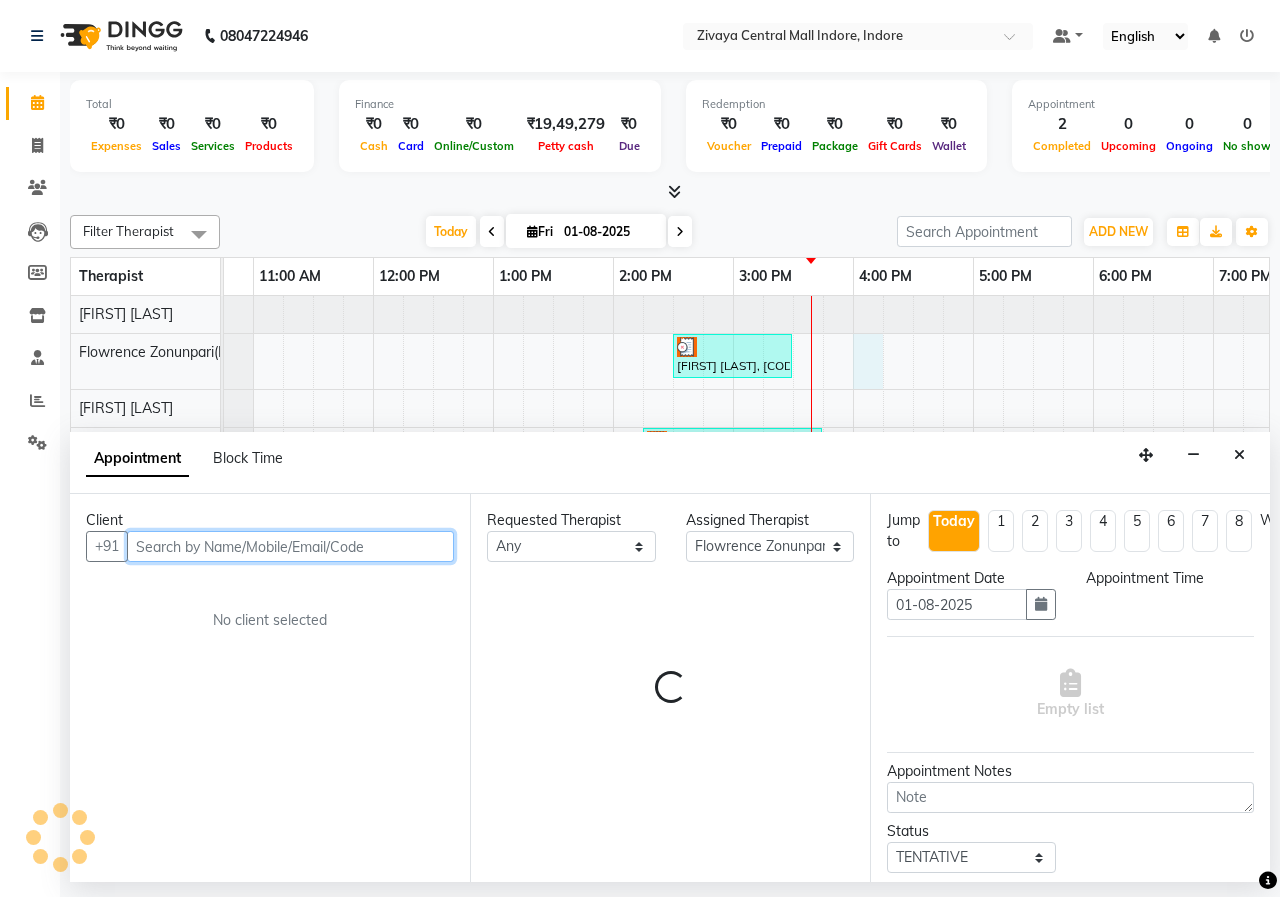 select on "960" 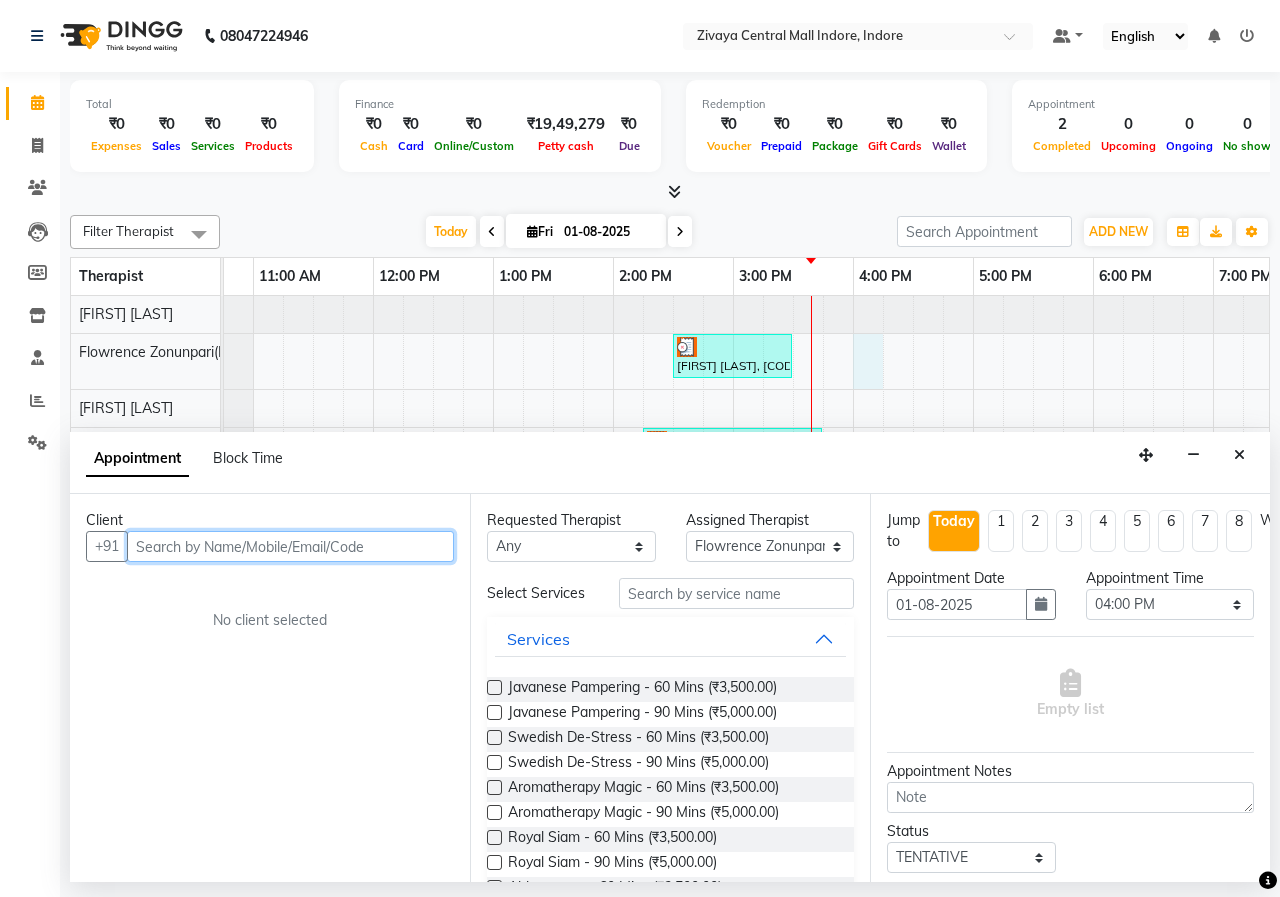 click at bounding box center (290, 546) 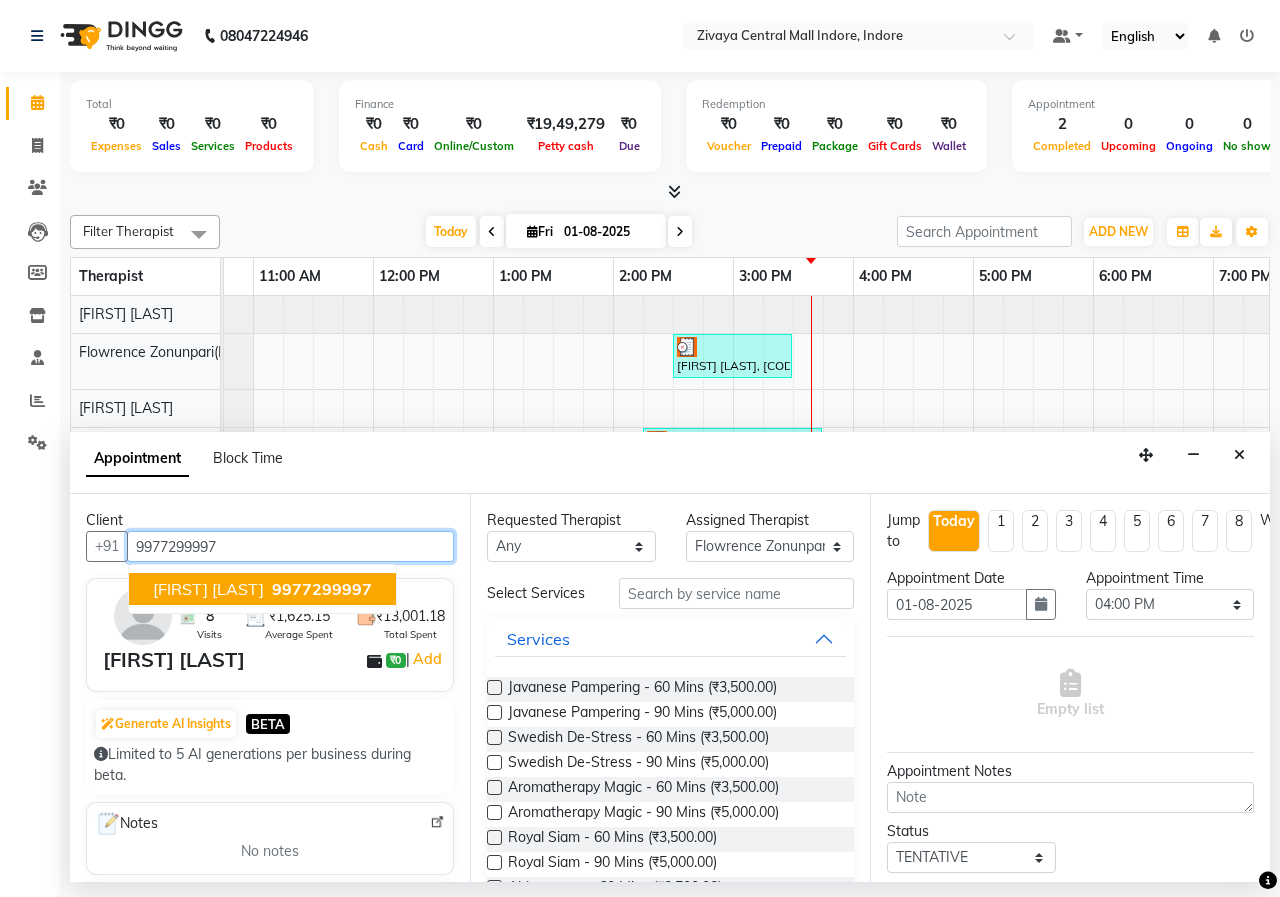 click on "9977299997" at bounding box center [322, 589] 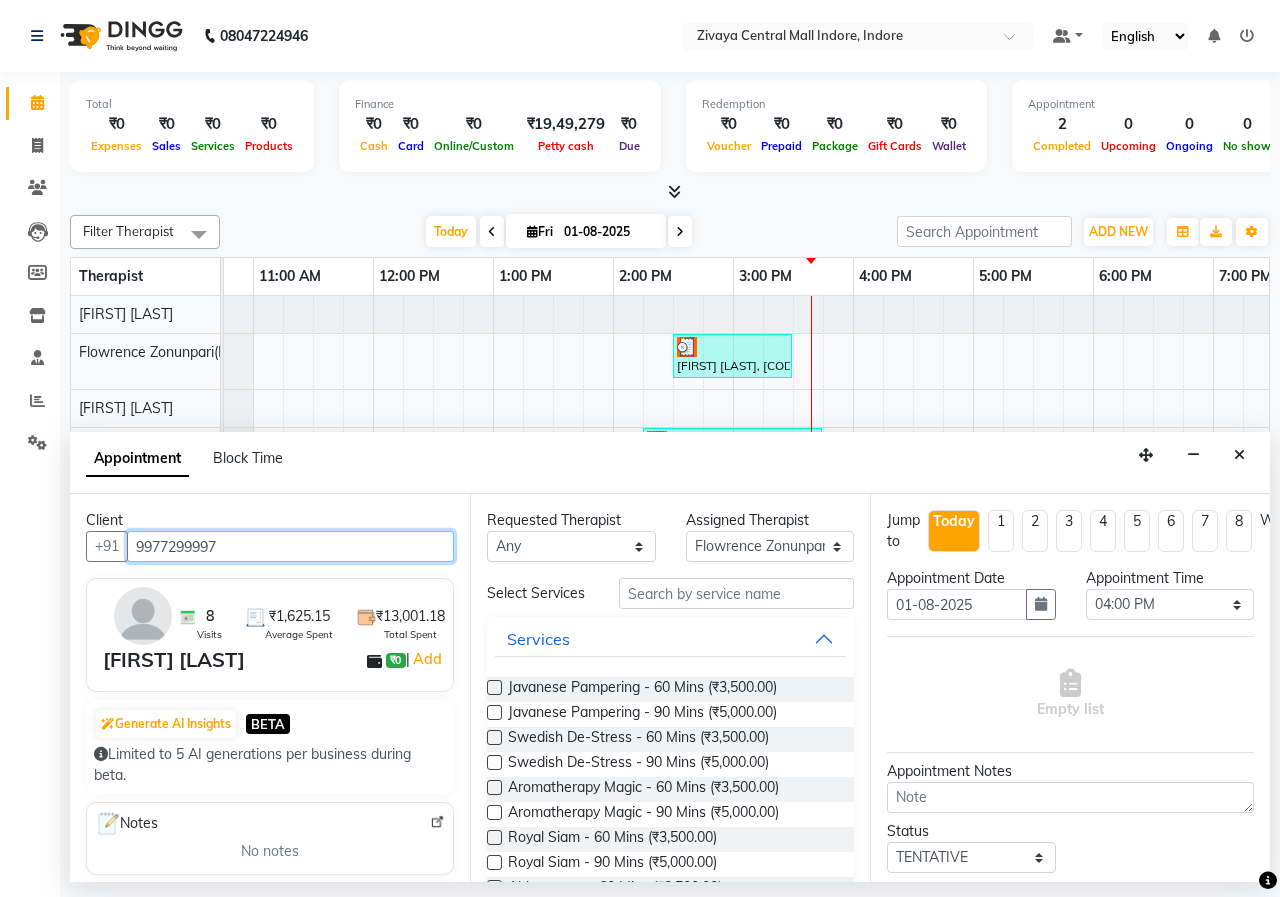 type on "9977299997" 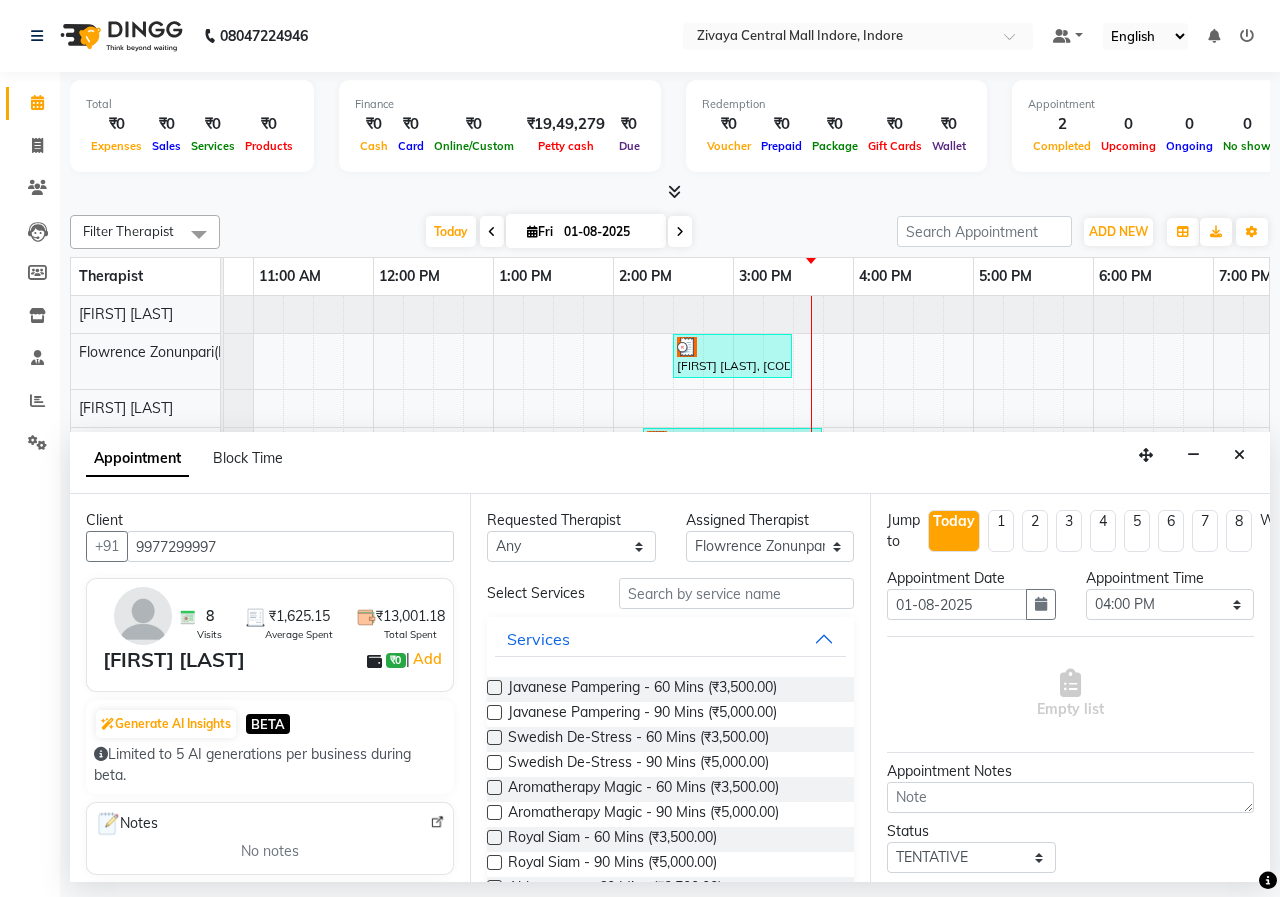 click at bounding box center (494, 687) 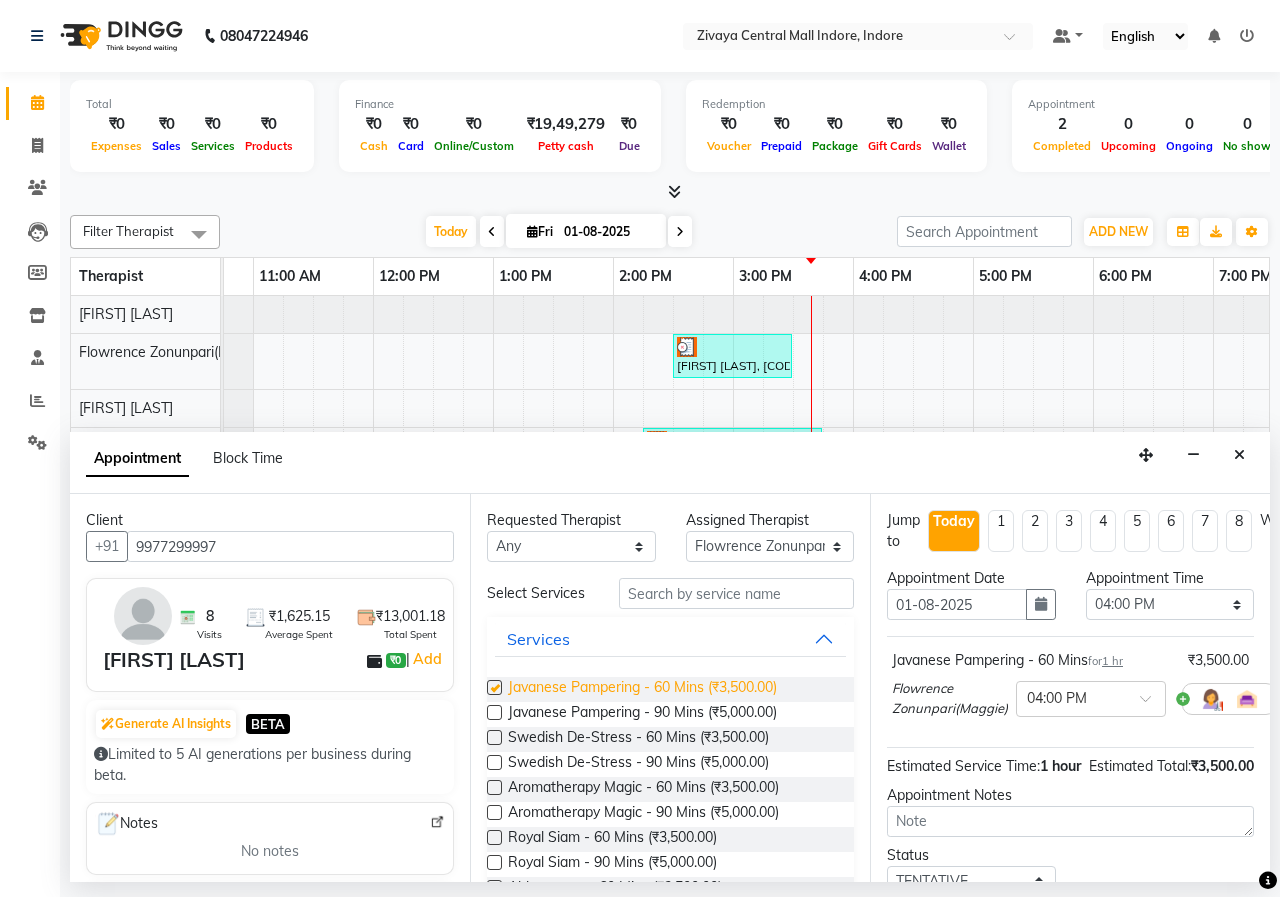 checkbox on "false" 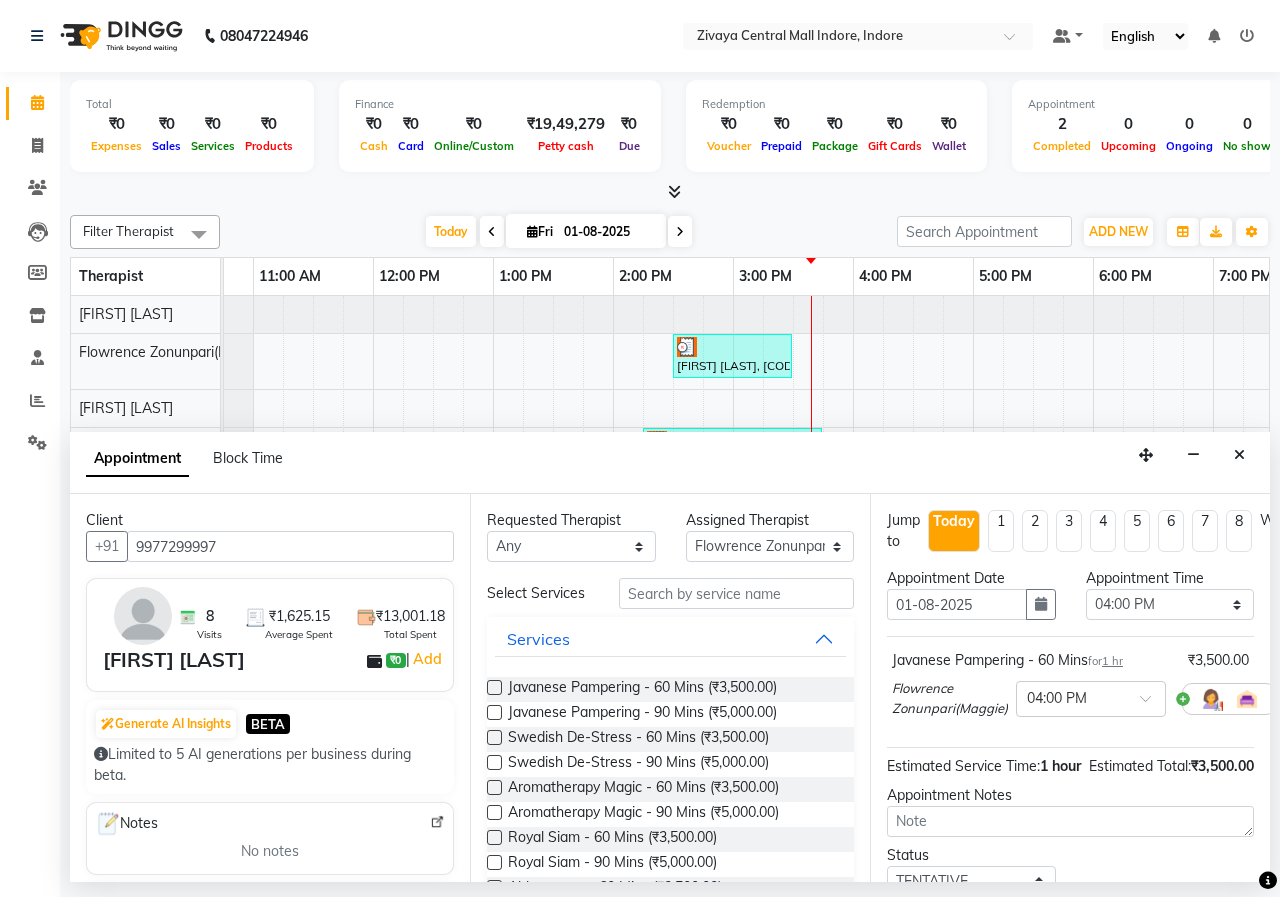 scroll, scrollTop: 177, scrollLeft: 0, axis: vertical 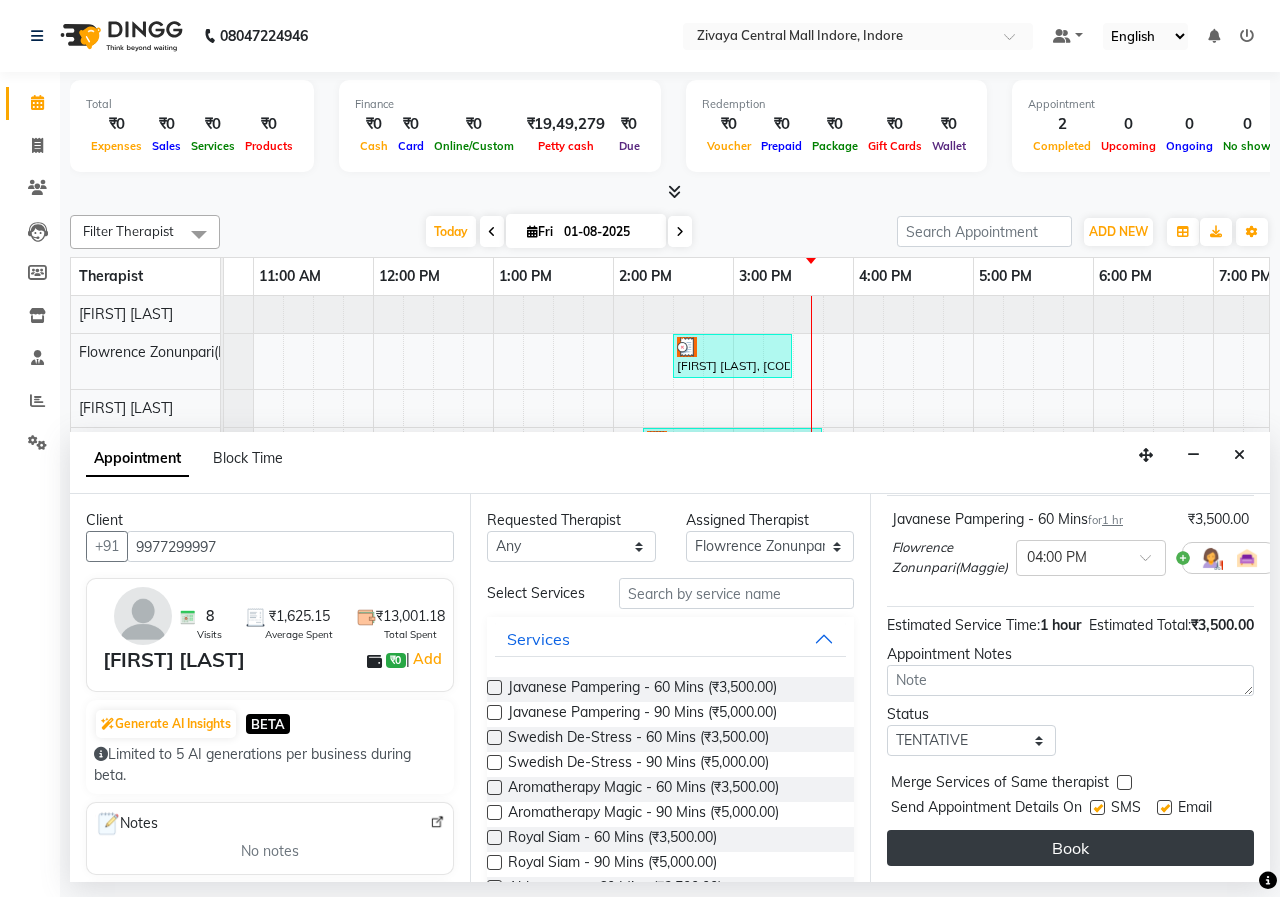 click on "Book" at bounding box center [1070, 848] 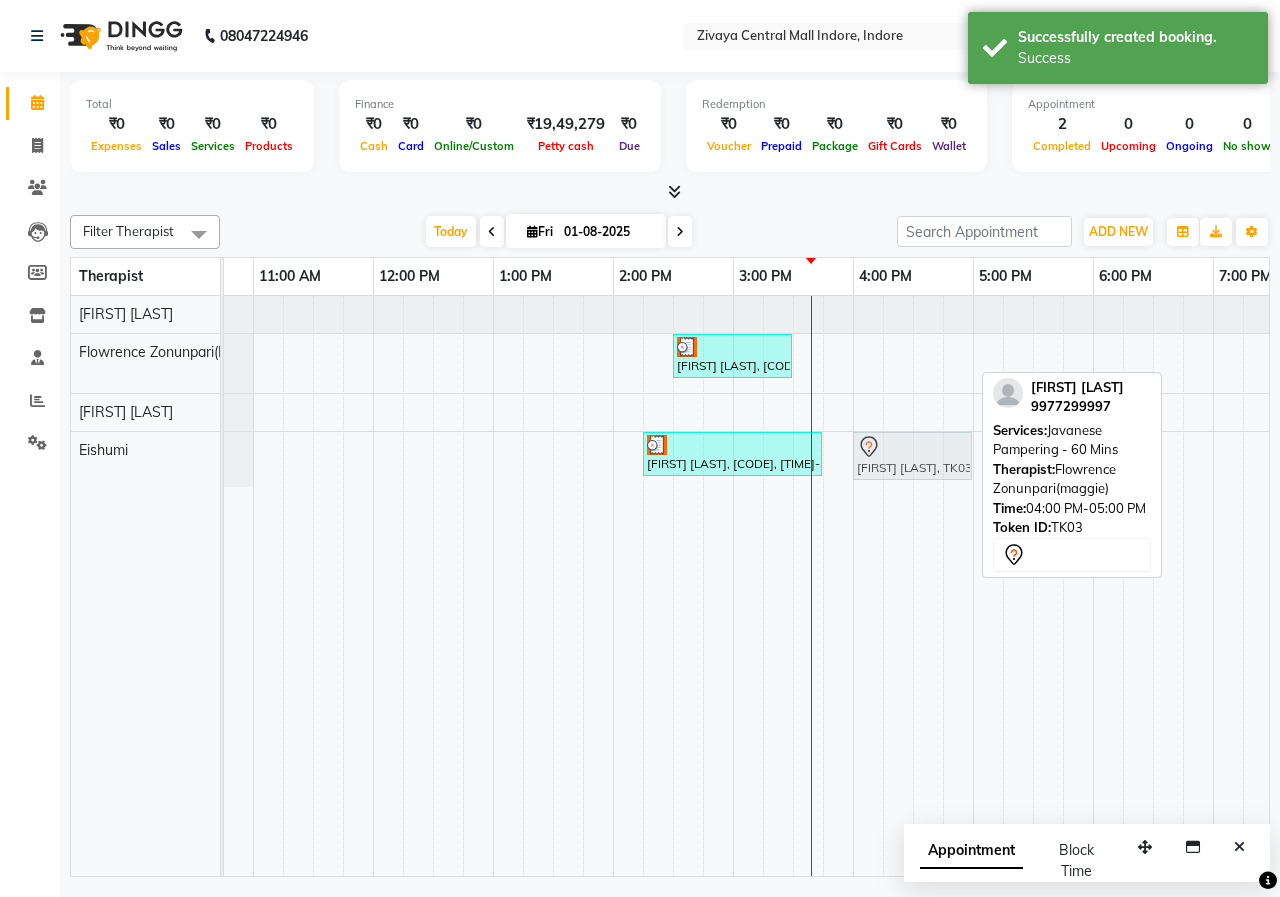 drag, startPoint x: 886, startPoint y: 349, endPoint x: 886, endPoint y: 433, distance: 84 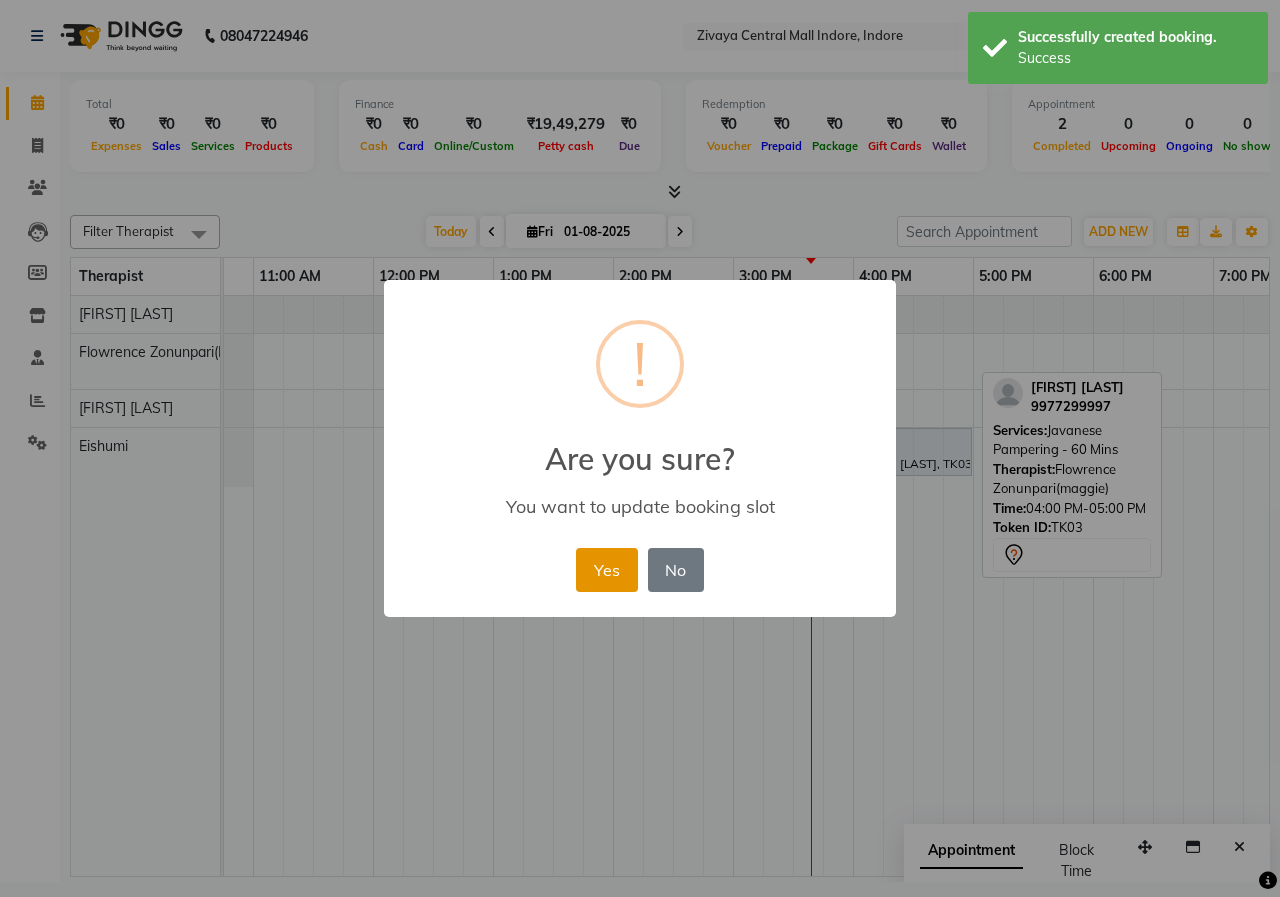 click on "Yes" at bounding box center (606, 570) 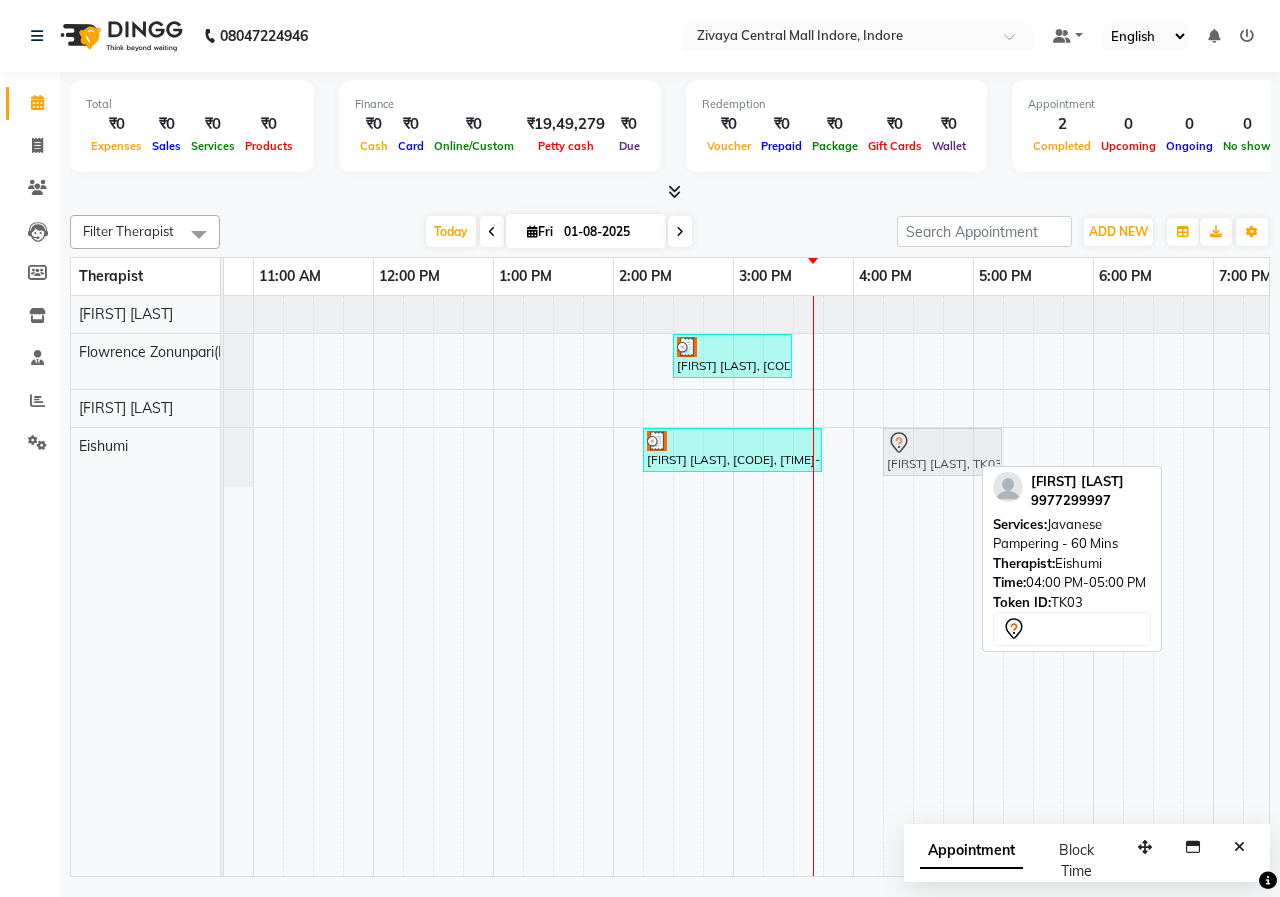 click on "[FIRST] [LAST], TK02, 02:15 PM-03:45 PM, Javanese Pampering - 90 Mins             [FIRST] [LAST], TK03, 04:00 PM-05:00 PM, Javanese Pampering - 60 Mins             [FIRST] [LAST], TK03, 04:00 PM-05:00 PM, Javanese Pampering - 60 Mins" at bounding box center [-107, 457] 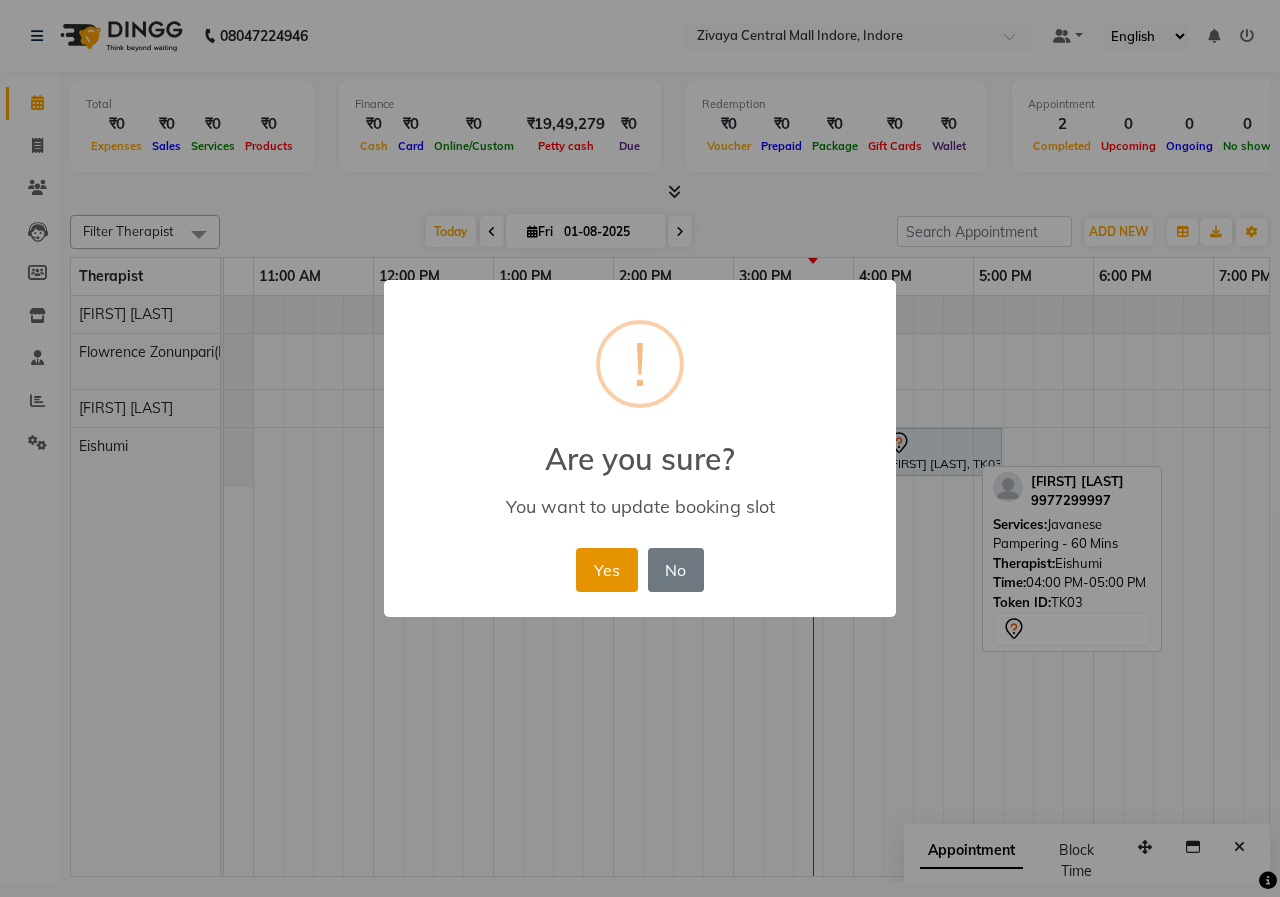 click on "Yes" at bounding box center [606, 570] 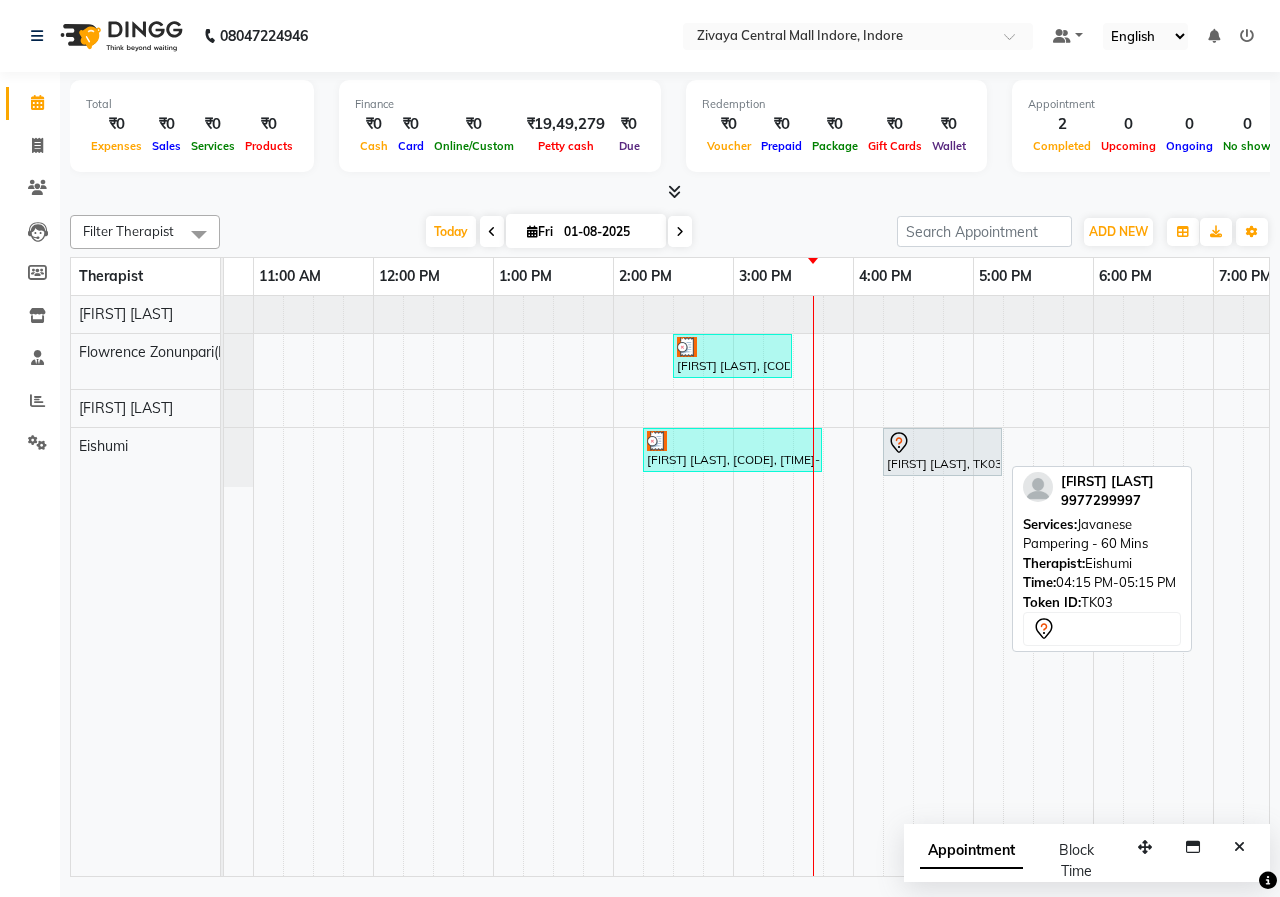 click on "[FIRST] [LAST], TK03, 04:15 PM-05:15 PM, Javanese Pampering - 60 Mins" at bounding box center [942, 452] 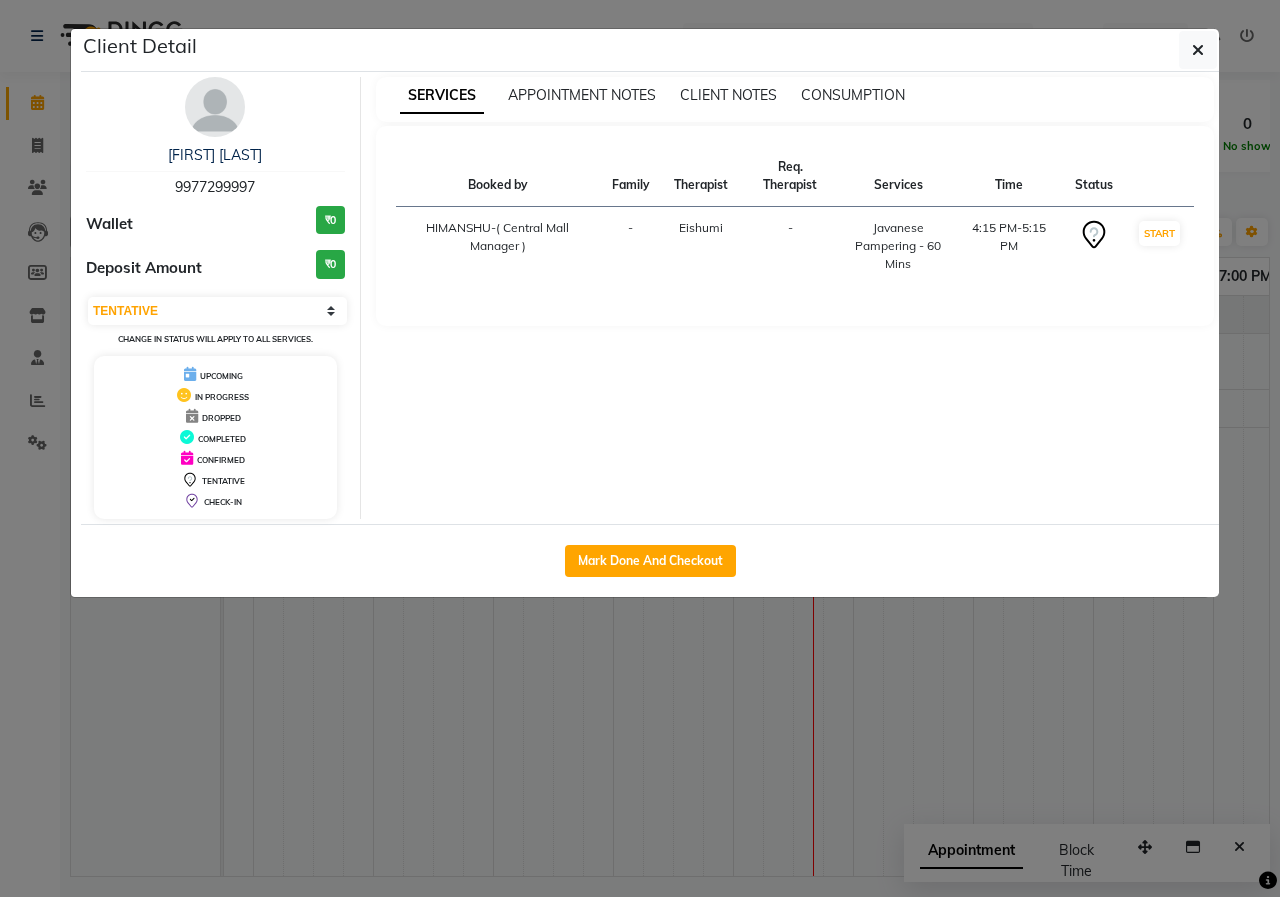 click at bounding box center [215, 107] 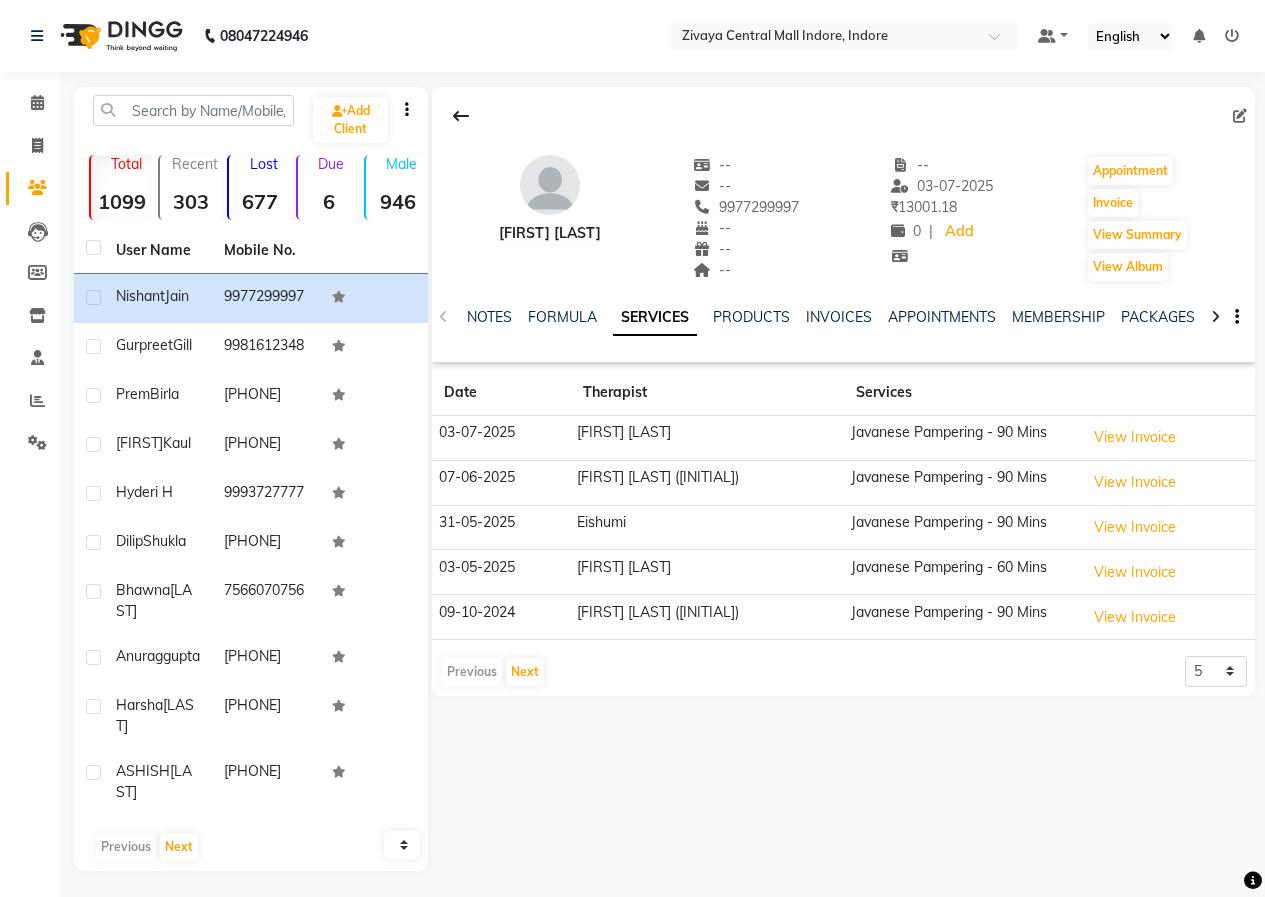 click on "PACKAGES" 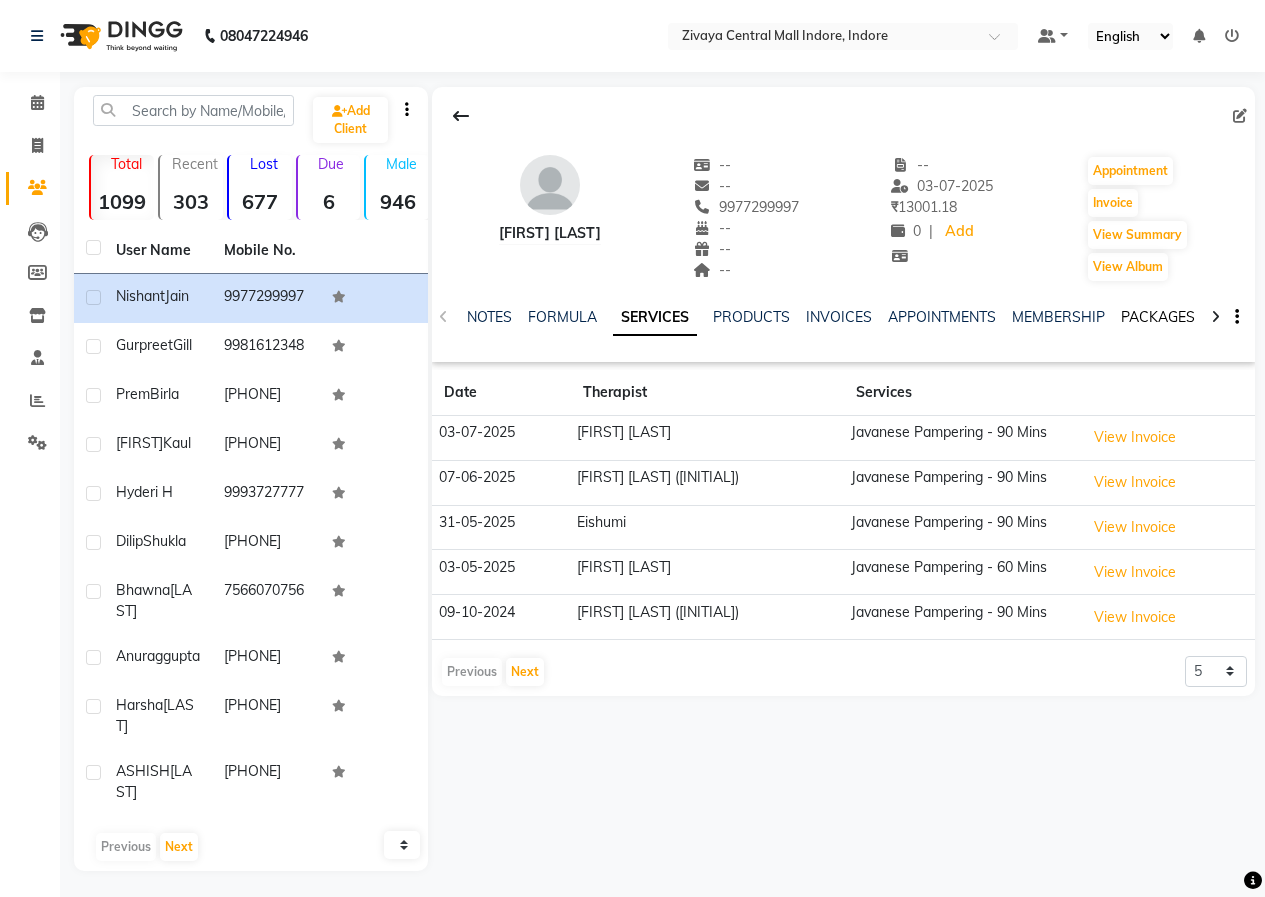click on "PACKAGES" 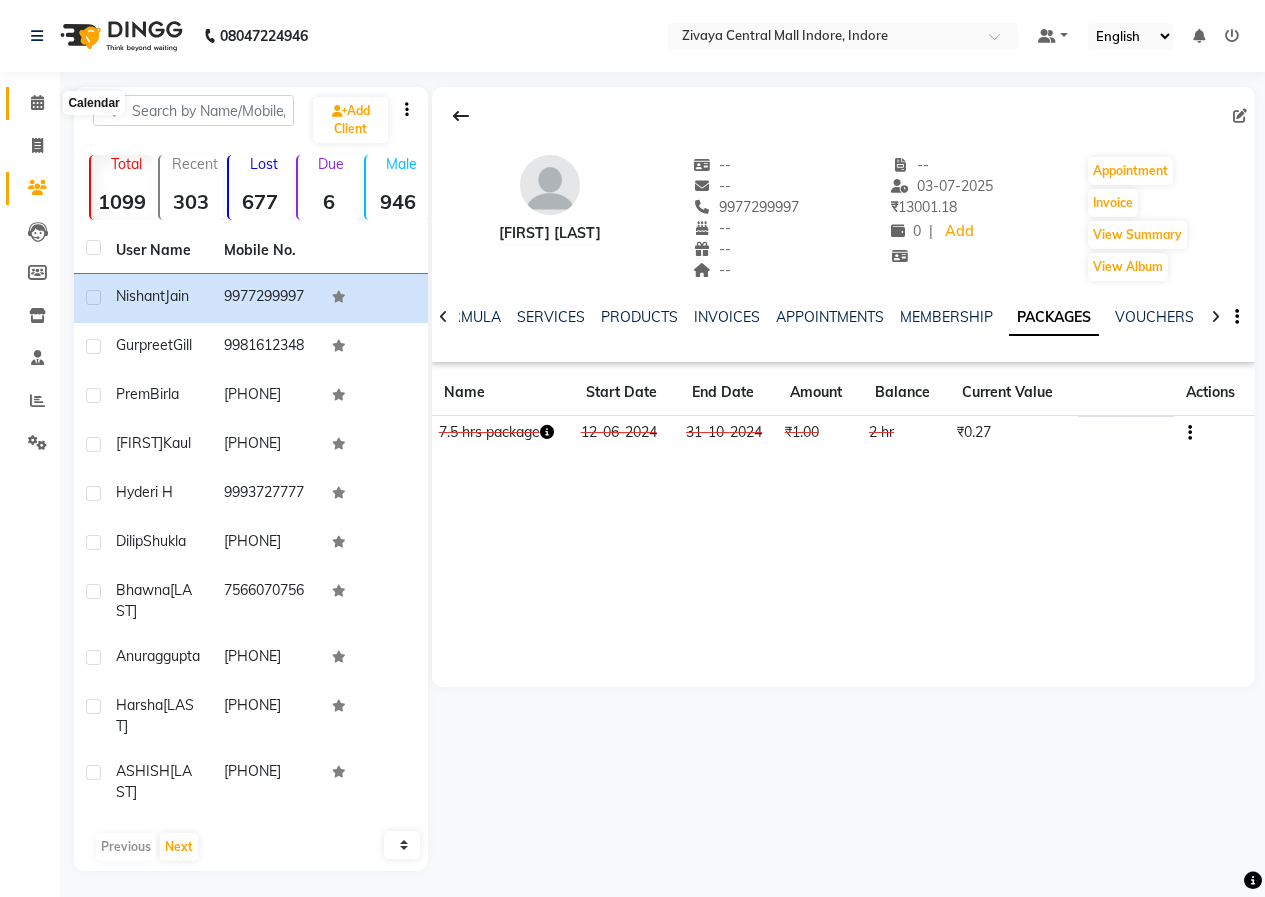 click 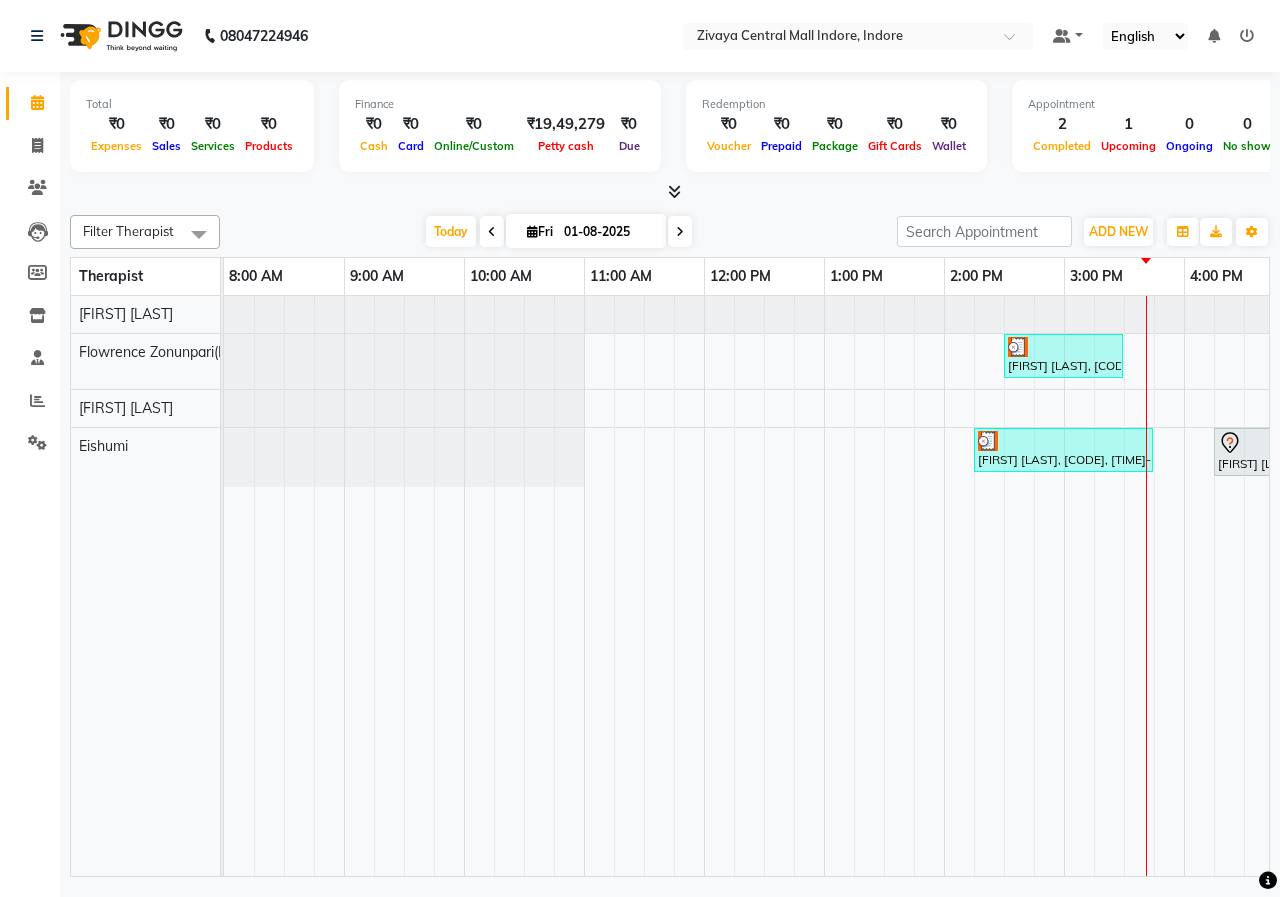 scroll, scrollTop: 0, scrollLeft: 316, axis: horizontal 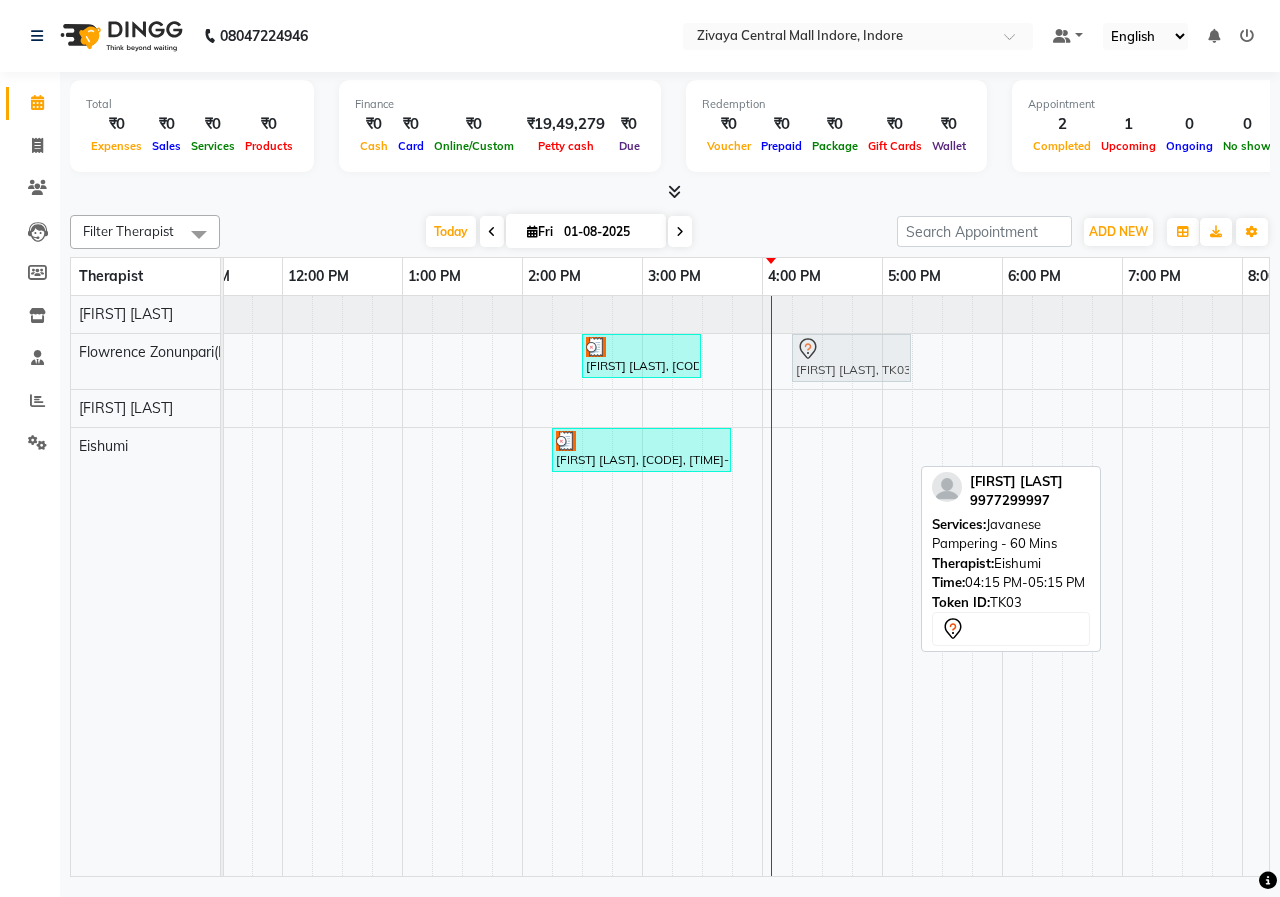 drag, startPoint x: 822, startPoint y: 450, endPoint x: 812, endPoint y: 370, distance: 80.622574 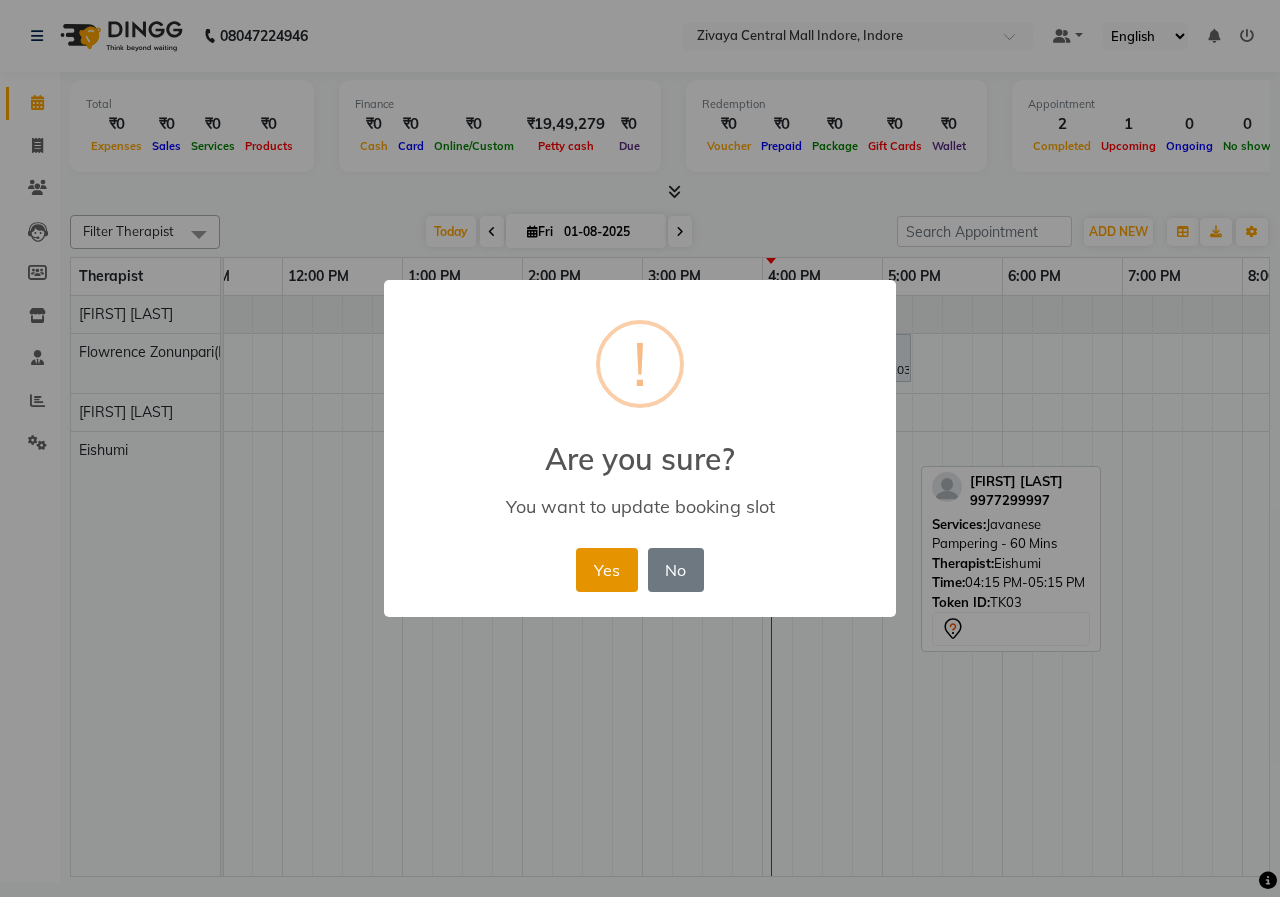 click on "Yes" at bounding box center (606, 570) 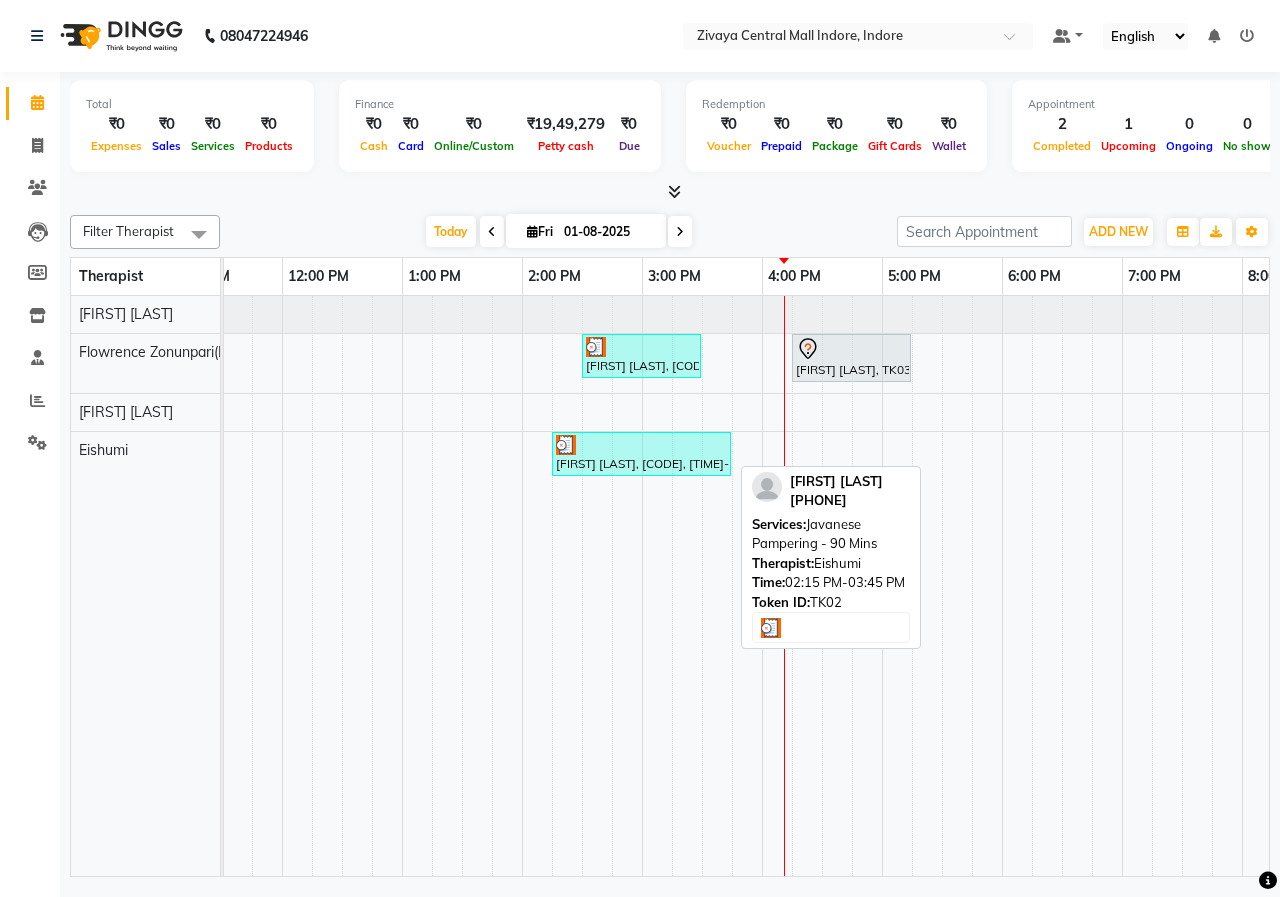 click on "[FIRST] [LAST], [CODE], [TIME]-[TIME], [SERVICE] - [DURATION]" at bounding box center (641, 454) 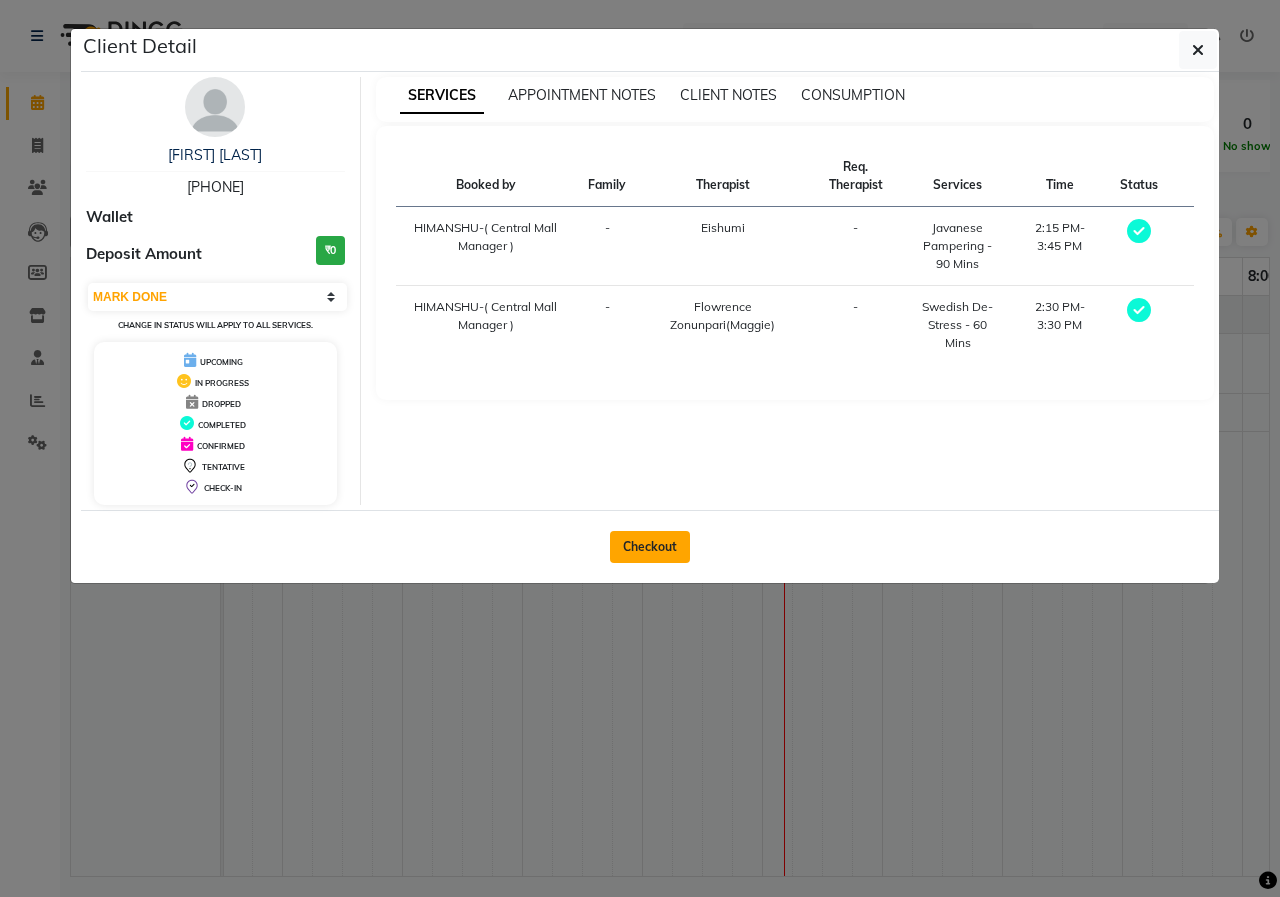 click on "Checkout" 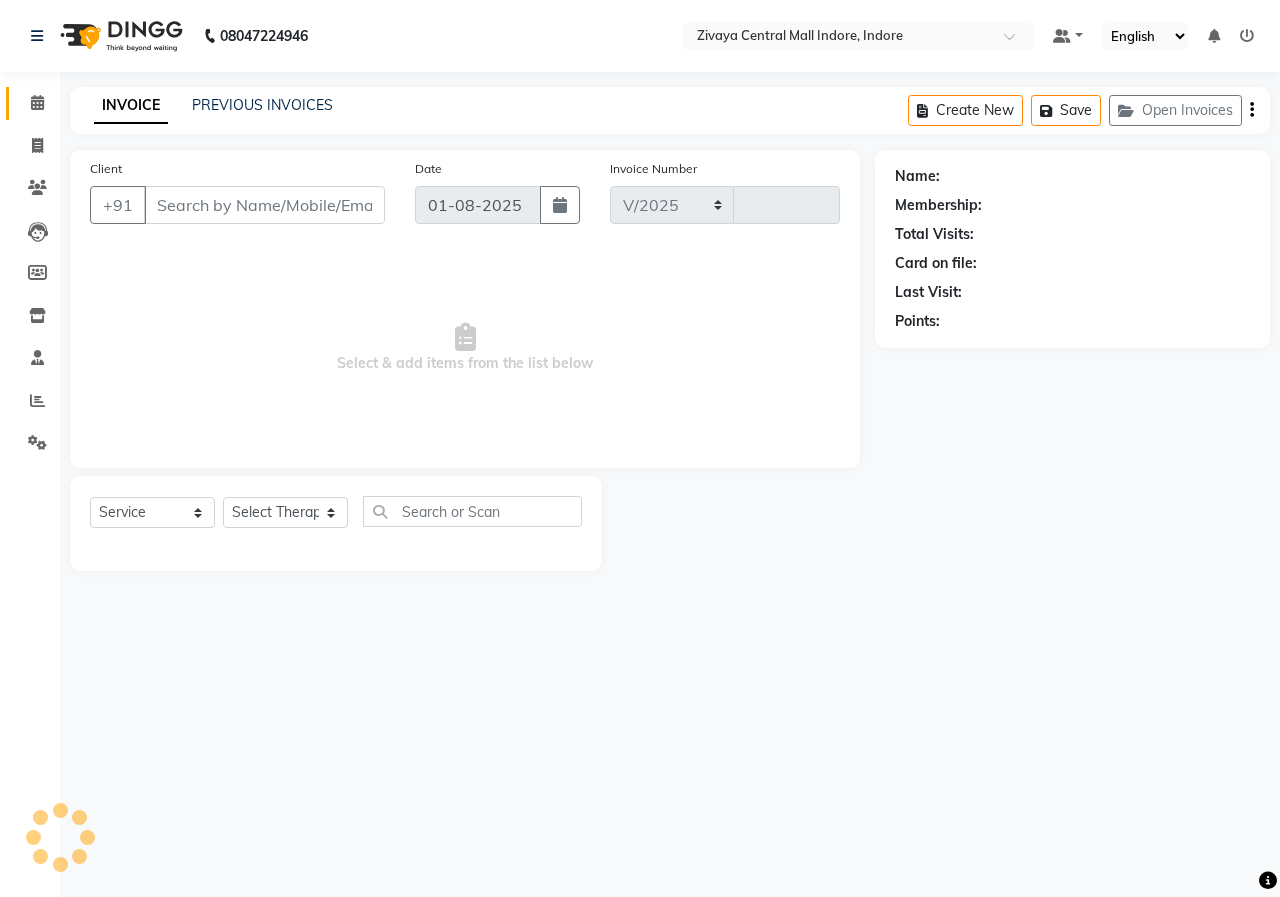 select on "6509" 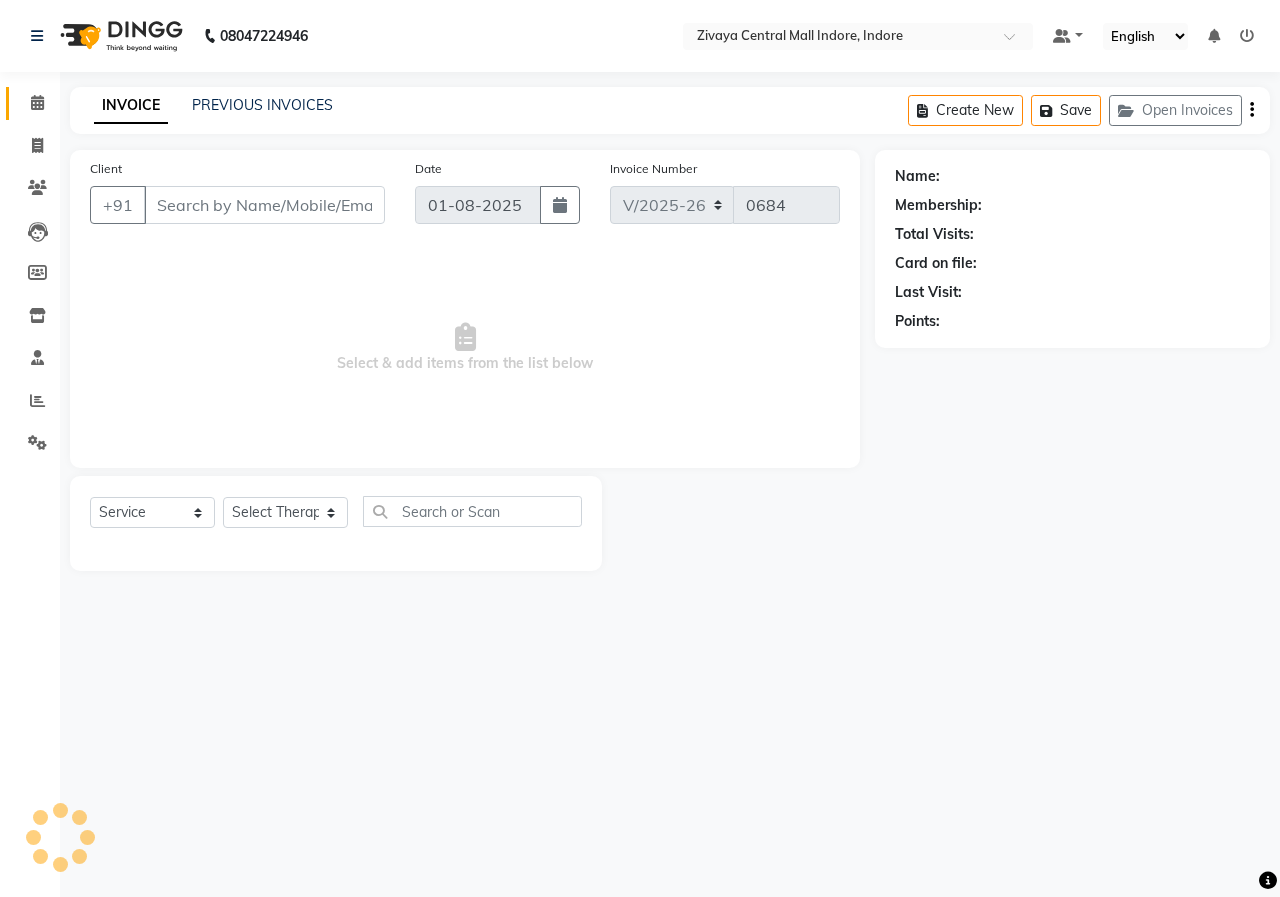 type on "[PHONE]" 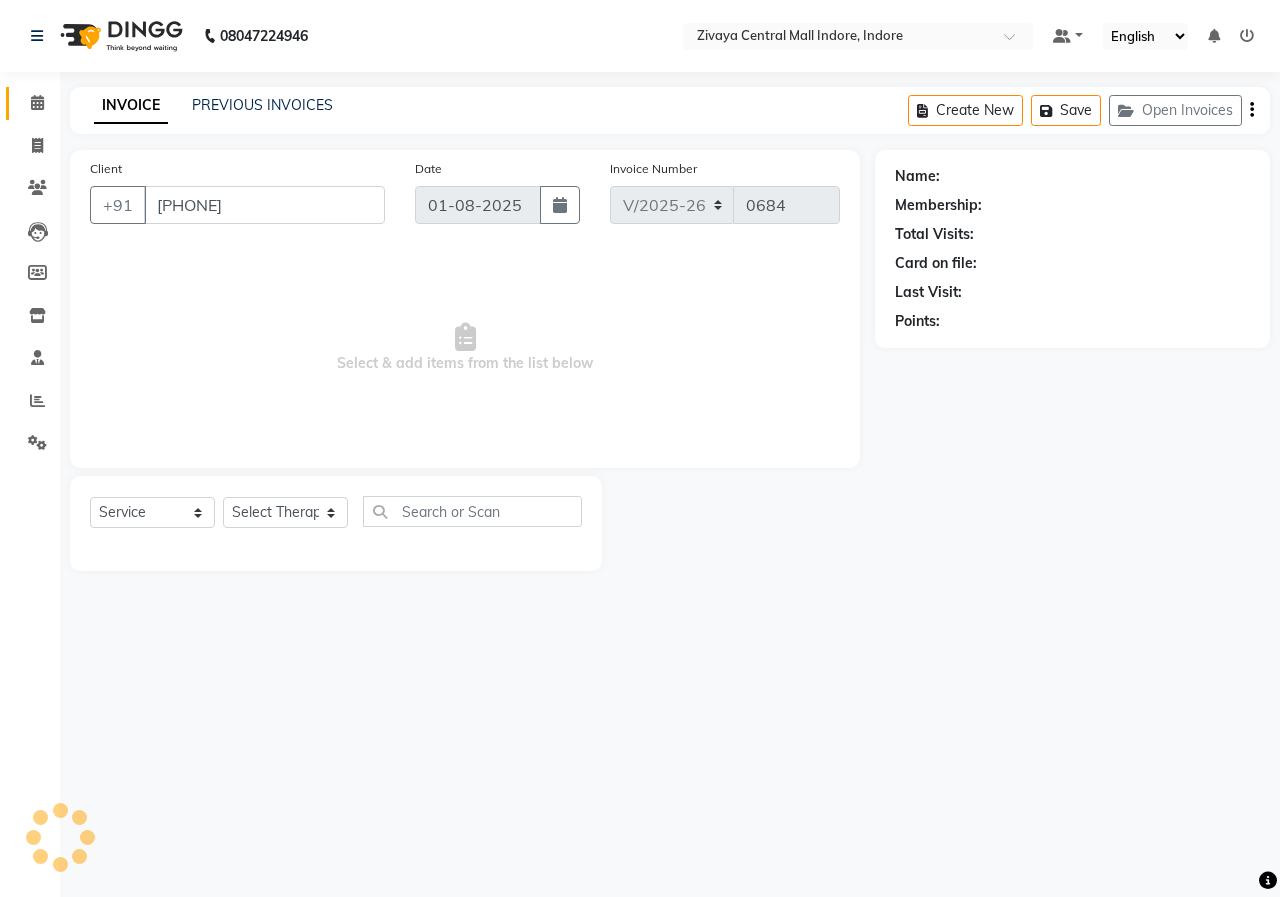 select on "79832" 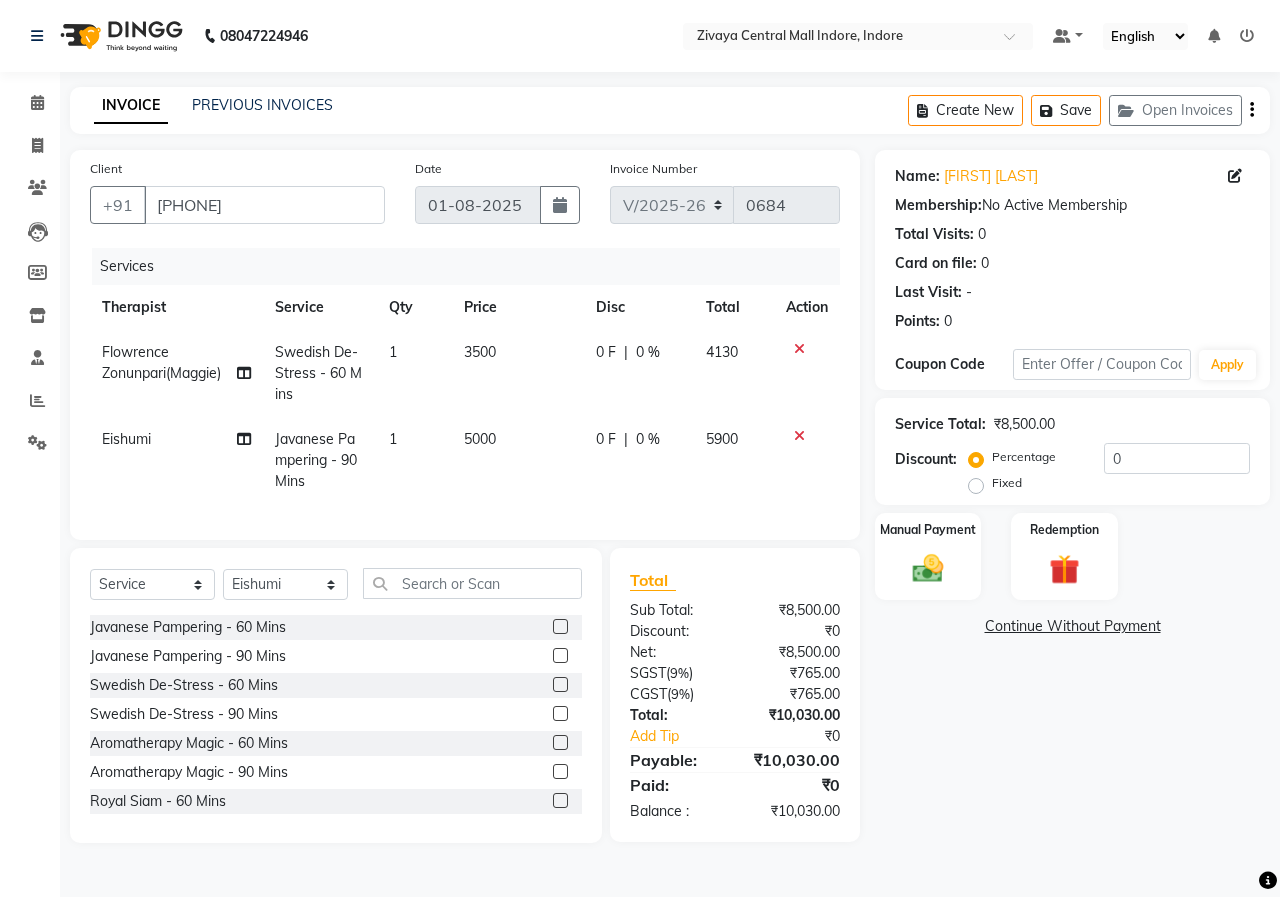click on "Fixed" 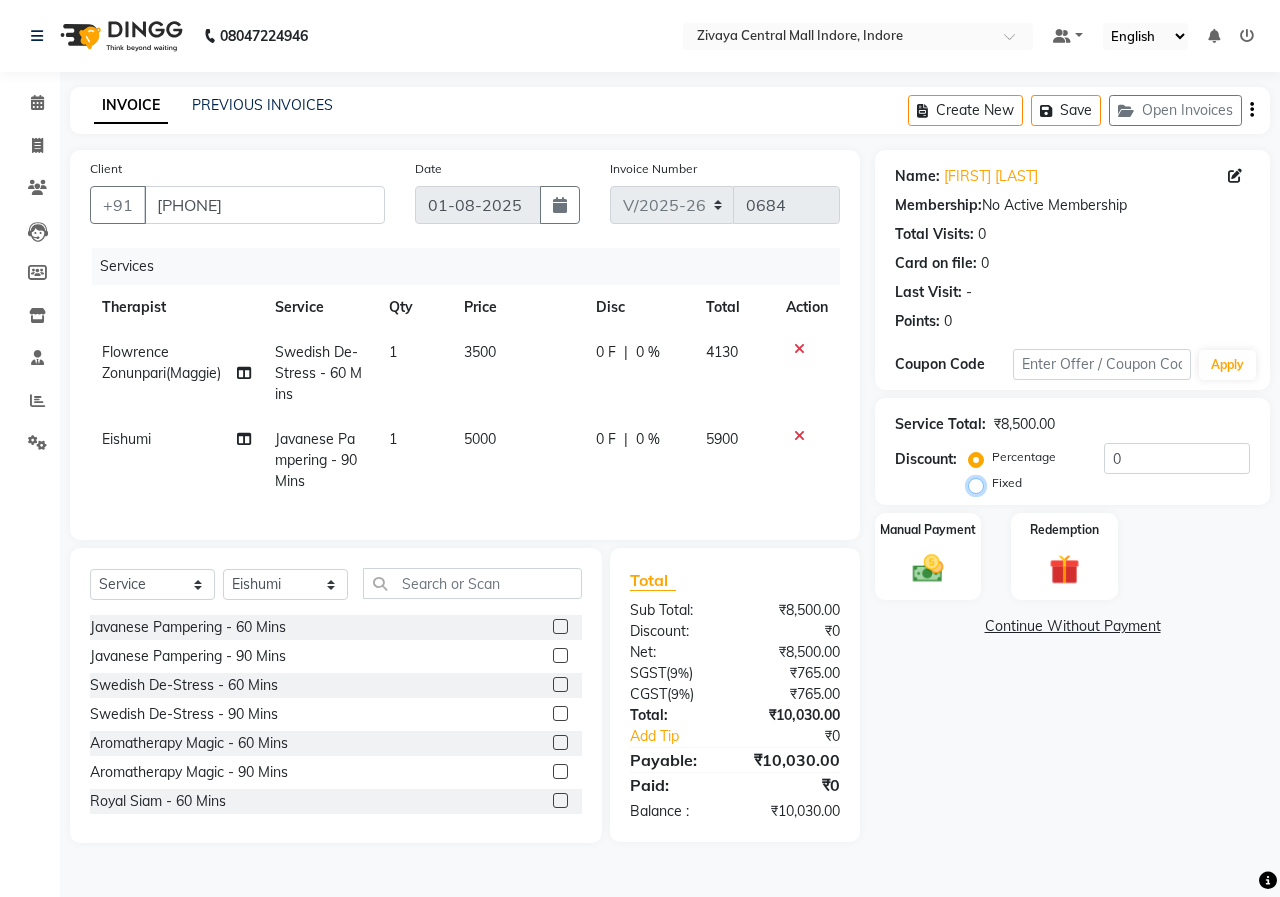 click on "Fixed" at bounding box center (980, 483) 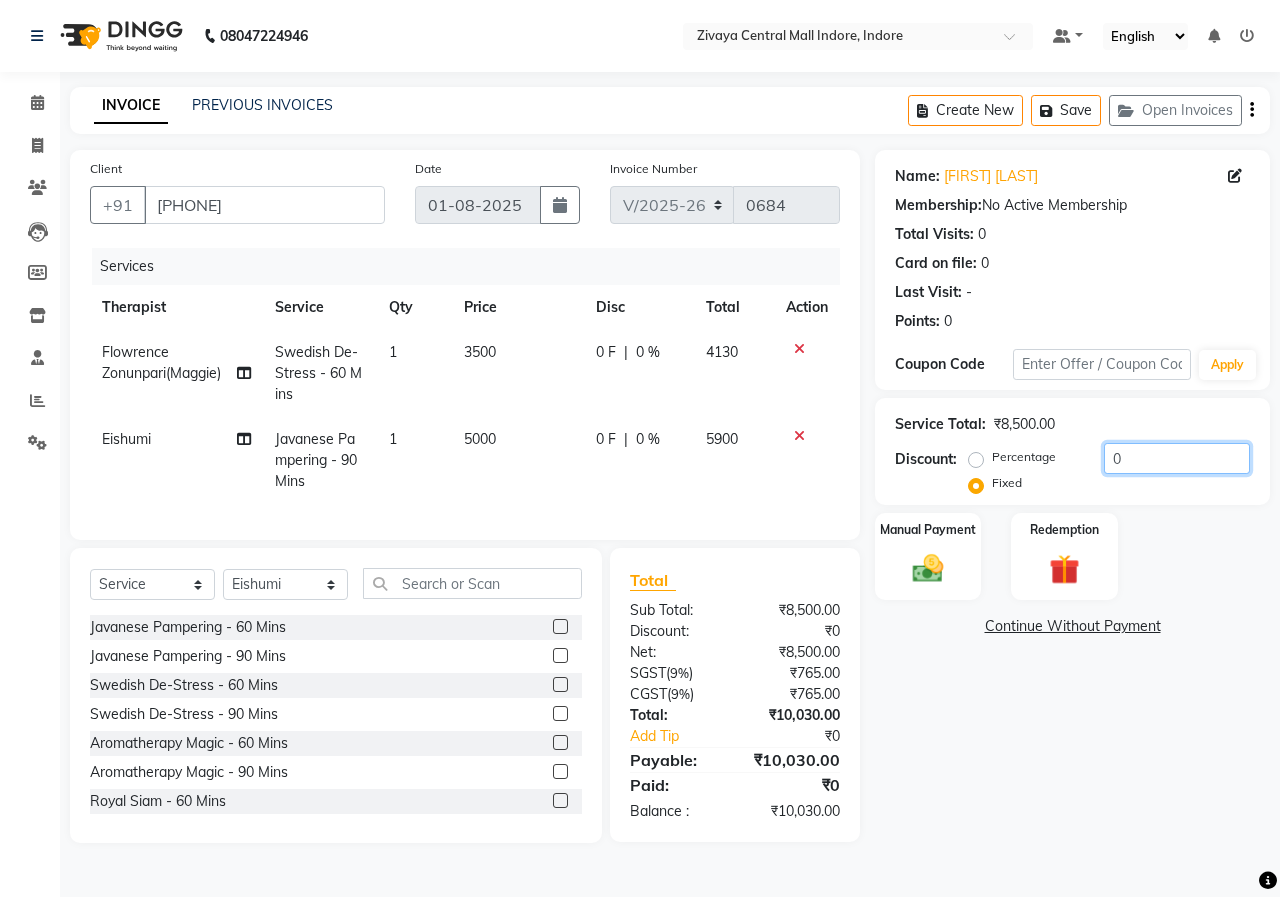 click on "0" 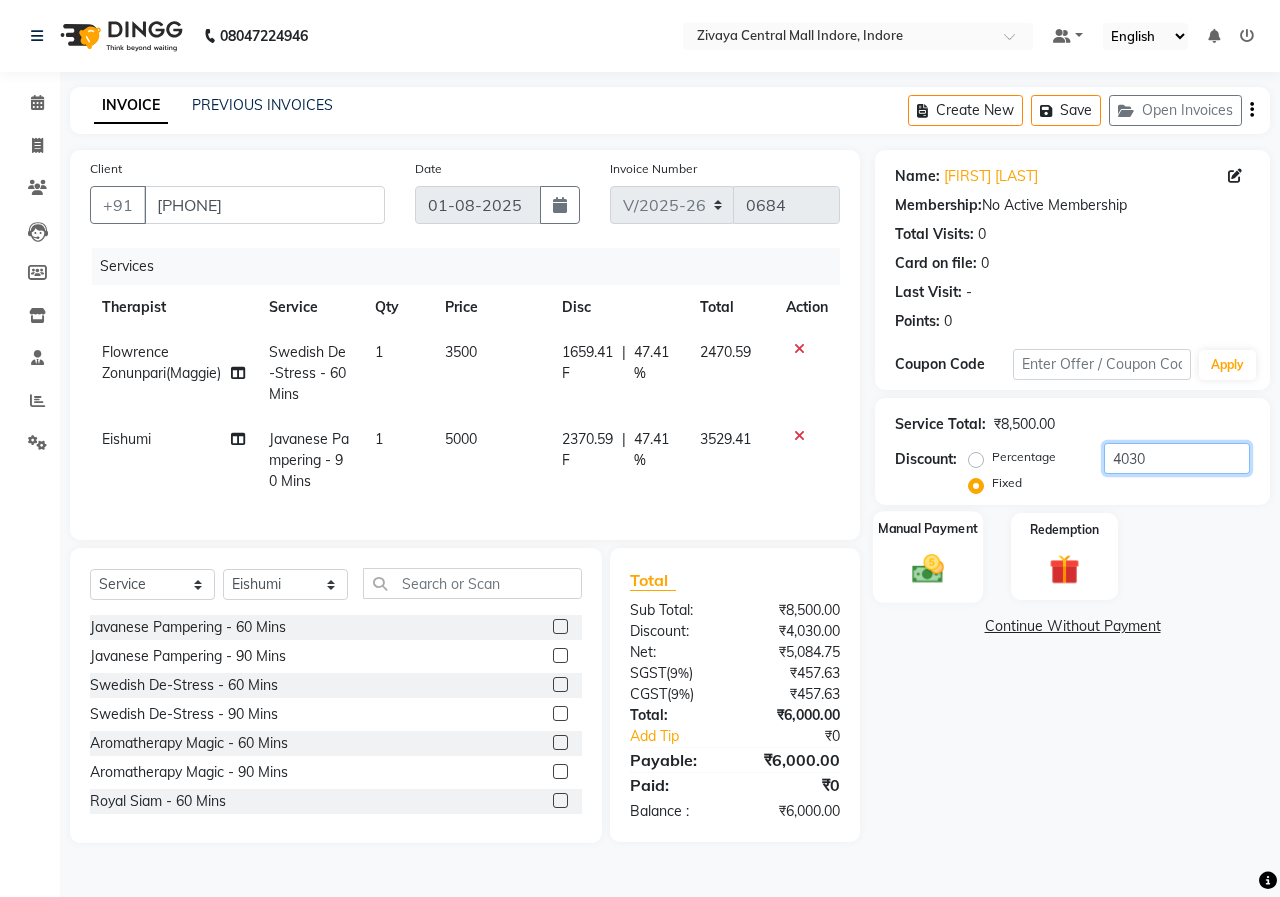 type on "4030" 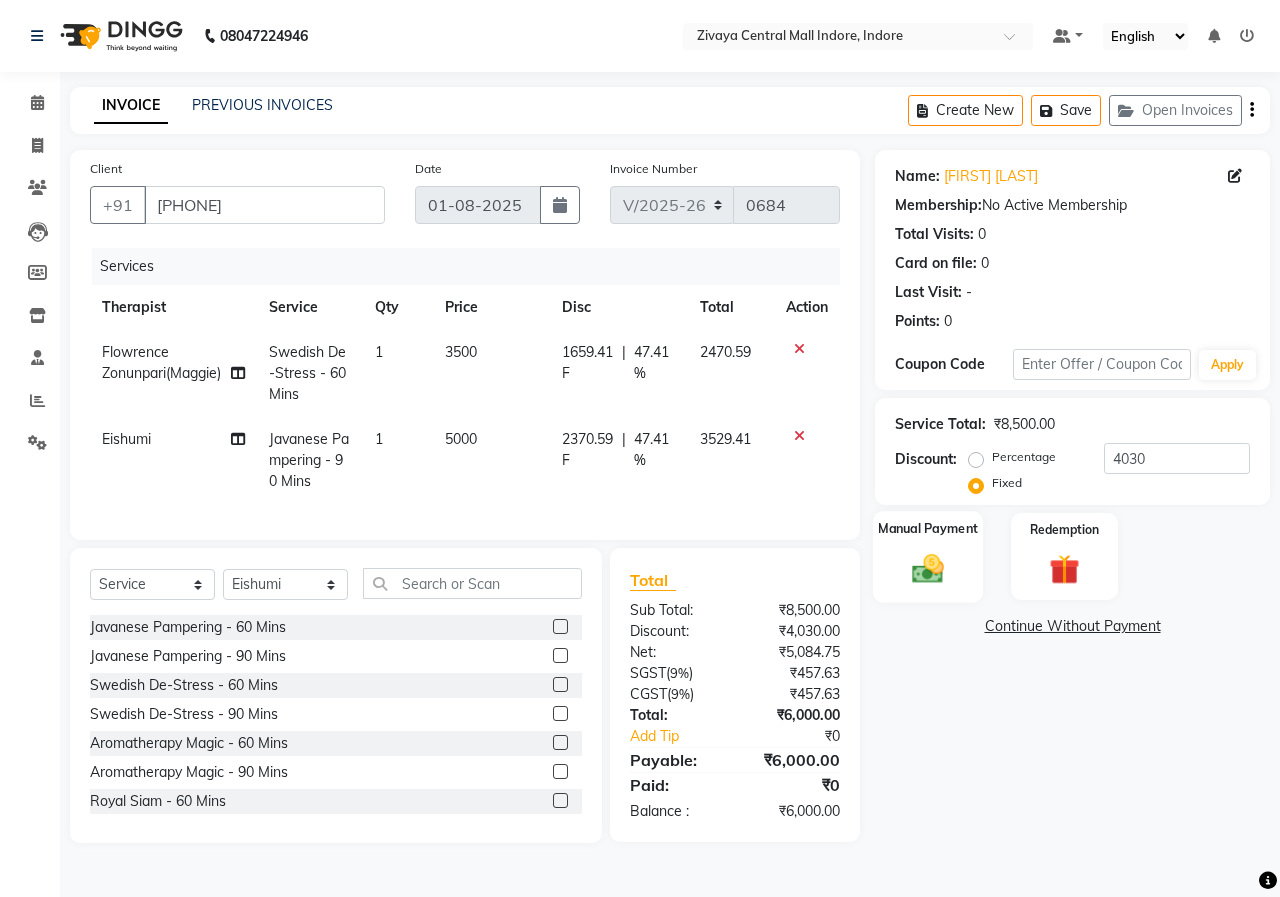 click 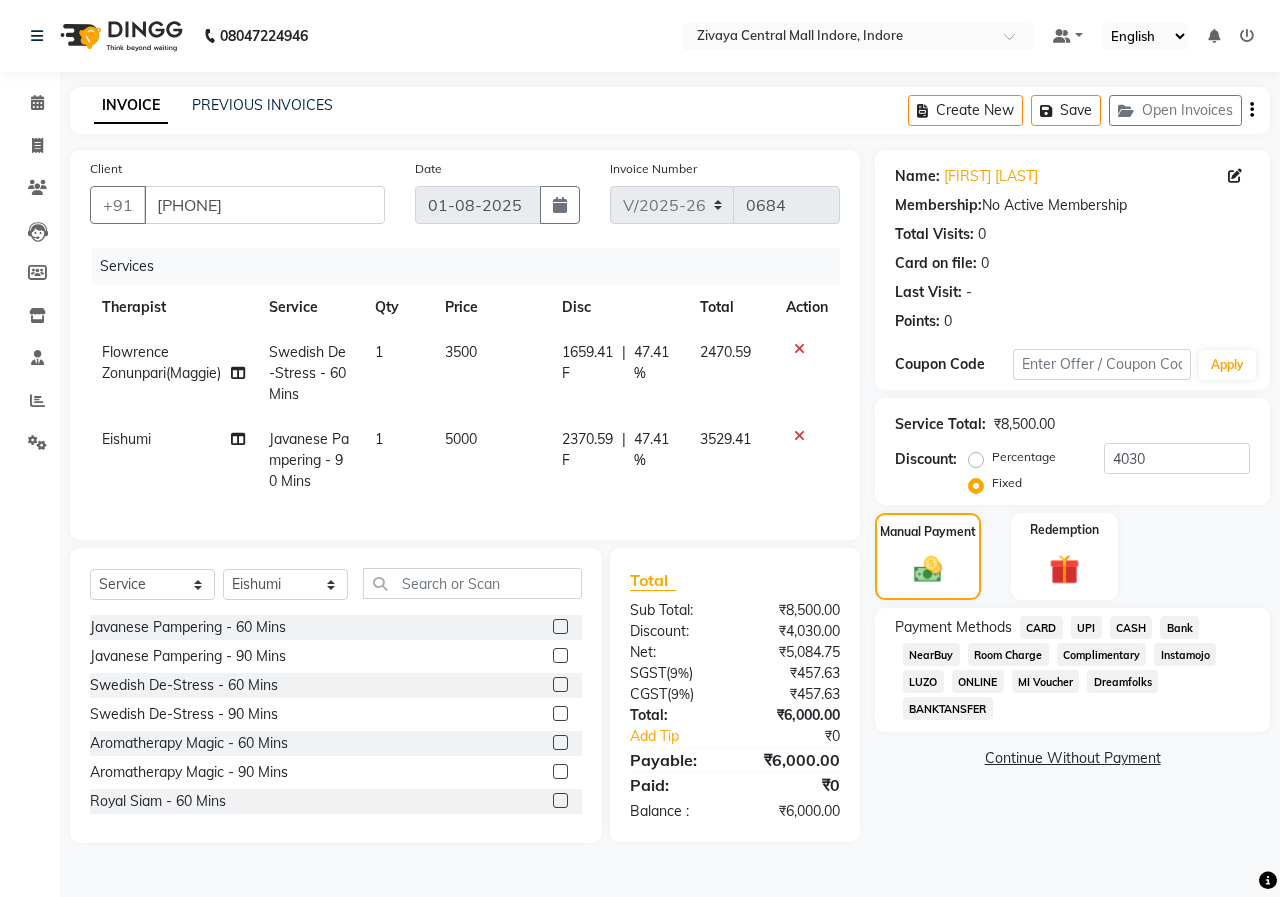 click on "CARD" 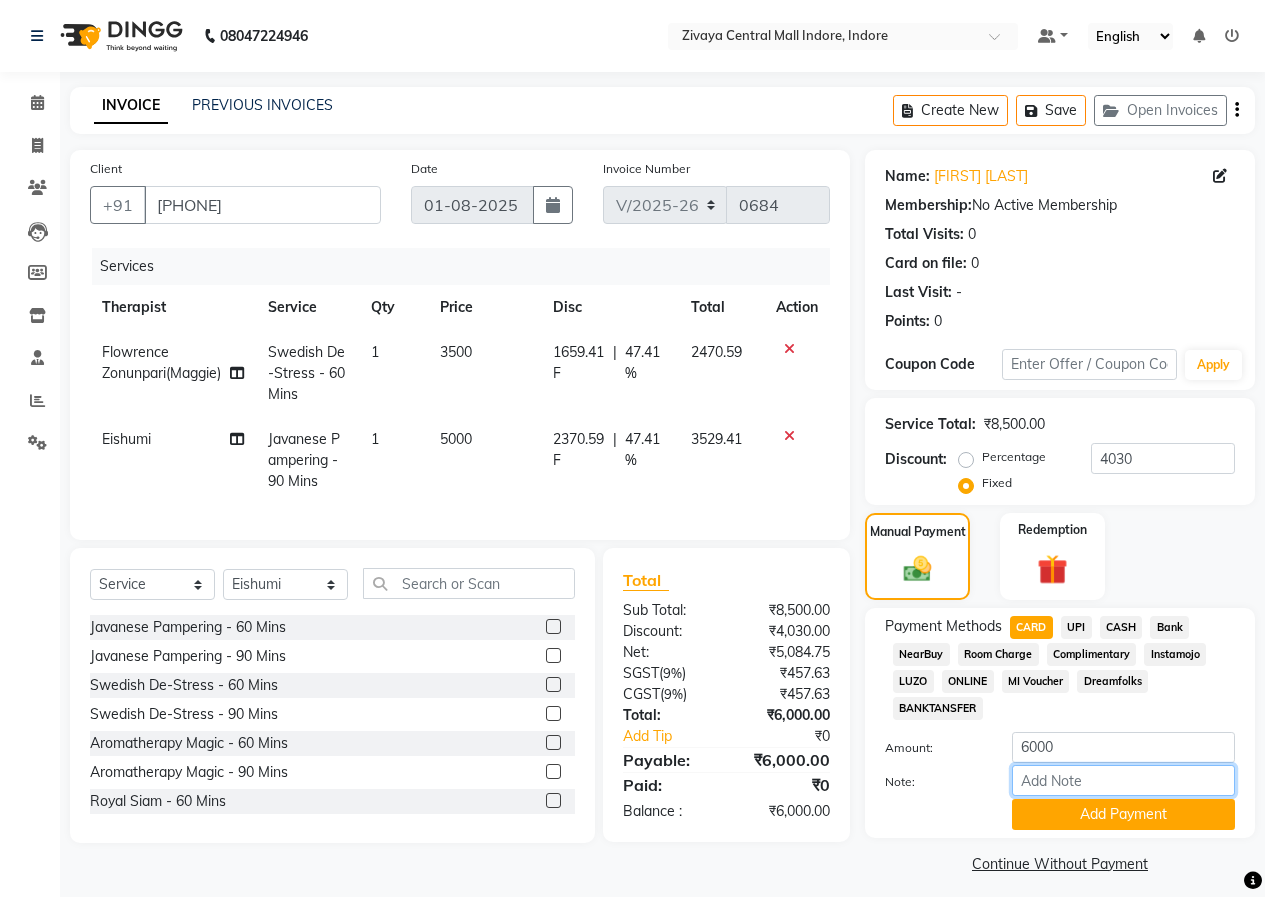 click on "Note:" at bounding box center (1123, 780) 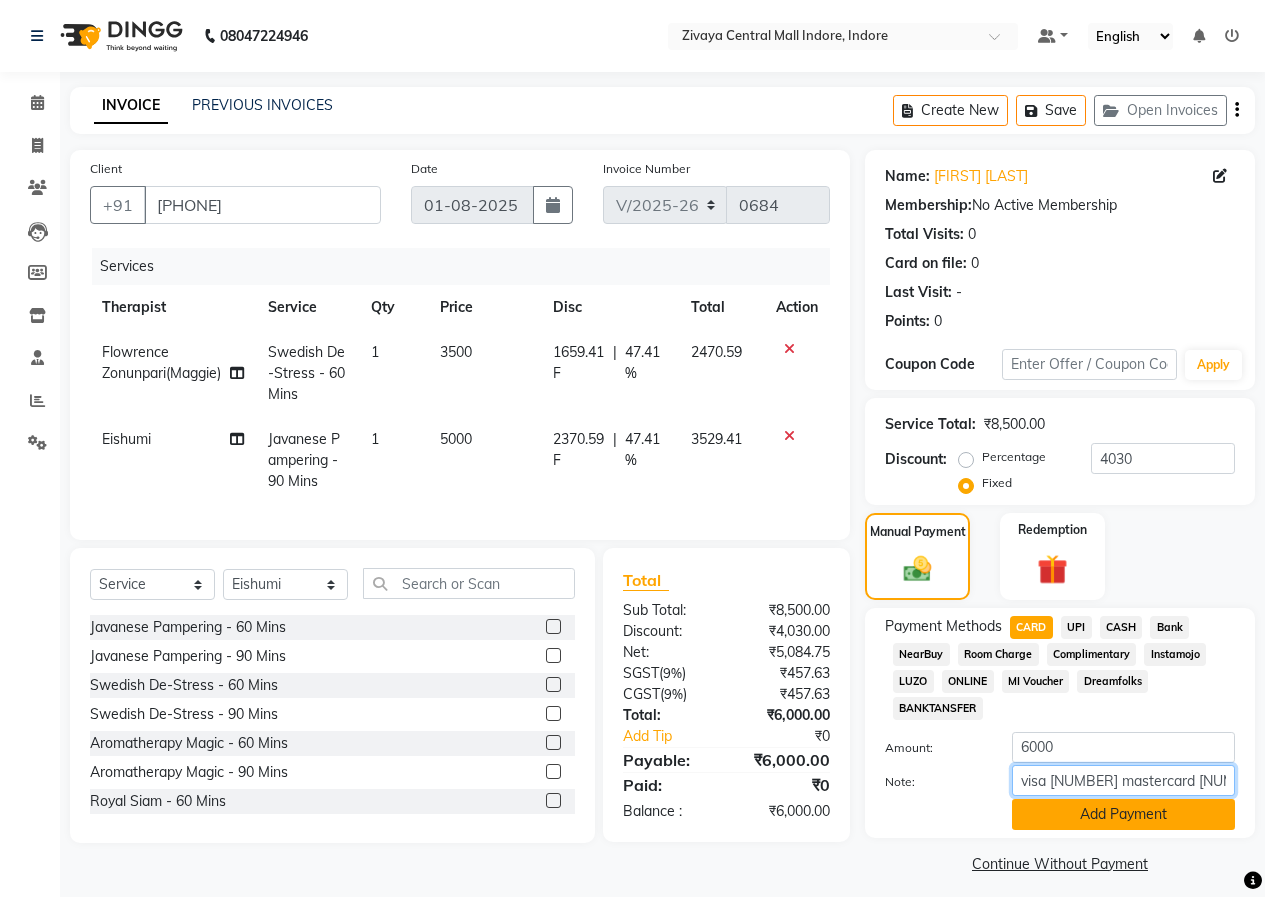type on "visa [NUMBER] mastercard [NUMBER]" 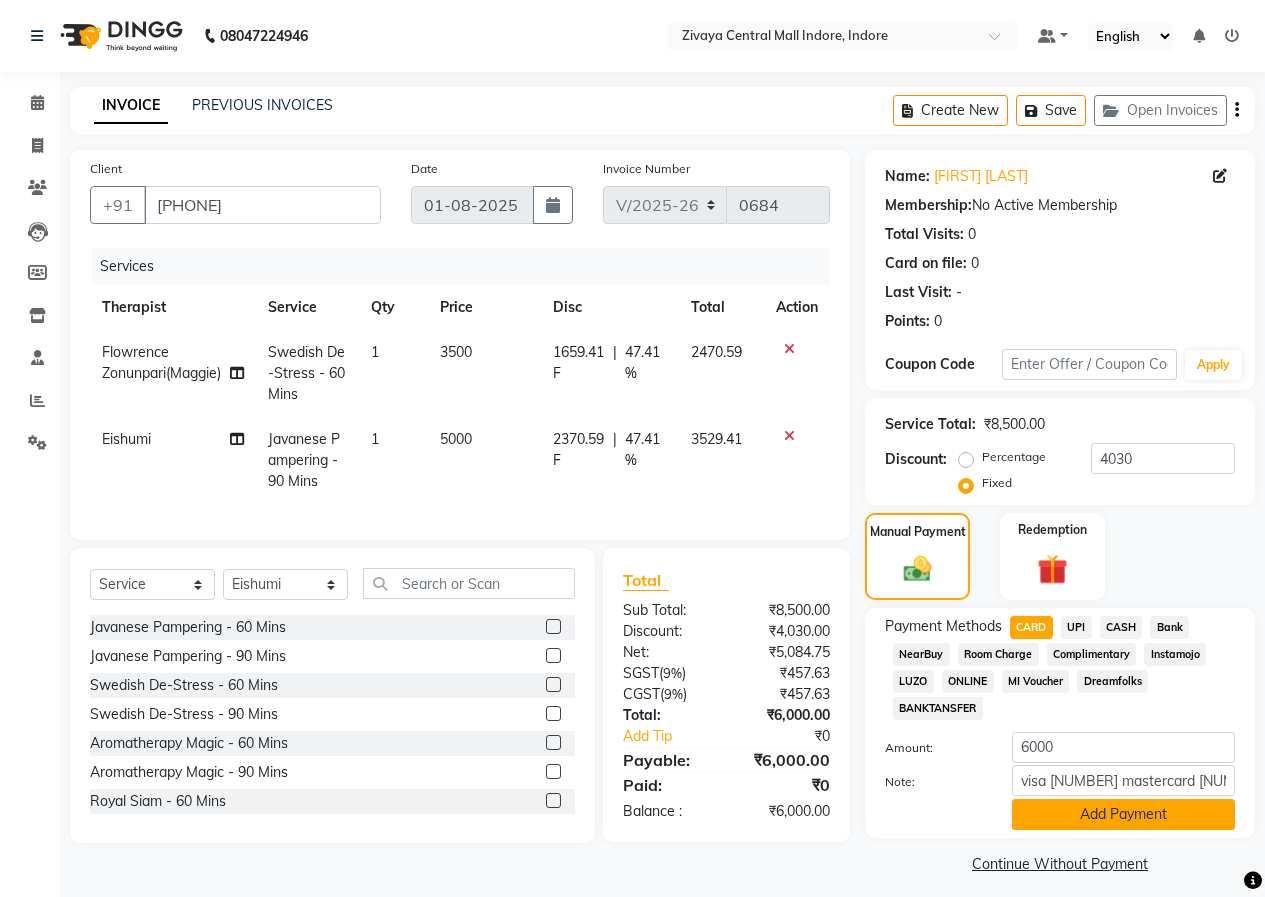 click on "Add Payment" 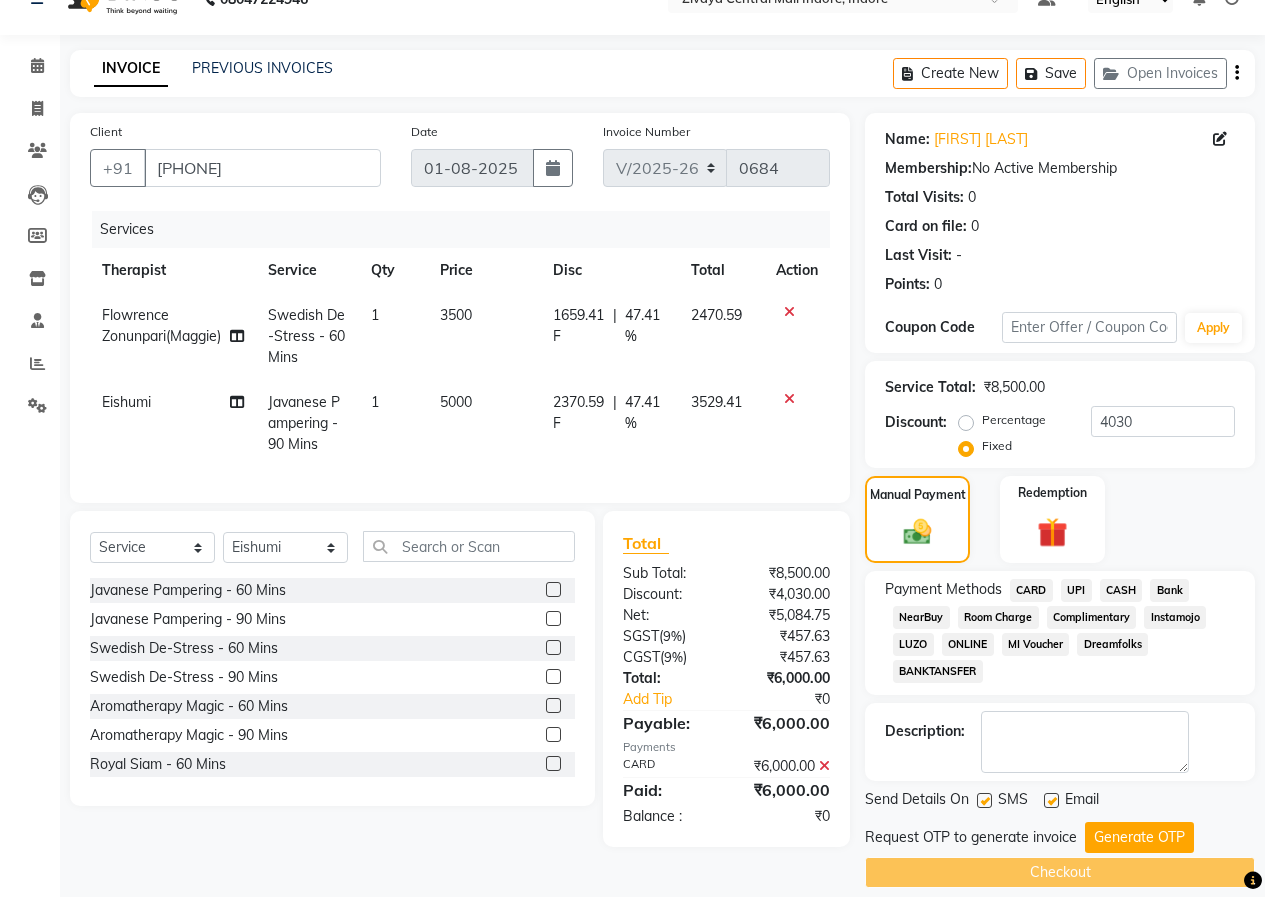 scroll, scrollTop: 58, scrollLeft: 0, axis: vertical 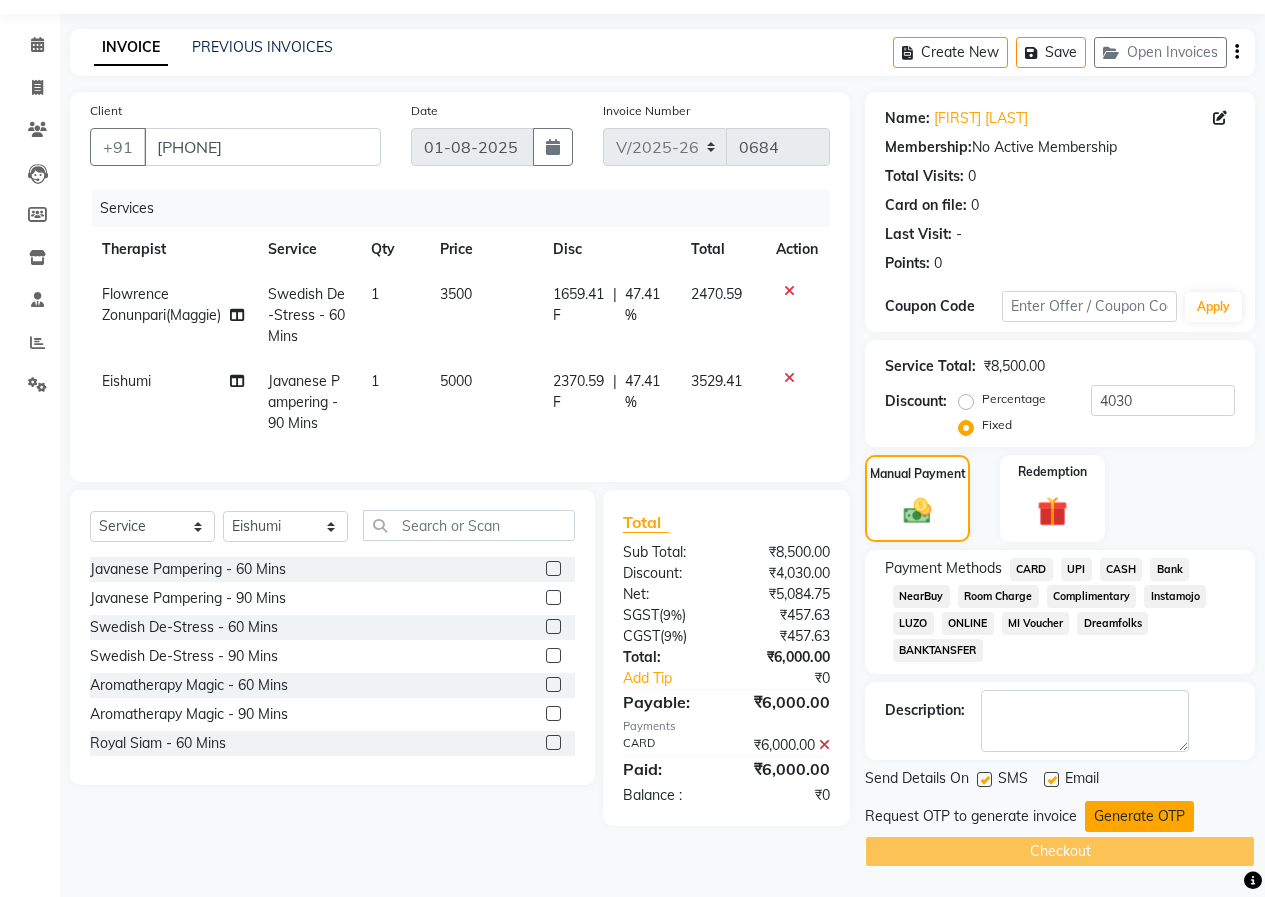 click on "Generate OTP" 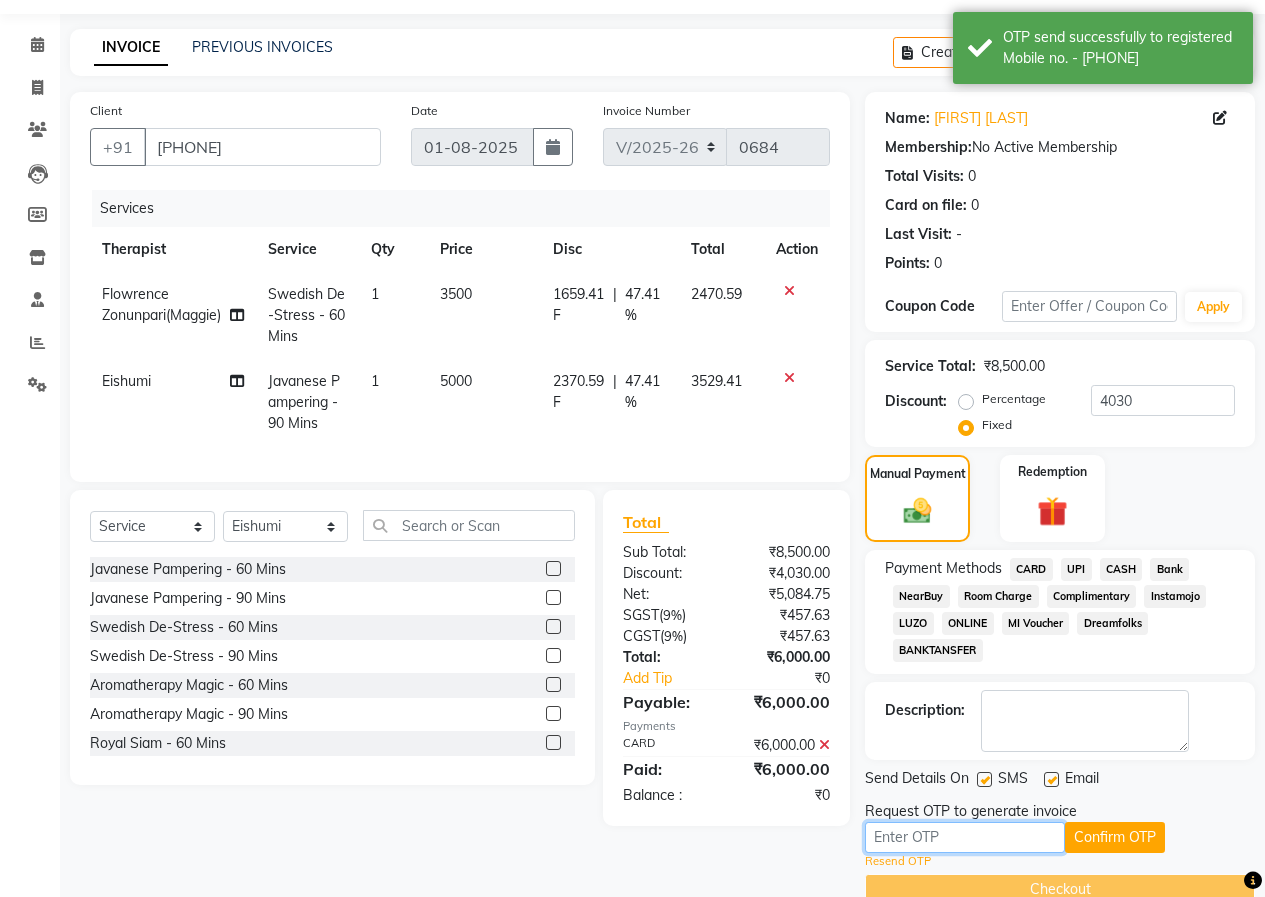 click at bounding box center (965, 837) 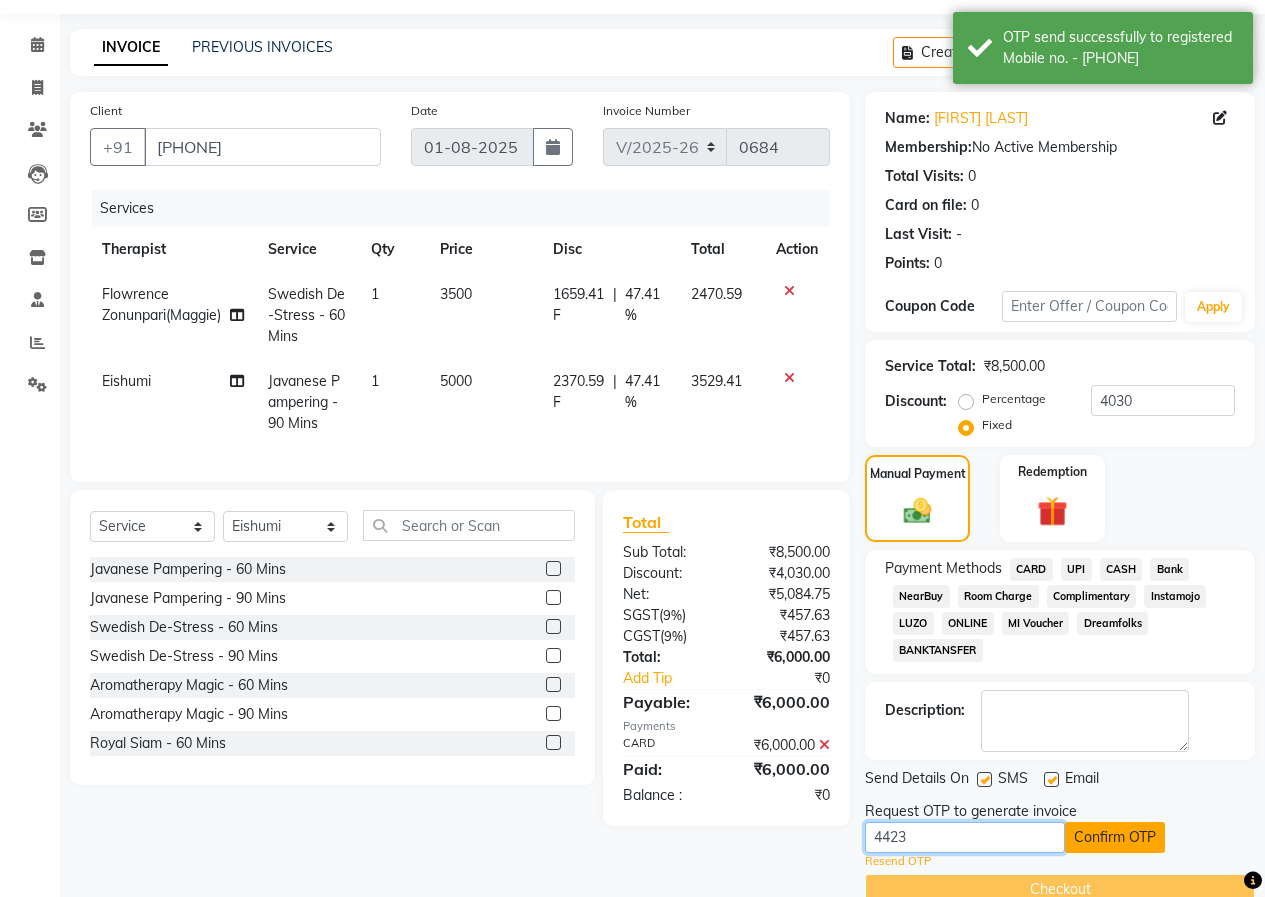 type on "4423" 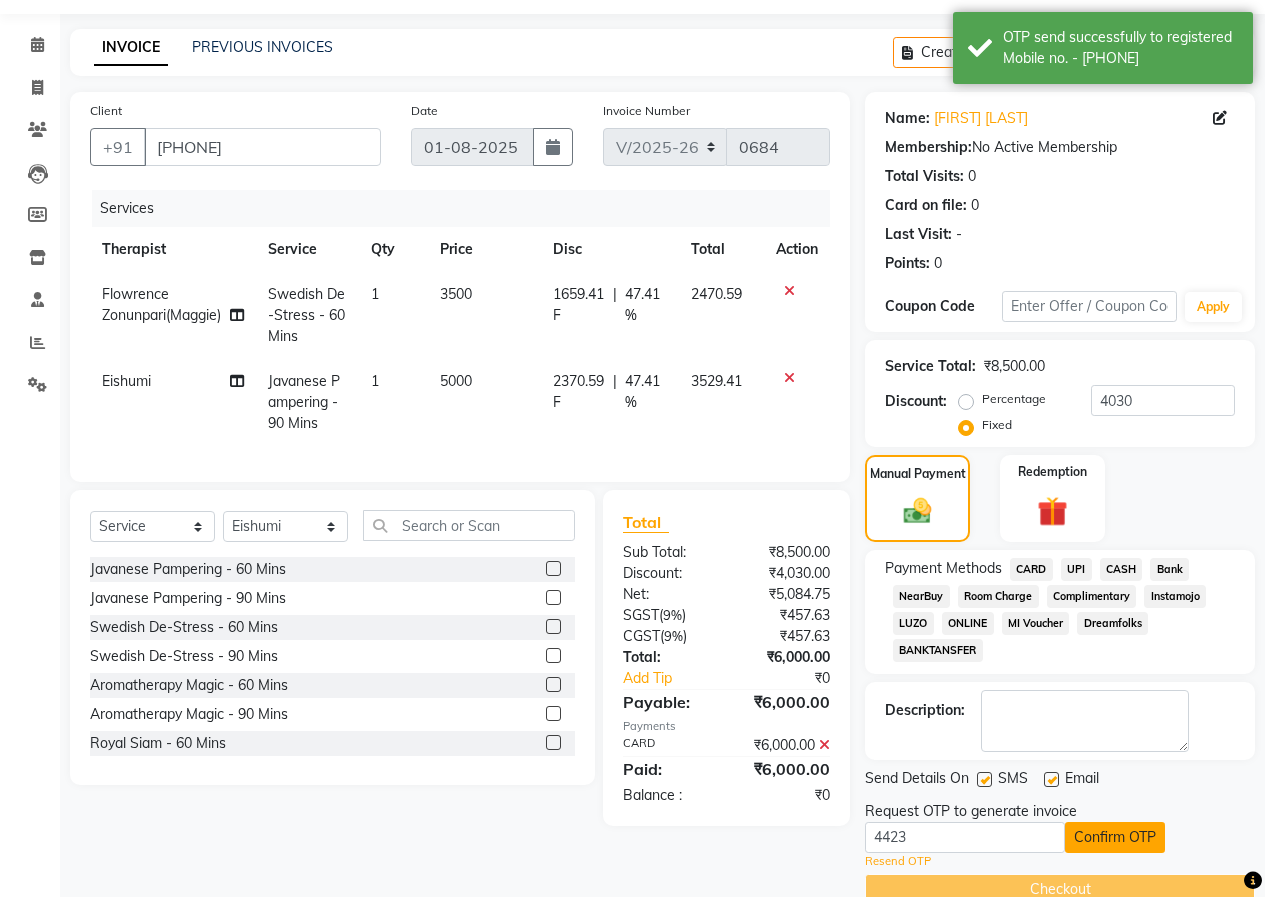 click on "Confirm OTP" 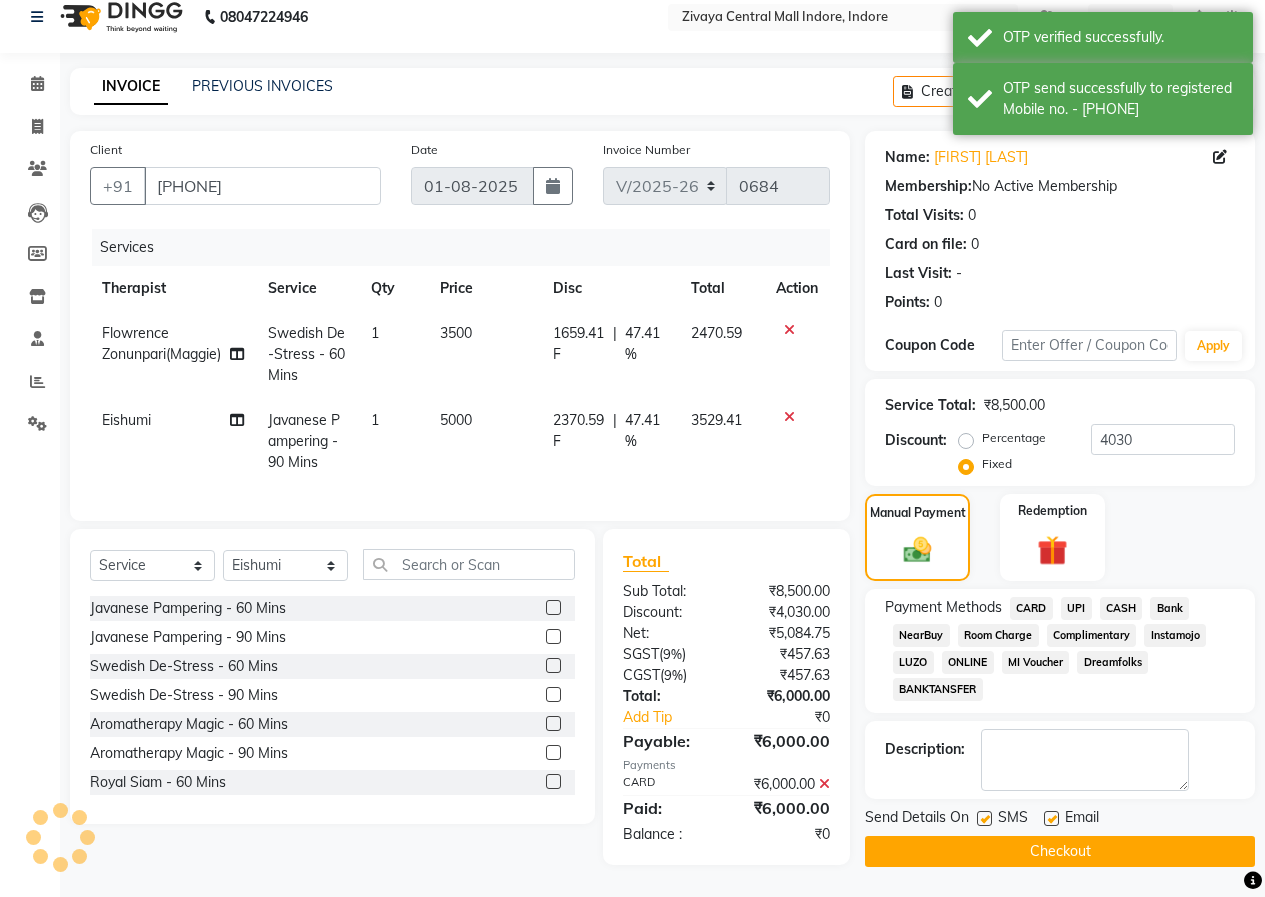 scroll, scrollTop: 32, scrollLeft: 0, axis: vertical 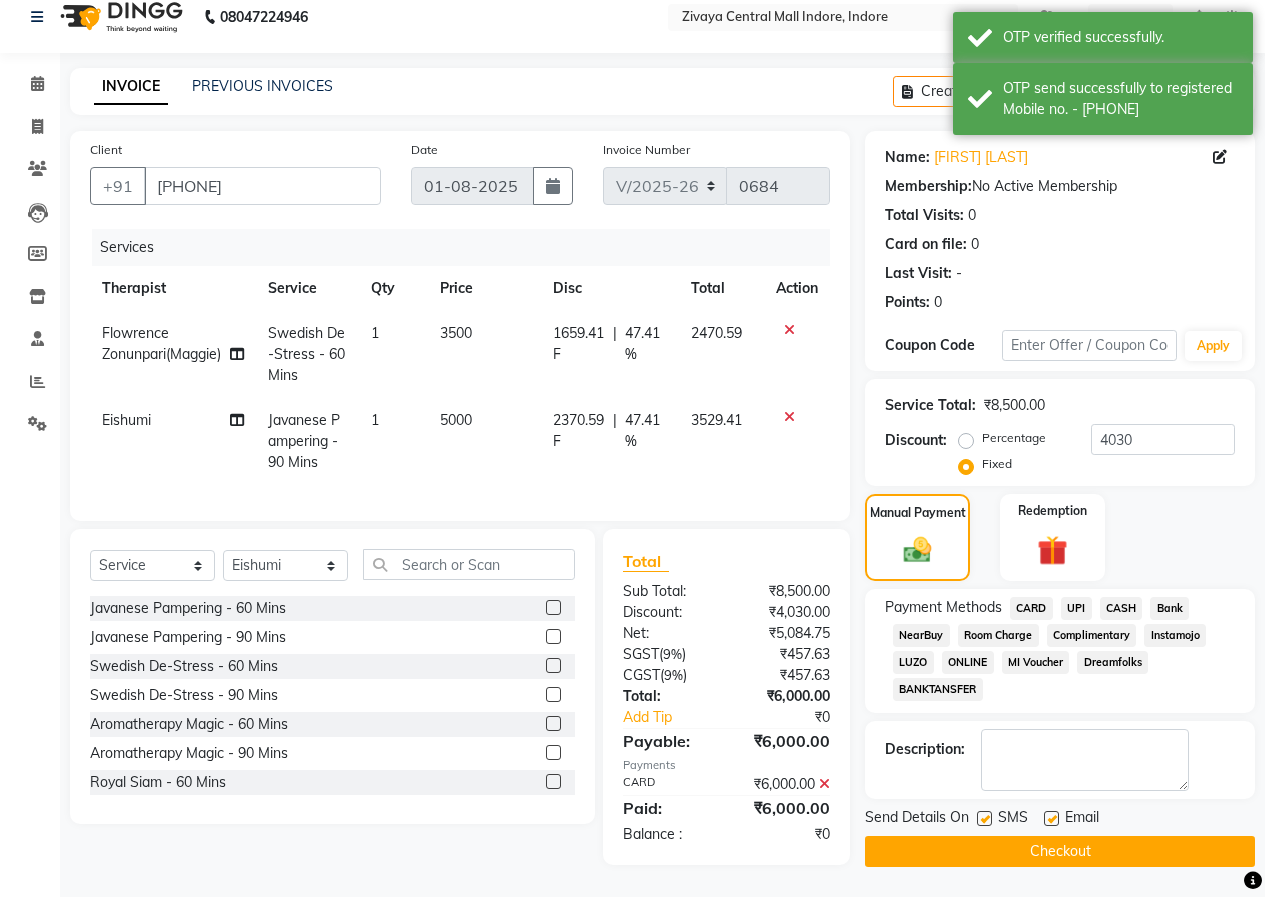 click on "Checkout" 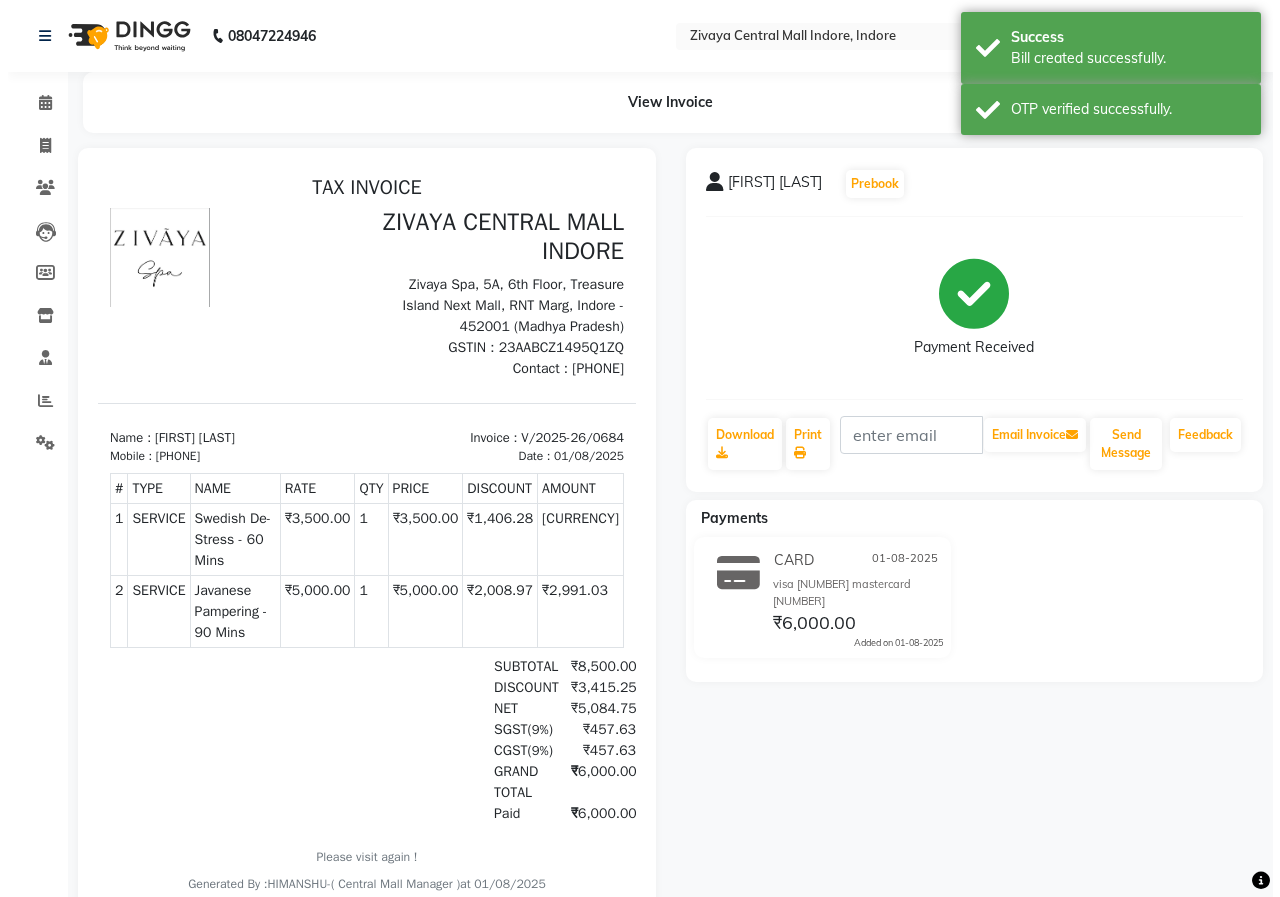 scroll, scrollTop: 0, scrollLeft: 0, axis: both 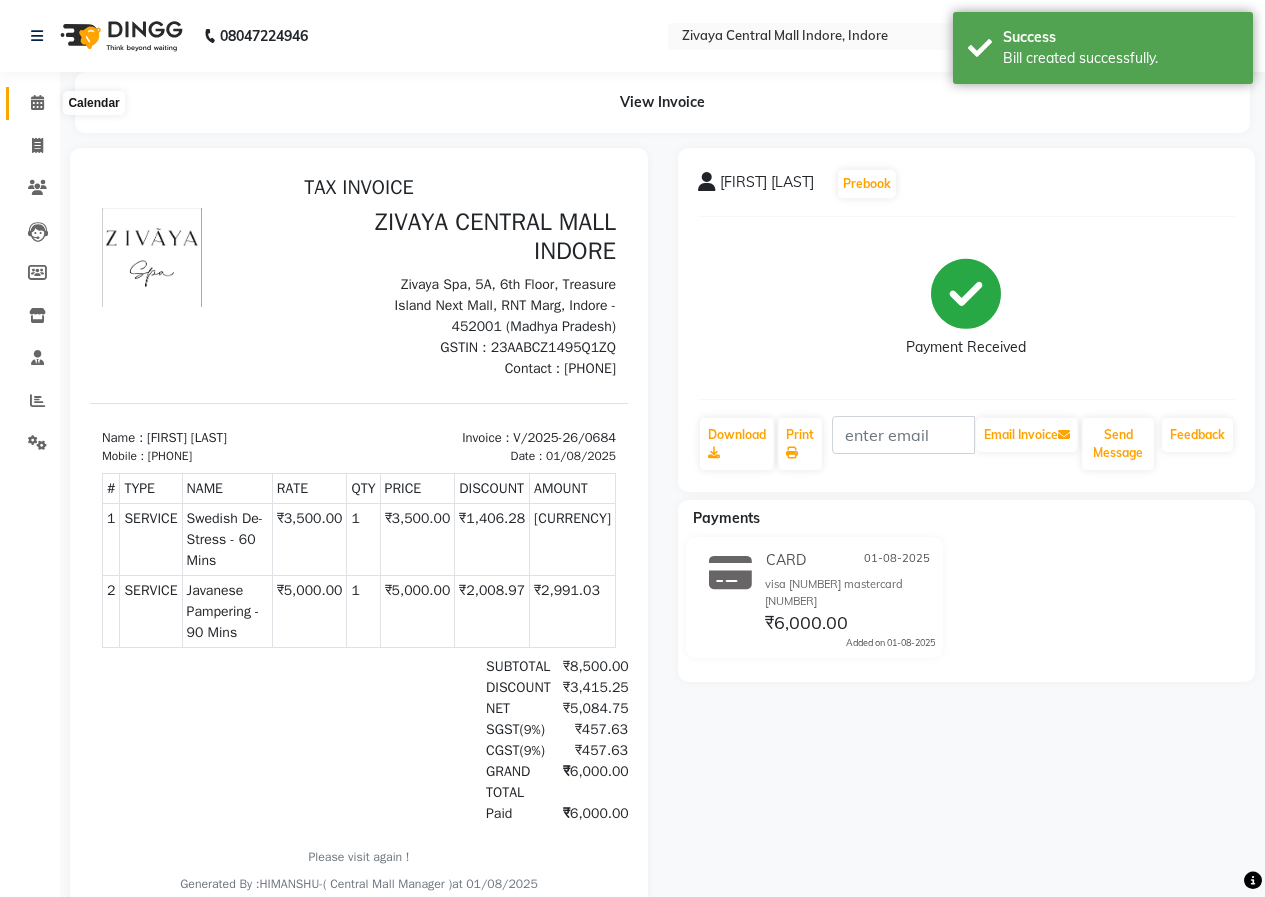 click 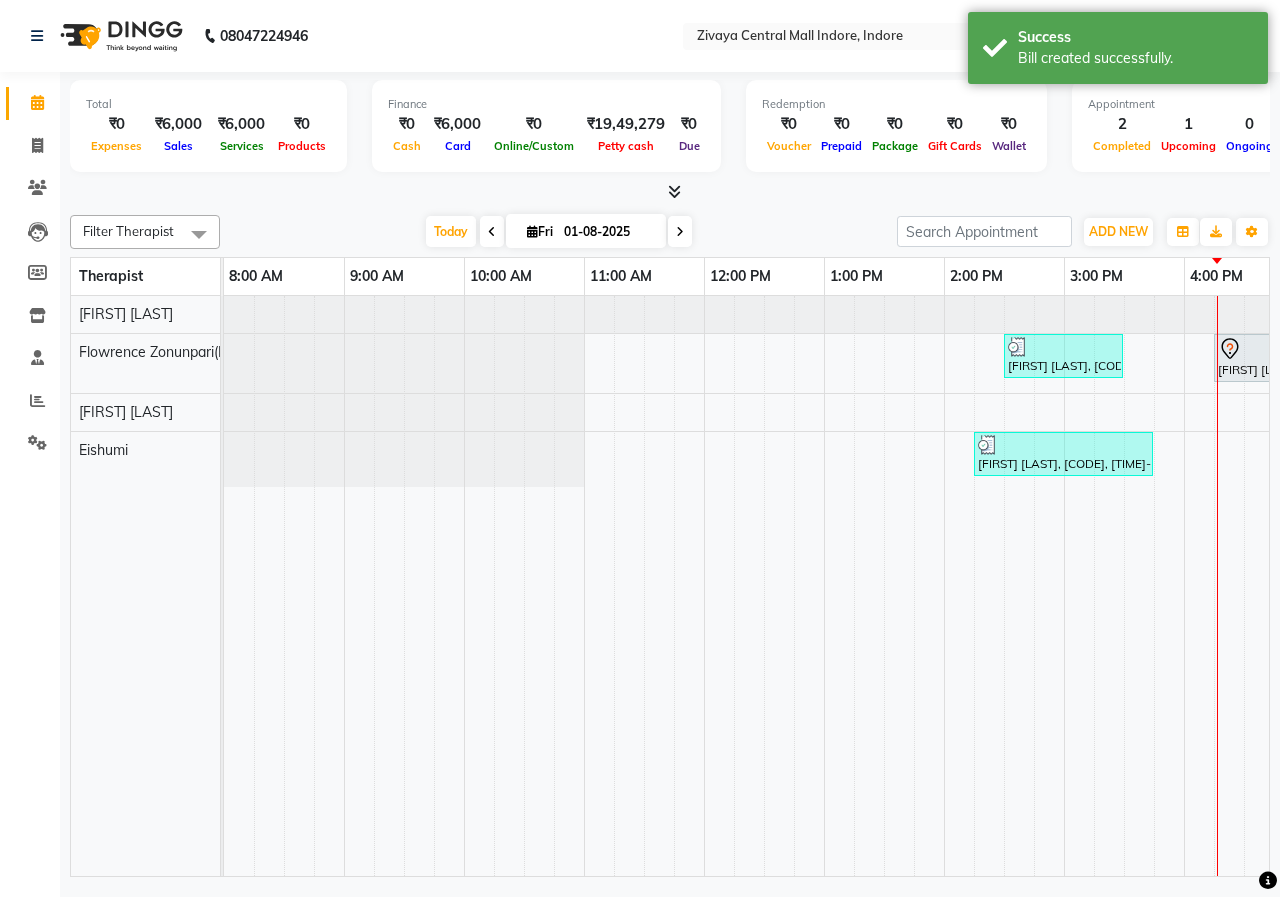 scroll, scrollTop: 0, scrollLeft: 217, axis: horizontal 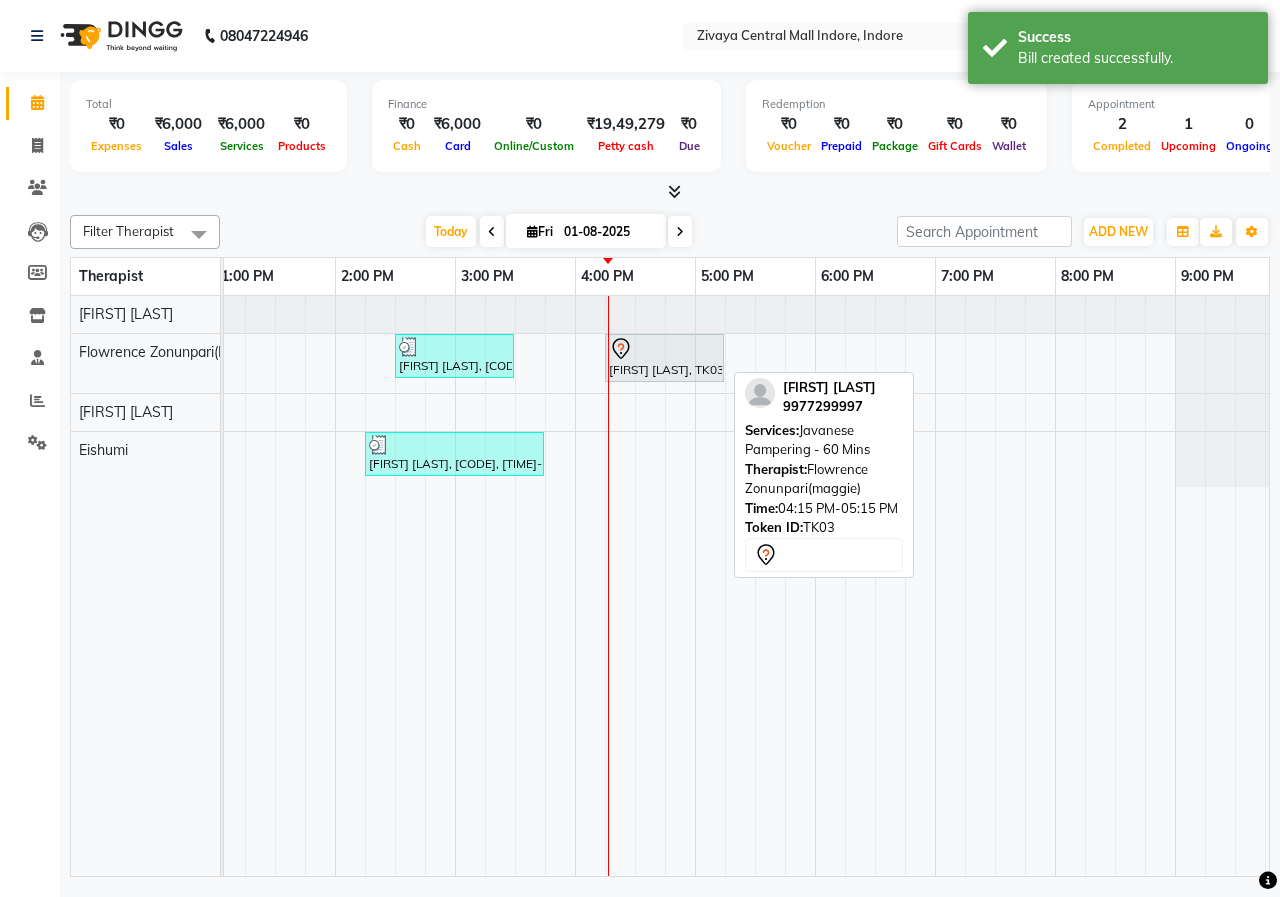click on "[FIRST] [LAST], TK03, 04:15 PM-05:15 PM, Javanese Pampering - 60 Mins" at bounding box center [664, 358] 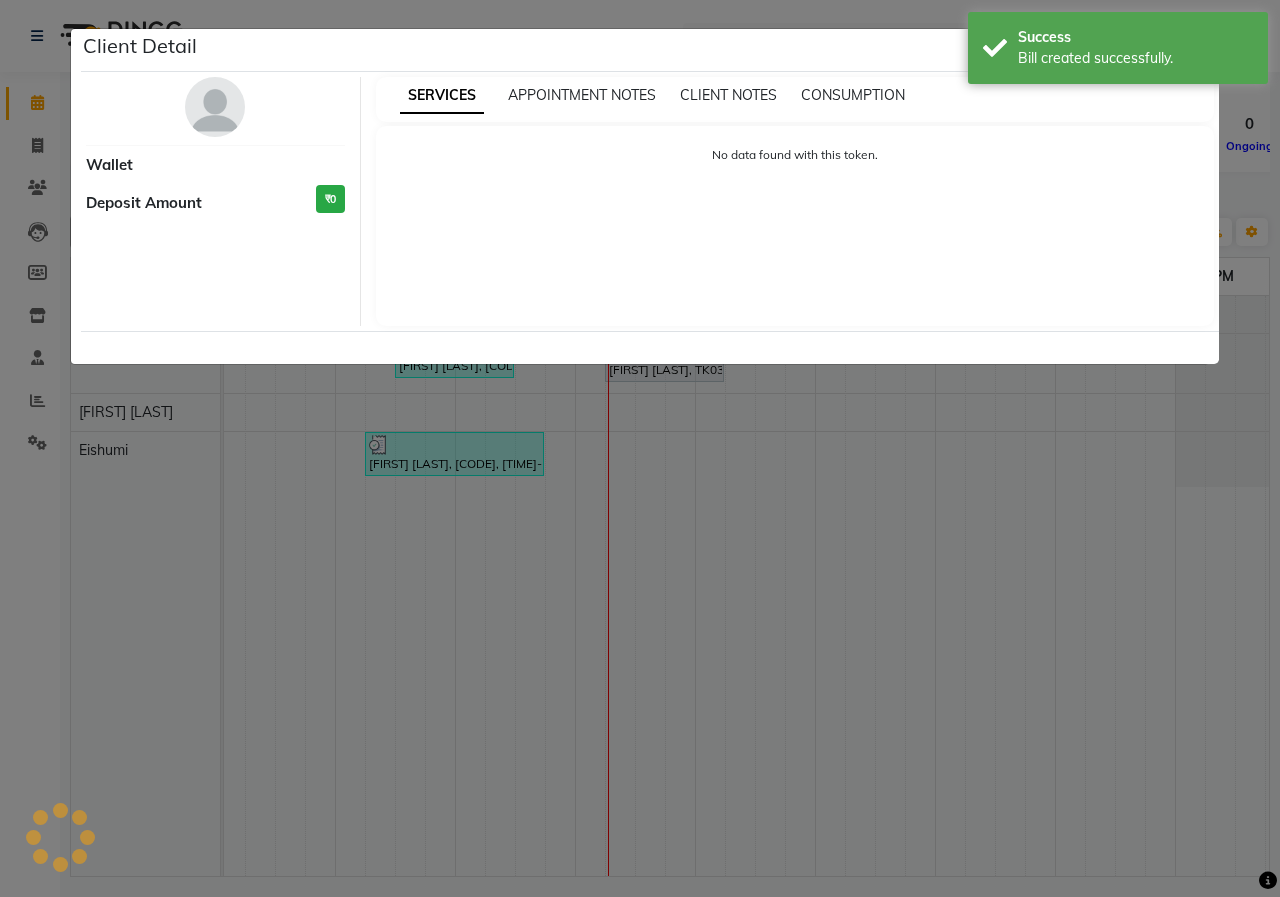 select on "7" 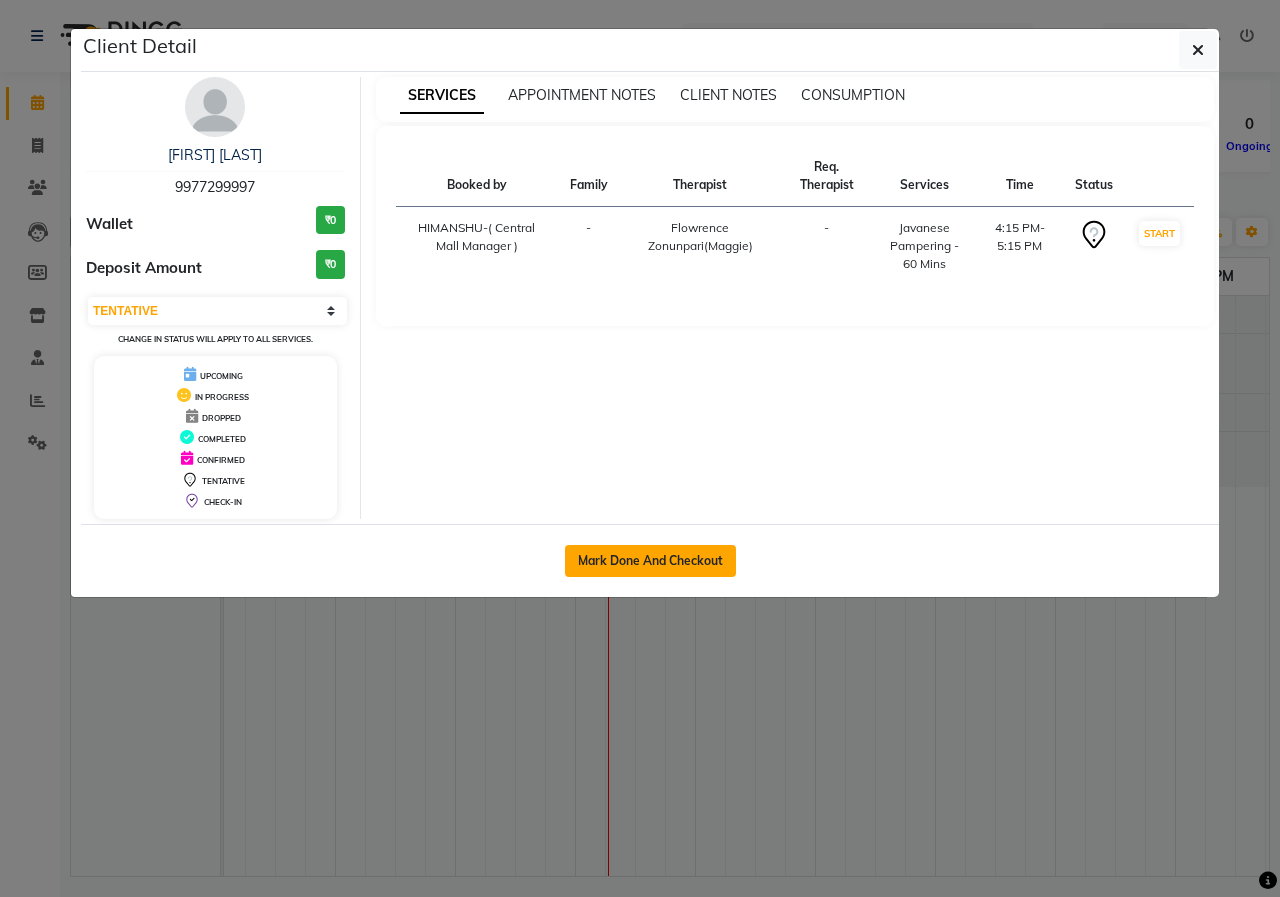 click on "Mark Done And Checkout" 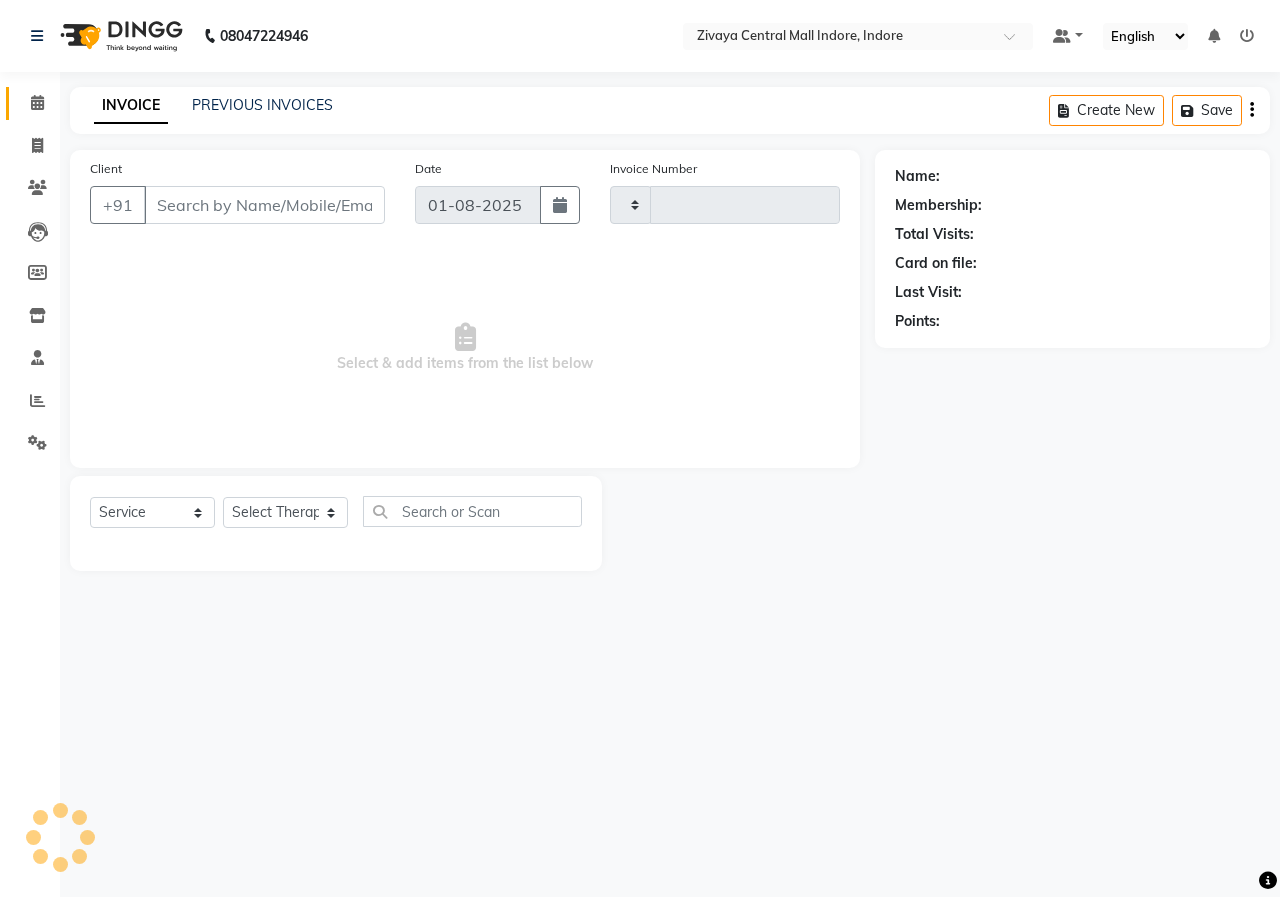 type on "0685" 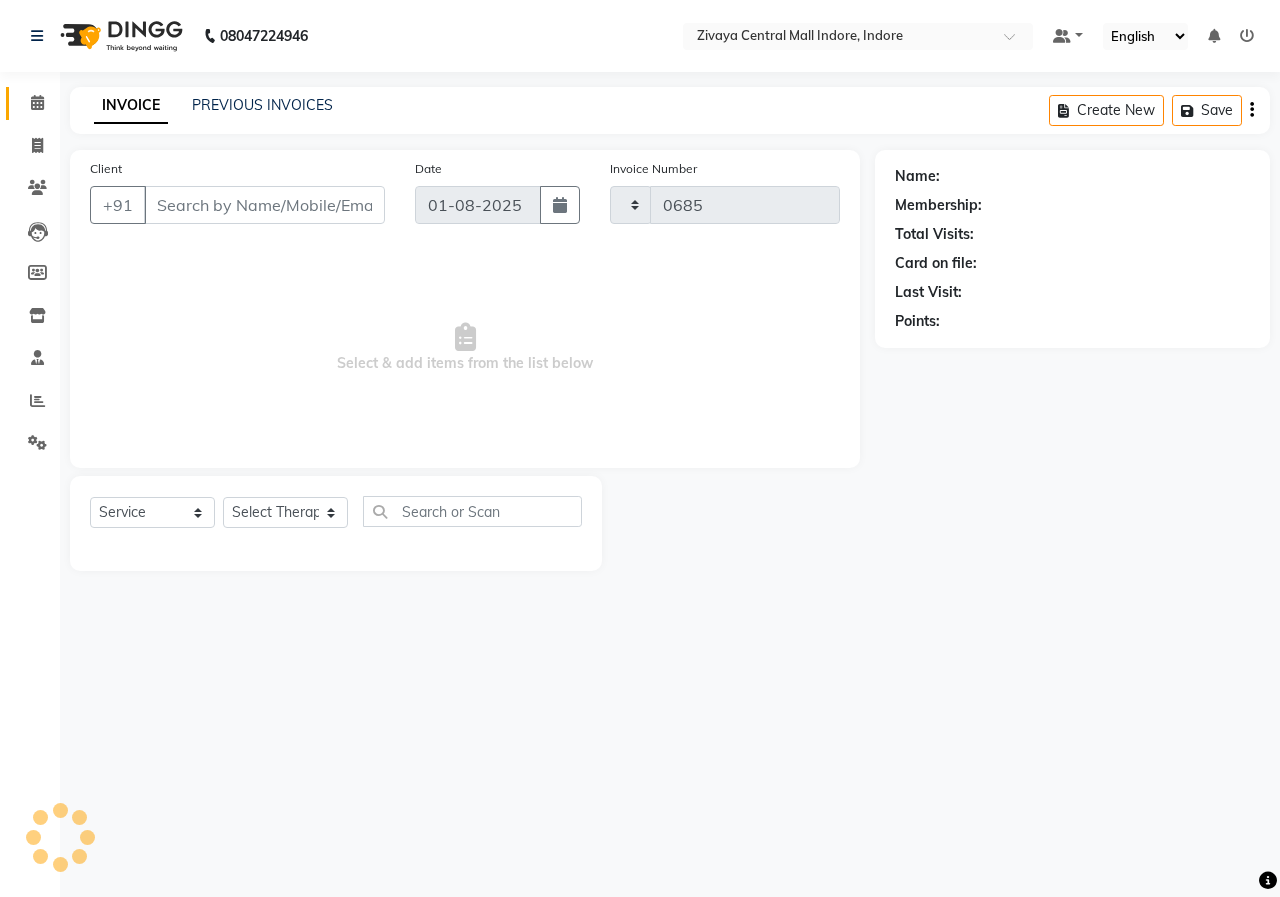 select on "6509" 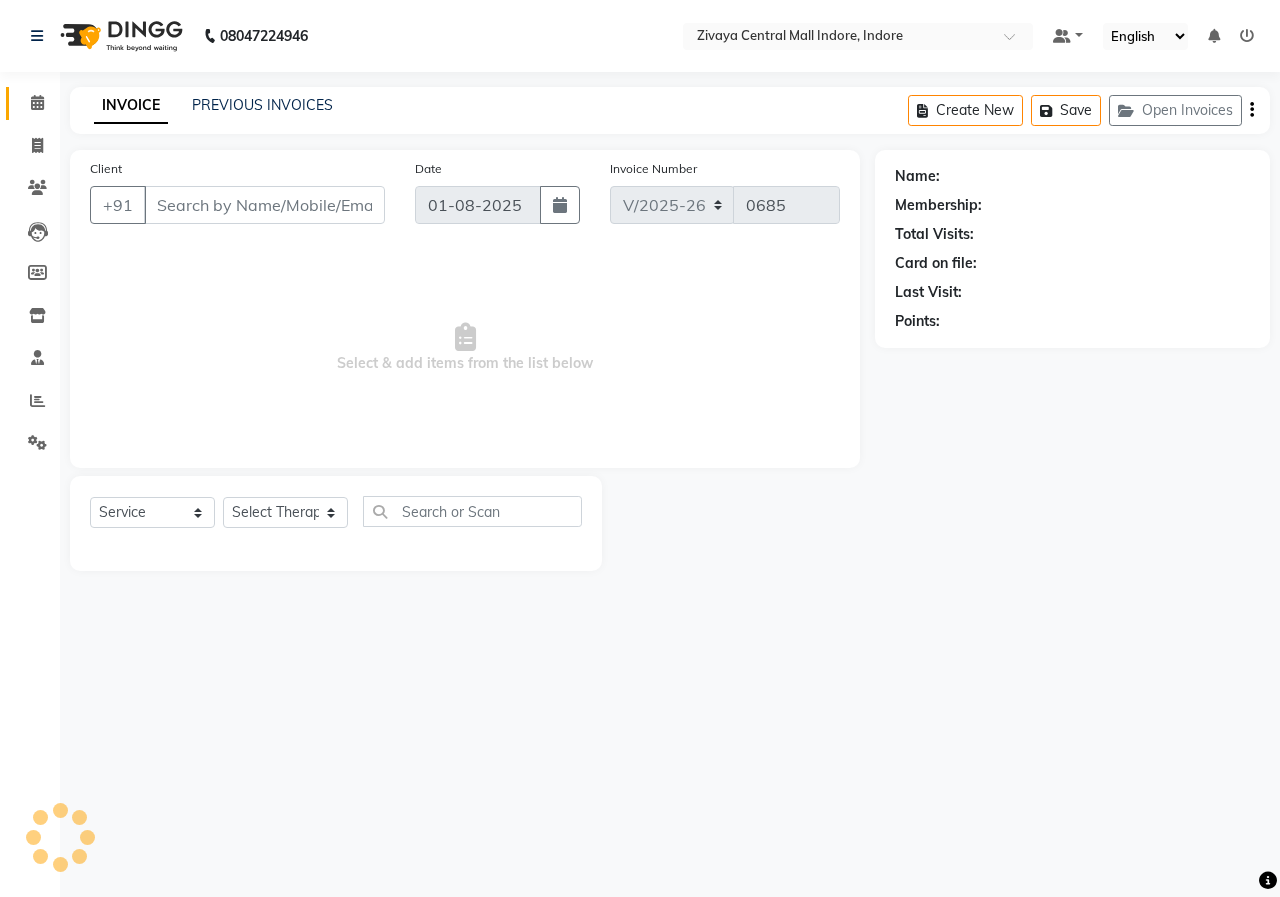 type on "9977299997" 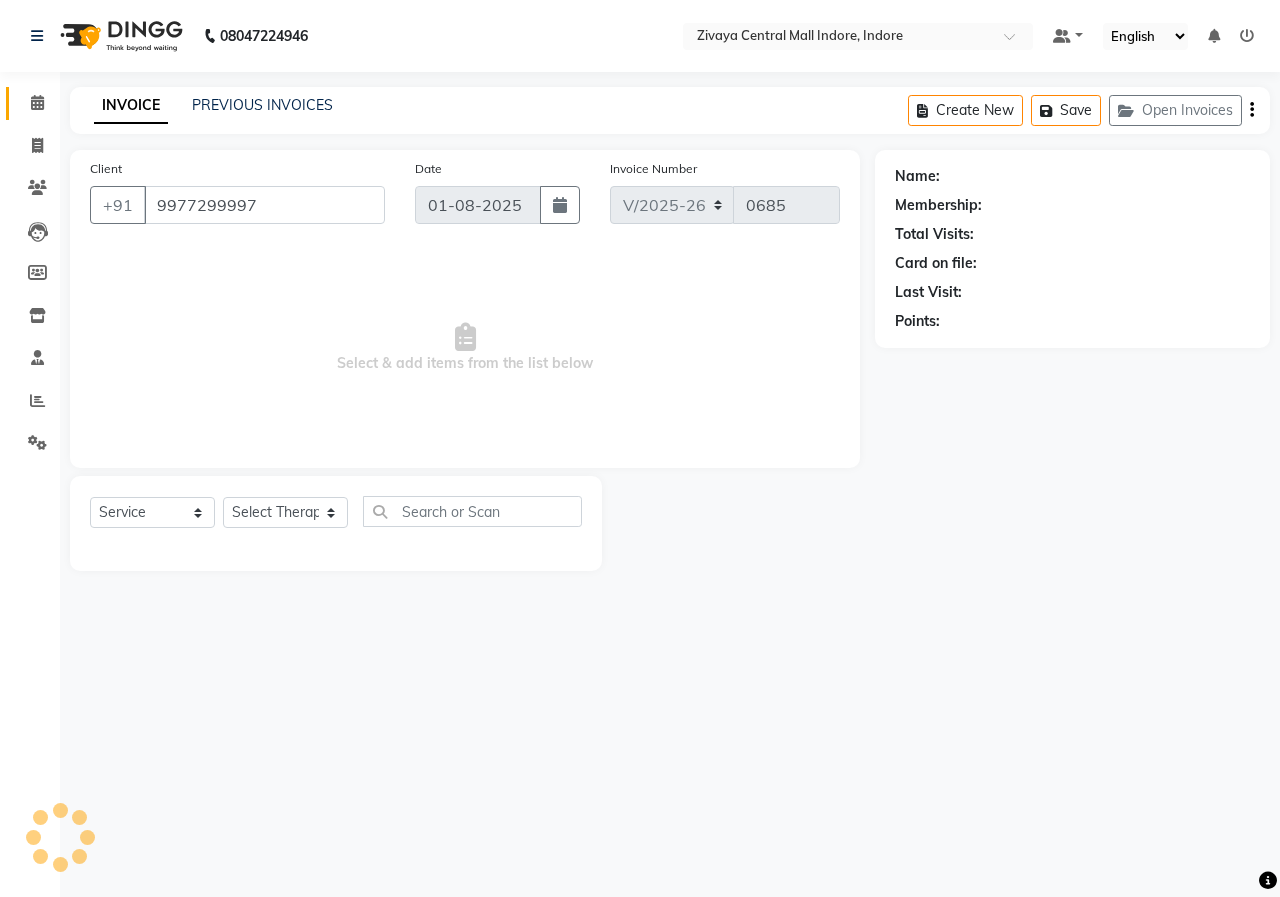 select on "49517" 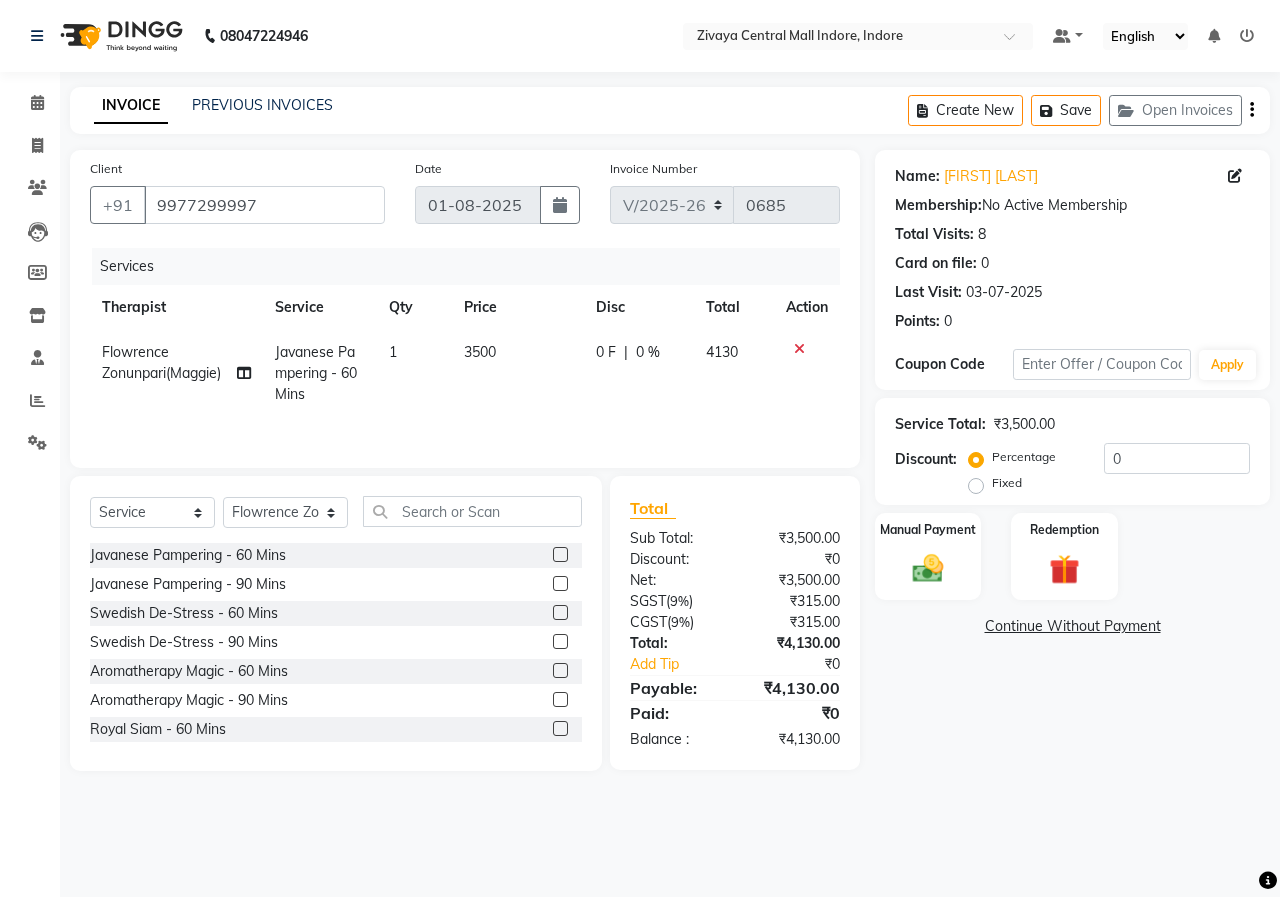 click on "Fixed" 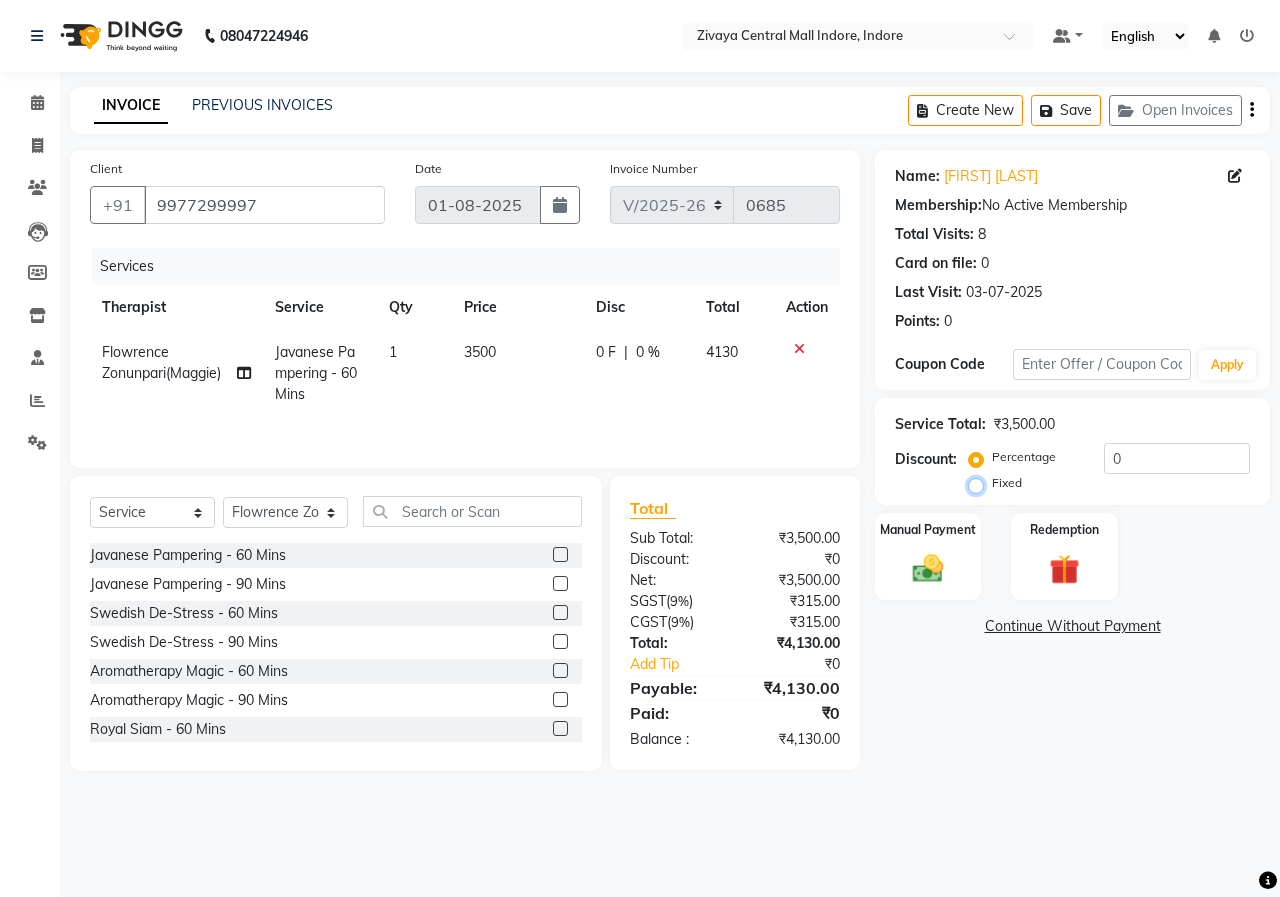click on "Fixed" at bounding box center [980, 483] 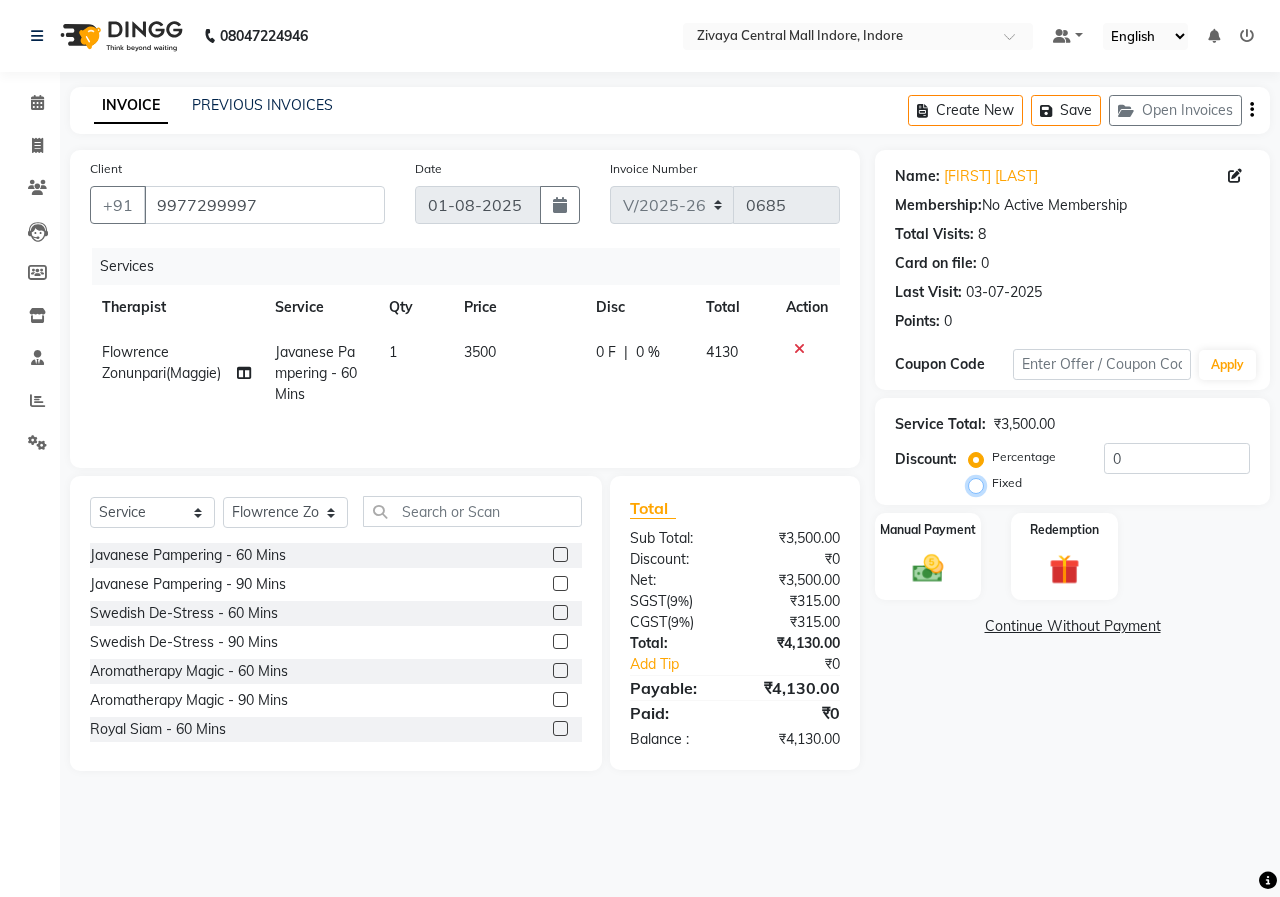 radio on "true" 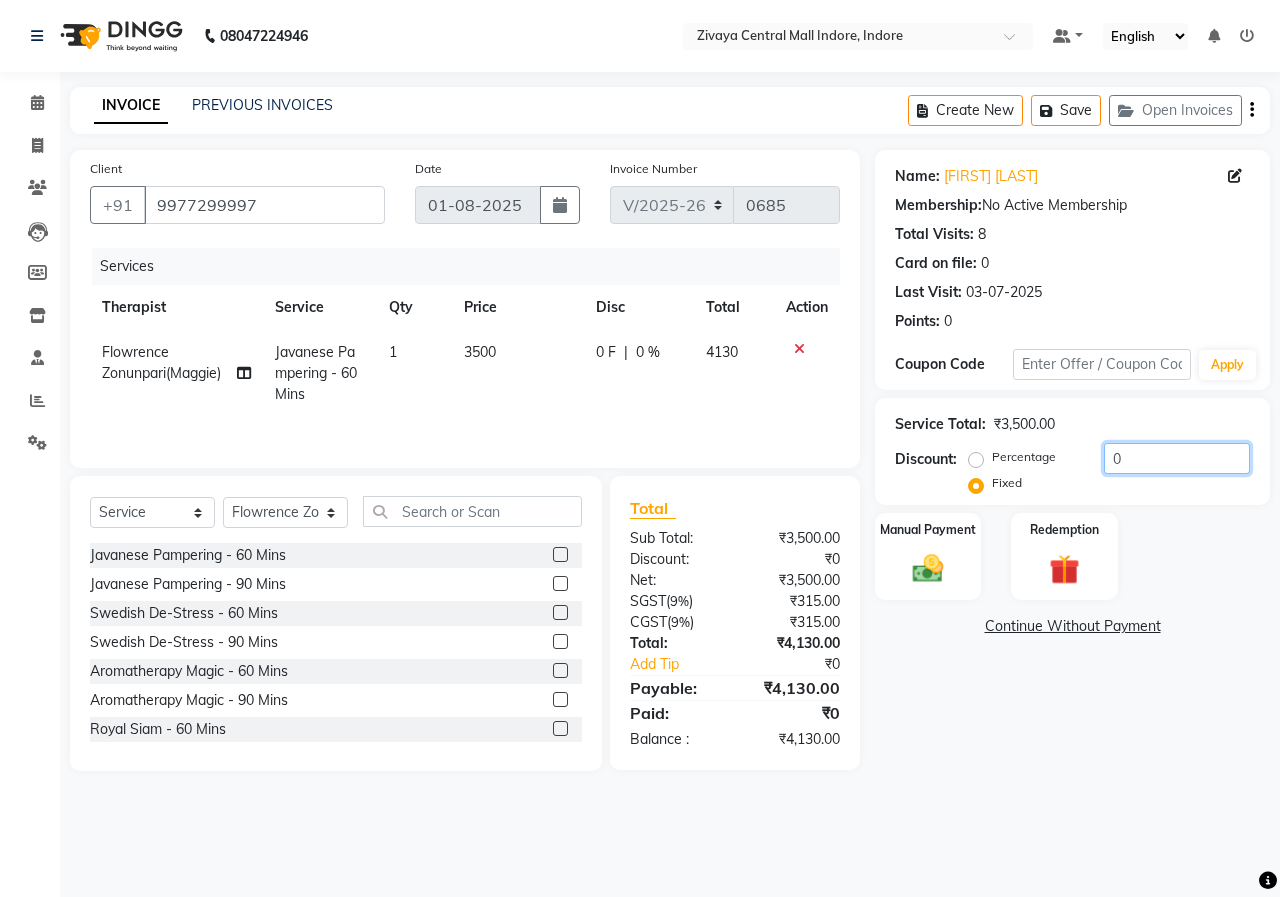 click on "0" 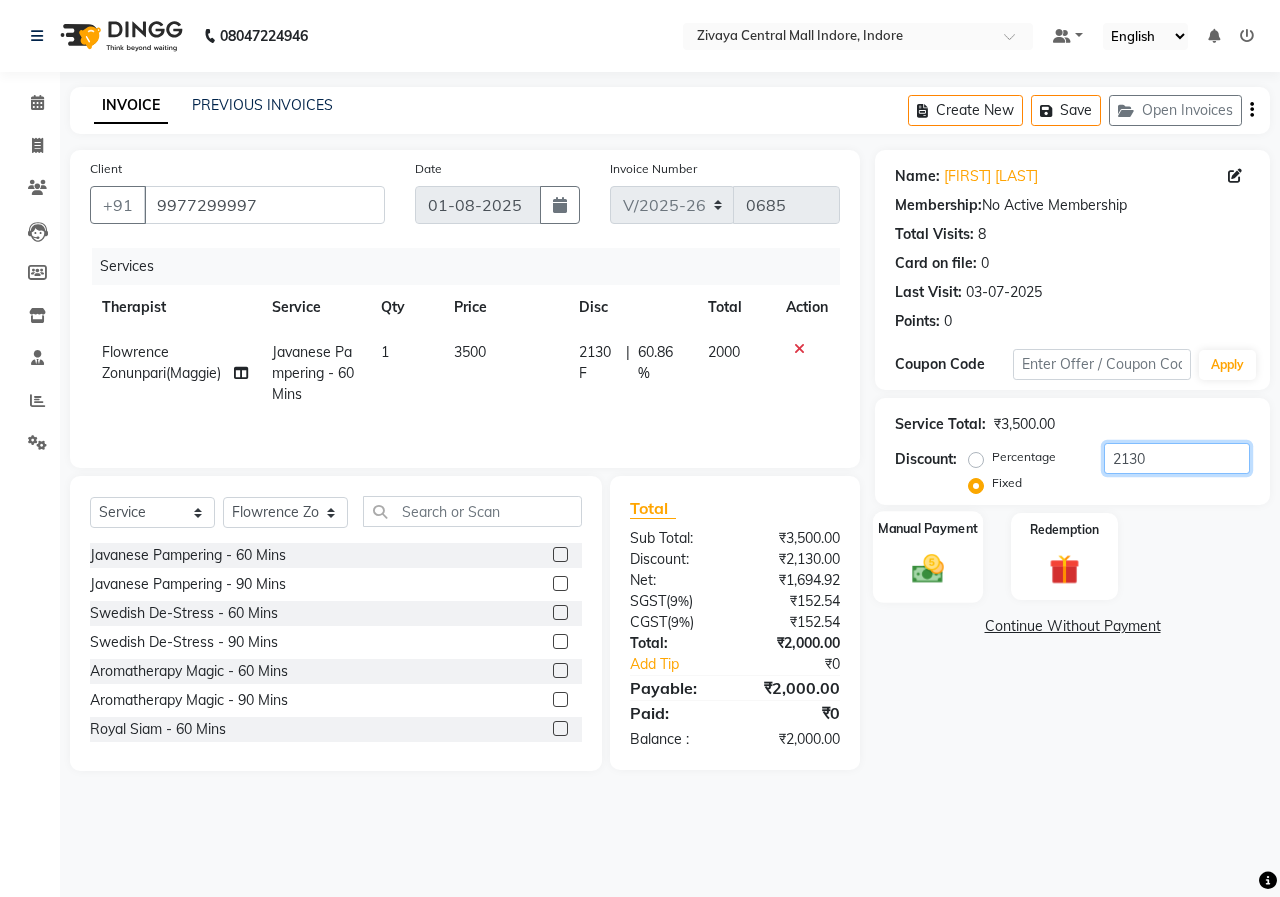 type on "2130" 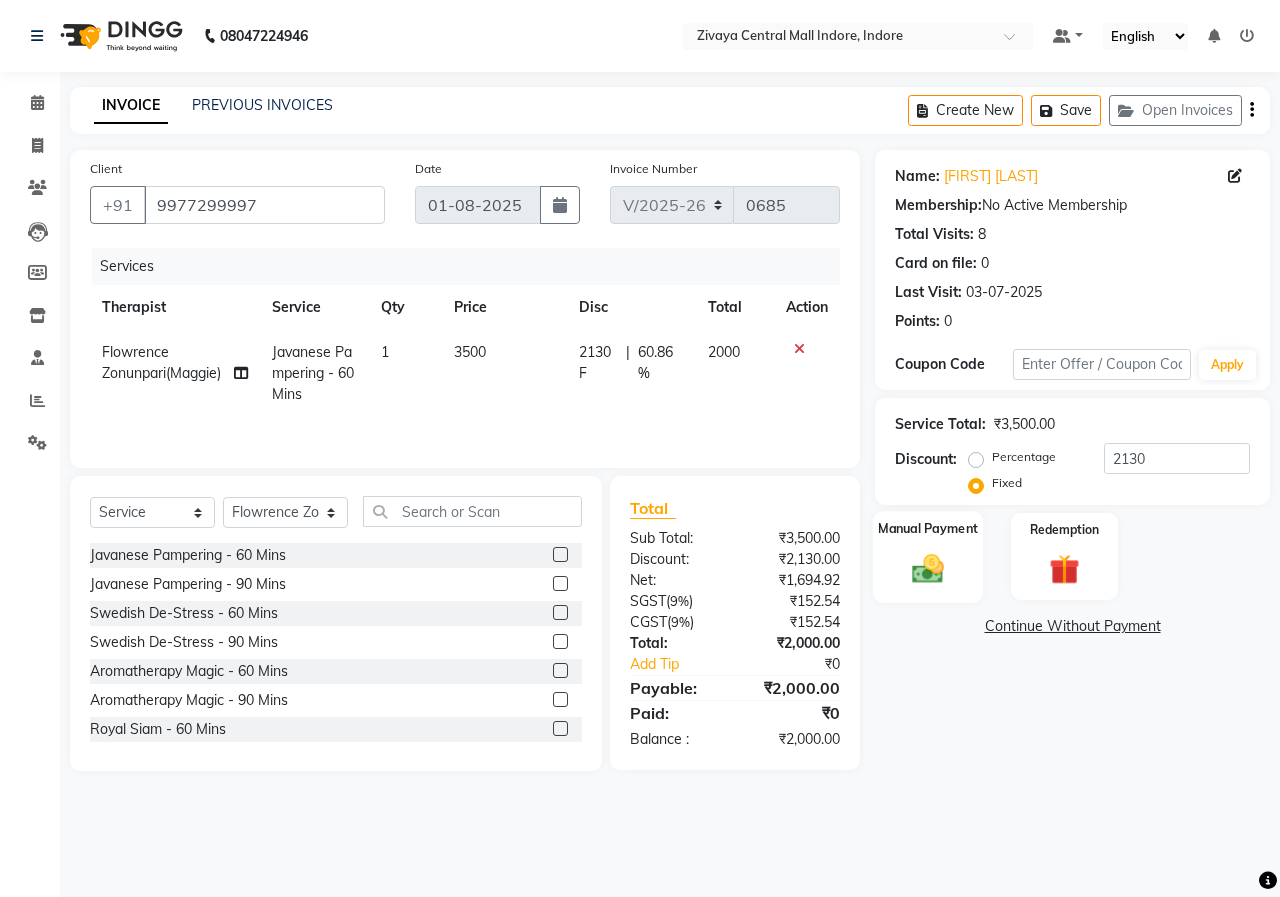 click 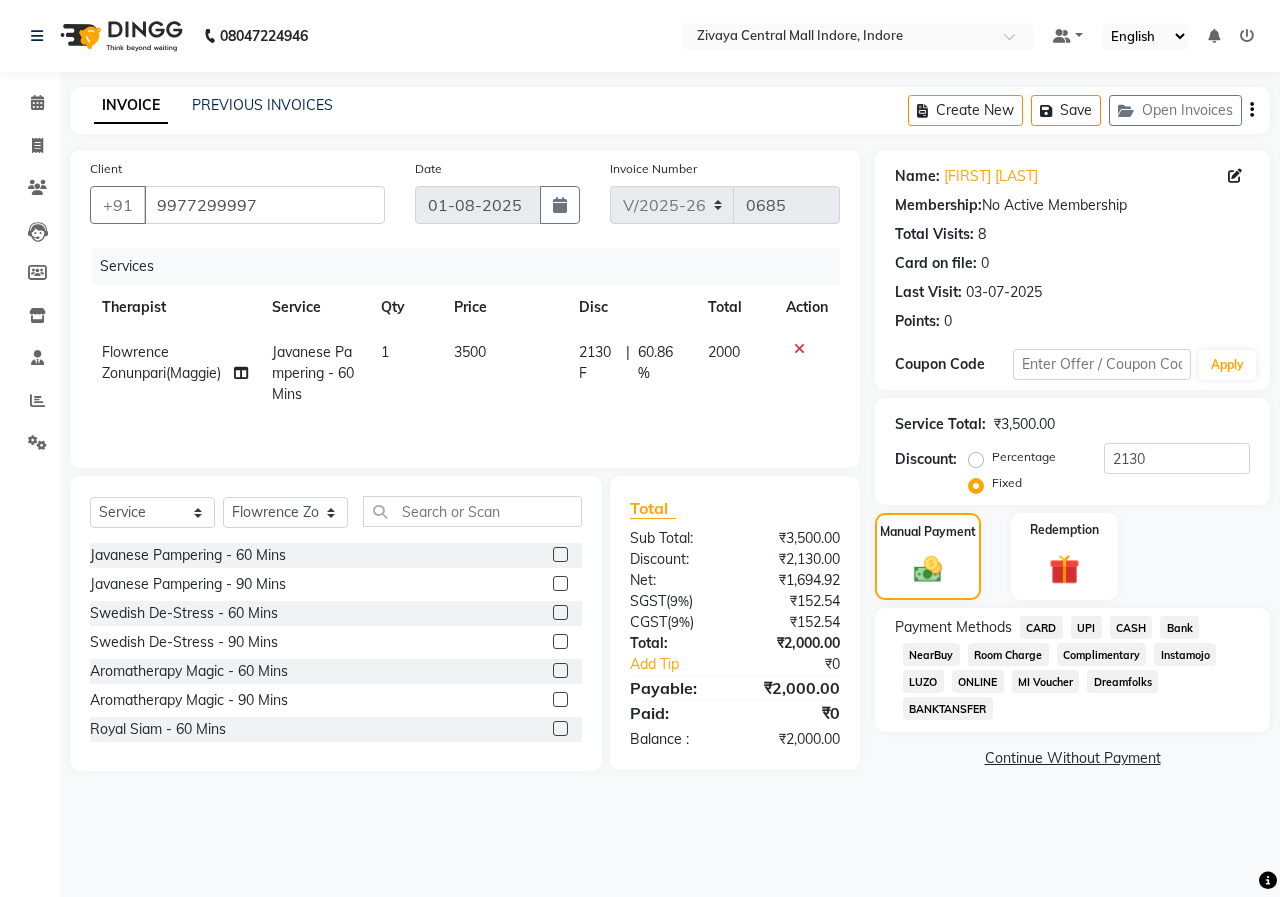 click on "CASH" 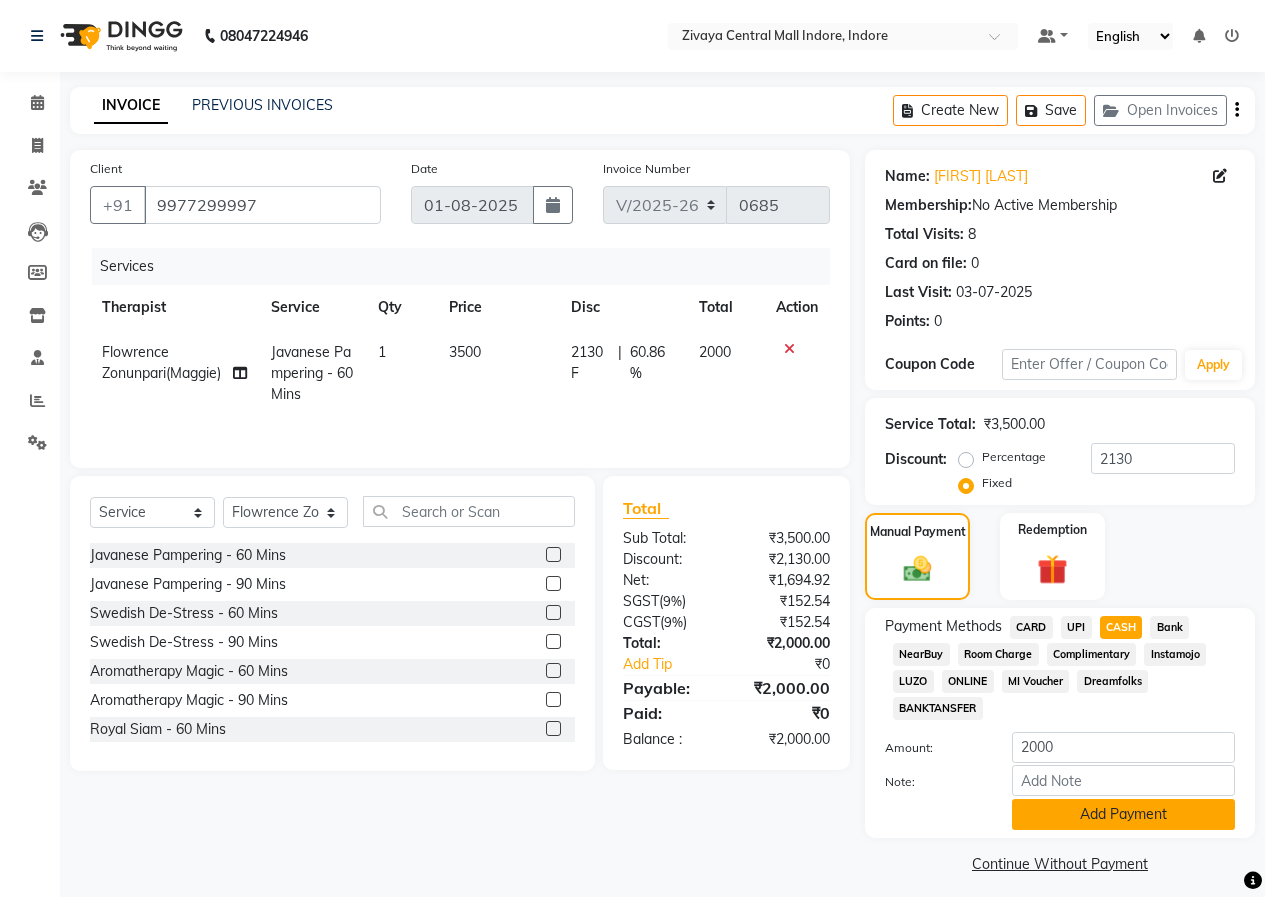 click on "Add Payment" 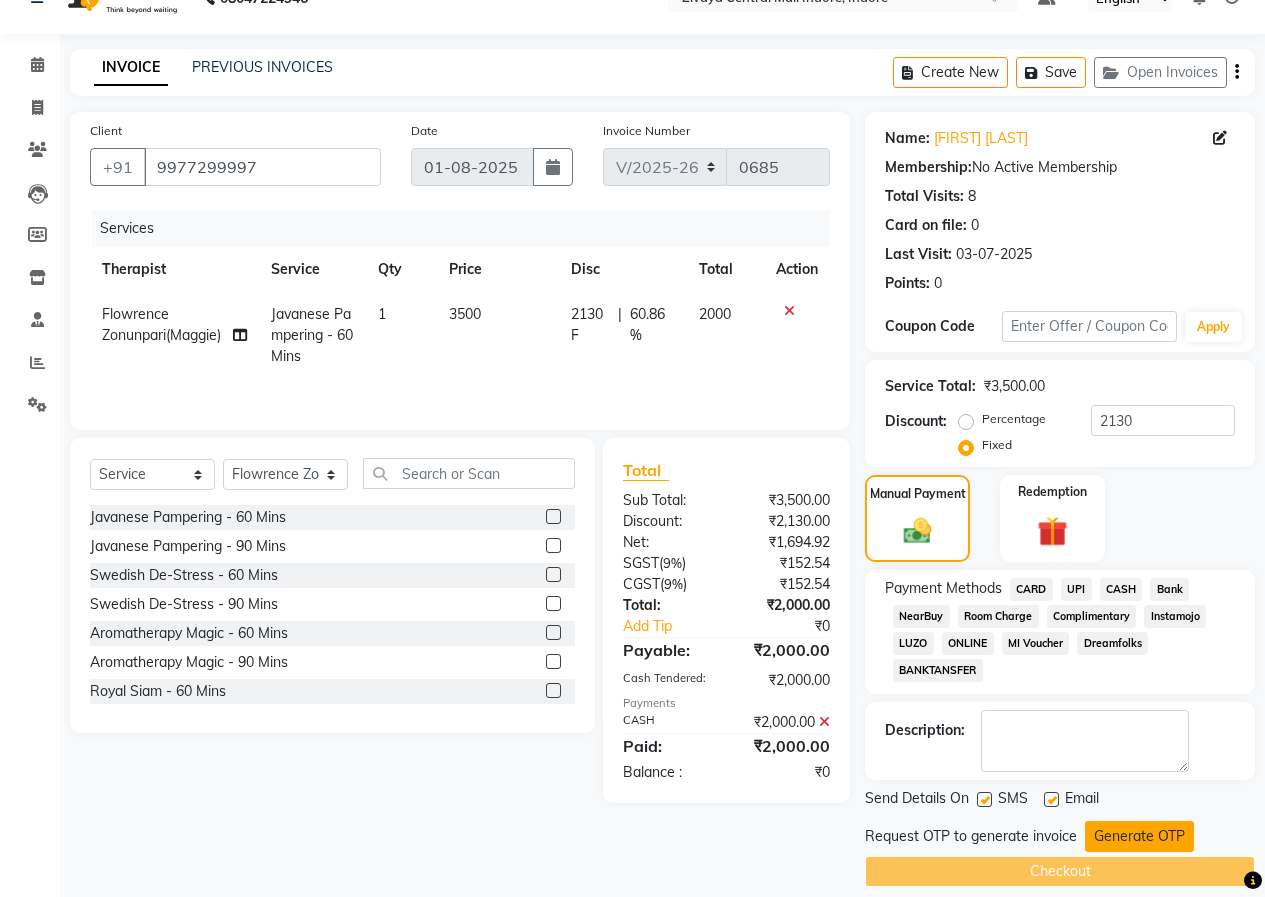 scroll, scrollTop: 58, scrollLeft: 0, axis: vertical 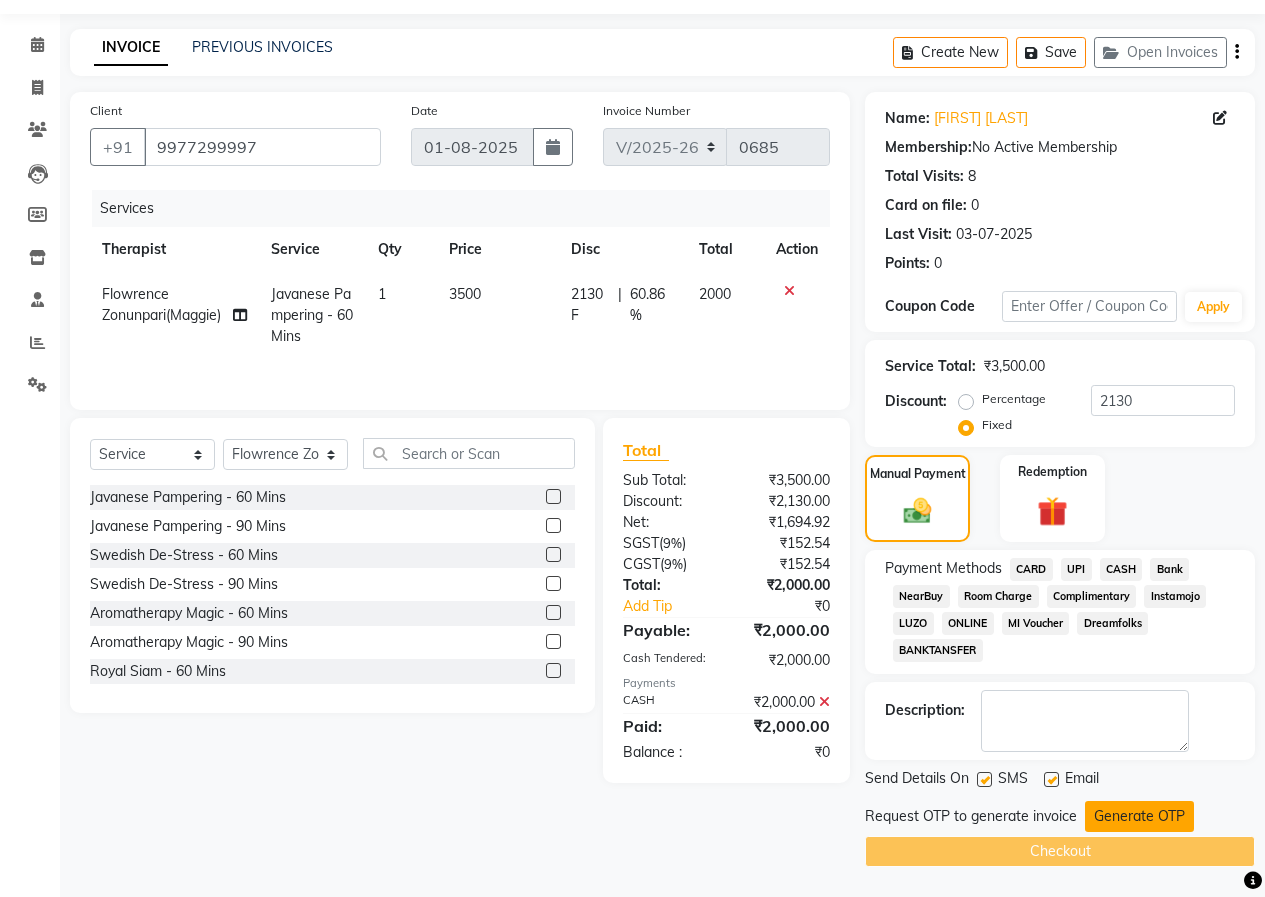 click on "Generate OTP" 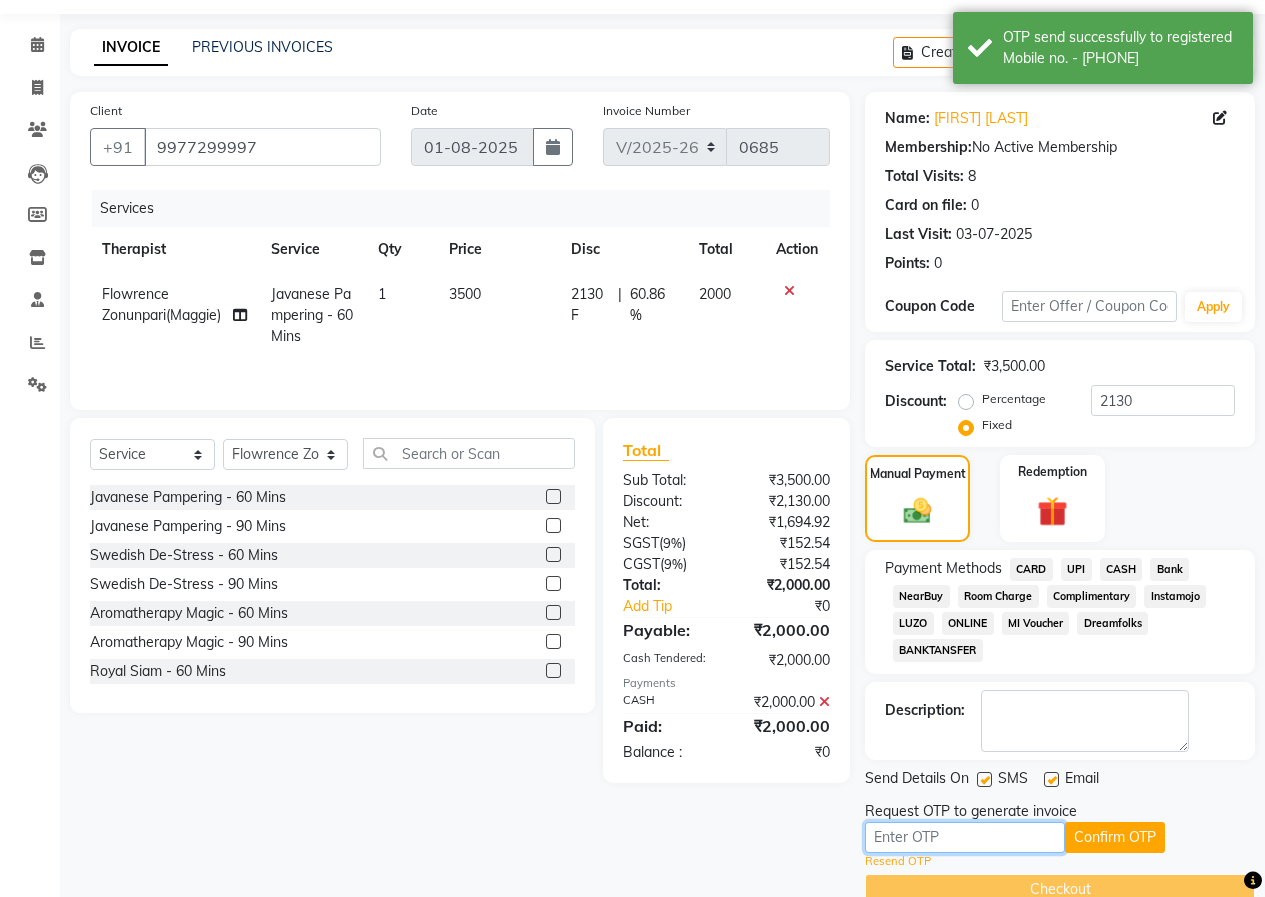 click at bounding box center [965, 837] 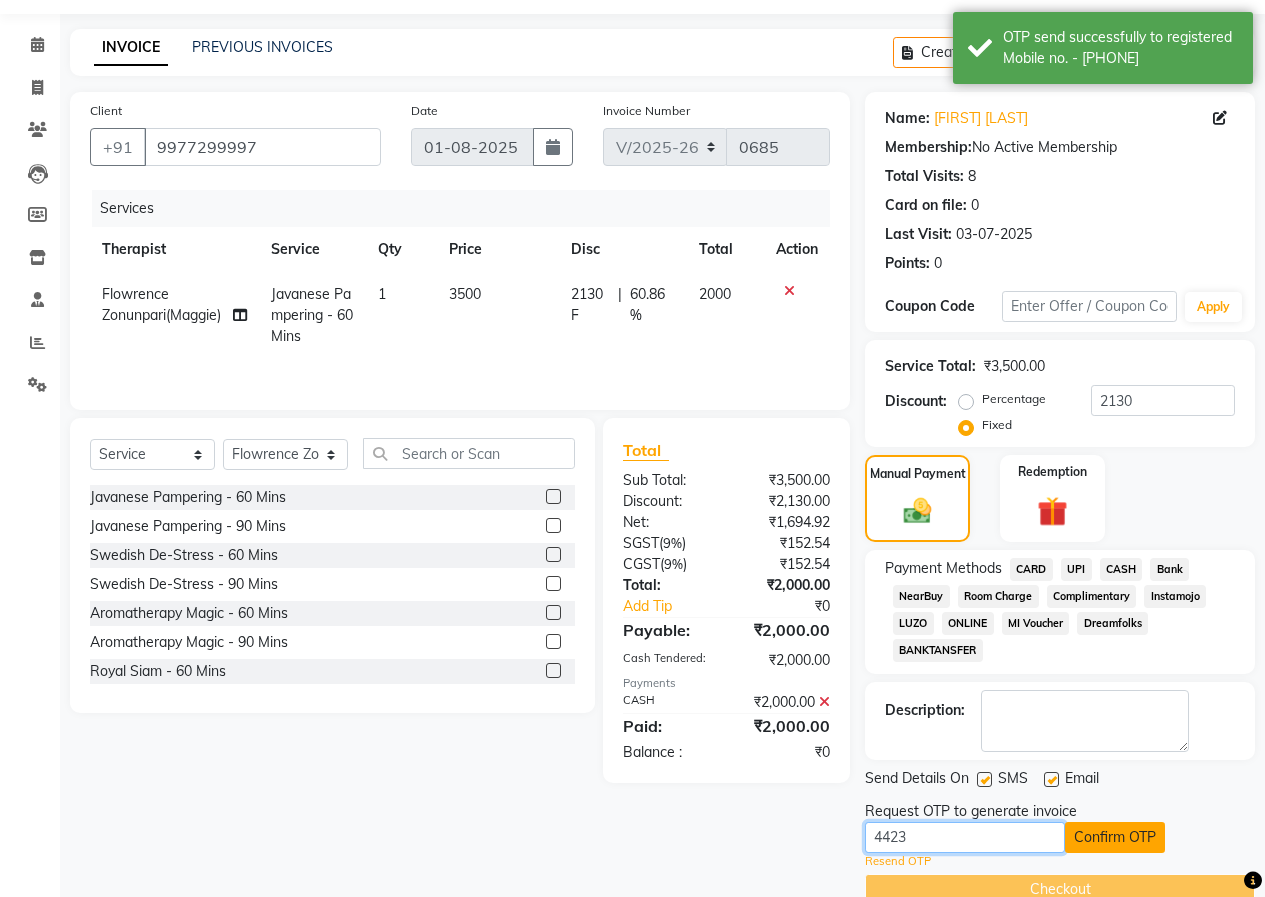type on "4423" 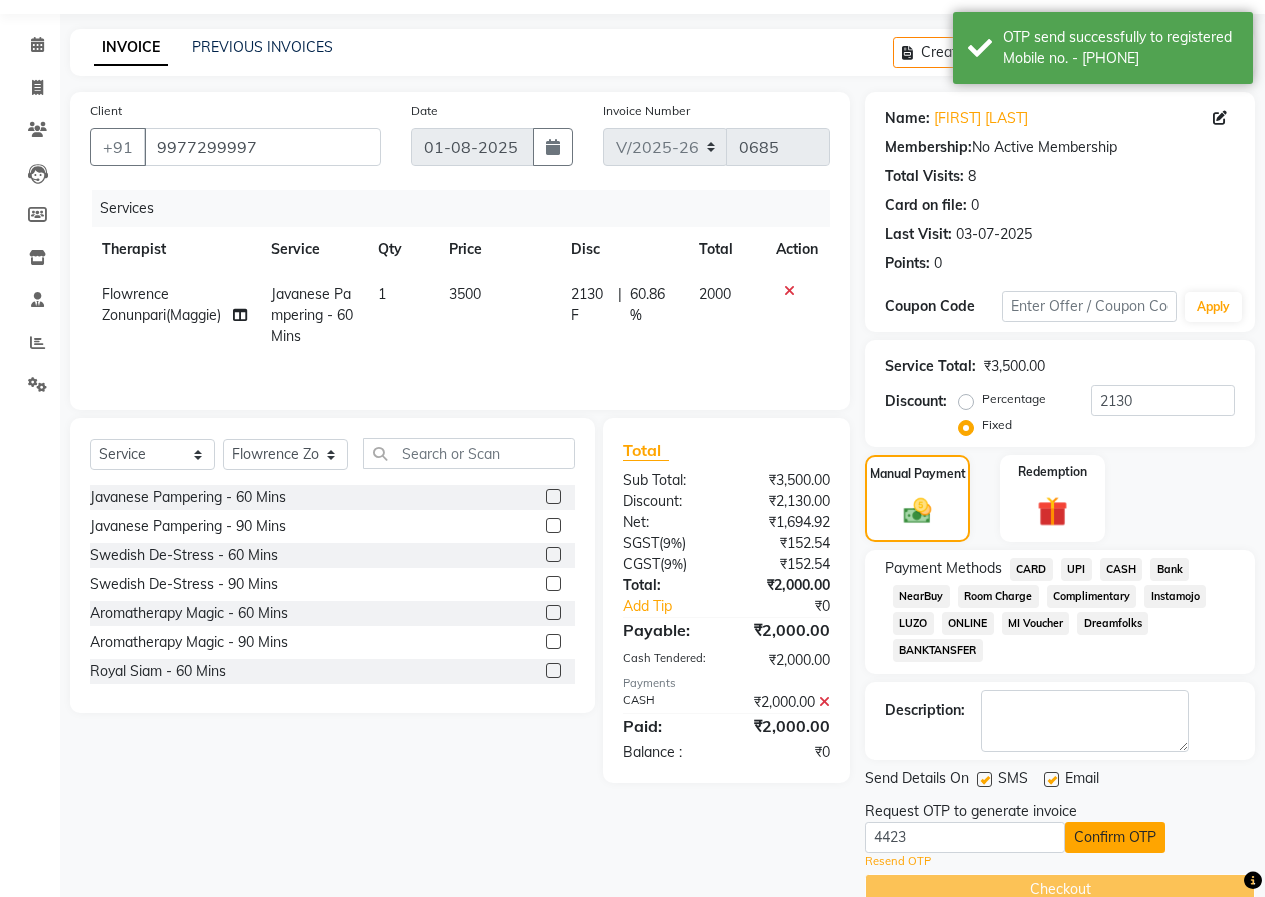click on "Confirm OTP" 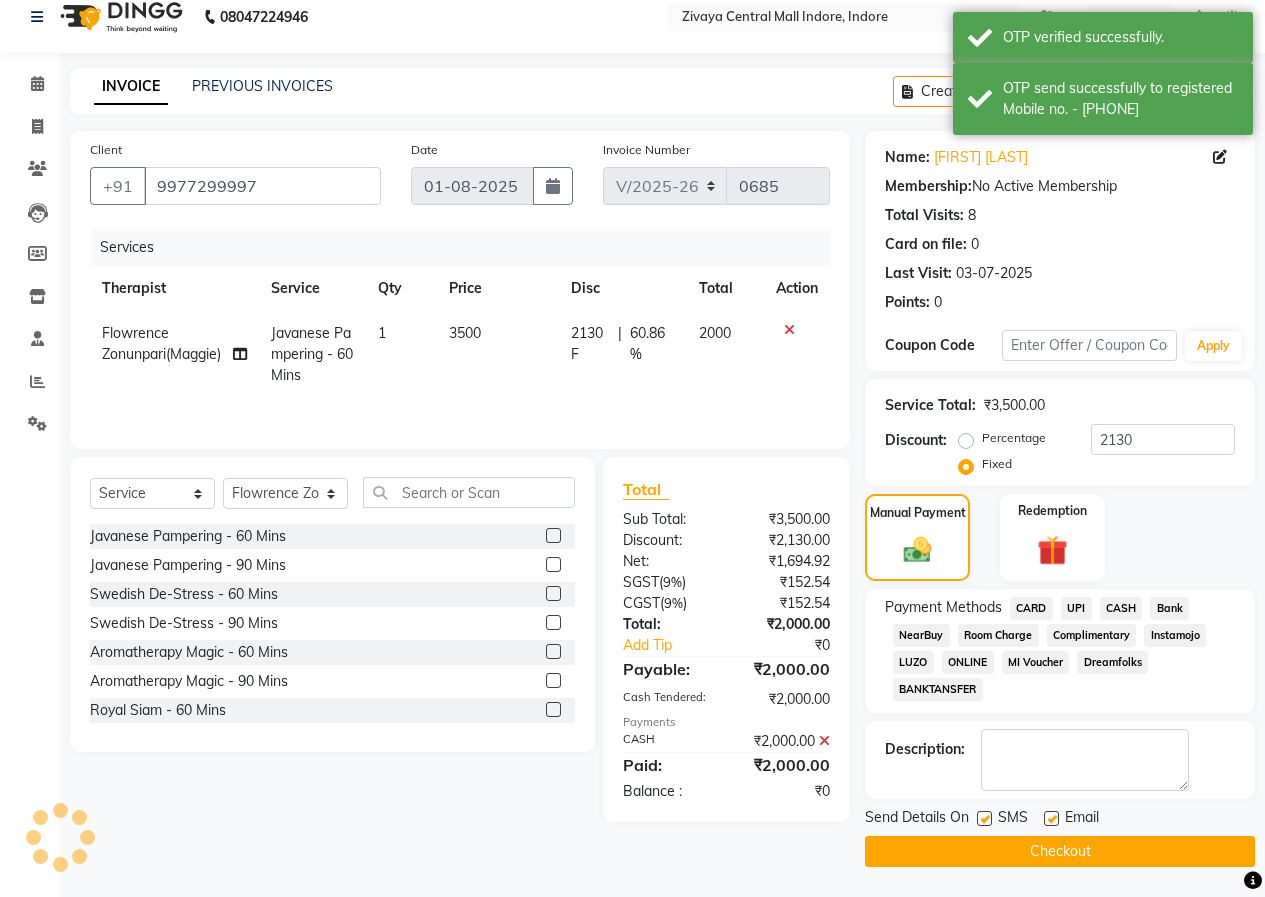 scroll, scrollTop: 19, scrollLeft: 0, axis: vertical 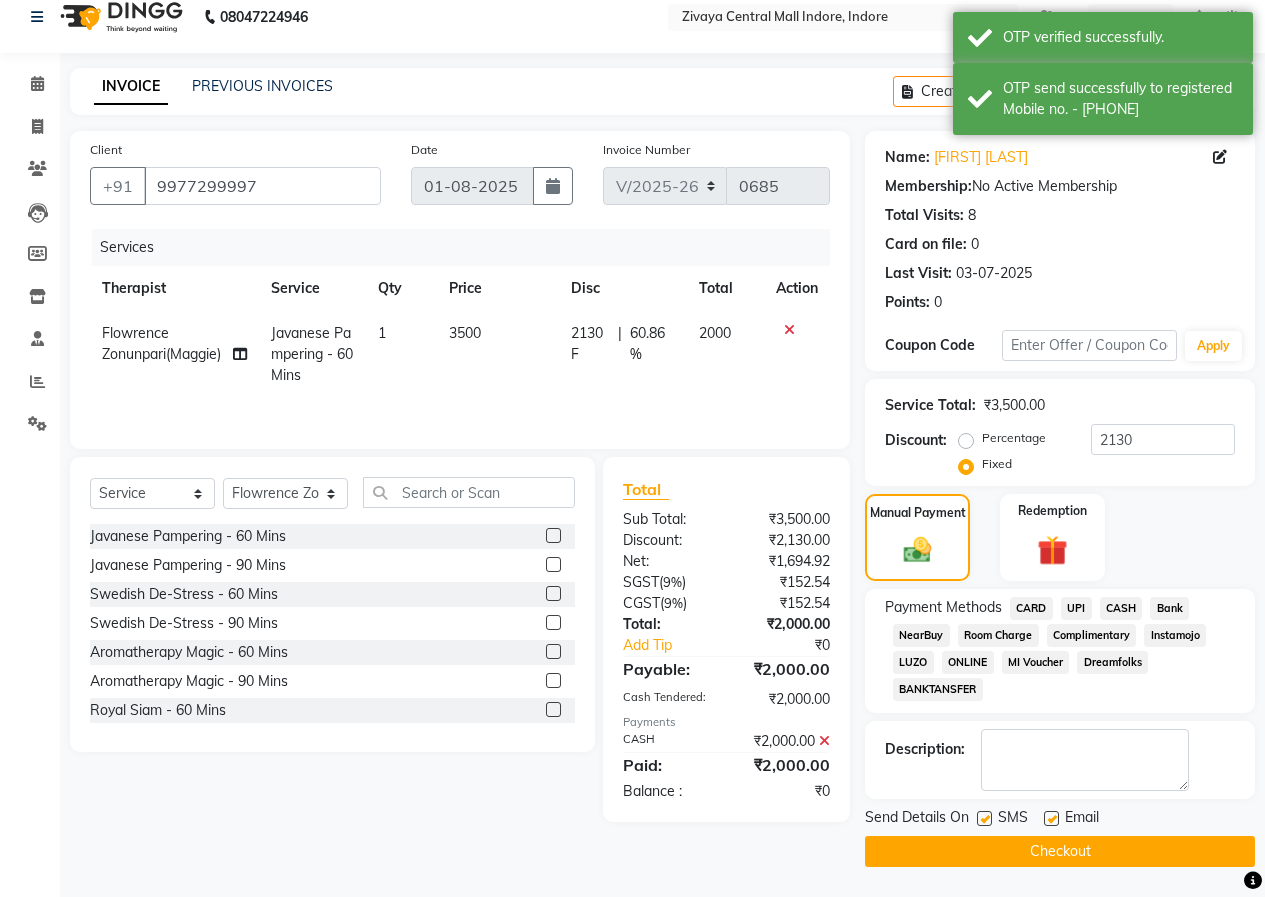 click on "Checkout" 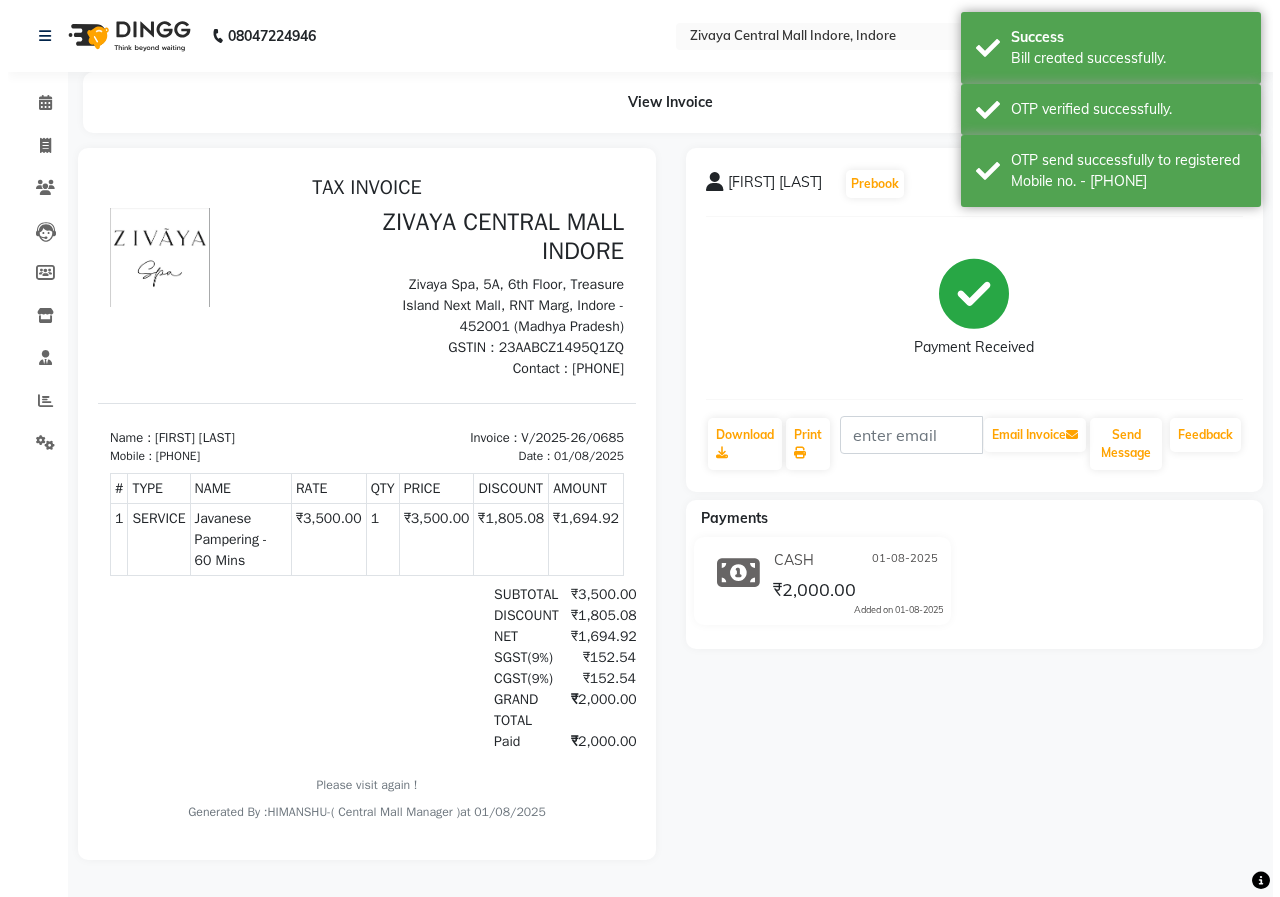 scroll, scrollTop: 0, scrollLeft: 0, axis: both 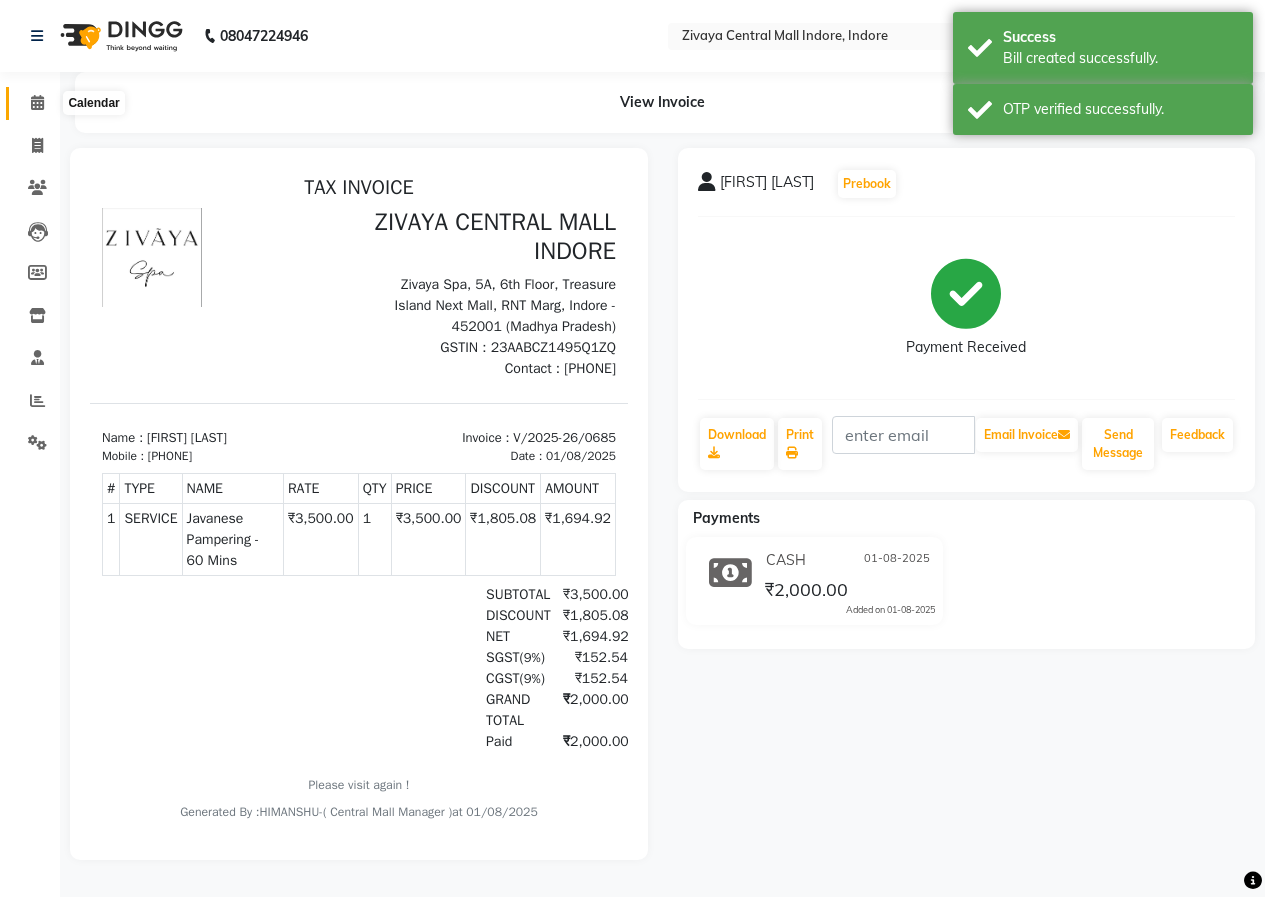 click 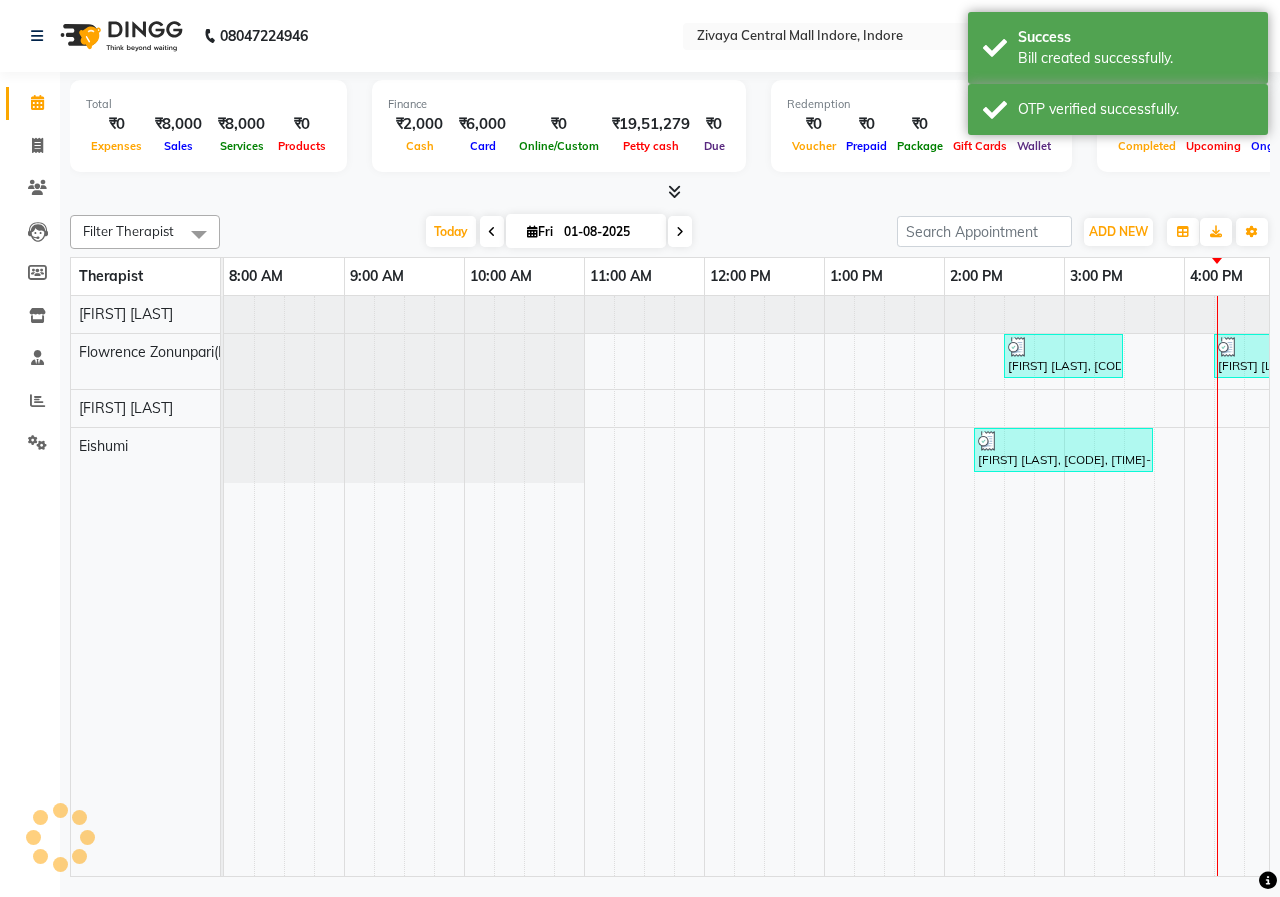 scroll, scrollTop: 0, scrollLeft: 0, axis: both 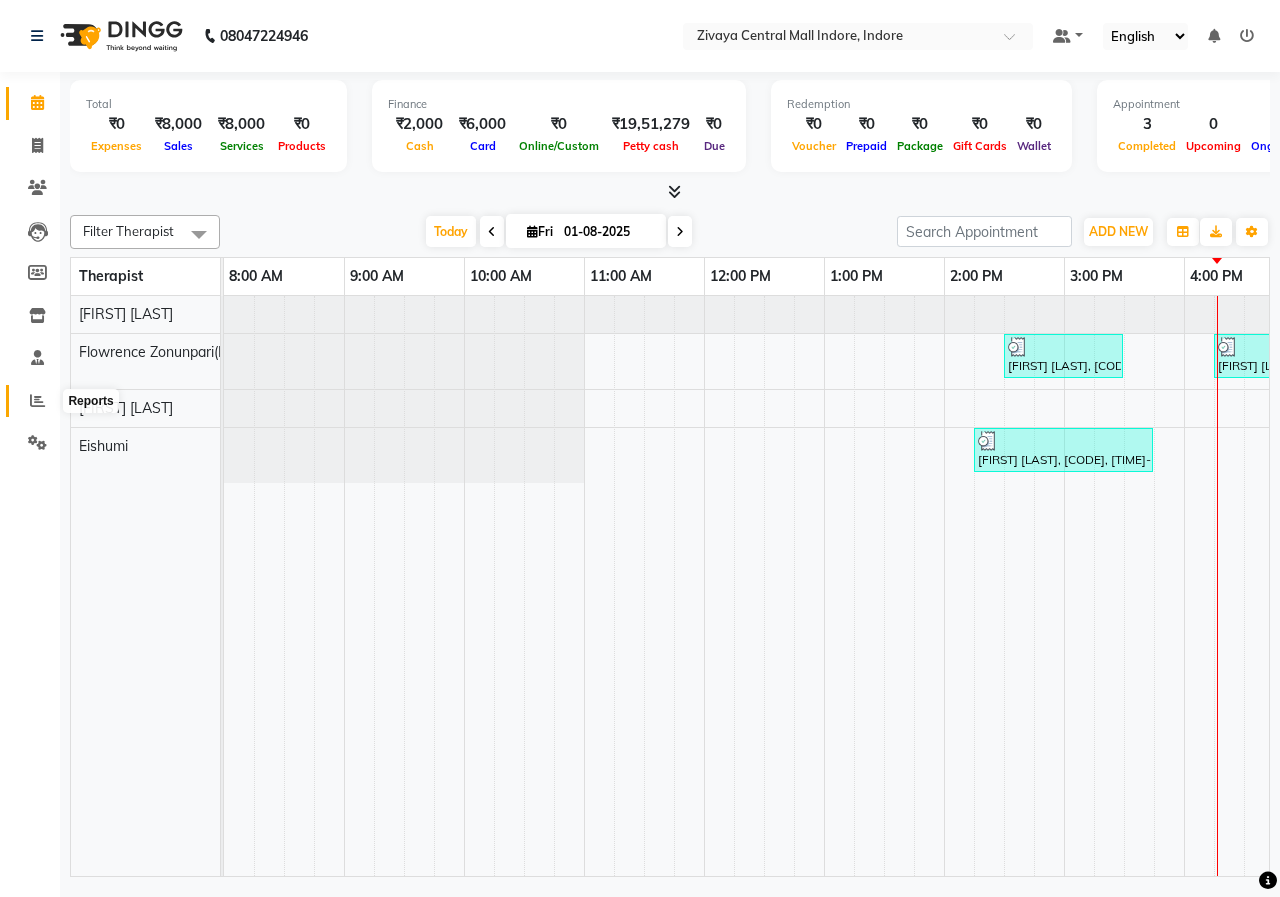click 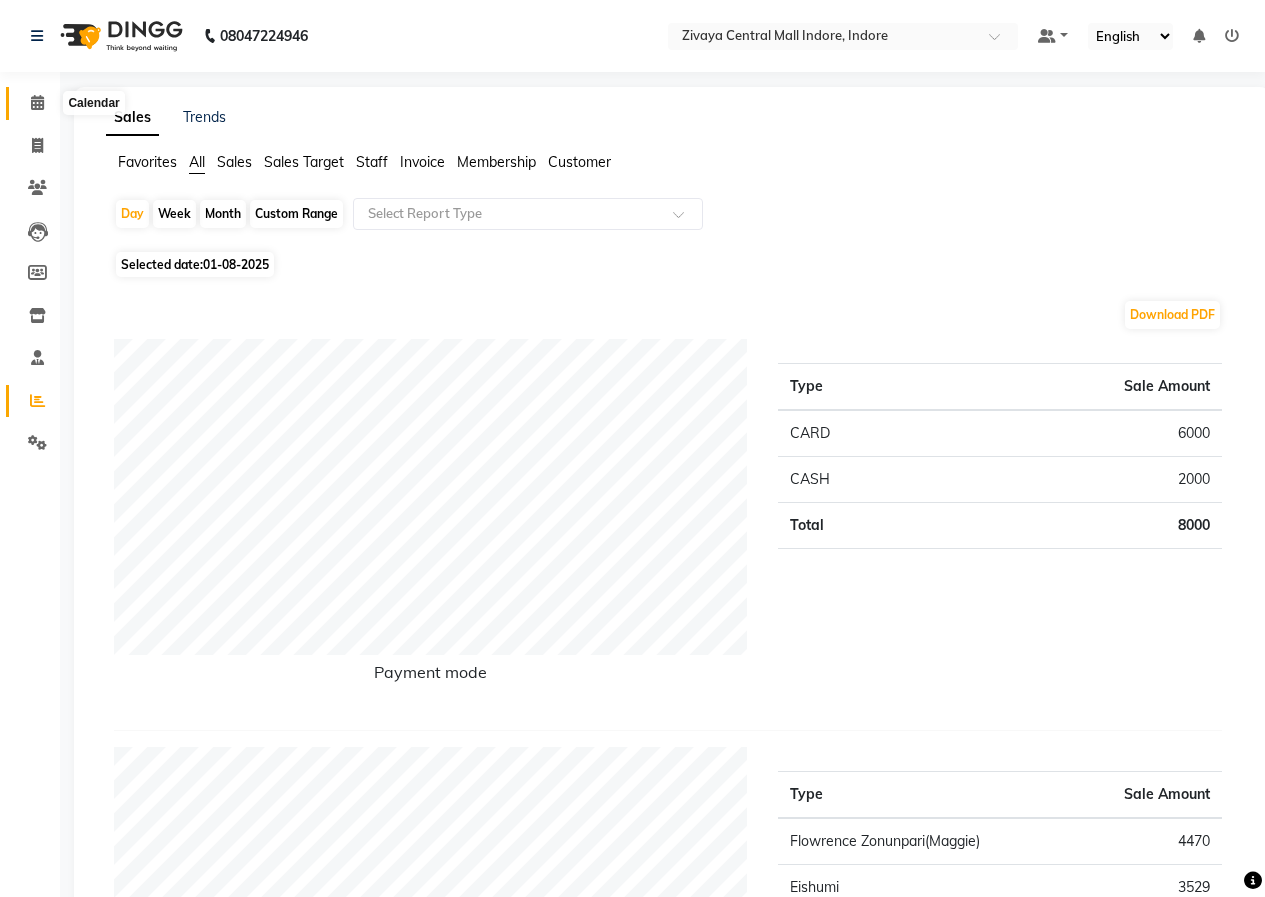 click 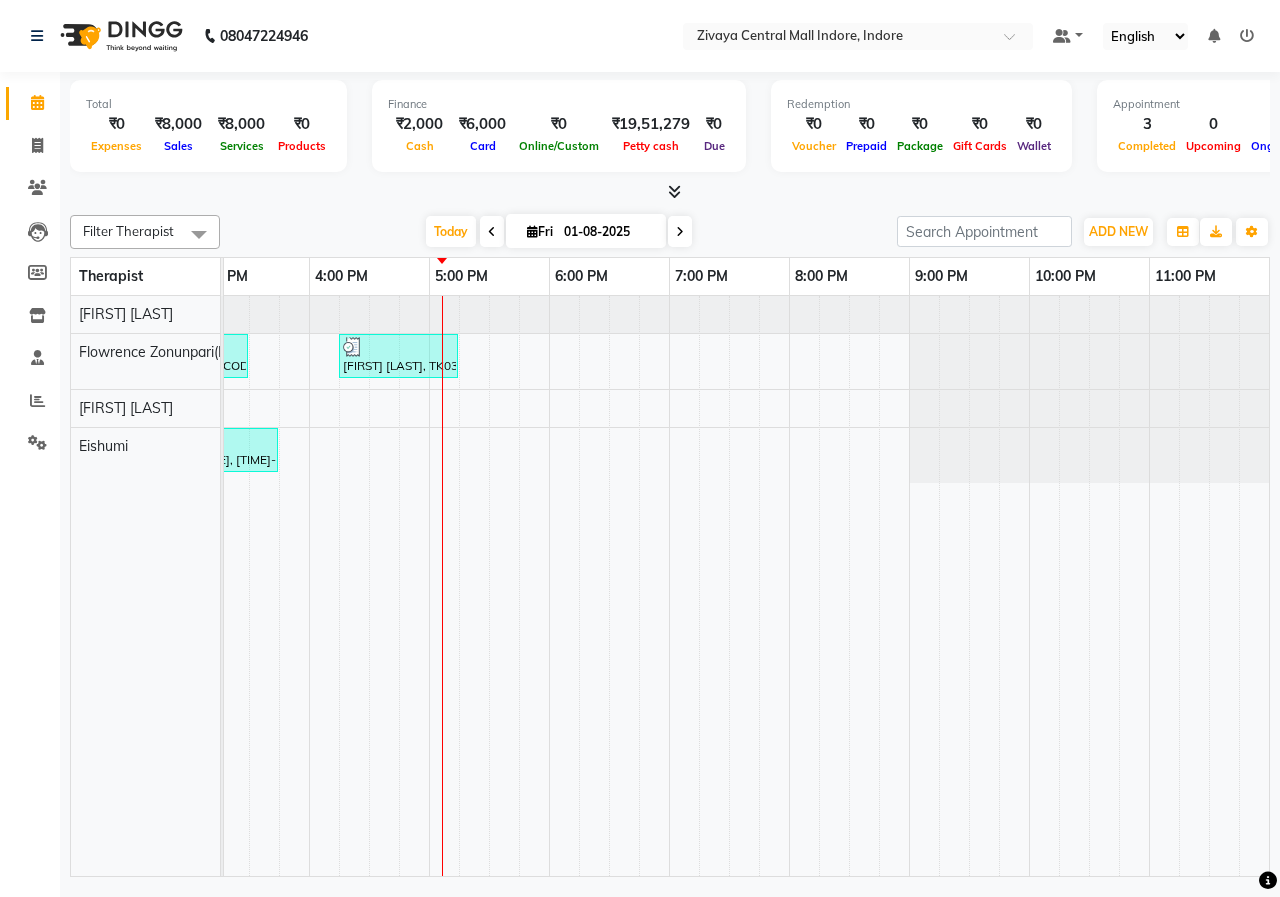 scroll, scrollTop: 0, scrollLeft: 786, axis: horizontal 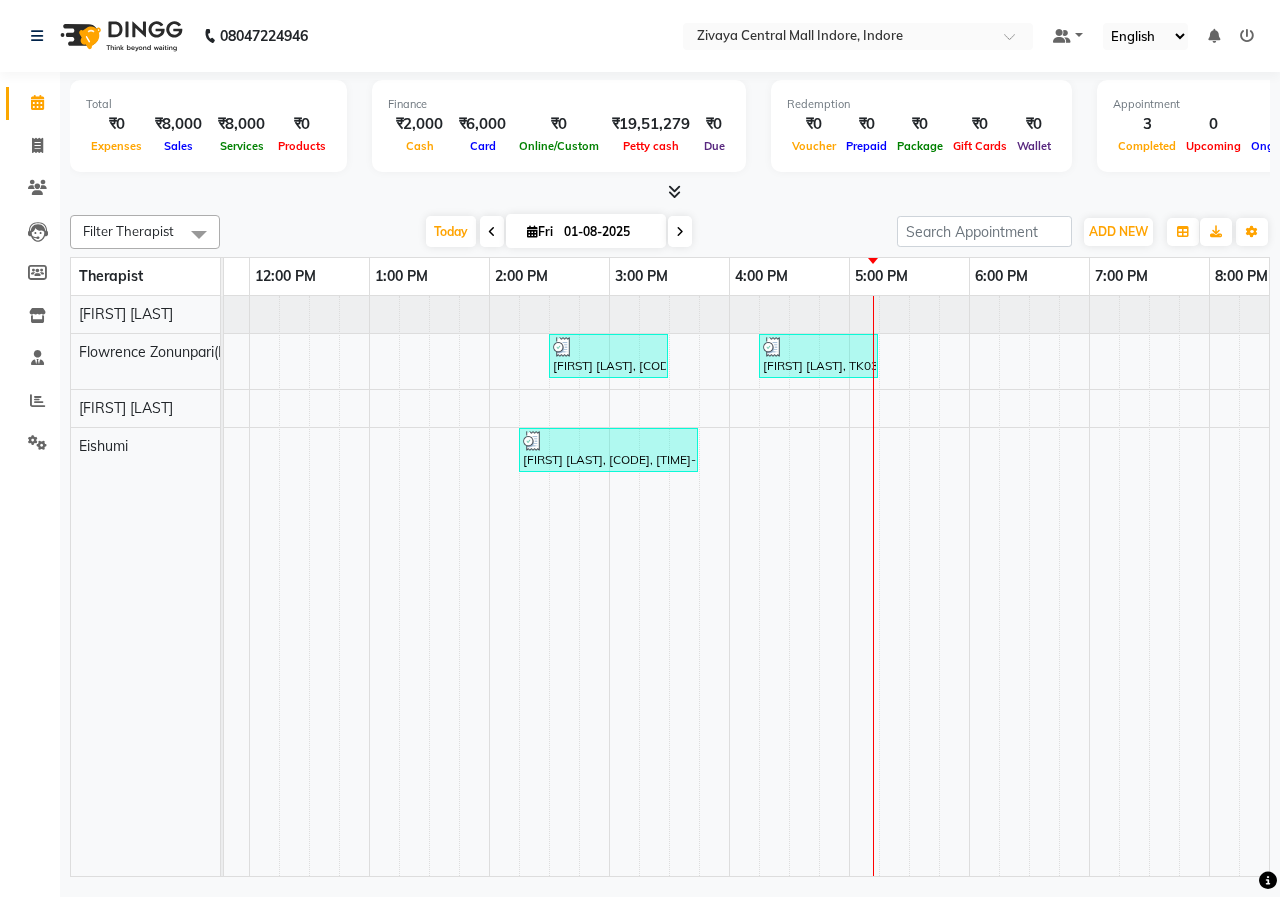 click on "[FIRST] [LAST], TK02, 02:30 PM-03:30 PM, Swedish De-Stress - 60 Mins     [FIRST] [LAST], TK03, 04:15 PM-05:15 PM, Javanese Pampering - 60 Mins     [FIRST] [LAST], TK02, 02:15 PM-03:45 PM, Javanese Pampering - 90 Mins" at bounding box center (729, 586) 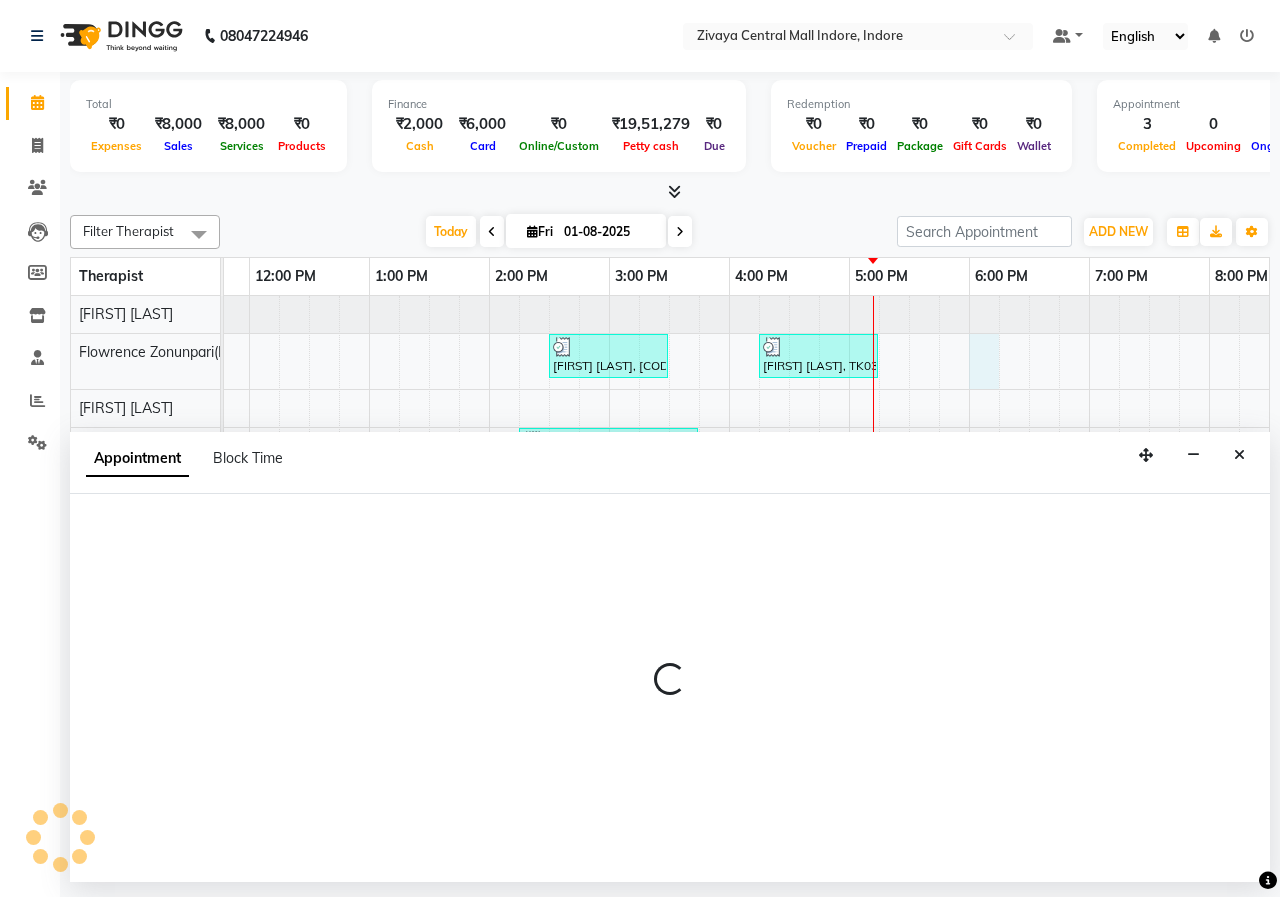select on "49517" 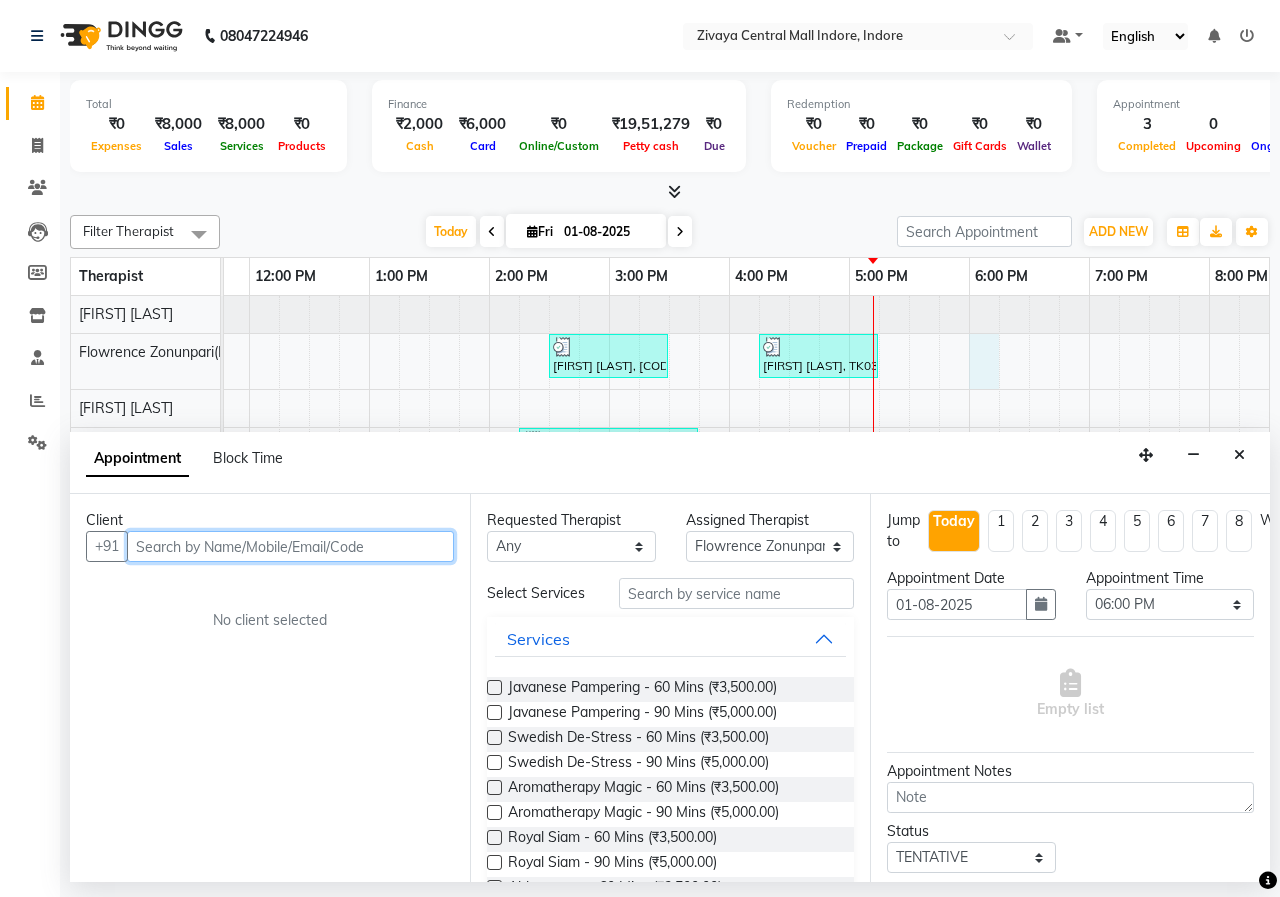 click at bounding box center (290, 546) 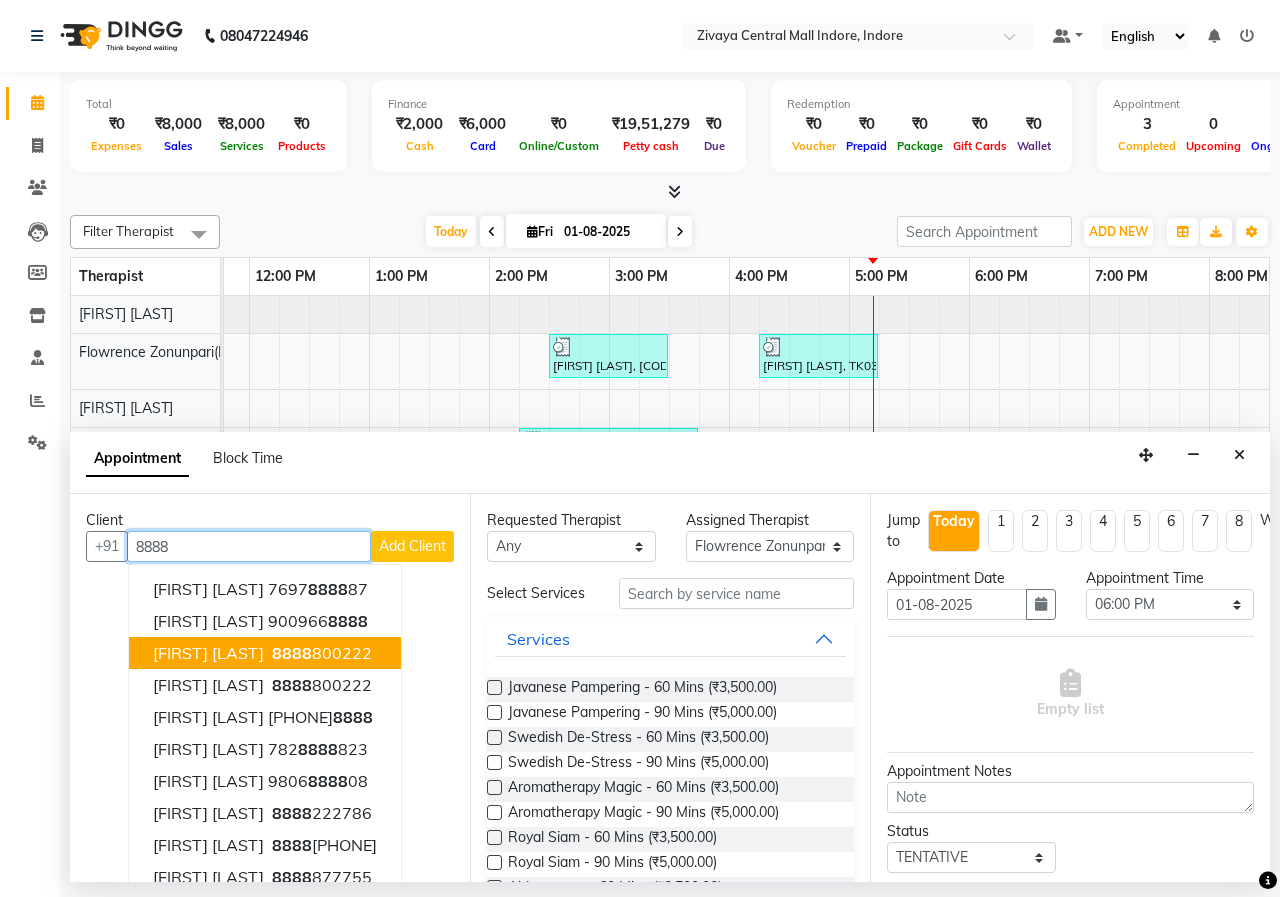 click on "[PHONE]" at bounding box center (320, 653) 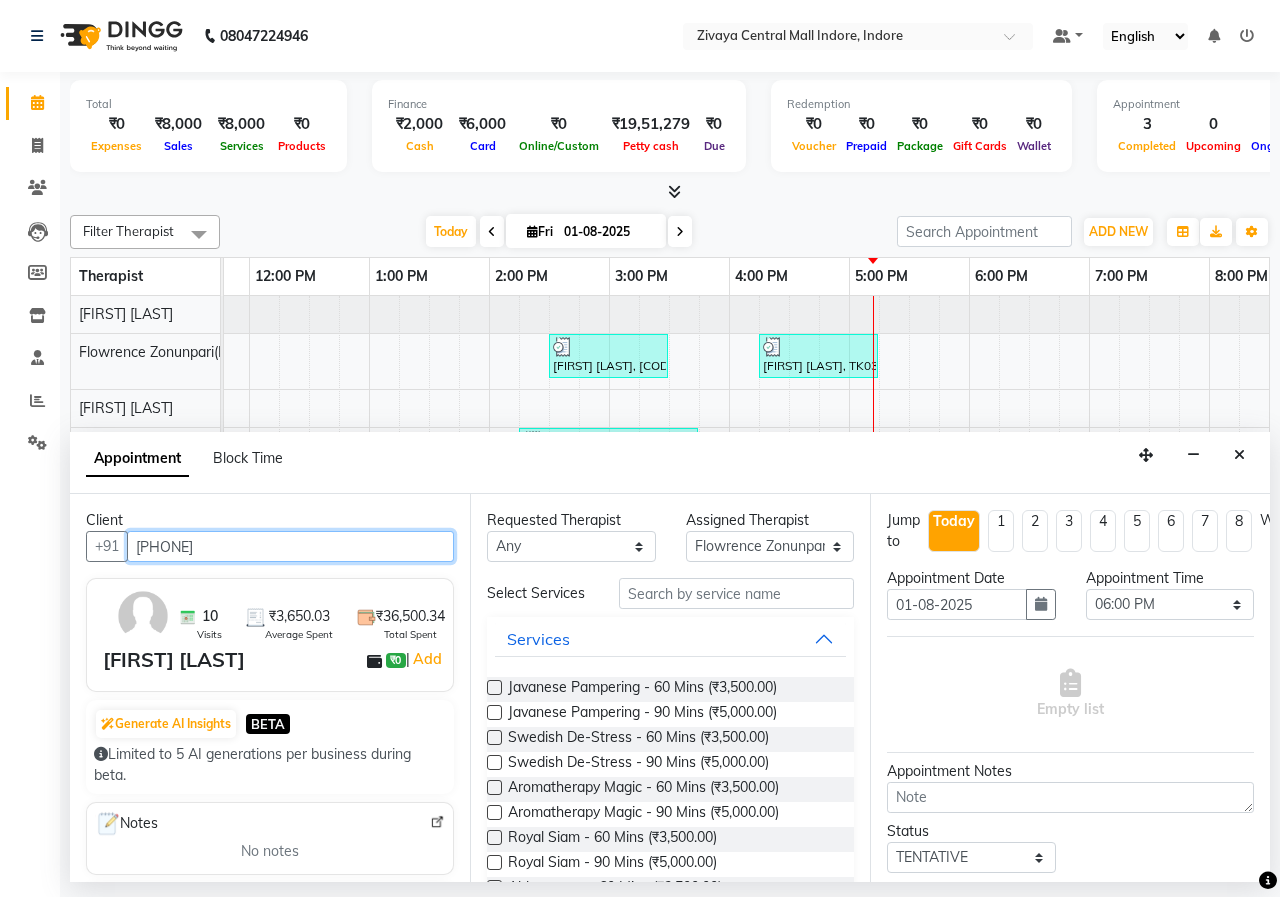 type on "[PHONE]" 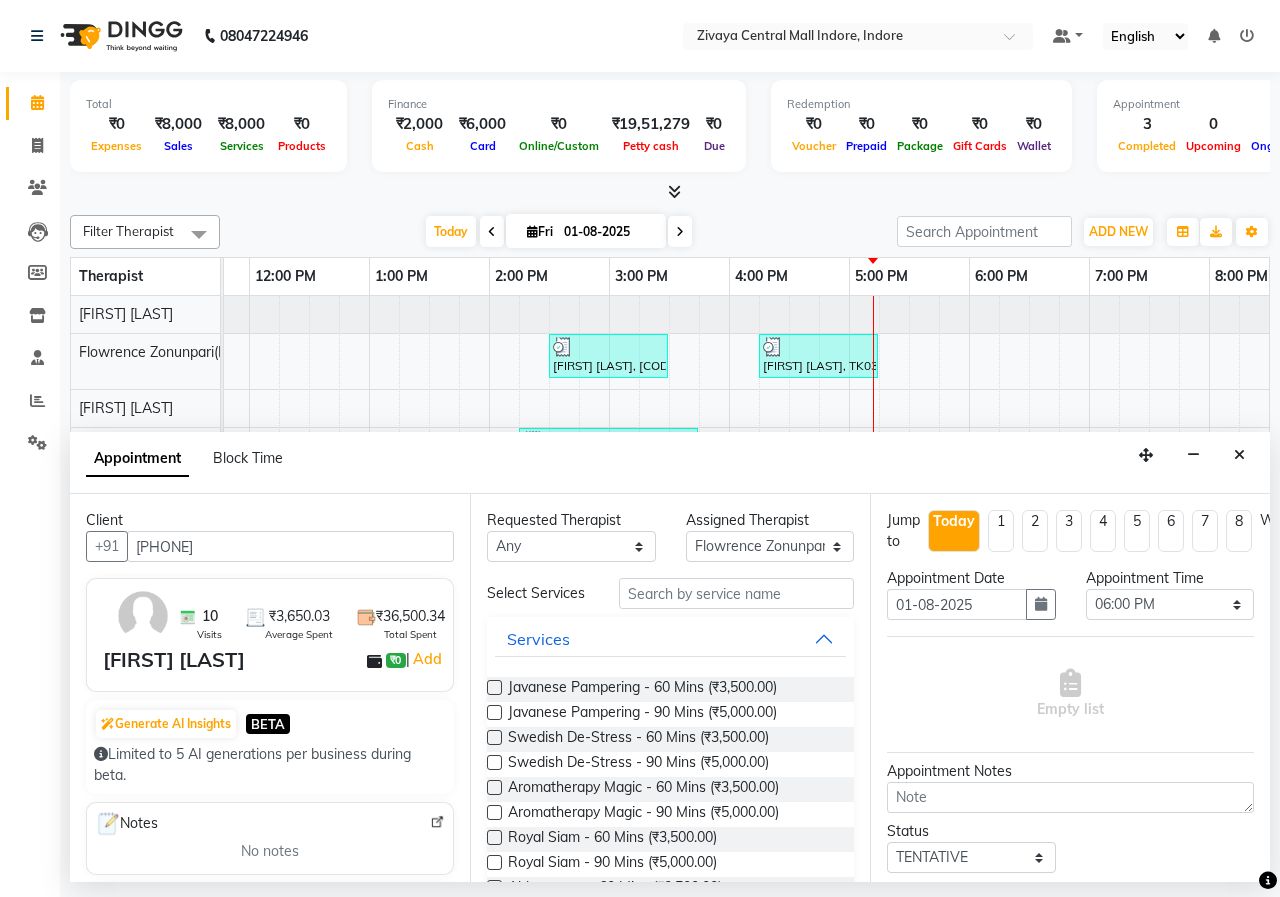 click at bounding box center [494, 687] 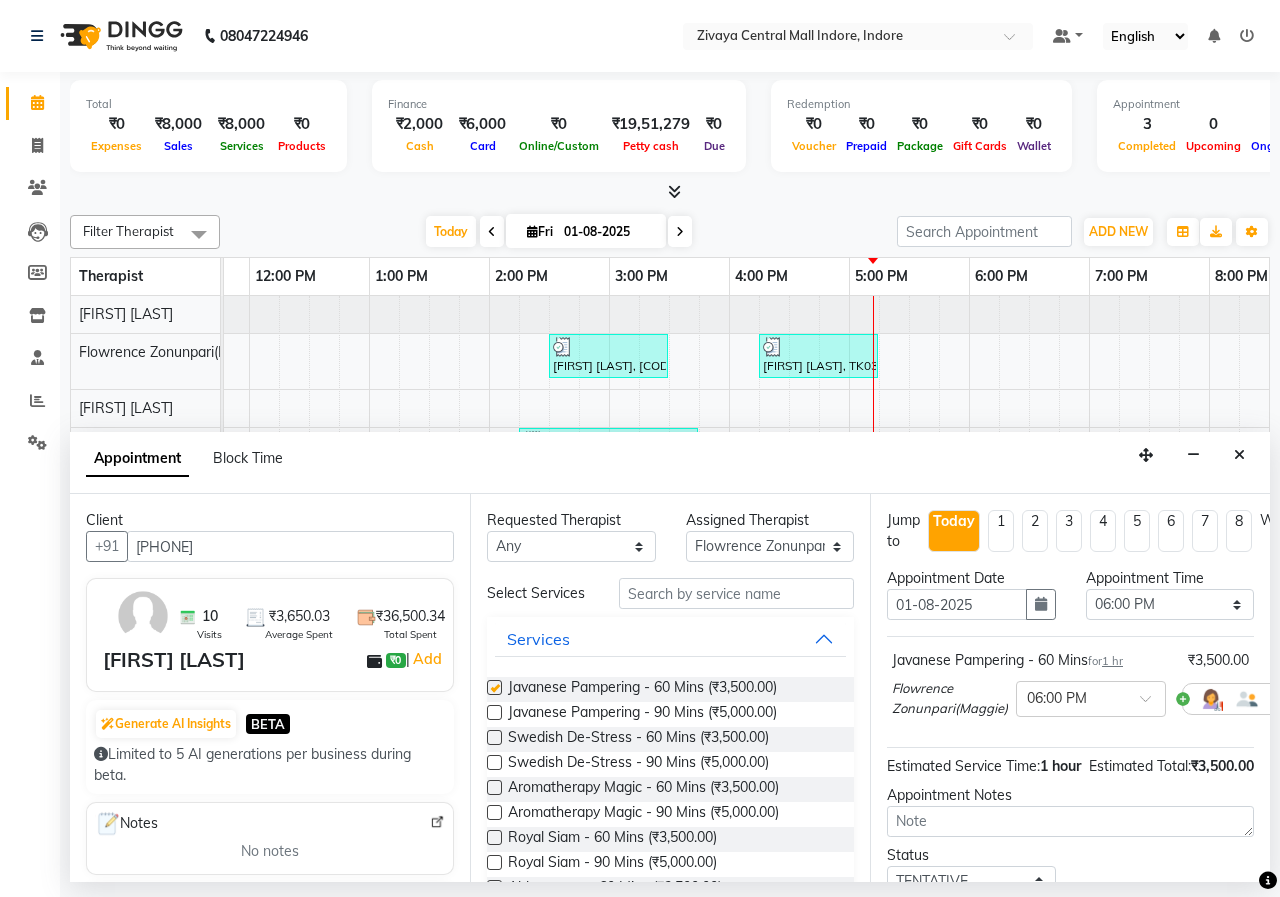 checkbox on "false" 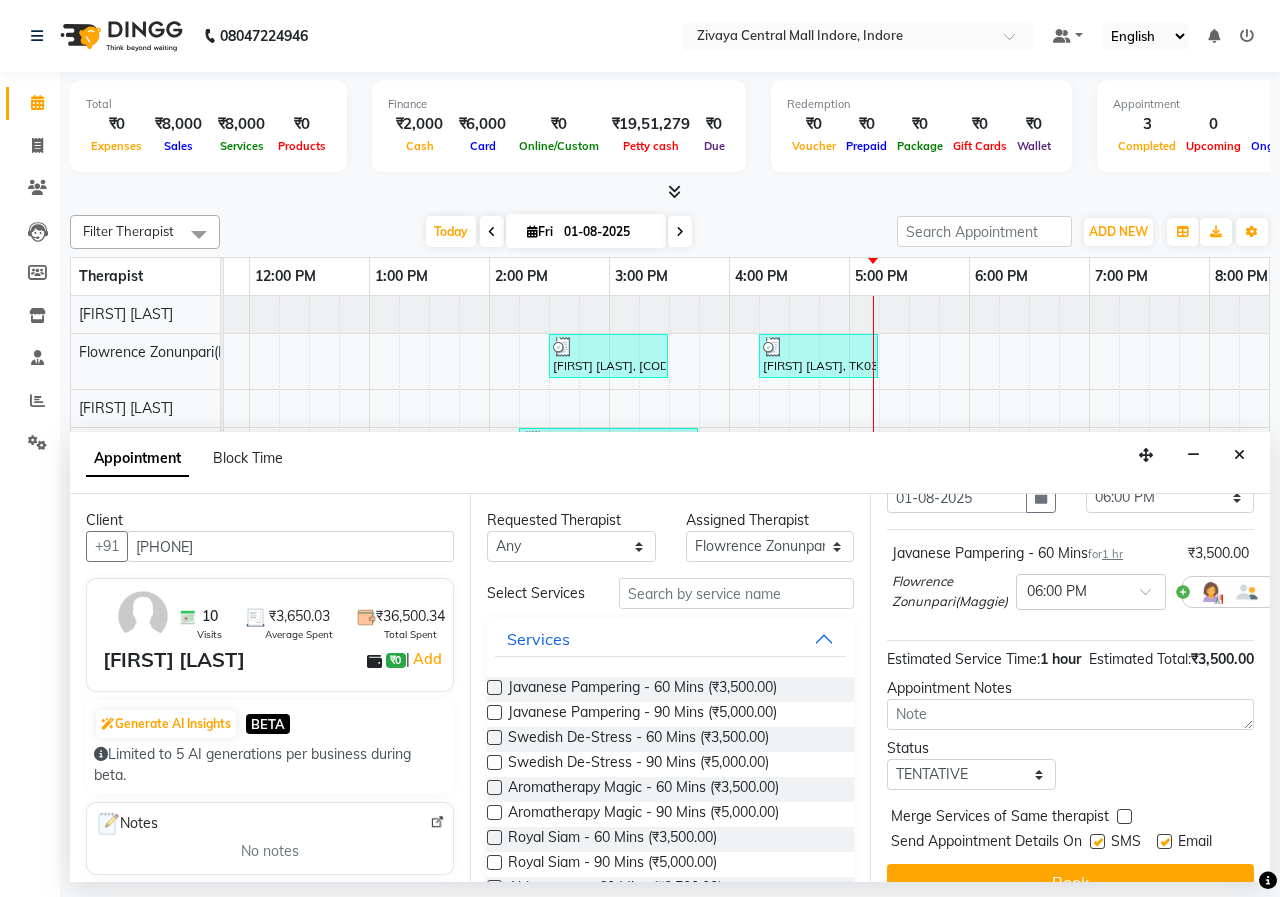 scroll, scrollTop: 177, scrollLeft: 0, axis: vertical 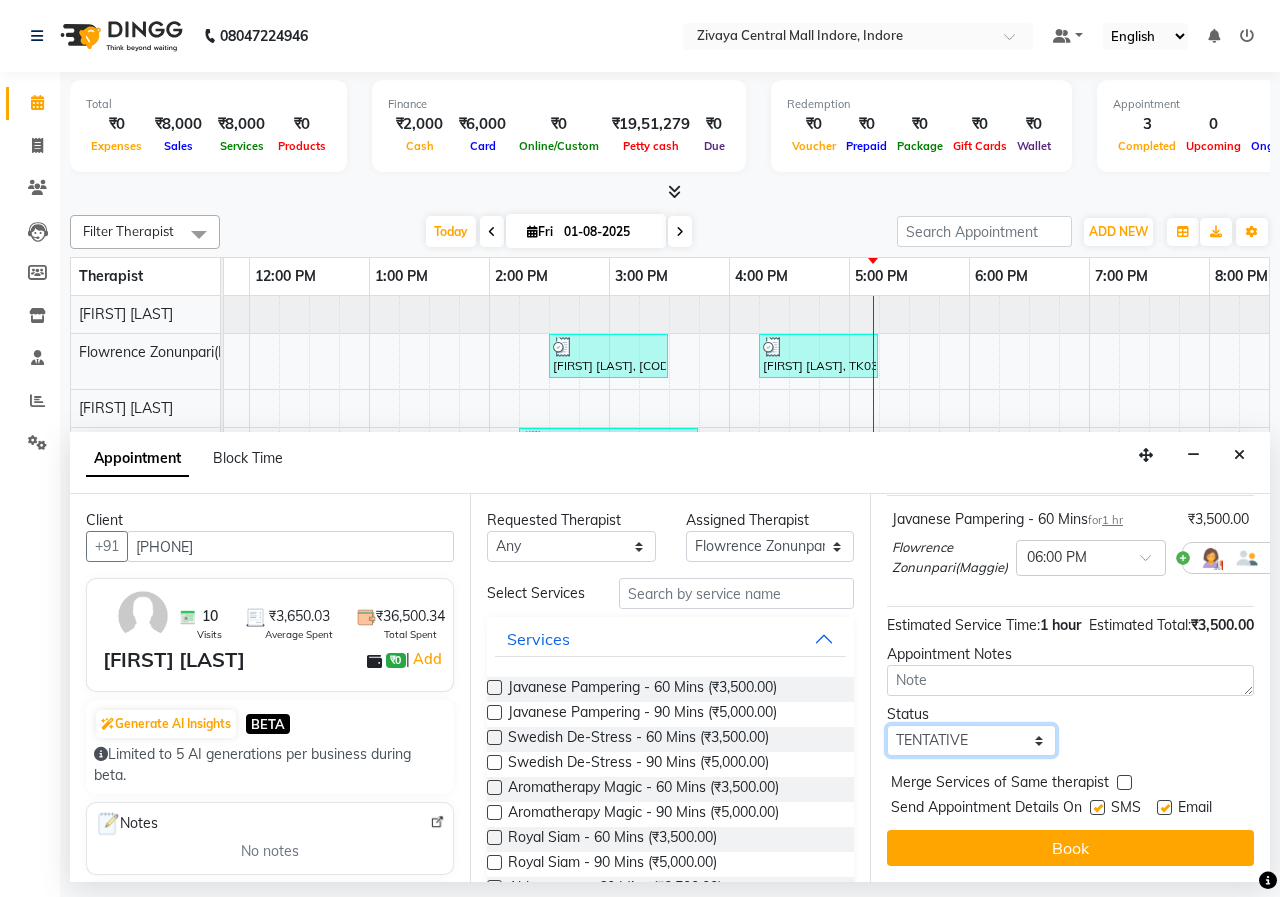 click on "Select TENTATIVE CONFIRM CHECK-IN UPCOMING" at bounding box center [971, 740] 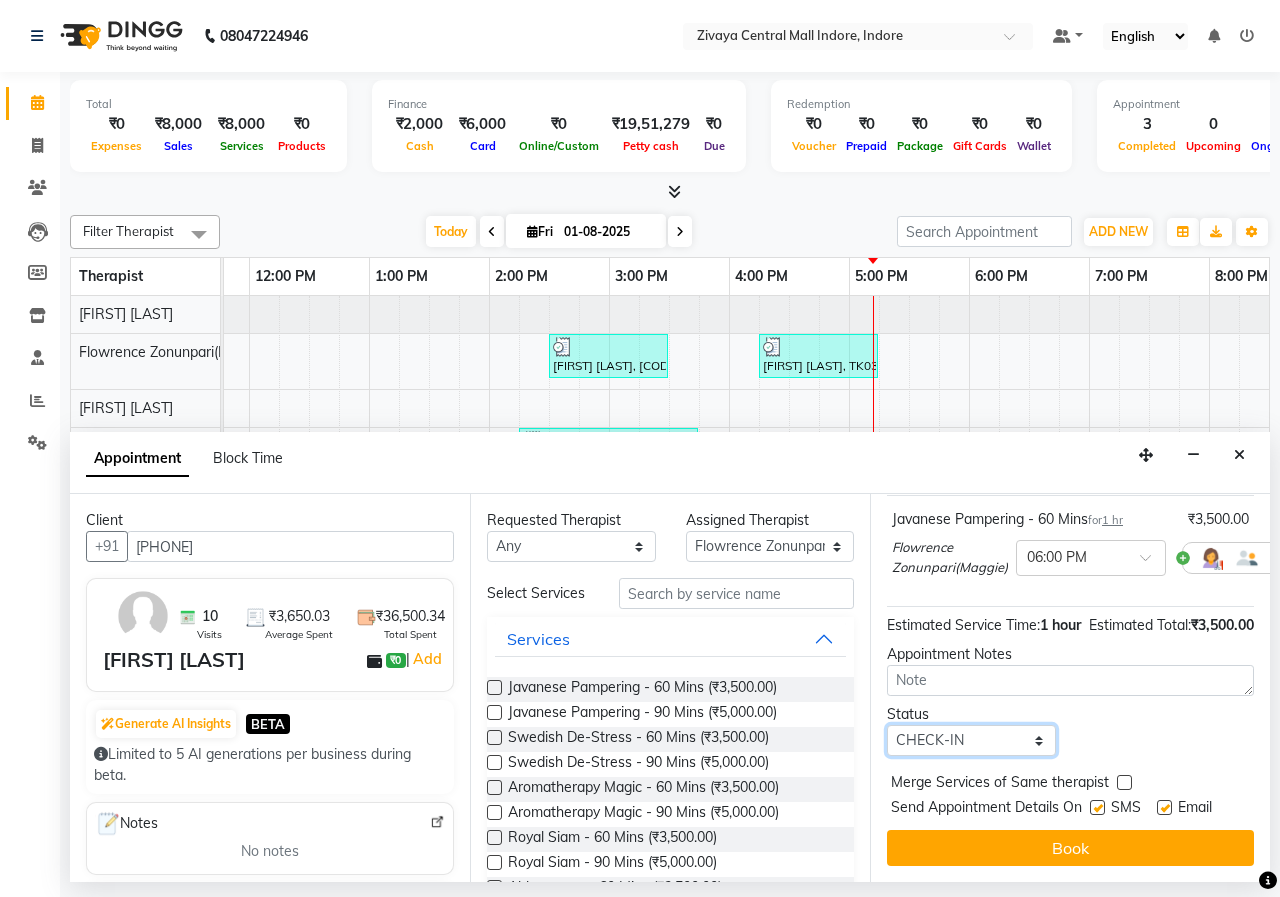 click on "Select TENTATIVE CONFIRM CHECK-IN UPCOMING" at bounding box center (971, 740) 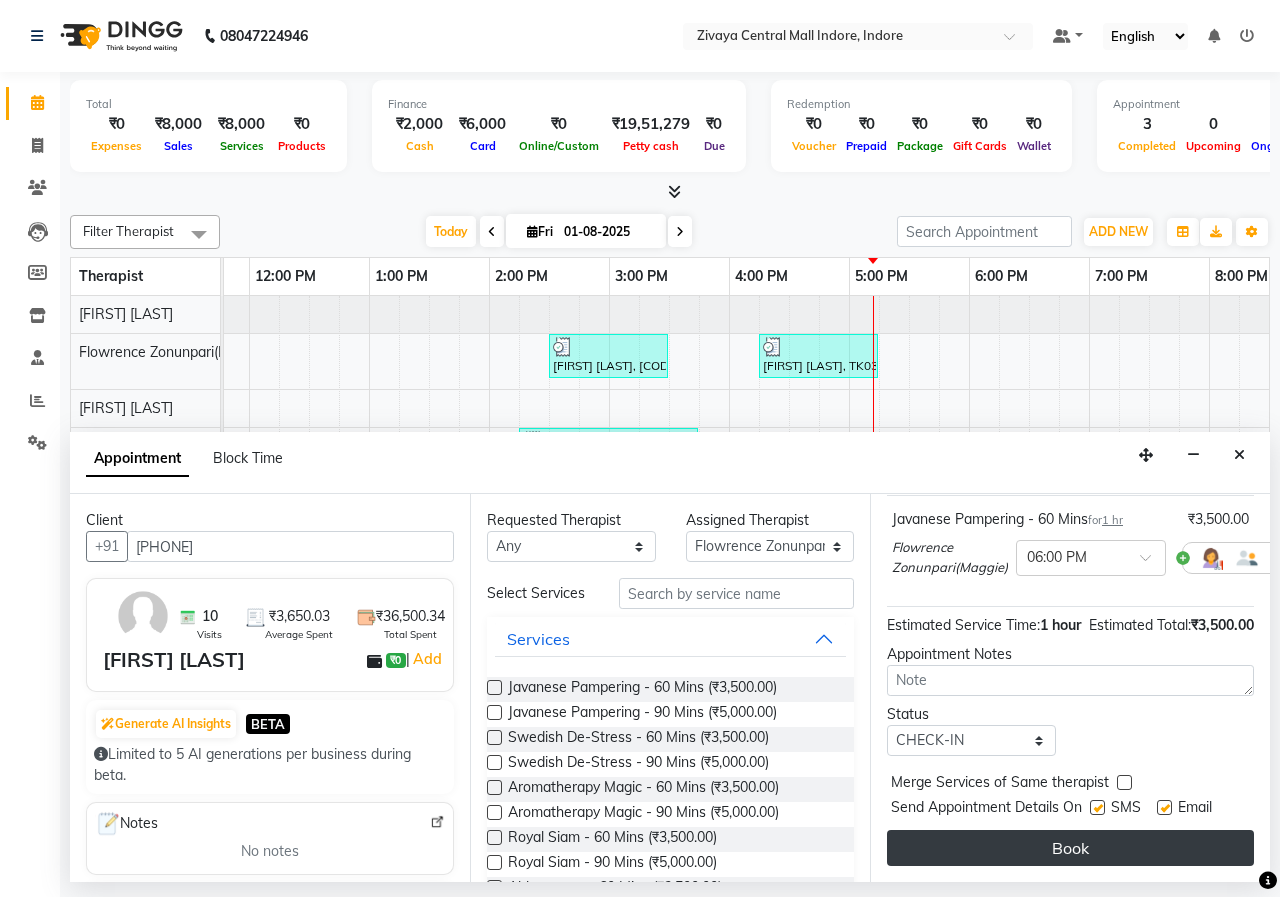 click on "Book" at bounding box center [1070, 848] 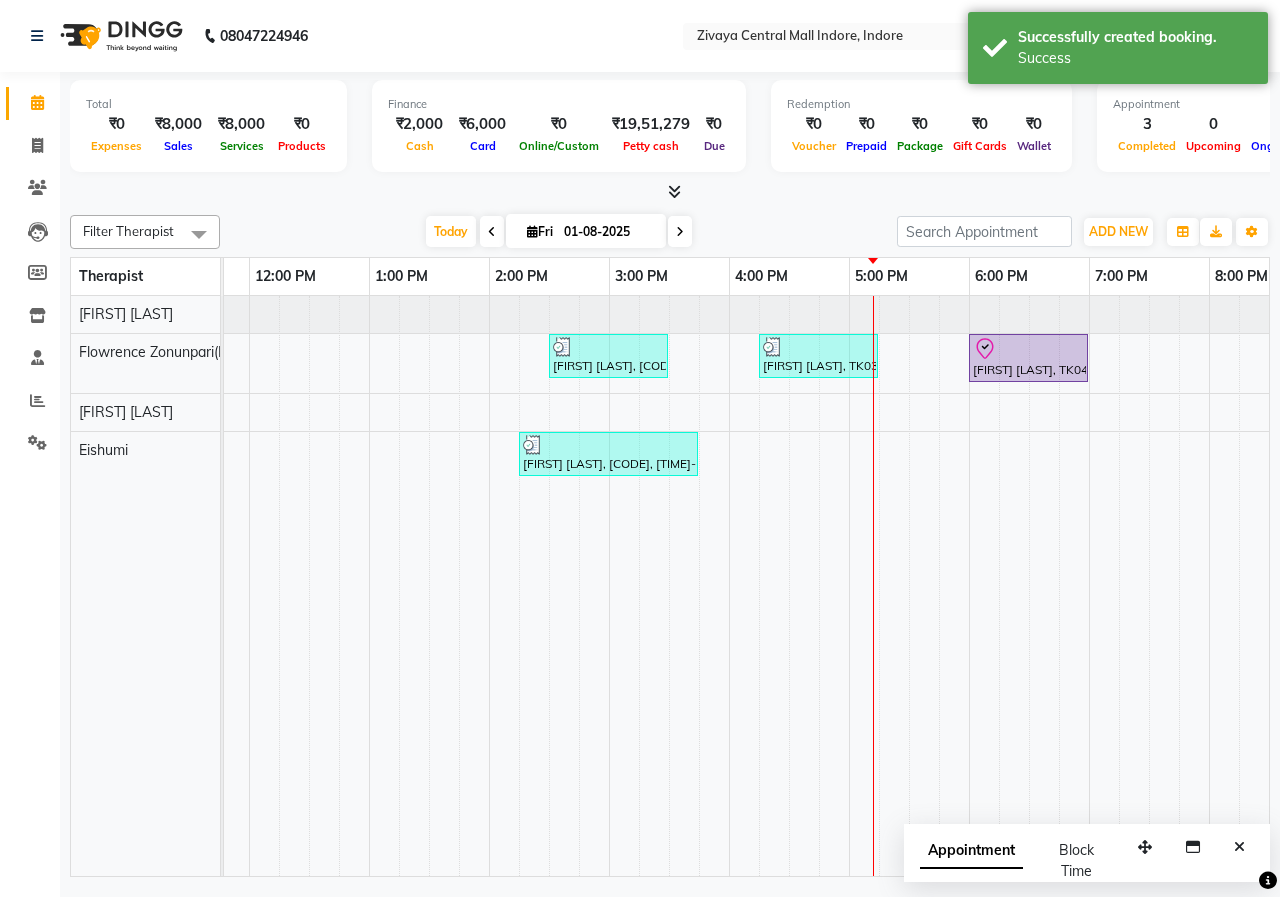 scroll, scrollTop: 0, scrollLeft: 624, axis: horizontal 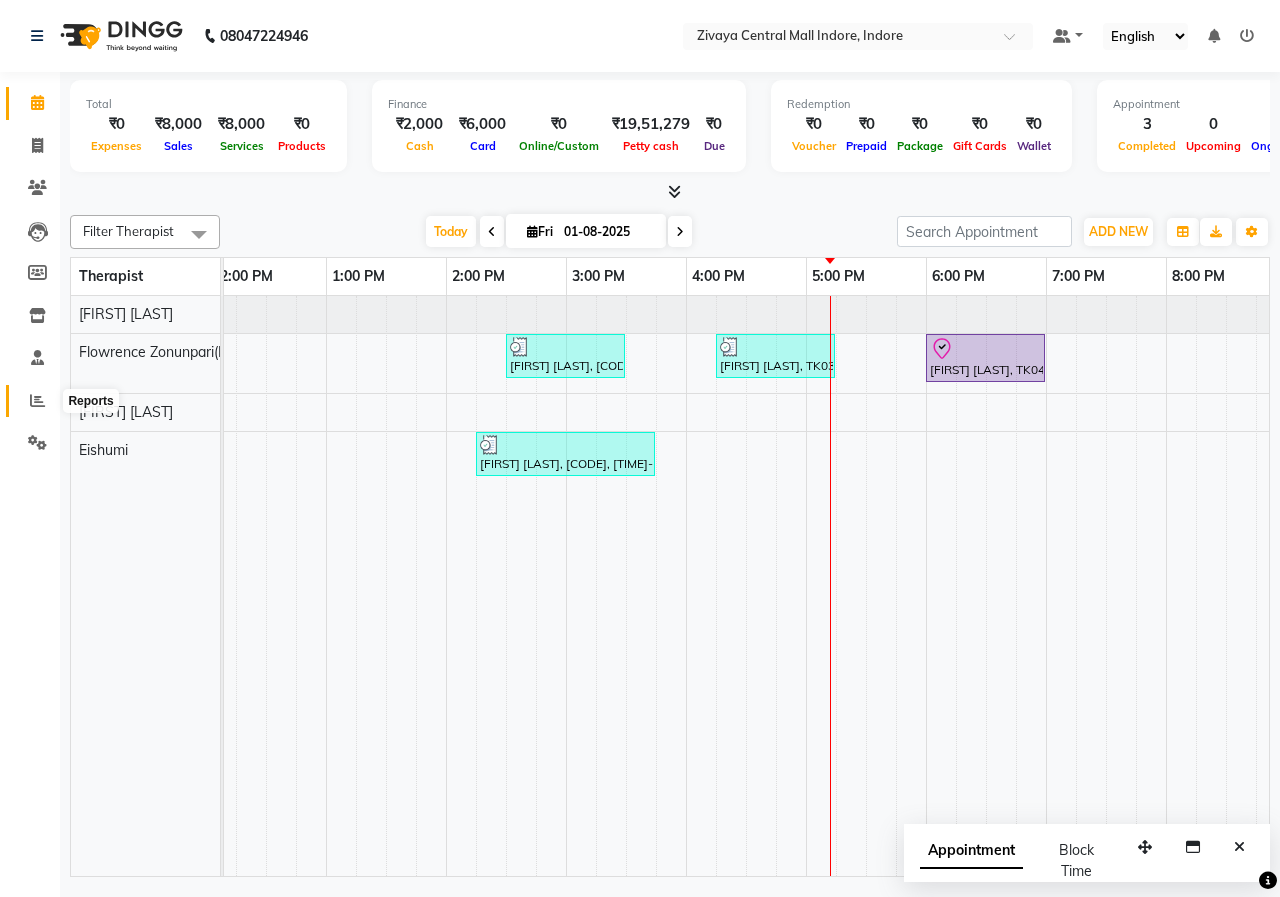 click 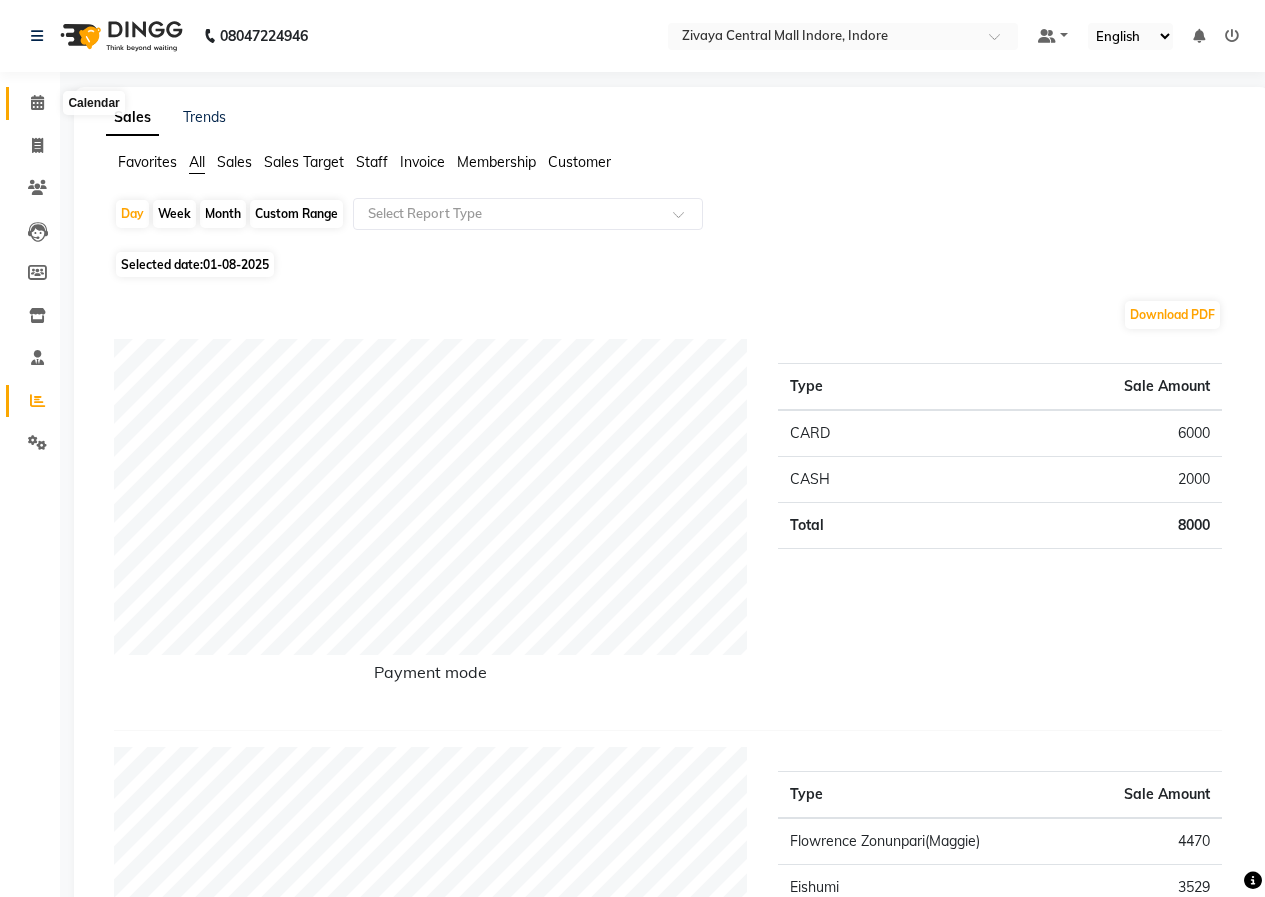 click 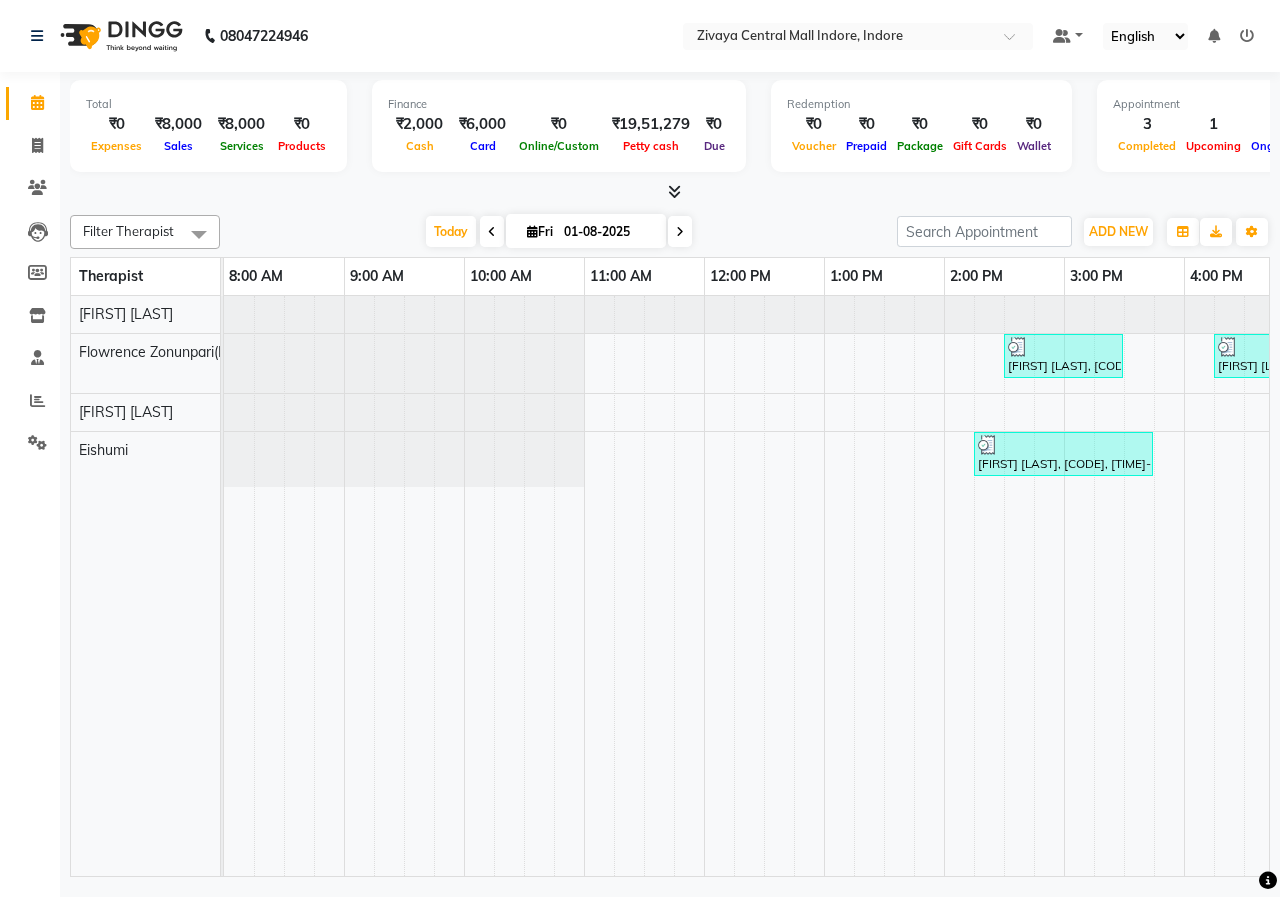 scroll, scrollTop: 0, scrollLeft: 624, axis: horizontal 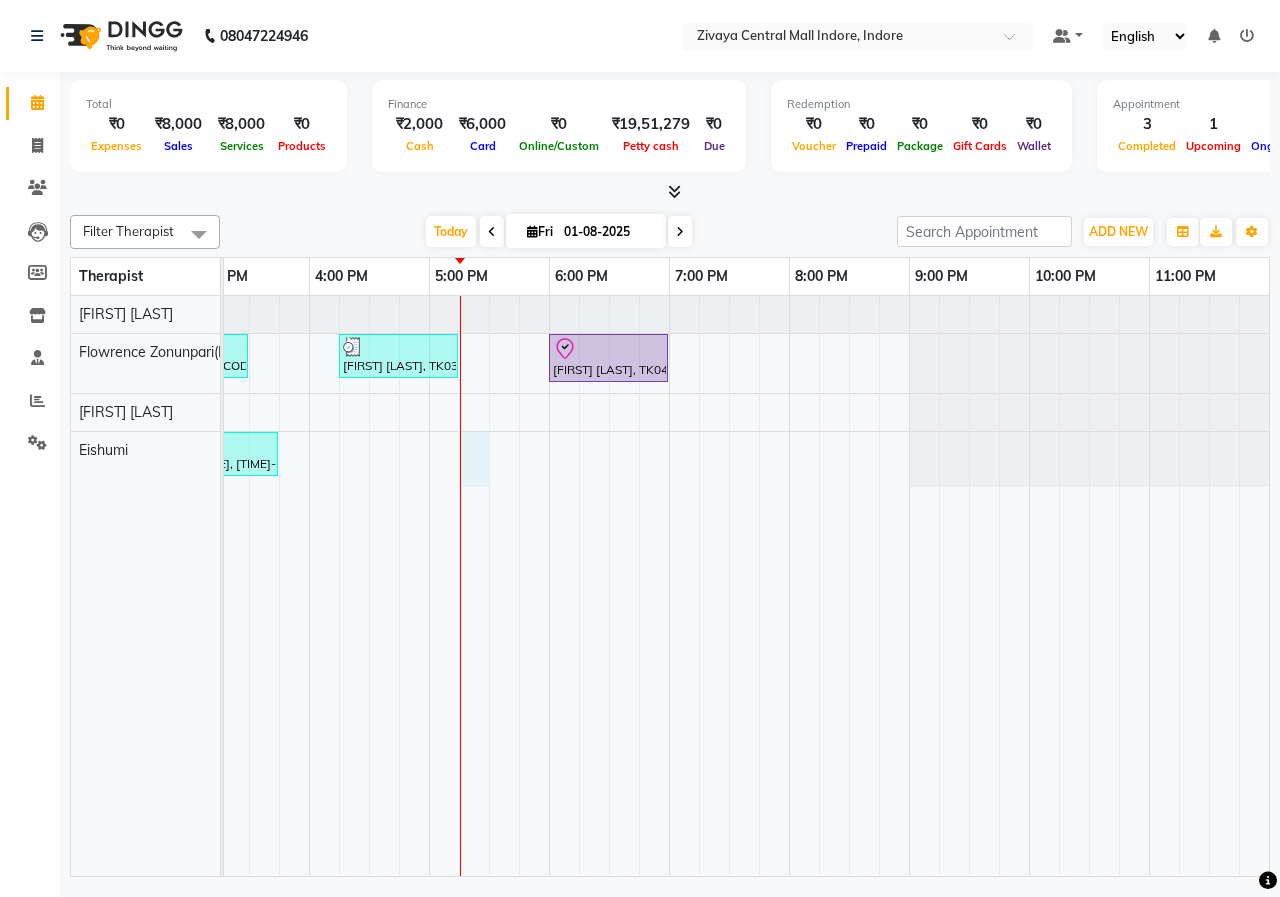 click on "[FIRST] [LAST], [CODE], [TIME]-[TIME], [SERVICE] - [DURATION]     [FIRST] [LAST], [CODE], [TIME]-[TIME], [SERVICE] - [DURATION]
[FIRST] [LAST], [CODE], [TIME]-[TIME], [SERVICE] - [DURATION]     [FIRST] [LAST], [CODE], [TIME]-[TIME], [SERVICE] - [DURATION]" at bounding box center (309, 586) 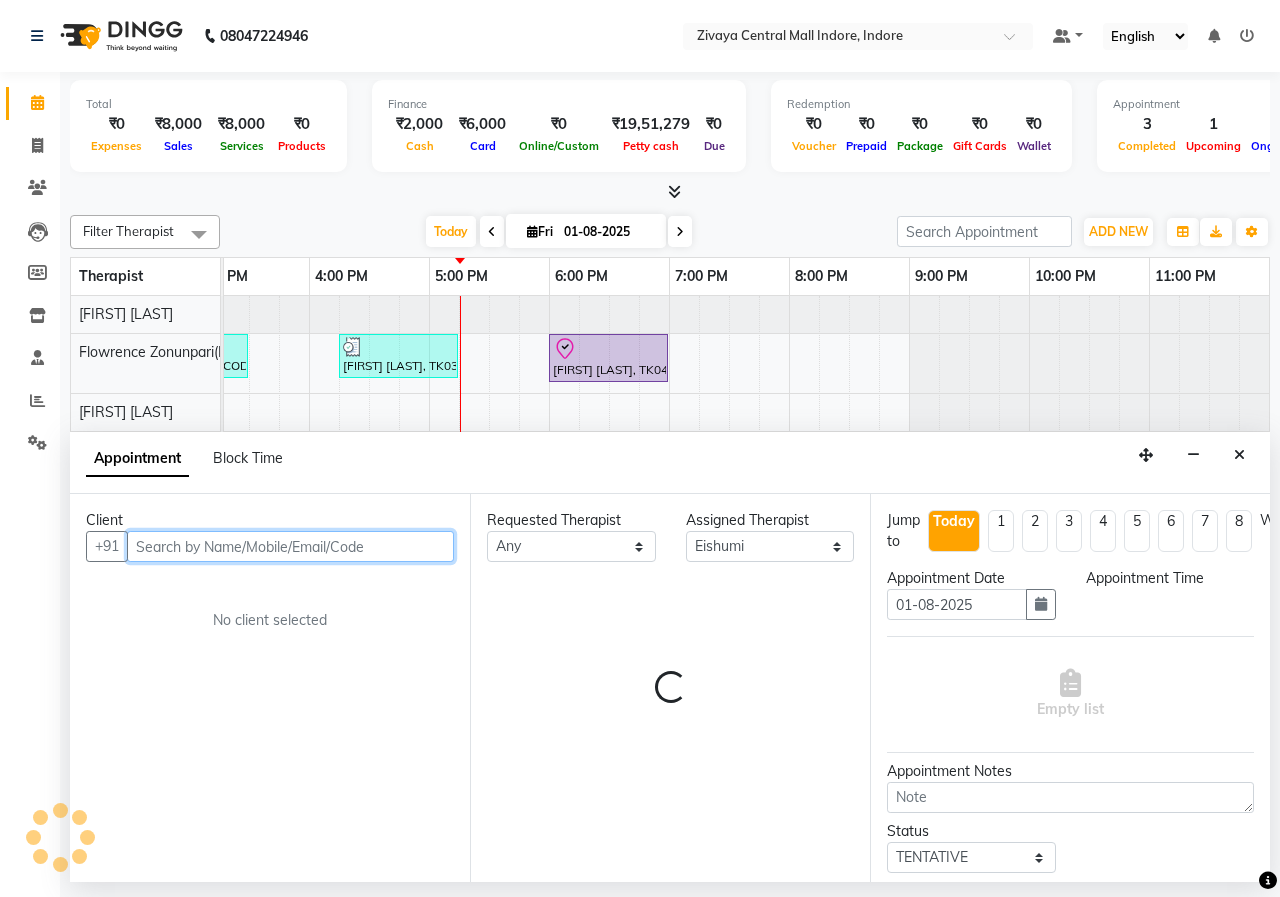 select on "1035" 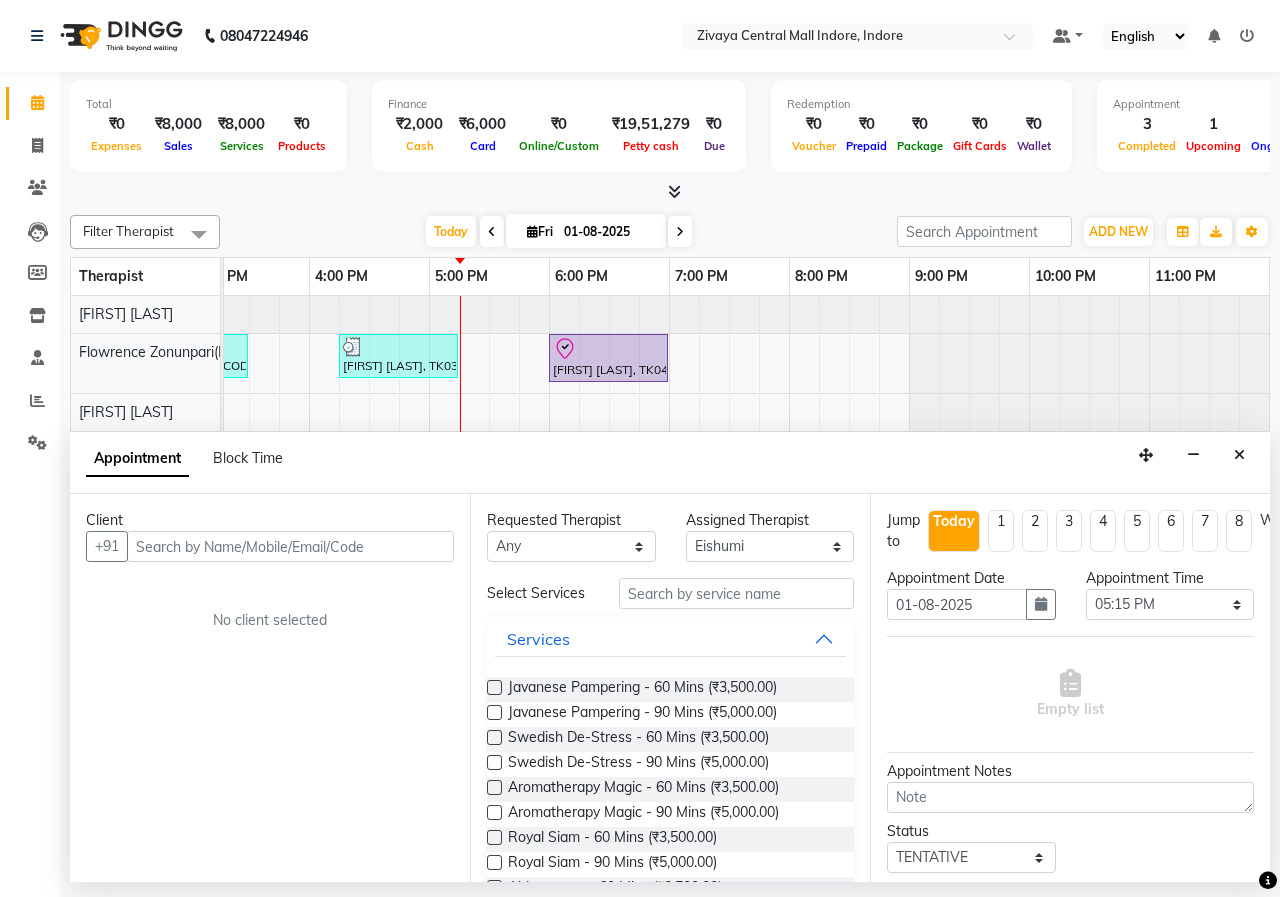 drag, startPoint x: 1249, startPoint y: 456, endPoint x: 1207, endPoint y: 451, distance: 42.296574 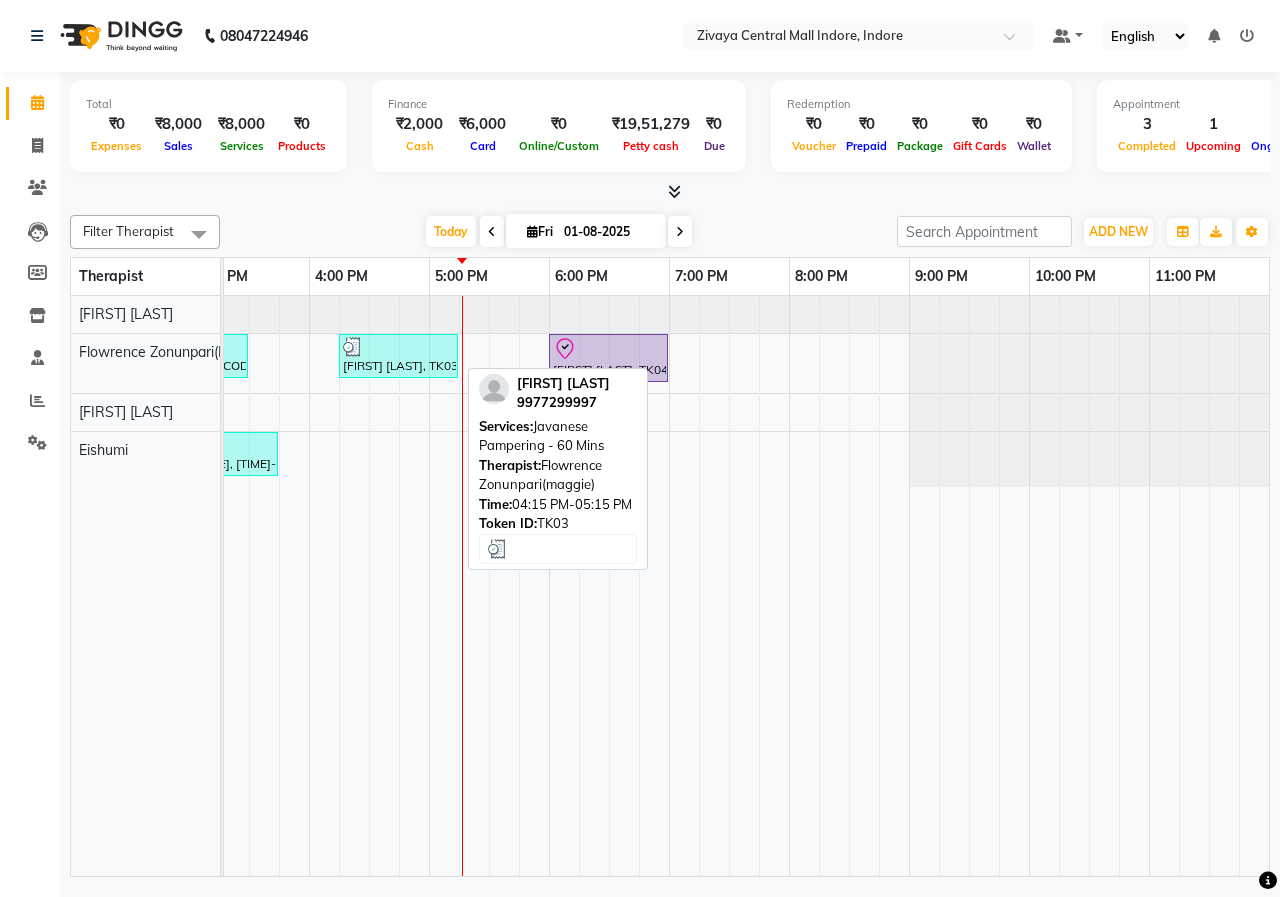 click on "[FIRST] [LAST], TK03, 04:15 PM-05:15 PM, Javanese Pampering - 60 Mins" at bounding box center (398, 356) 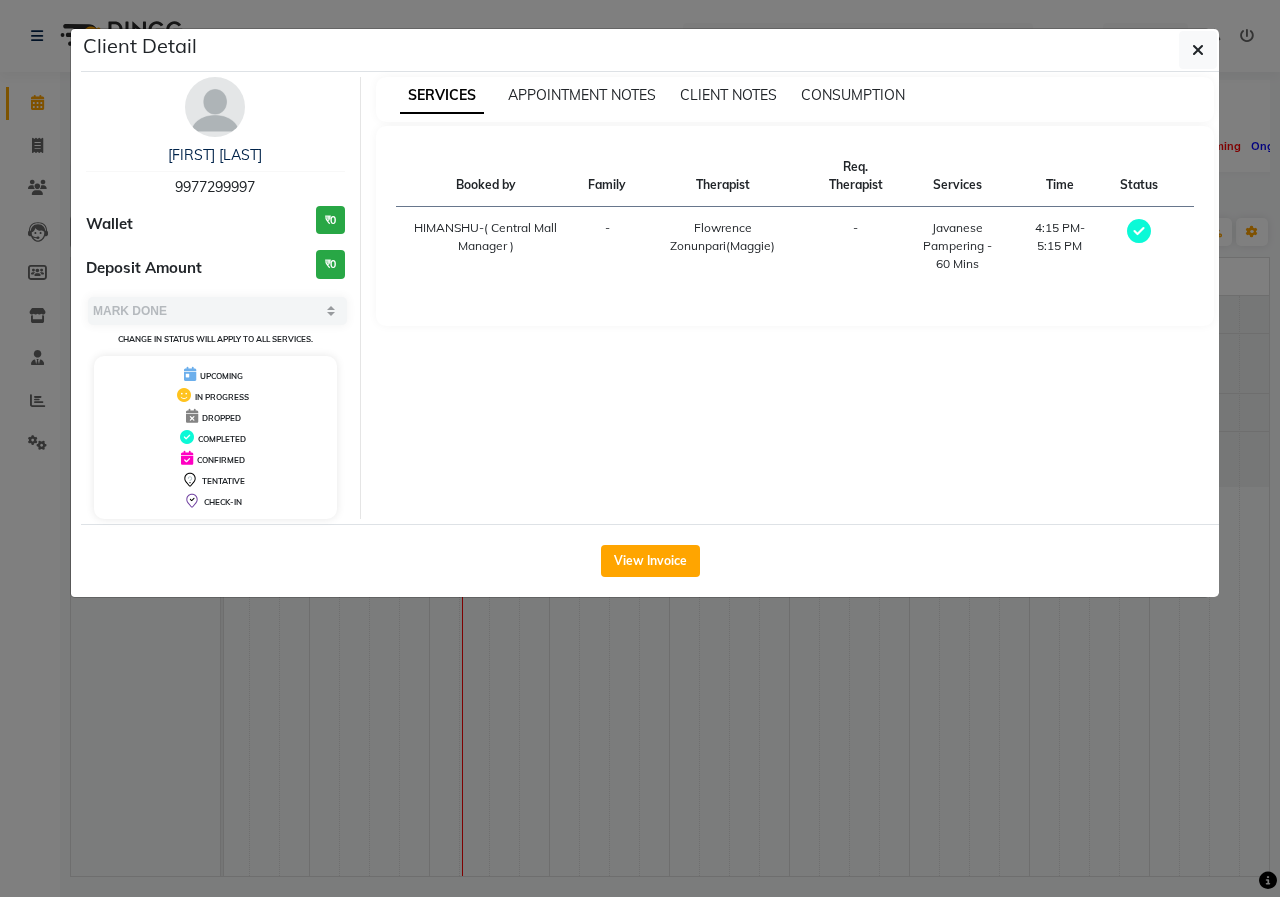 click on "HIMANSHU-( Central Mall Manager )" at bounding box center (486, 246) 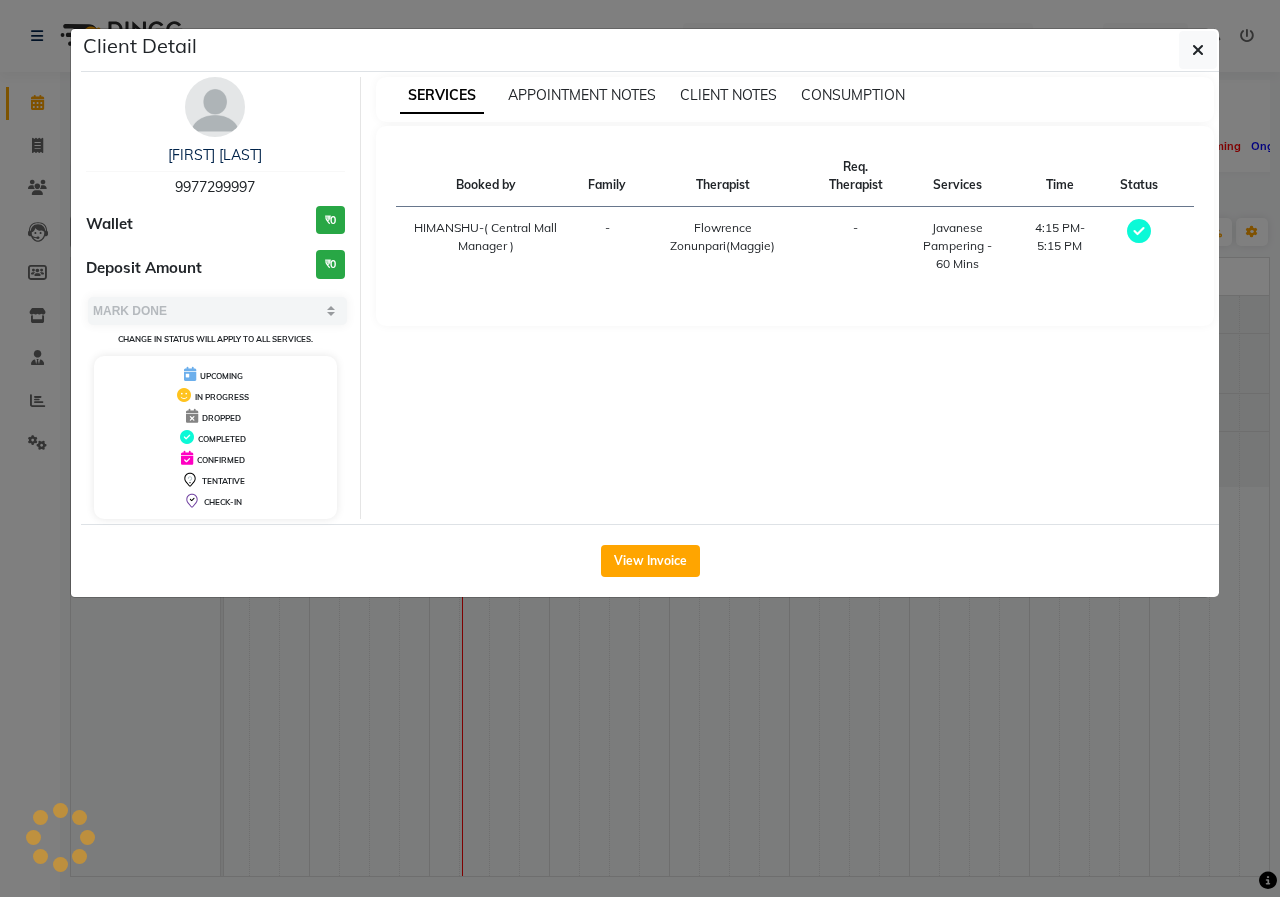 click on "-" at bounding box center [607, 246] 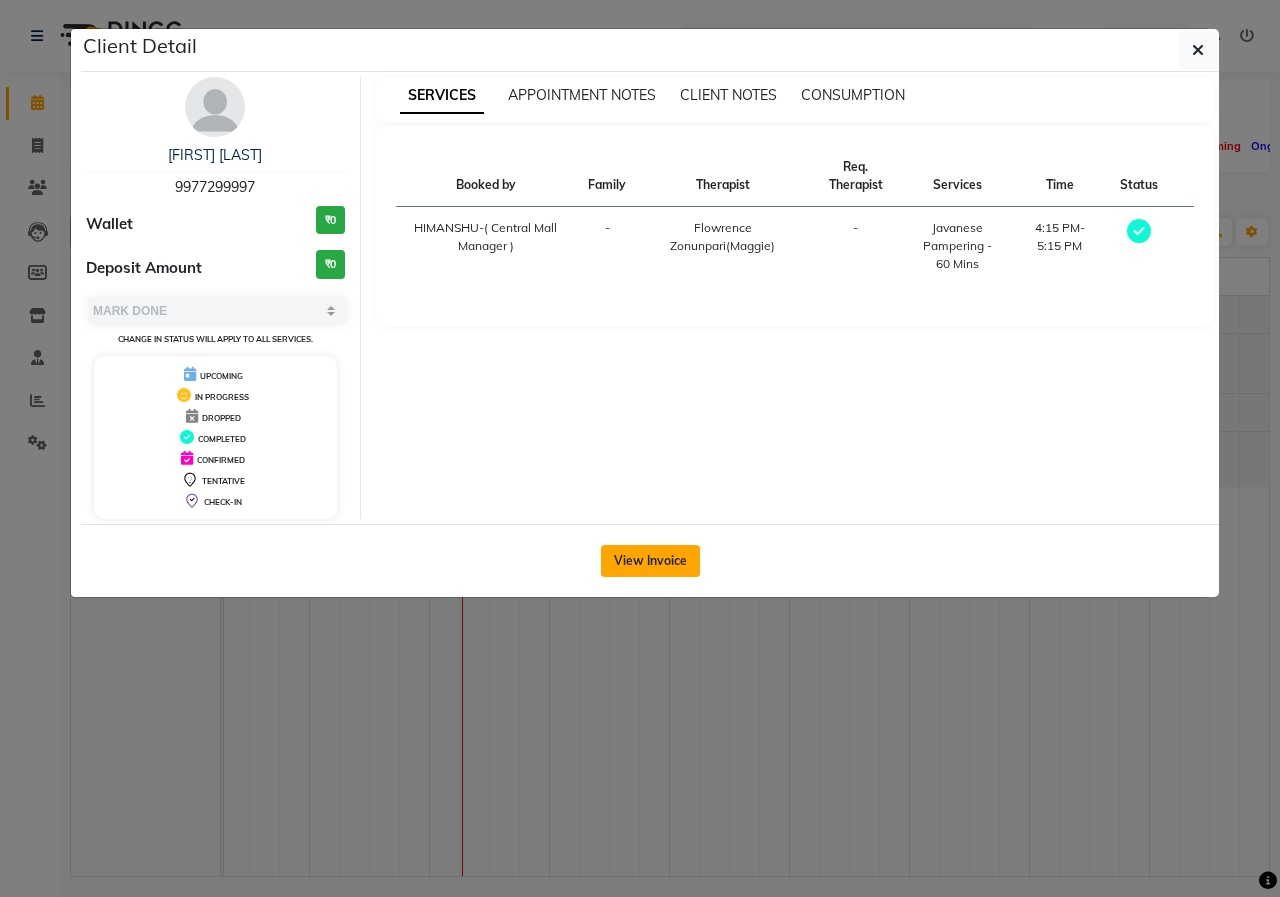 click on "View Invoice" 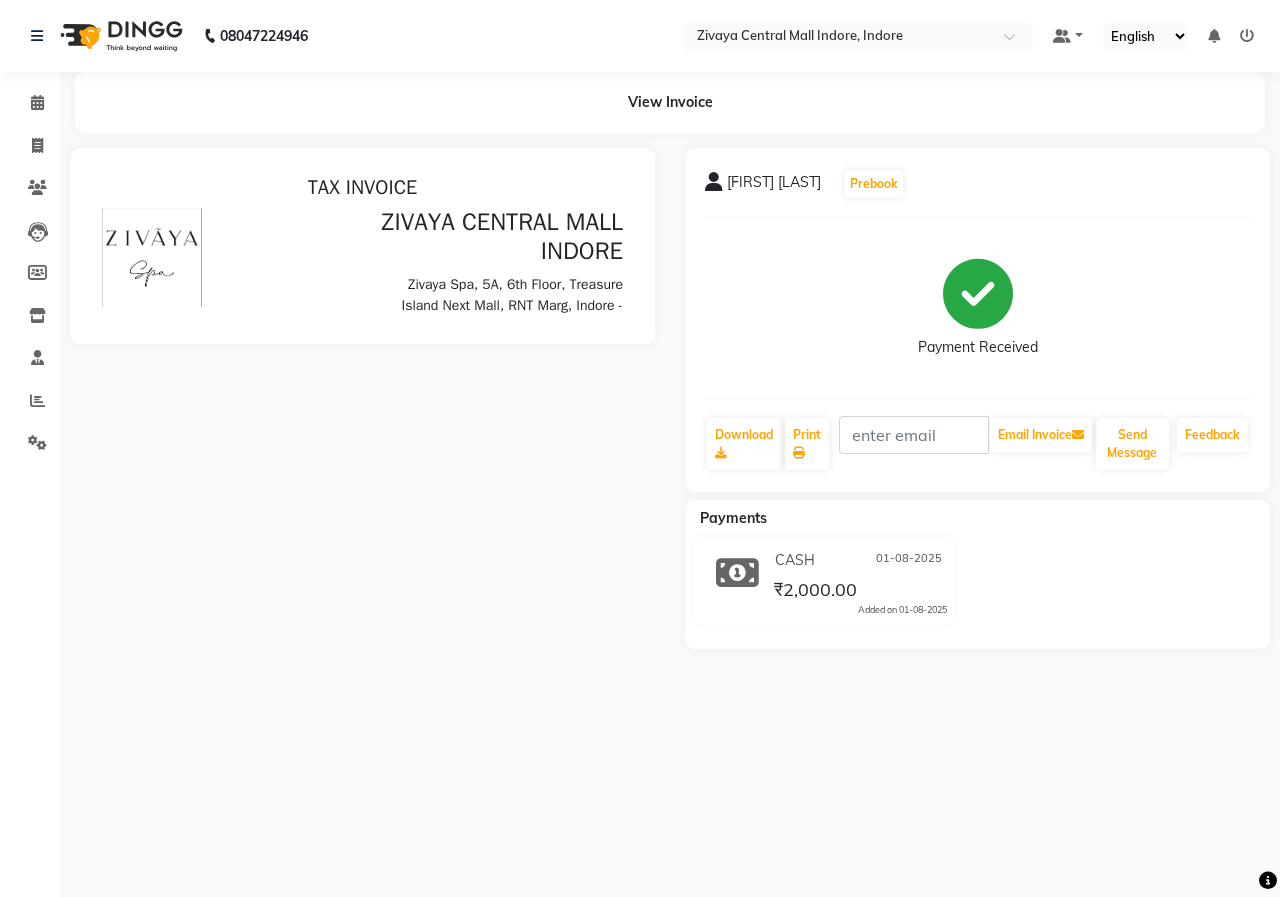 scroll, scrollTop: 0, scrollLeft: 0, axis: both 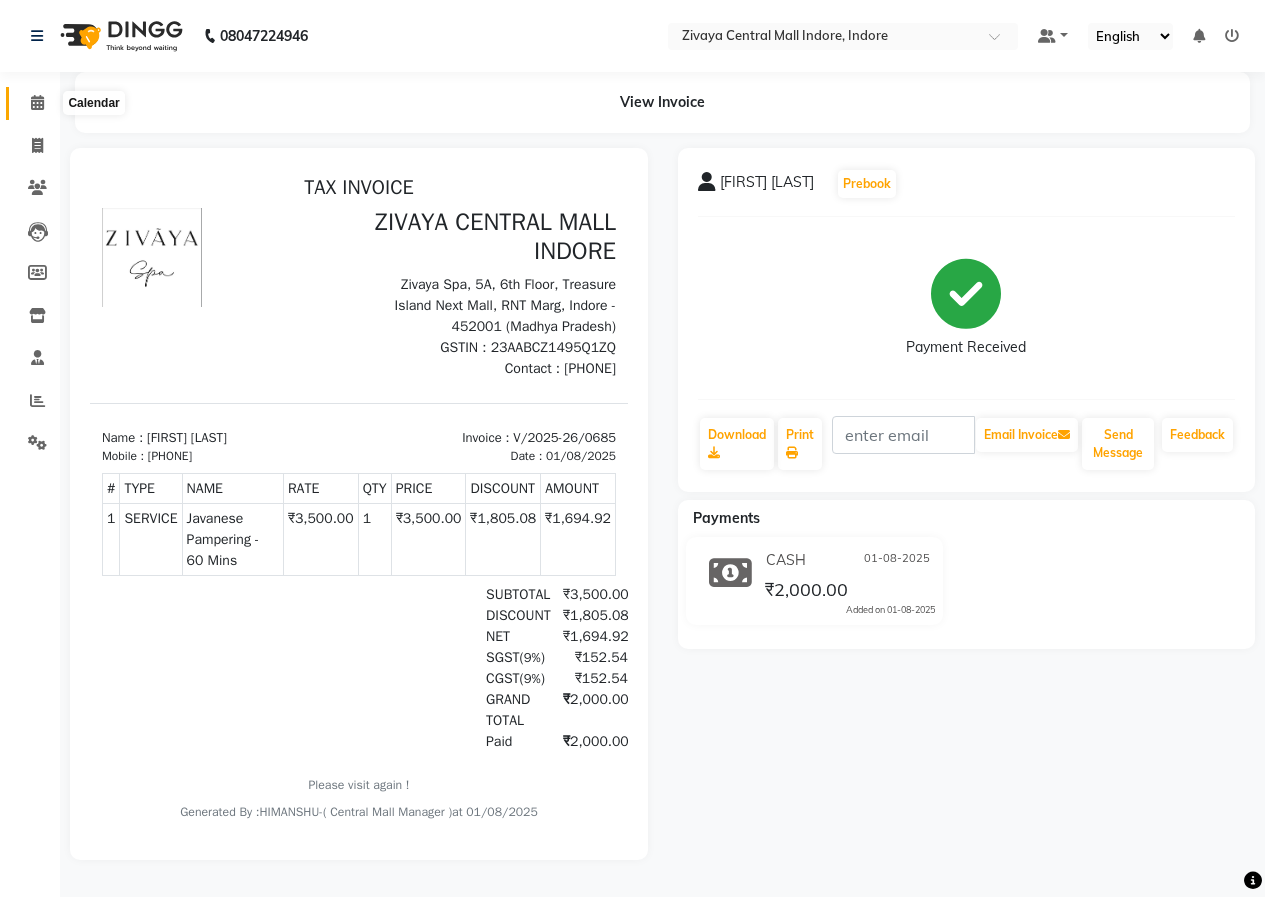 click 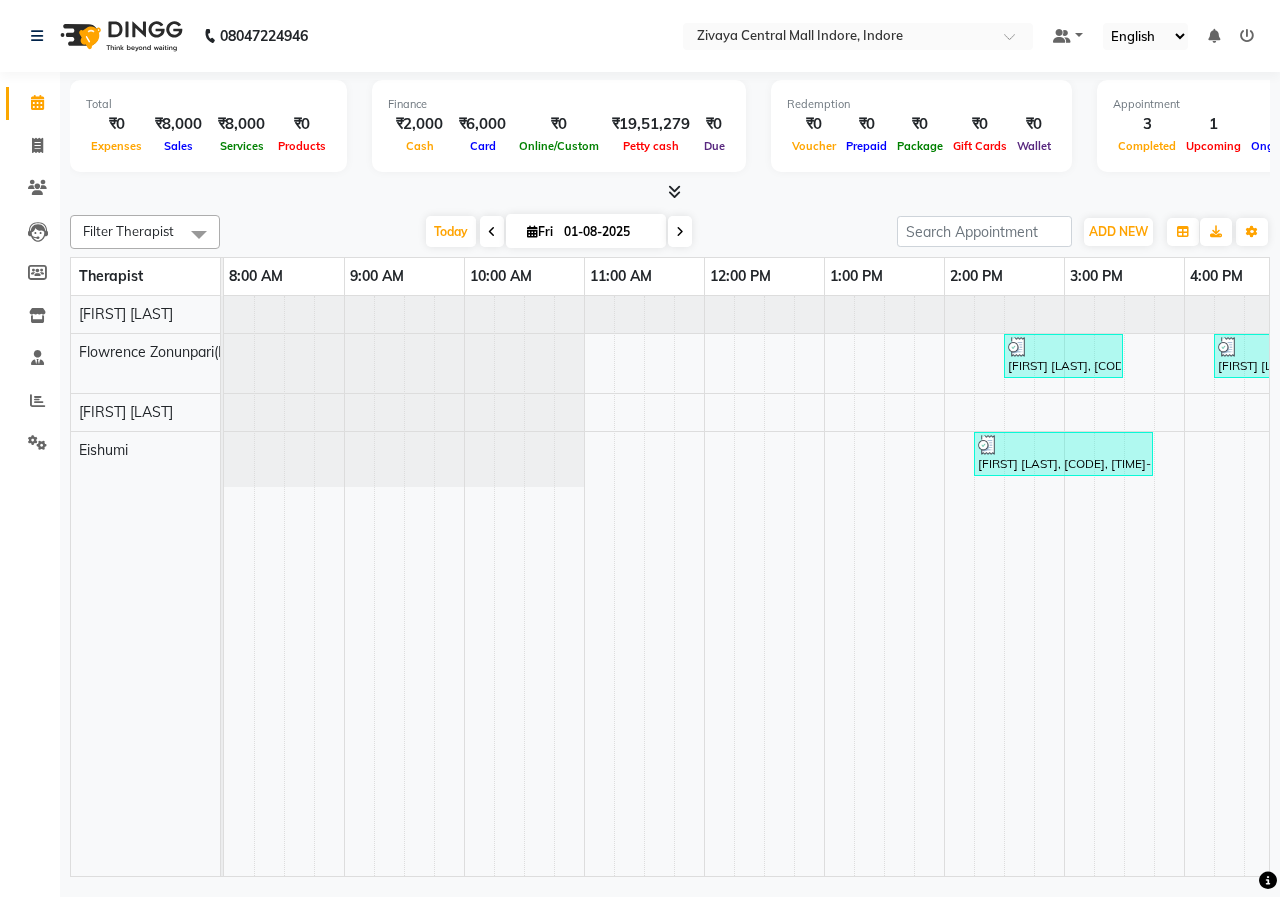 scroll, scrollTop: 0, scrollLeft: 107, axis: horizontal 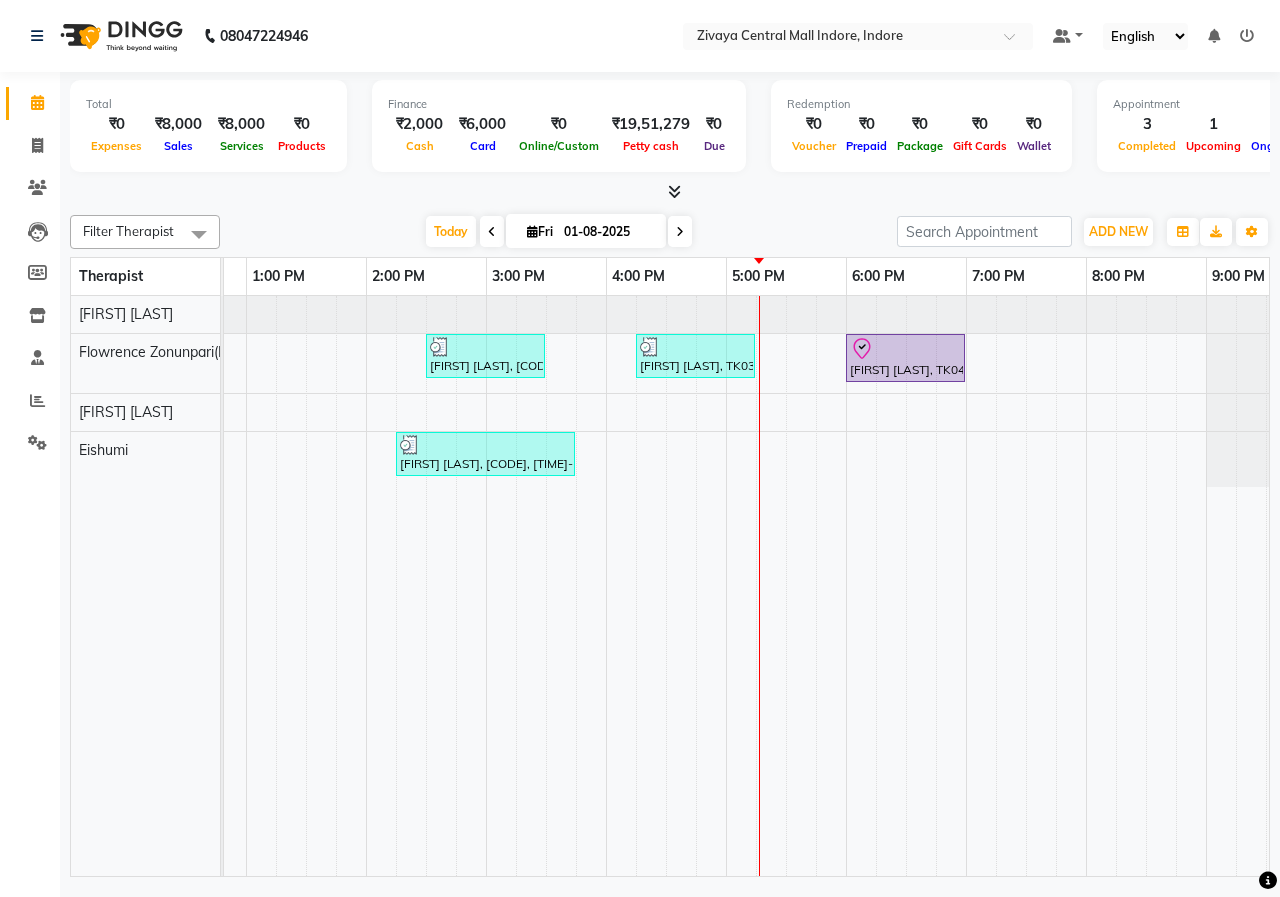 click on "[FIRST] [LAST], [CODE], [TIME]-[TIME], [SERVICE] - [DURATION]     [FIRST] [LAST], [CODE], [TIME]-[TIME], [SERVICE] - [DURATION]
[FIRST] [LAST], [CODE], [TIME]-[TIME], [SERVICE] - [DURATION]     [FIRST] [LAST], [CODE], [TIME]-[TIME], [SERVICE] - [DURATION]" at bounding box center [606, 586] 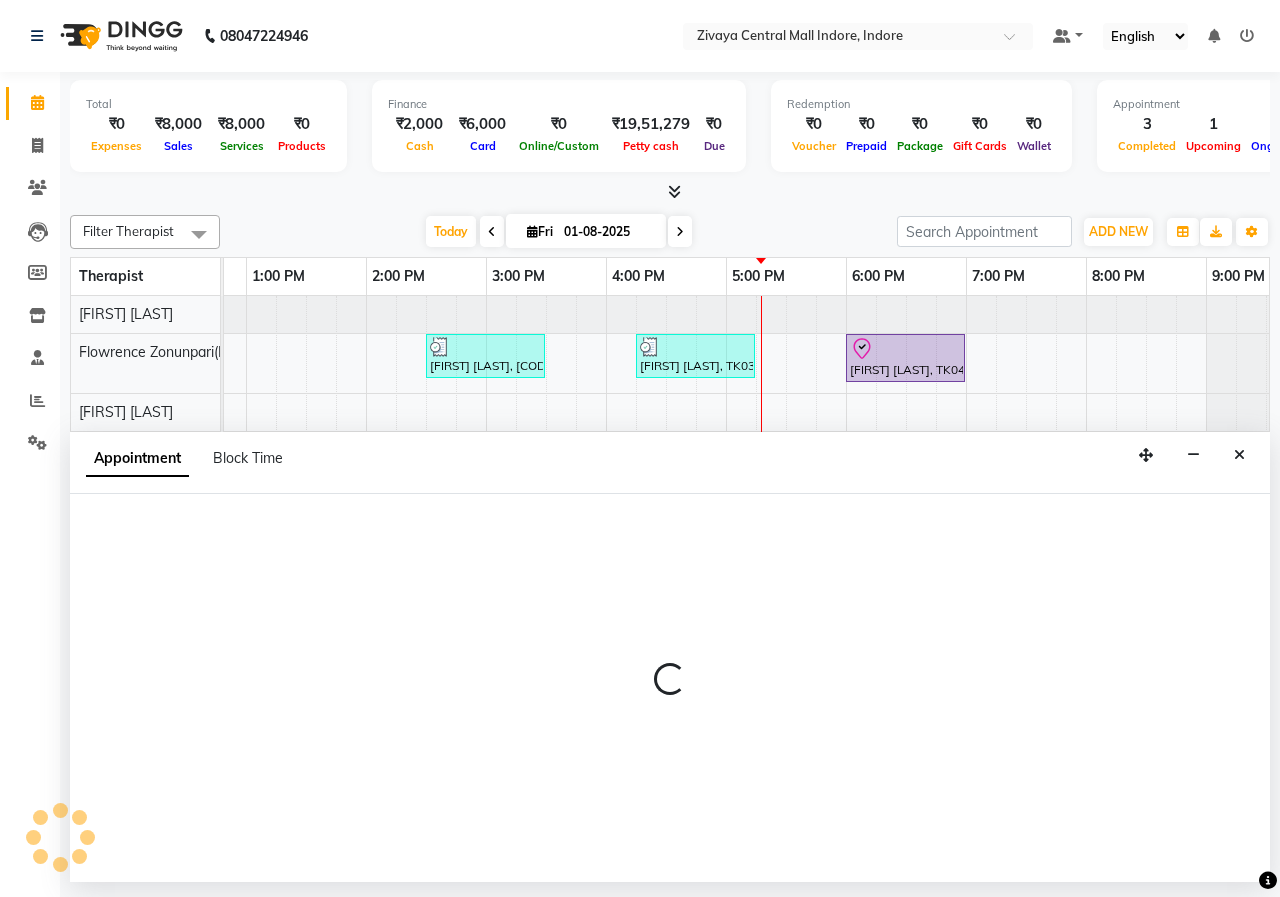 select on "79832" 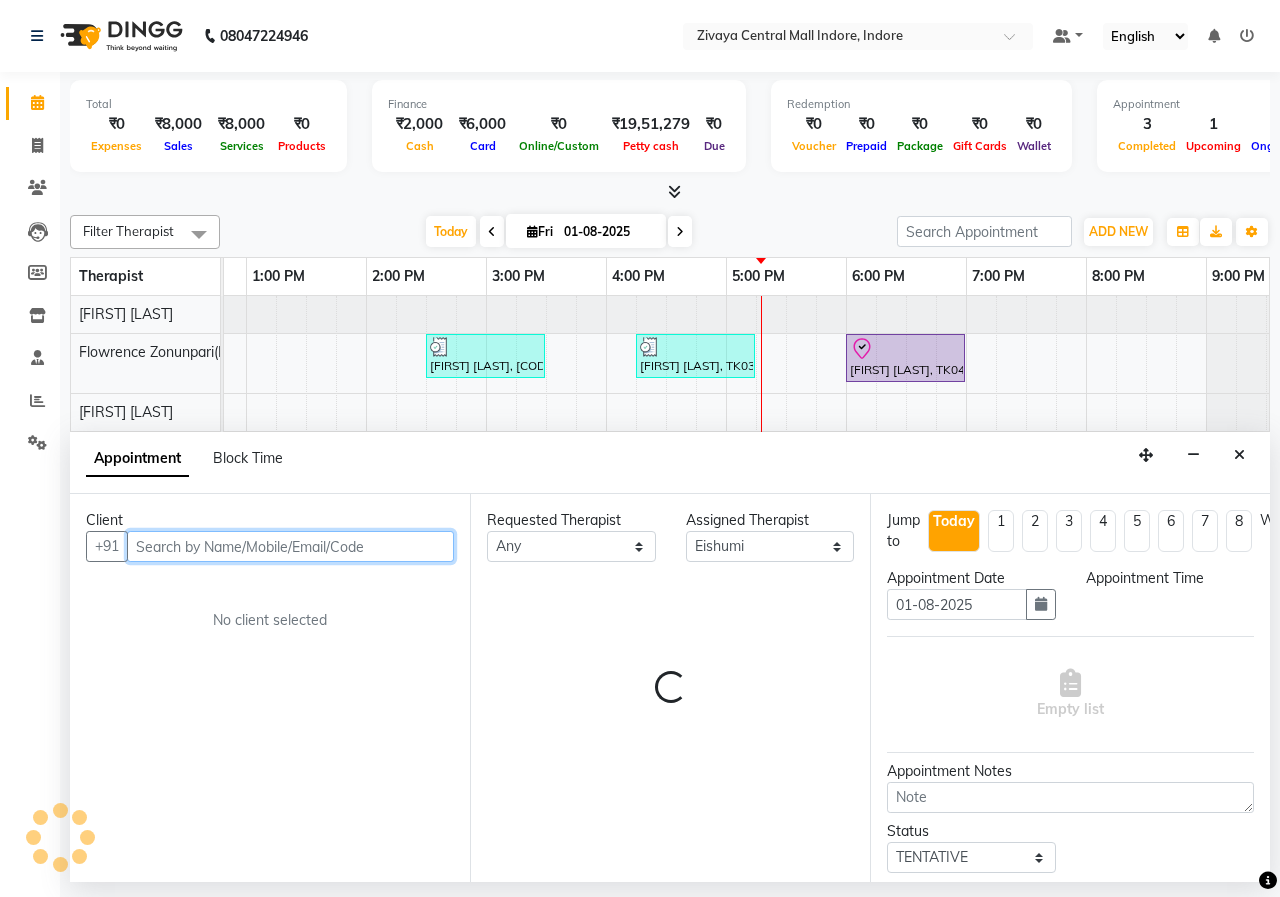 select on "1035" 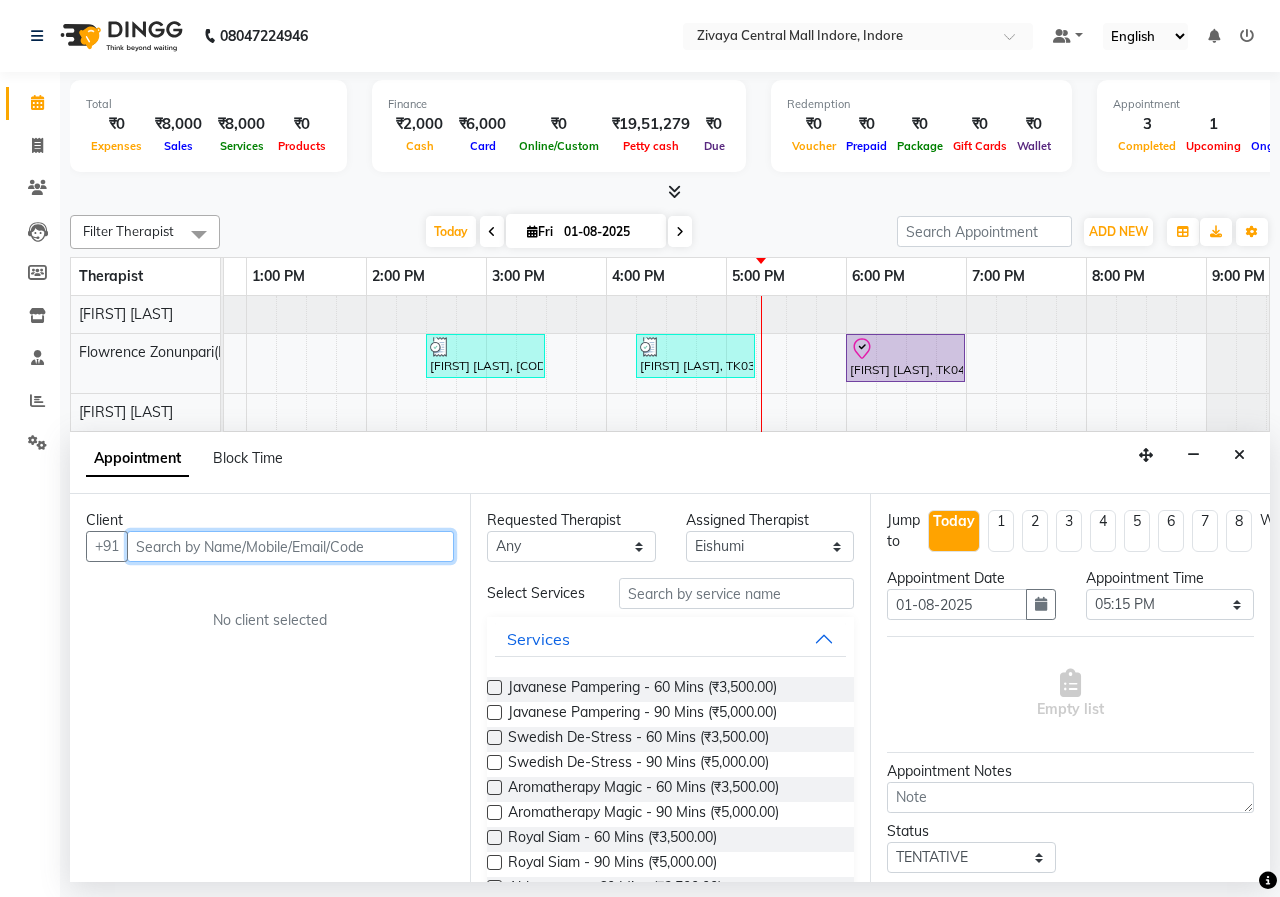 click at bounding box center [290, 546] 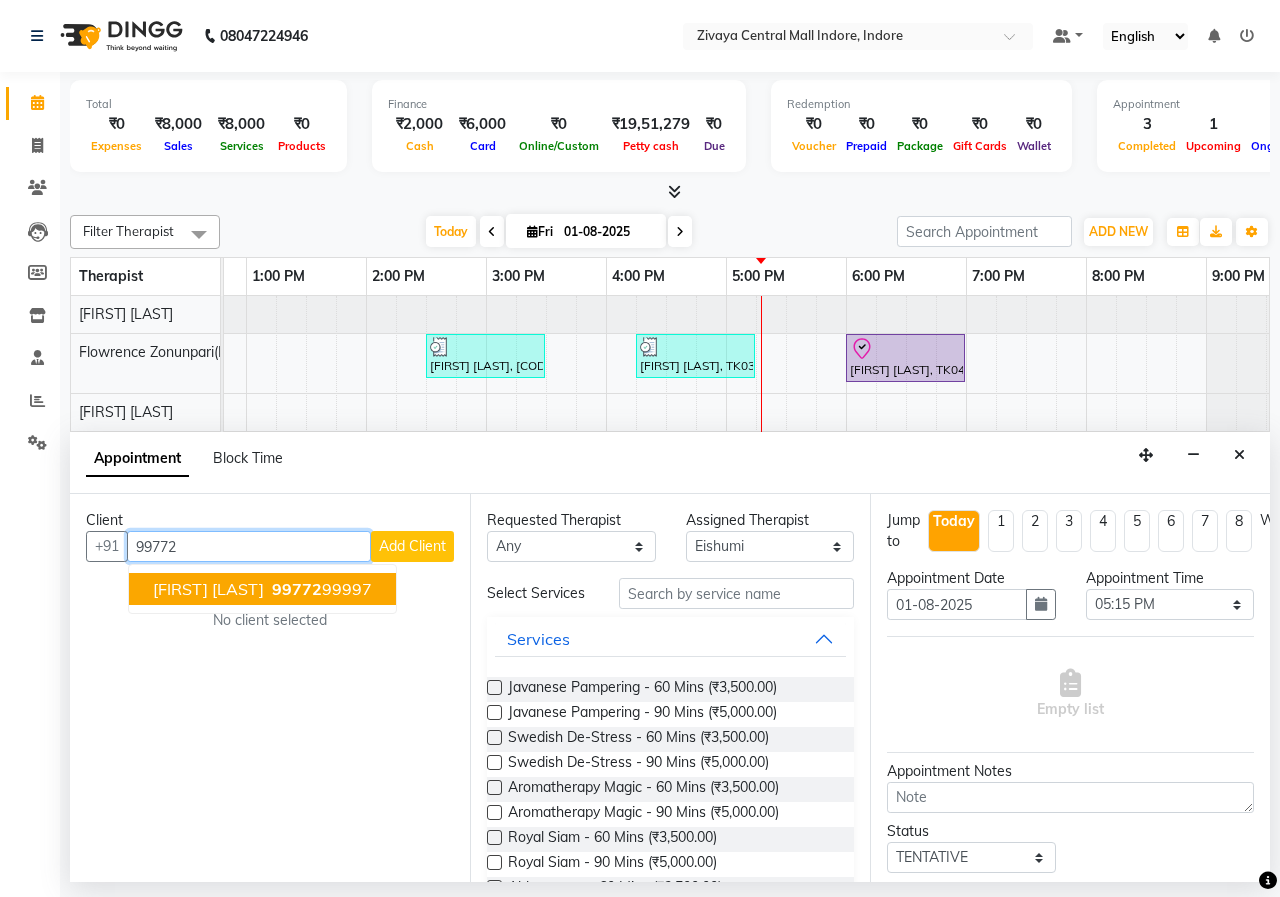 click on "[PHONE]" at bounding box center [320, 589] 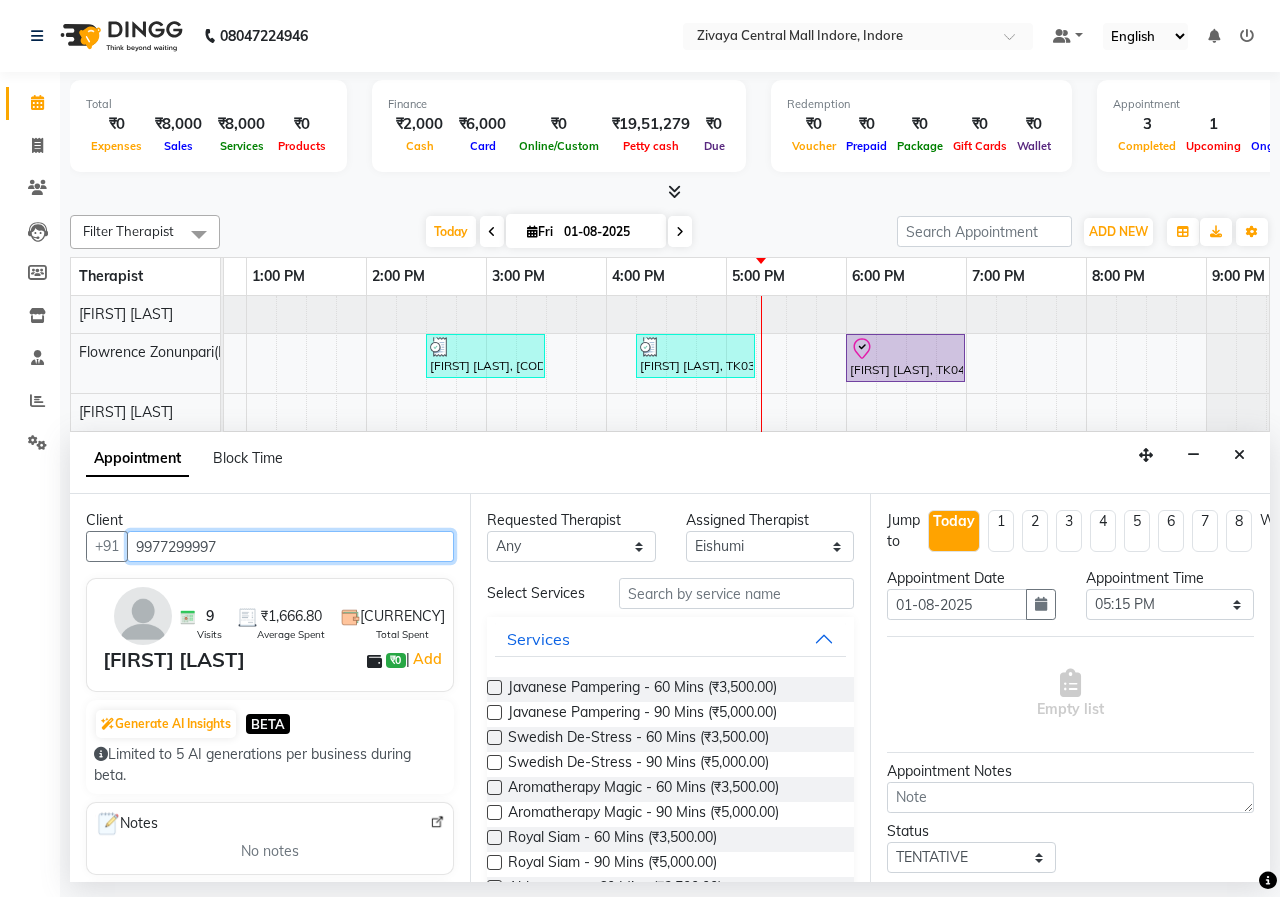 type on "9977299997" 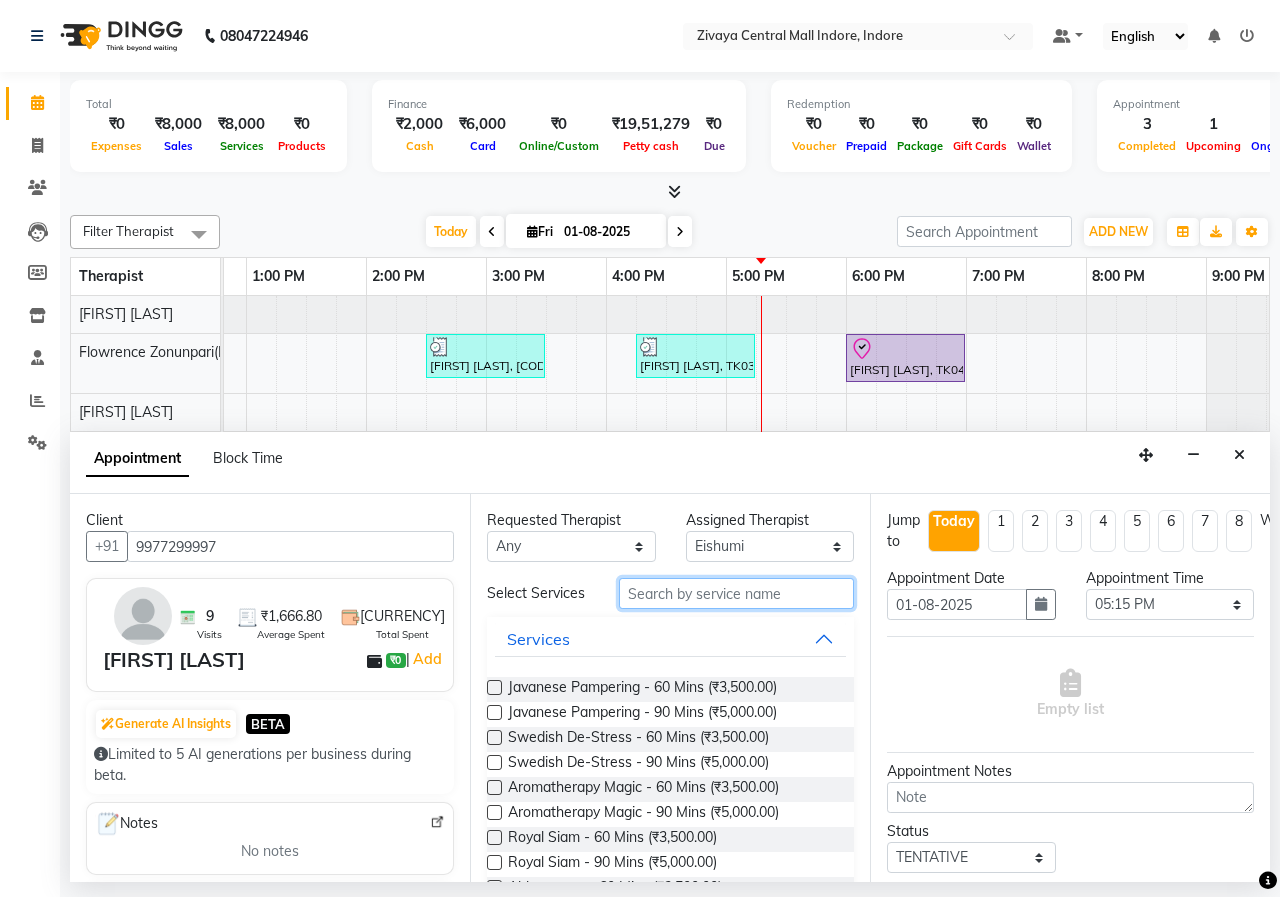 click at bounding box center [736, 593] 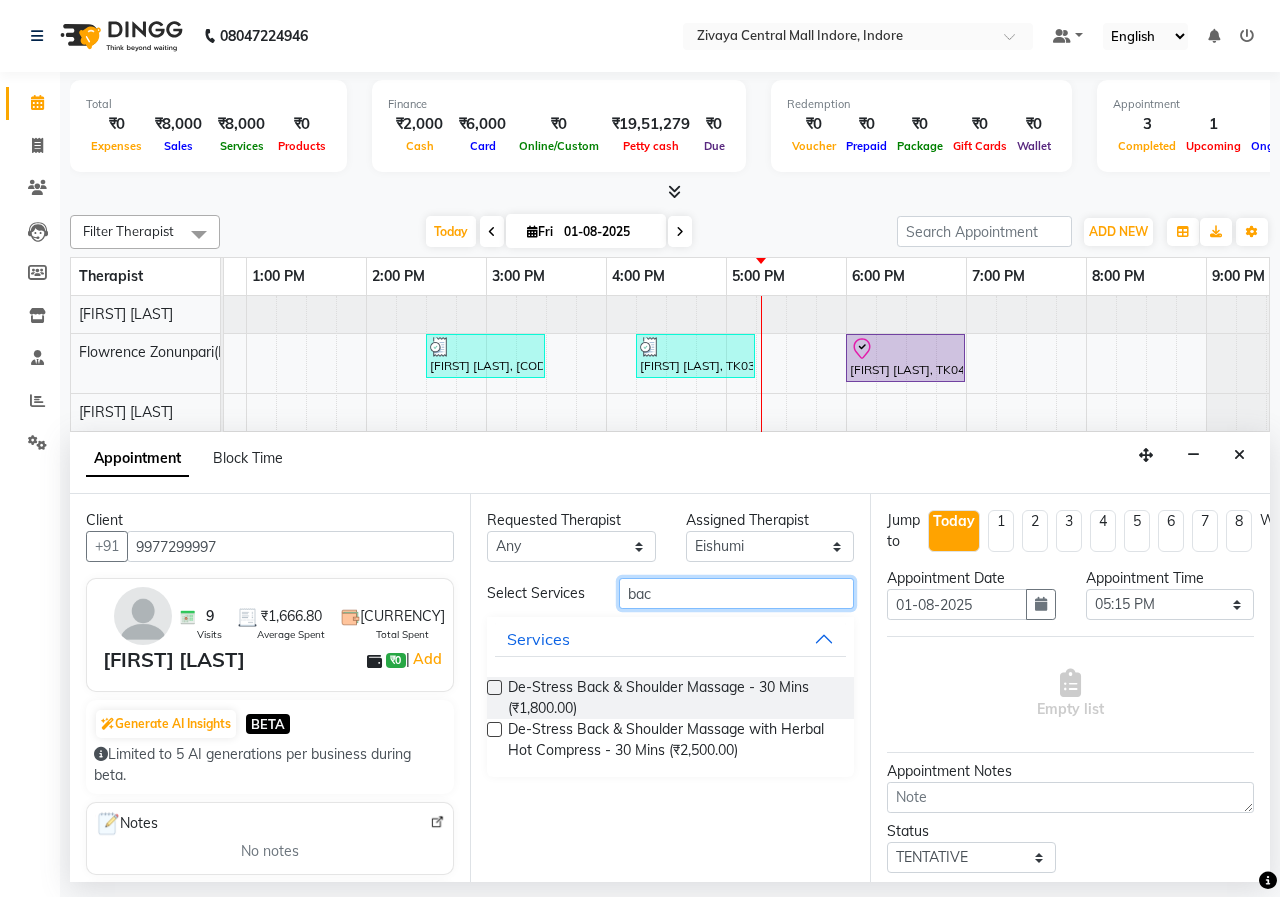 type on "bac" 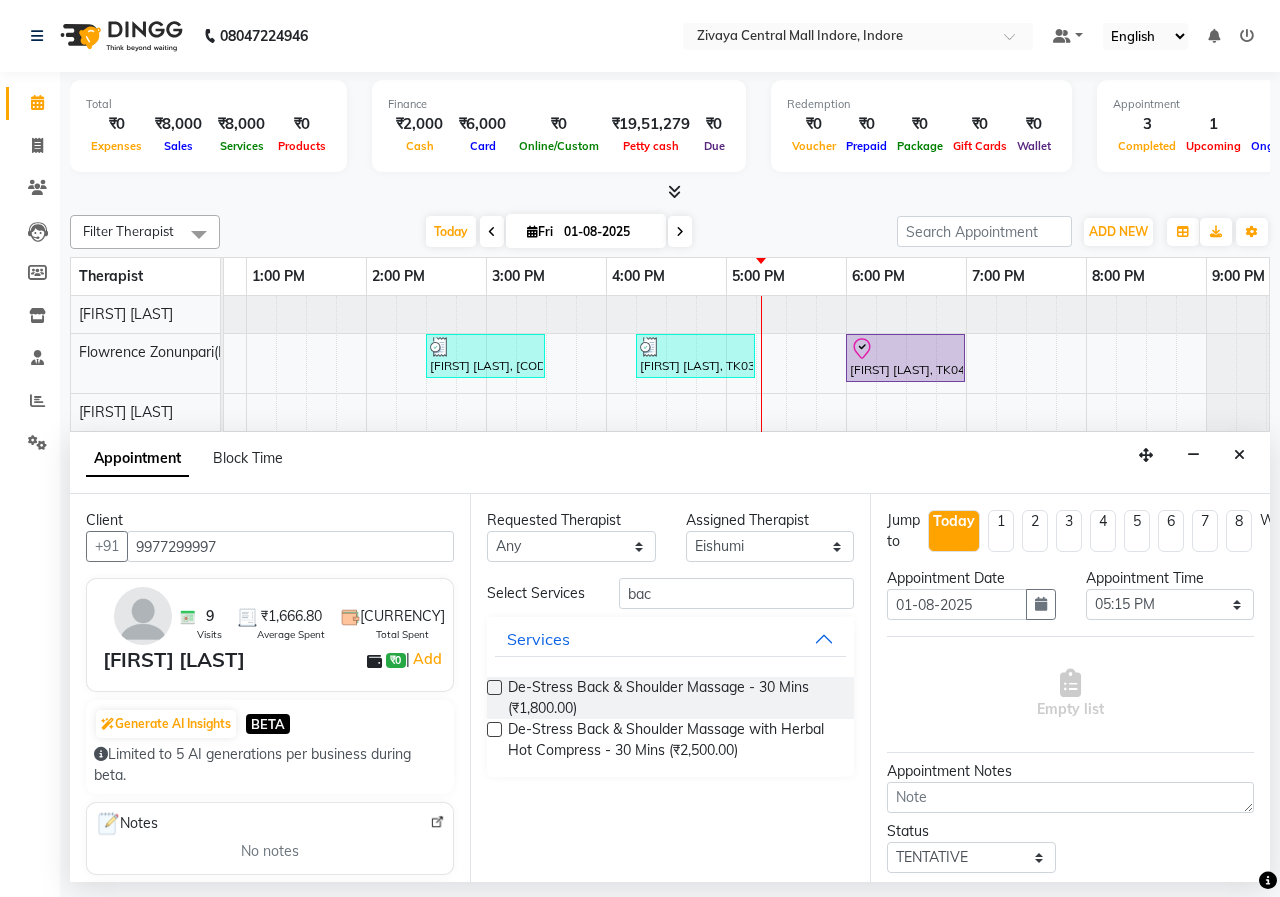 click on "De-Stress Back & Shoulder Massage - 30 Mins (₹1,800.00)" at bounding box center [670, 698] 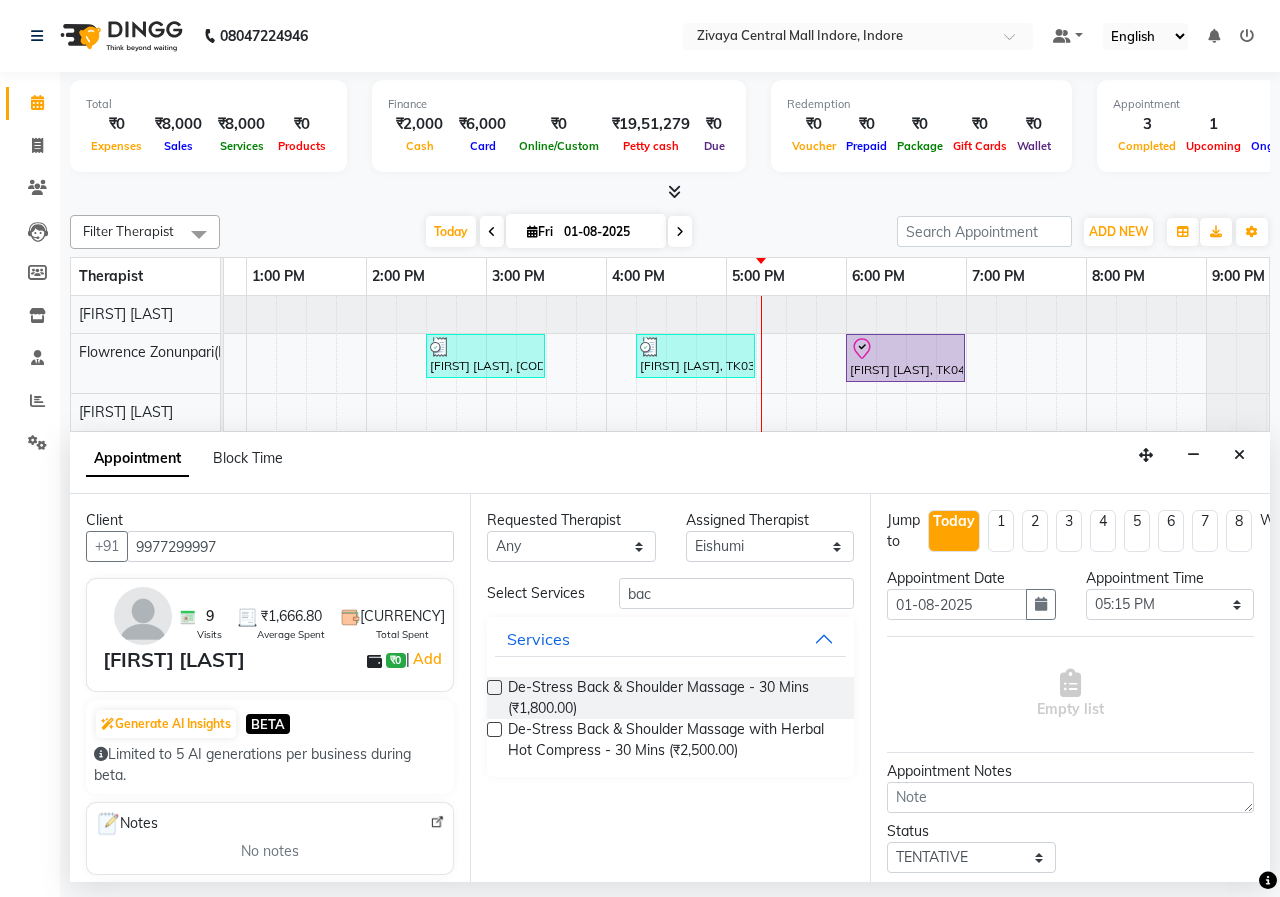 click at bounding box center (494, 687) 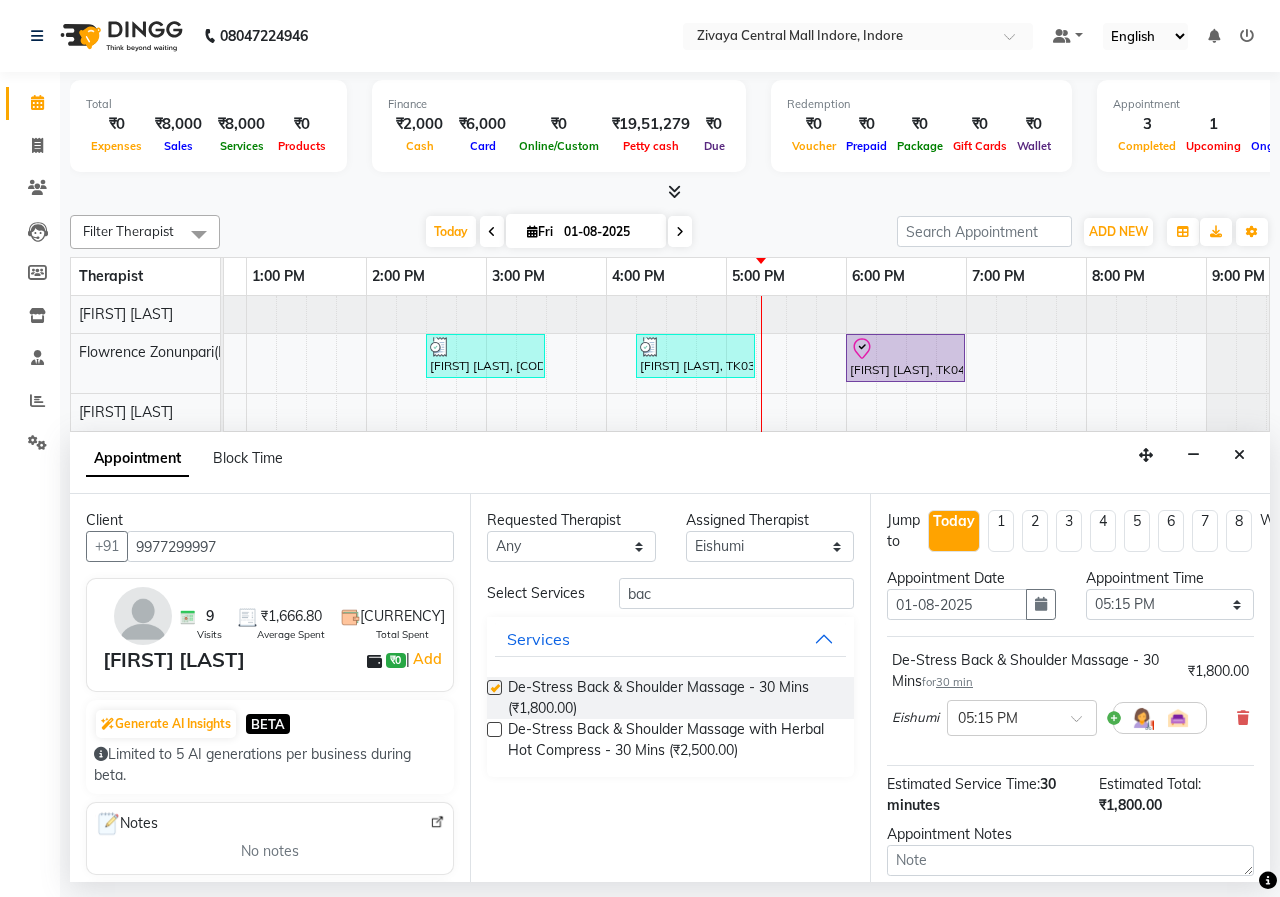 checkbox on "false" 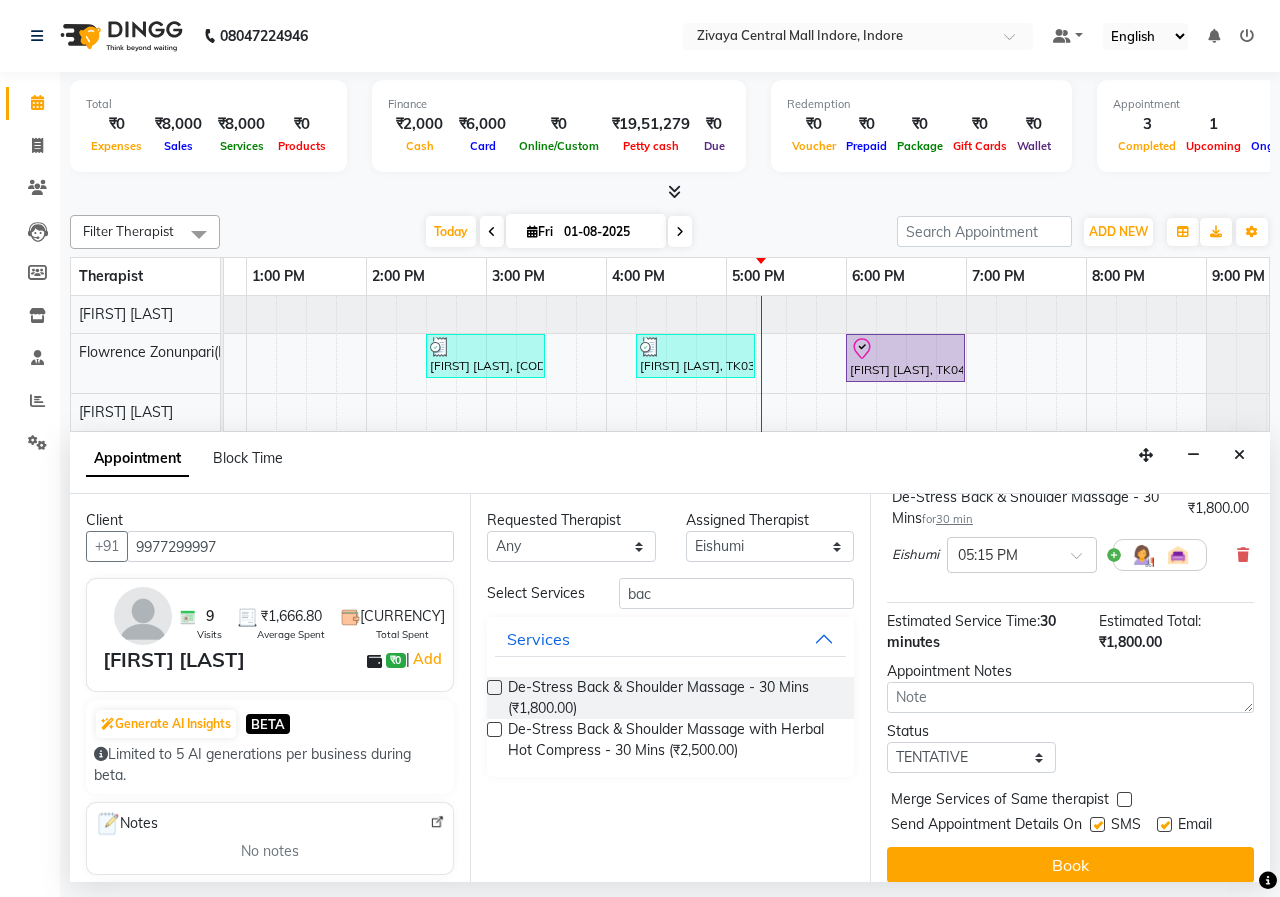 scroll, scrollTop: 195, scrollLeft: 0, axis: vertical 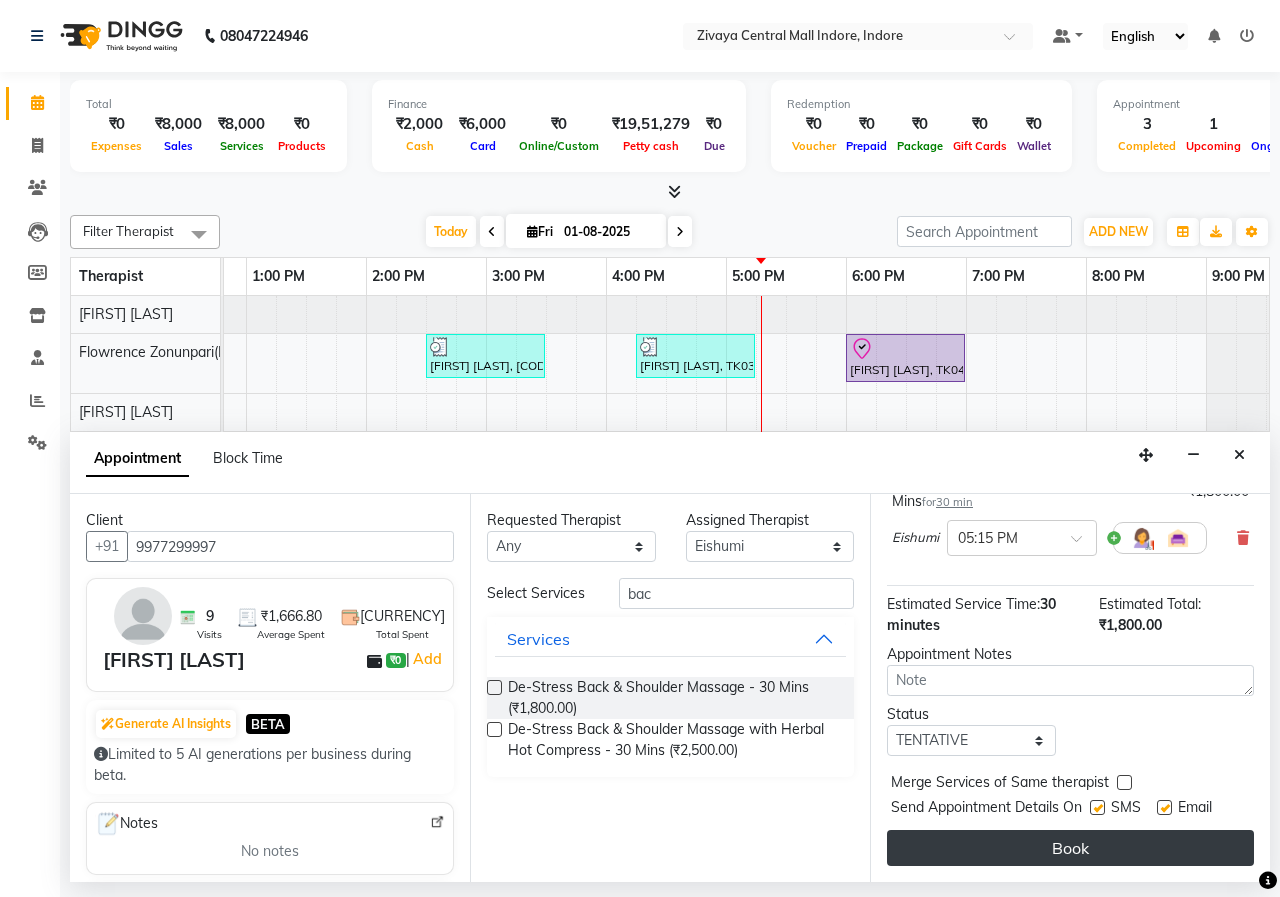 click on "Book" at bounding box center (1070, 848) 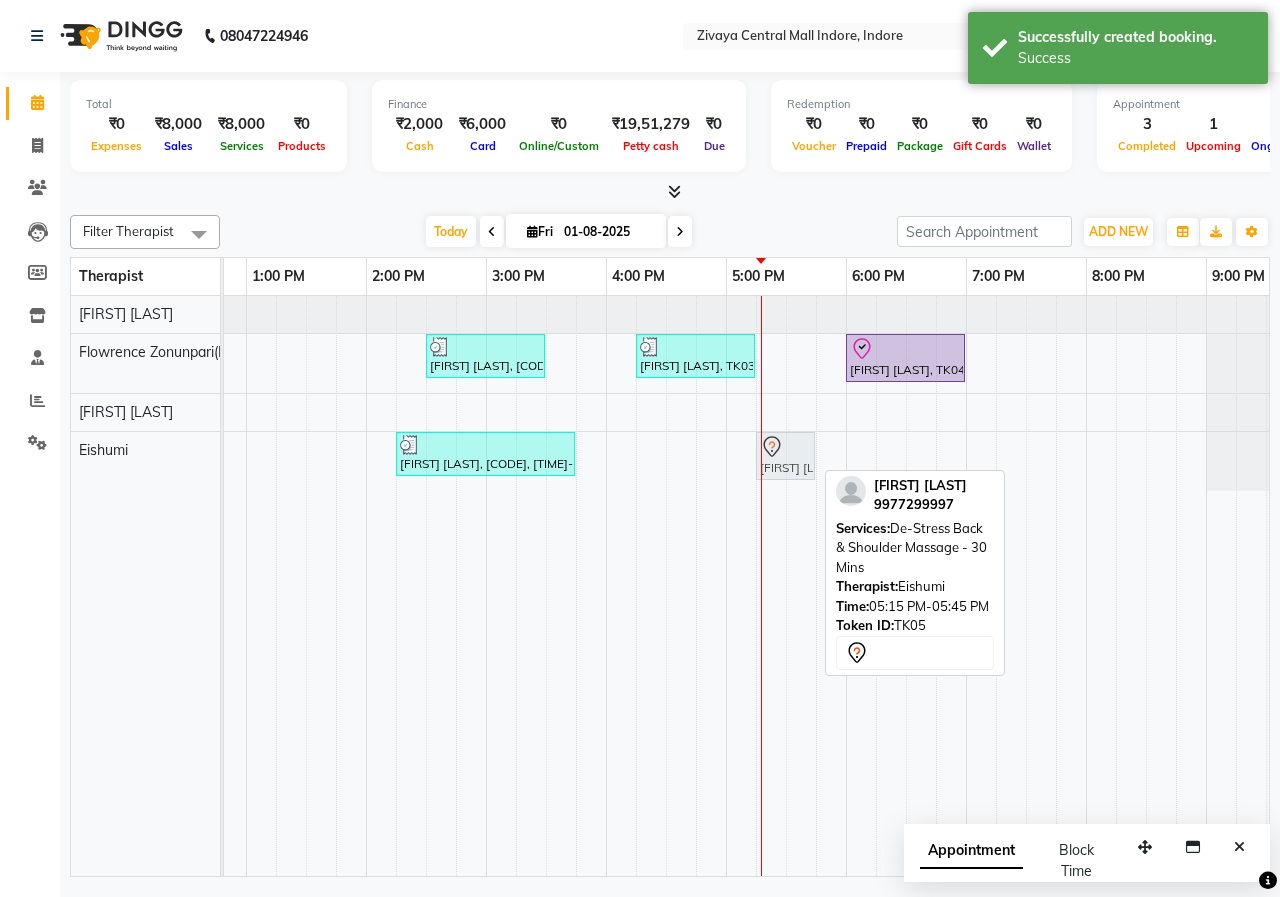 click on "[FIRST] [LAST], TK02, 02:15 PM-03:45 PM, Javanese Pampering - 90 Mins             [FIRST] [LAST], TK05, 05:15 PM-05:45 PM, De-Stress Back & Shoulder Massage - 30 Mins             [FIRST] [LAST], TK05, 05:15 PM-05:45 PM, De-Stress Back & Shoulder Massage - 30 Mins" at bounding box center [-354, 461] 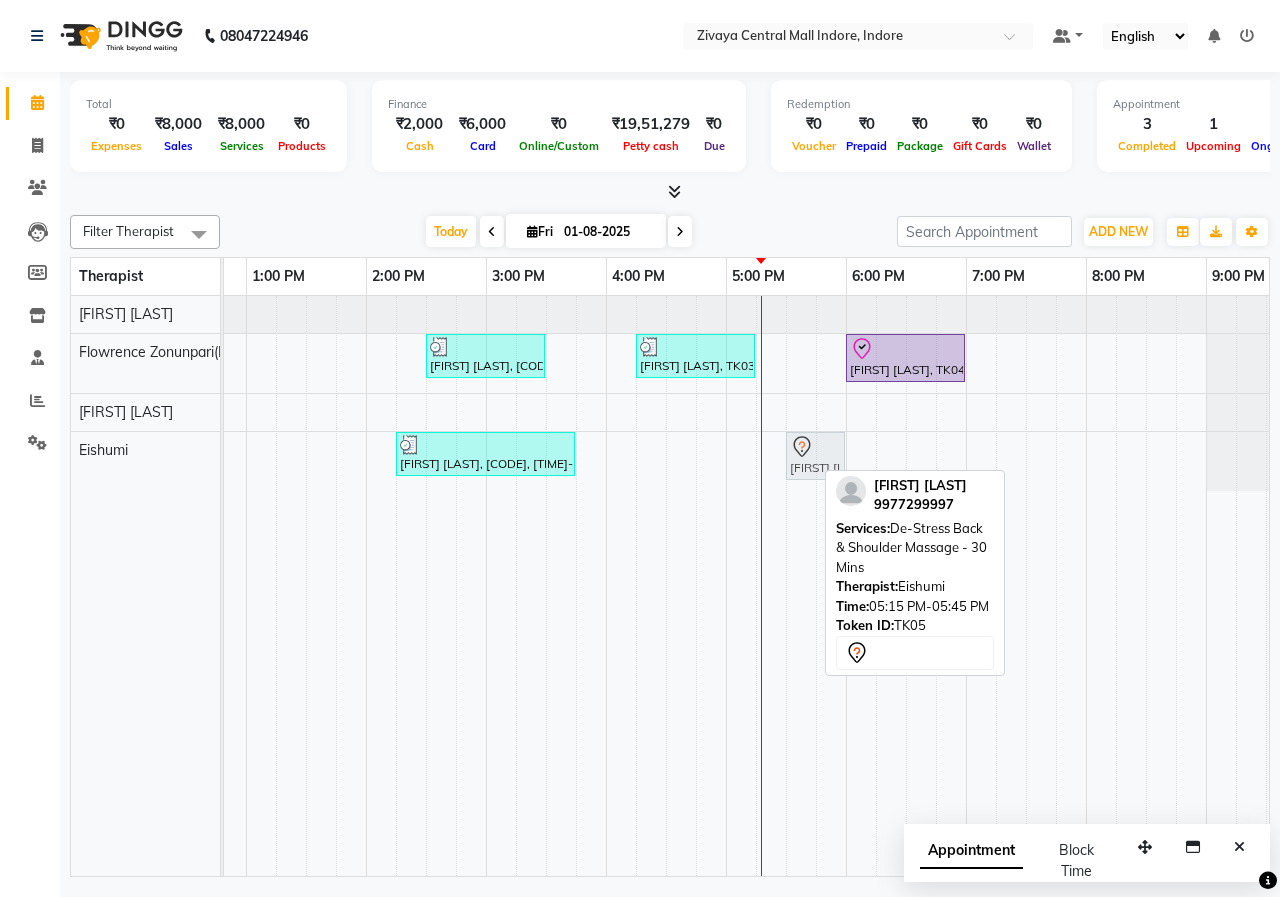drag, startPoint x: 782, startPoint y: 460, endPoint x: 799, endPoint y: 457, distance: 17.262676 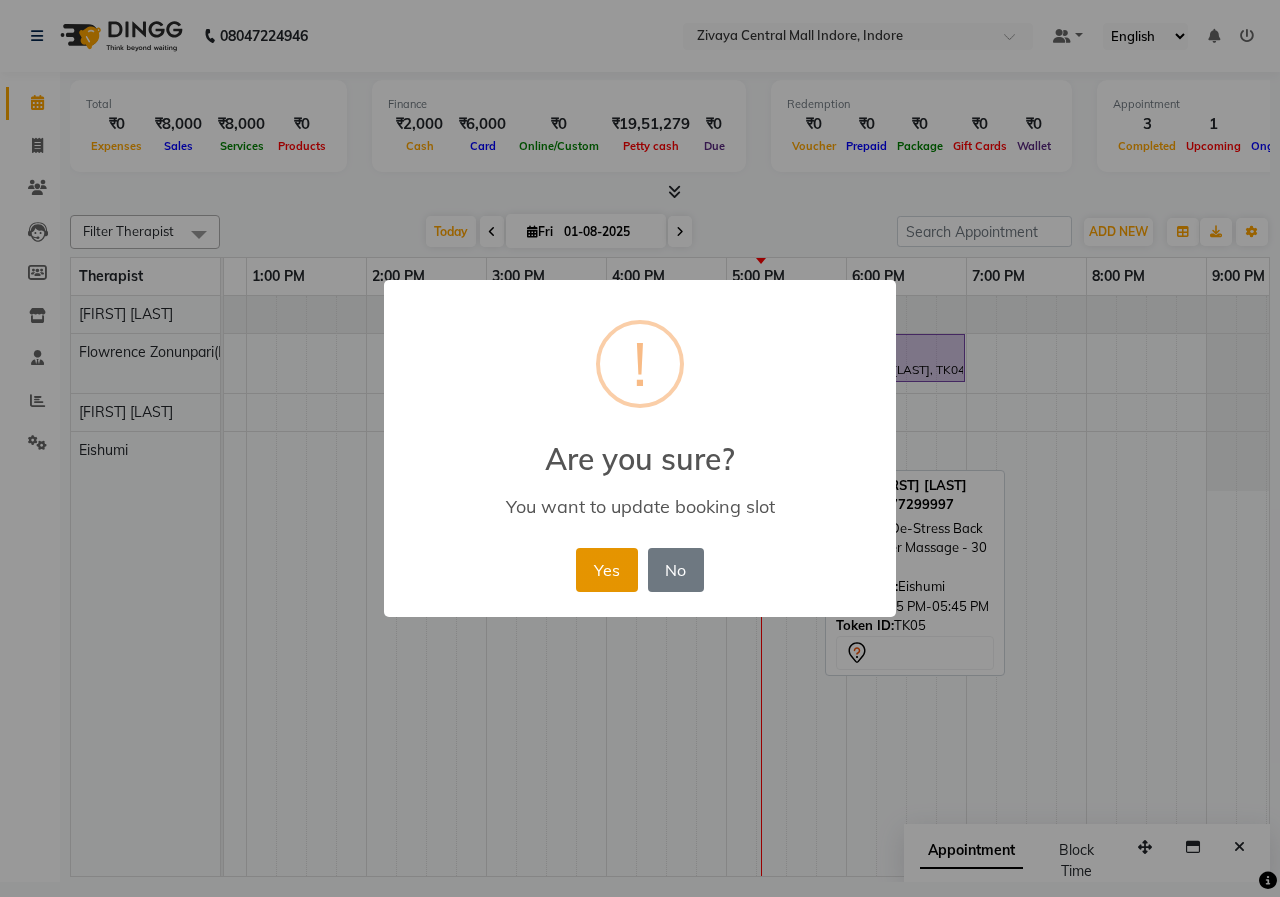 click on "Yes" at bounding box center (606, 570) 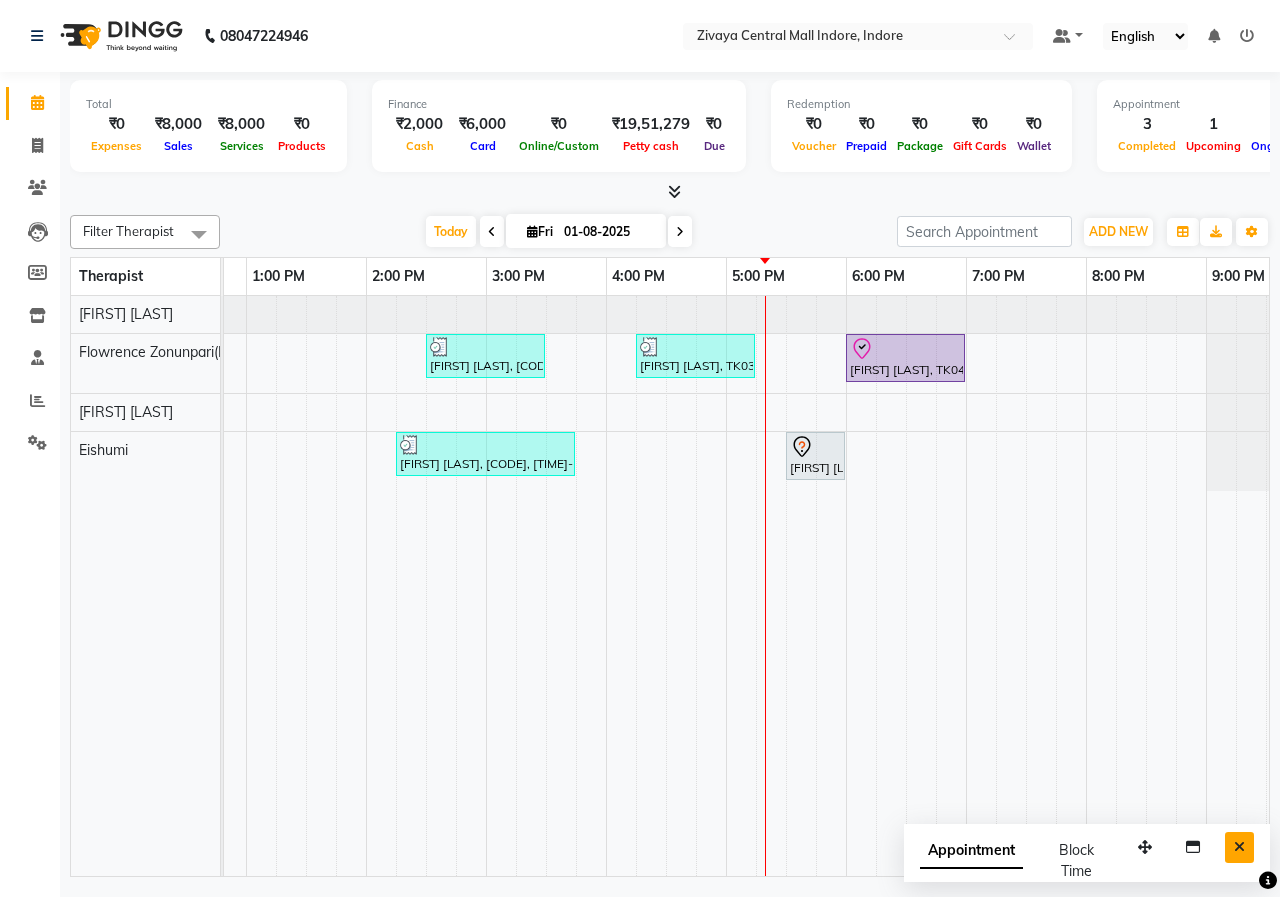 click at bounding box center (1239, 847) 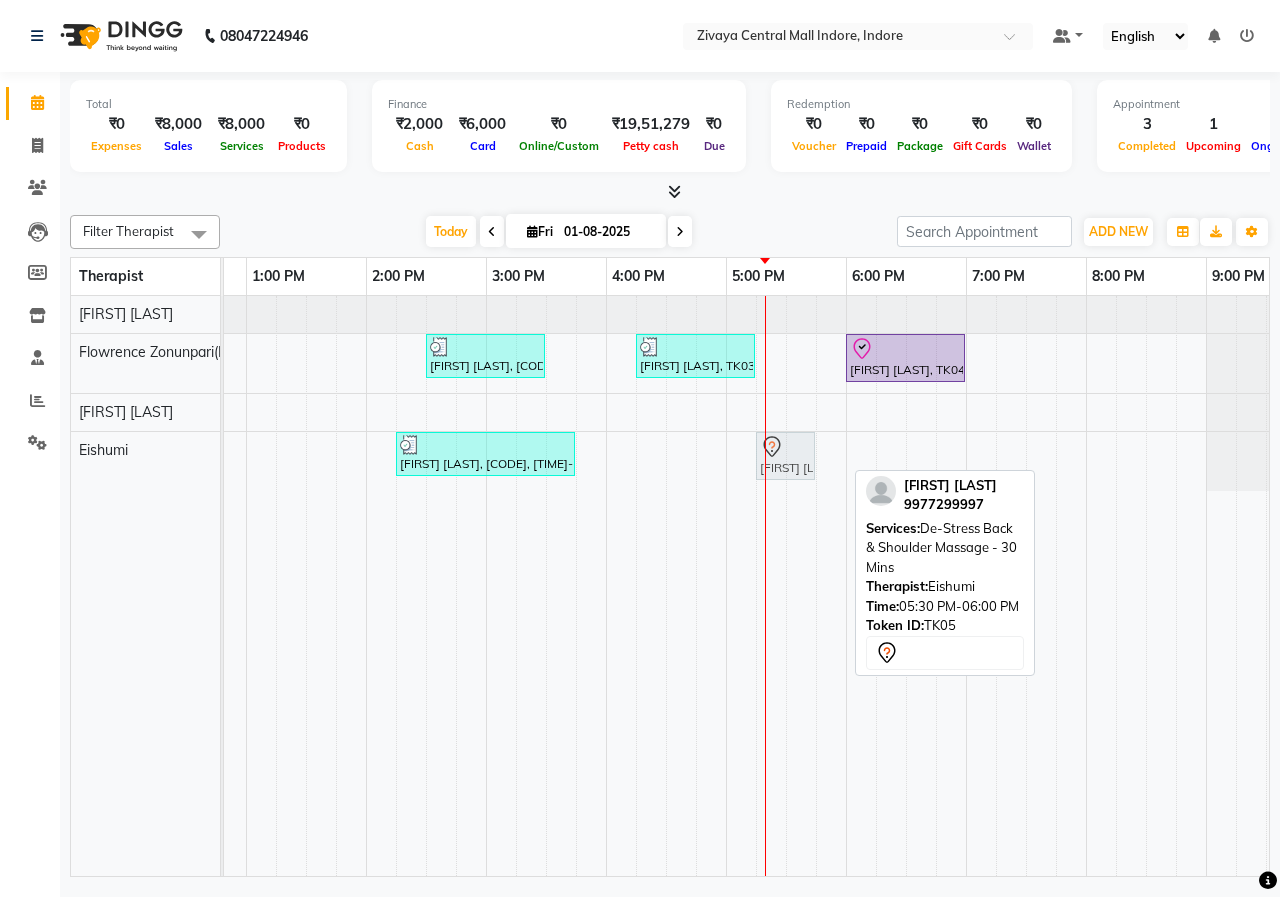 drag, startPoint x: 810, startPoint y: 477, endPoint x: 793, endPoint y: 480, distance: 17.262676 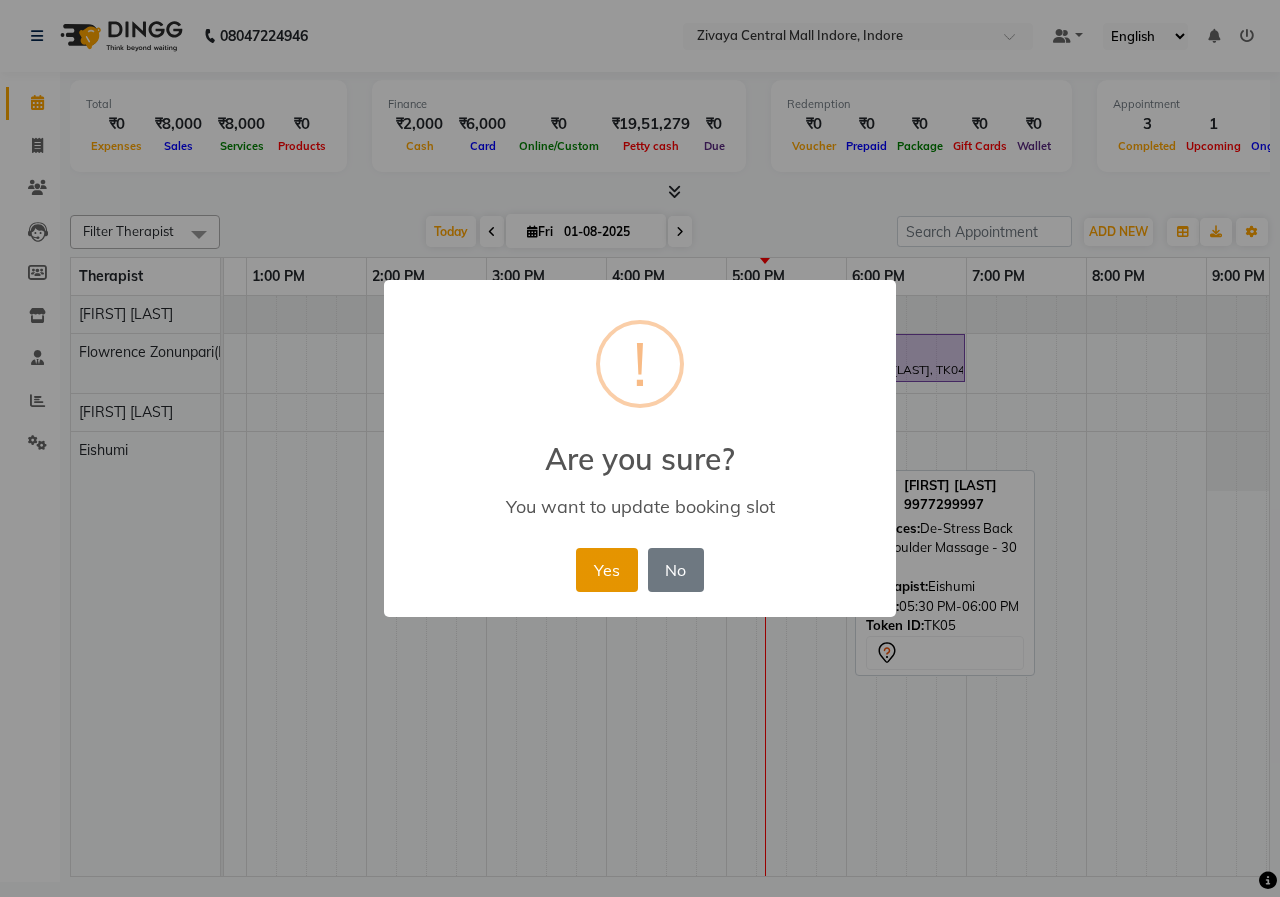 click on "Yes" at bounding box center (606, 570) 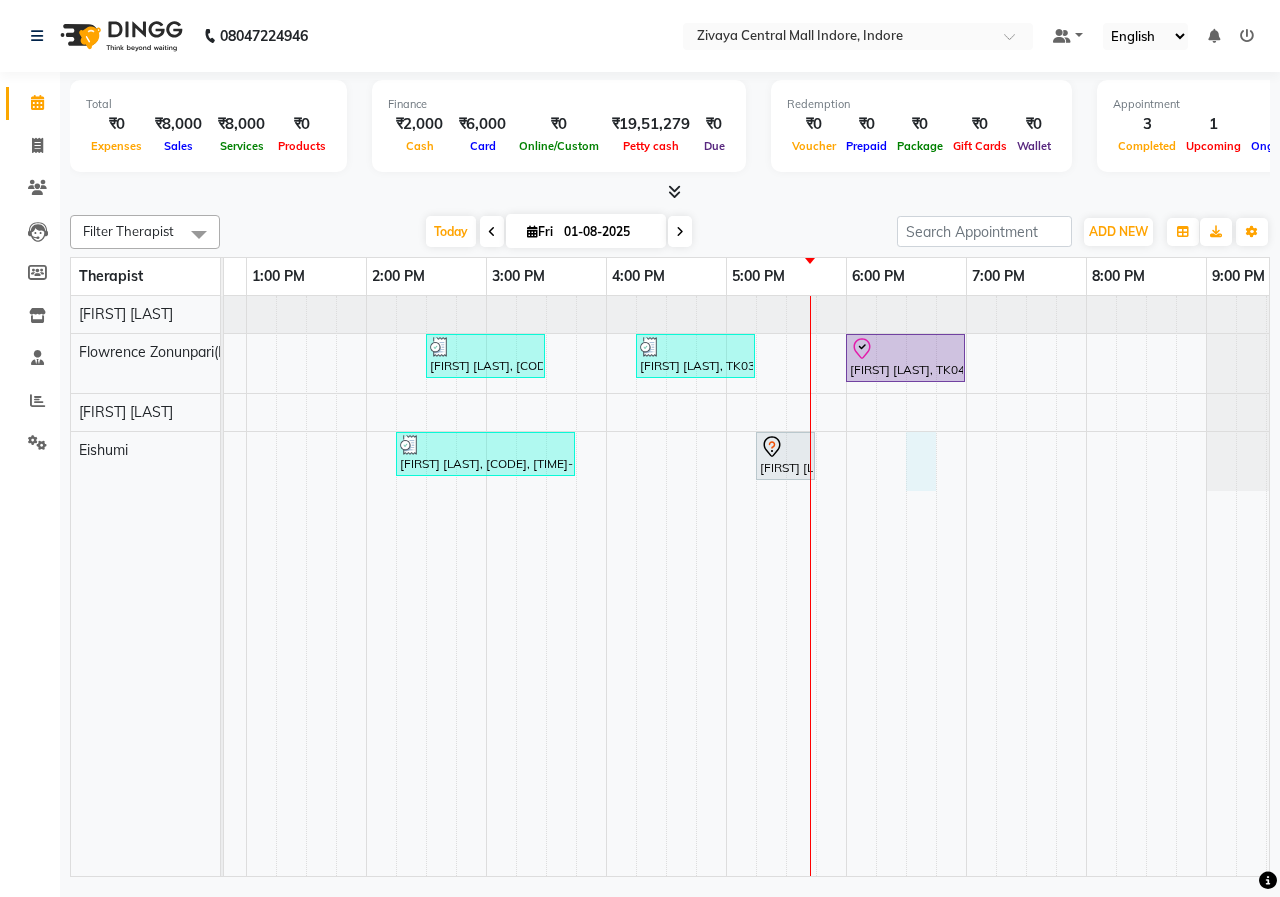click on "[FIRST] [LAST], TK02, 02:30 PM-03:30 PM, Swedish De-Stress - 60 Mins     [FIRST] [LAST], TK03, 04:15 PM-05:15 PM, Javanese Pampering - 60 Mins
[FIRST] [LAST], TK04, 06:00 PM-07:00 PM, Javanese Pampering - 60 Mins     [FIRST] [LAST], TK02, 02:15 PM-03:45 PM, Javanese Pampering - 90 Mins             [FIRST] [LAST], TK05, 05:15 PM-05:45 PM, De-Stress Back & Shoulder Massage - 30 Mins" at bounding box center (606, 586) 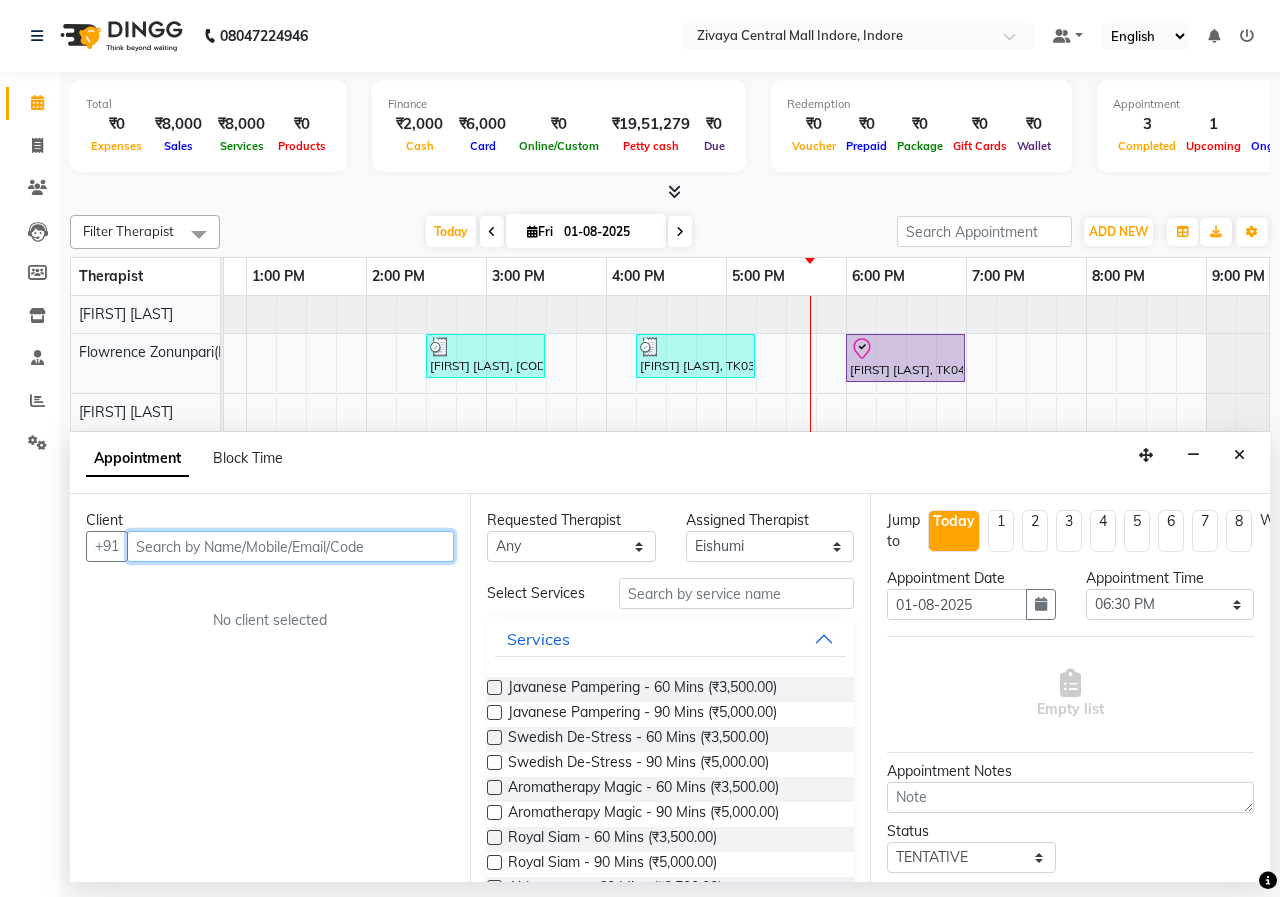 click at bounding box center [290, 546] 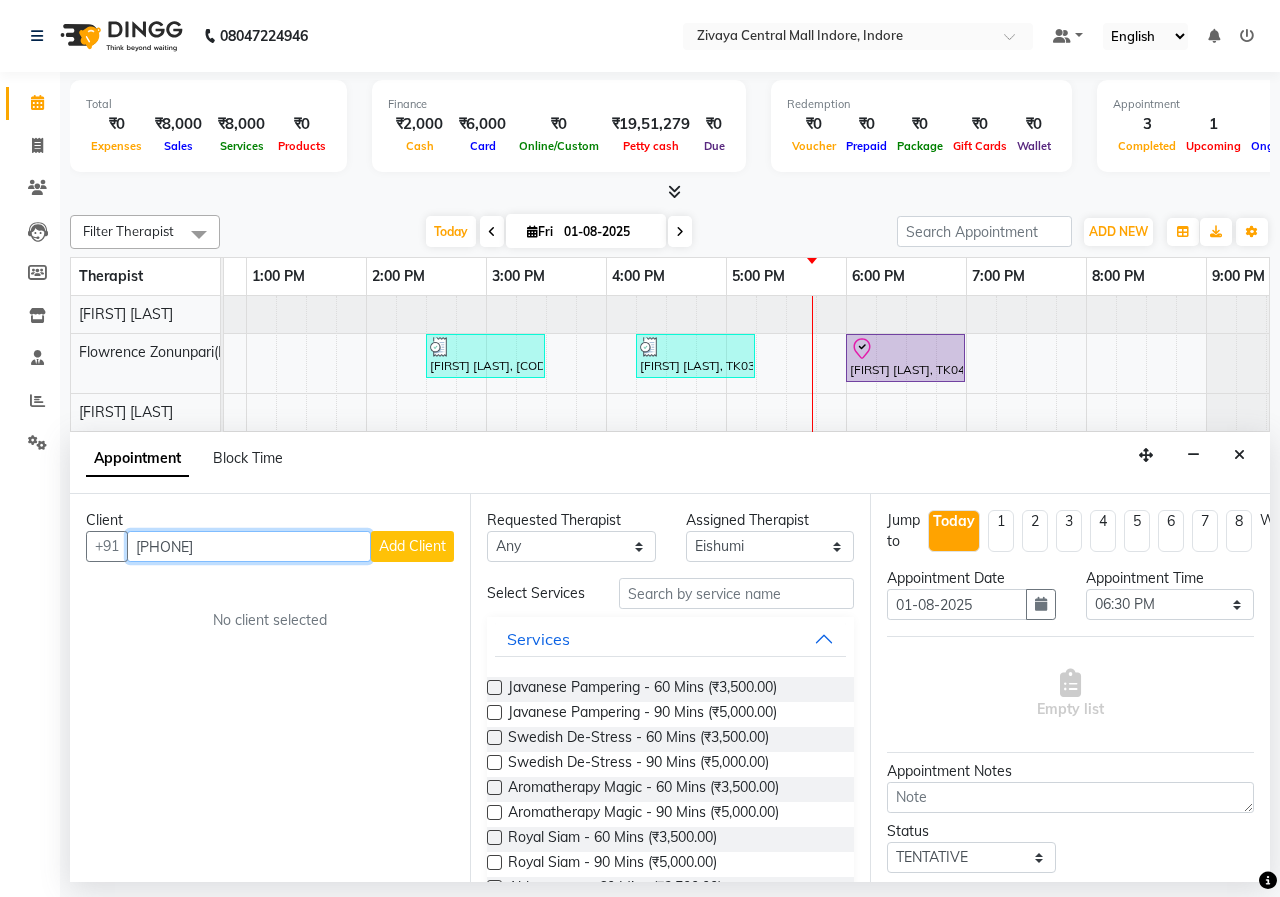 type on "[PHONE]" 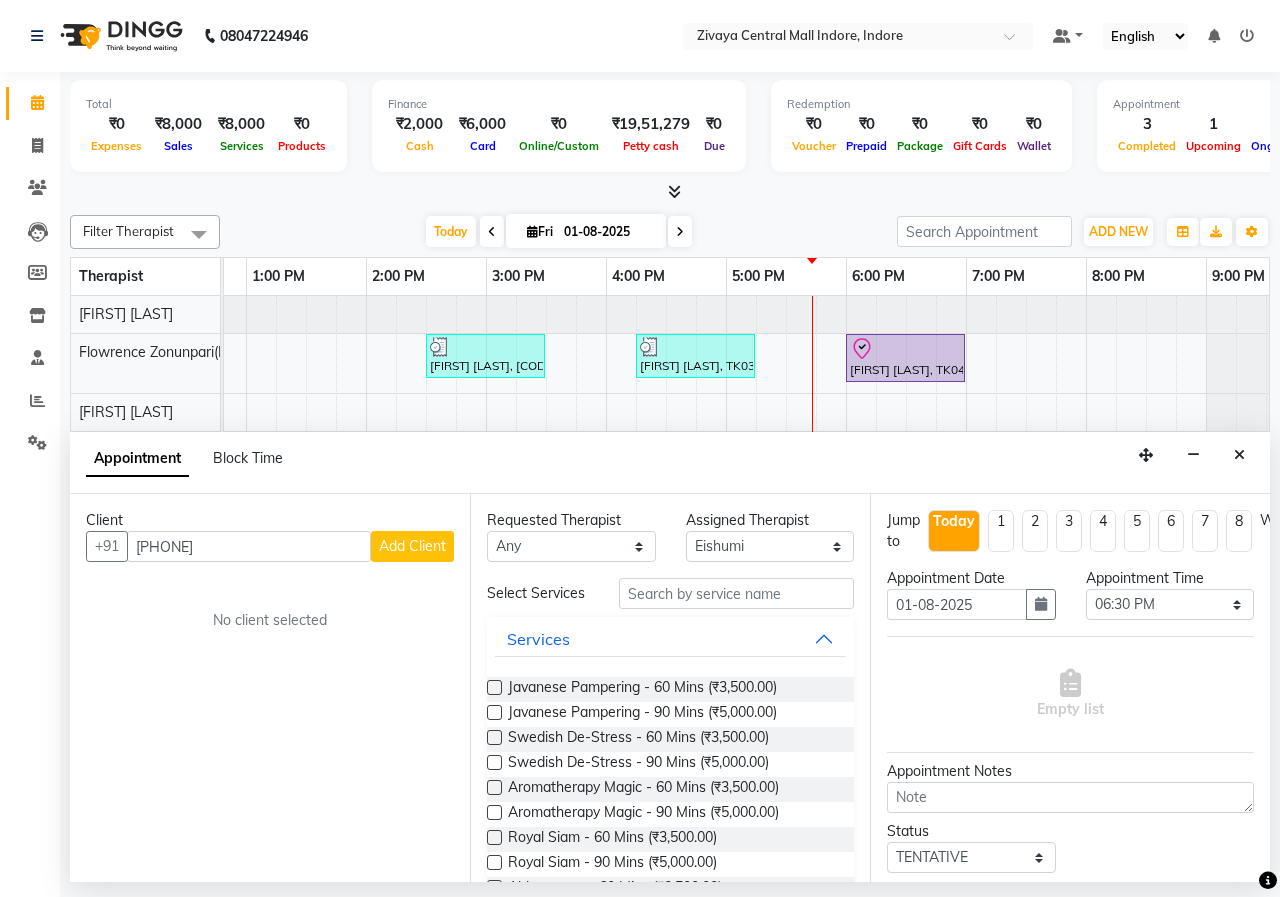 click on "Add Client" at bounding box center (412, 546) 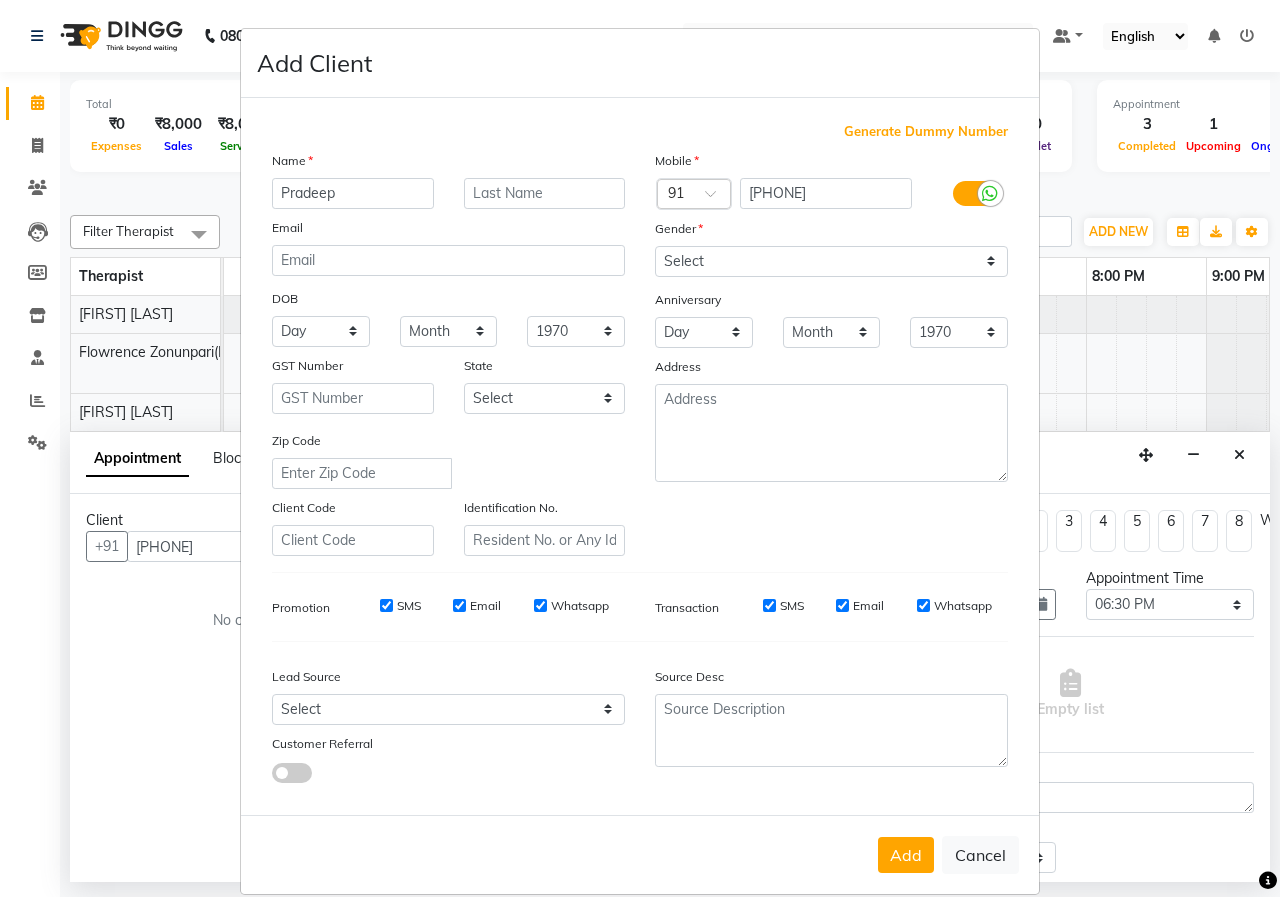 type on "Pradeep" 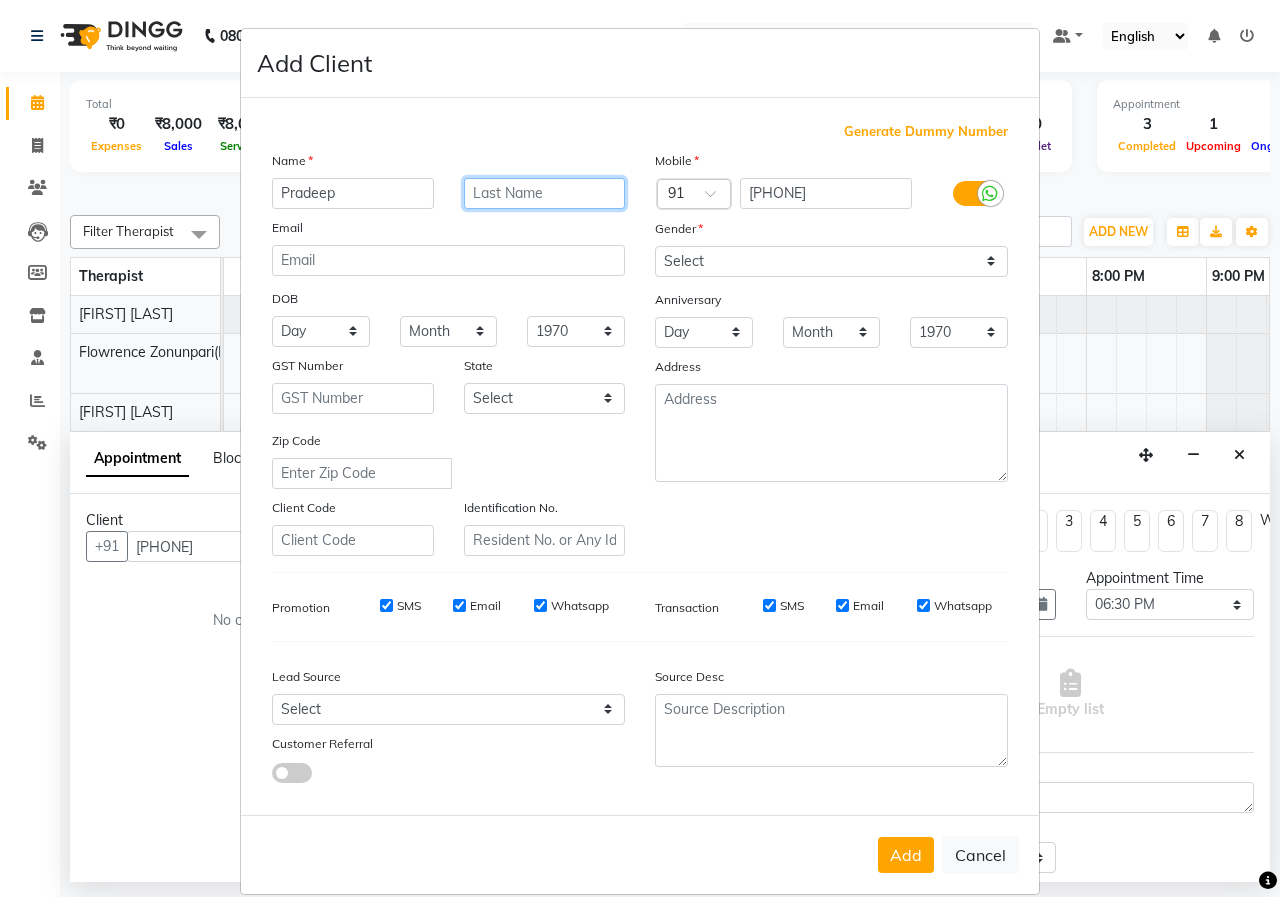 click at bounding box center [545, 193] 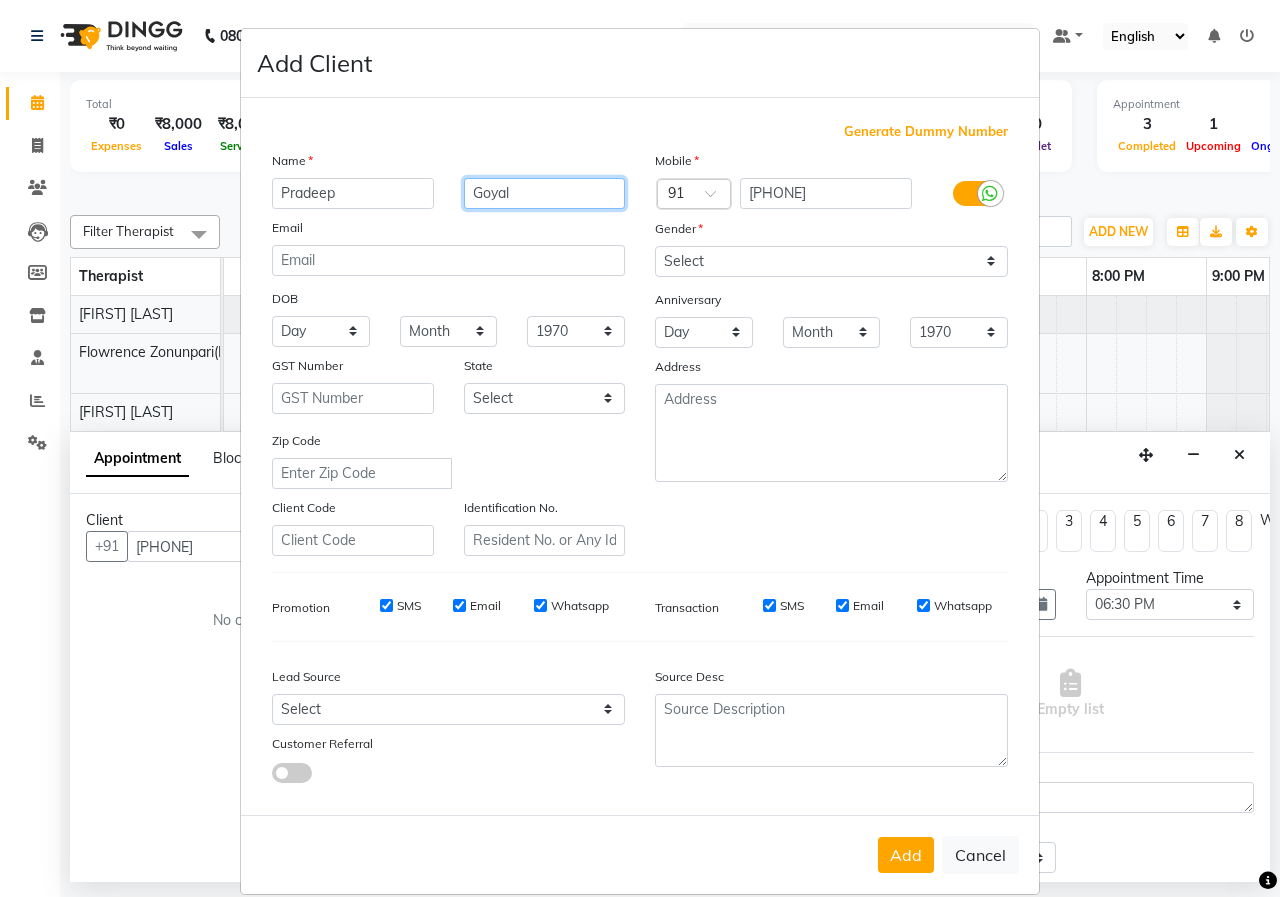 type on "Goyal" 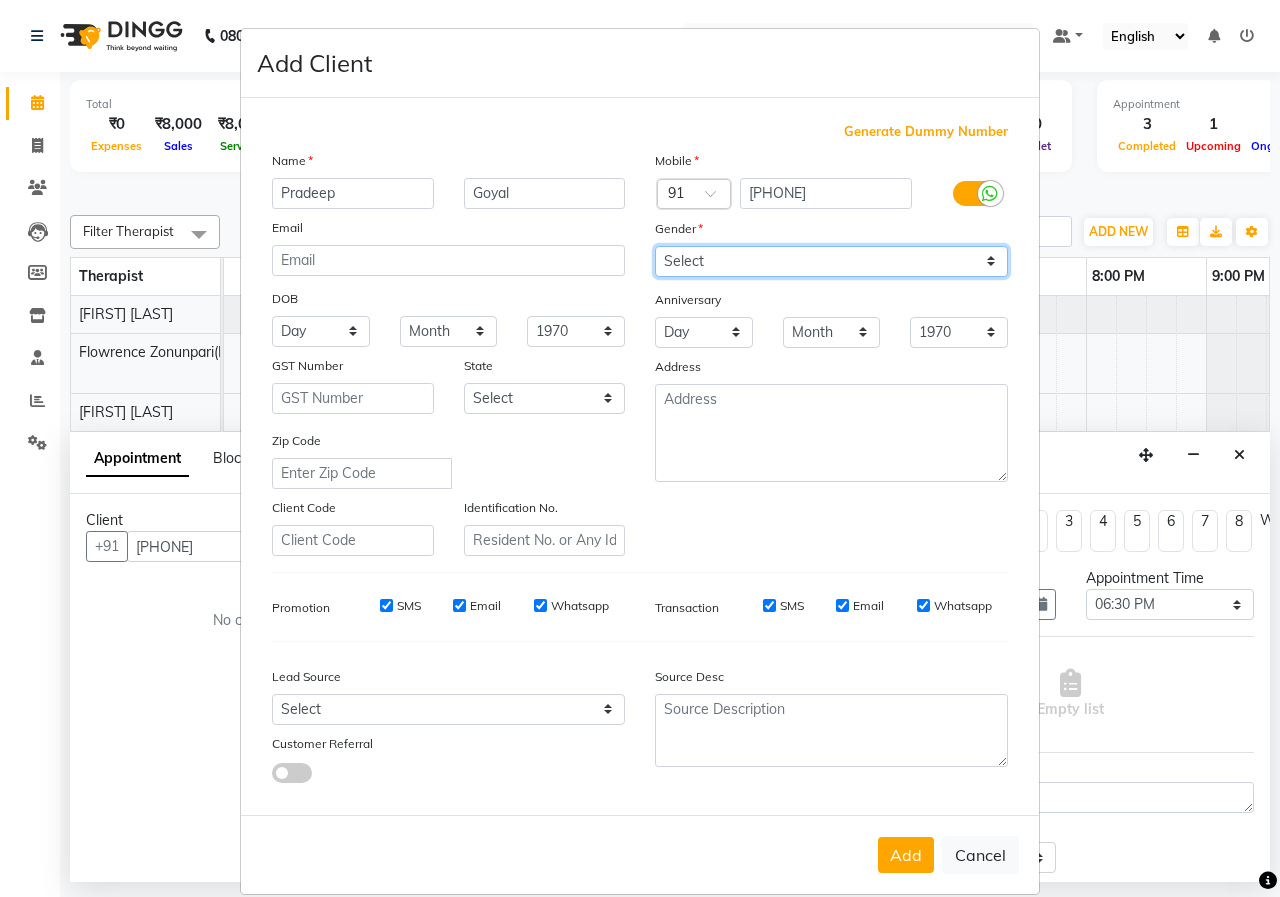 click on "Select Male Female Other Prefer Not To Say" at bounding box center [831, 261] 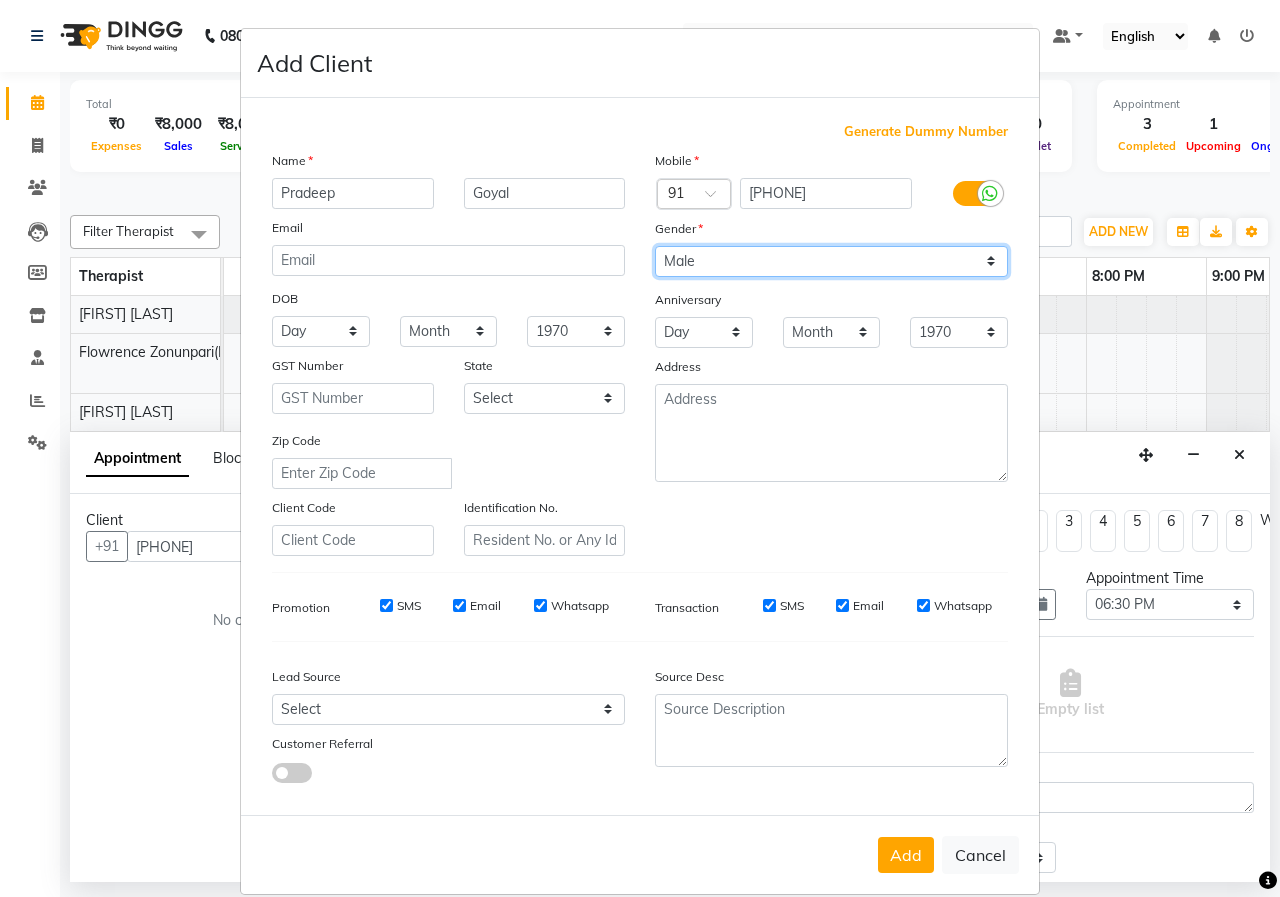 click on "Select Male Female Other Prefer Not To Say" at bounding box center (831, 261) 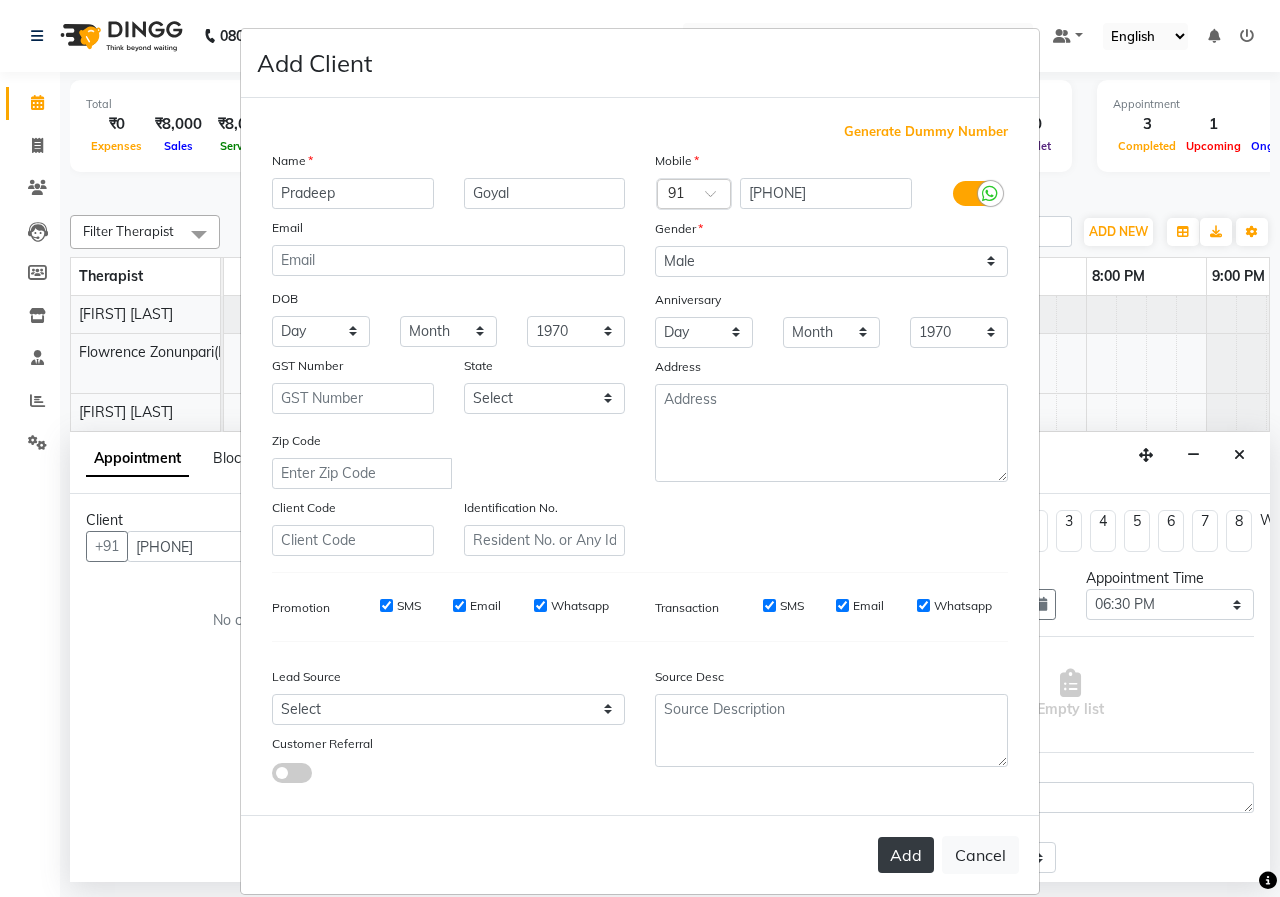 click on "Add" at bounding box center (906, 855) 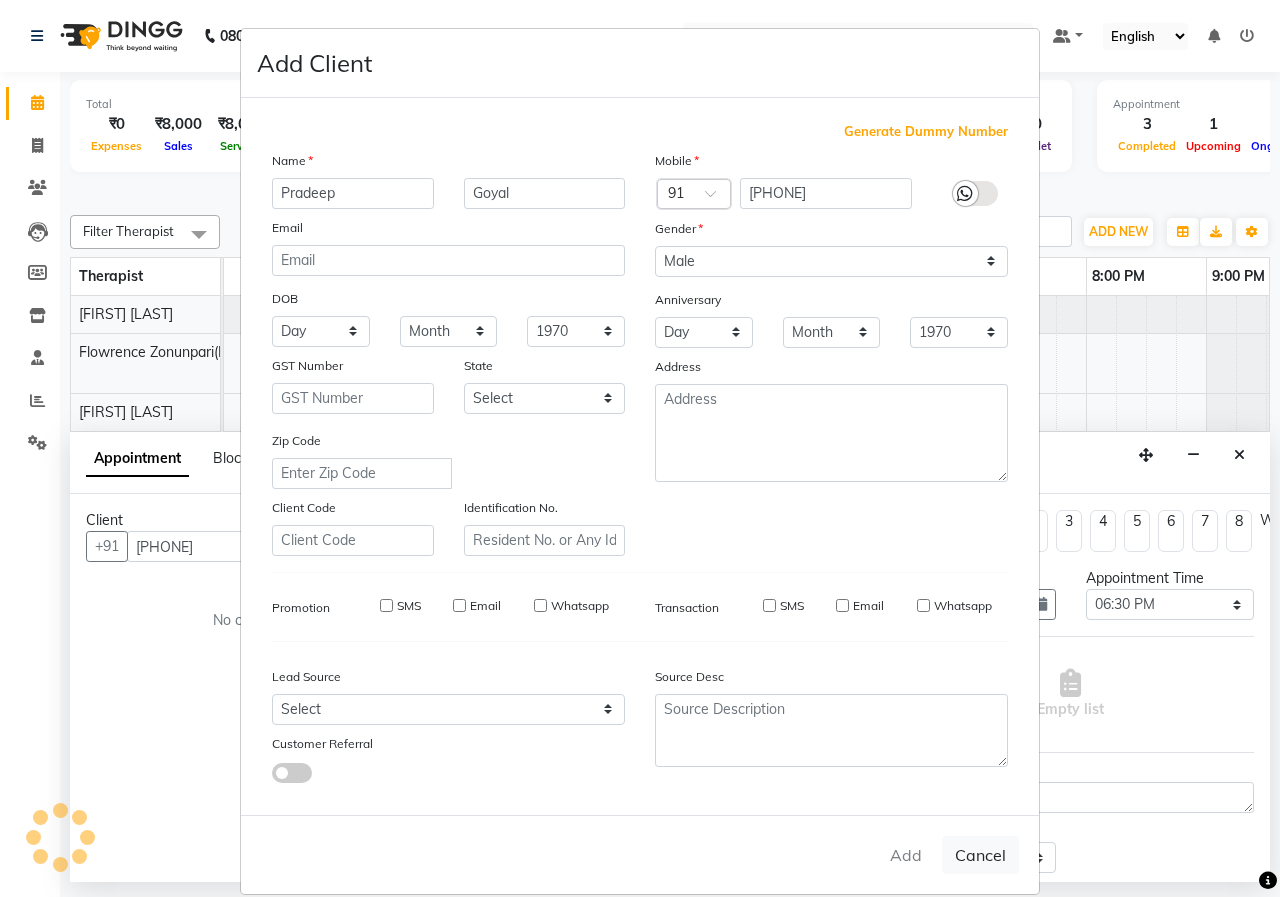 type 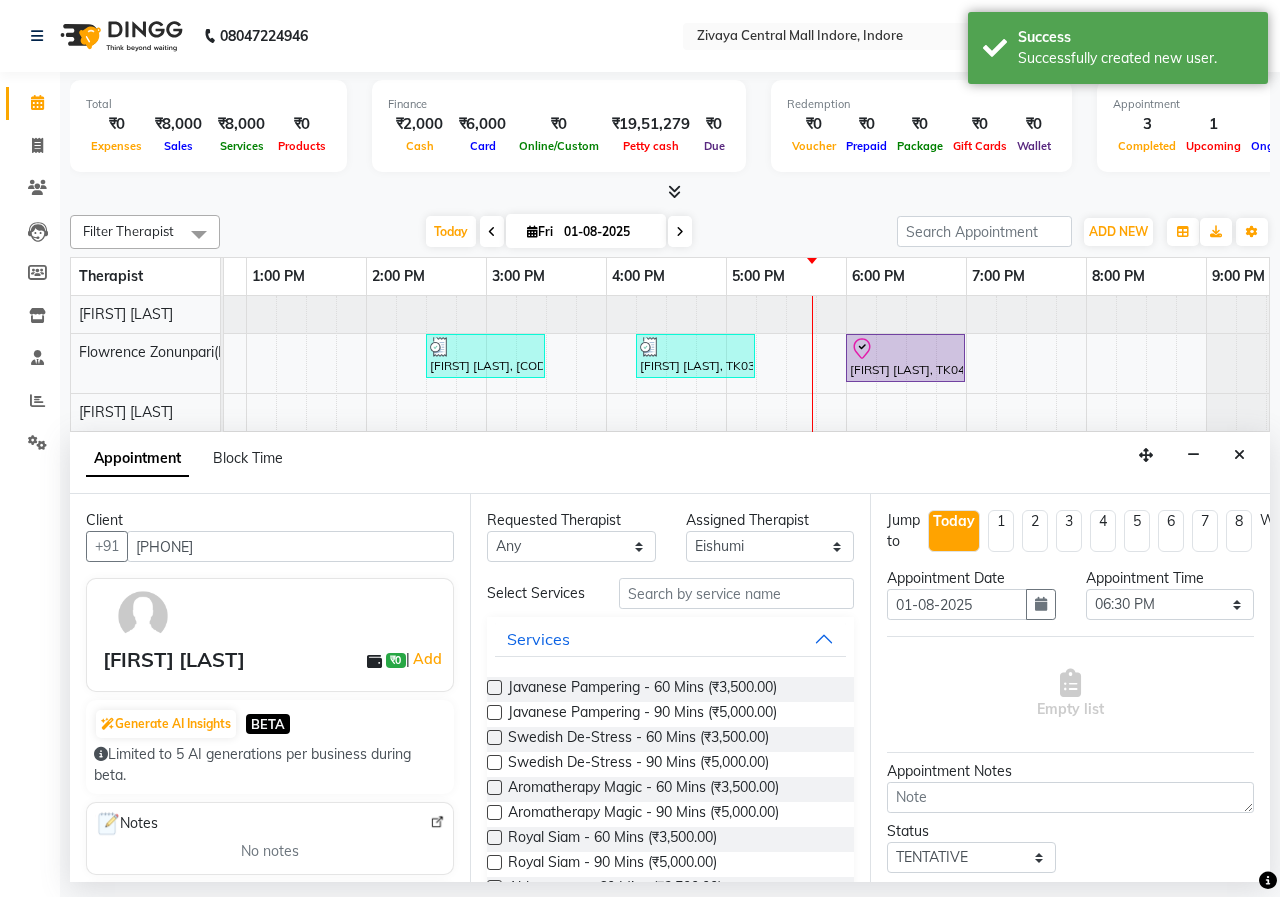 click at bounding box center [494, 737] 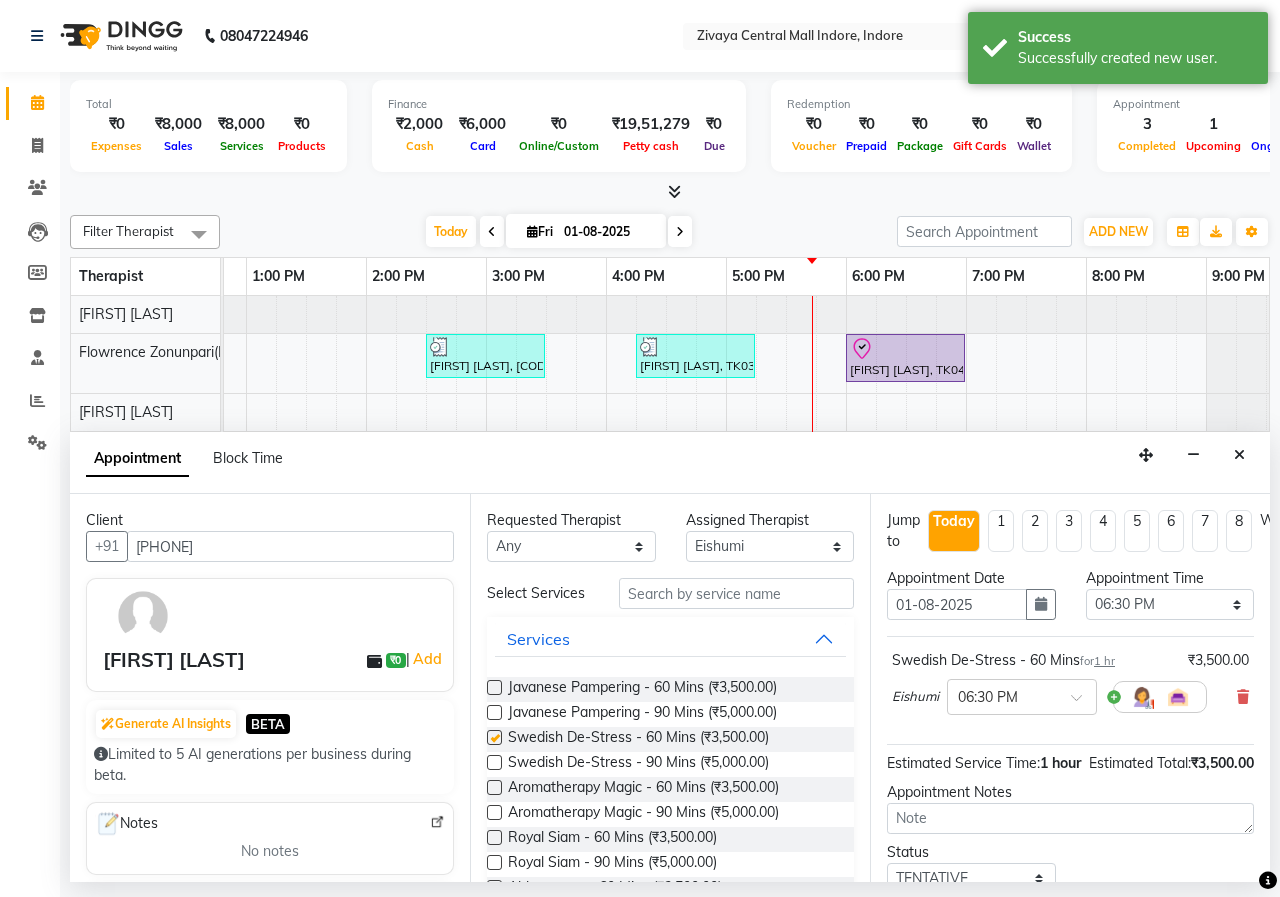 checkbox on "false" 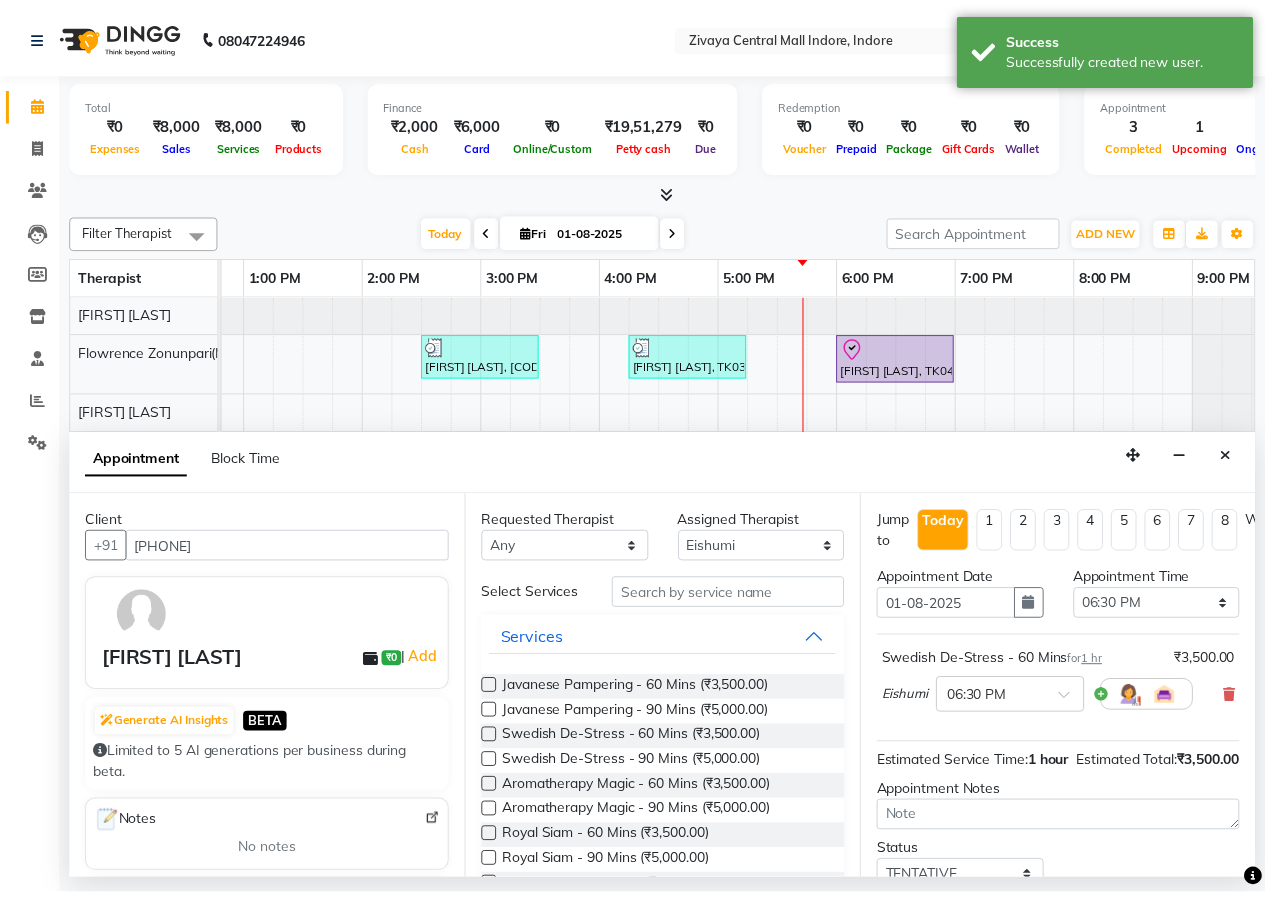 scroll, scrollTop: 174, scrollLeft: 0, axis: vertical 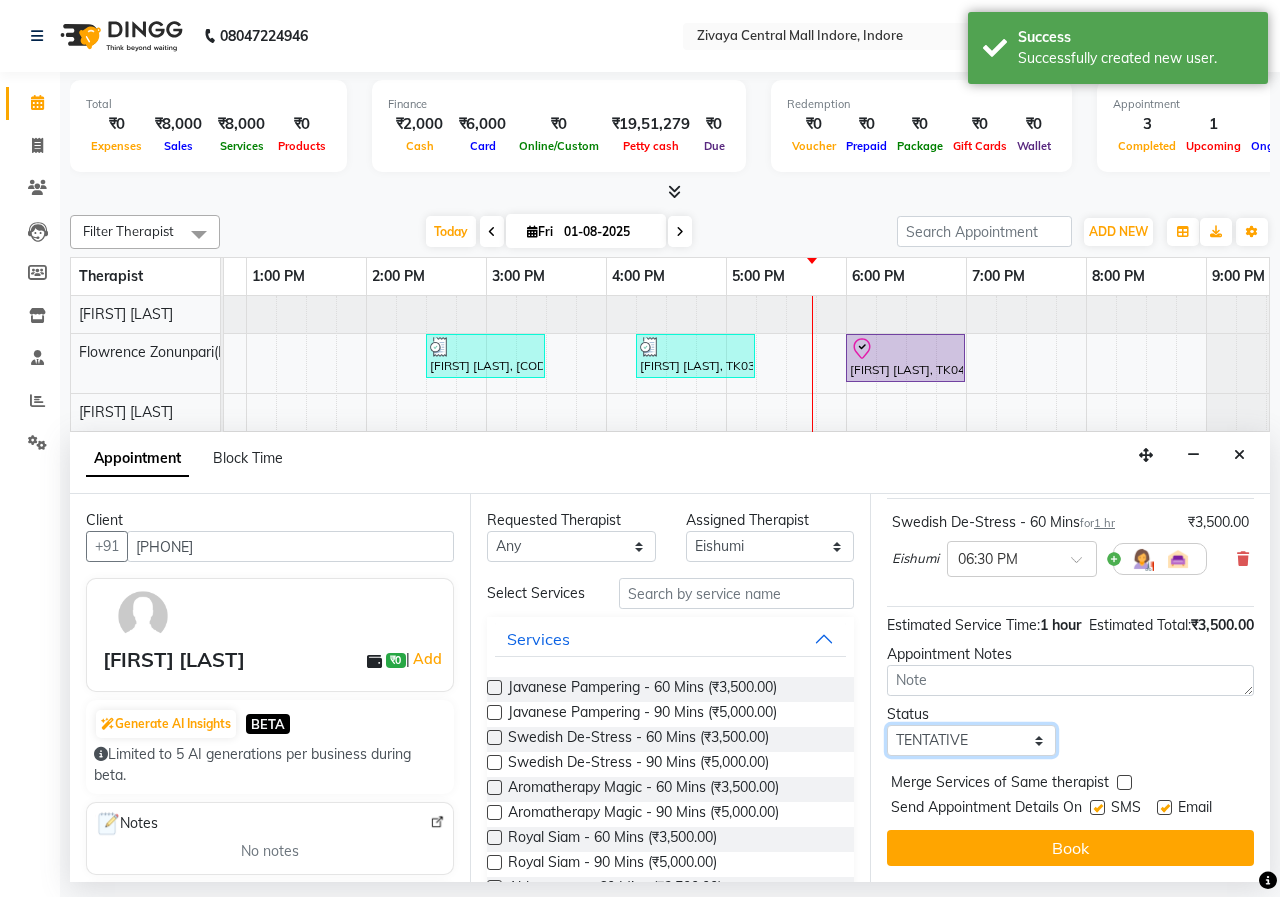 click on "Select TENTATIVE CONFIRM CHECK-IN UPCOMING" at bounding box center [971, 740] 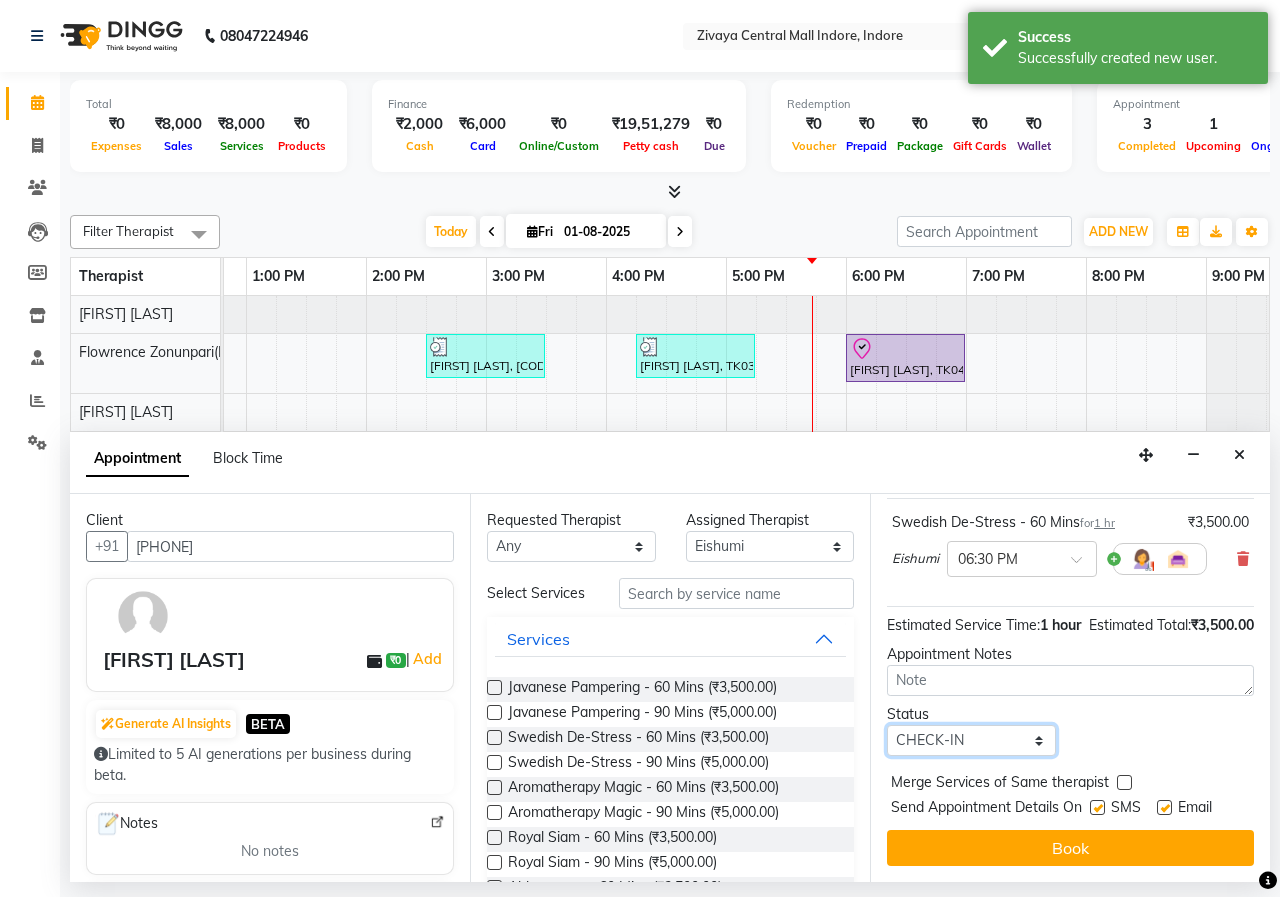 click on "Select TENTATIVE CONFIRM CHECK-IN UPCOMING" at bounding box center [971, 740] 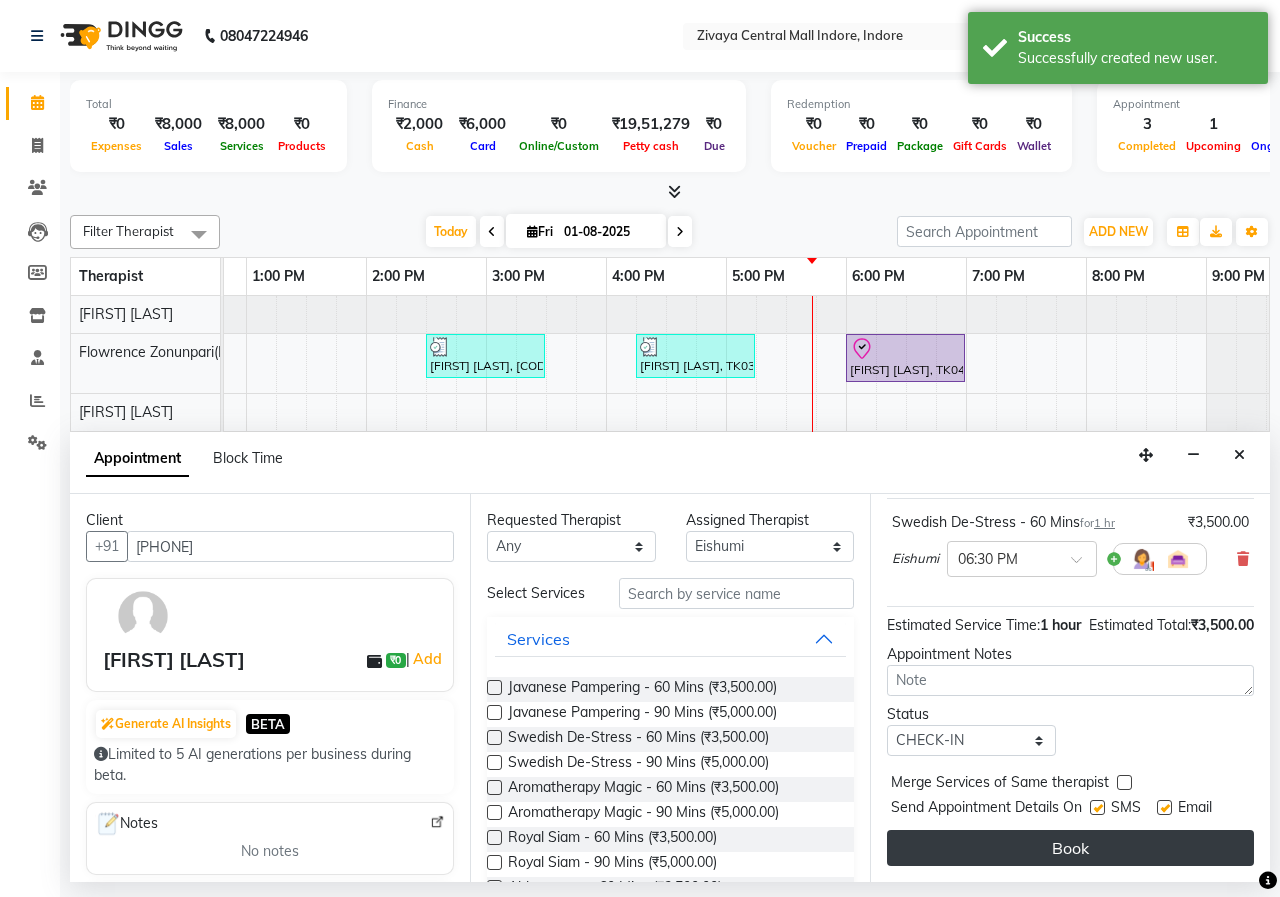 click on "Book" at bounding box center [1070, 848] 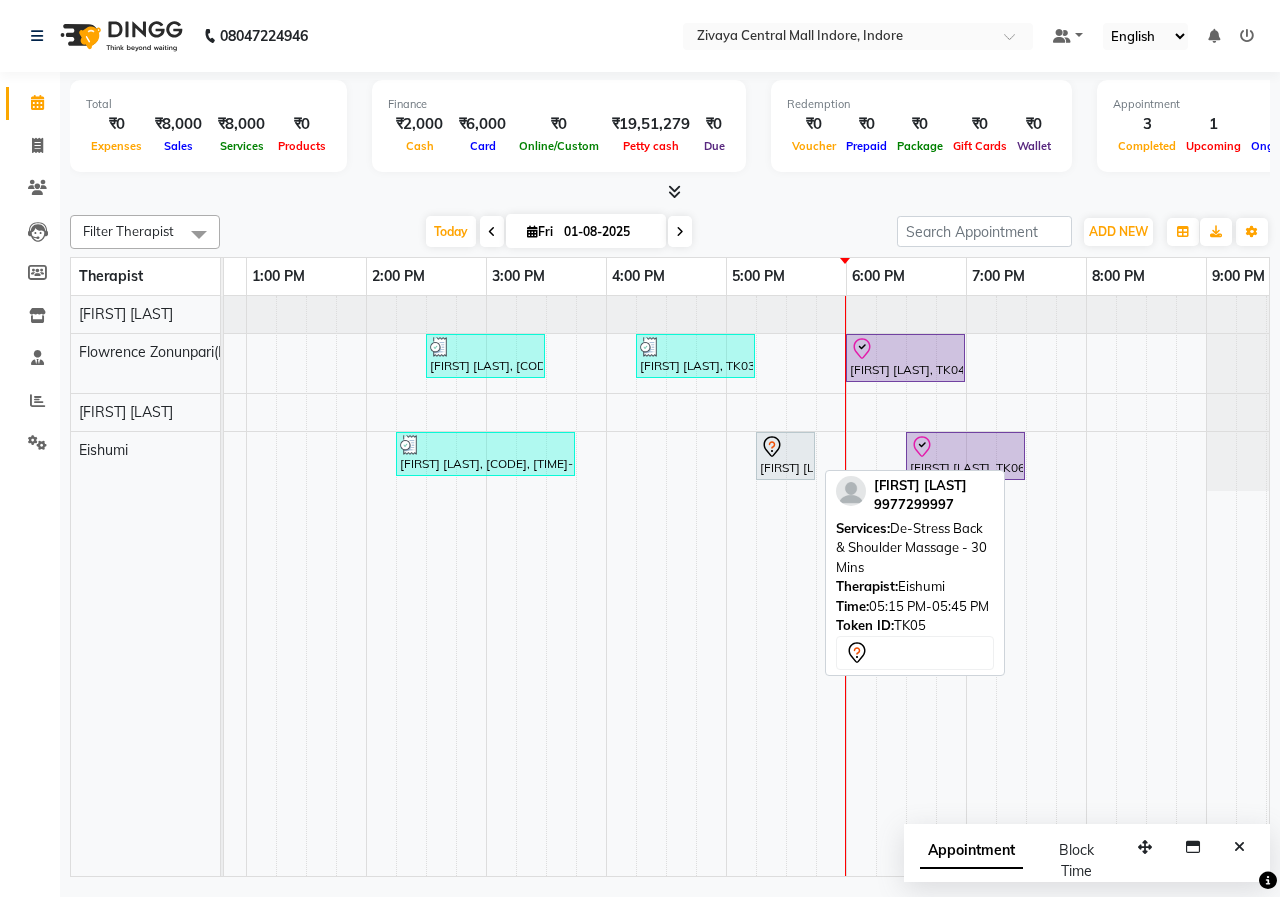 click on "[FIRST] [LAST], [CODE], [TIME]-[TIME], [SERVICE] - [DURATION]" at bounding box center (785, 456) 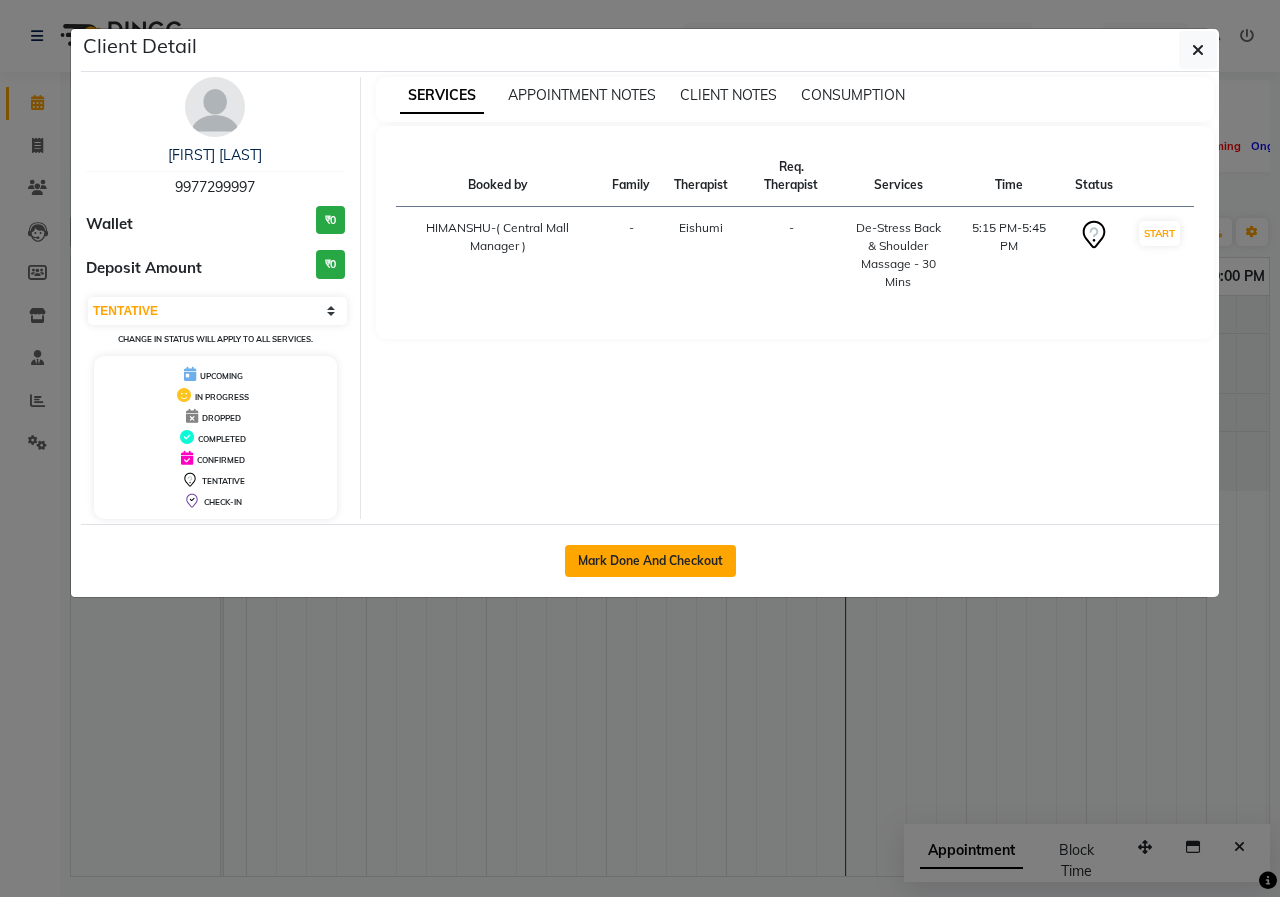 click on "Mark Done And Checkout" 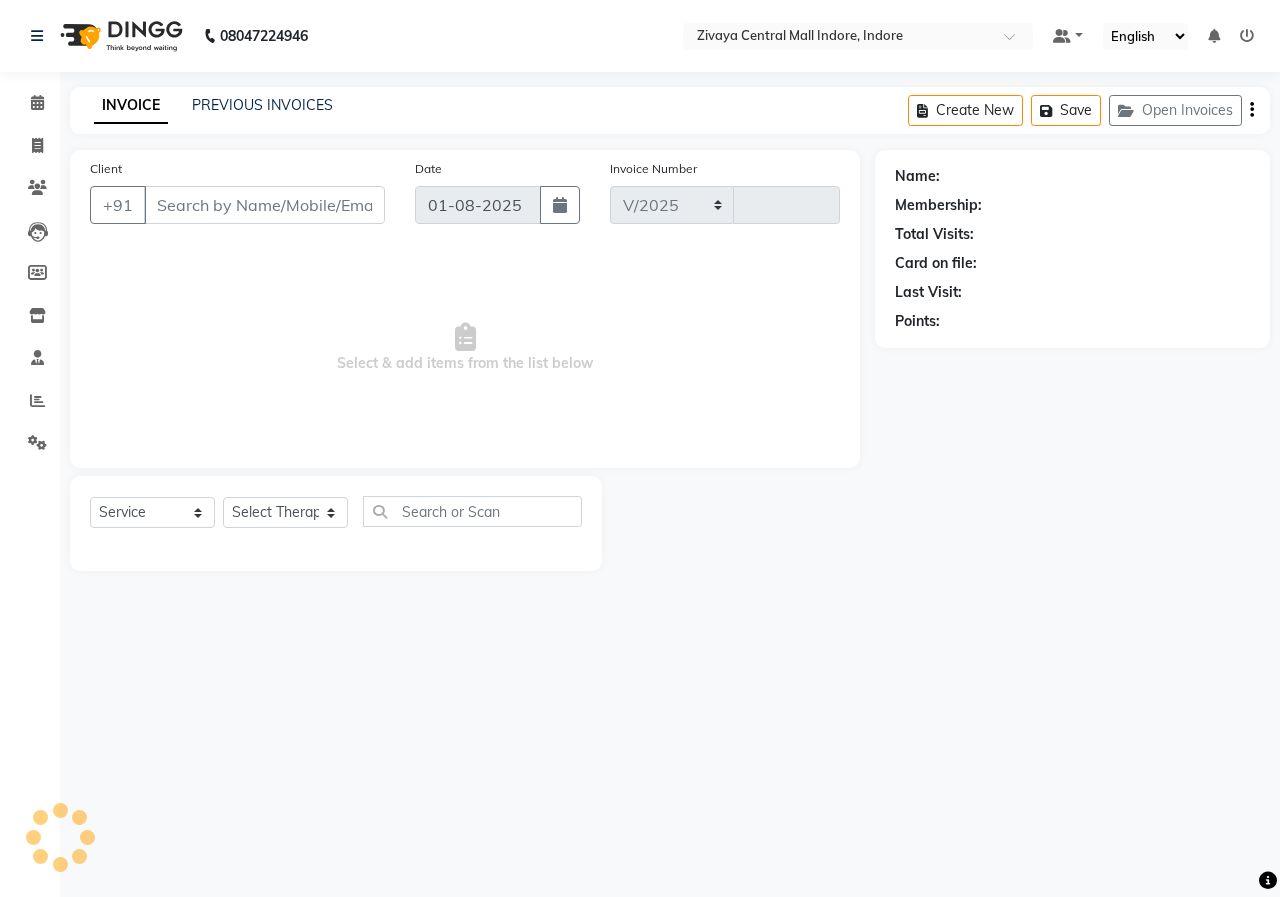 select on "6509" 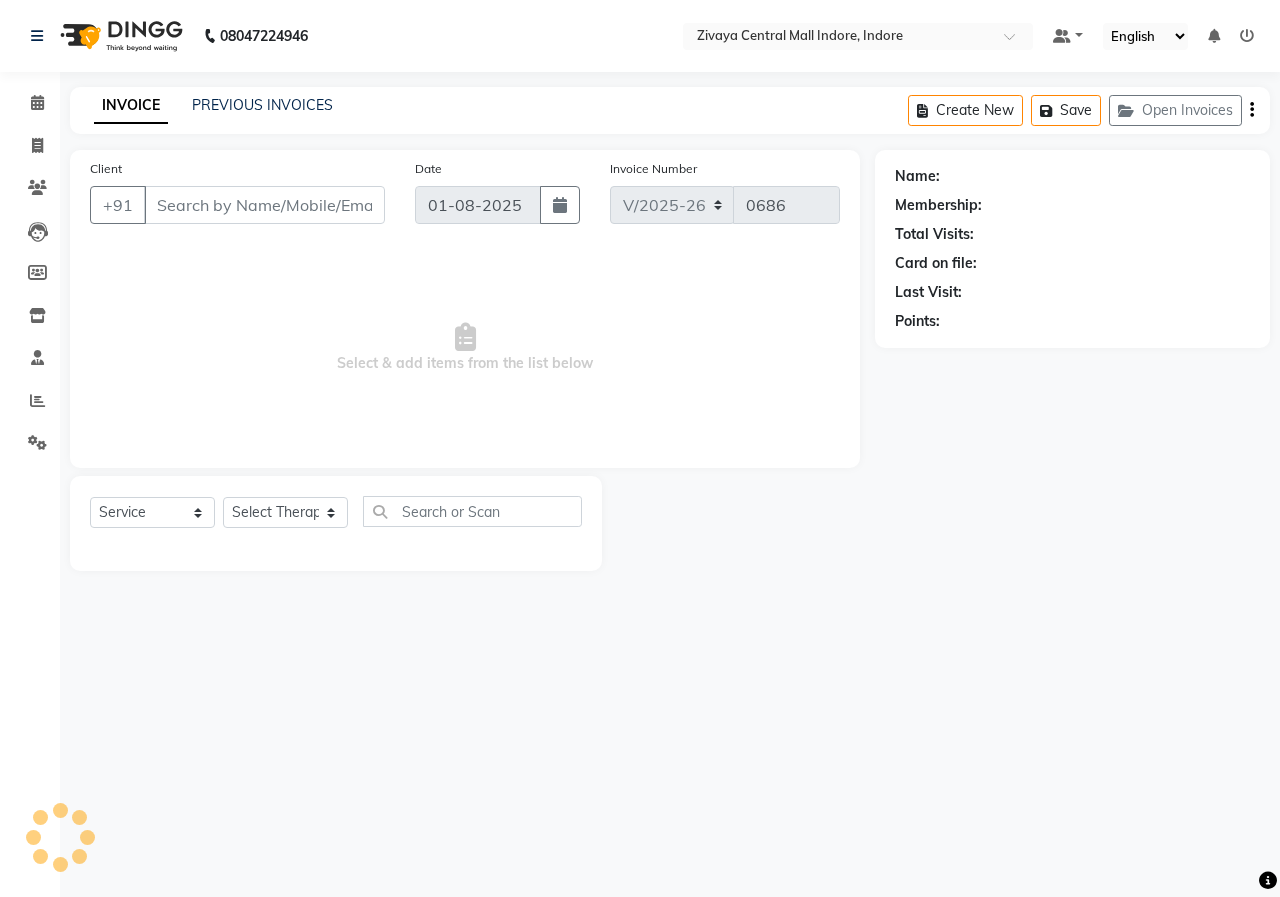 type on "9977299997" 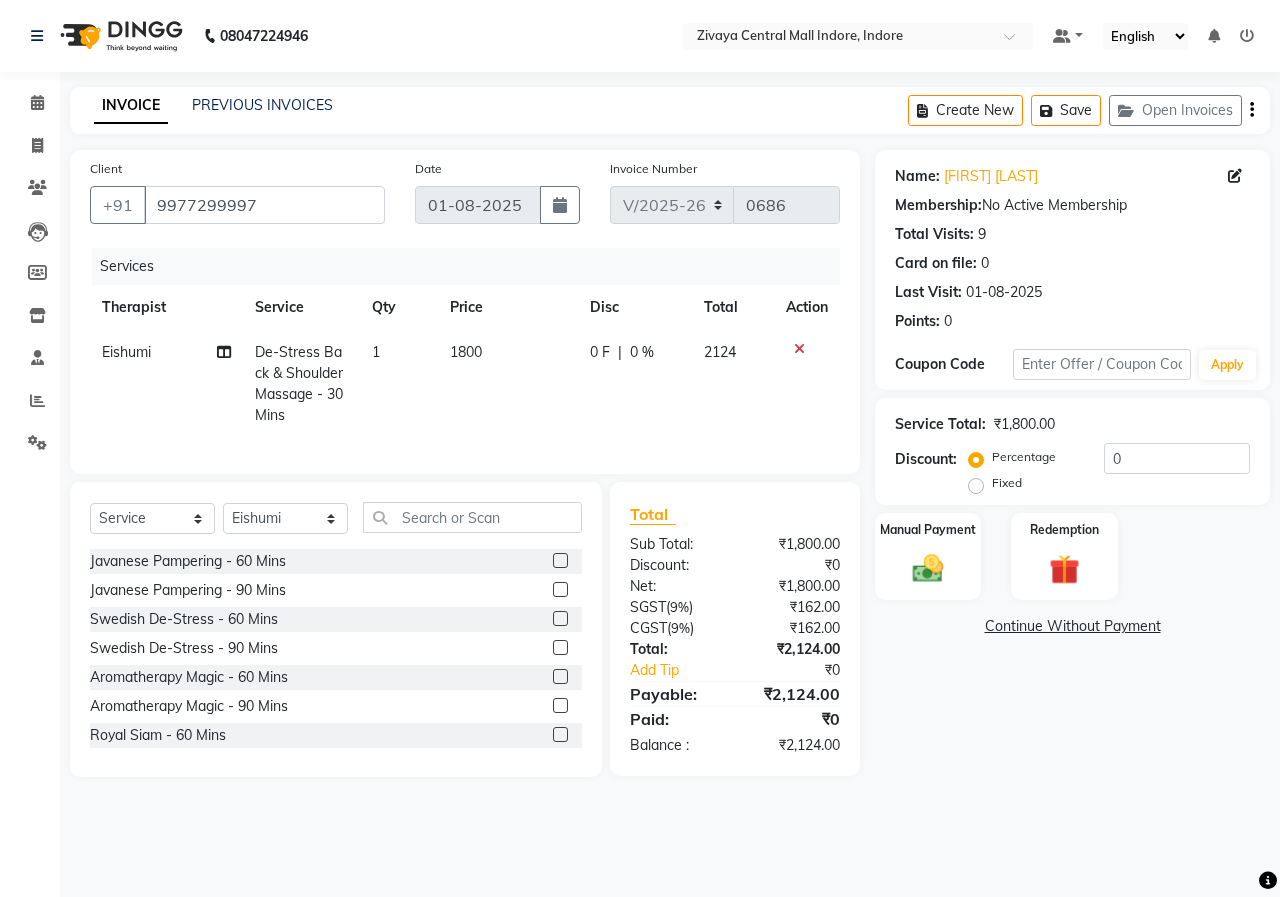 click on "Fixed" 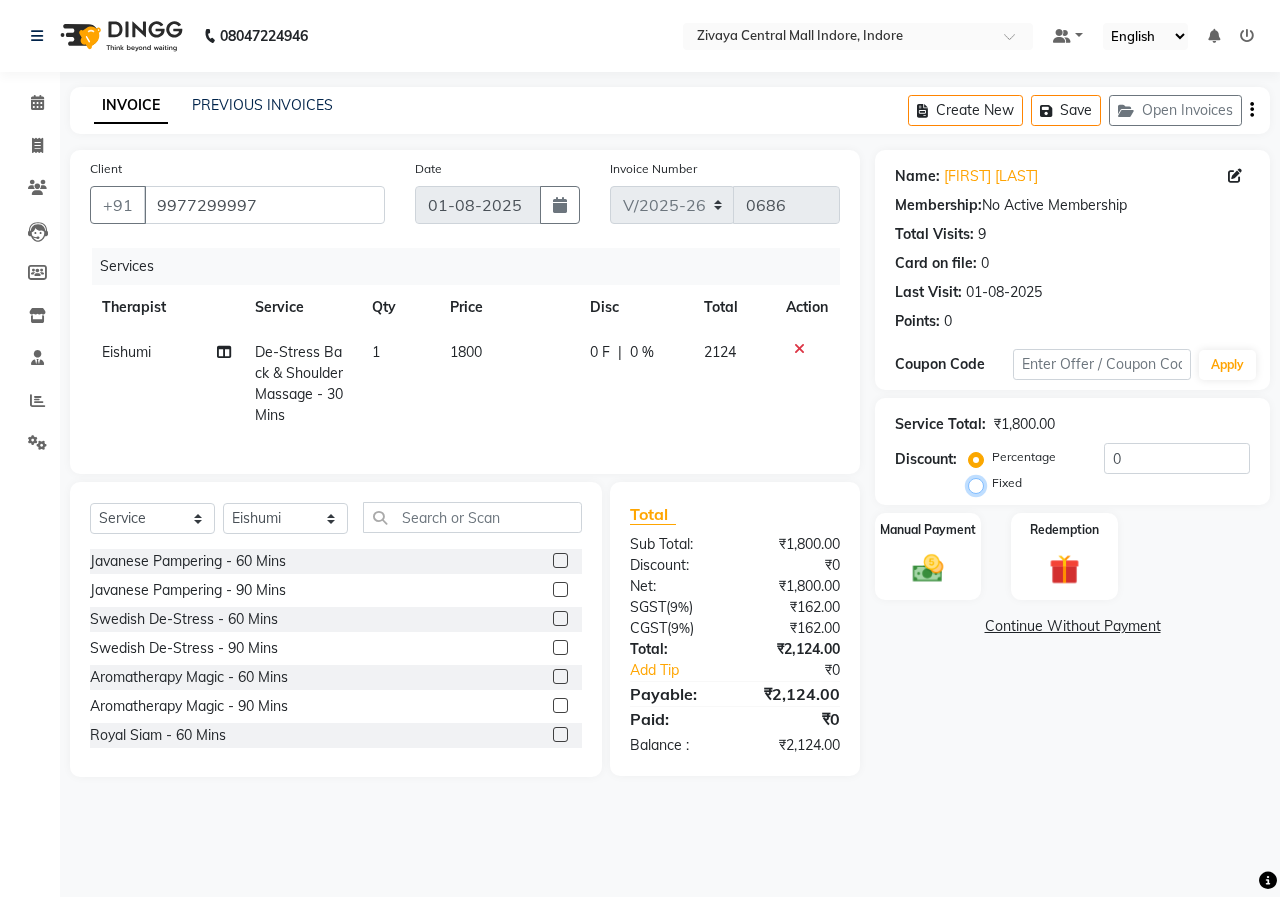 click on "Fixed" at bounding box center [980, 483] 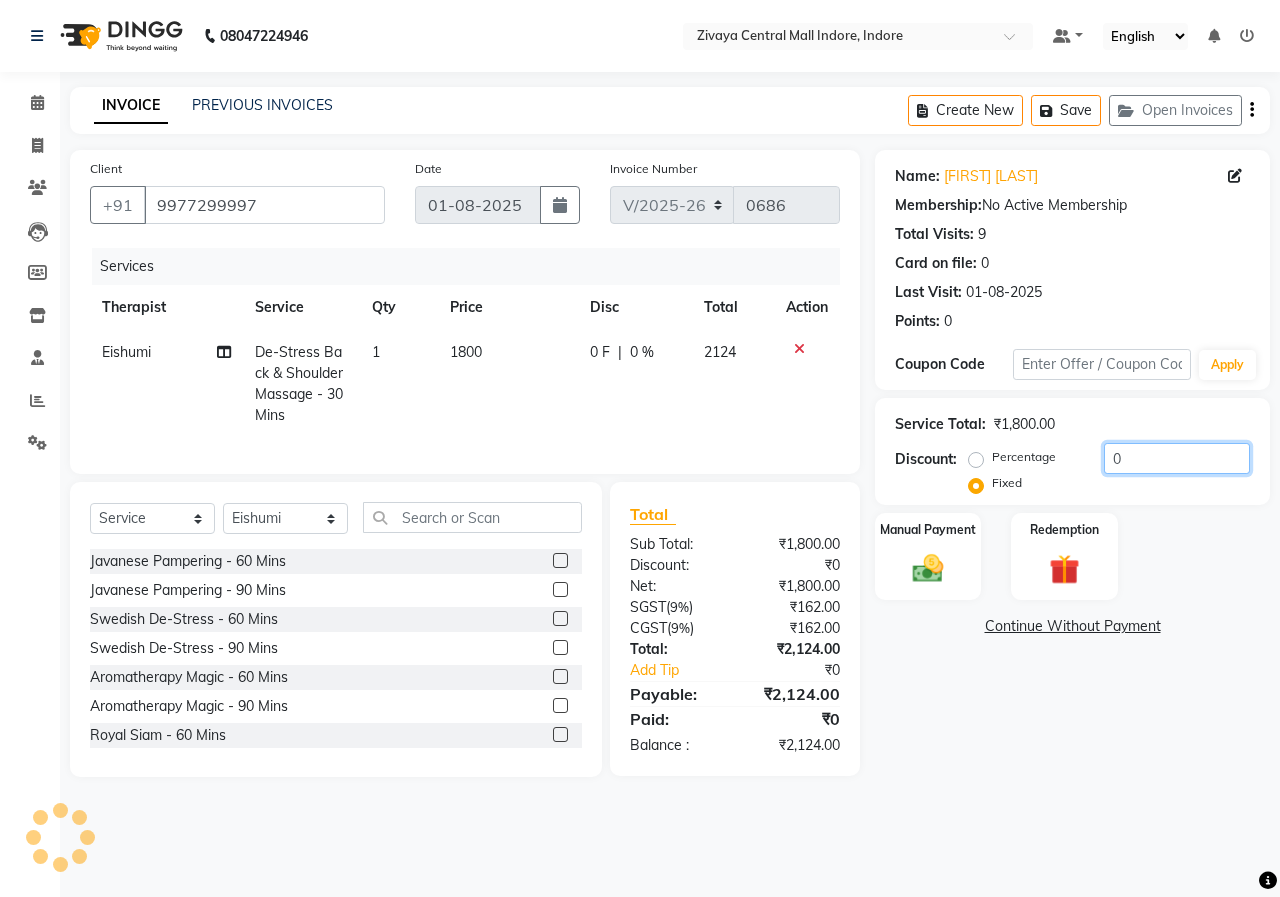 click on "0" 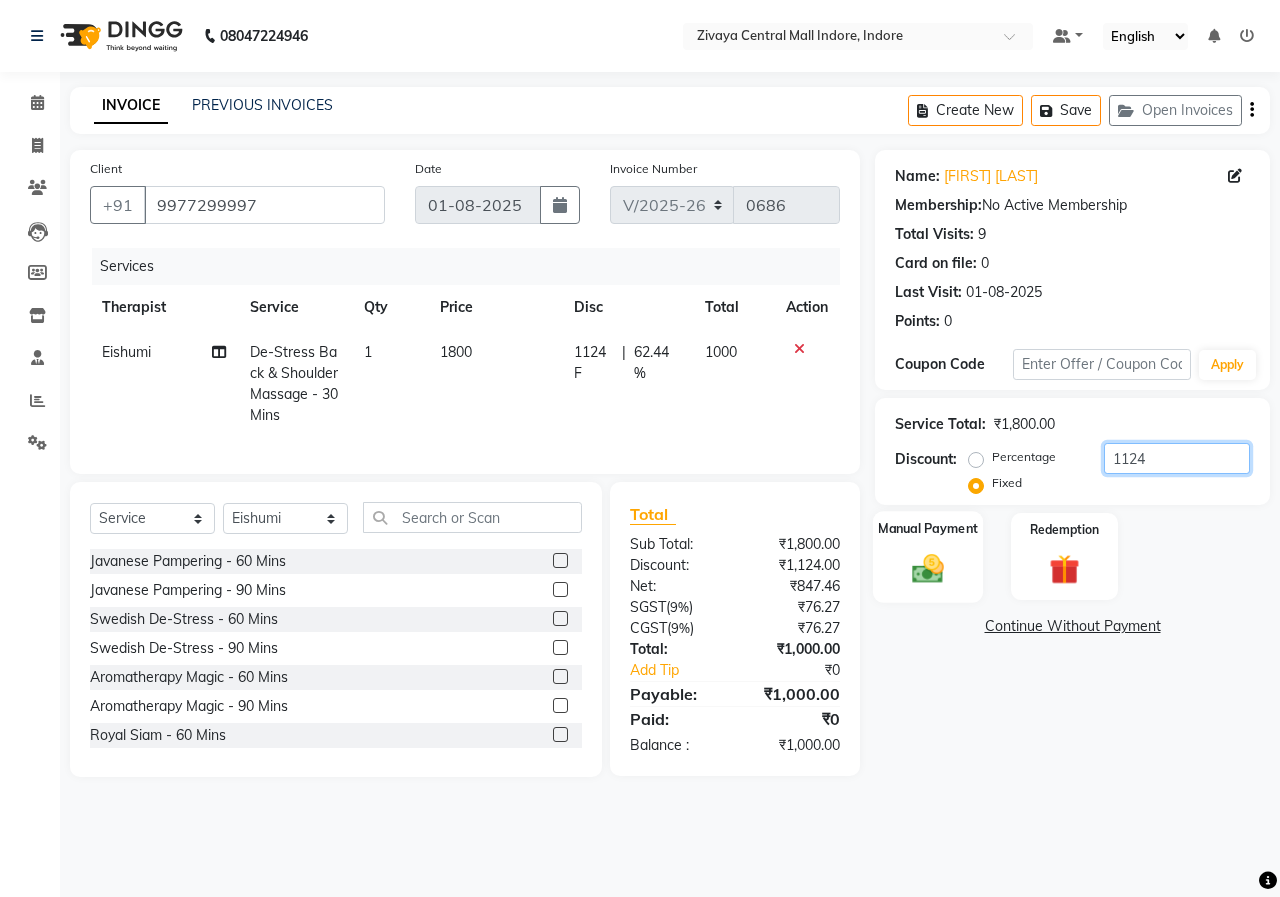 type on "1124" 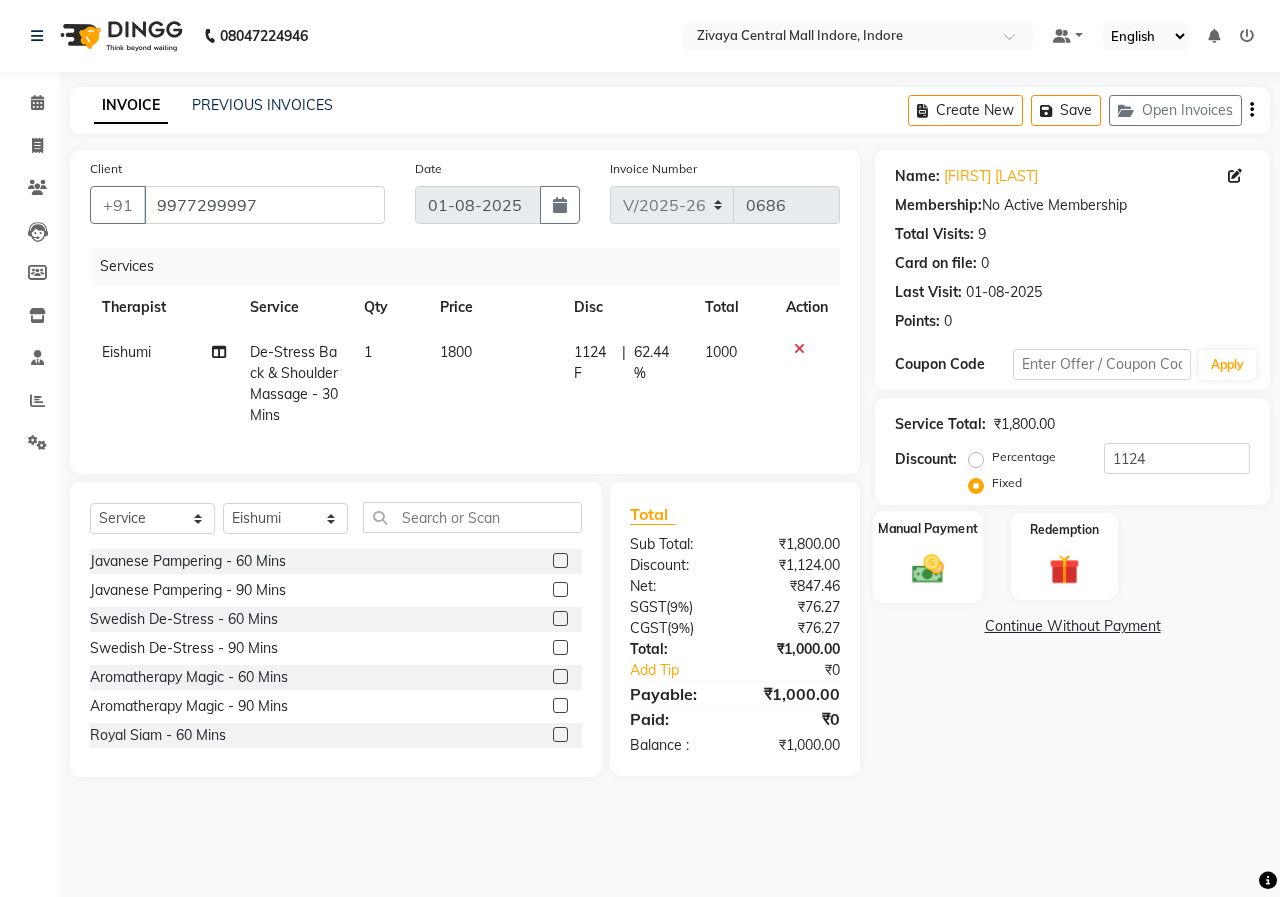 click 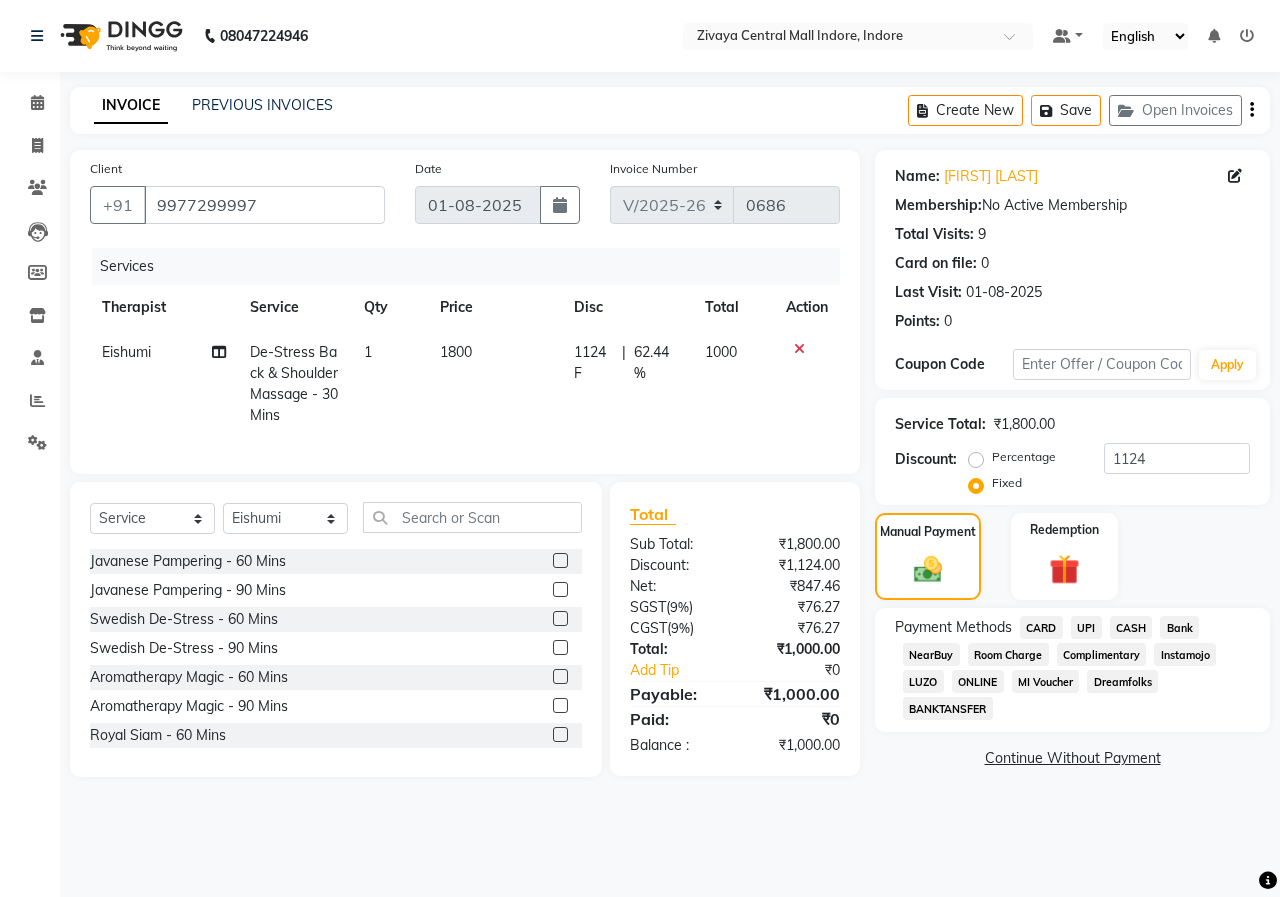 click on "CASH" 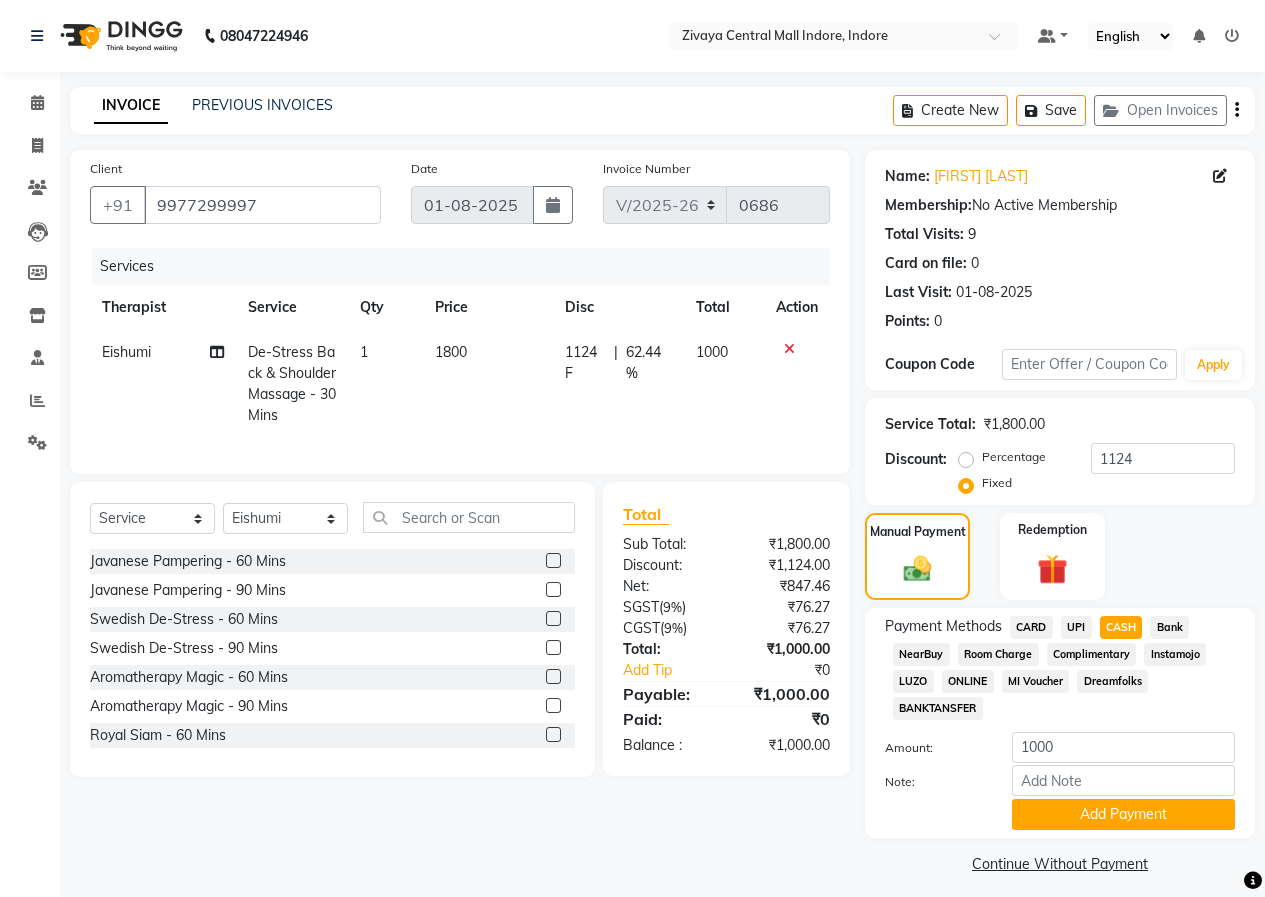 scroll, scrollTop: 12, scrollLeft: 0, axis: vertical 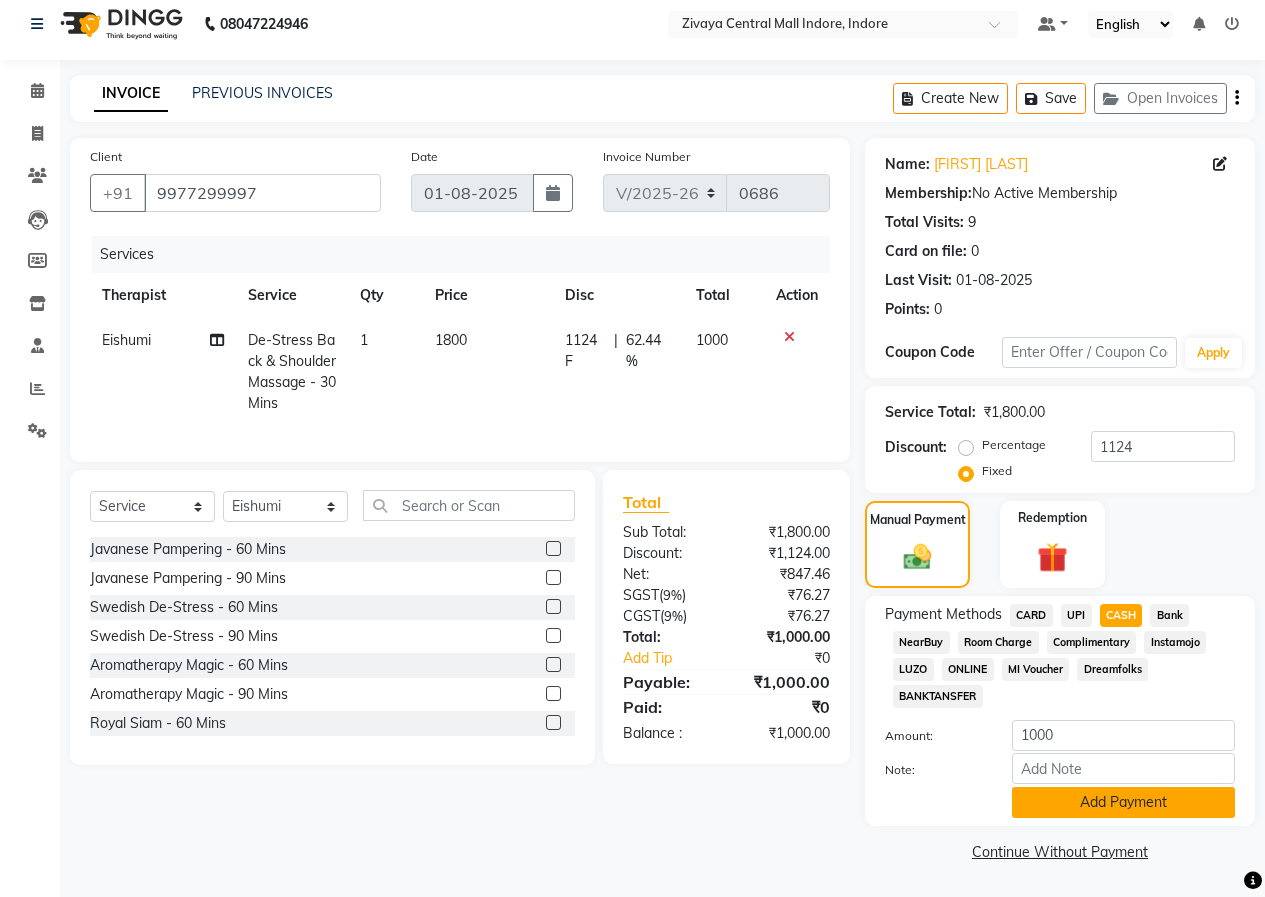 click on "Add Payment" 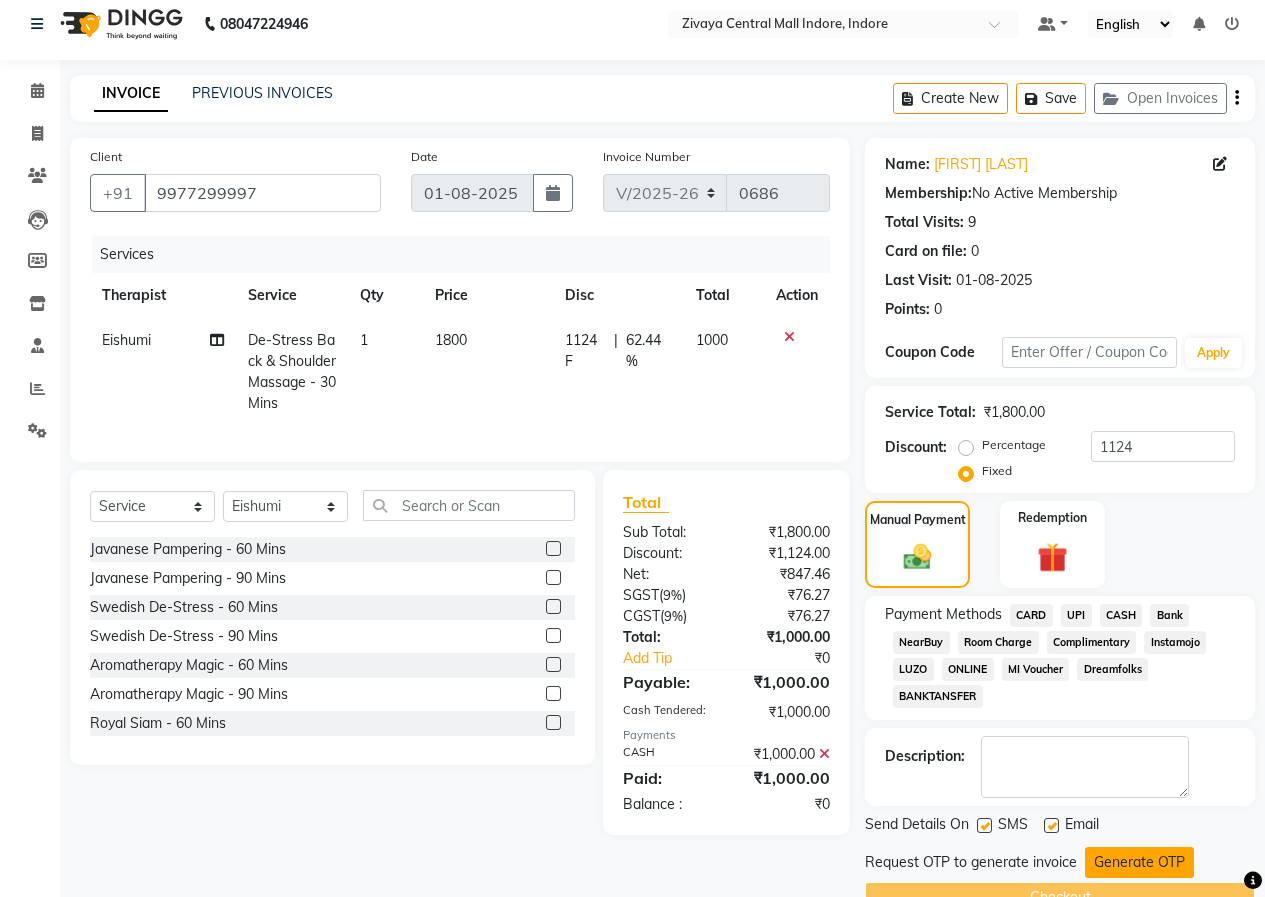 click on "Generate OTP" 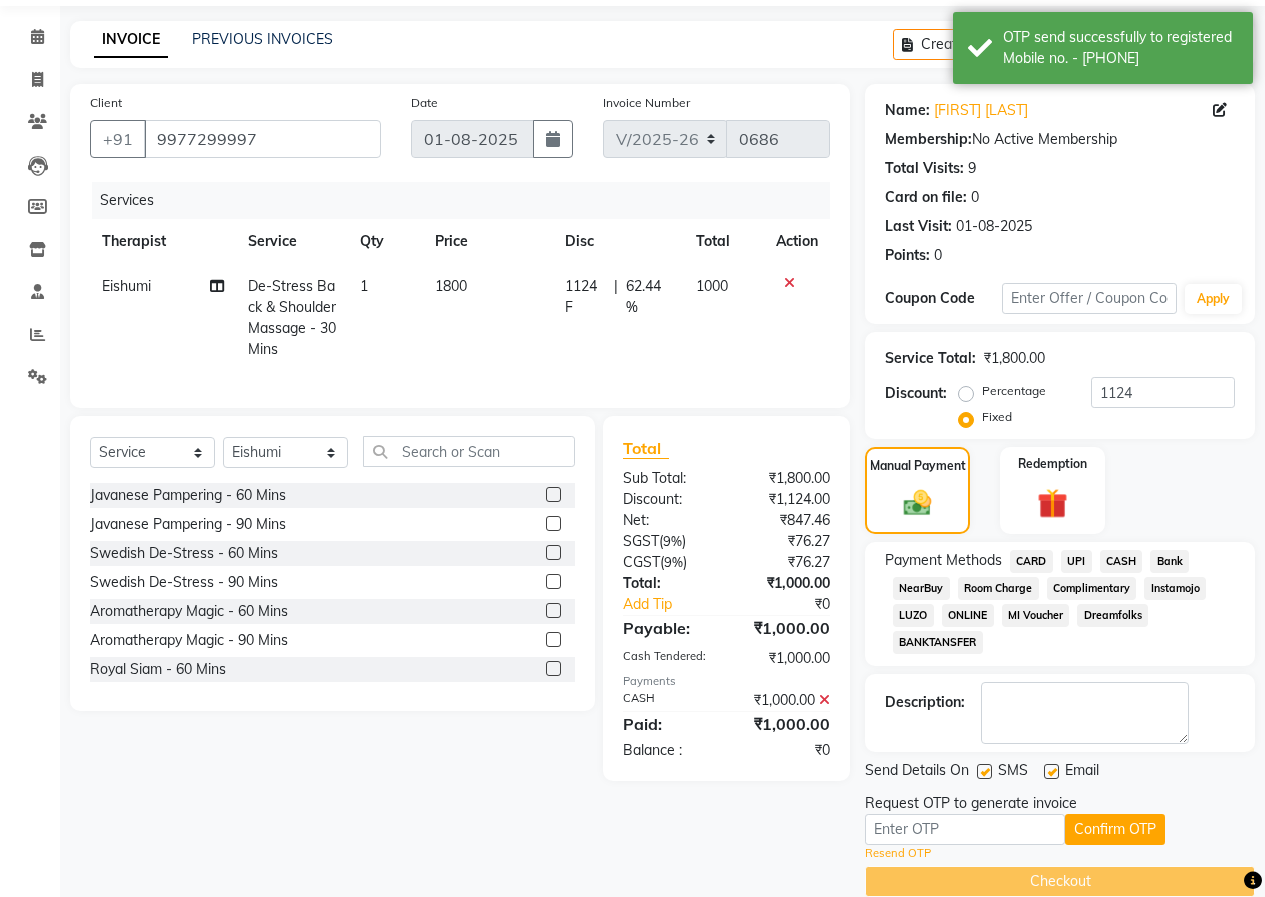 scroll, scrollTop: 96, scrollLeft: 0, axis: vertical 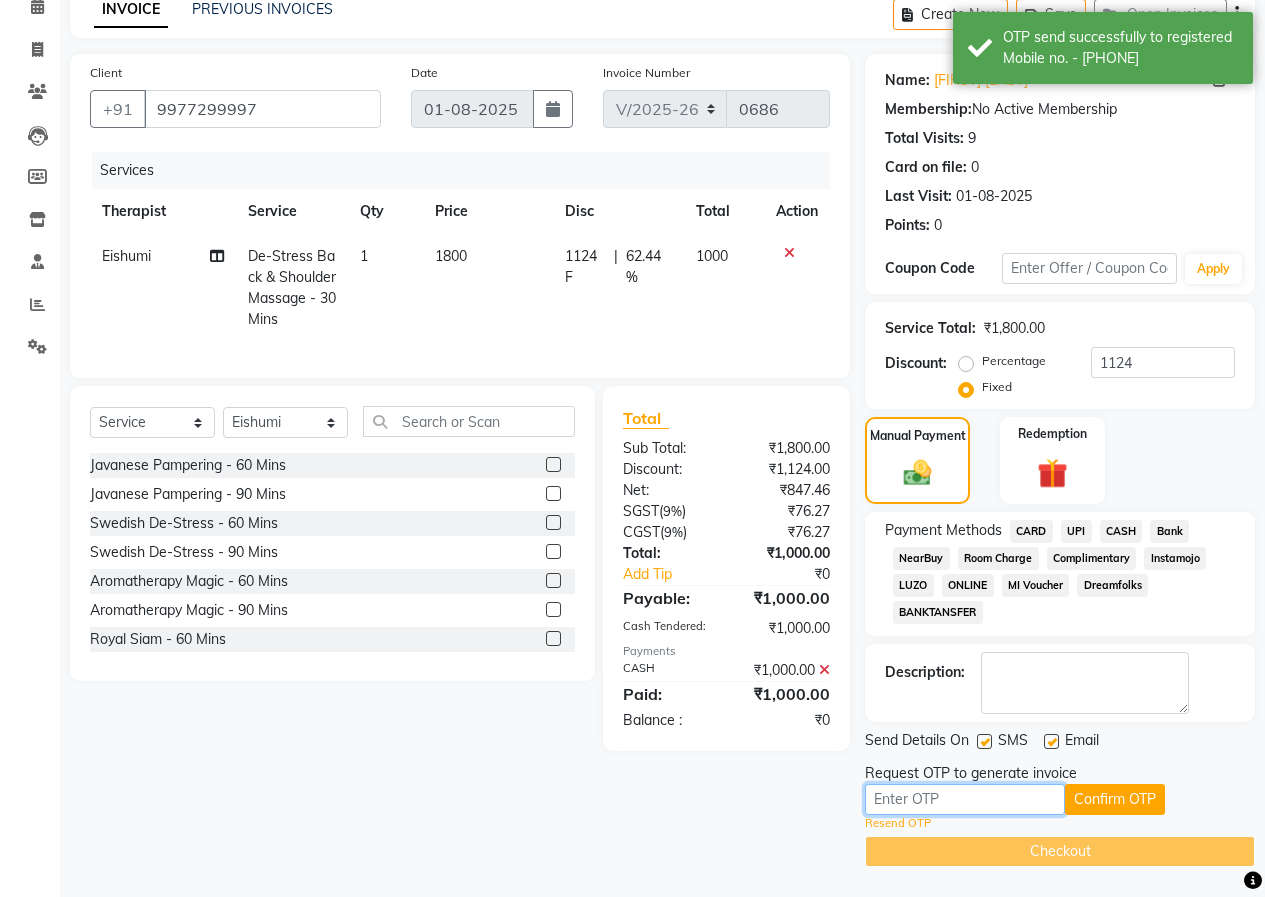 drag, startPoint x: 972, startPoint y: 796, endPoint x: 984, endPoint y: 786, distance: 15.6205 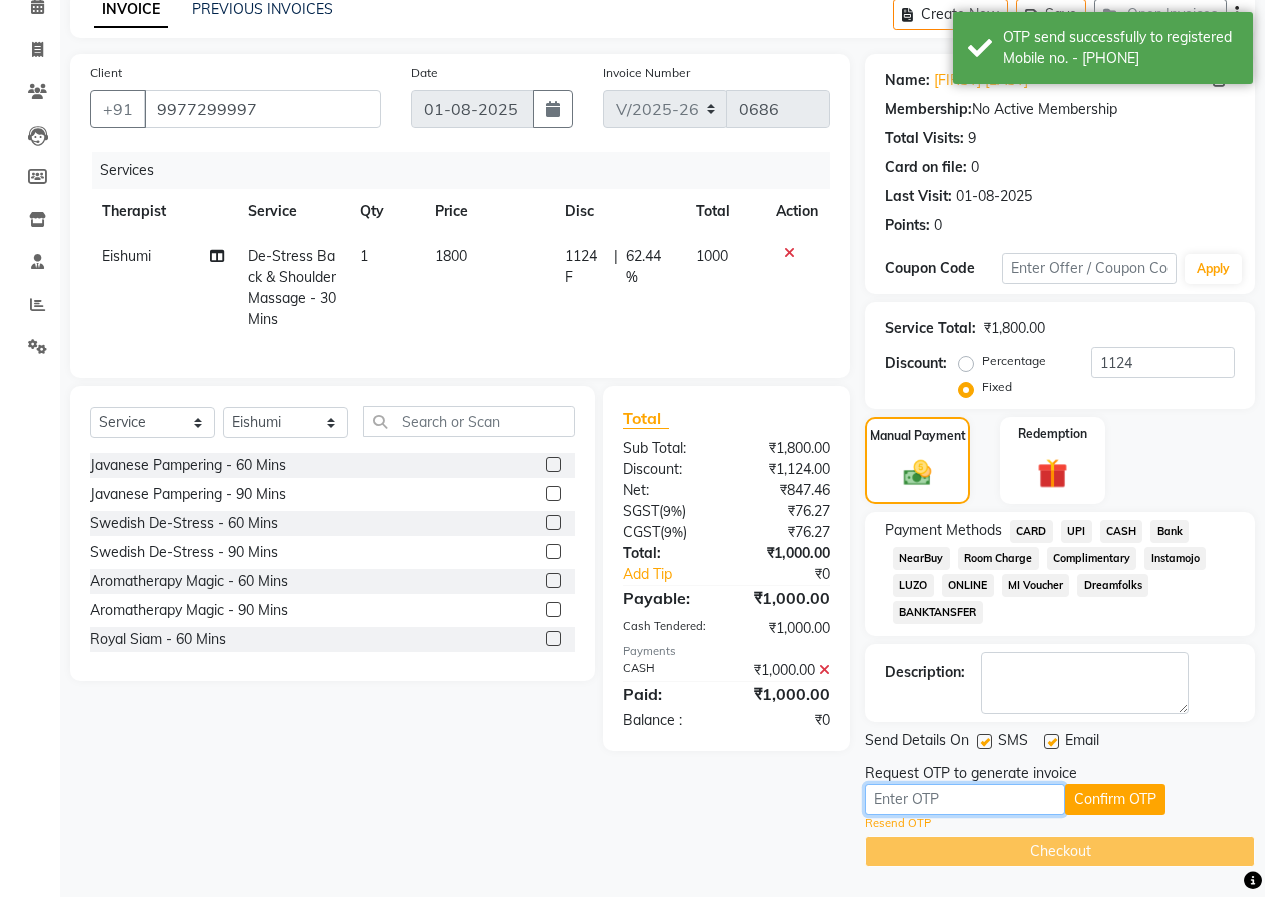 click at bounding box center (965, 799) 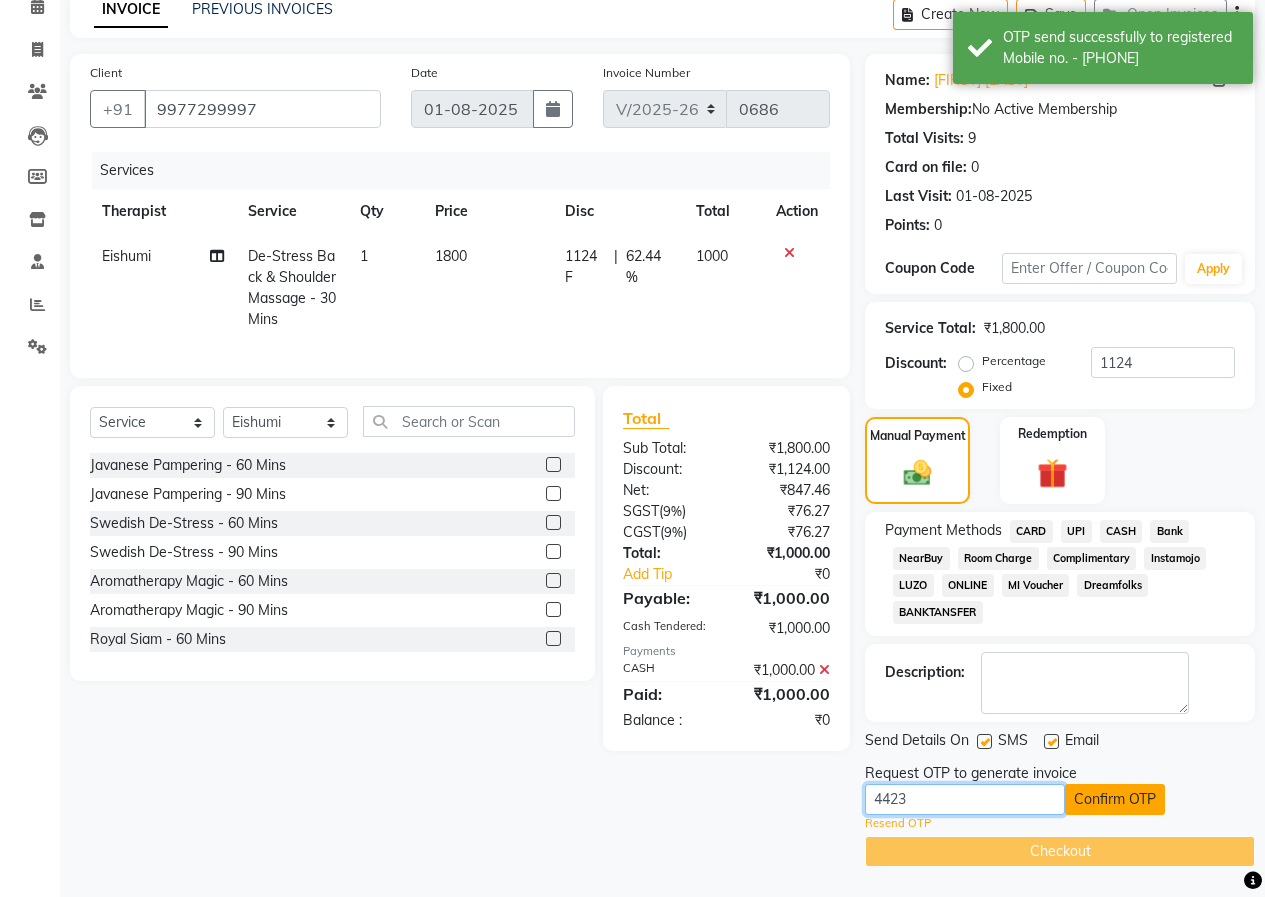 type on "4423" 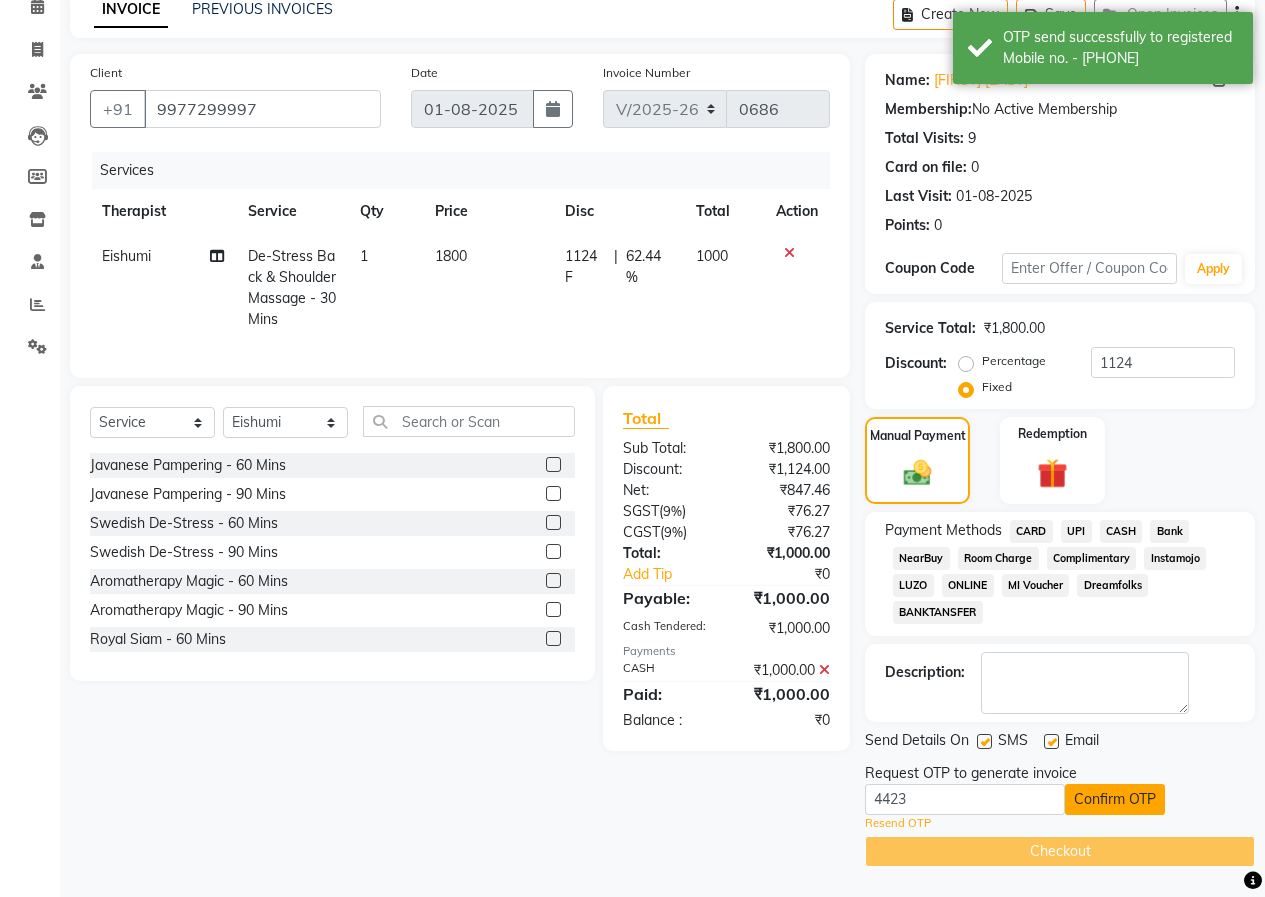 click on "Confirm OTP" 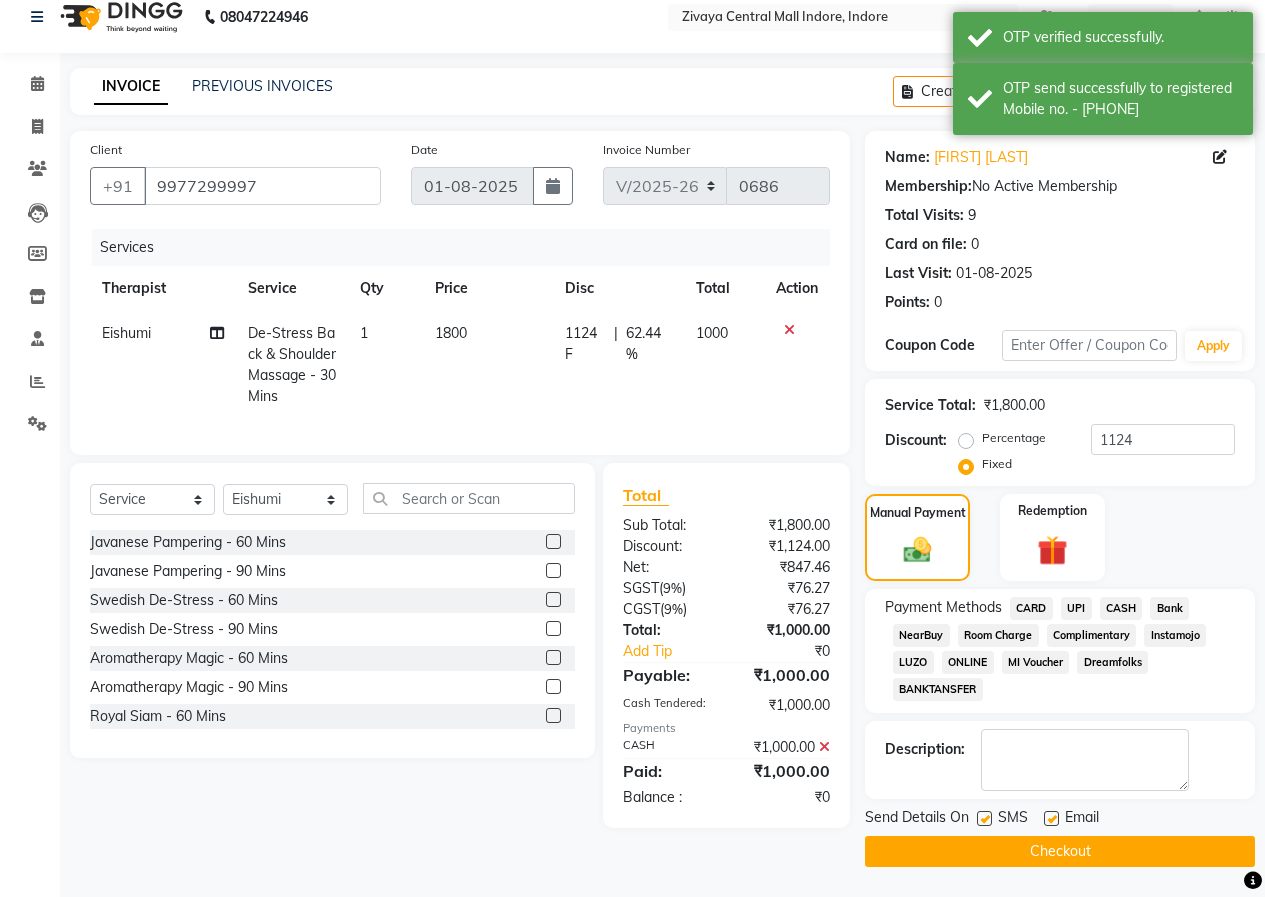 scroll, scrollTop: 19, scrollLeft: 0, axis: vertical 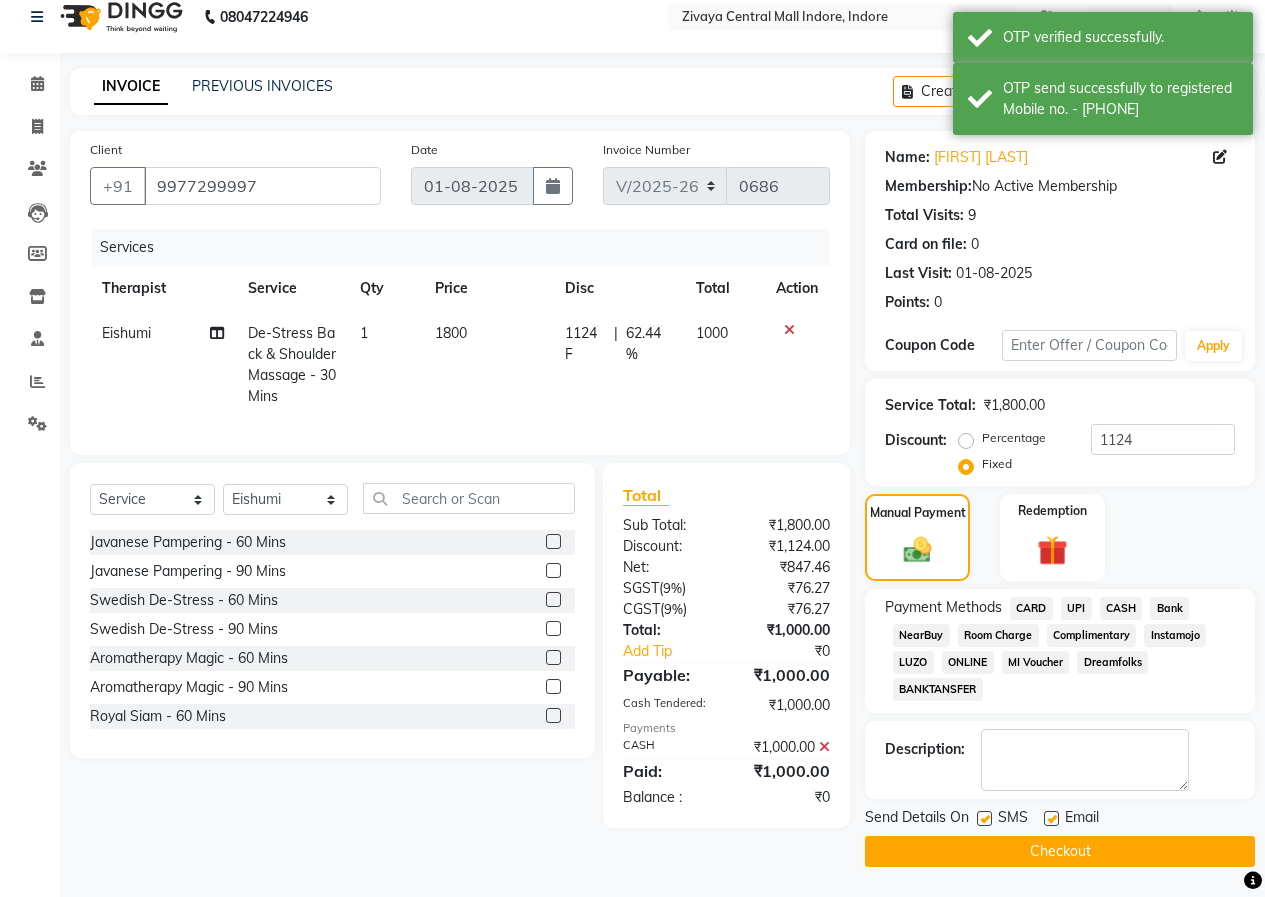 click on "Checkout" 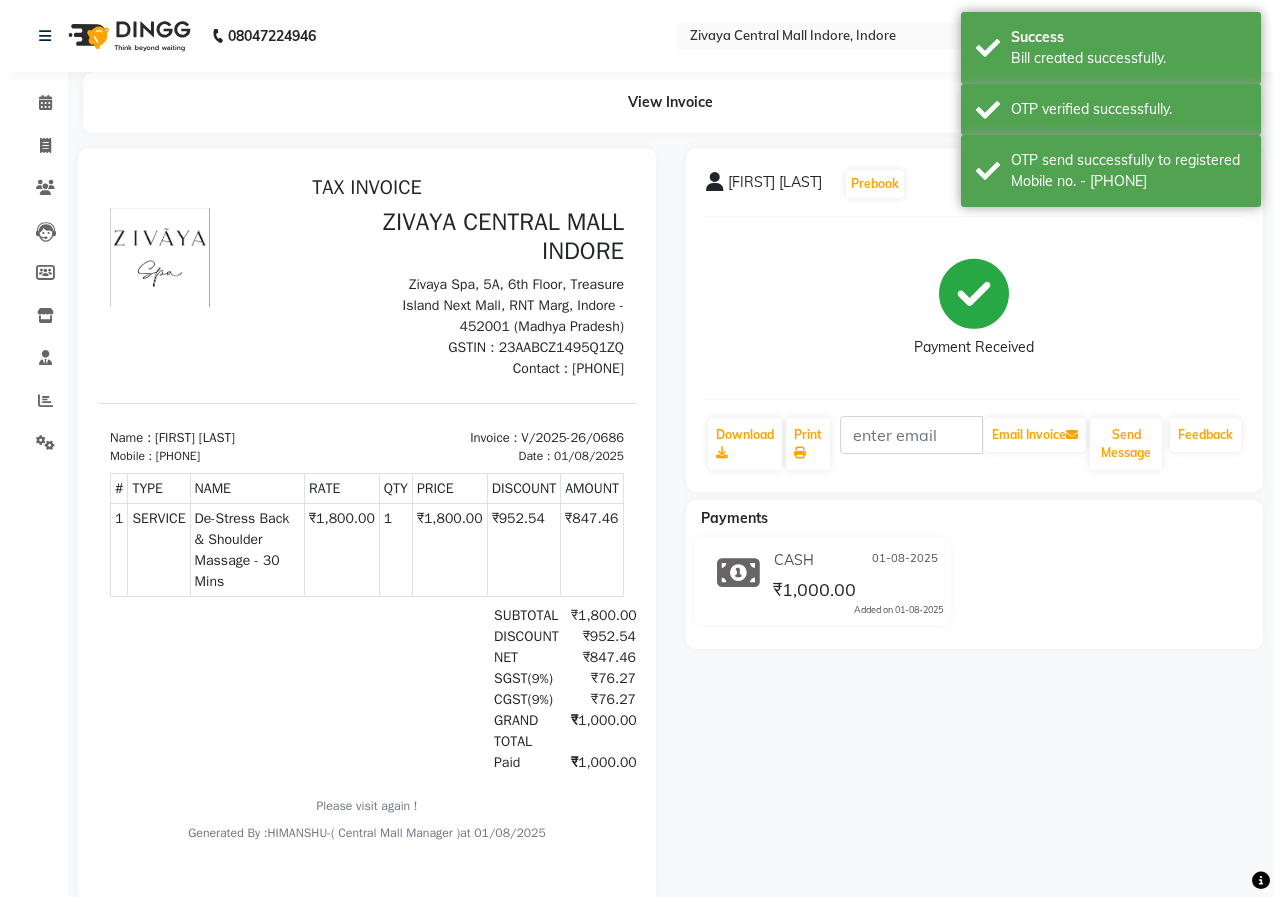 scroll, scrollTop: 0, scrollLeft: 0, axis: both 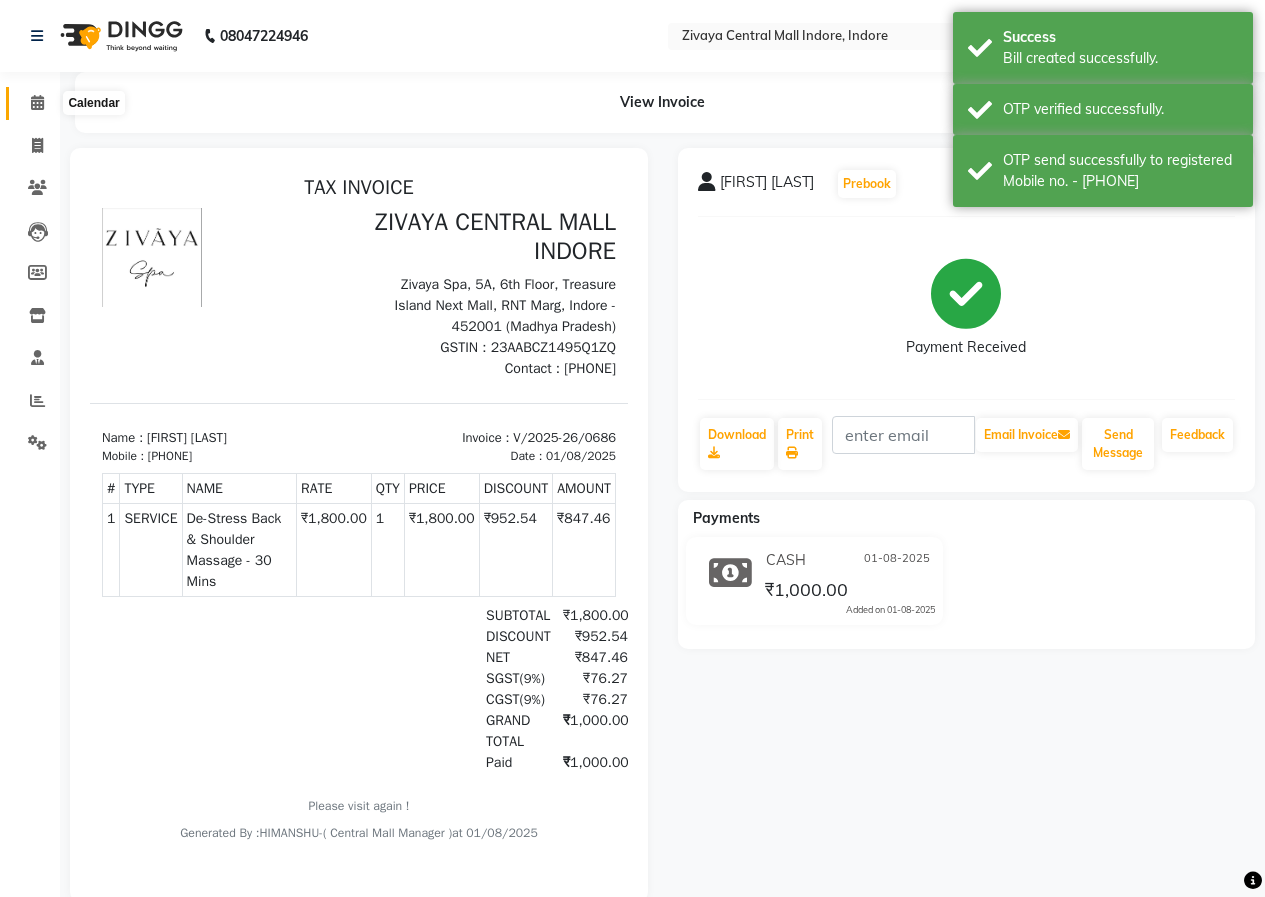click 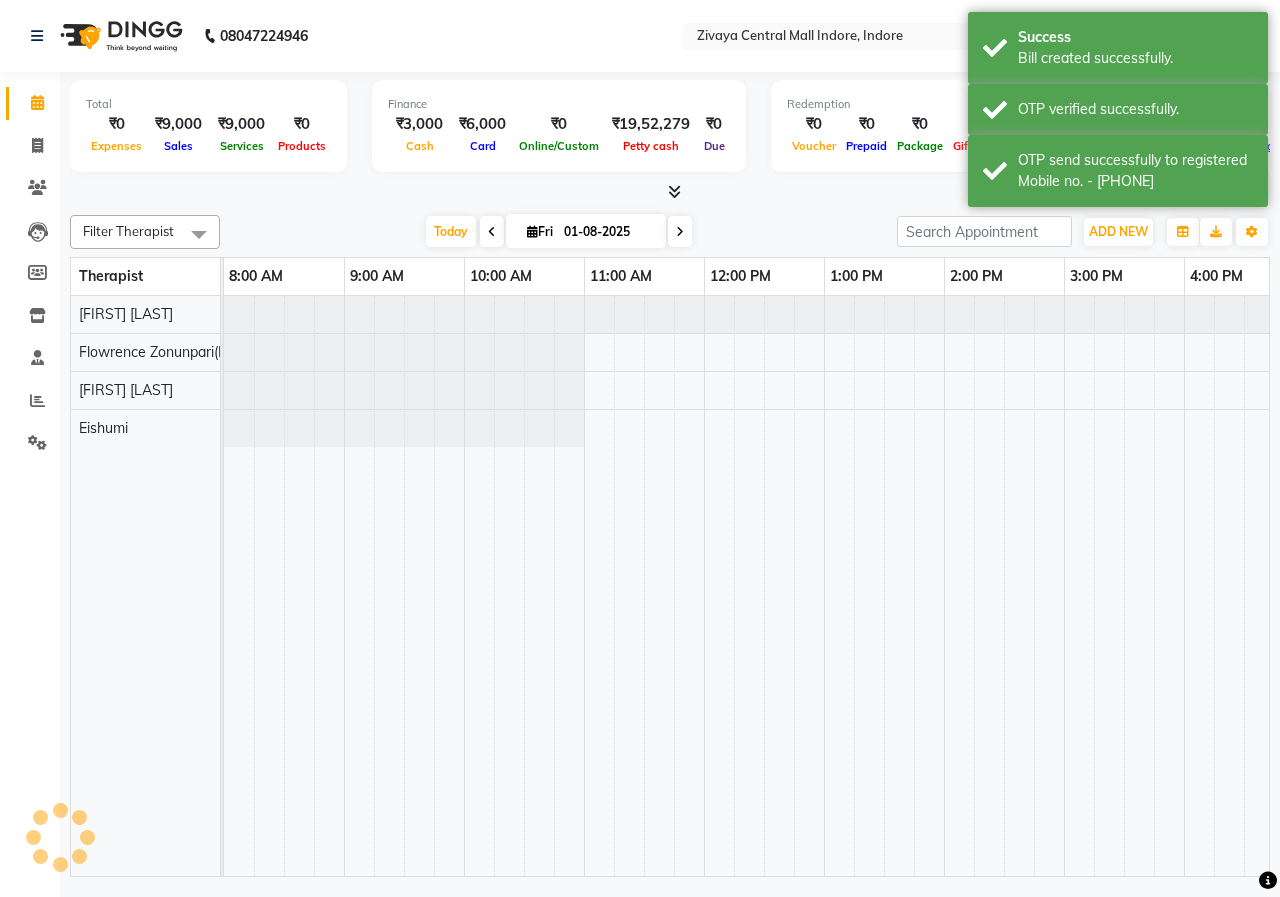 scroll, scrollTop: 0, scrollLeft: 0, axis: both 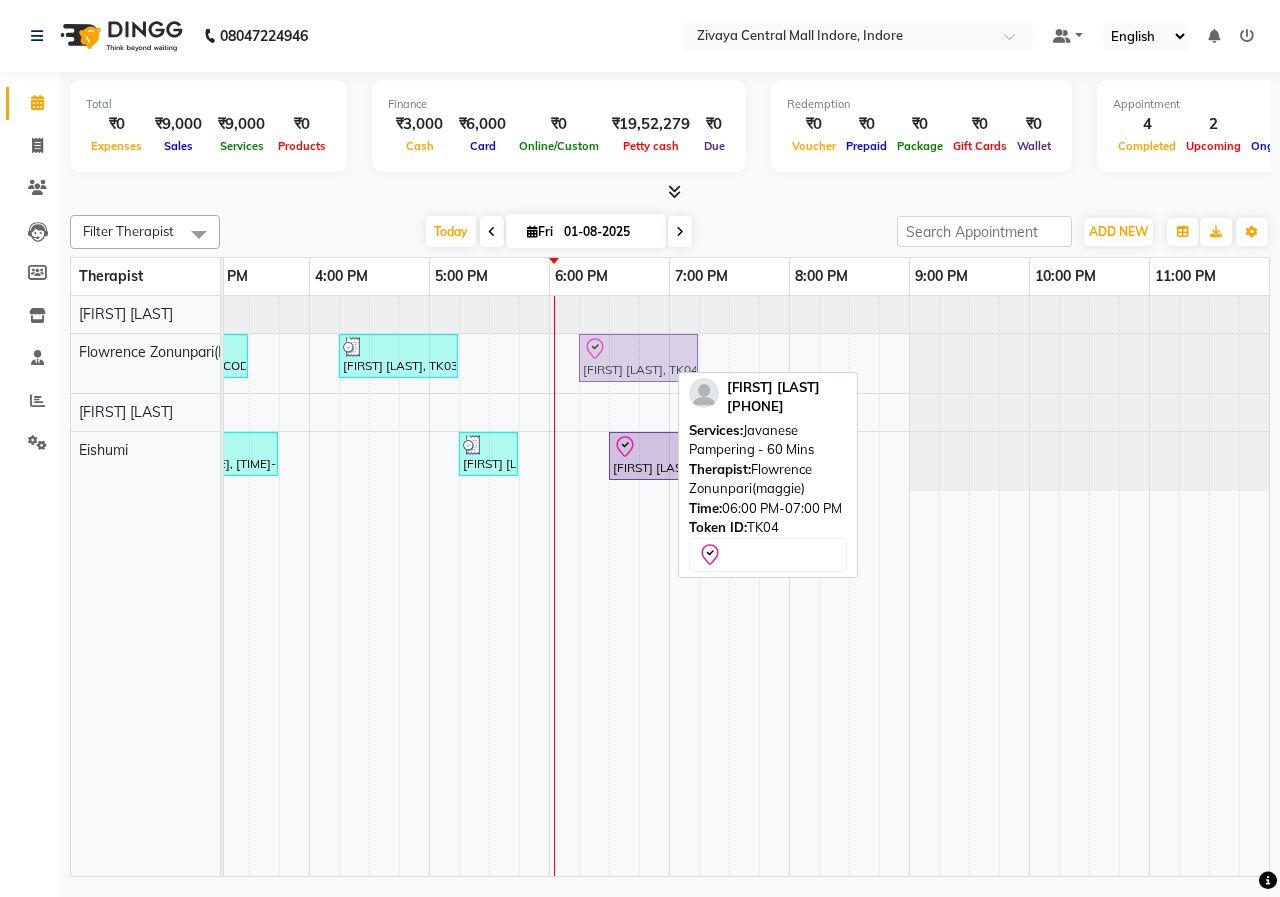 drag, startPoint x: 587, startPoint y: 363, endPoint x: 604, endPoint y: 363, distance: 17 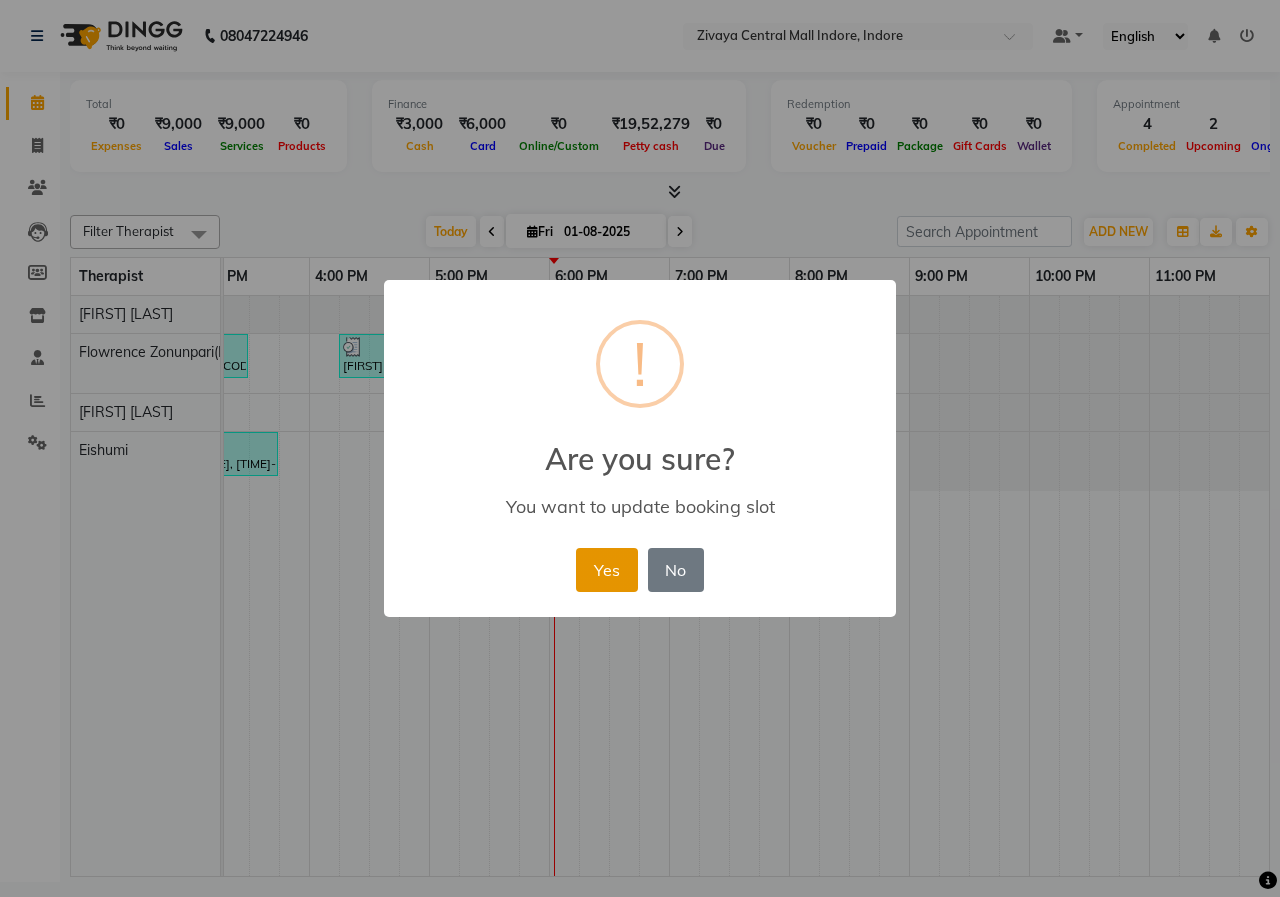 click on "Yes" at bounding box center [606, 570] 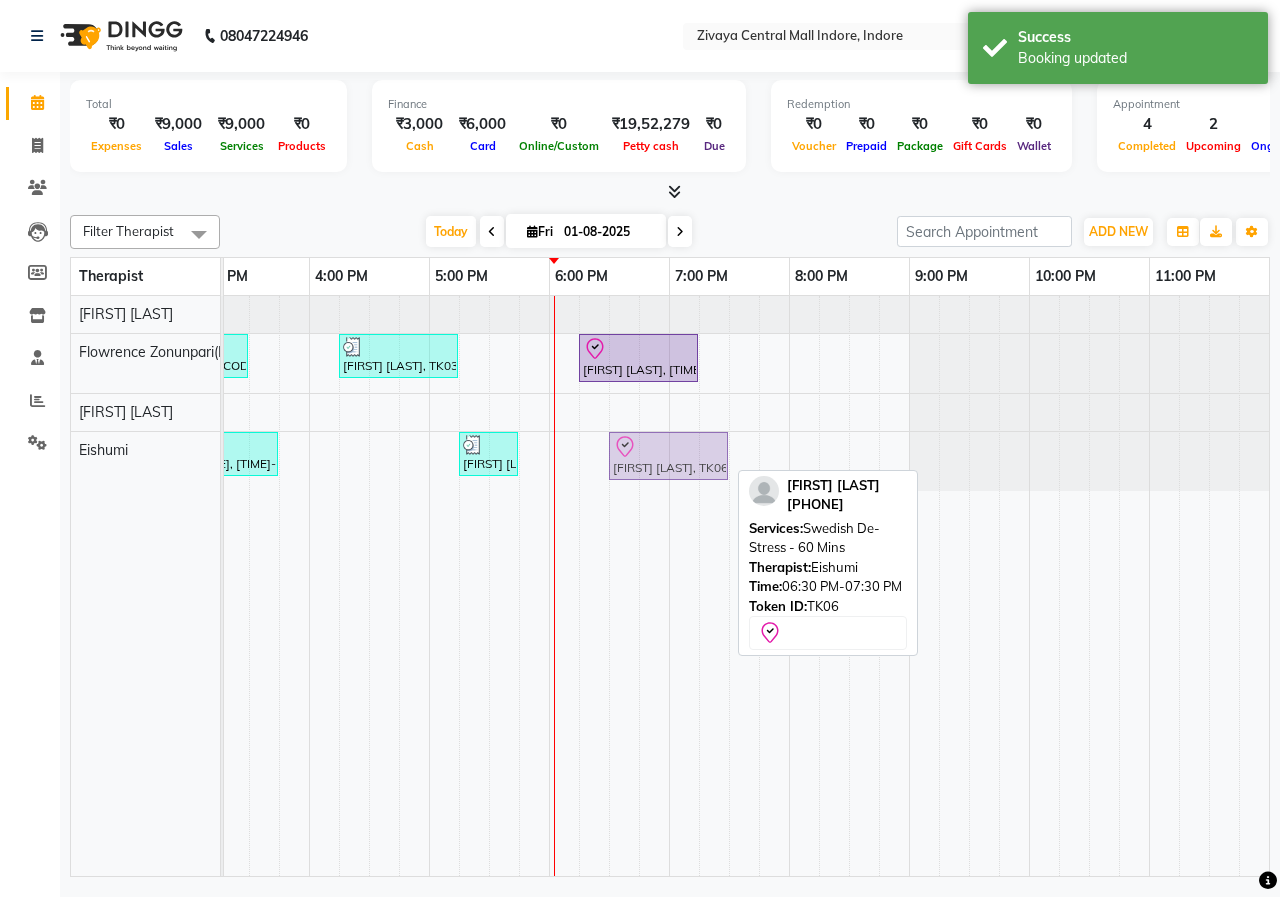 drag, startPoint x: 664, startPoint y: 449, endPoint x: 677, endPoint y: 465, distance: 20.615528 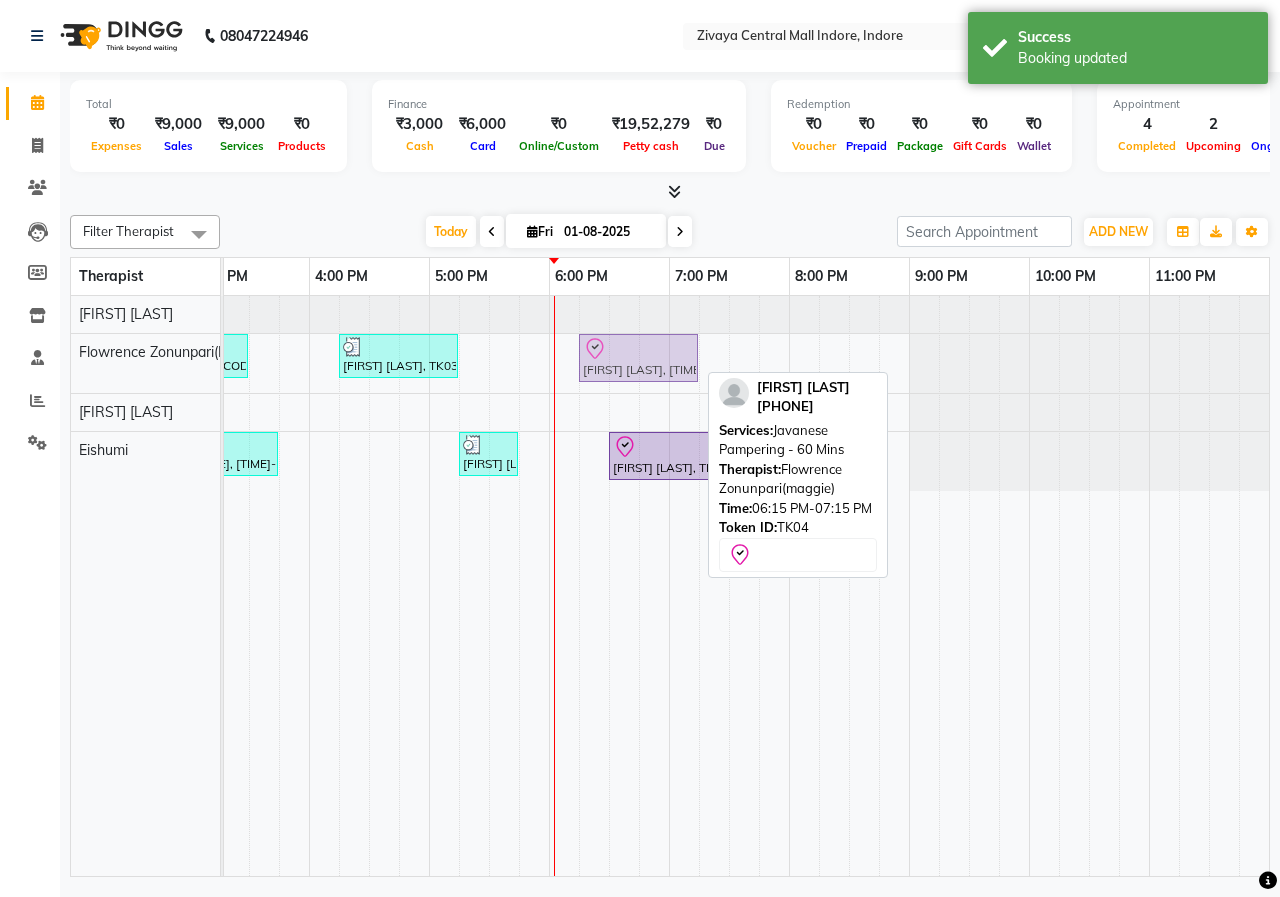 click on "[FIRST] [LAST], [CODE], [TIME]-[TIME], [SERVICE] - [DURATION]     [FIRST] [LAST], [CODE], [TIME]-[TIME], [SERVICE] - [DURATION]
[FIRST] [LAST], [CODE], [TIME]-[TIME], [SERVICE] - [DURATION]
[FIRST] [LAST], [CODE], [TIME]-[TIME], [SERVICE] - [DURATION]" at bounding box center [-651, 363] 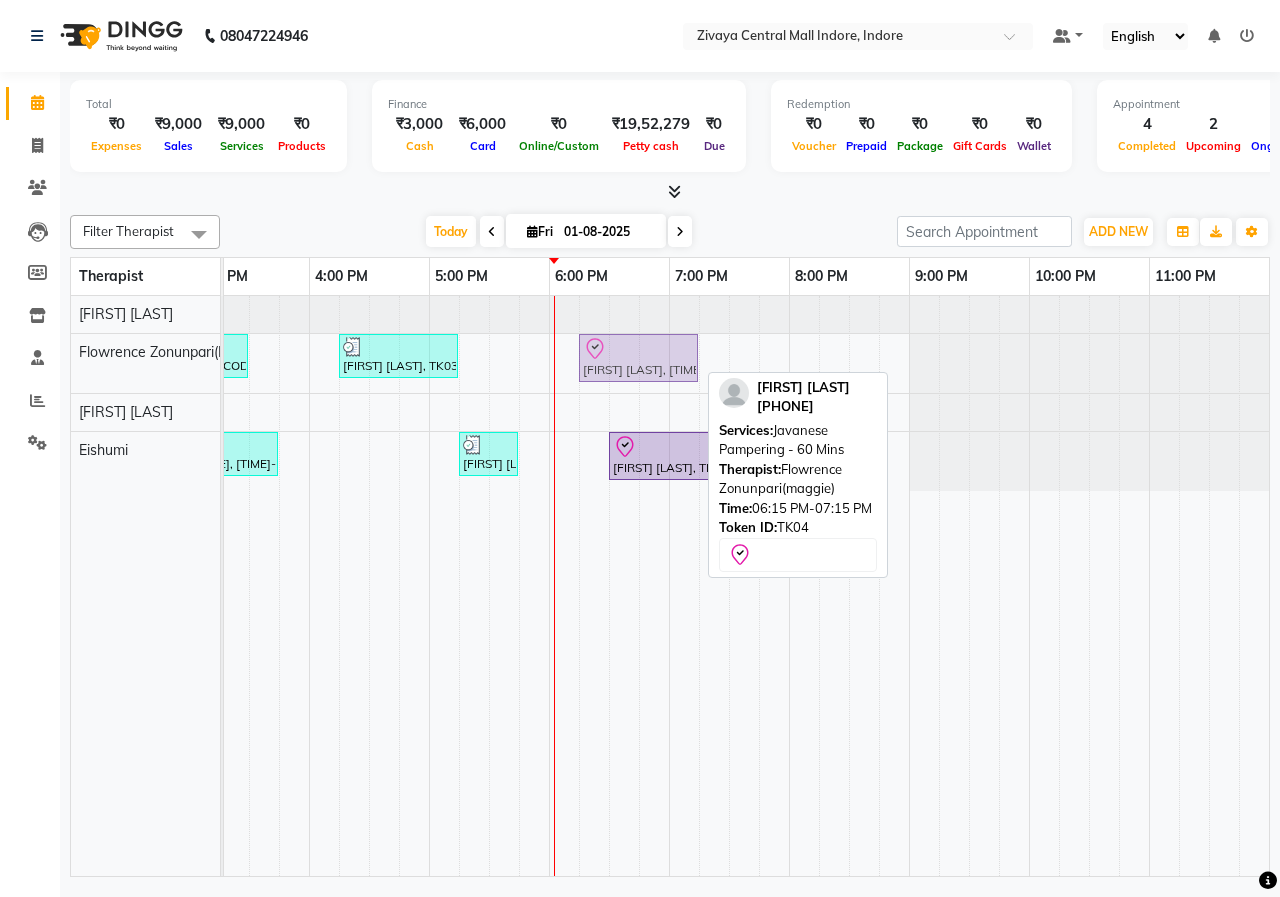 click on "[FIRST] [LAST], [CODE], [TIME]-[TIME], [SERVICE] - [DURATION]     [FIRST] [LAST], [CODE], [TIME]-[TIME], [SERVICE] - [DURATION]
[FIRST] [LAST], [CODE], [TIME]-[TIME], [SERVICE] - [DURATION]
[FIRST] [LAST], [CODE], [TIME]-[TIME], [SERVICE] - [DURATION]" at bounding box center [-651, 363] 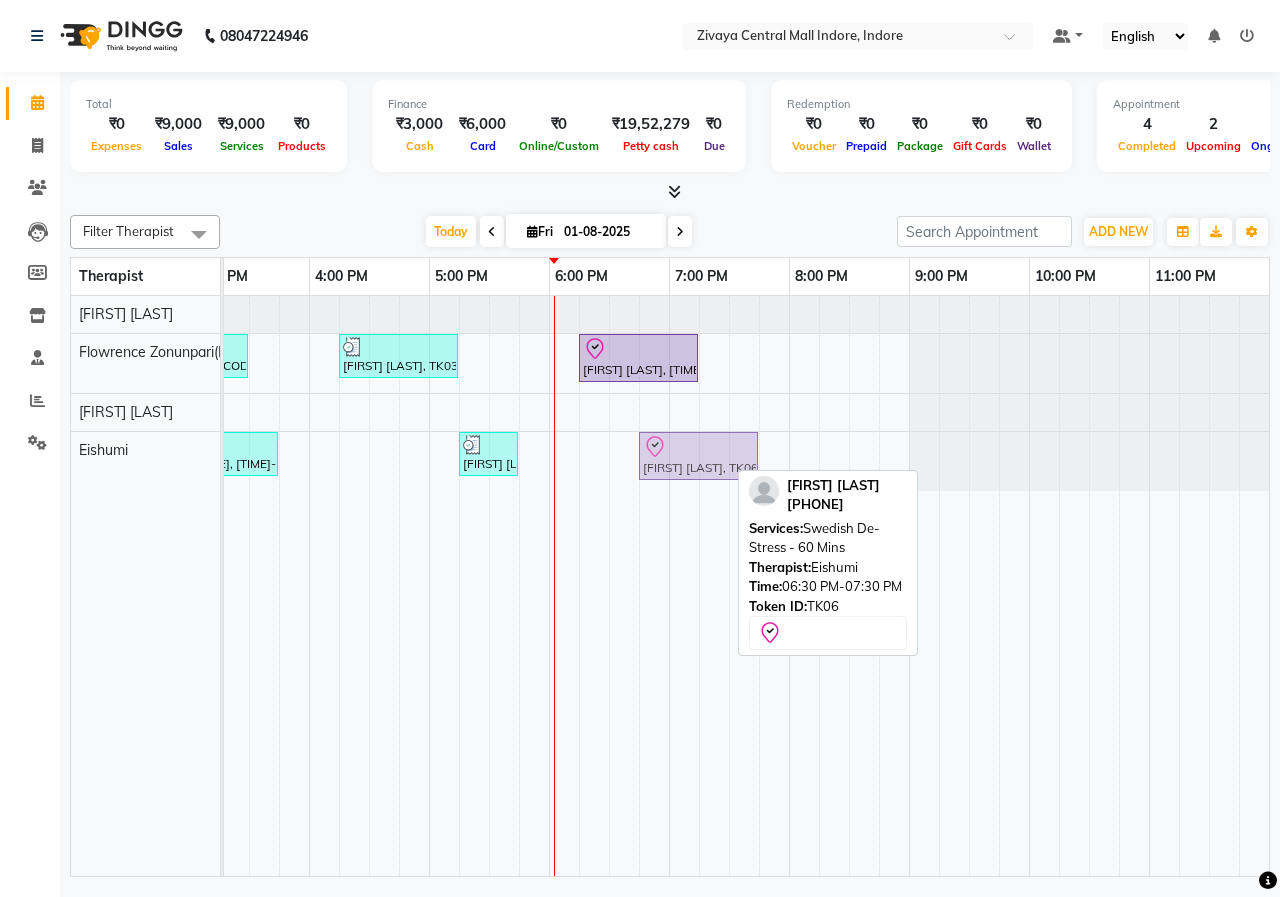 drag, startPoint x: 642, startPoint y: 445, endPoint x: 659, endPoint y: 442, distance: 17.262676 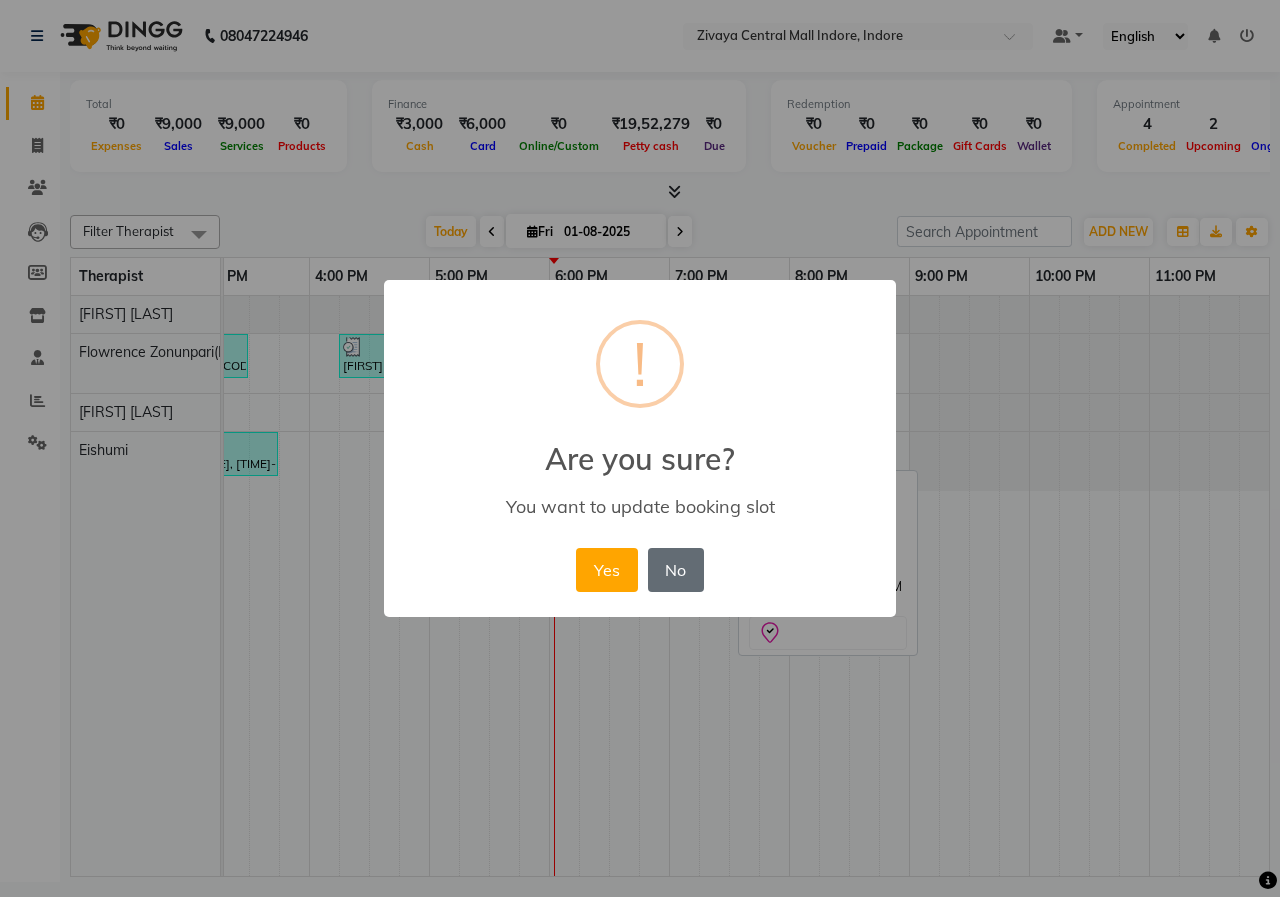 click on "No" at bounding box center [676, 570] 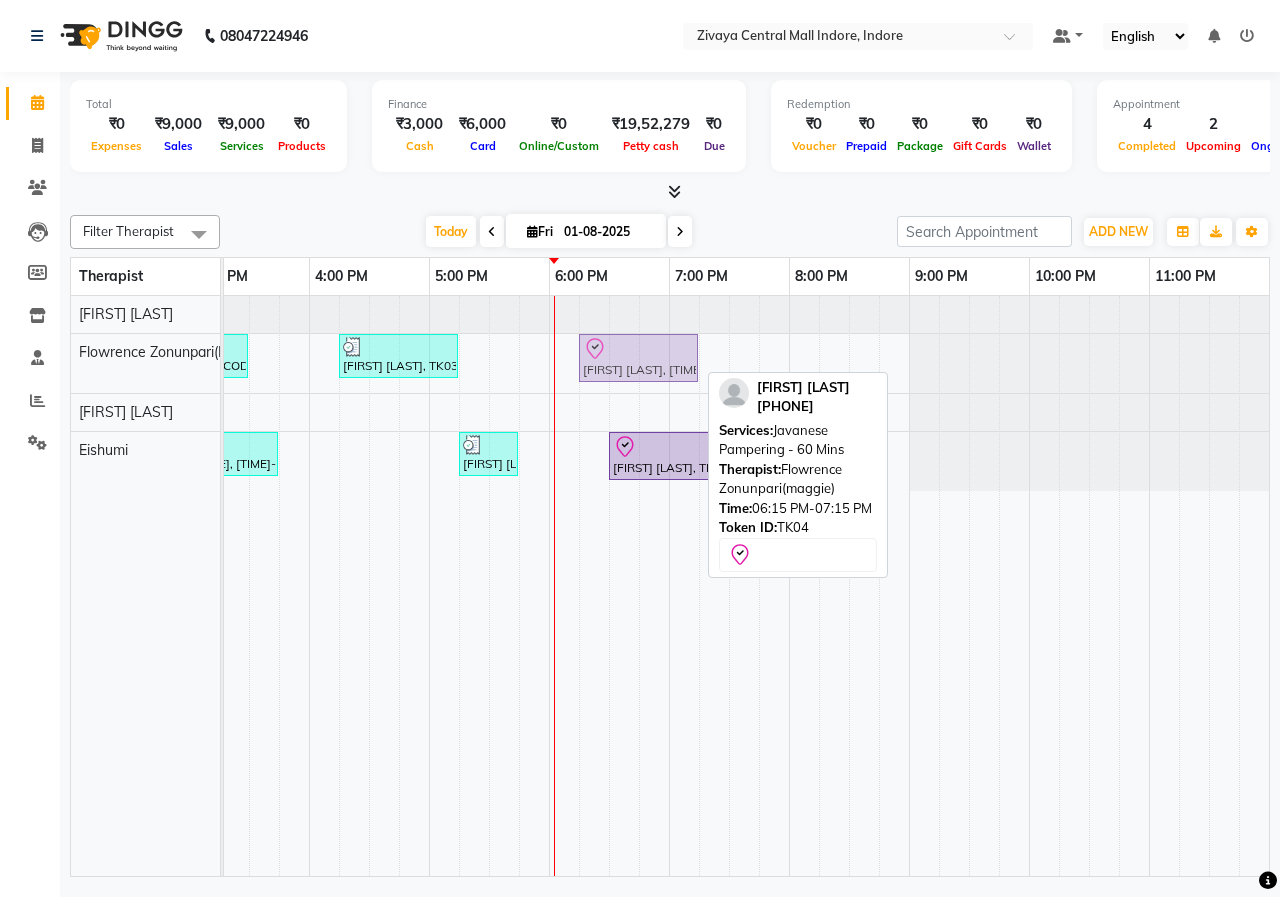 drag, startPoint x: 597, startPoint y: 367, endPoint x: 593, endPoint y: 355, distance: 12.649111 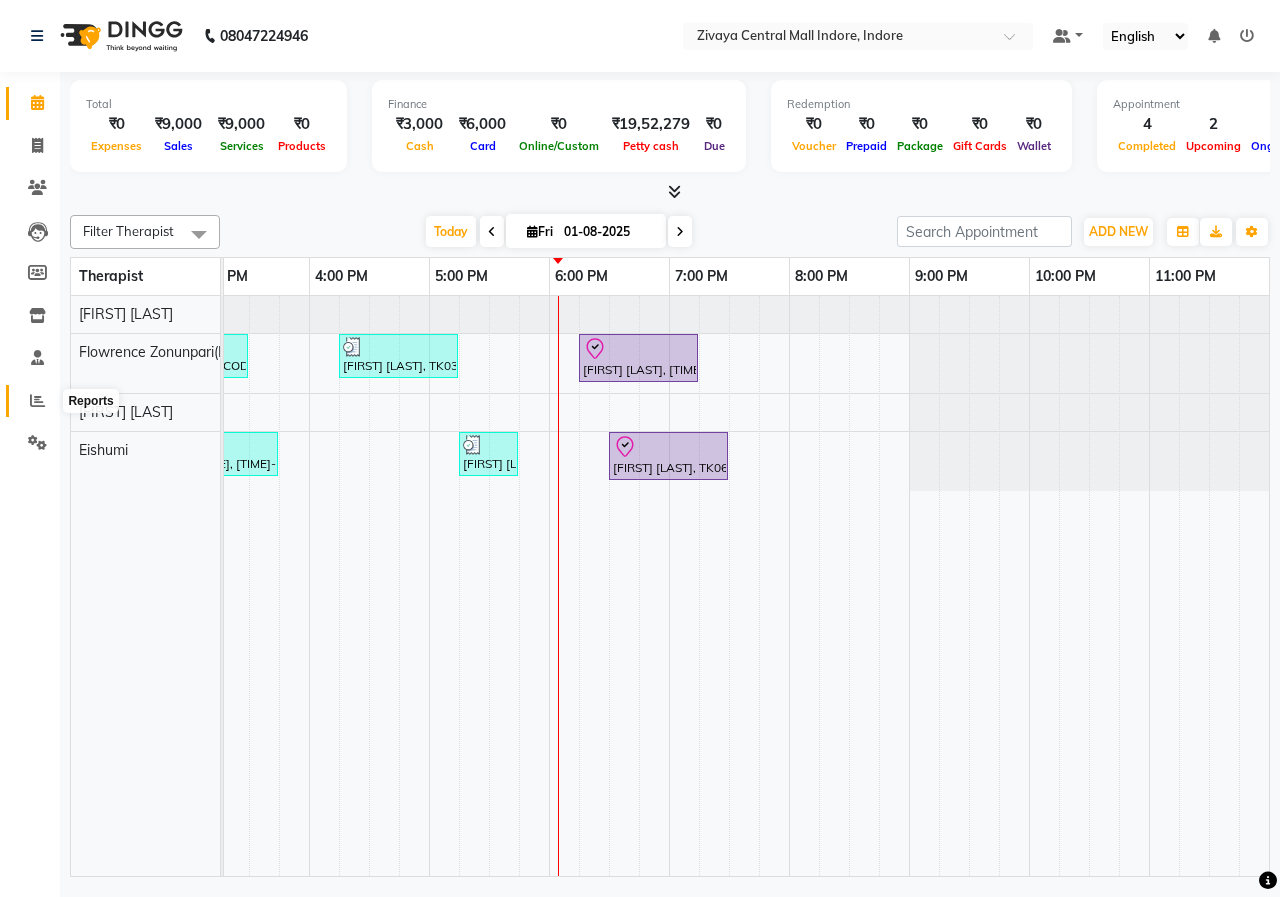 click 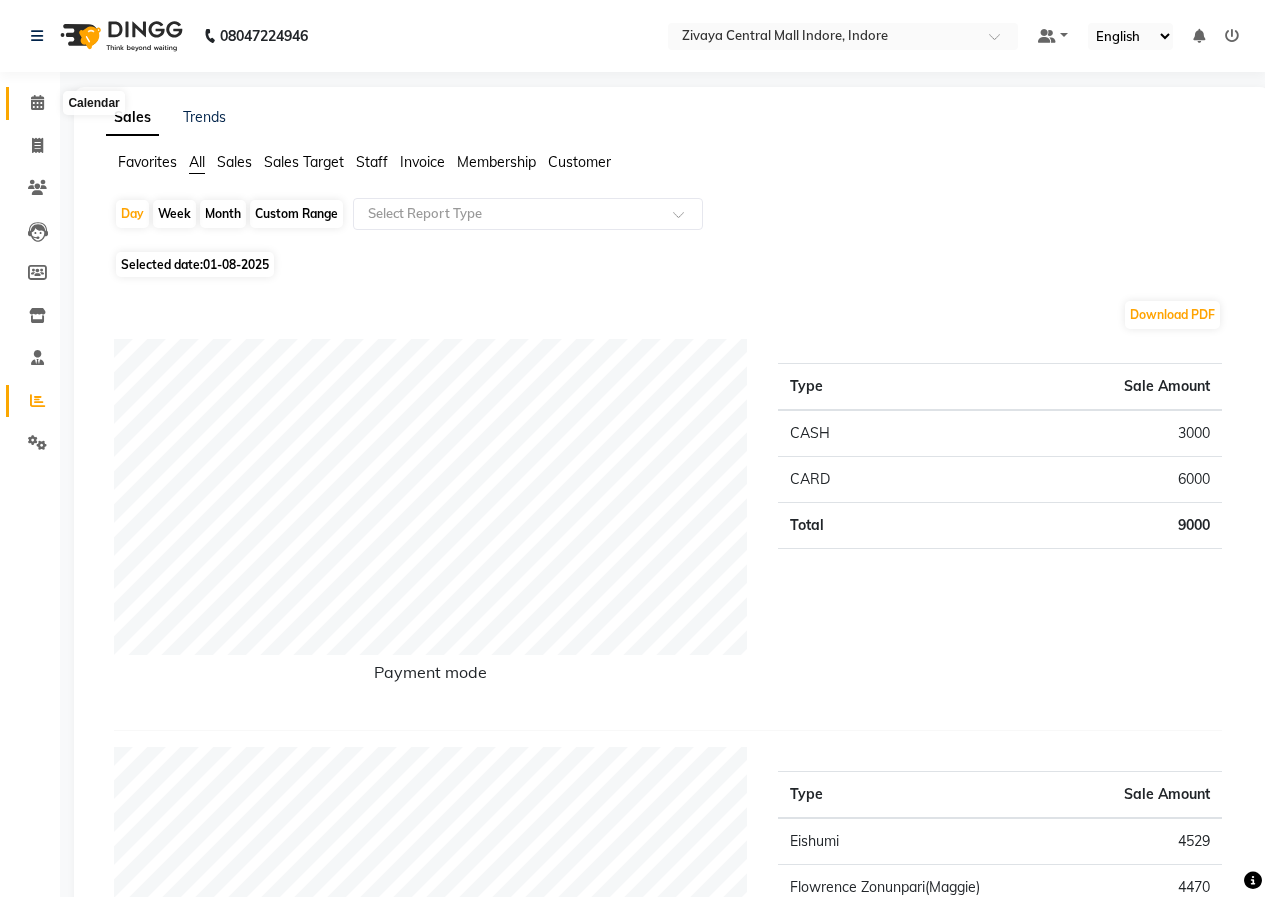 click 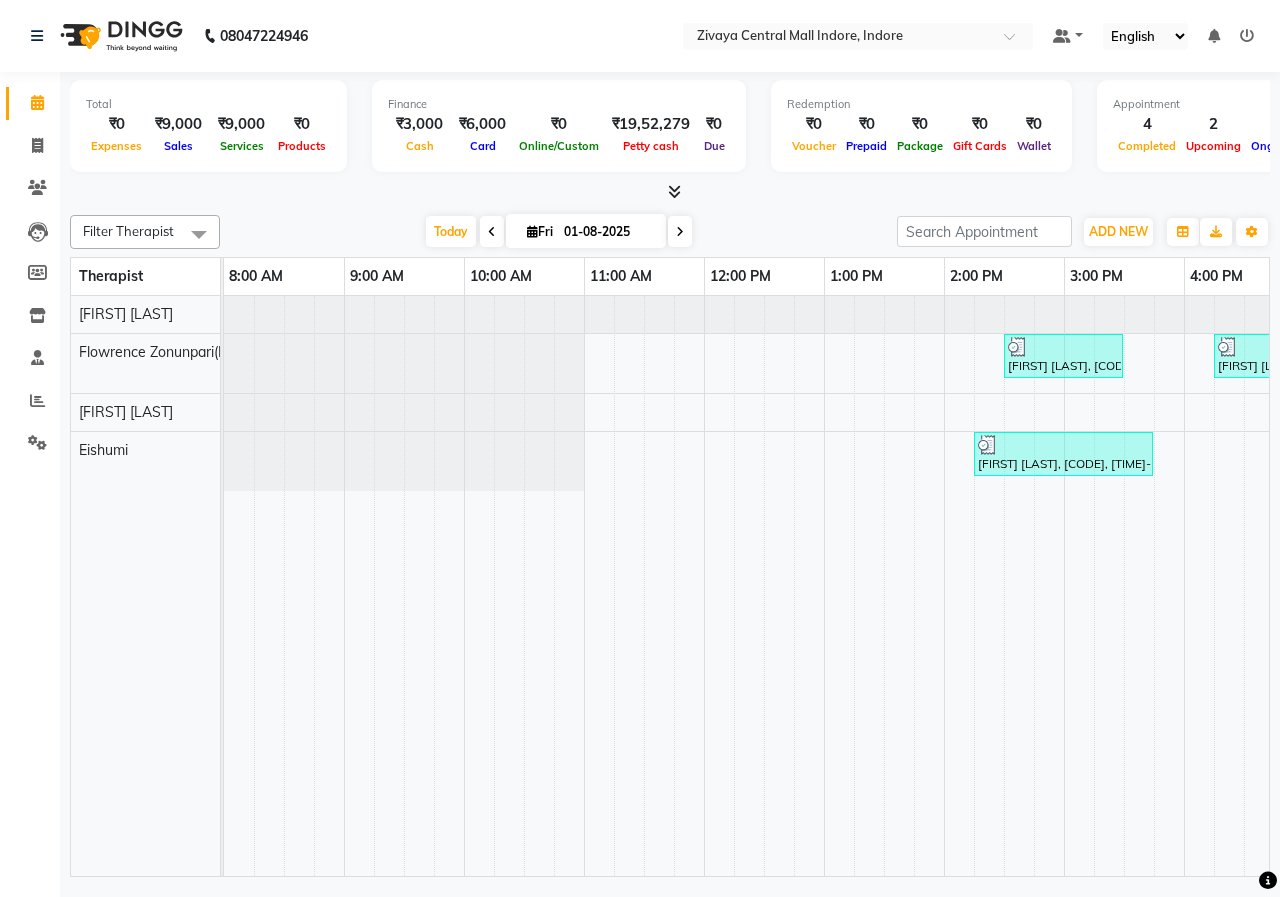 scroll, scrollTop: 0, scrollLeft: 236, axis: horizontal 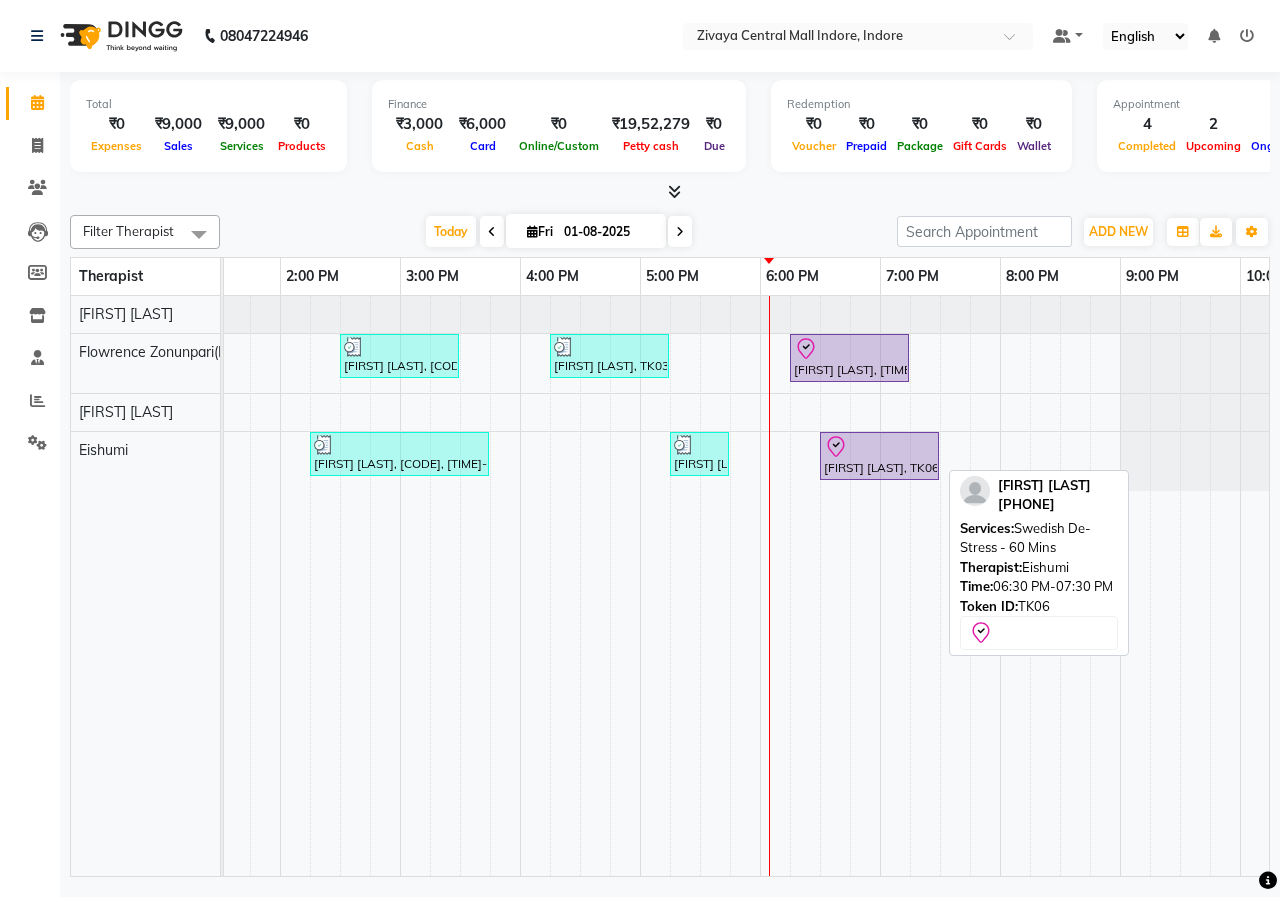 click on "[FIRST] [LAST], TK06, 06:30 PM-07:30 PM, Swedish De-Stress - 60 Mins" at bounding box center (879, 456) 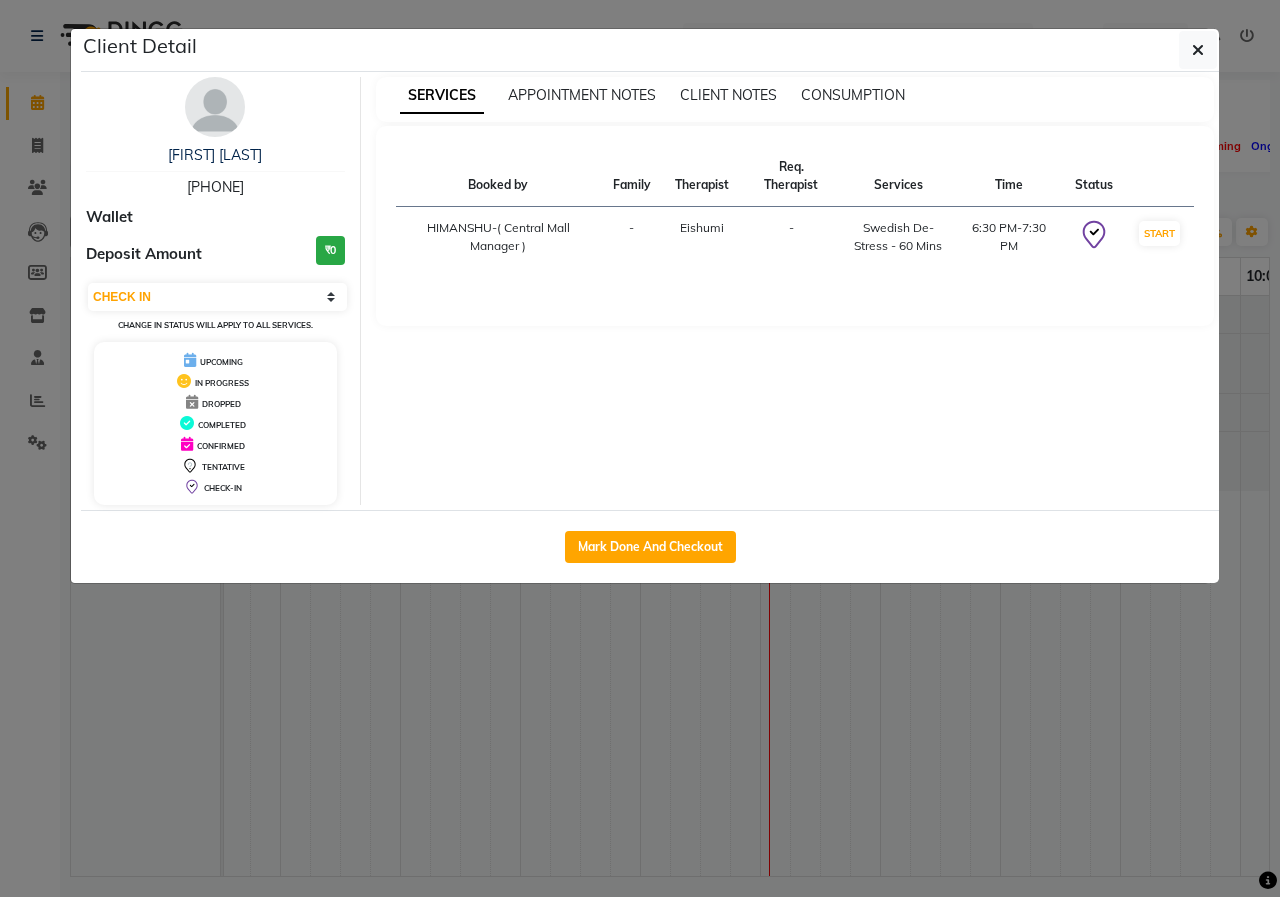 click at bounding box center [215, 107] 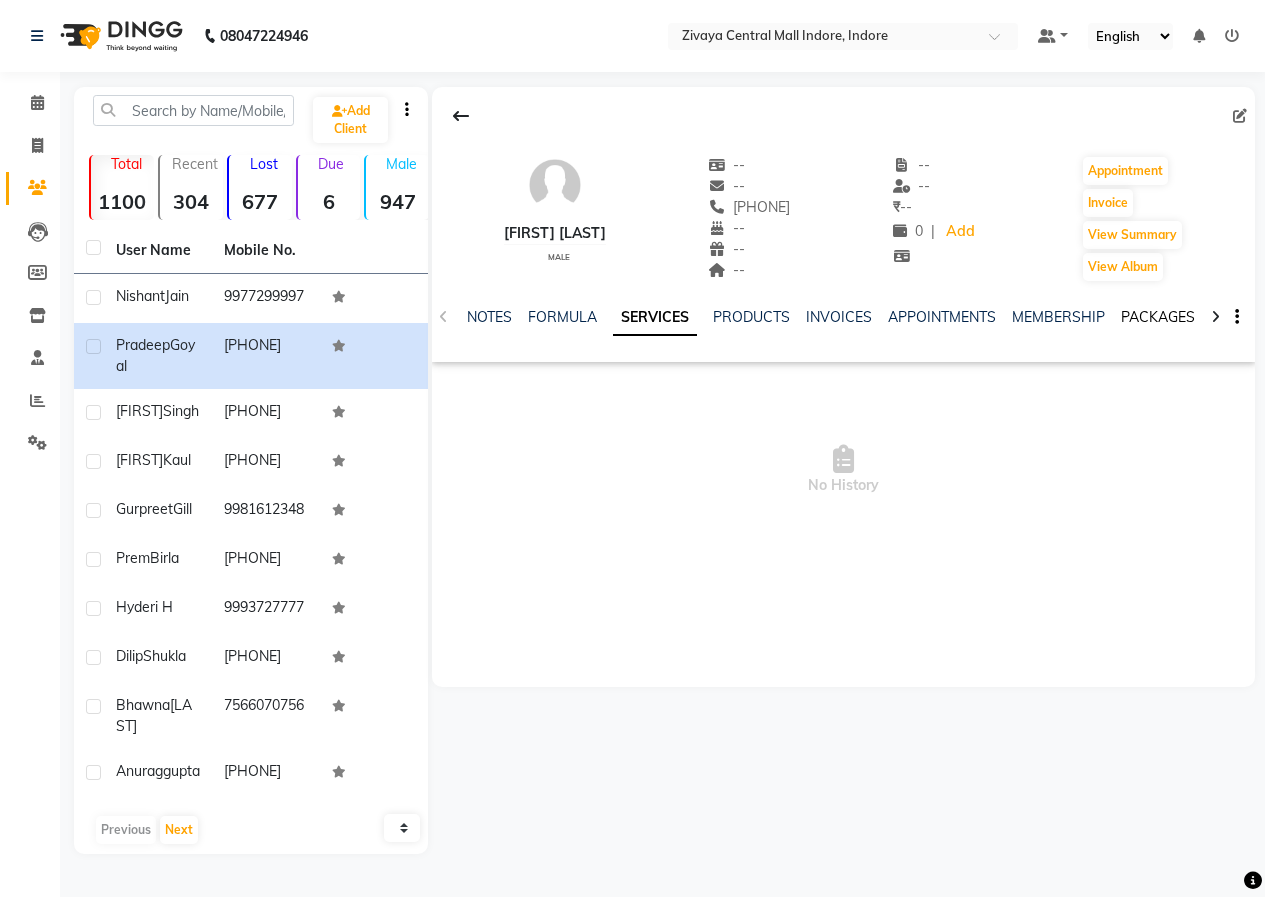 click on "PACKAGES" 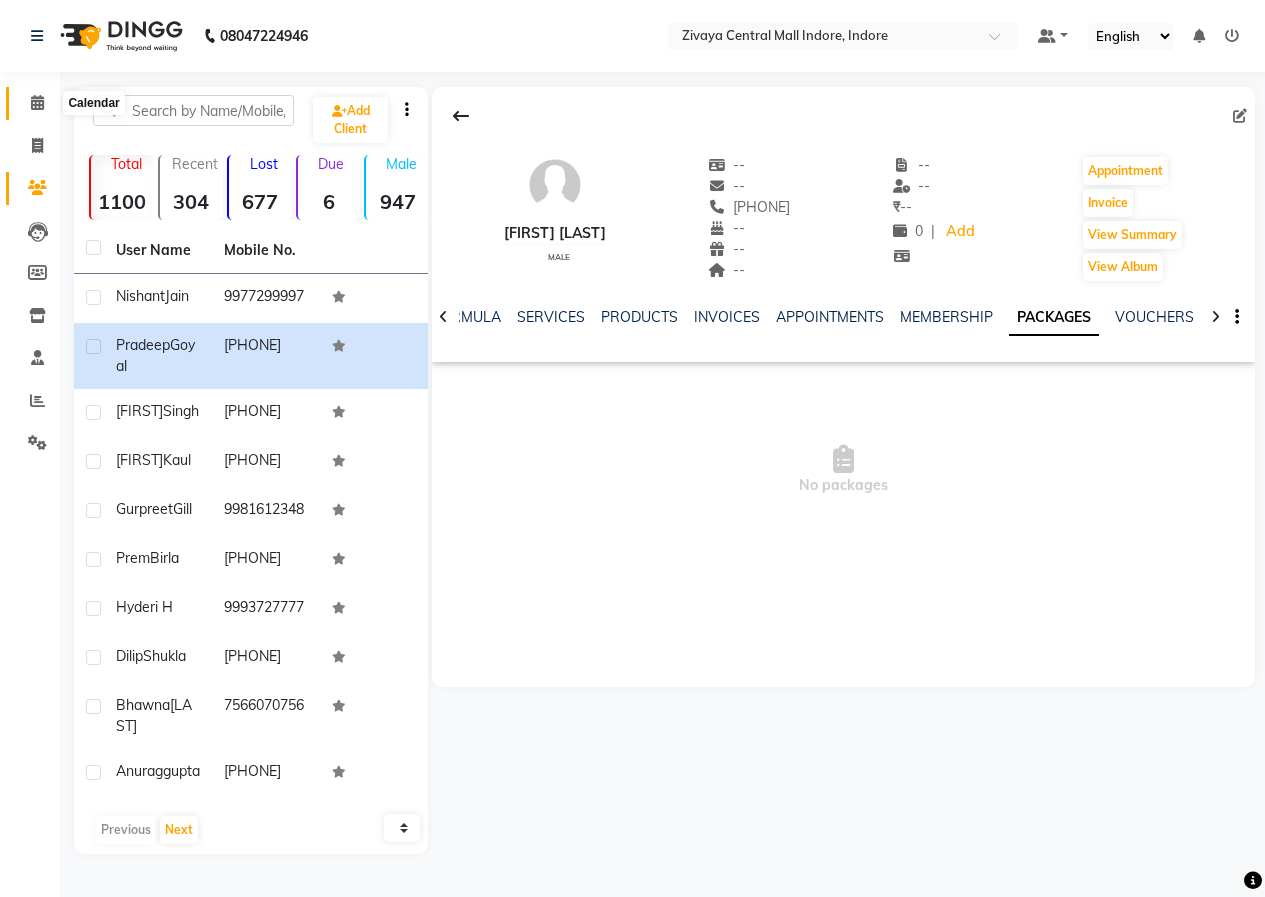 click 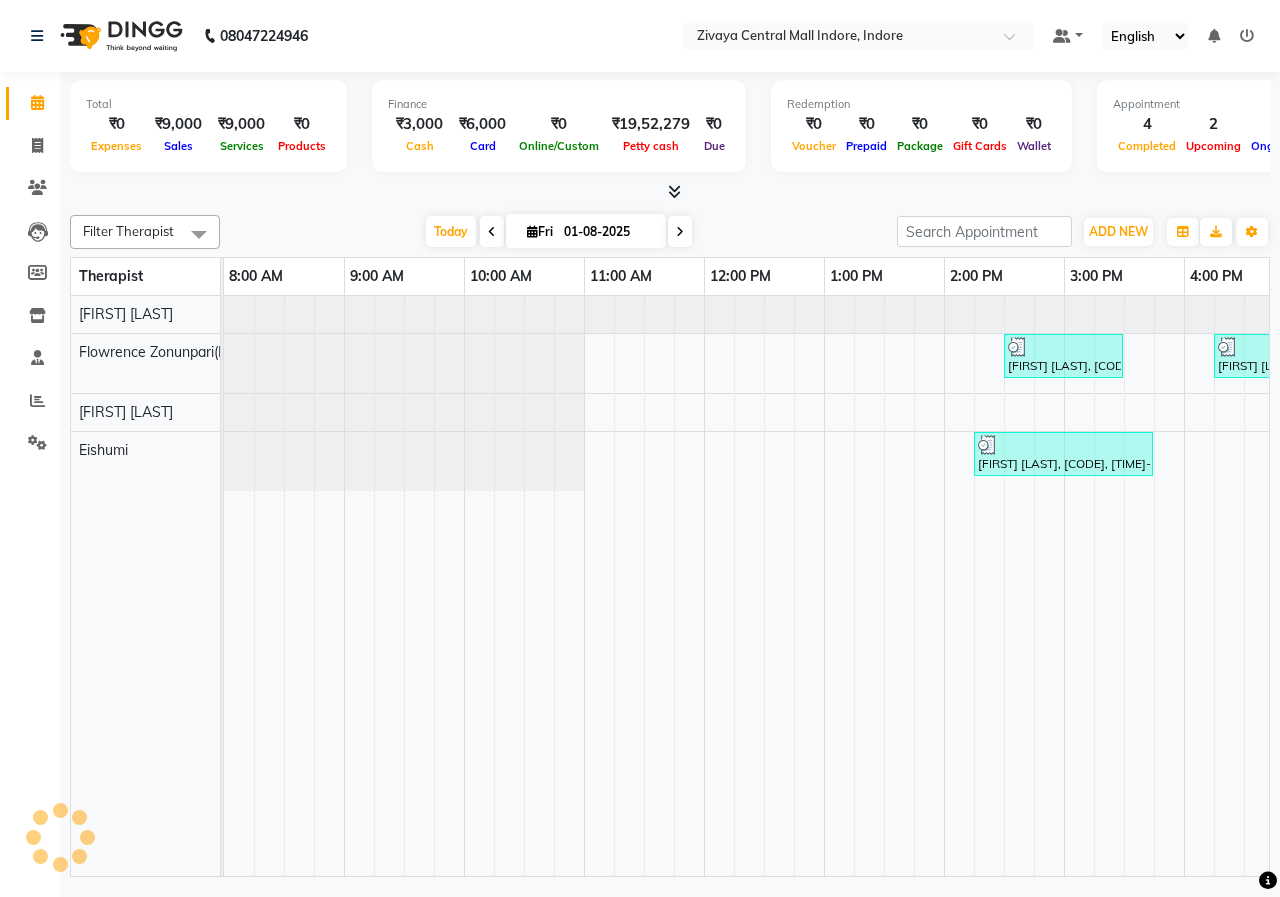 scroll, scrollTop: 0, scrollLeft: 0, axis: both 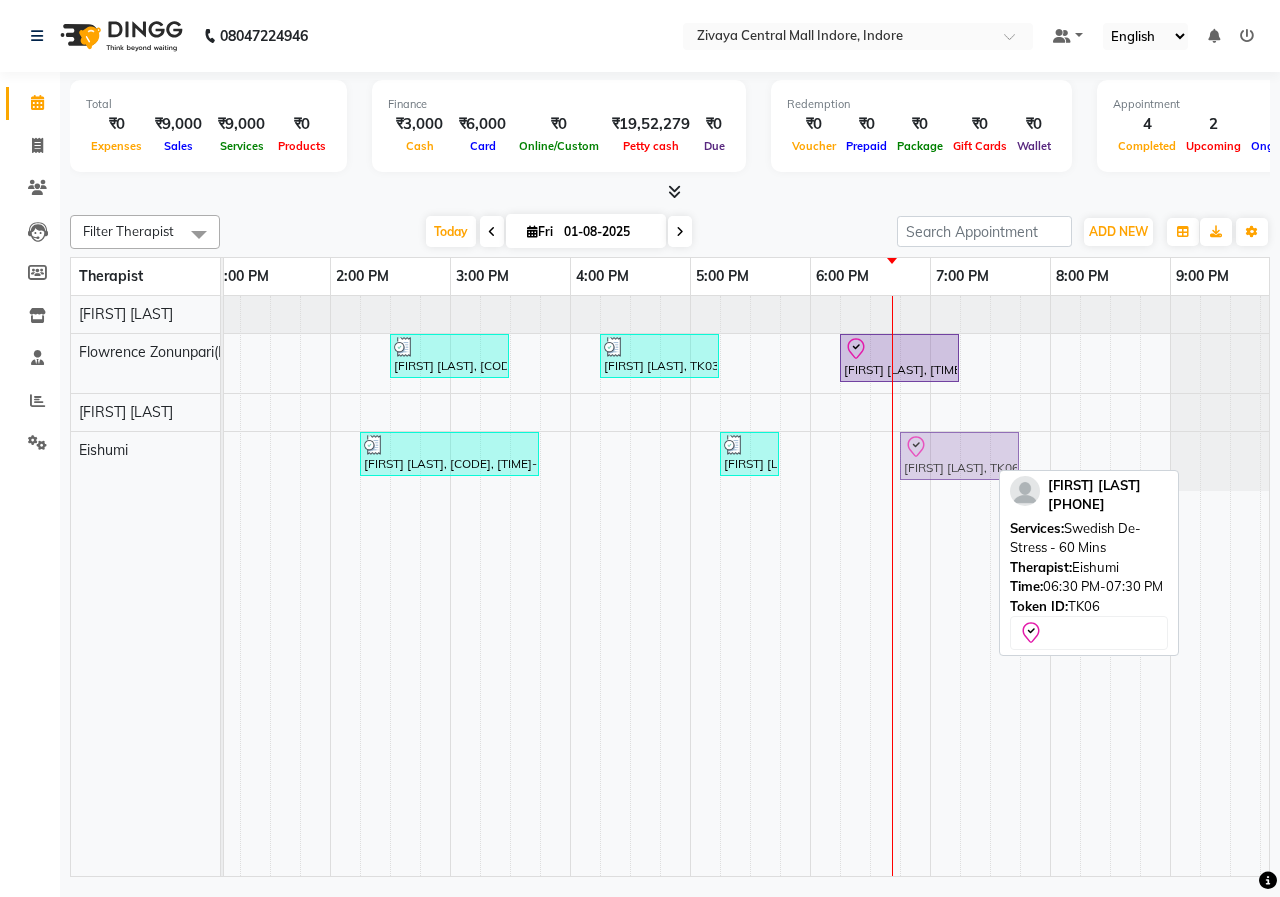 click on "[FIRST] [LAST], TK02, 02:15 PM-03:45 PM, Javanese Pampering - 90 Mins     [FIRST] [LAST], TK05, 05:15 PM-05:45 PM, De-Stress Back & Shoulder Massage - 30 Mins
[FIRST] [LAST], TK06, 06:30 PM-07:30 PM, Swedish De-Stress - 60 Mins
[FIRST] [LAST], TK06, 06:30 PM-07:30 PM, Swedish De-Stress - 60 Mins" at bounding box center (-390, 461) 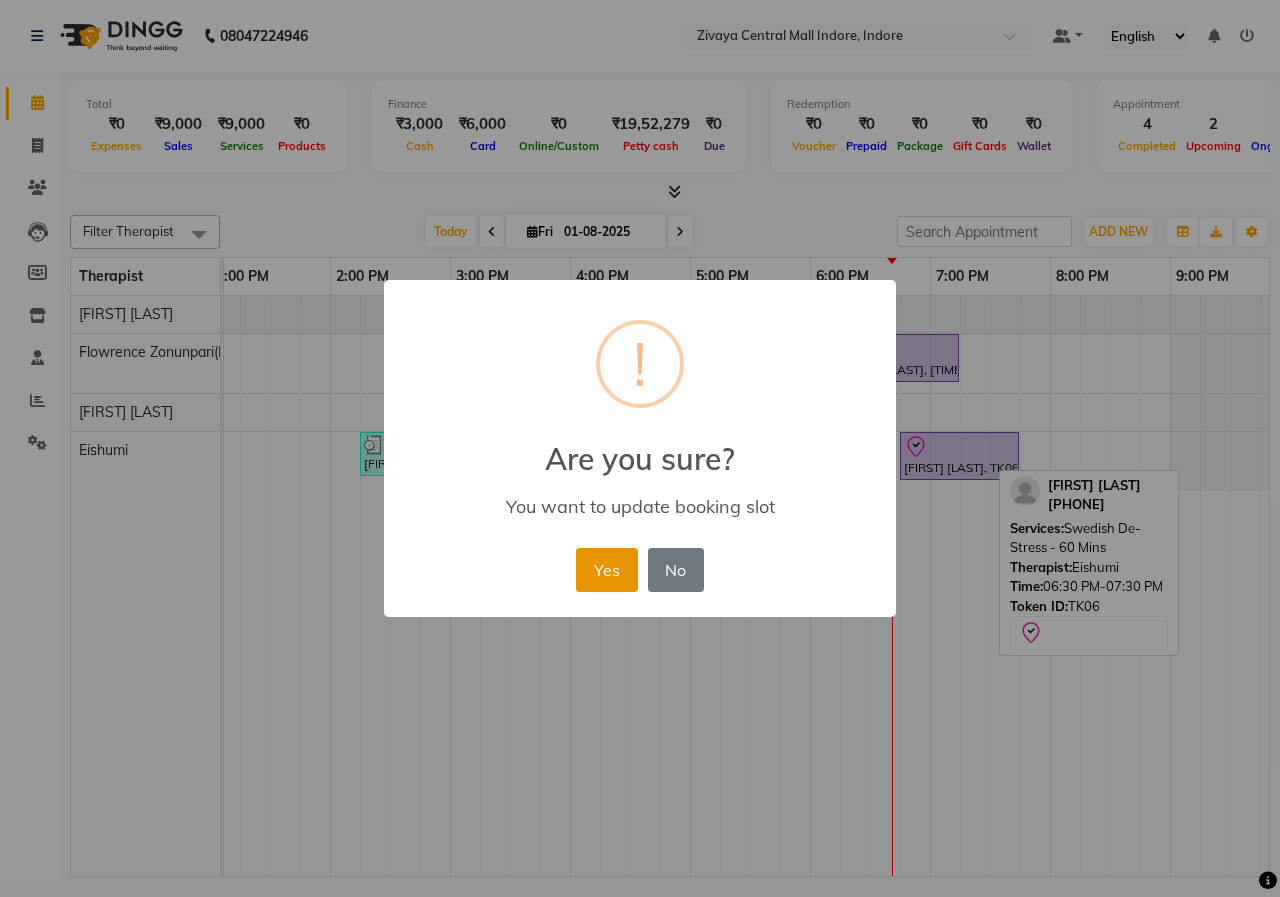 click on "Yes" at bounding box center [606, 570] 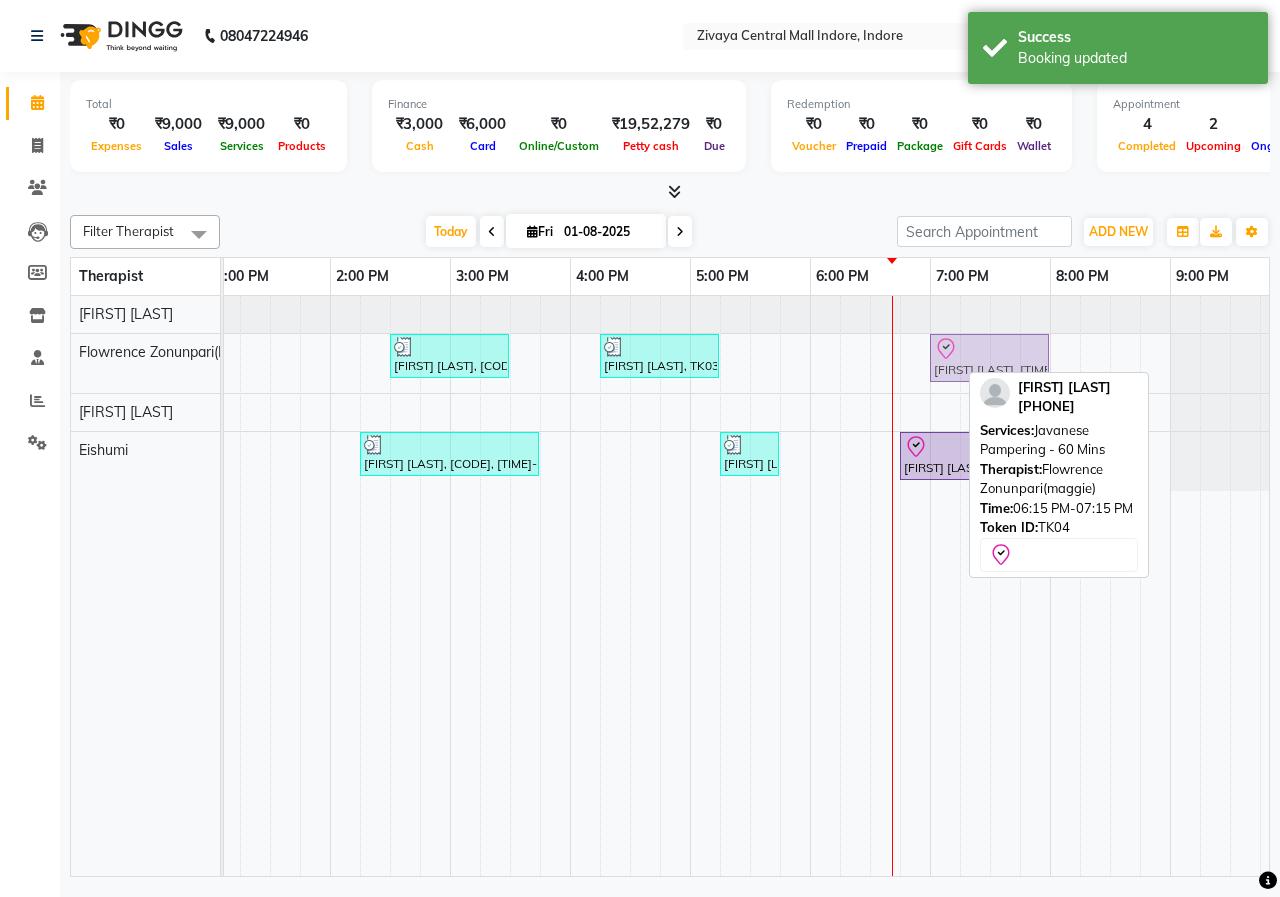 drag, startPoint x: 920, startPoint y: 362, endPoint x: 1016, endPoint y: 365, distance: 96.04687 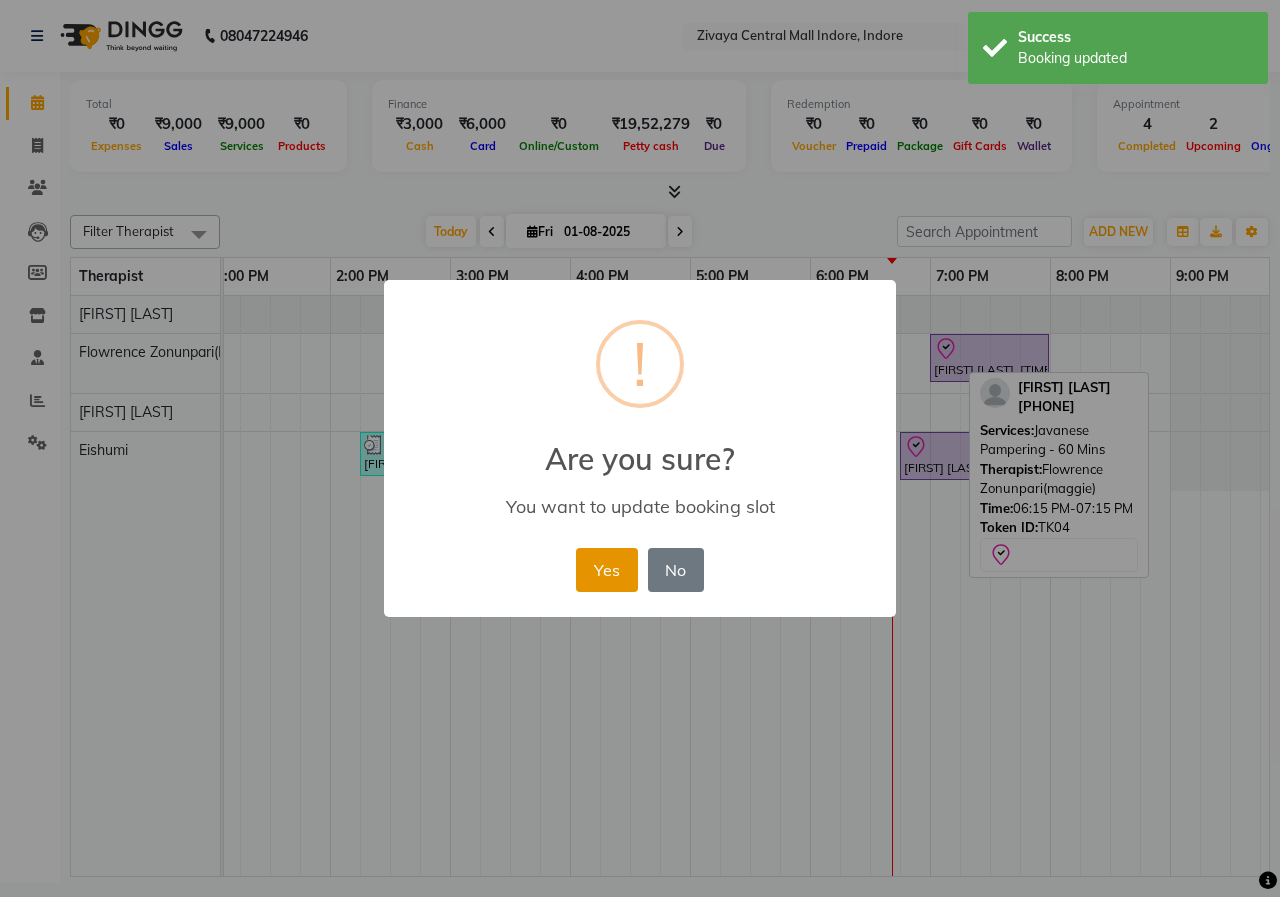 click on "Yes" at bounding box center [606, 570] 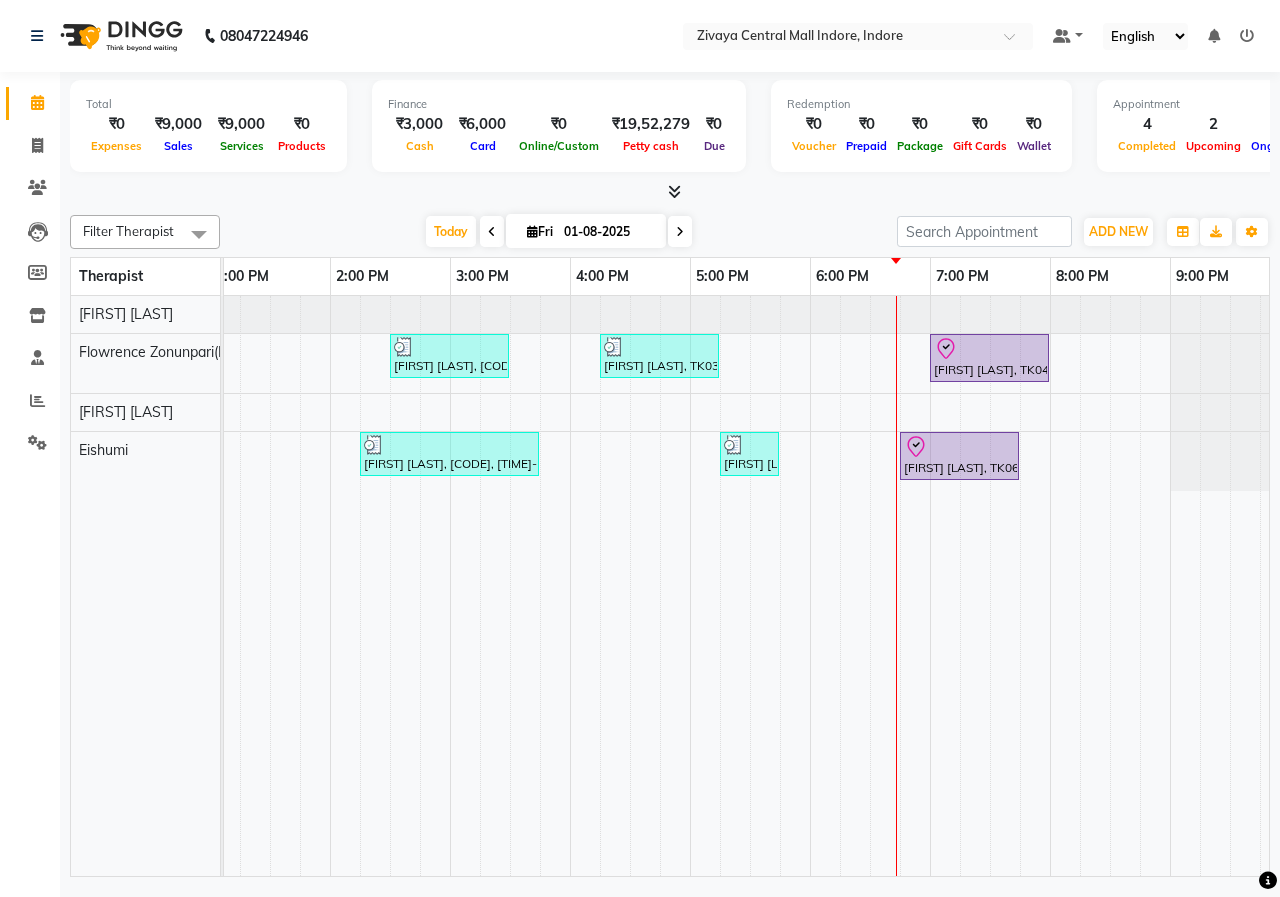 click at bounding box center [680, 231] 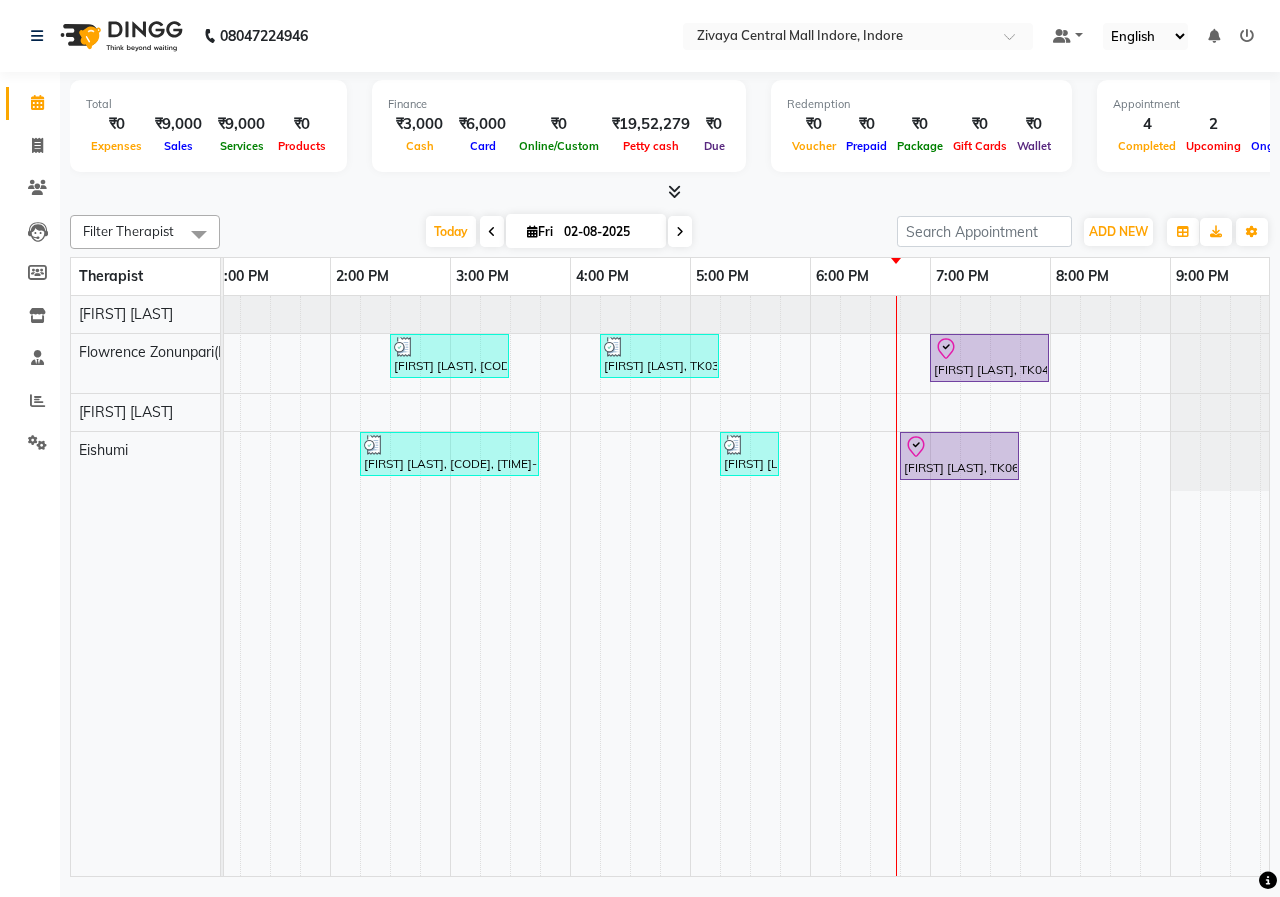 scroll, scrollTop: 0, scrollLeft: 0, axis: both 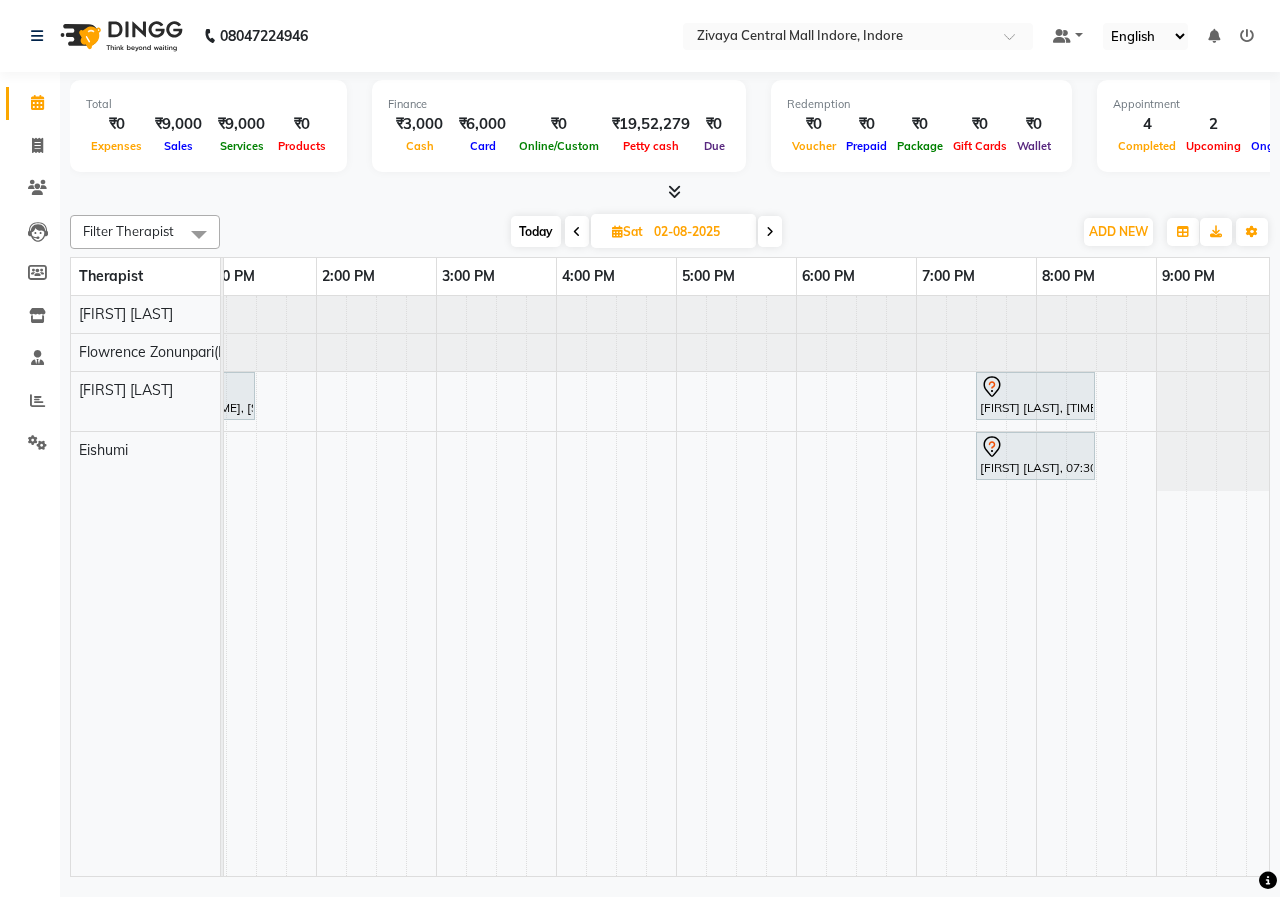 drag, startPoint x: 825, startPoint y: 853, endPoint x: 740, endPoint y: 712, distance: 164.63899 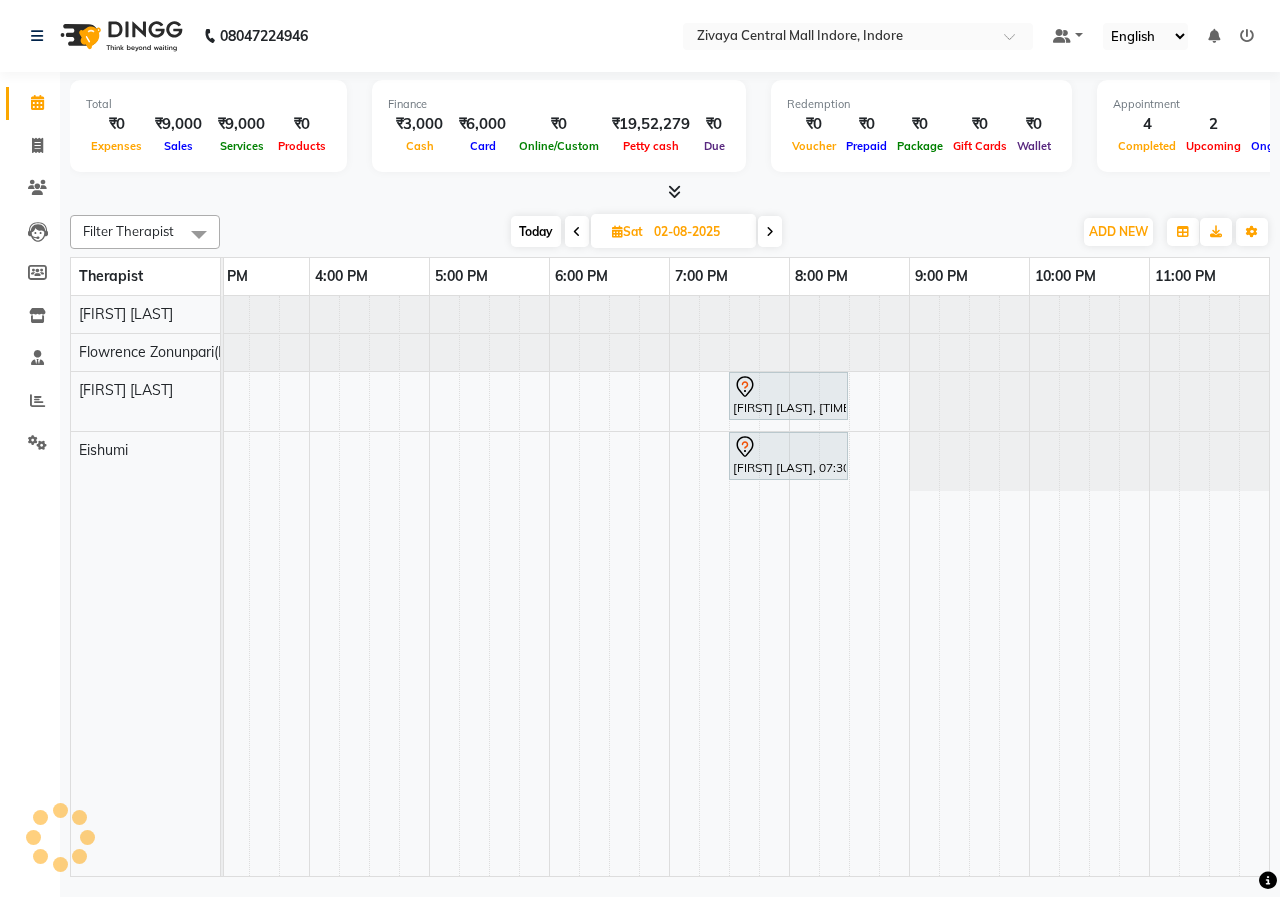 scroll, scrollTop: 0, scrollLeft: 573, axis: horizontal 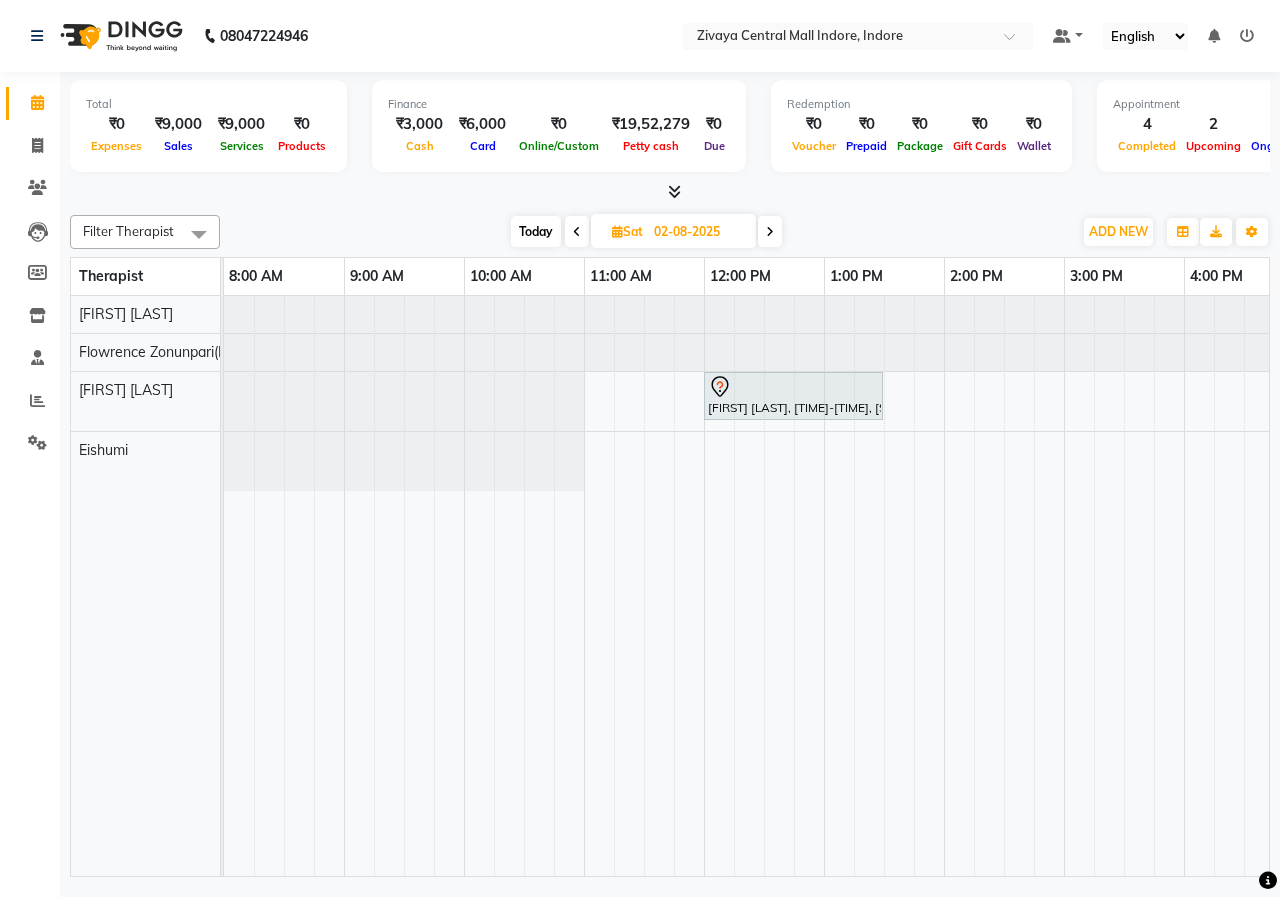 click at bounding box center [577, 232] 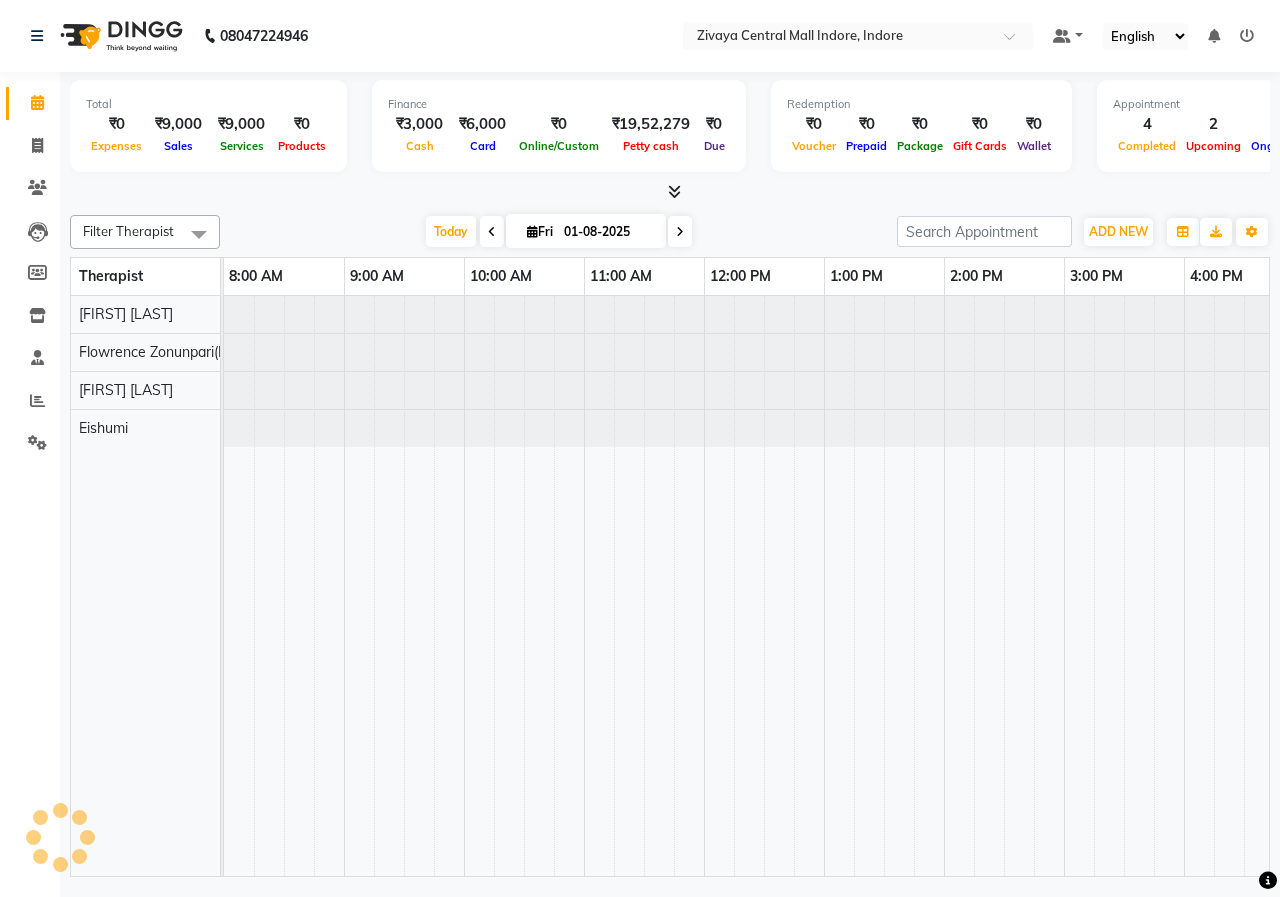 scroll, scrollTop: 0, scrollLeft: 875, axis: horizontal 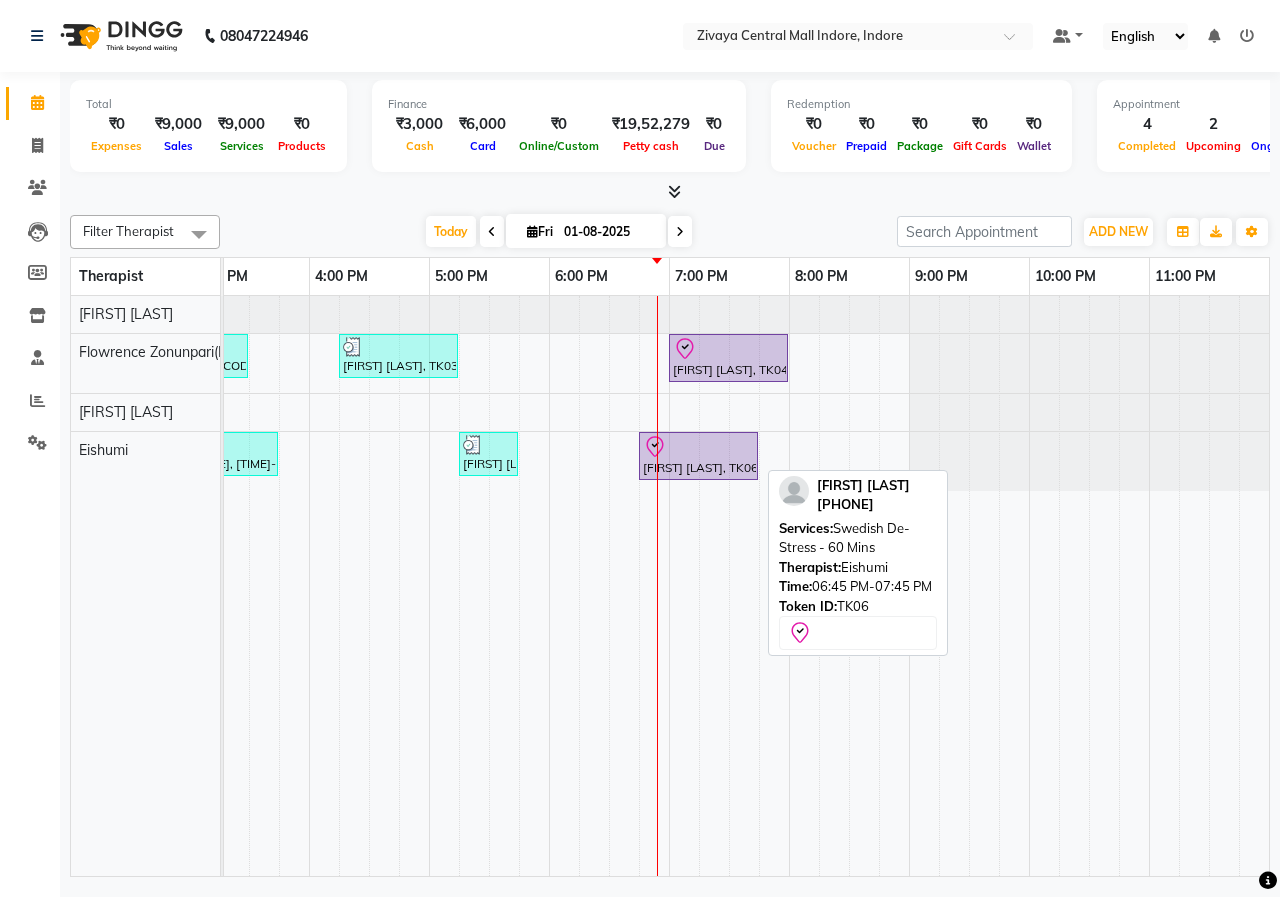 click at bounding box center (698, 447) 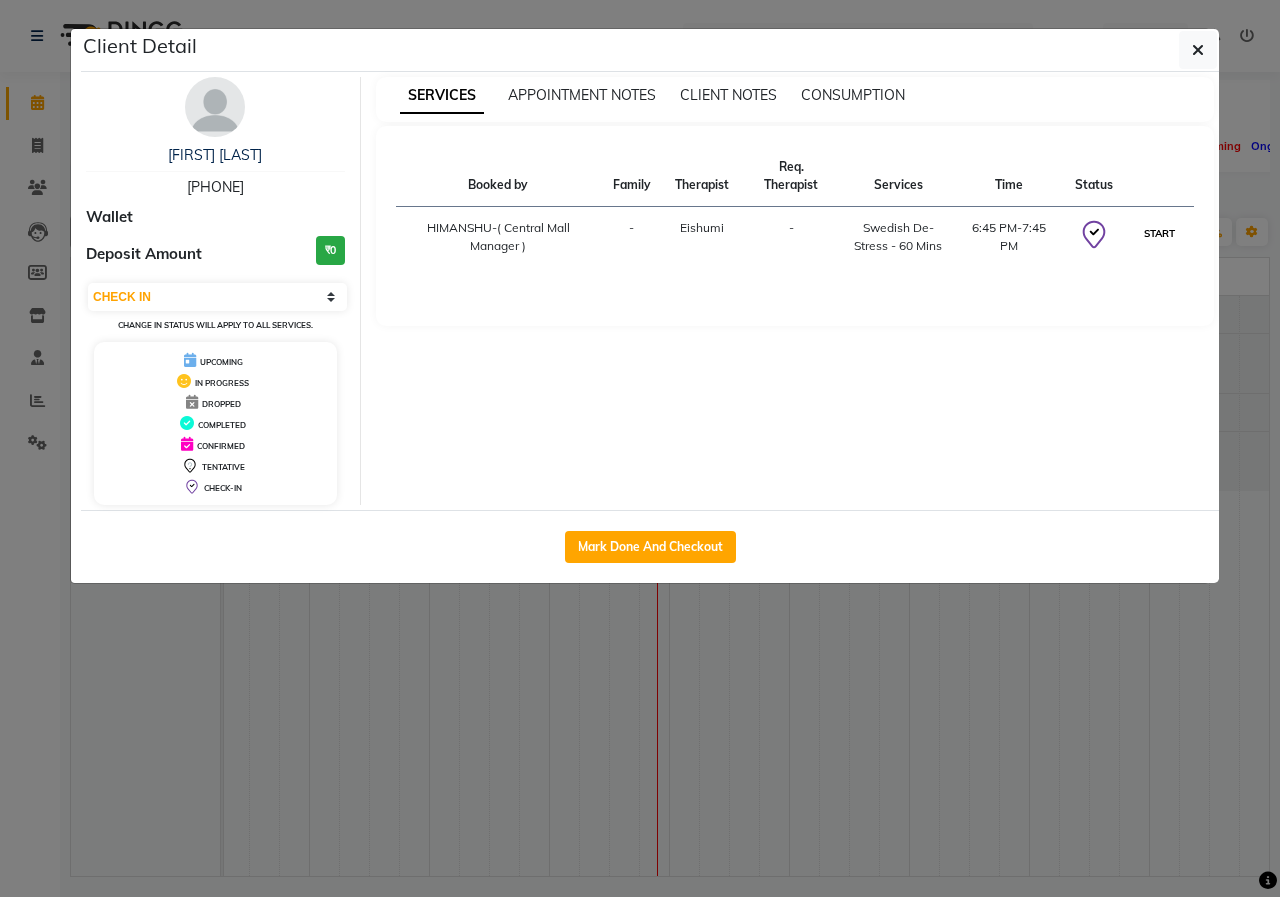click on "START" at bounding box center [1159, 233] 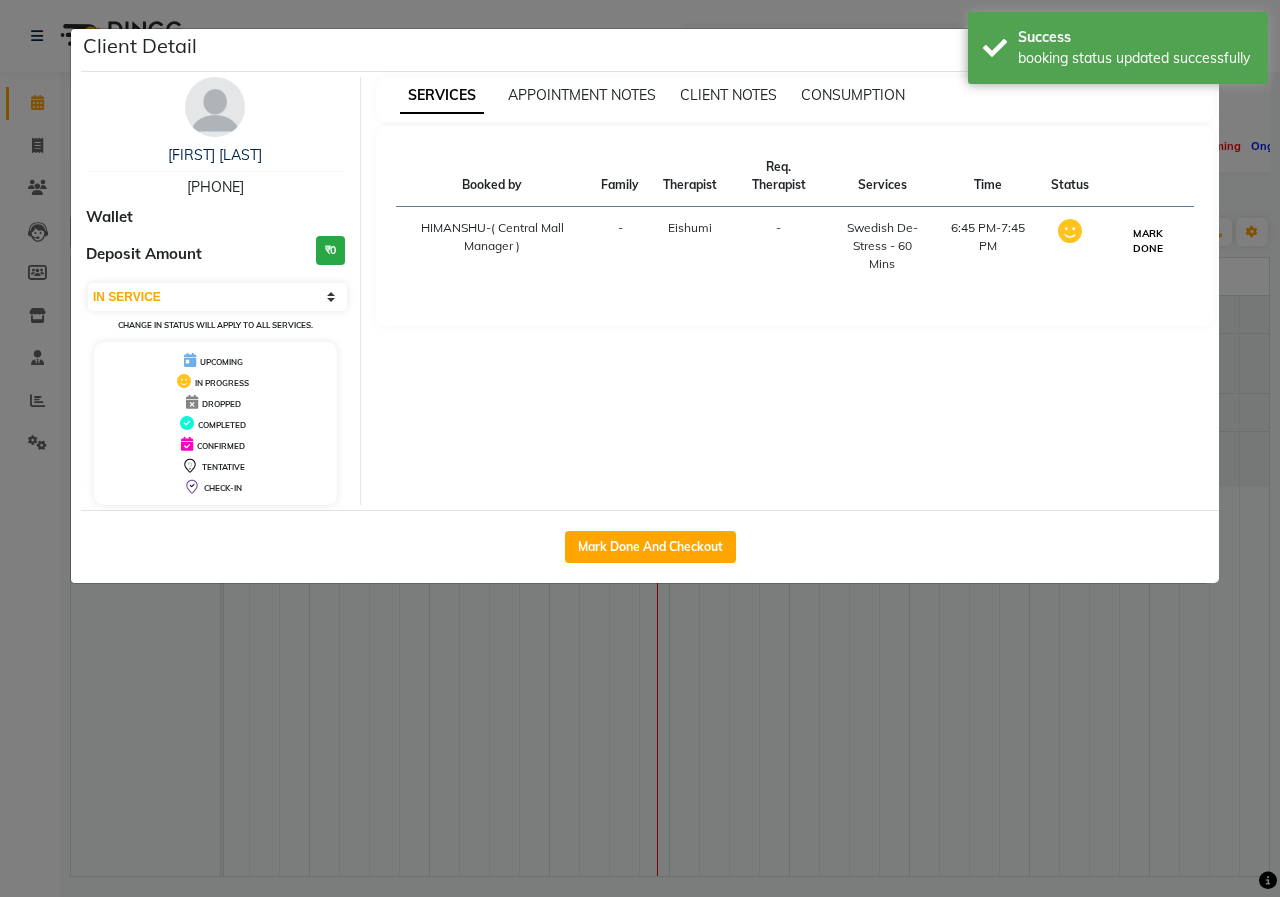 click on "MARK DONE" at bounding box center [1147, 241] 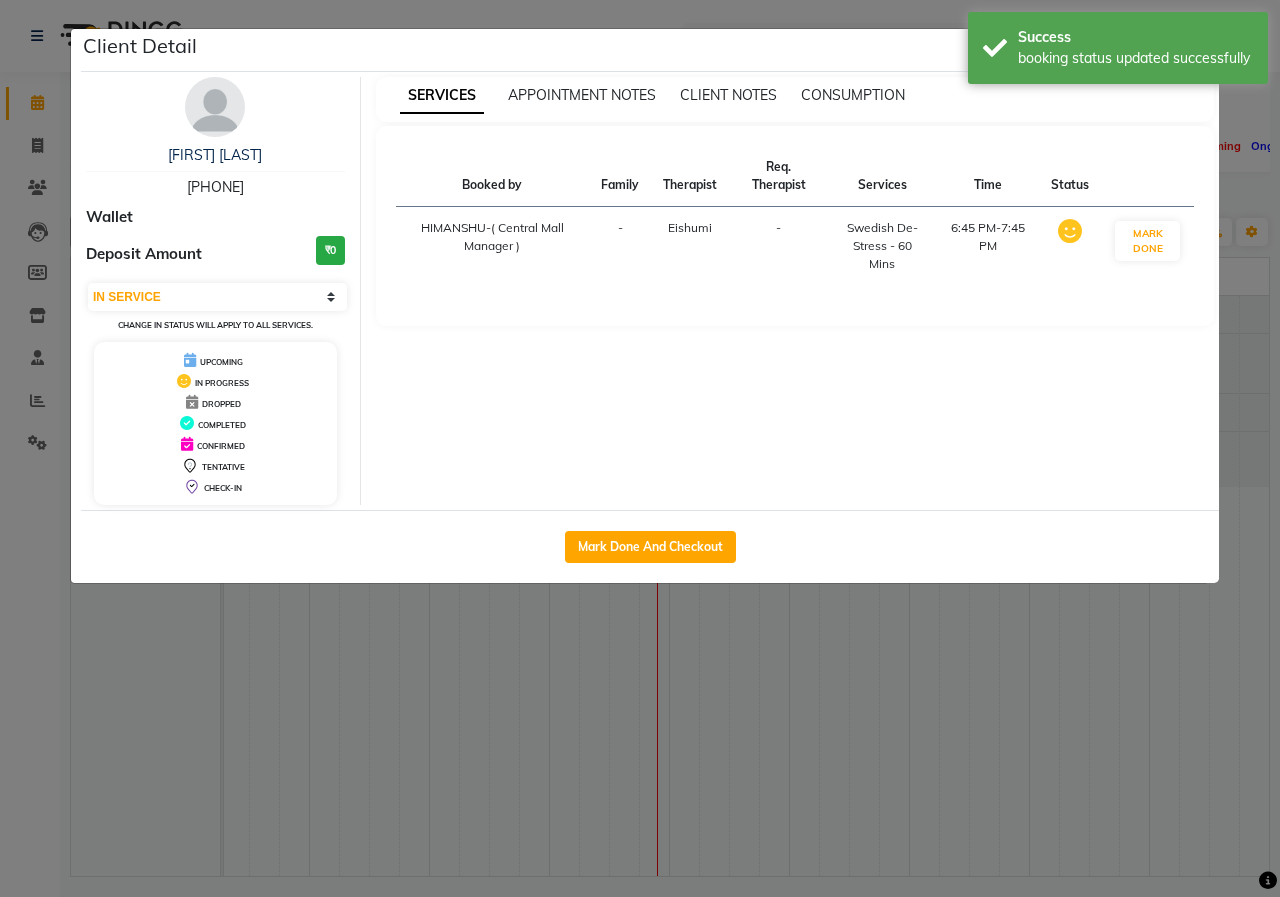 select on "3" 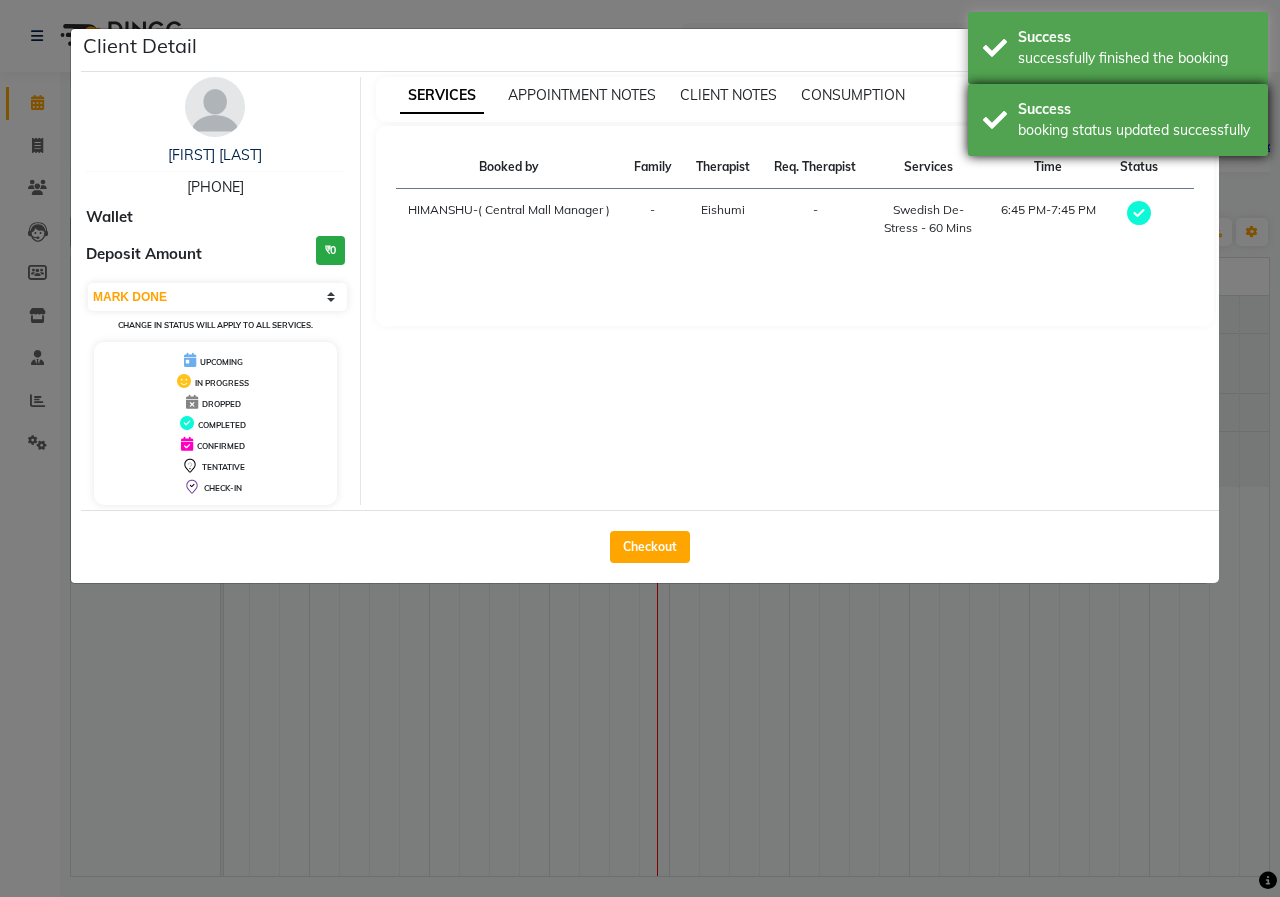 click on "Success   booking status updated successfully" at bounding box center (1118, 120) 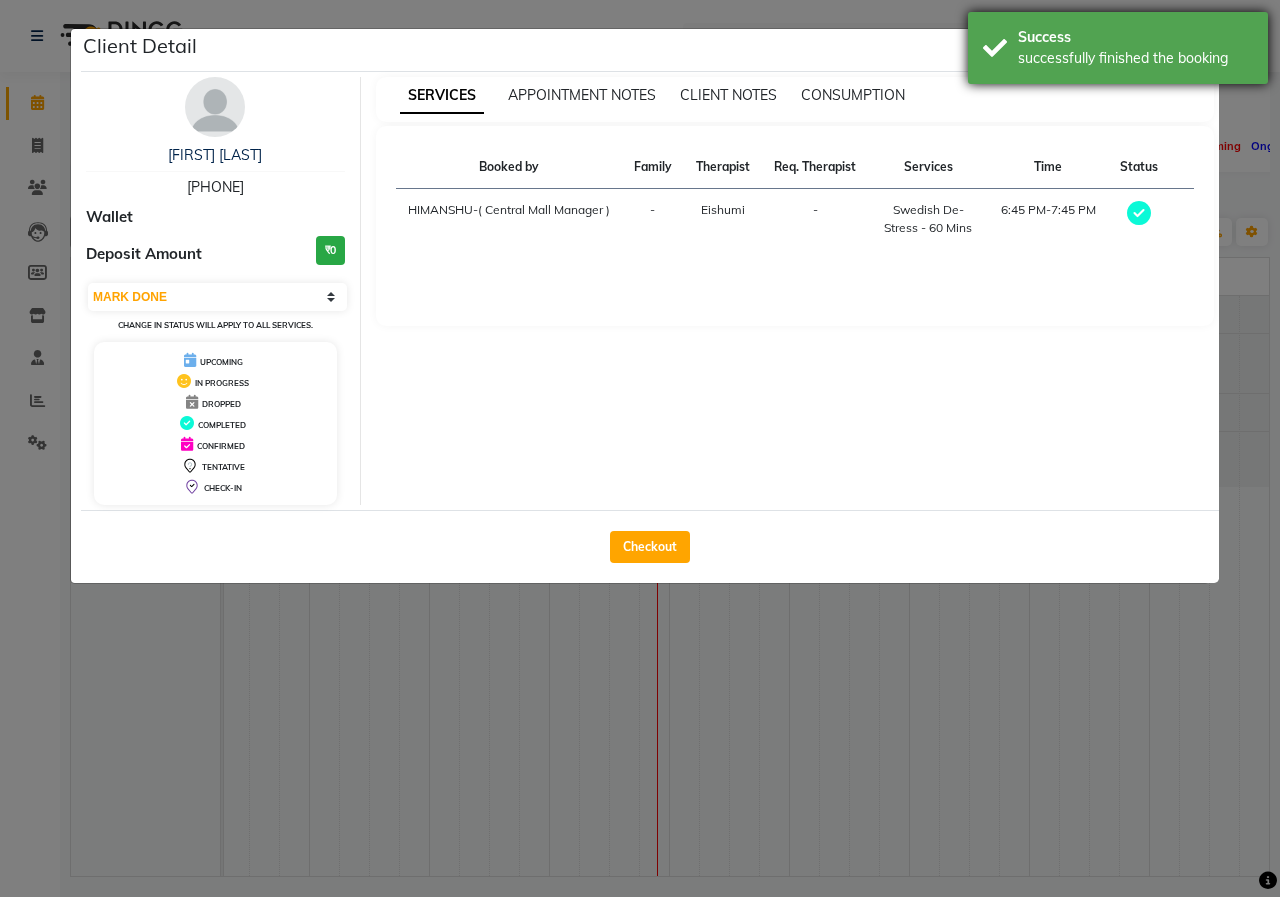 click on "successfully finished the booking" at bounding box center (1135, 58) 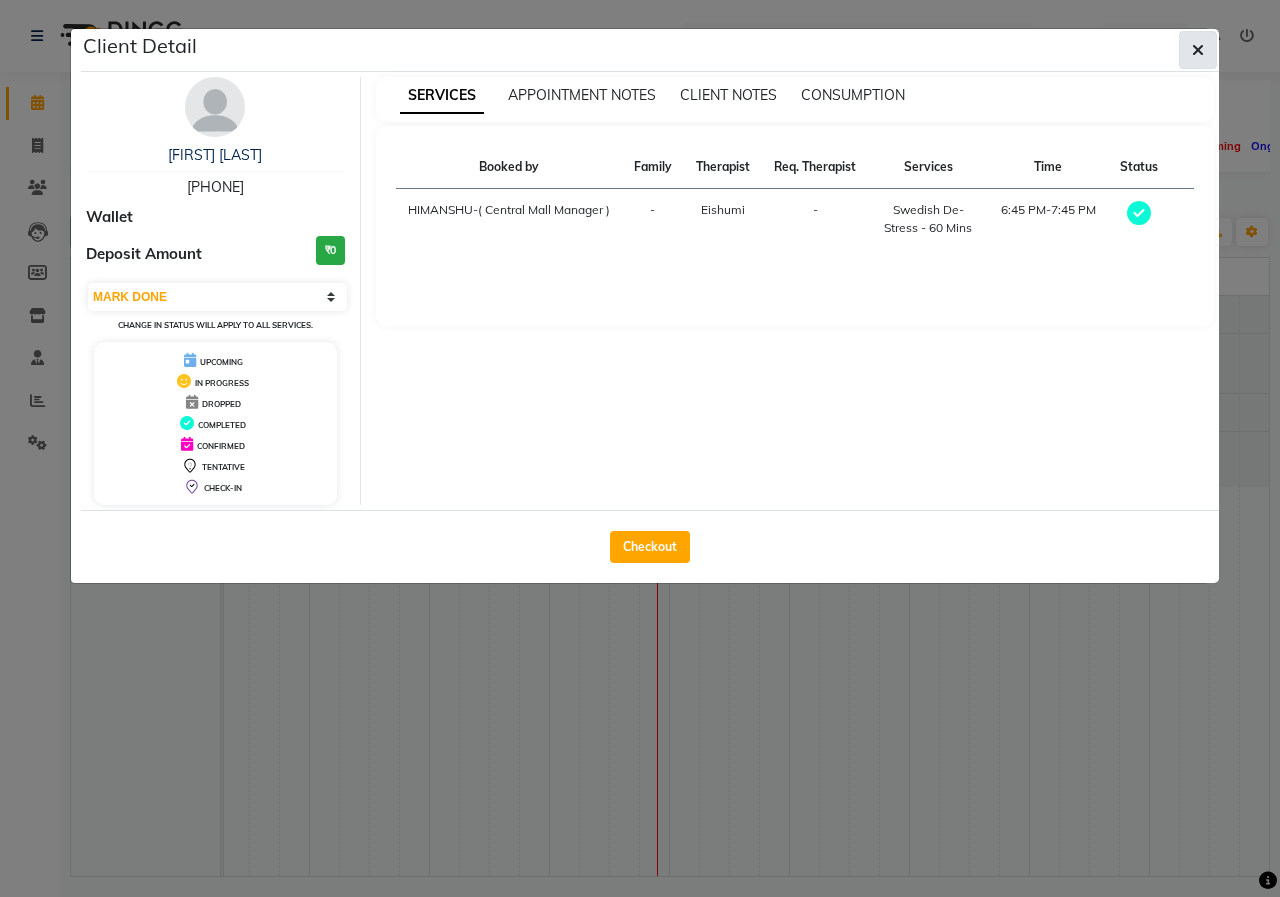 click 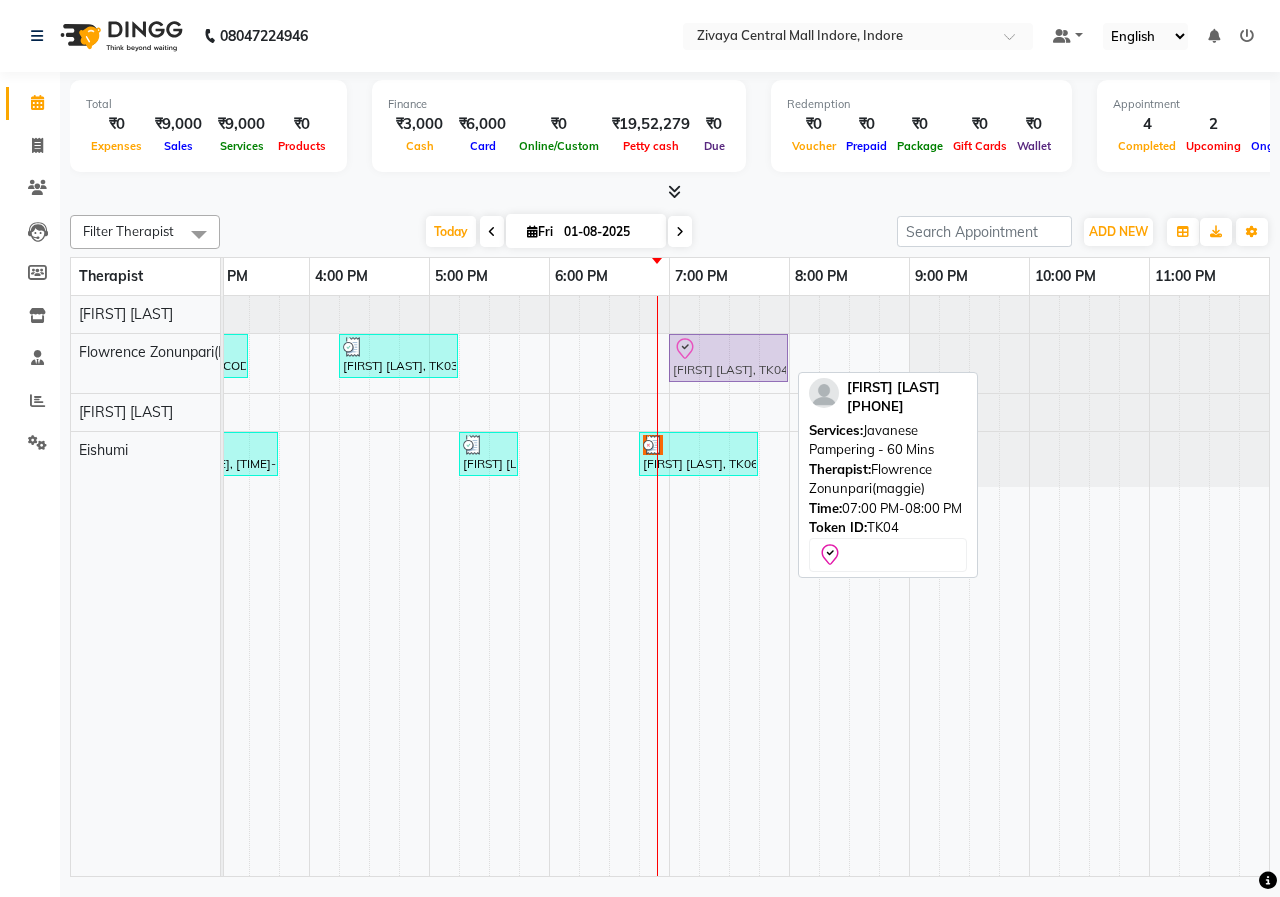drag, startPoint x: 699, startPoint y: 371, endPoint x: 711, endPoint y: 368, distance: 12.369317 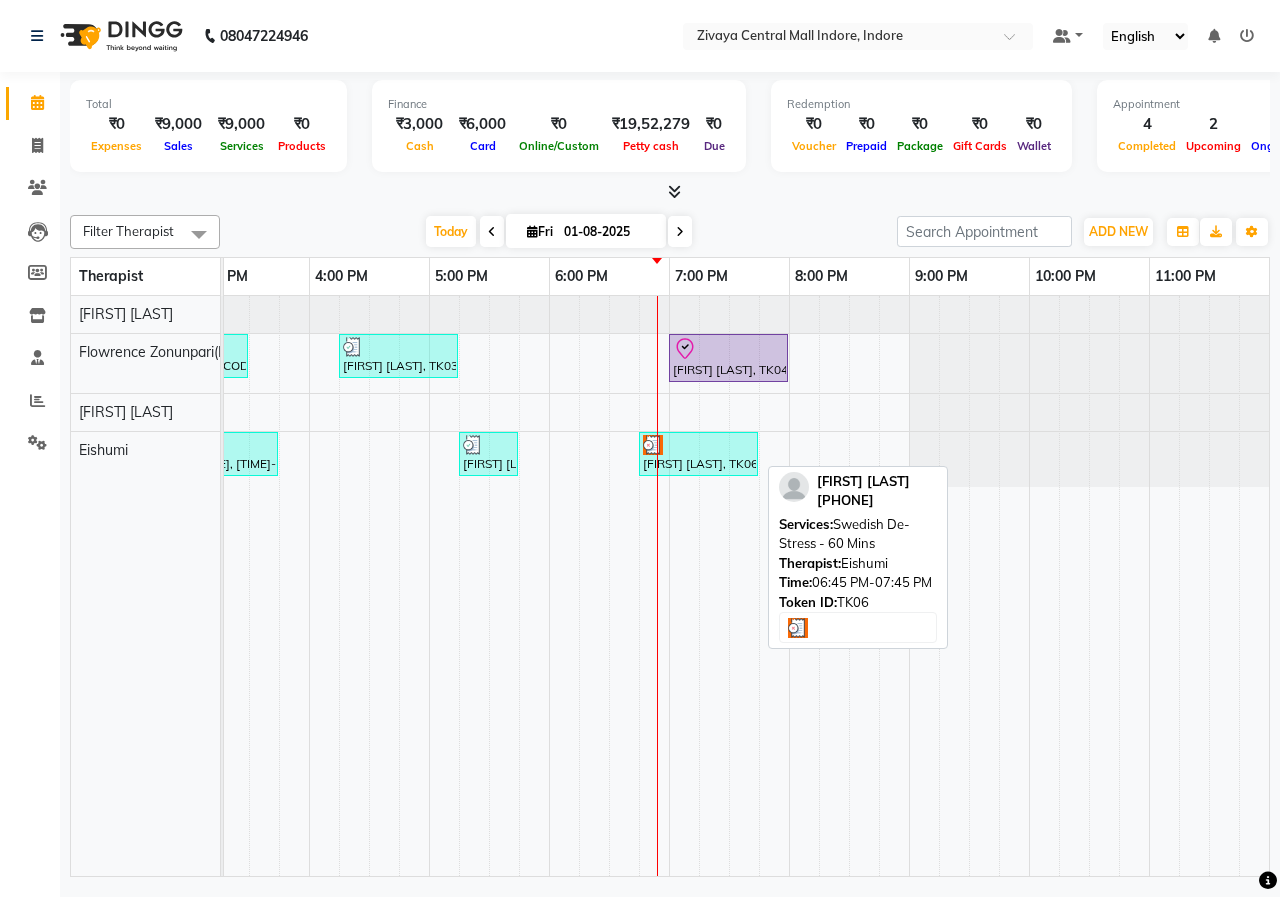 click on "[FIRST] [LAST], TK06, 06:45 PM-07:45 PM, Swedish De-Stress - 60 Mins" at bounding box center (698, 454) 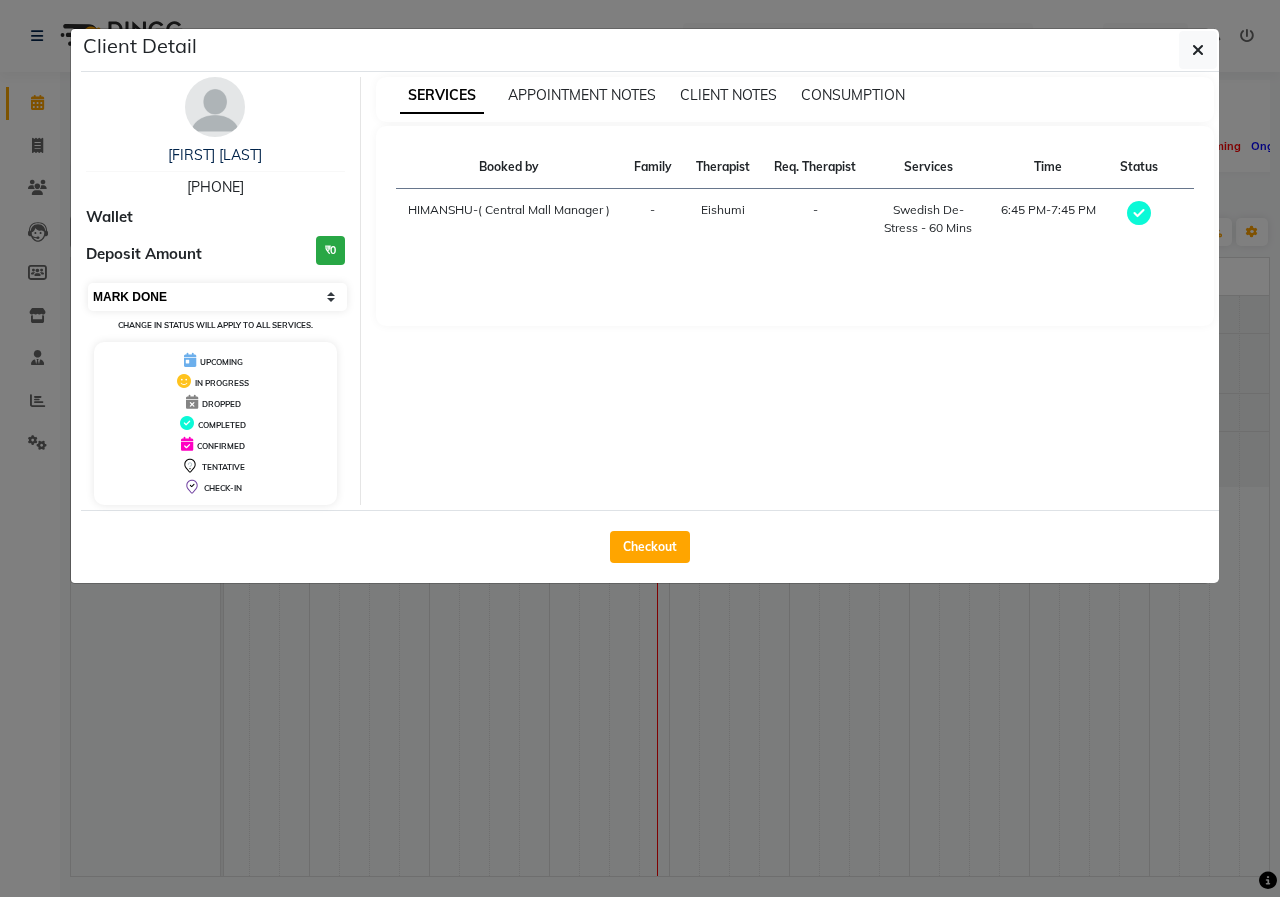 click on "Select MARK DONE UPCOMING" at bounding box center (217, 297) 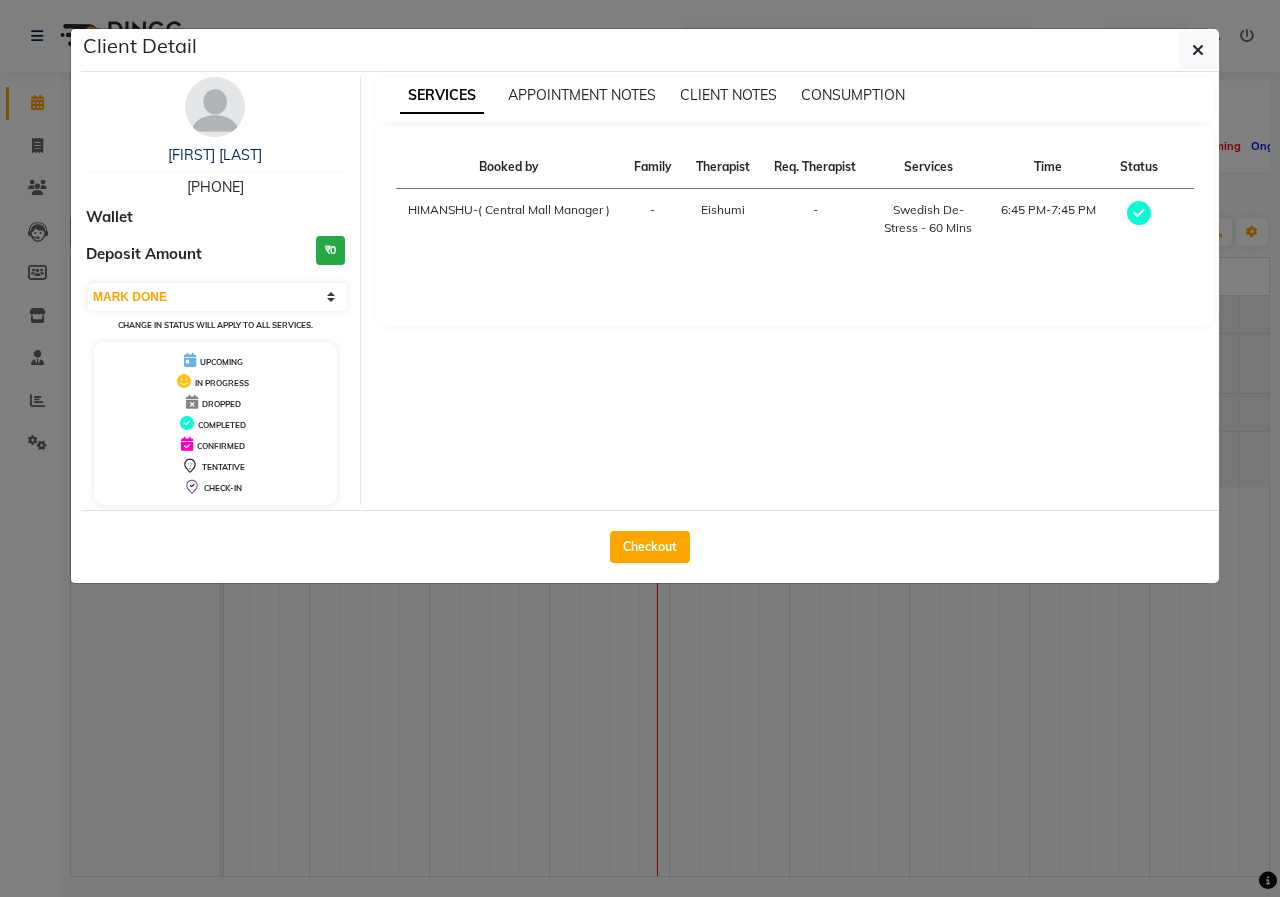 click on "Booked by Family Therapist Req. Therapist Services Time Status HIMANSHU-( Central Mall Manager ) - Eishumi - Swedish De-Stress - 60 Mins 6:45 PM-7:45 PM" at bounding box center (795, 226) 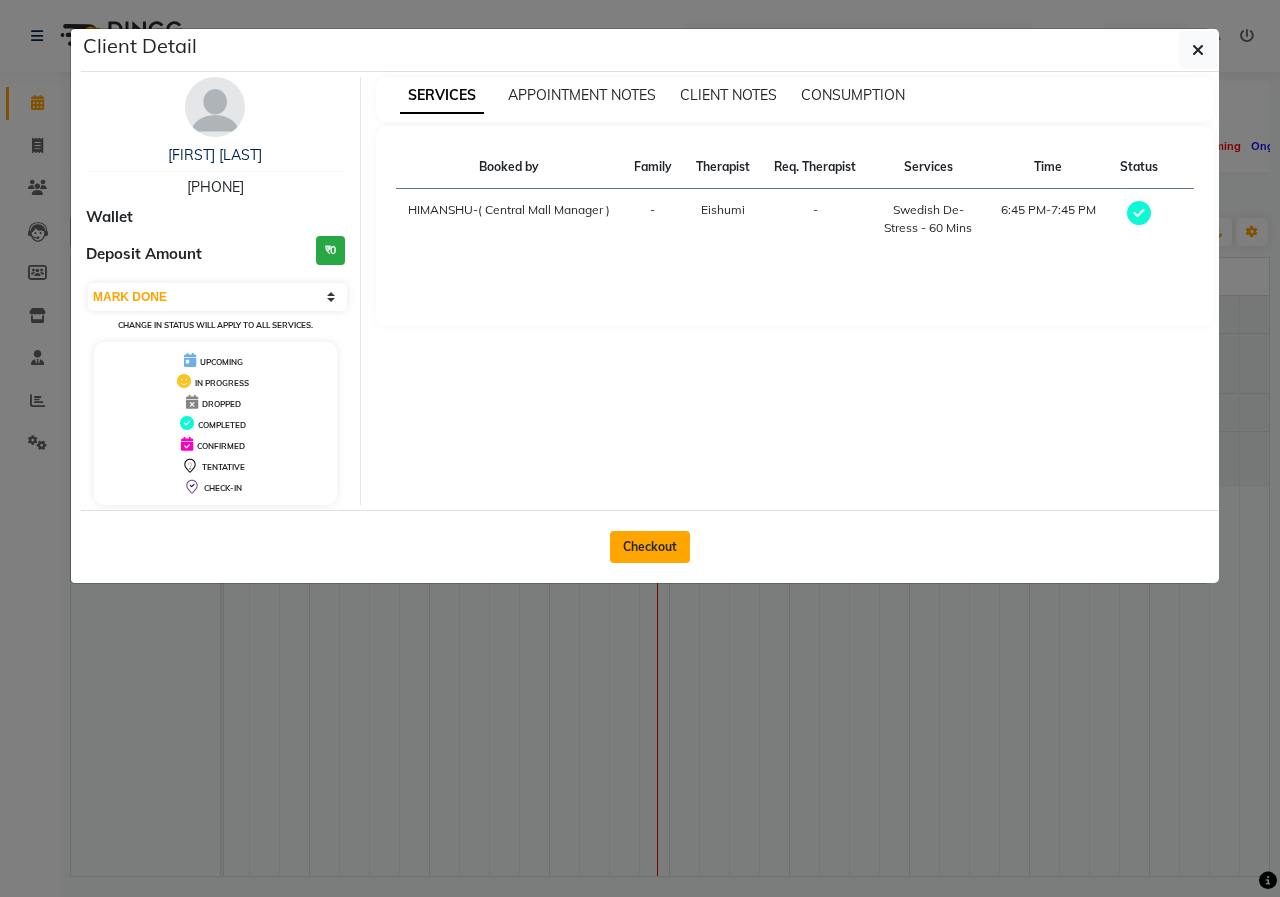 click on "Checkout" 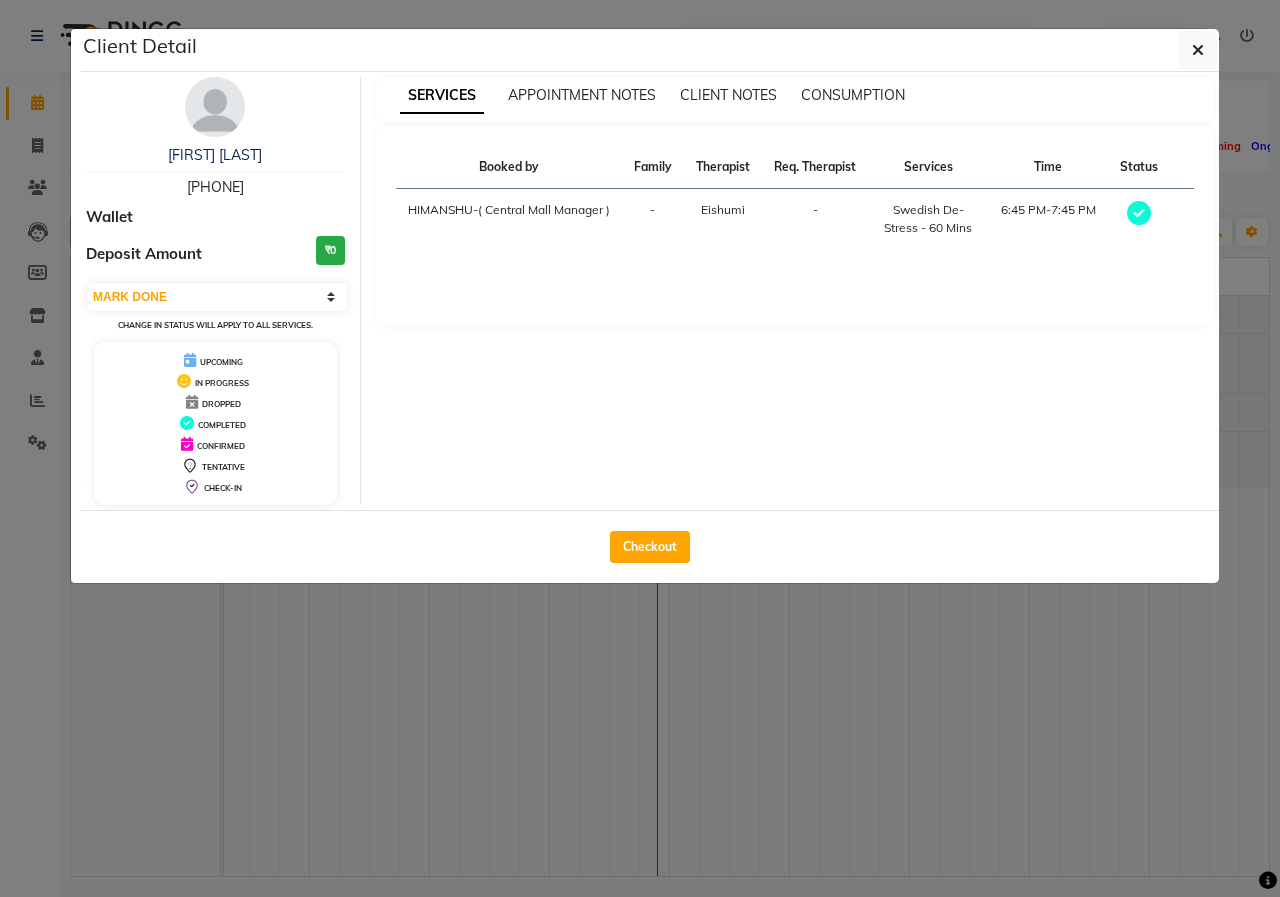select on "6509" 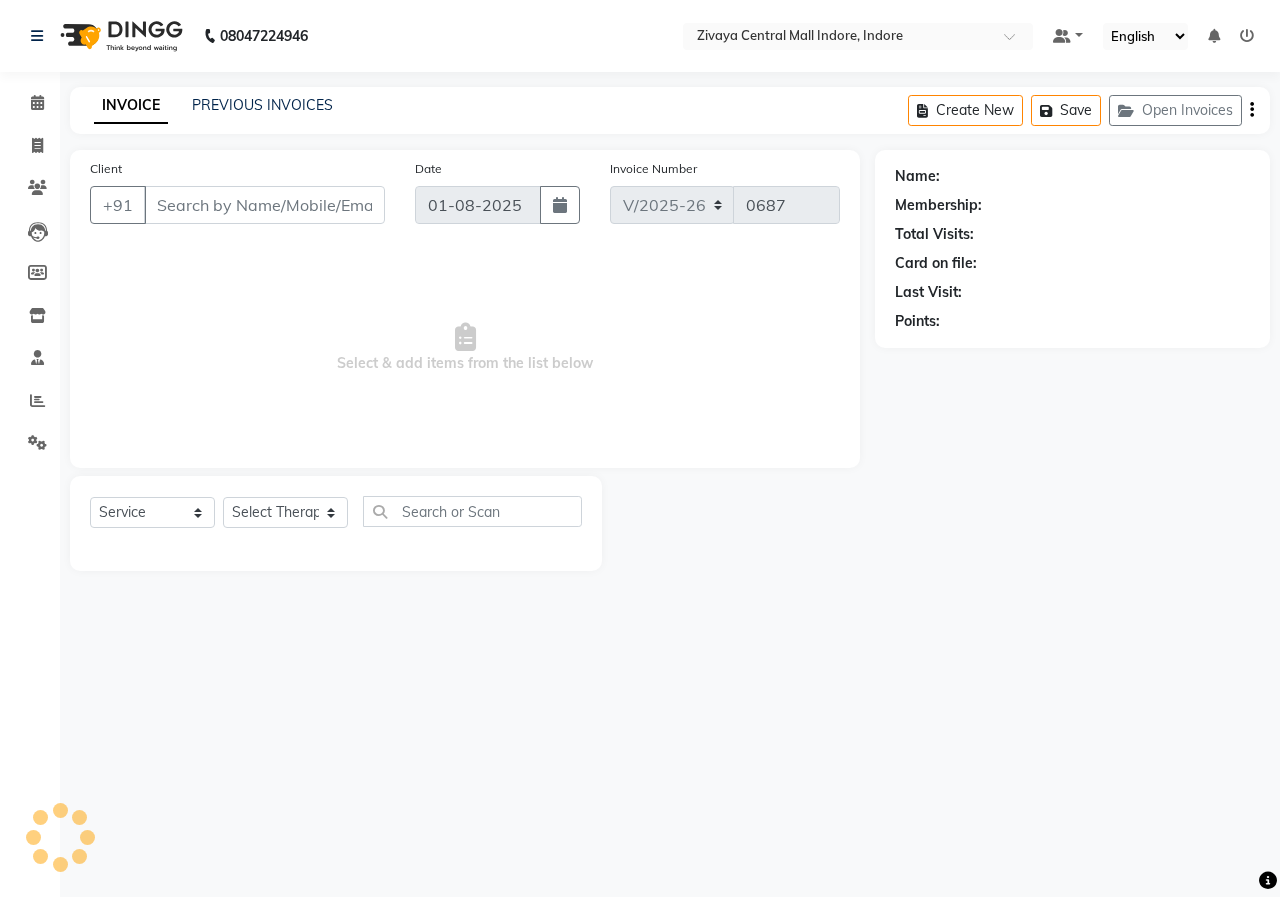 type on "[PHONE]" 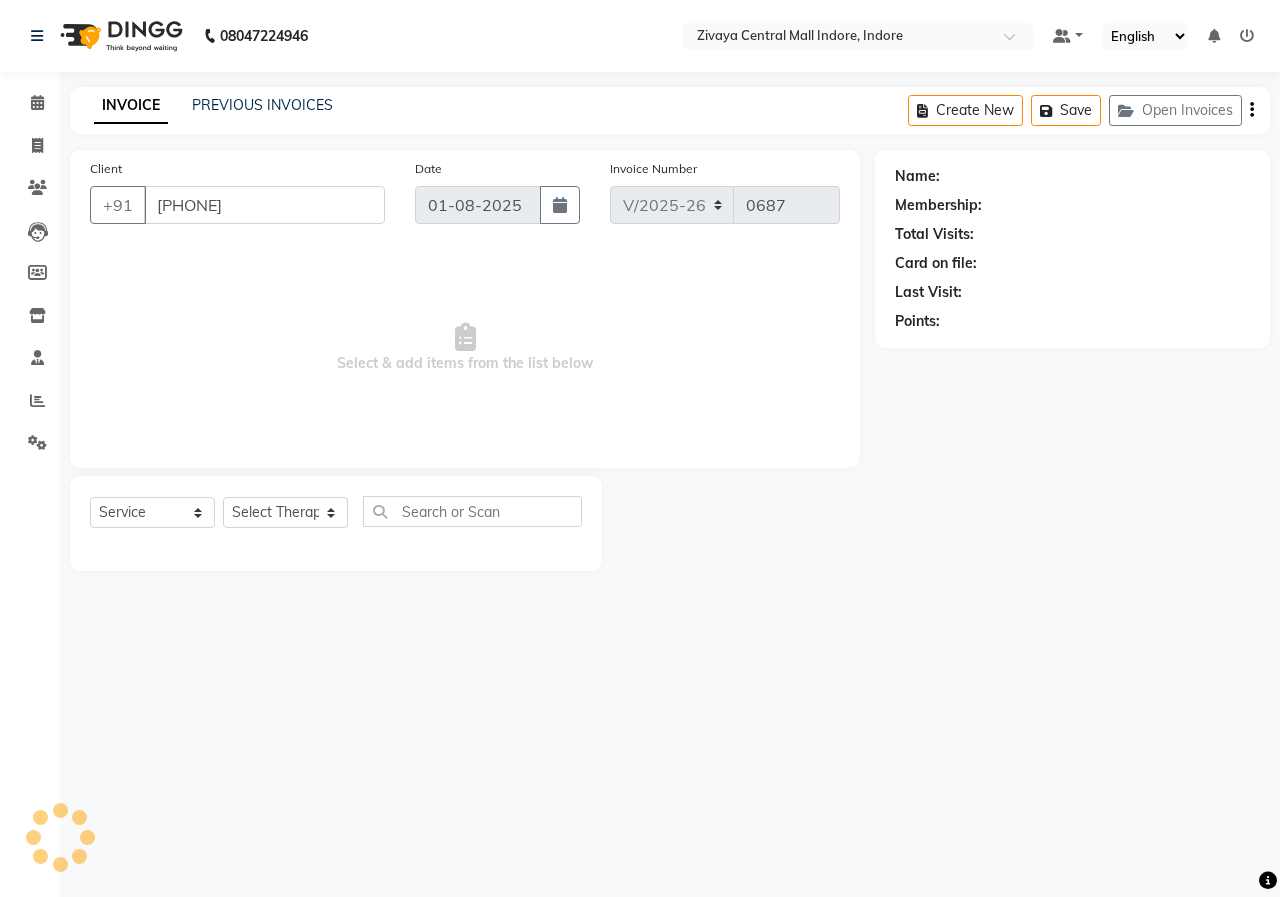 select on "79832" 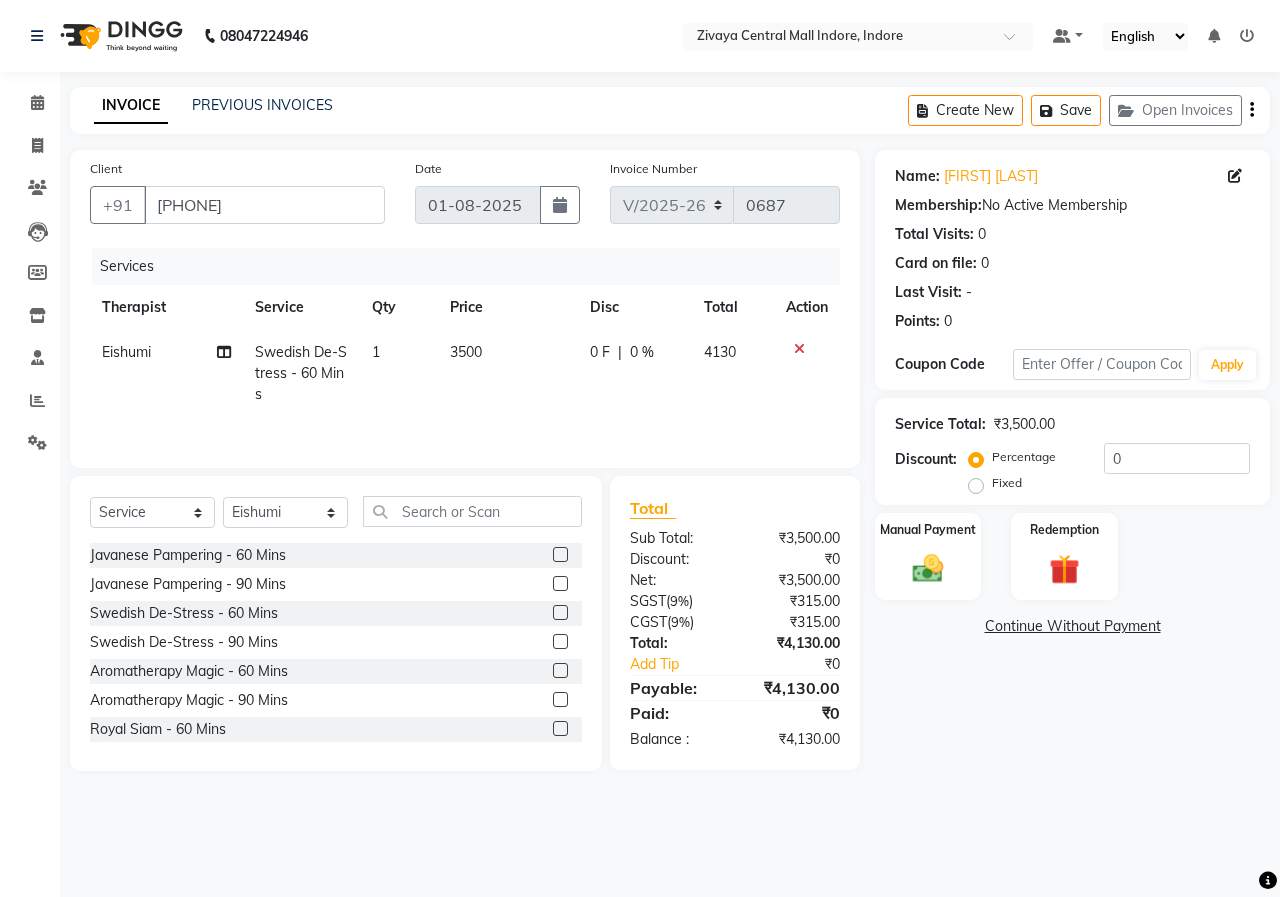 click on "Fixed" 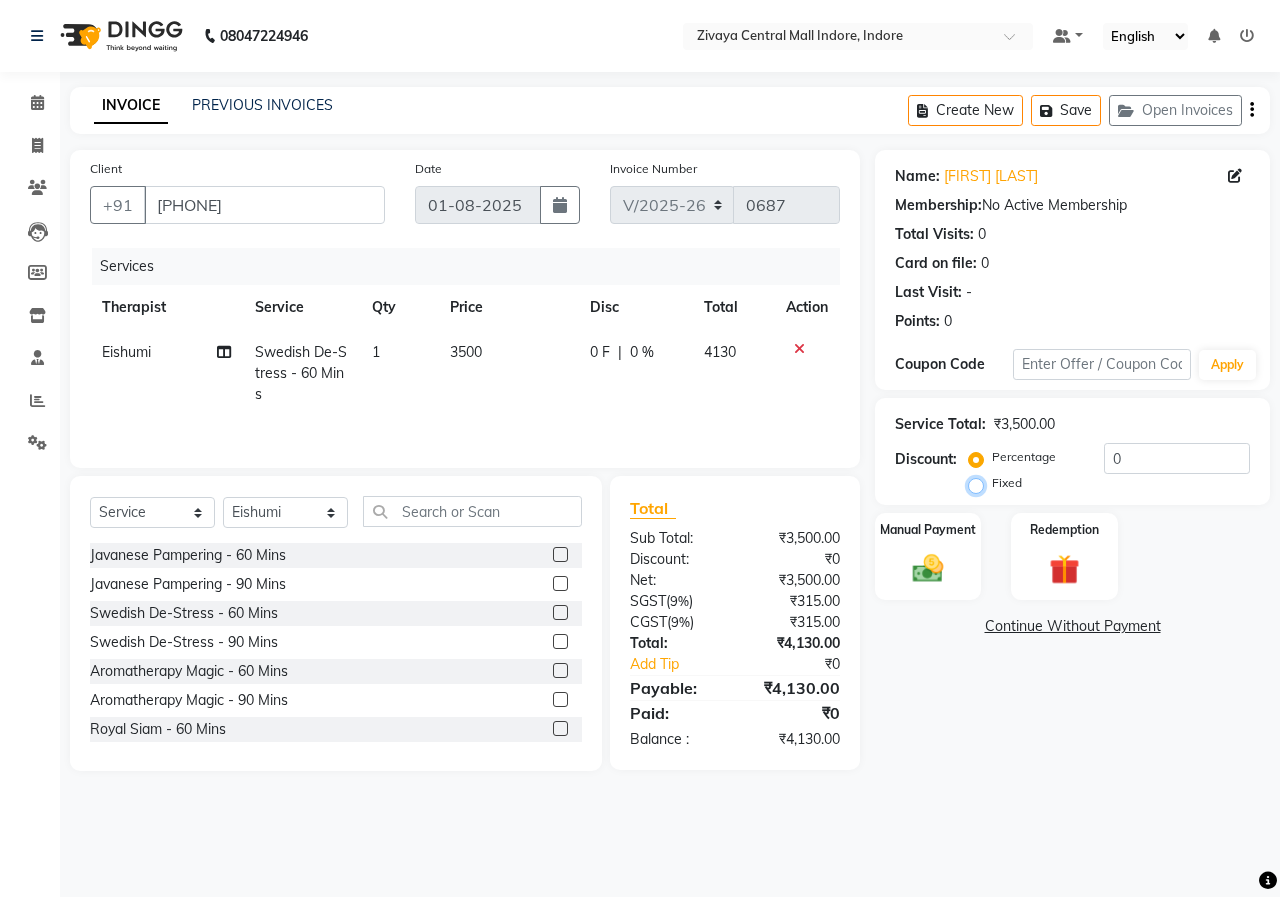 click on "Fixed" at bounding box center [980, 483] 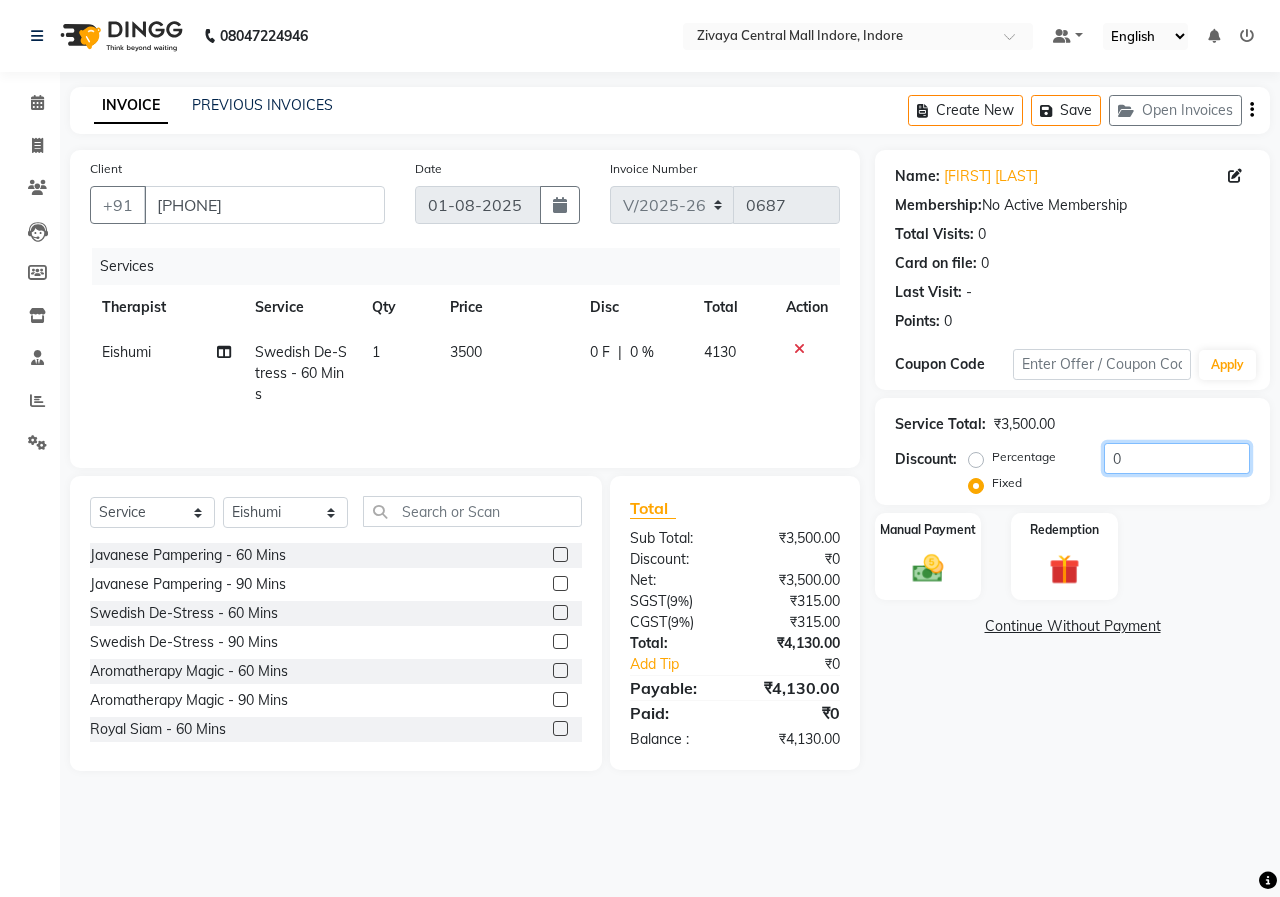 click on "0" 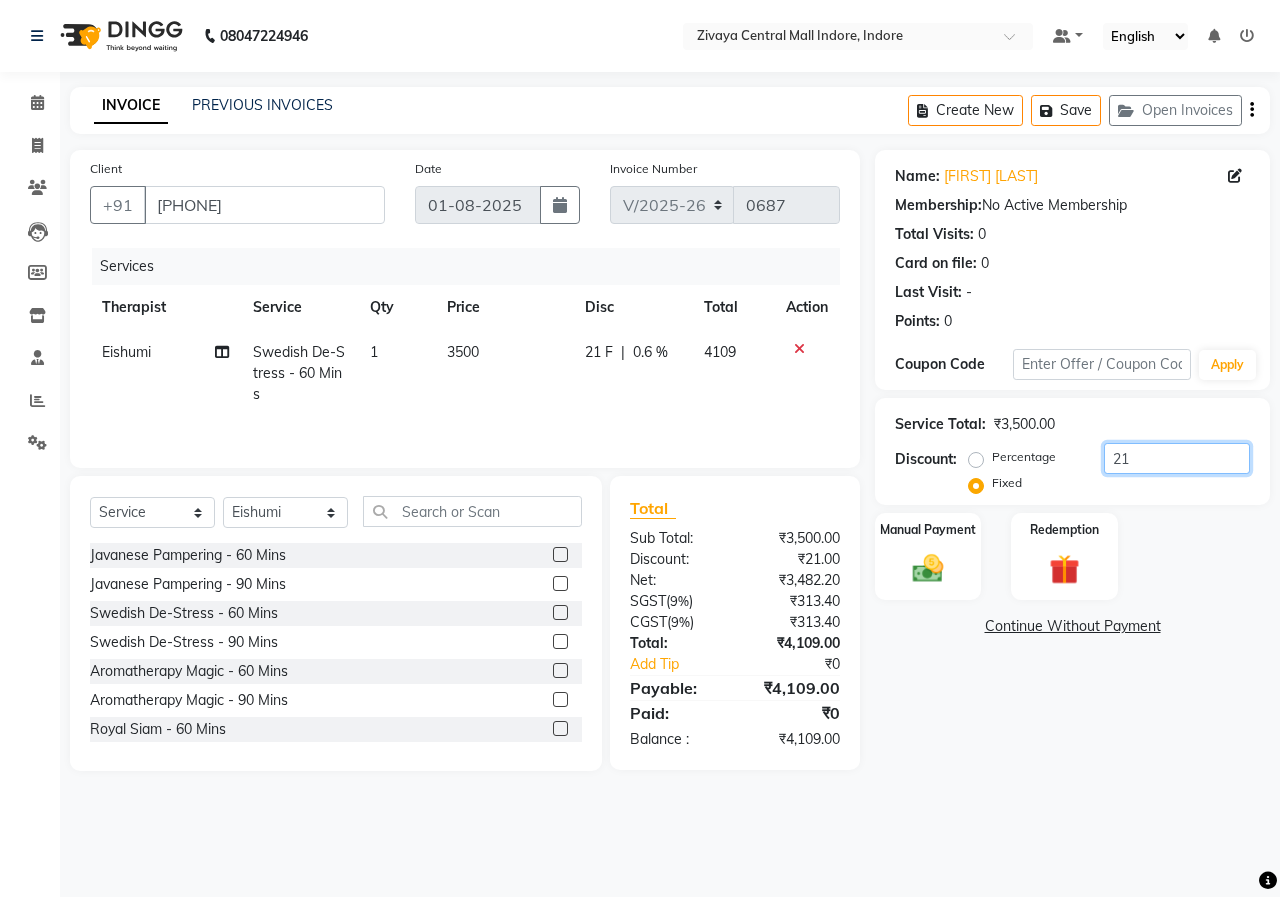 type on "2" 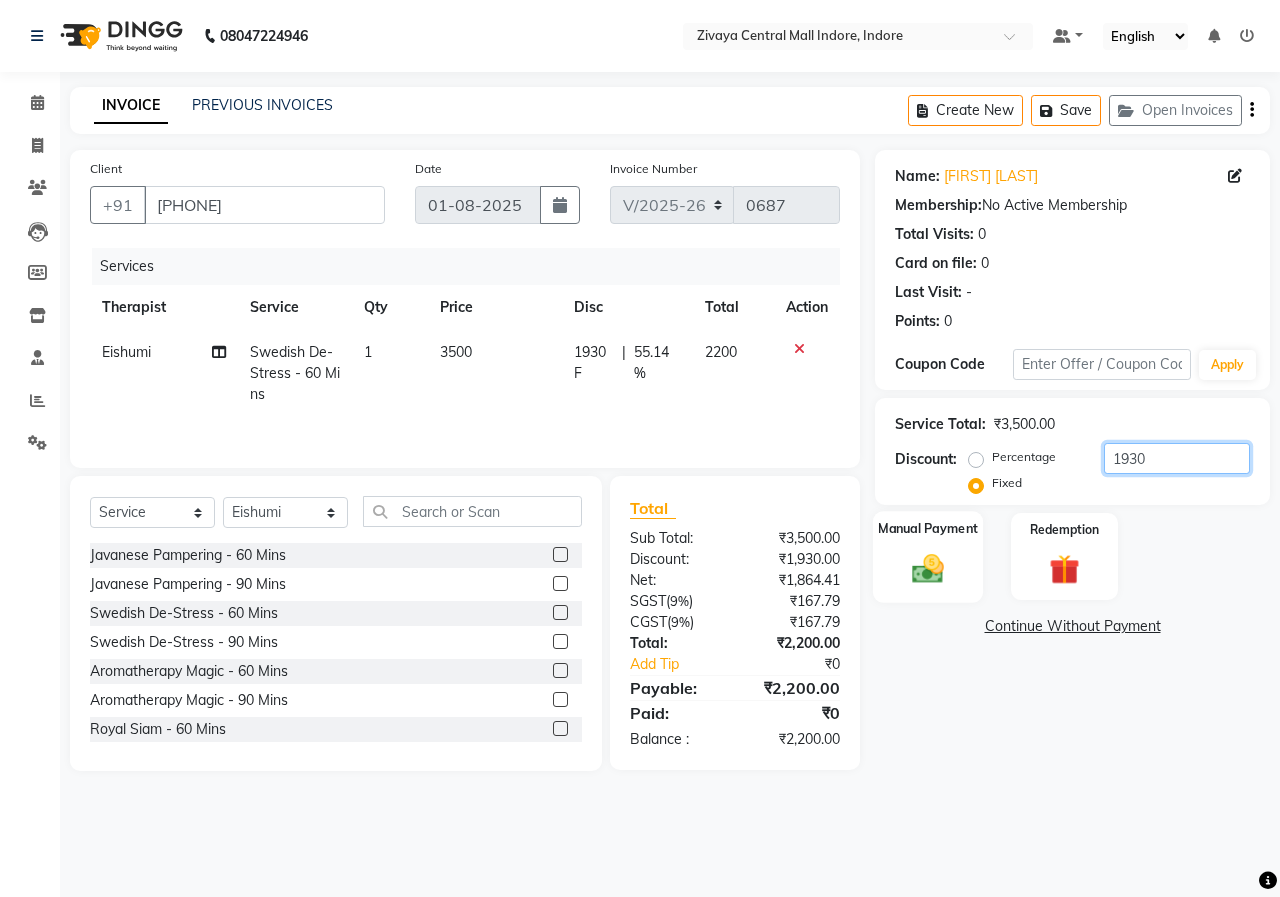 type on "1930" 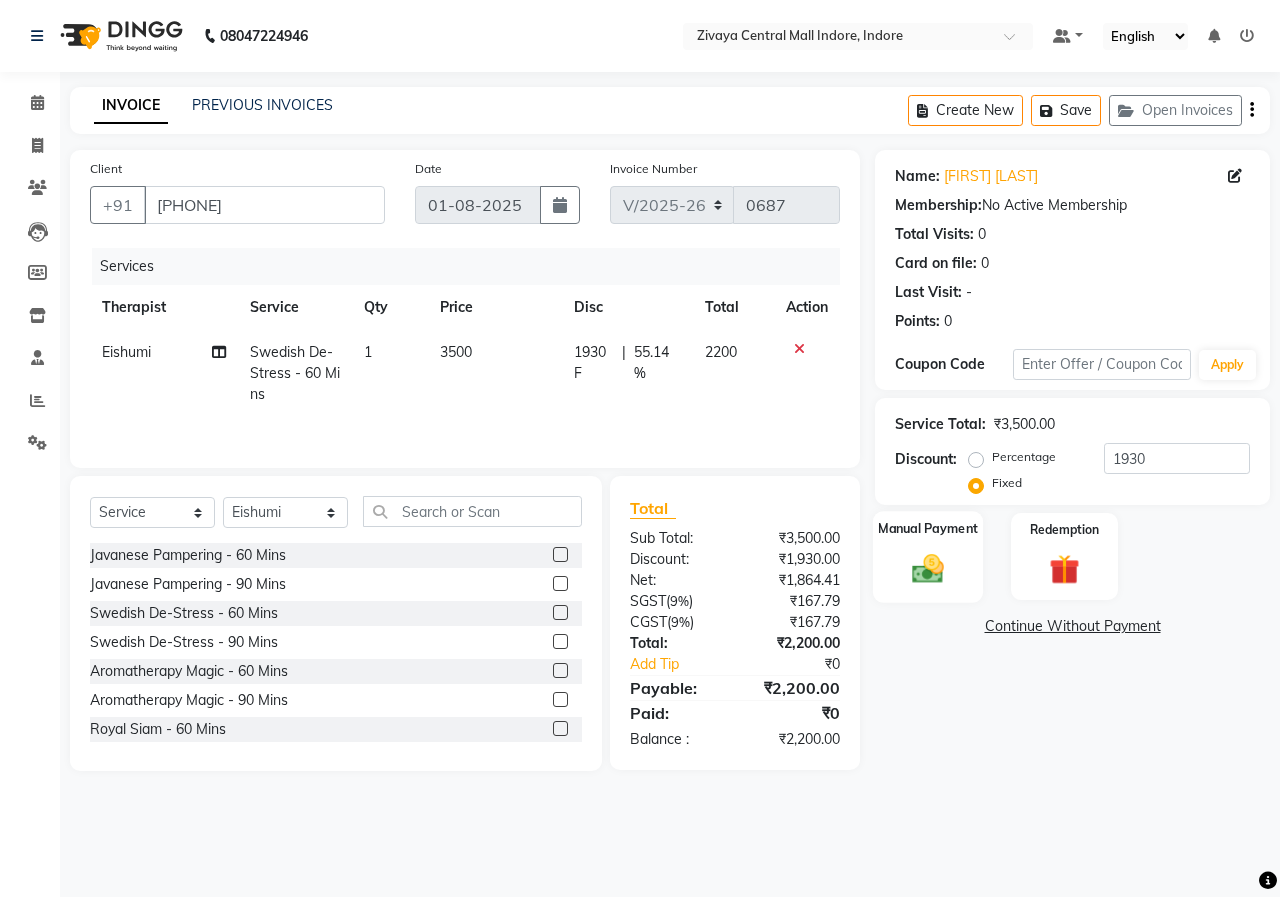click 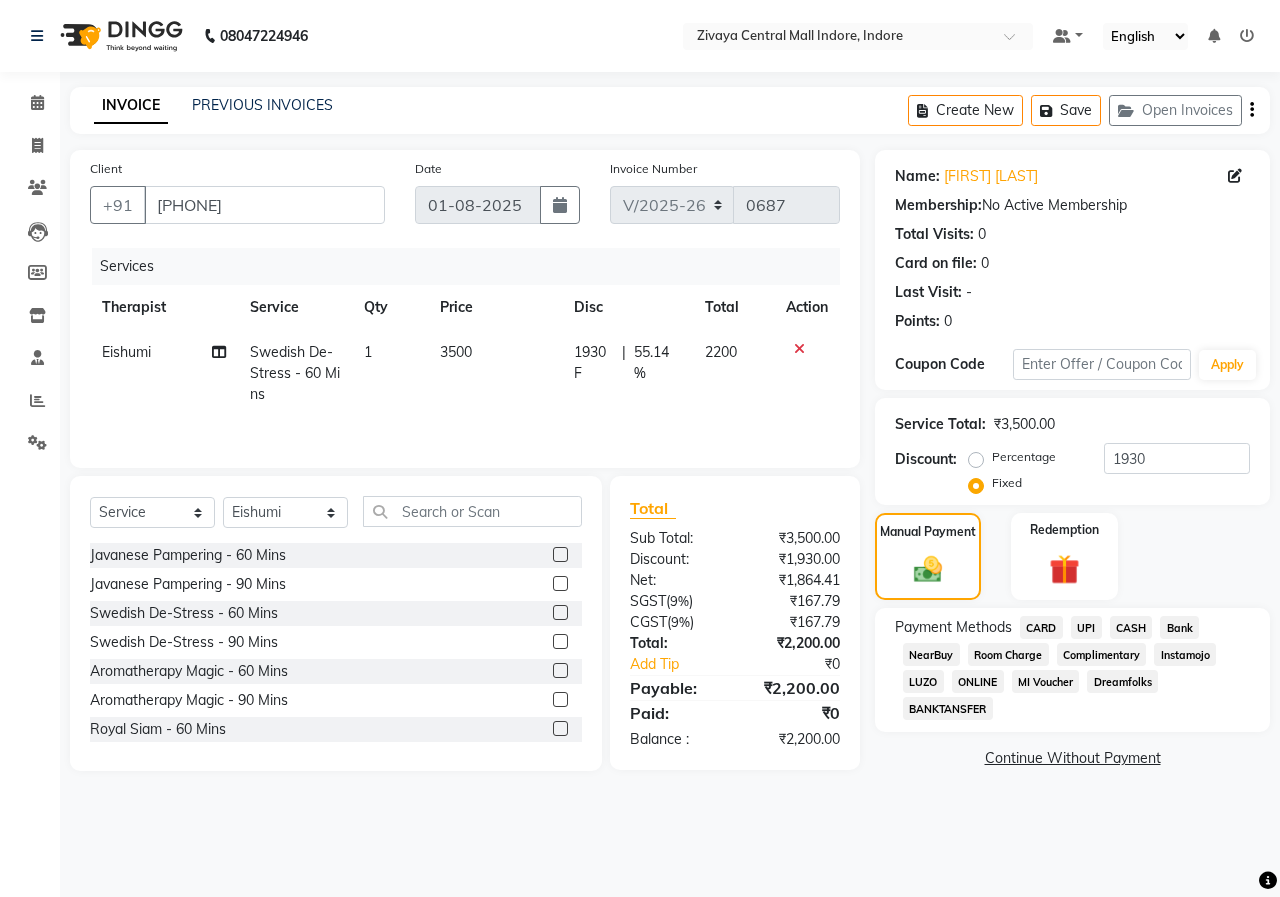 click on "CASH" 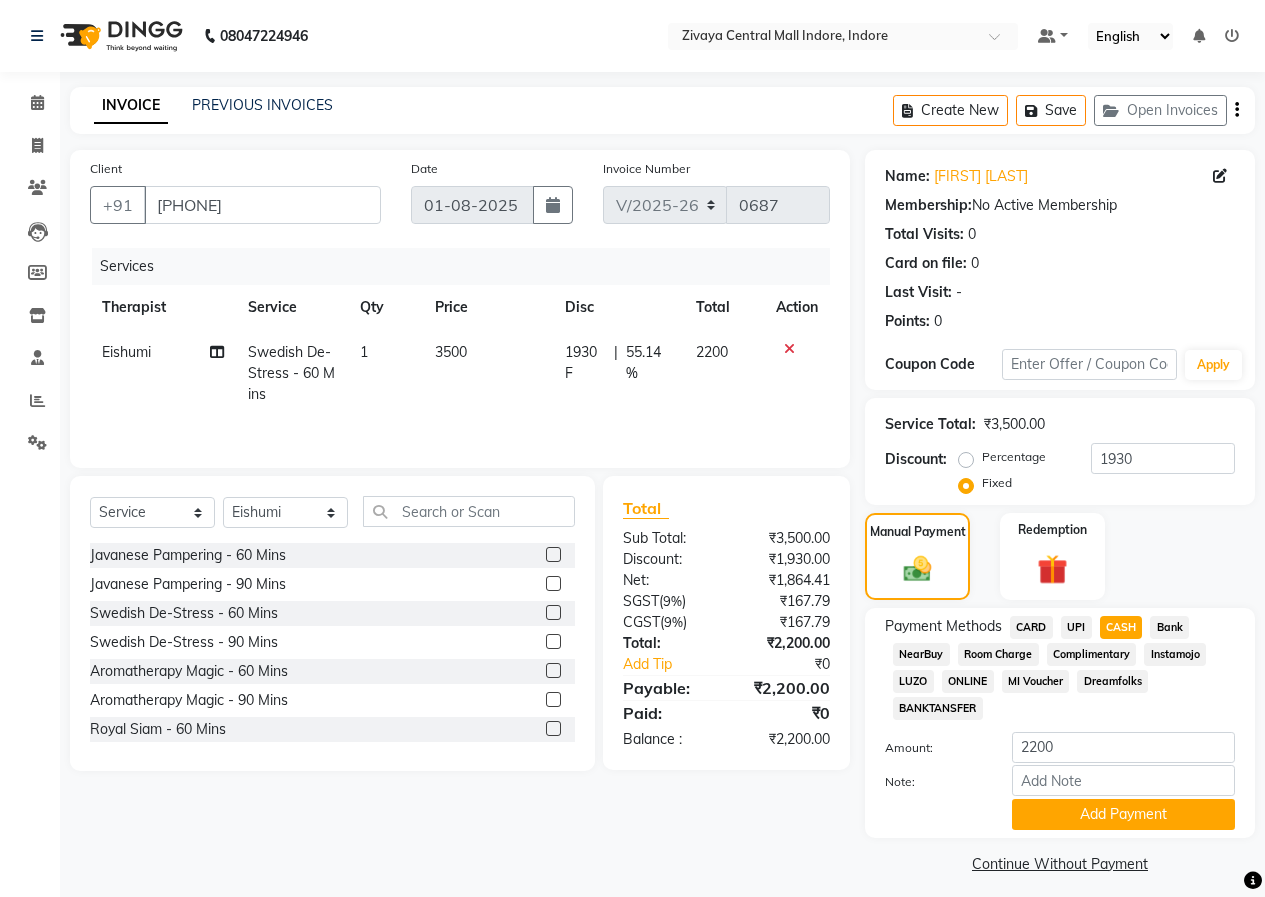 scroll, scrollTop: 12, scrollLeft: 0, axis: vertical 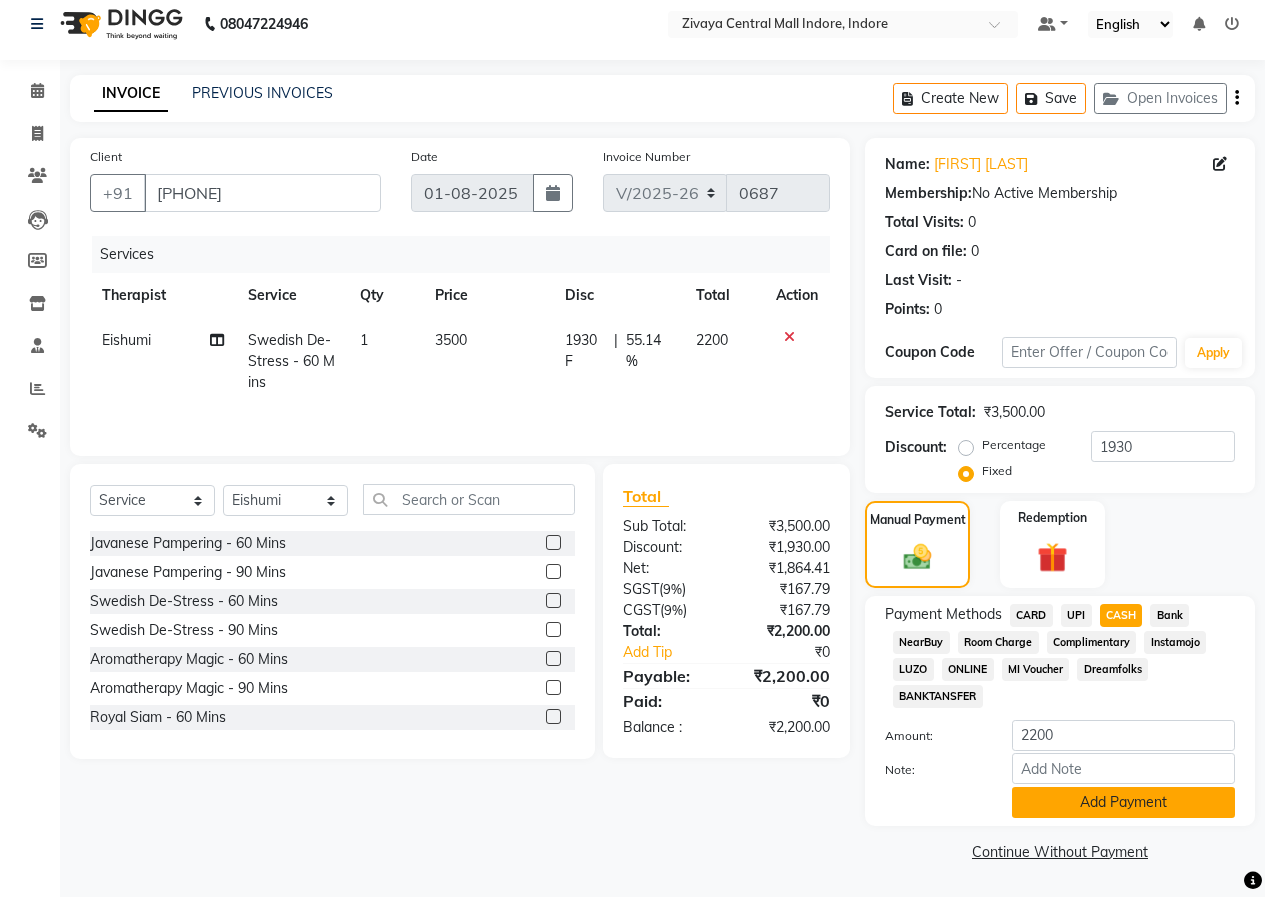 click on "Add Payment" 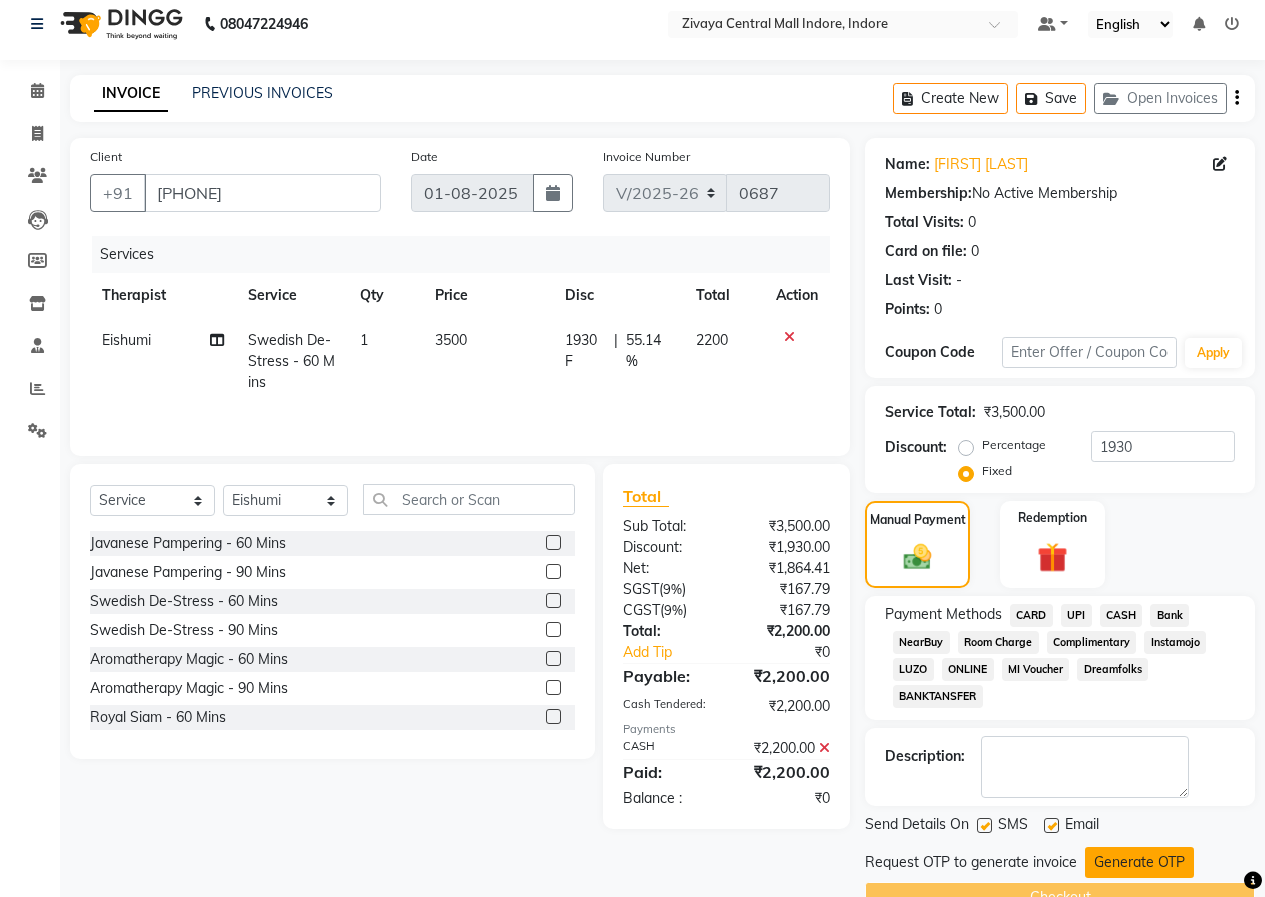 click on "Generate OTP" 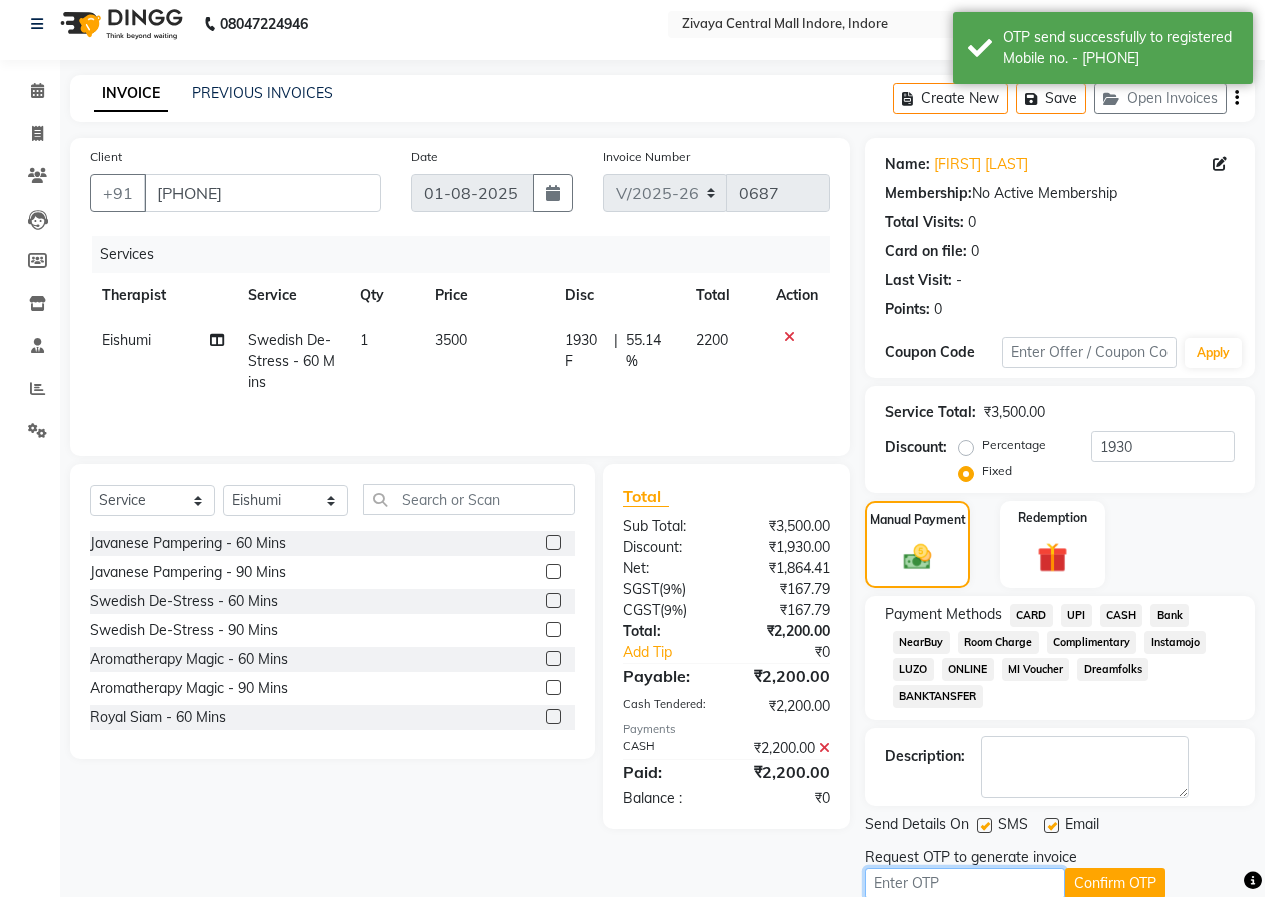 click at bounding box center [965, 883] 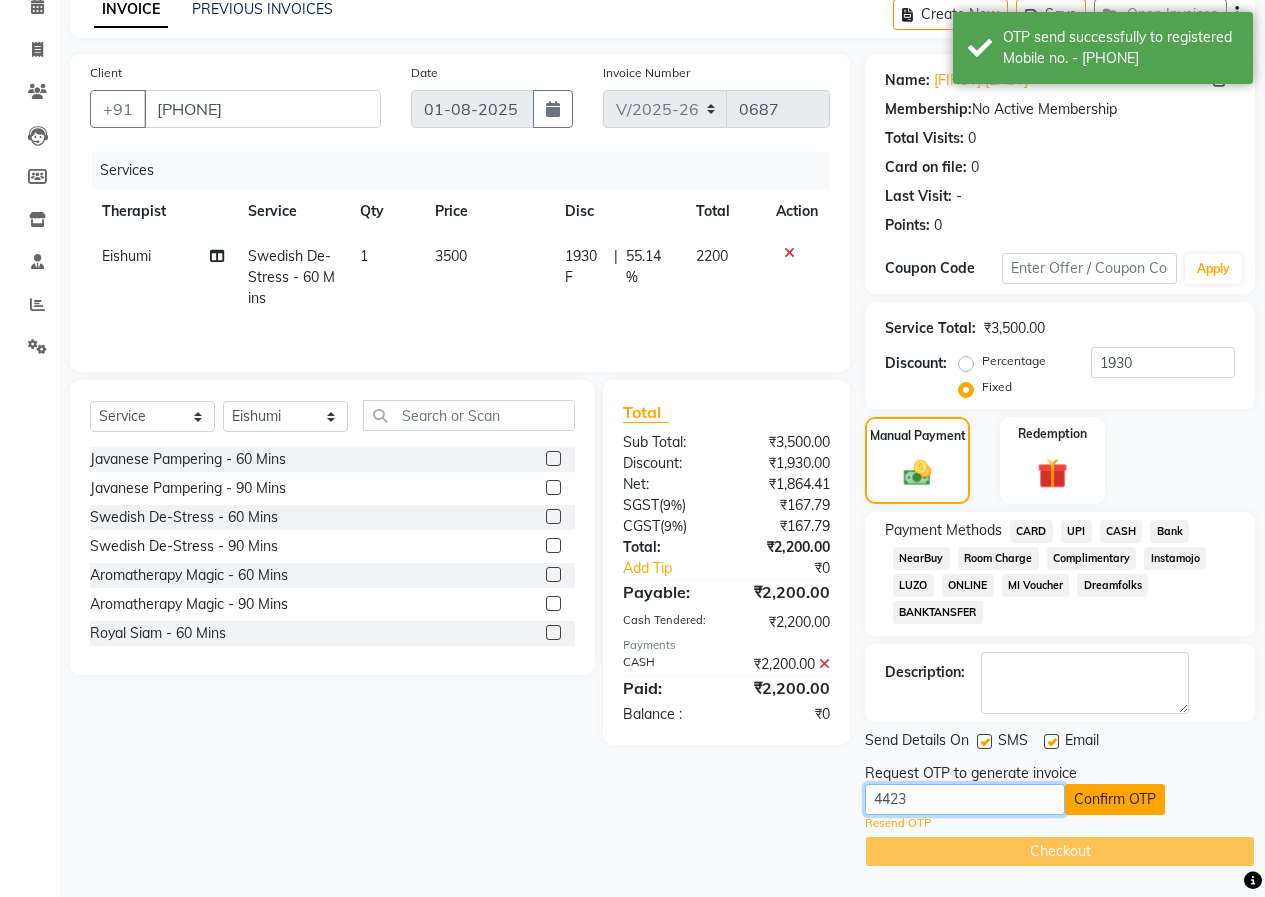 type on "4423" 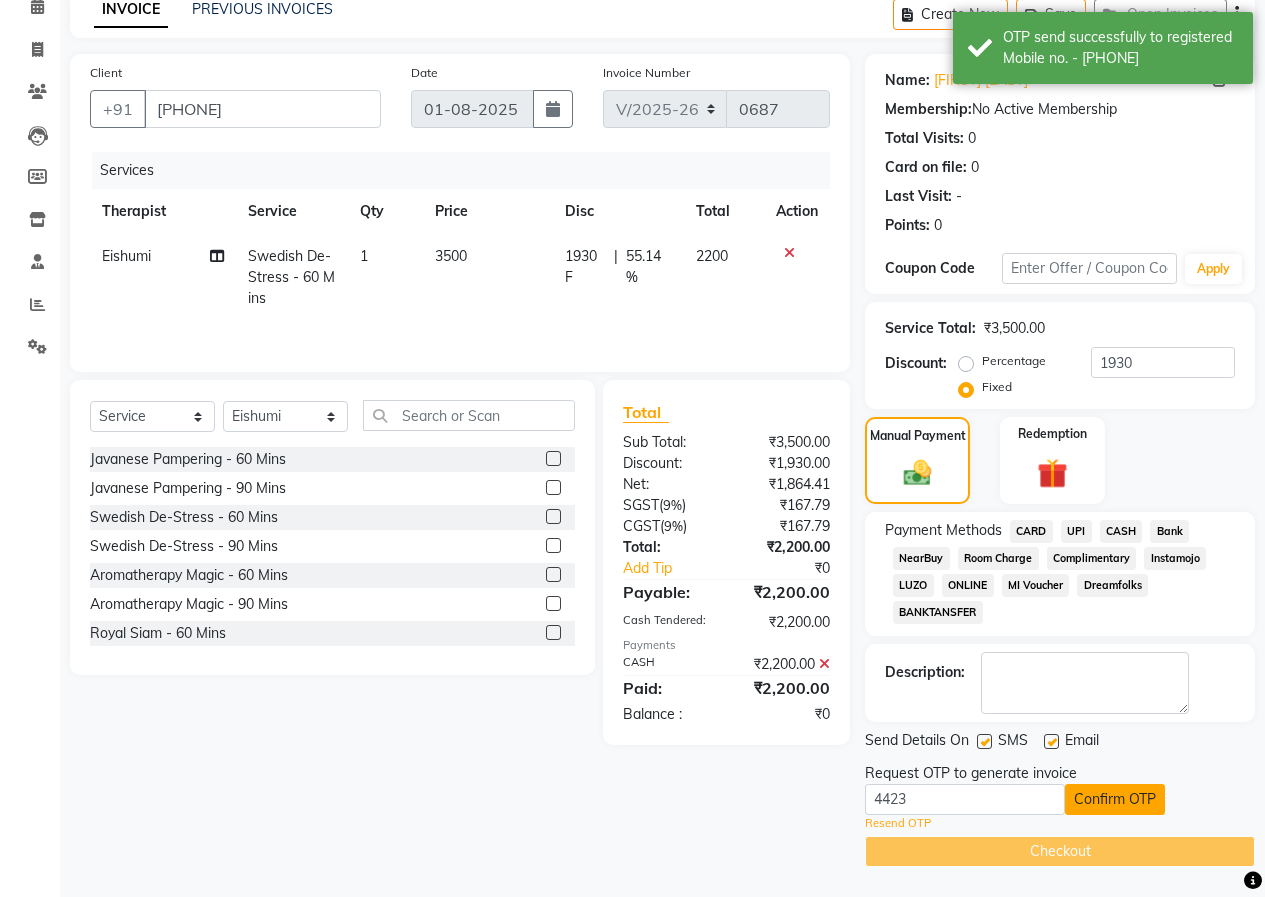 click on "Confirm OTP" 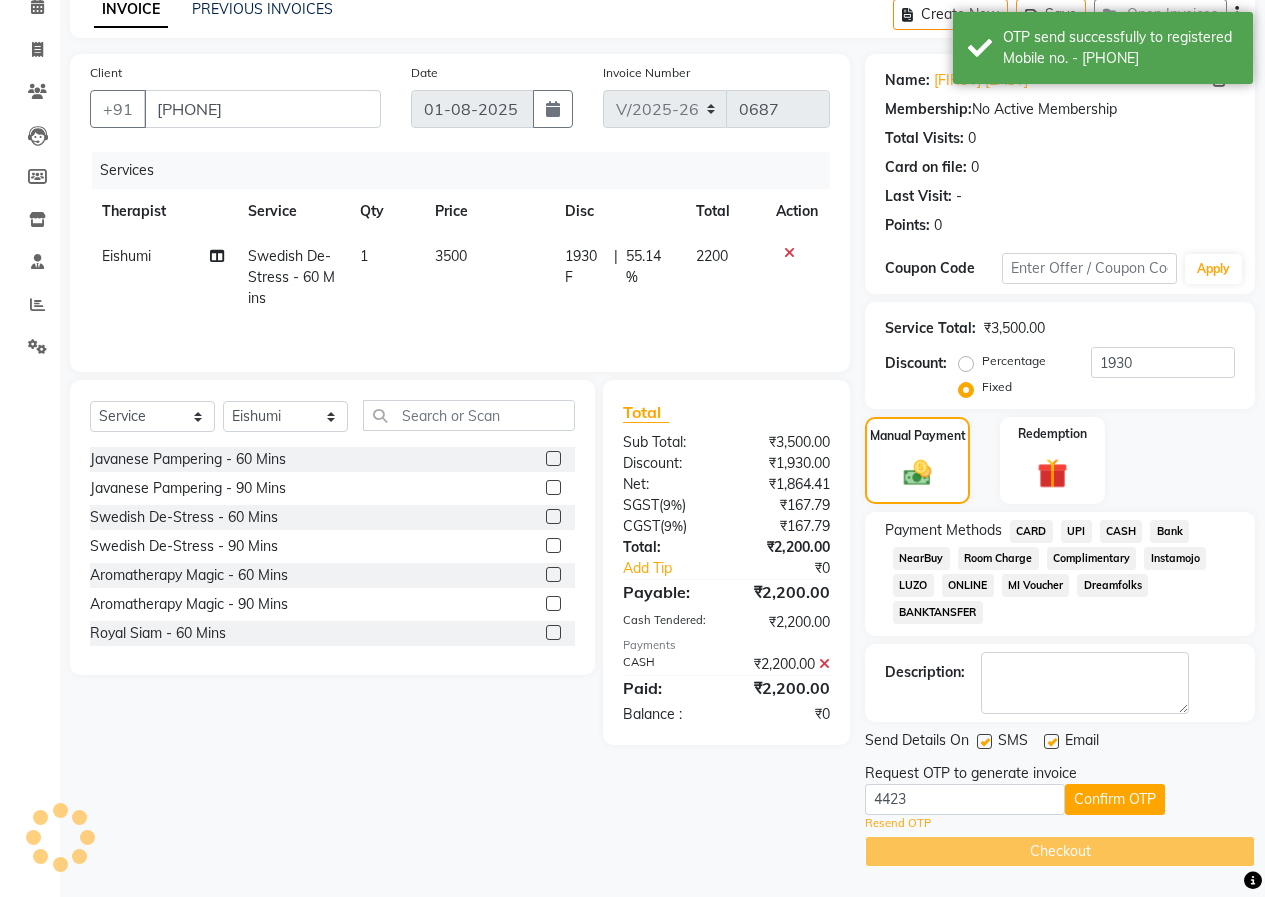 scroll, scrollTop: 19, scrollLeft: 0, axis: vertical 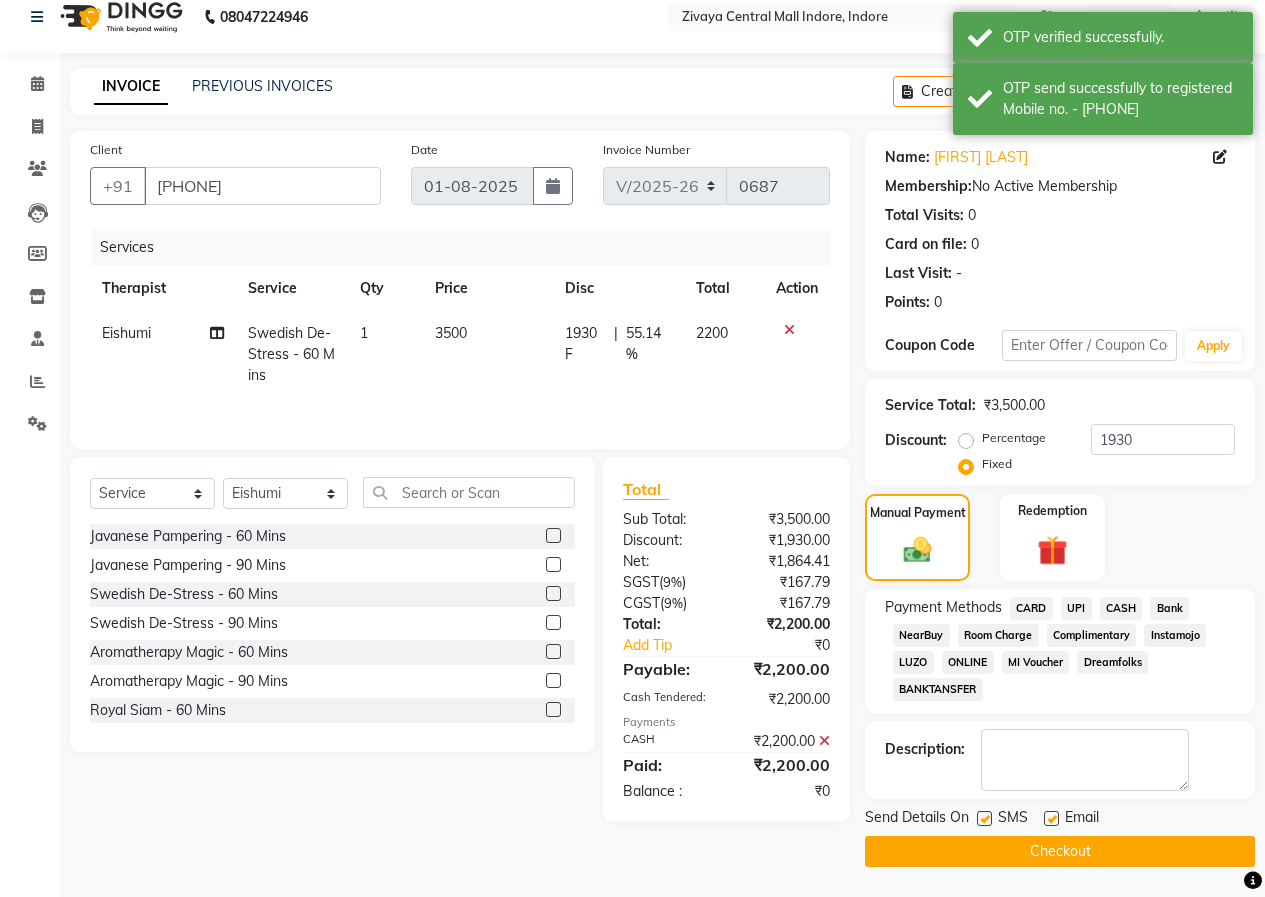 click on "Checkout" 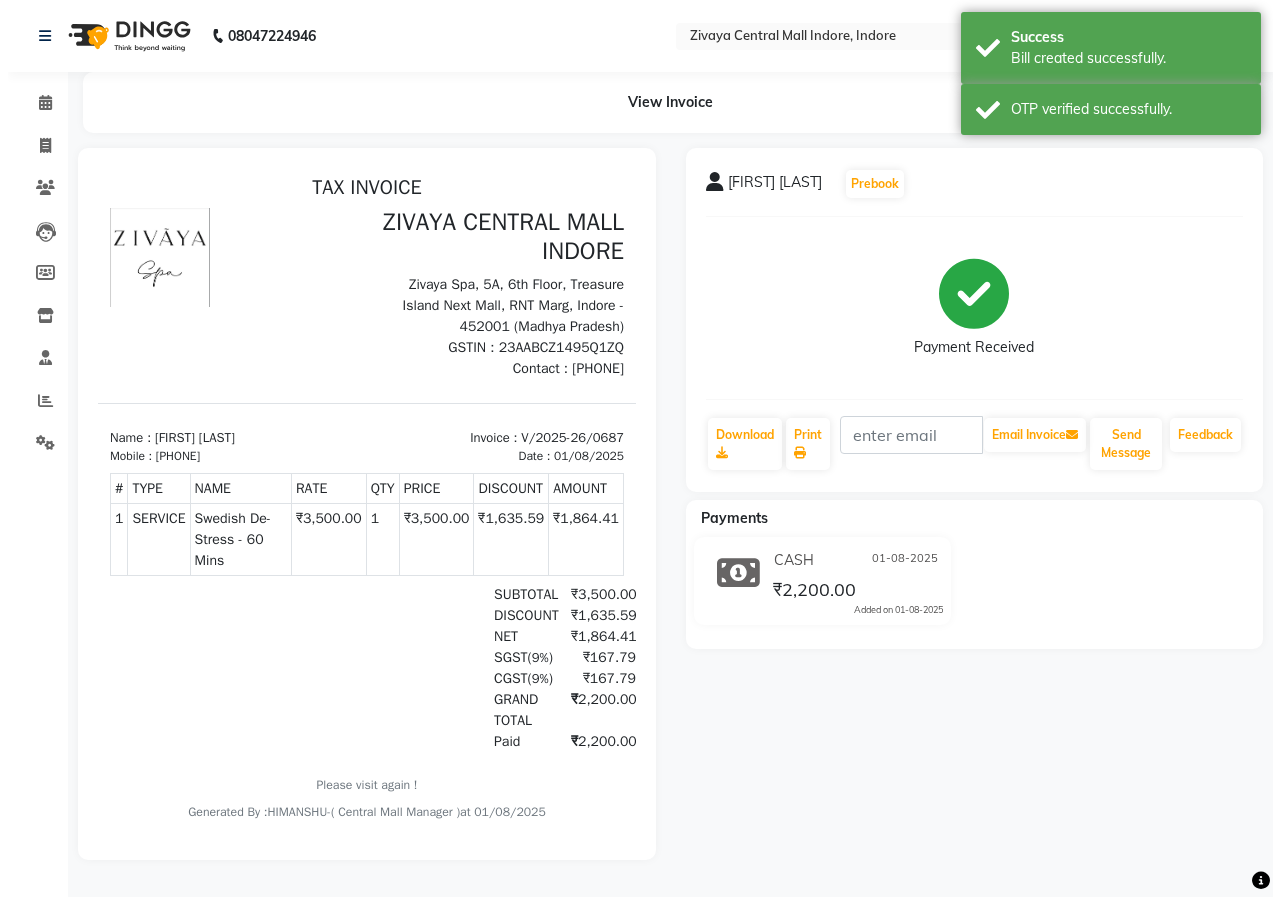 scroll, scrollTop: 0, scrollLeft: 0, axis: both 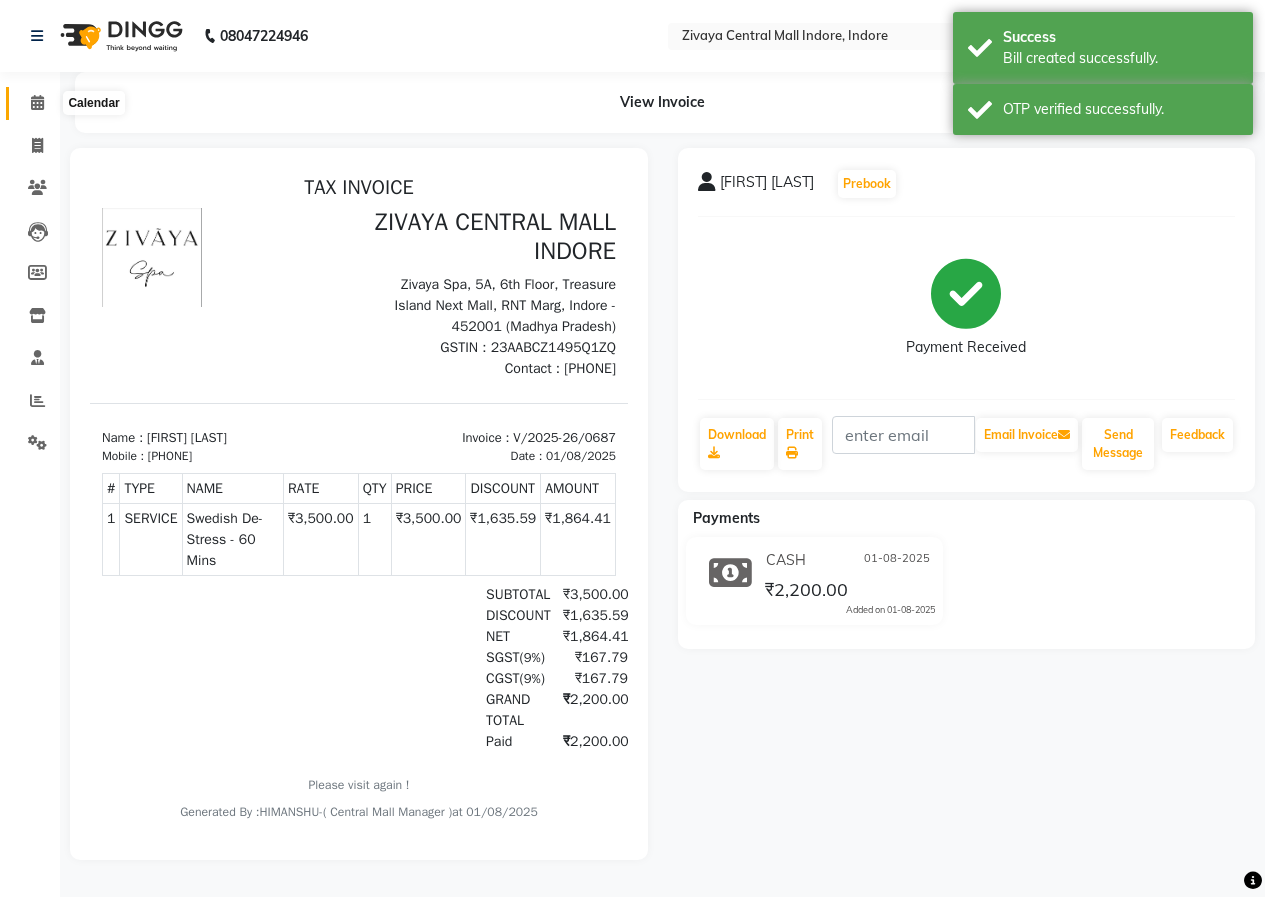 click 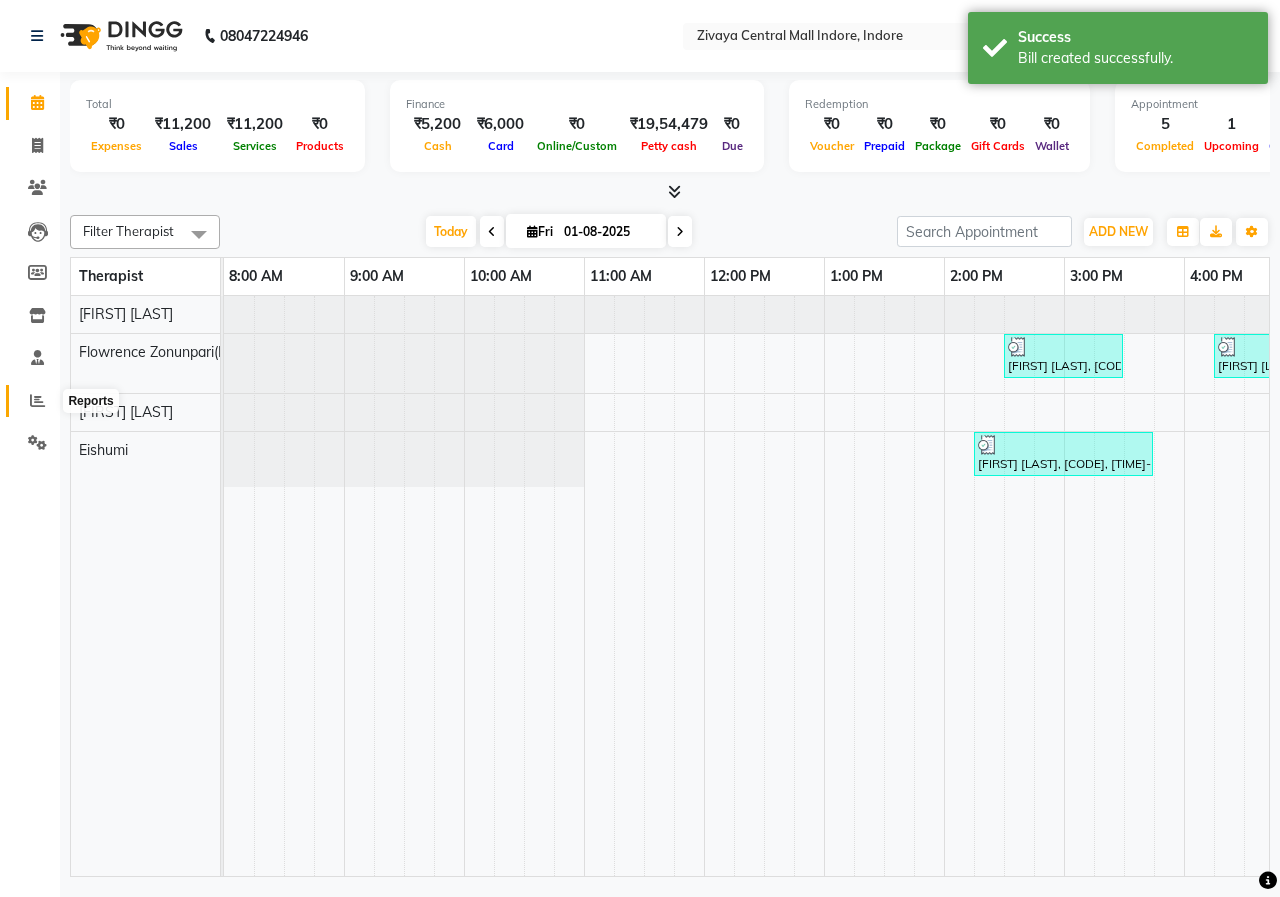 click 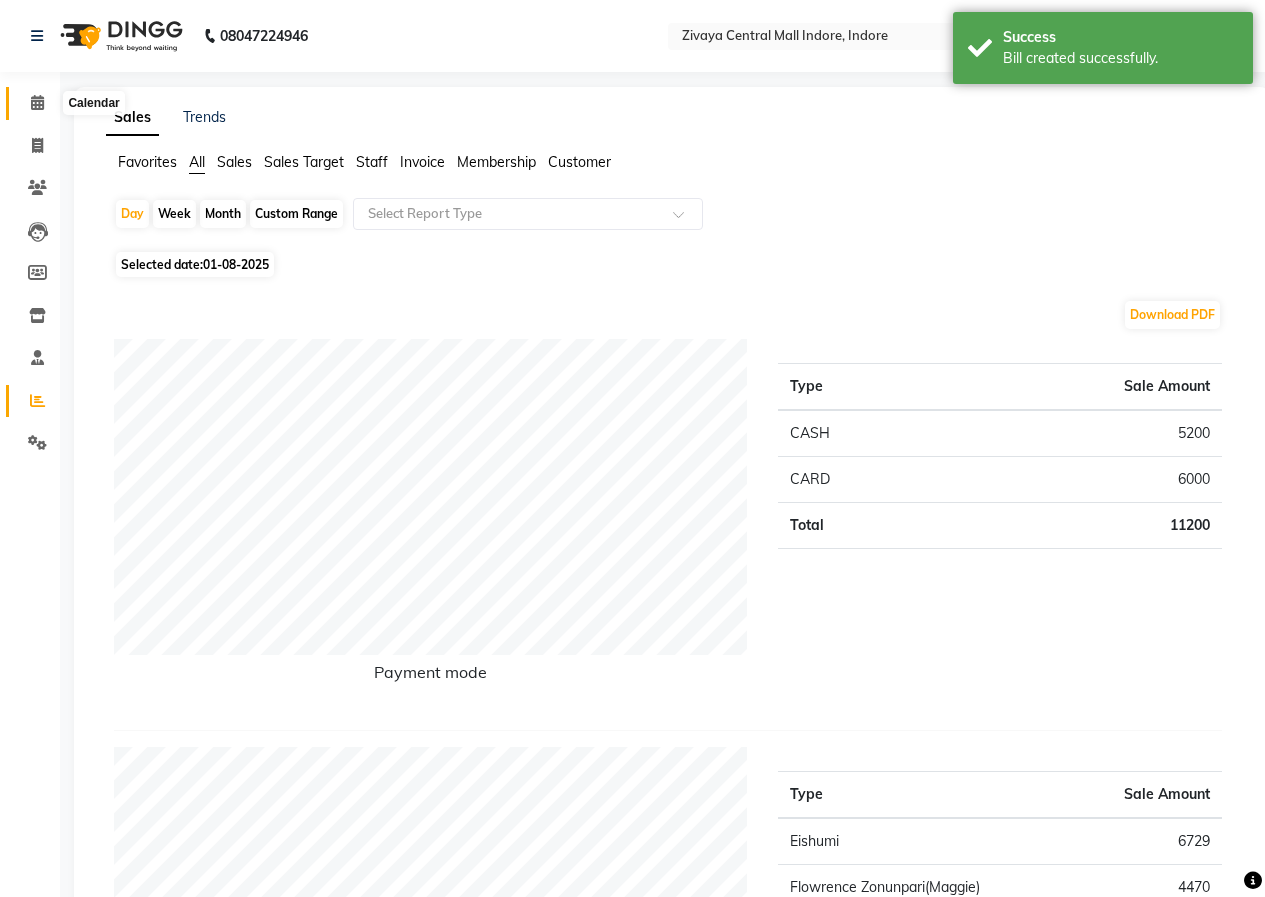click 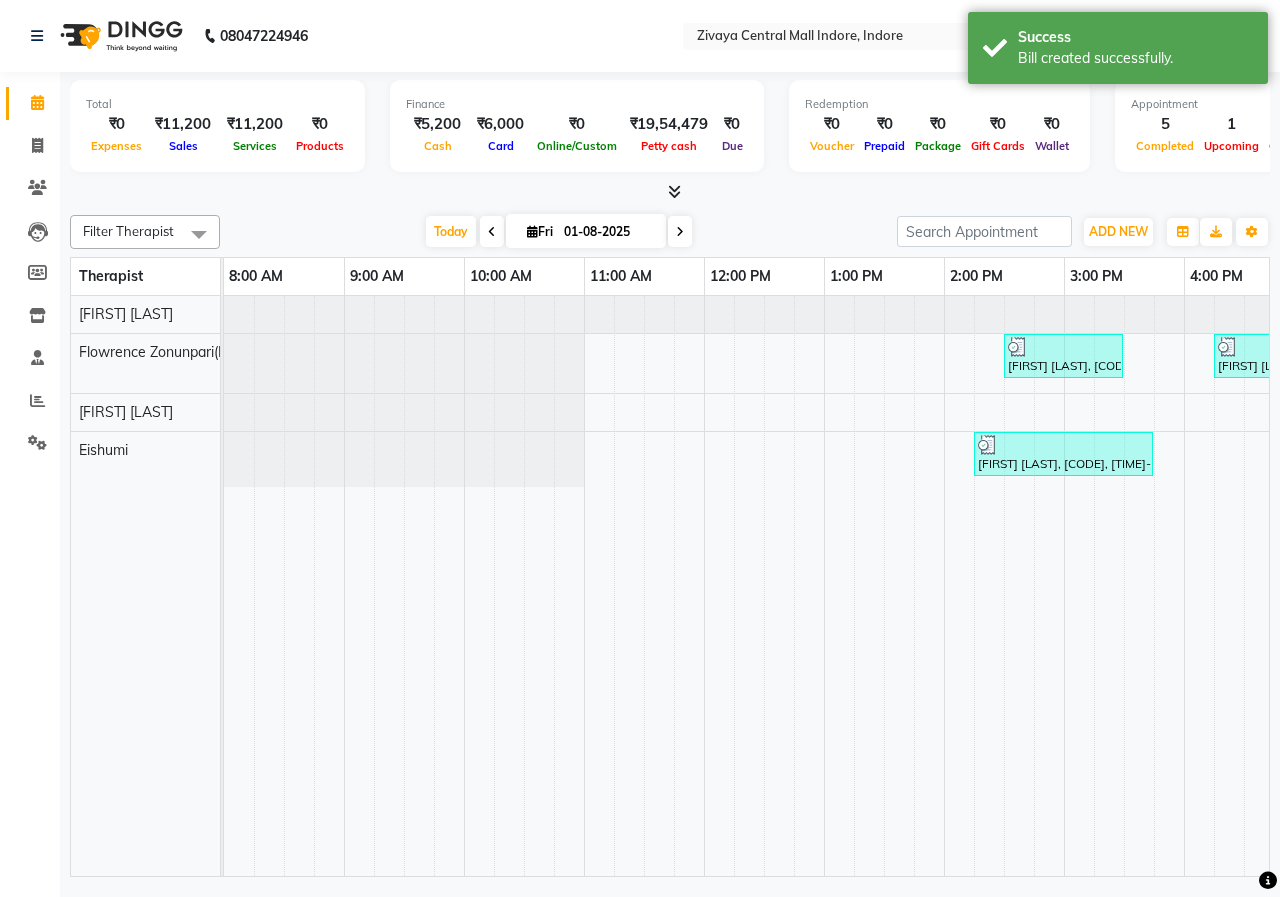 scroll, scrollTop: 0, scrollLeft: 80, axis: horizontal 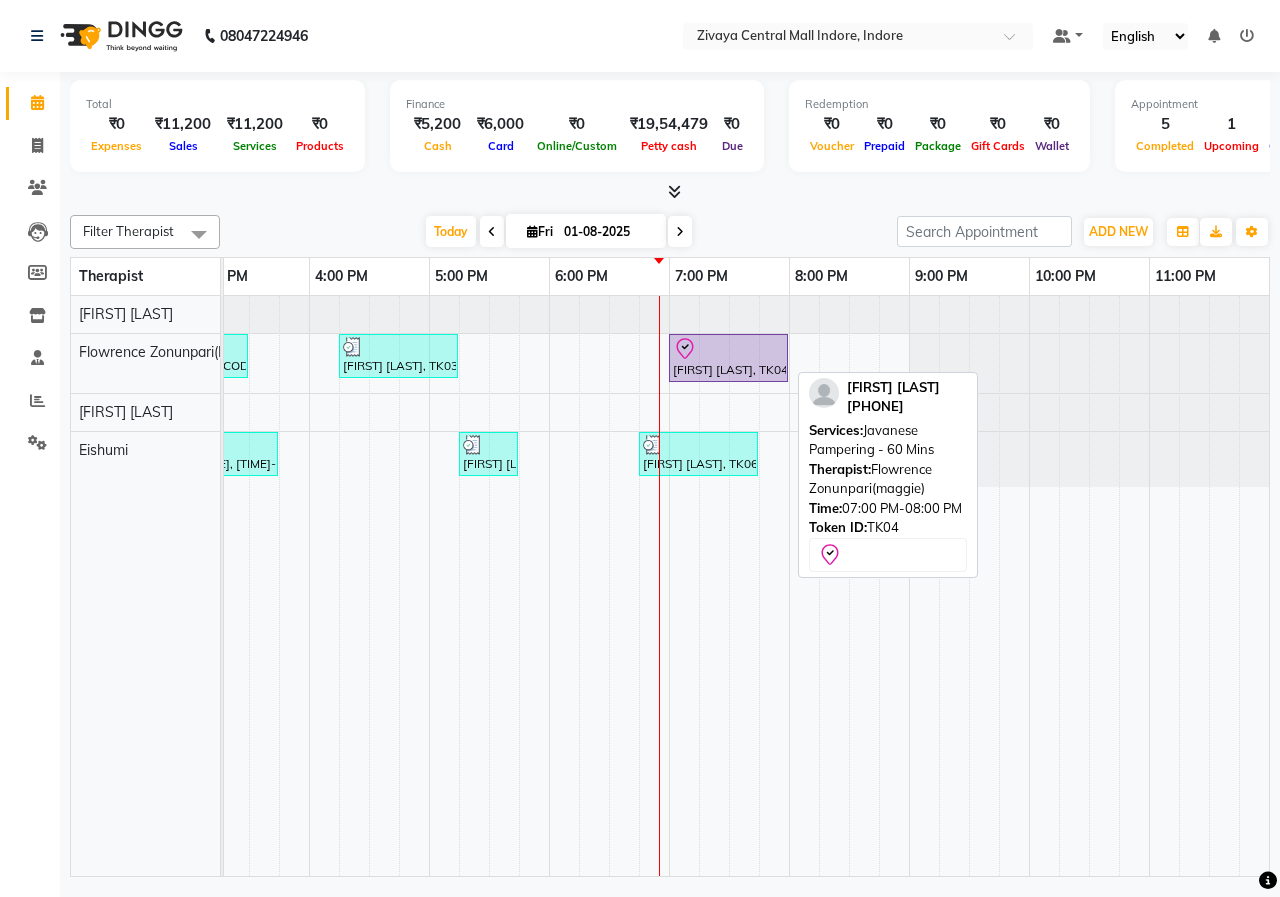 click on "[FIRST] [LAST], TK04, 07:00 PM-08:00 PM, Javanese Pampering - 60 Mins" at bounding box center (728, 358) 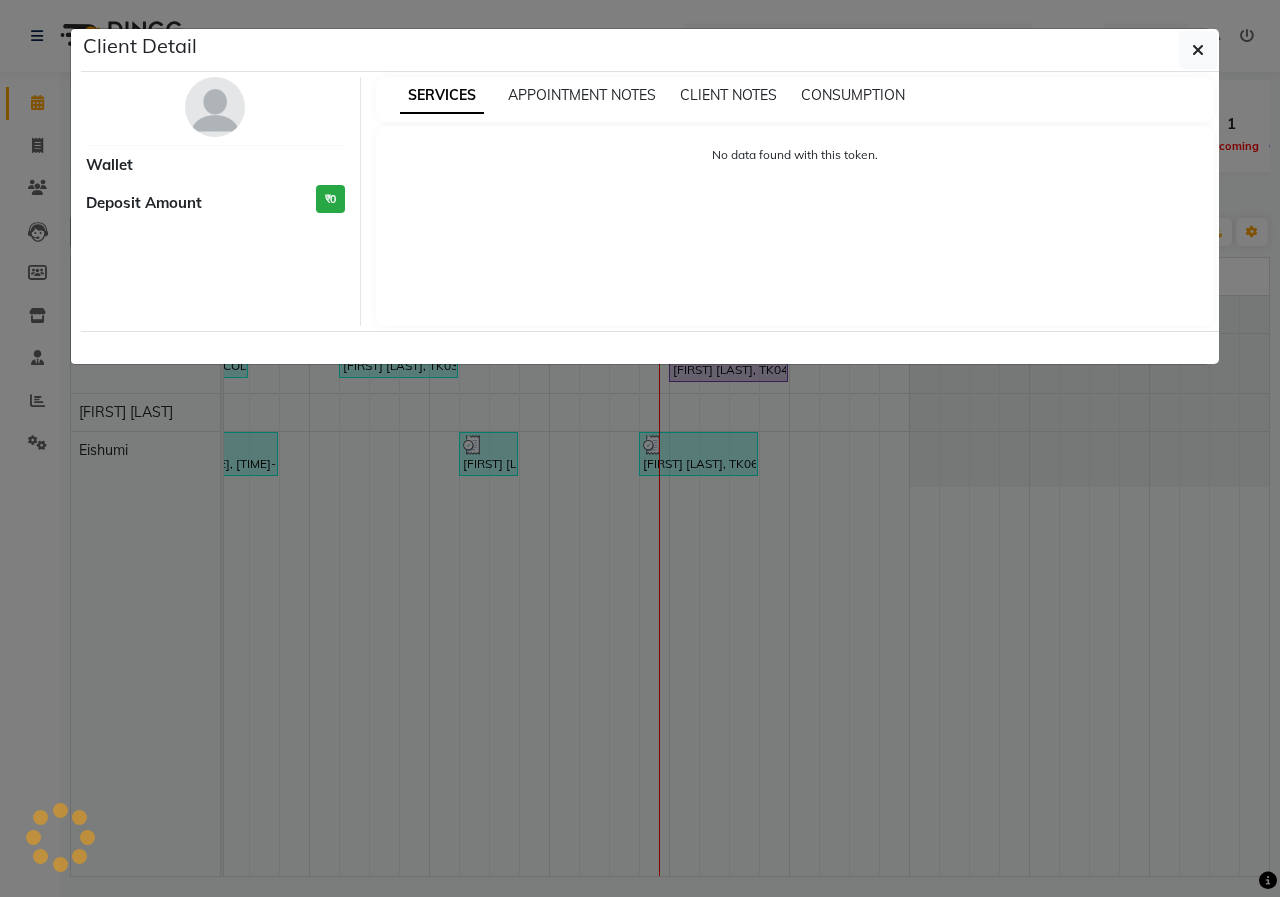 select on "8" 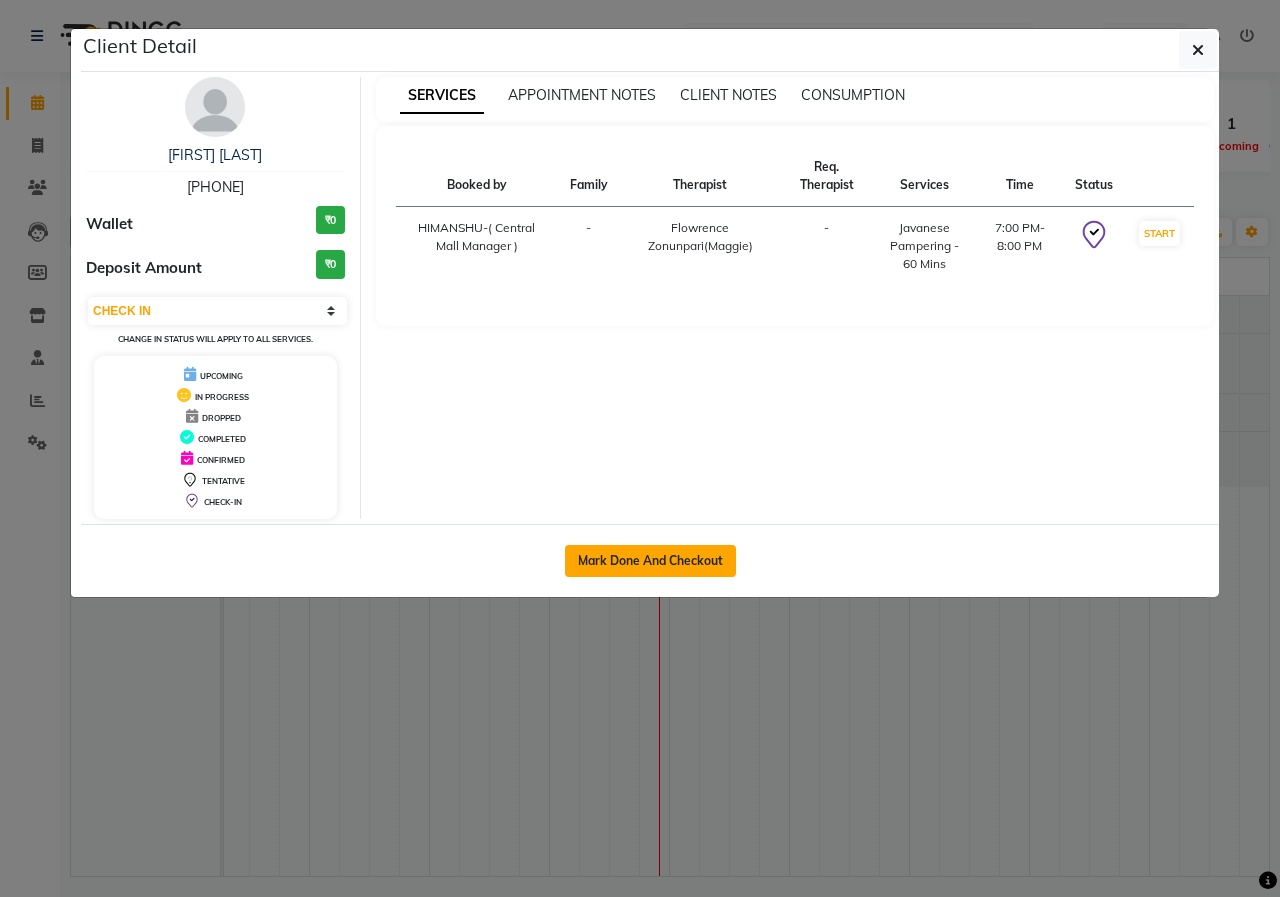 click on "Mark Done And Checkout" 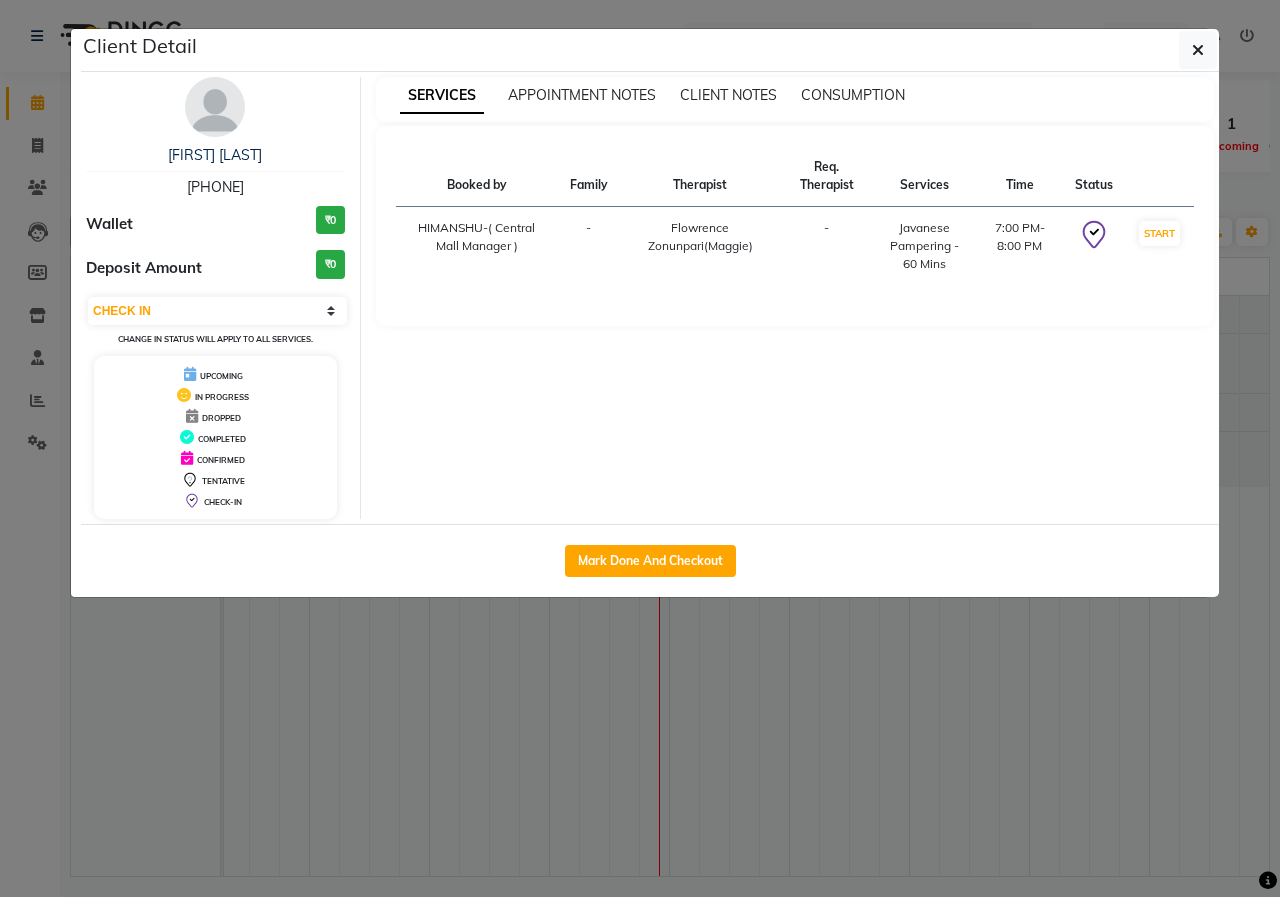 select on "6509" 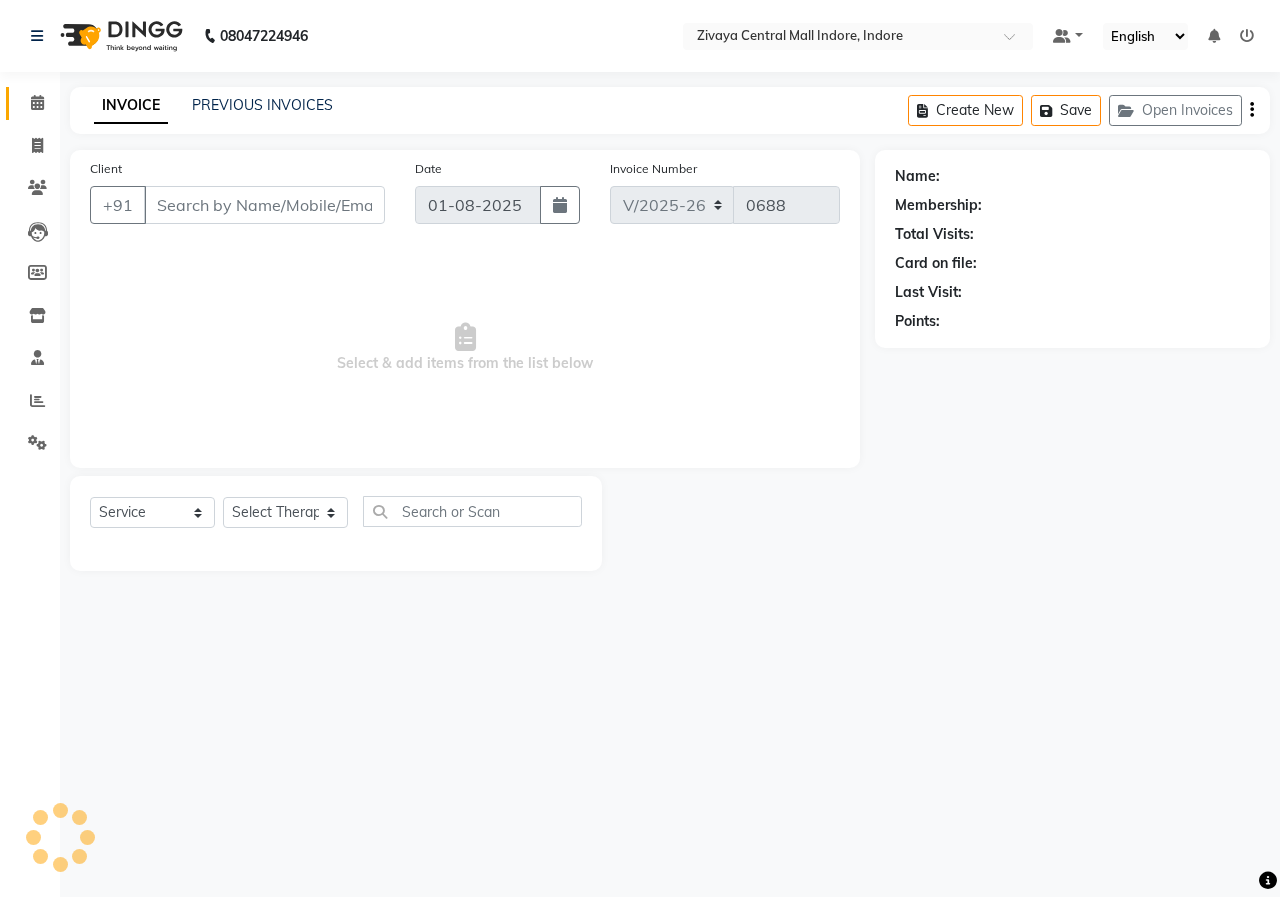 type on "[PHONE]" 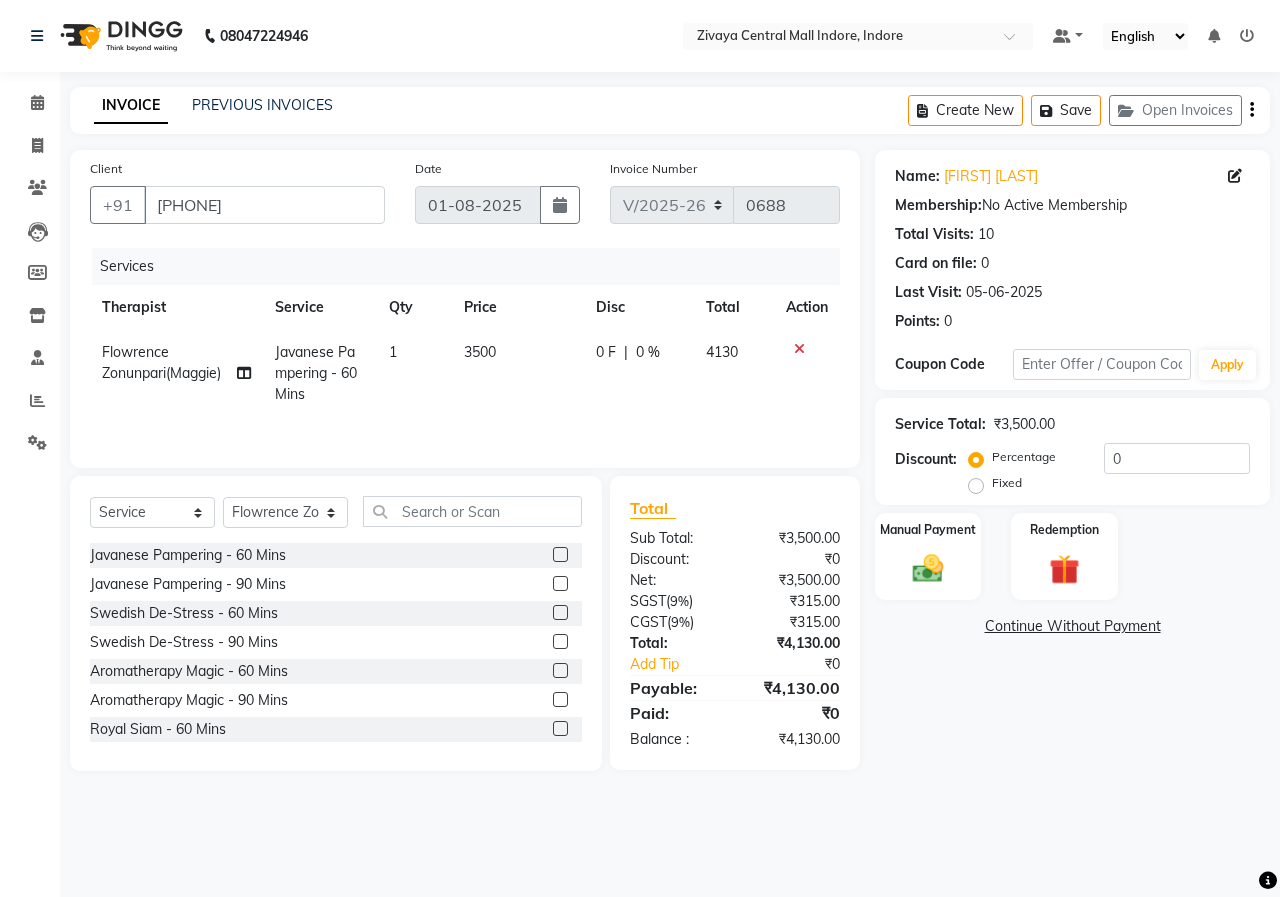 click on "Fixed" 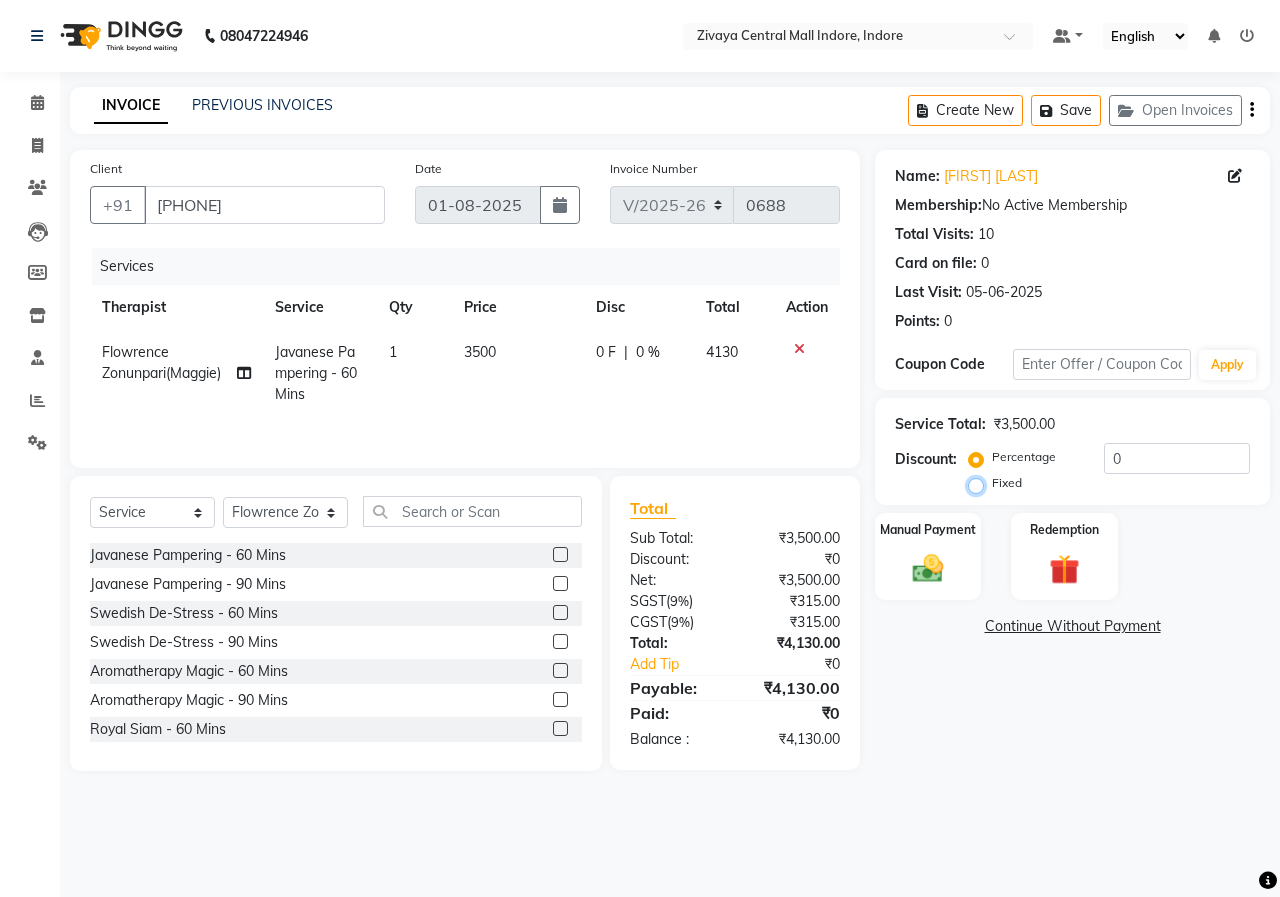 click on "Fixed" at bounding box center [980, 483] 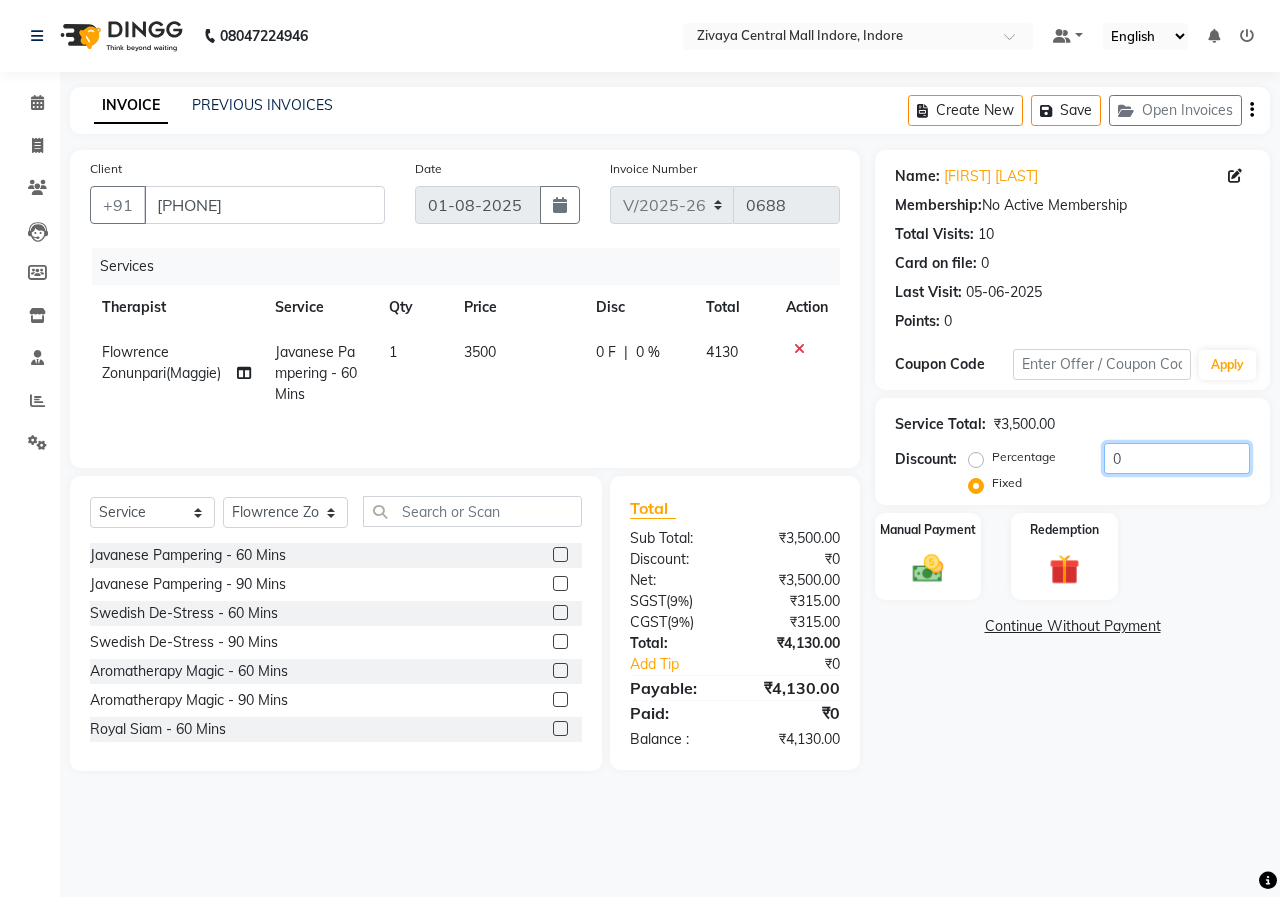 click on "0" 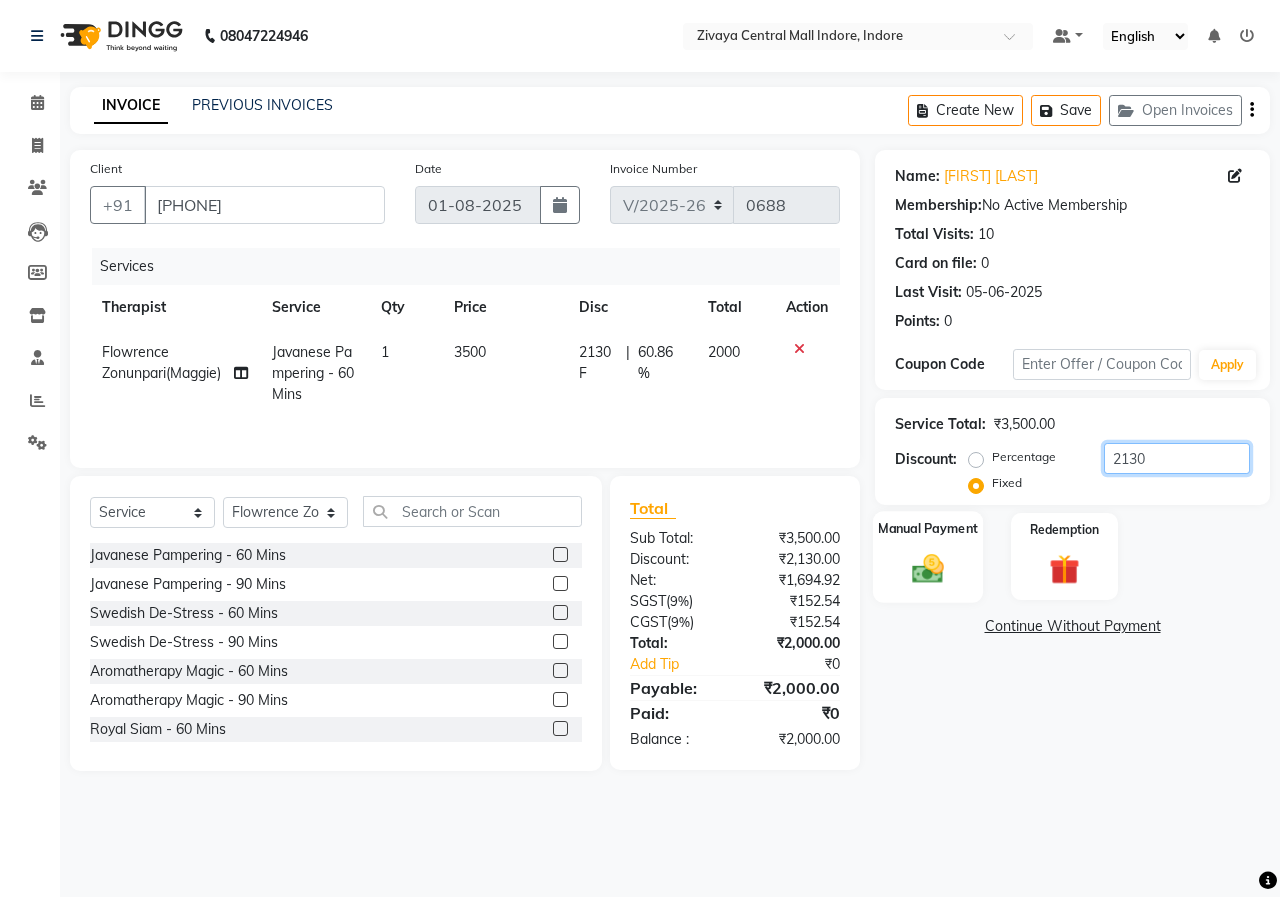 type on "2130" 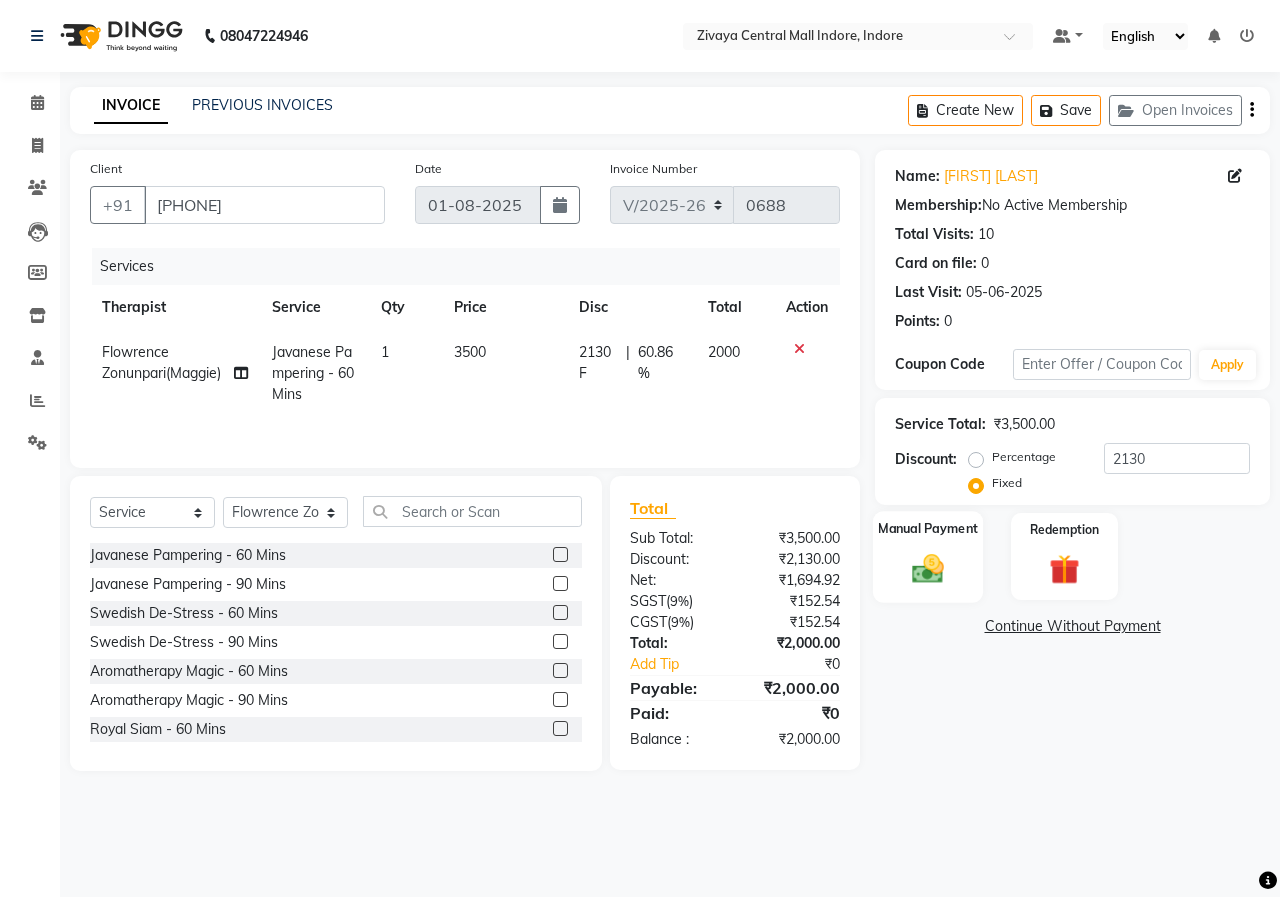 click 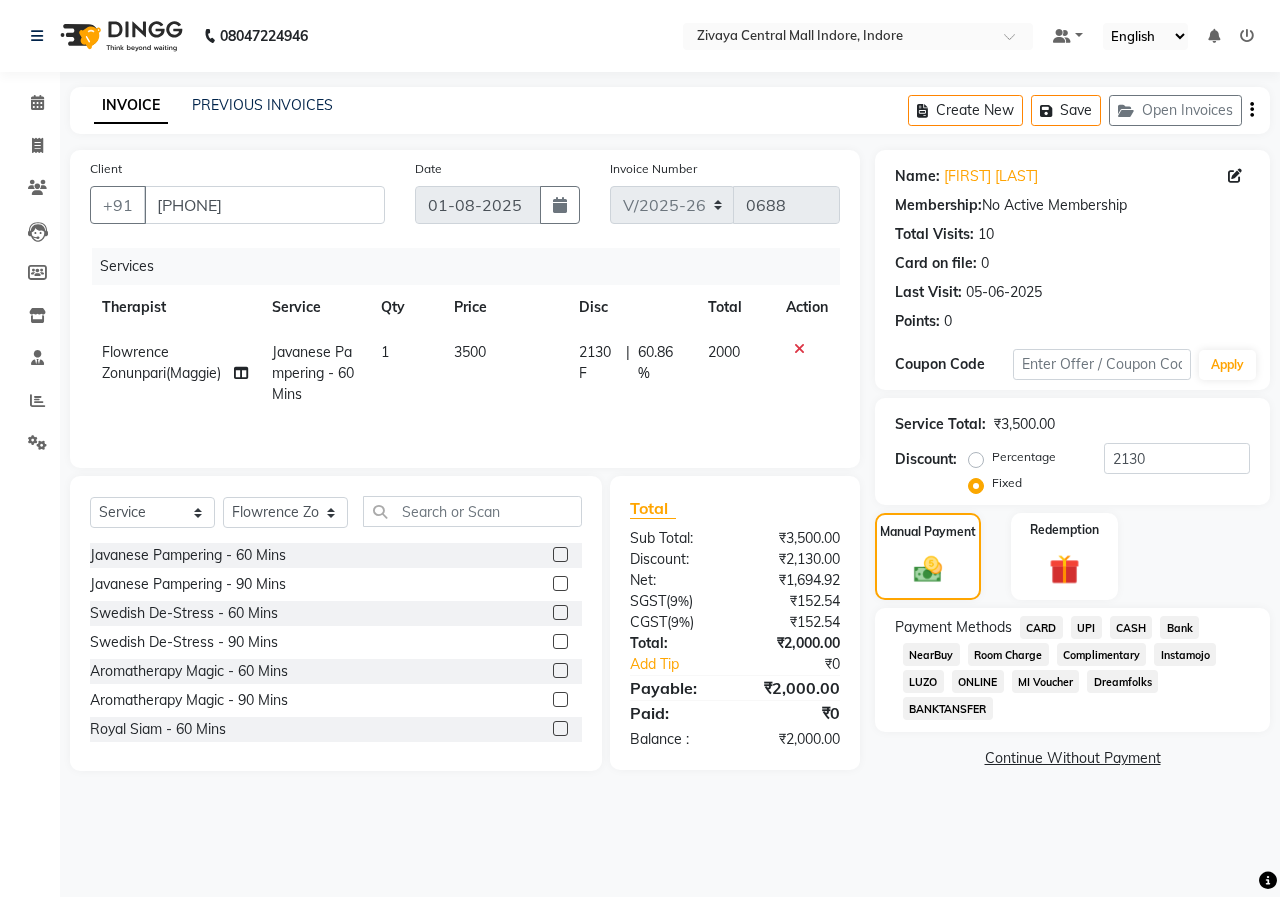 click on "UPI" 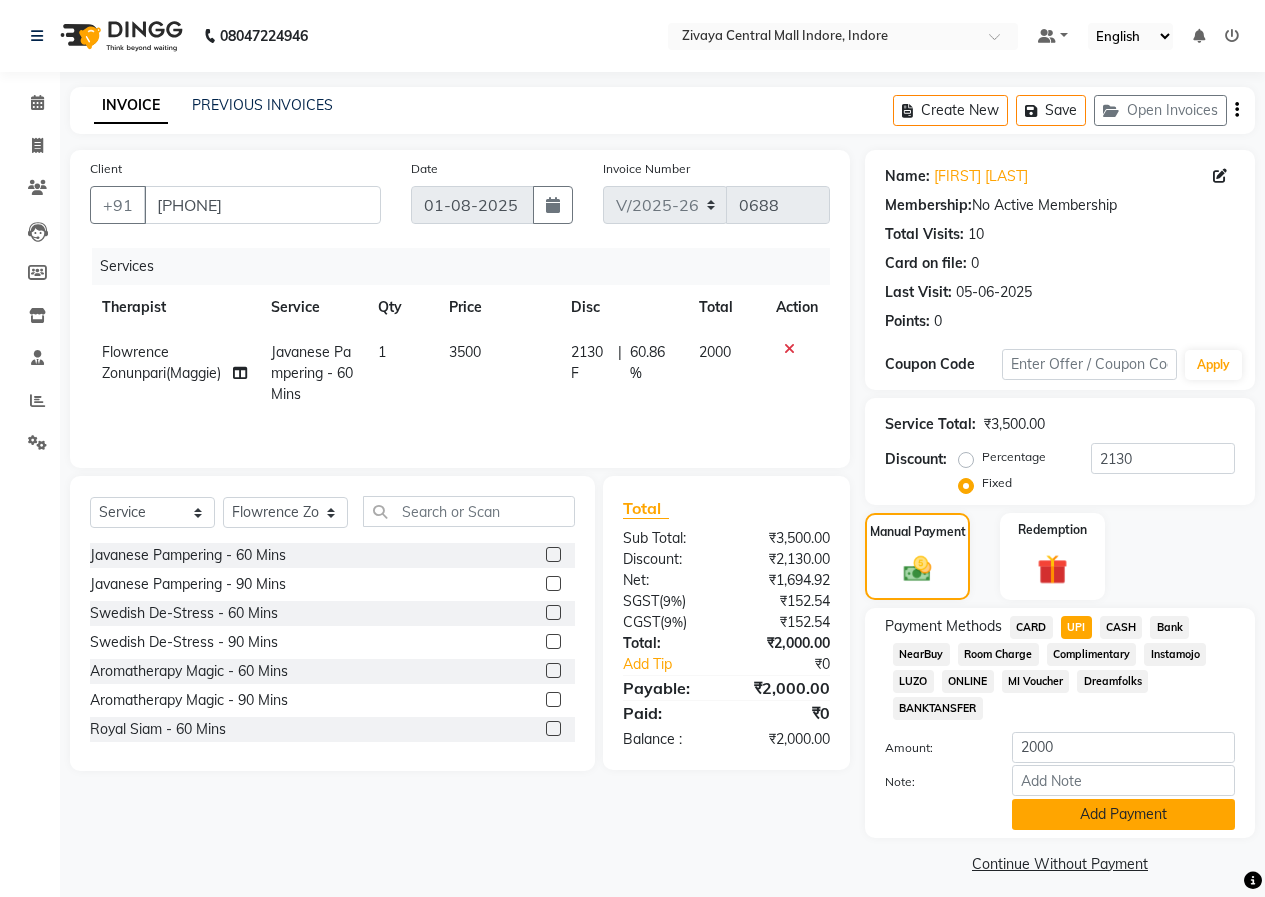 click on "Add Payment" 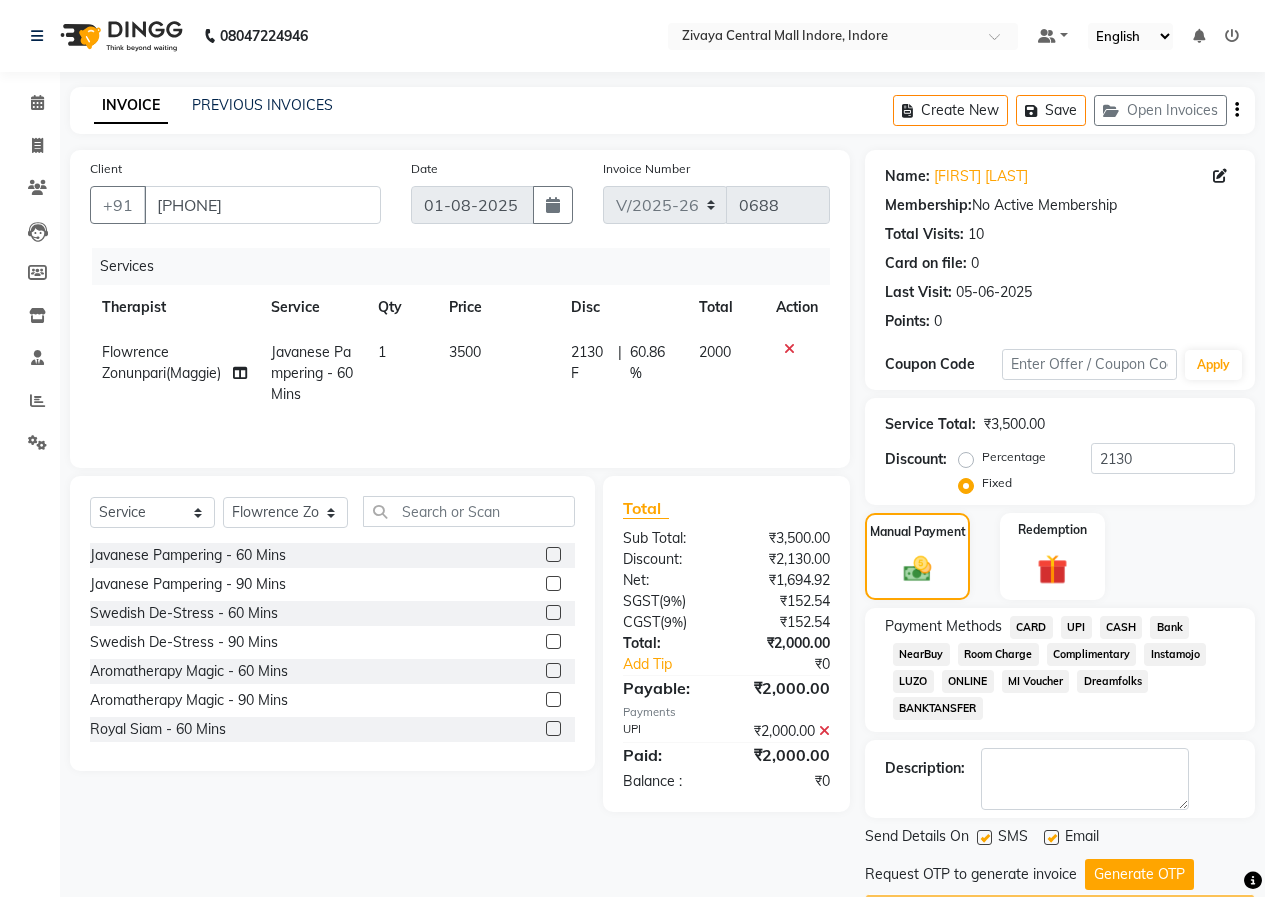 scroll, scrollTop: 58, scrollLeft: 0, axis: vertical 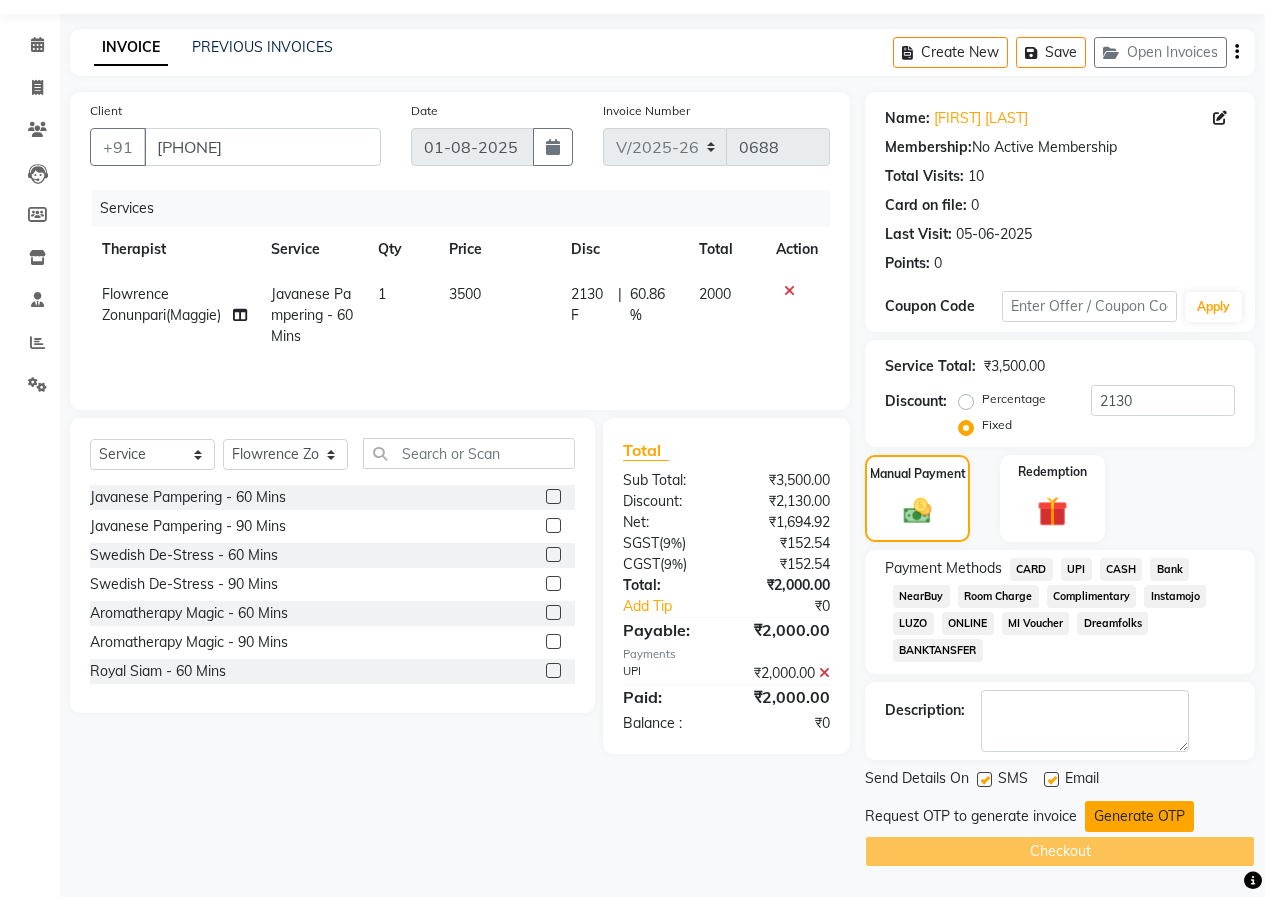 click on "Generate OTP" 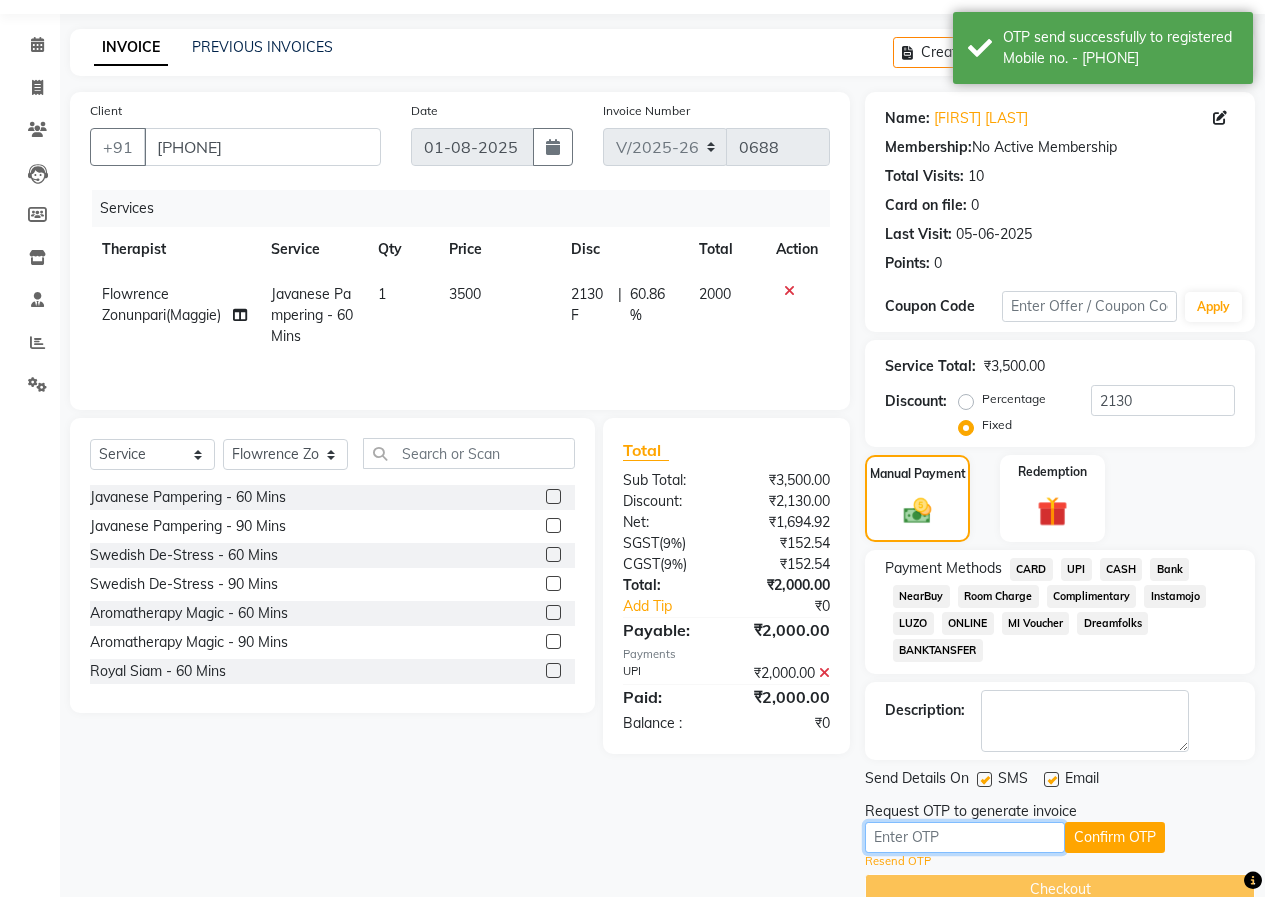 click at bounding box center [965, 837] 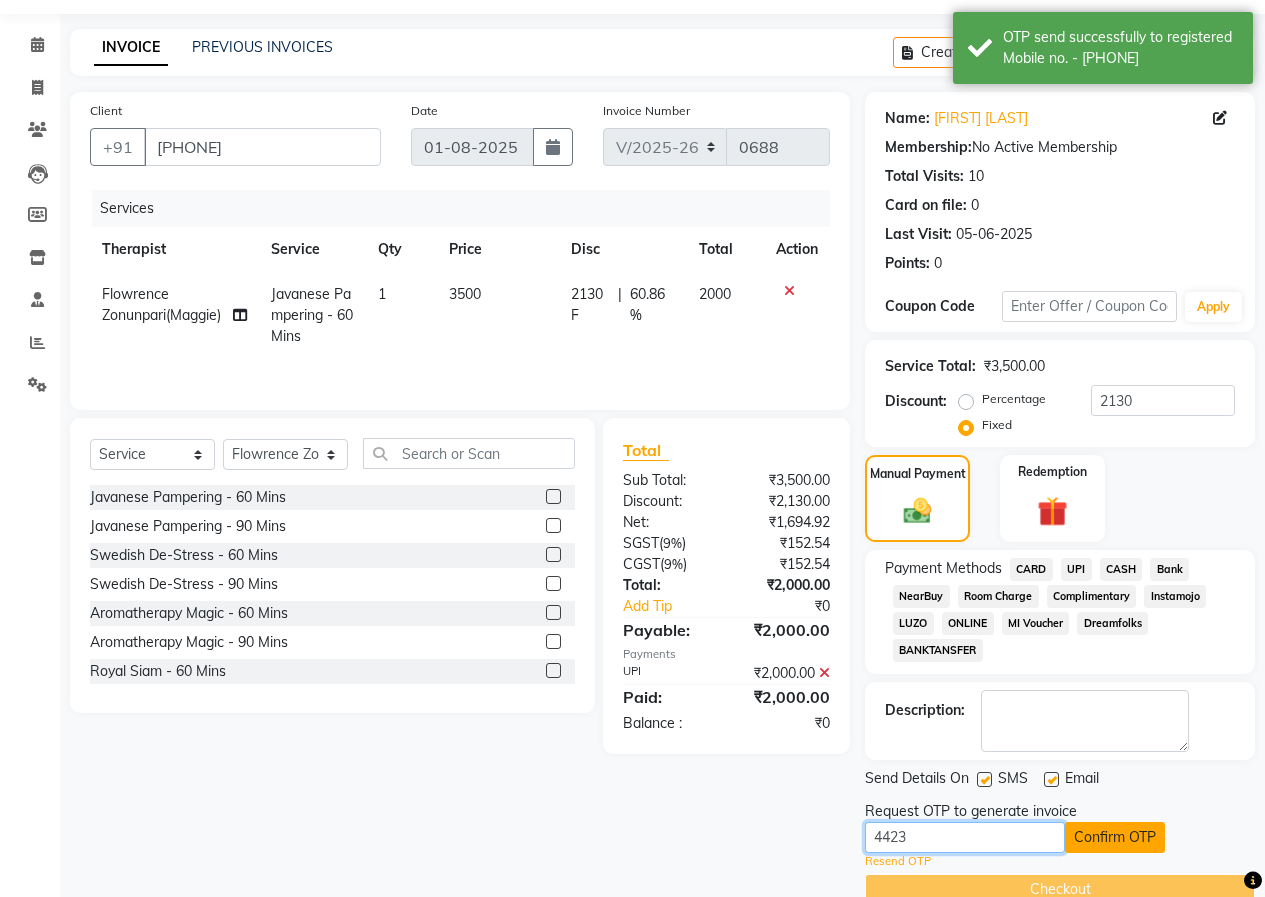 type on "4423" 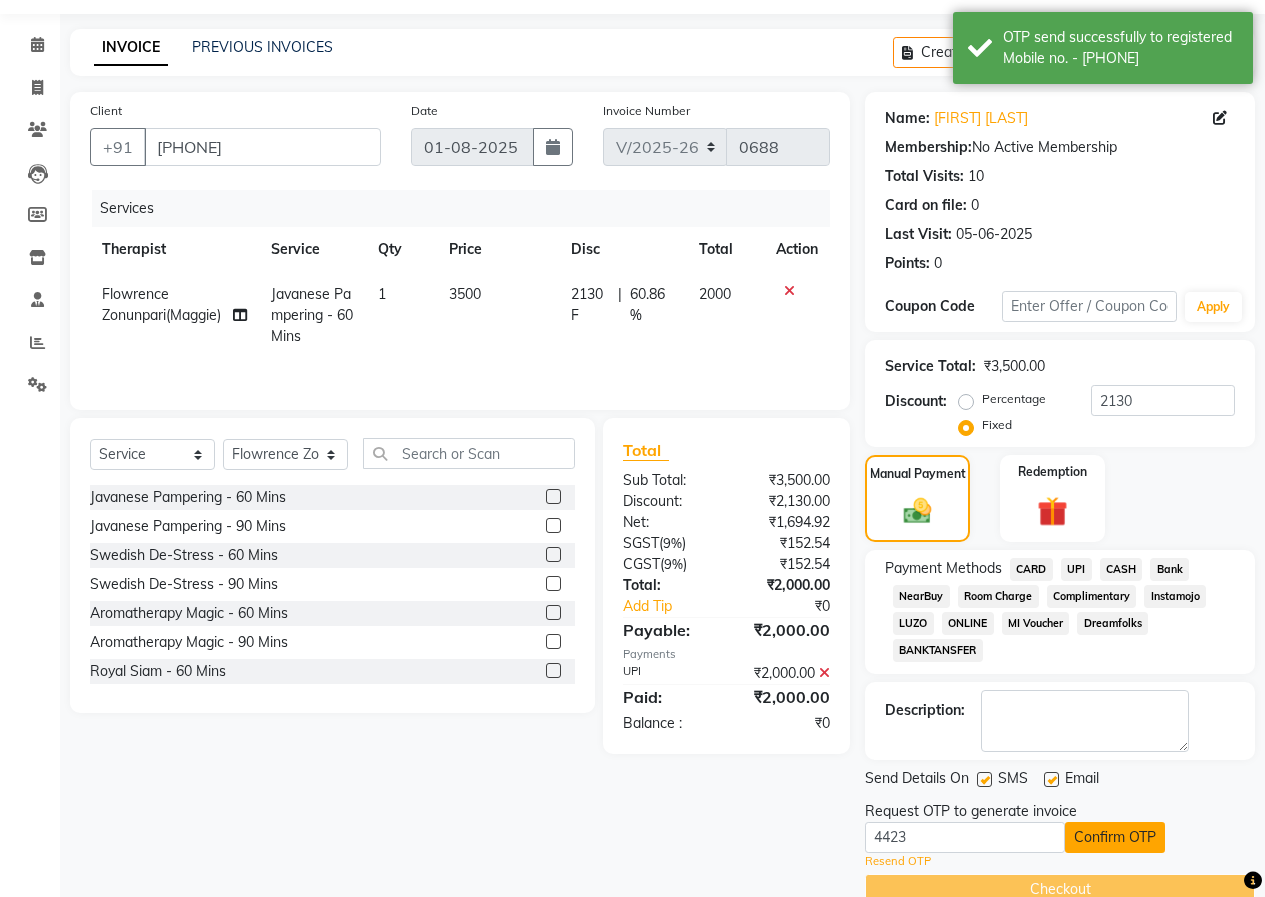click on "Confirm OTP" 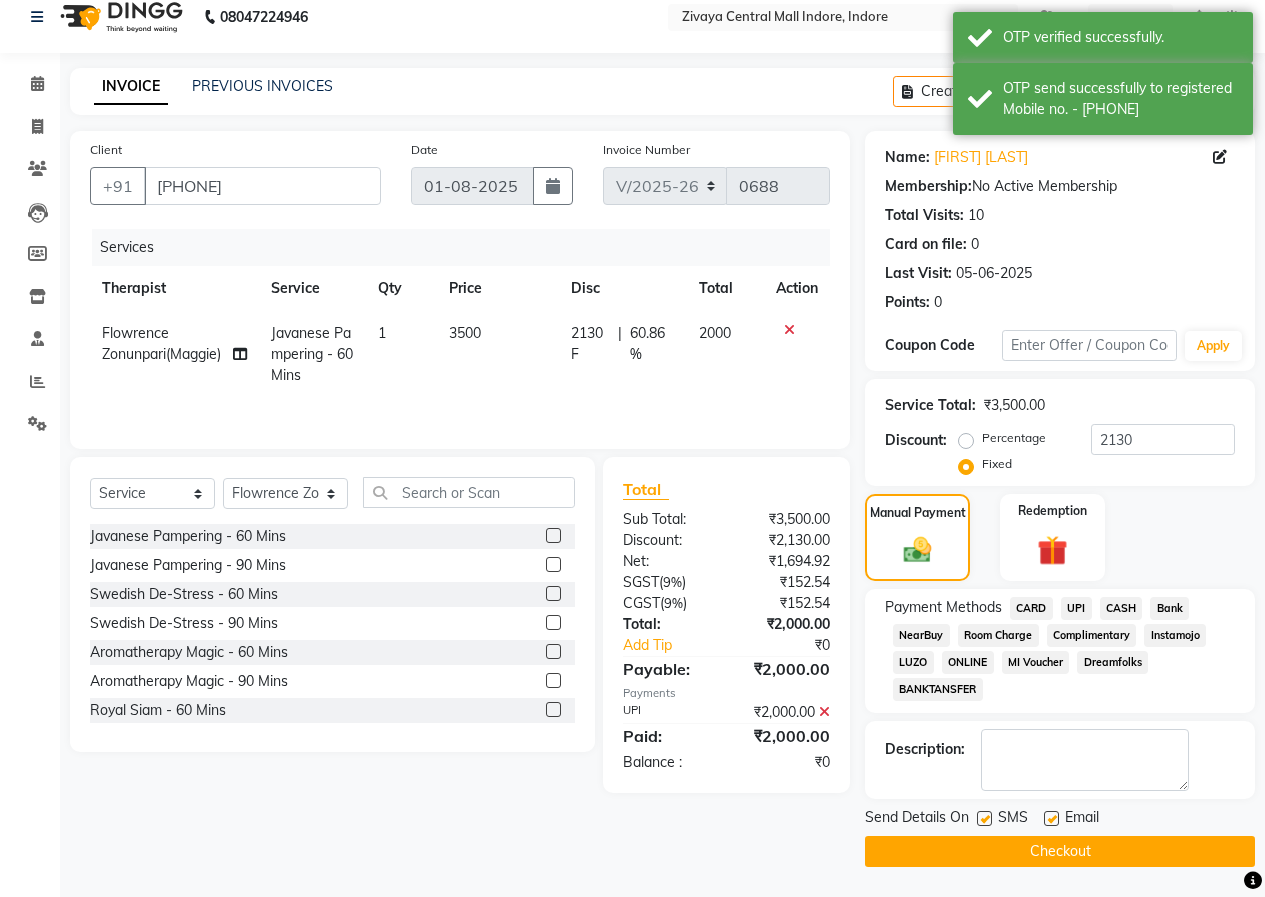 scroll, scrollTop: 19, scrollLeft: 0, axis: vertical 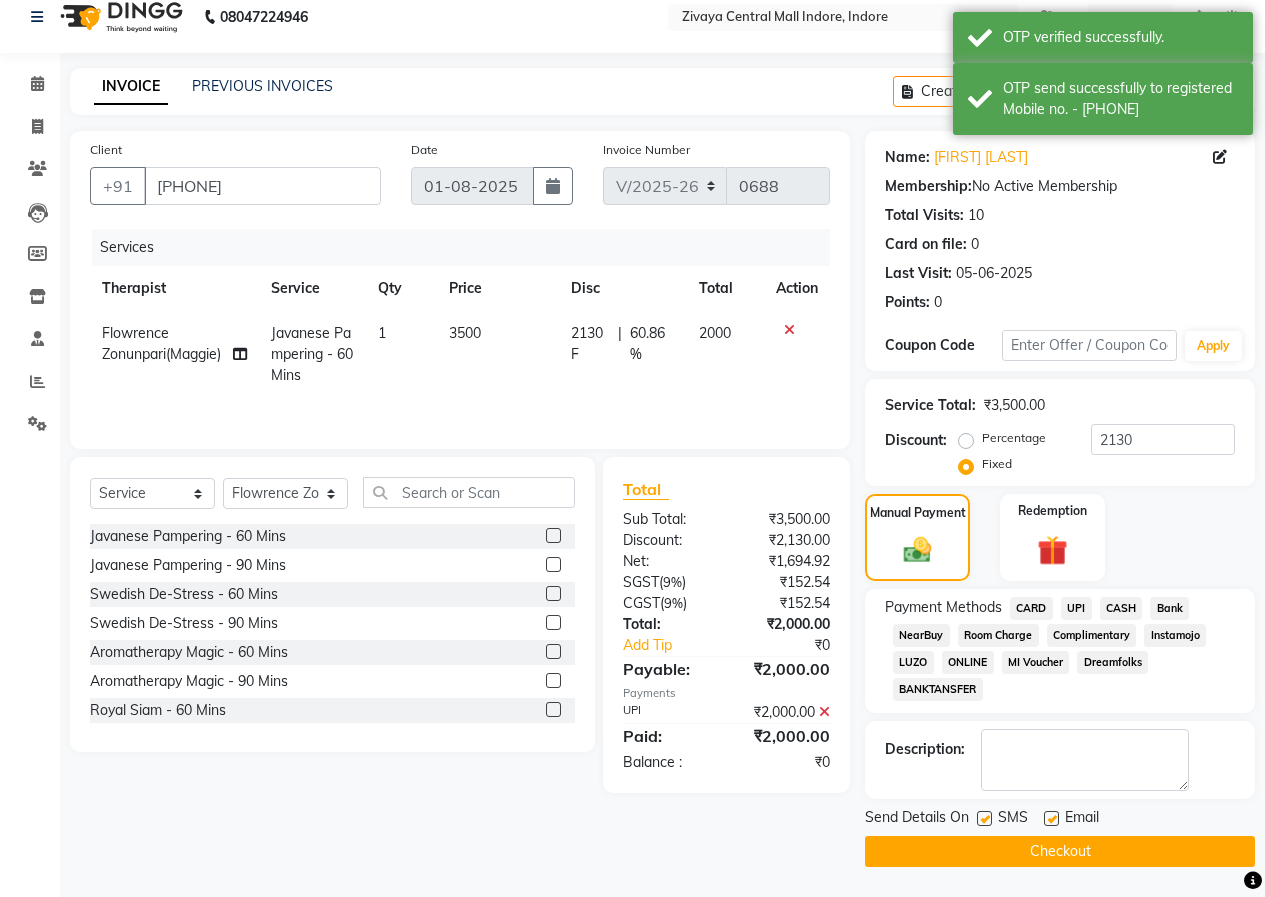 click on "Checkout" 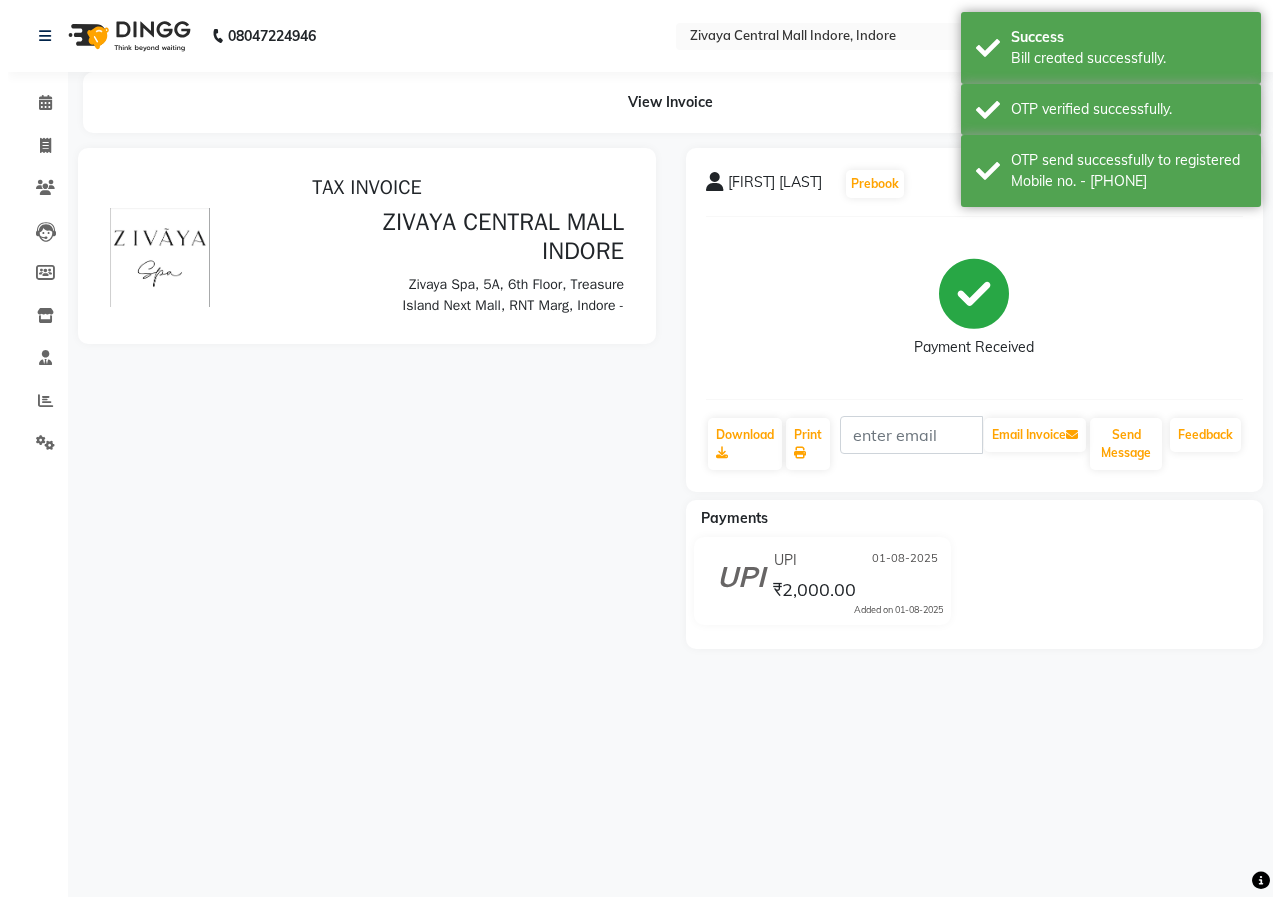 scroll, scrollTop: 0, scrollLeft: 0, axis: both 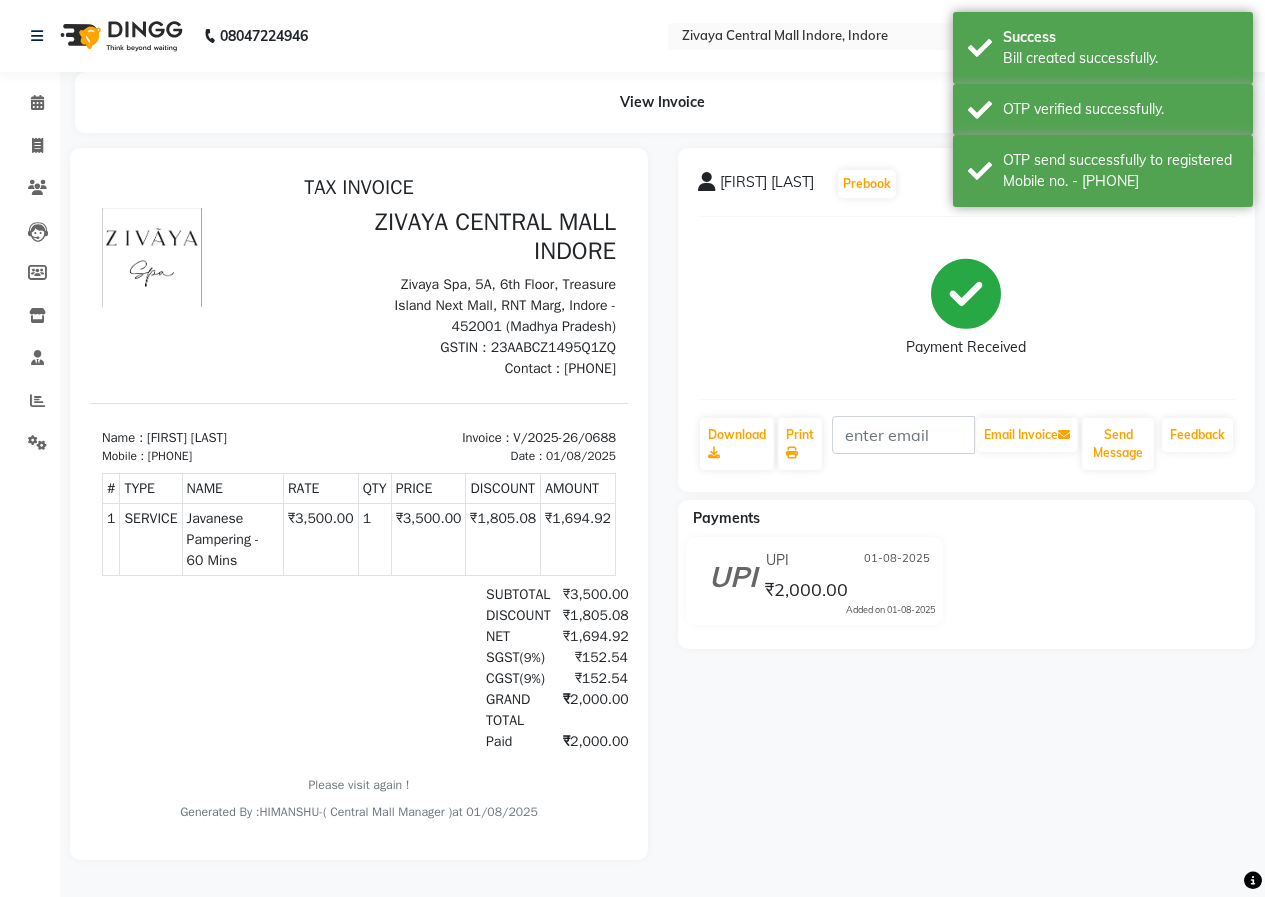 click on "Calendar  Invoice  Clients  Leads   Members  Inventory  Staff  Reports  Settings Completed InProgress Upcoming Dropped Tentative Check-In Confirm Bookings Segments Page Builder" 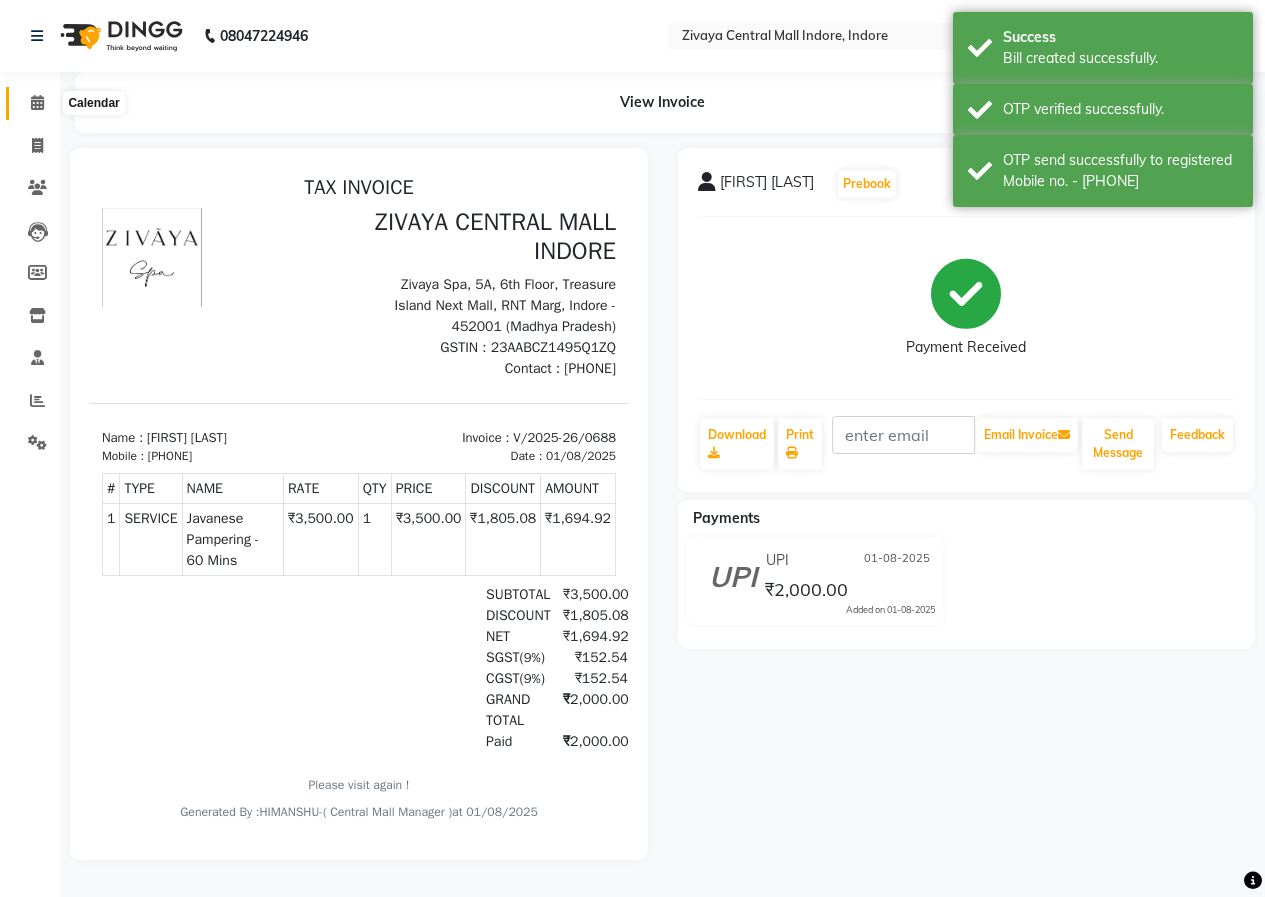 click 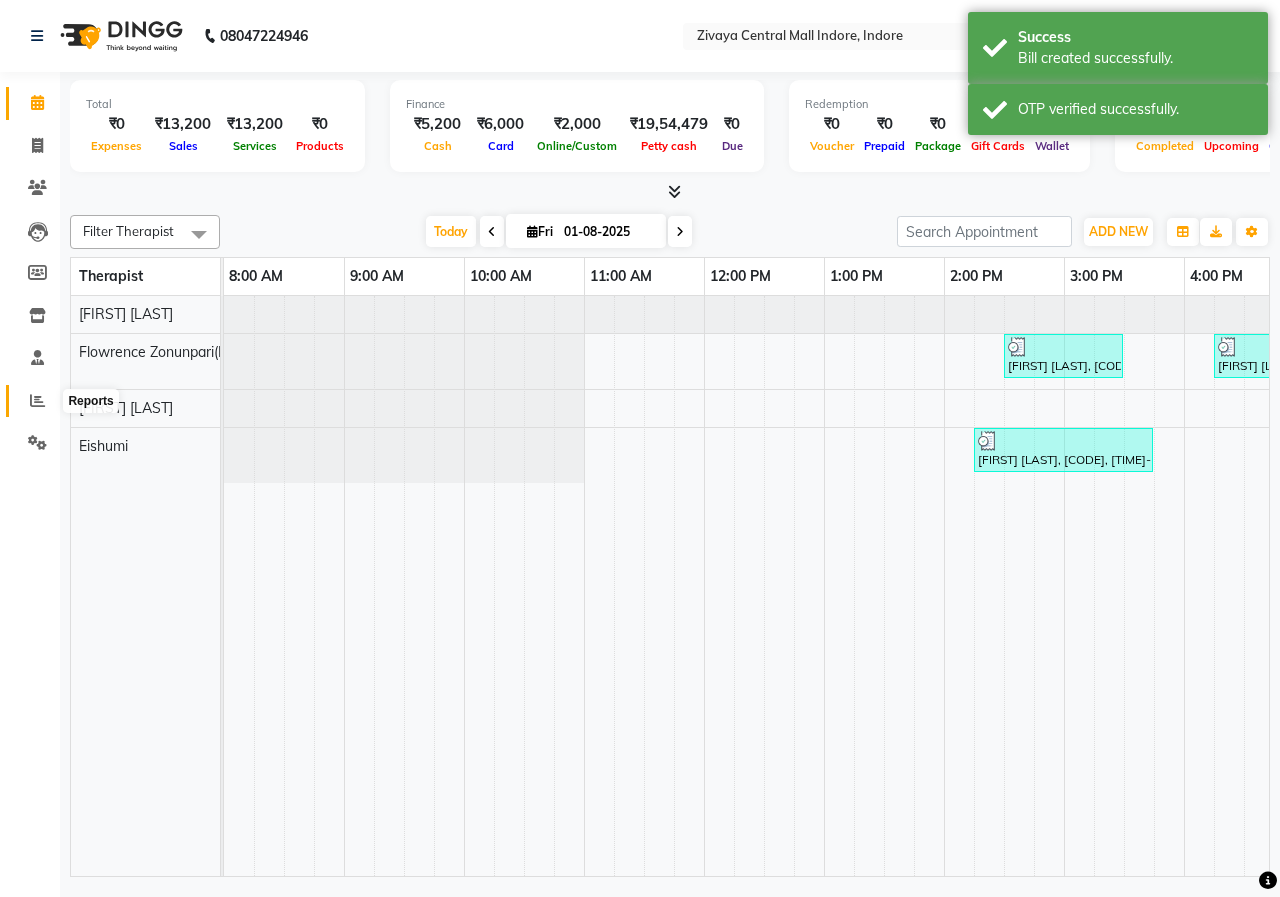 click 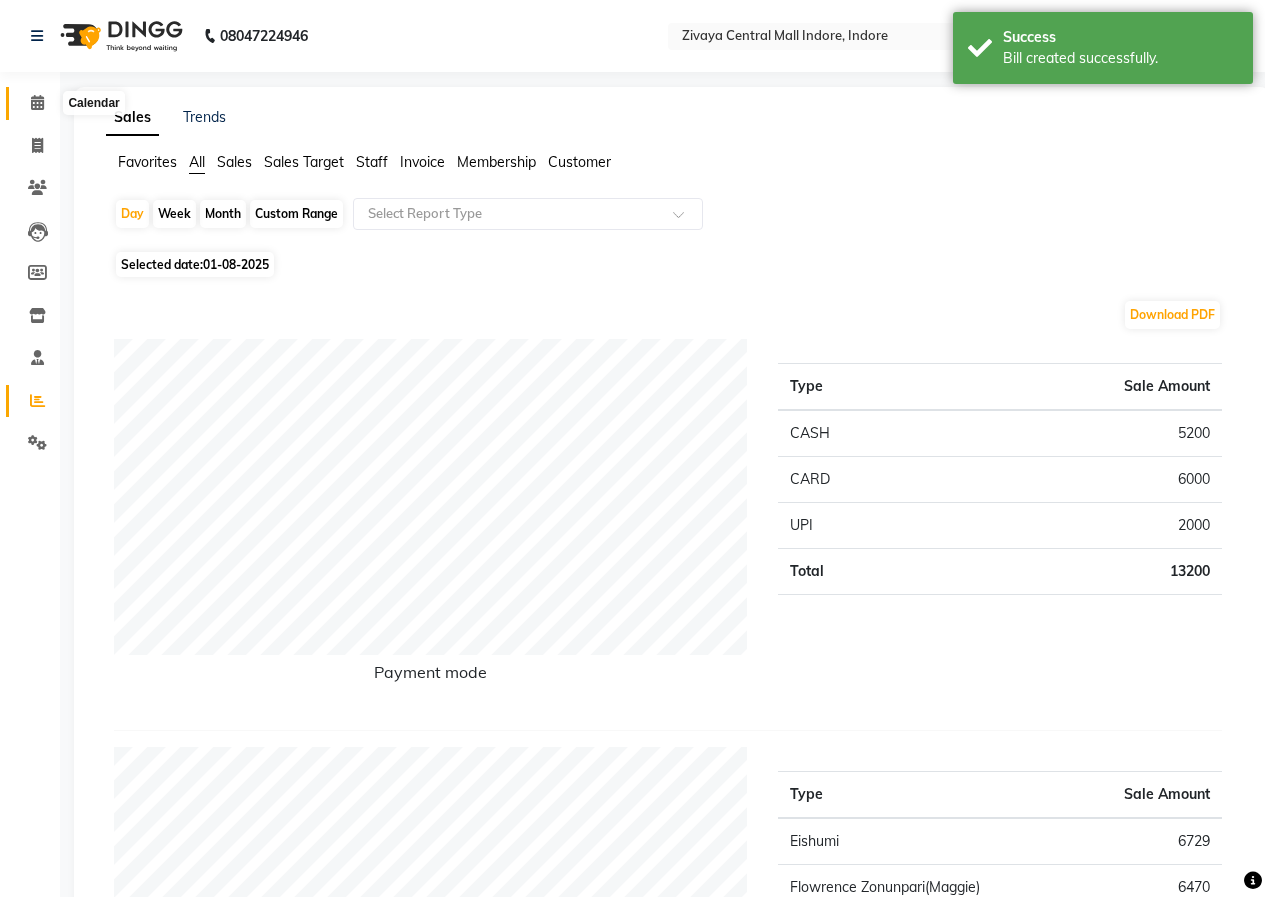 click 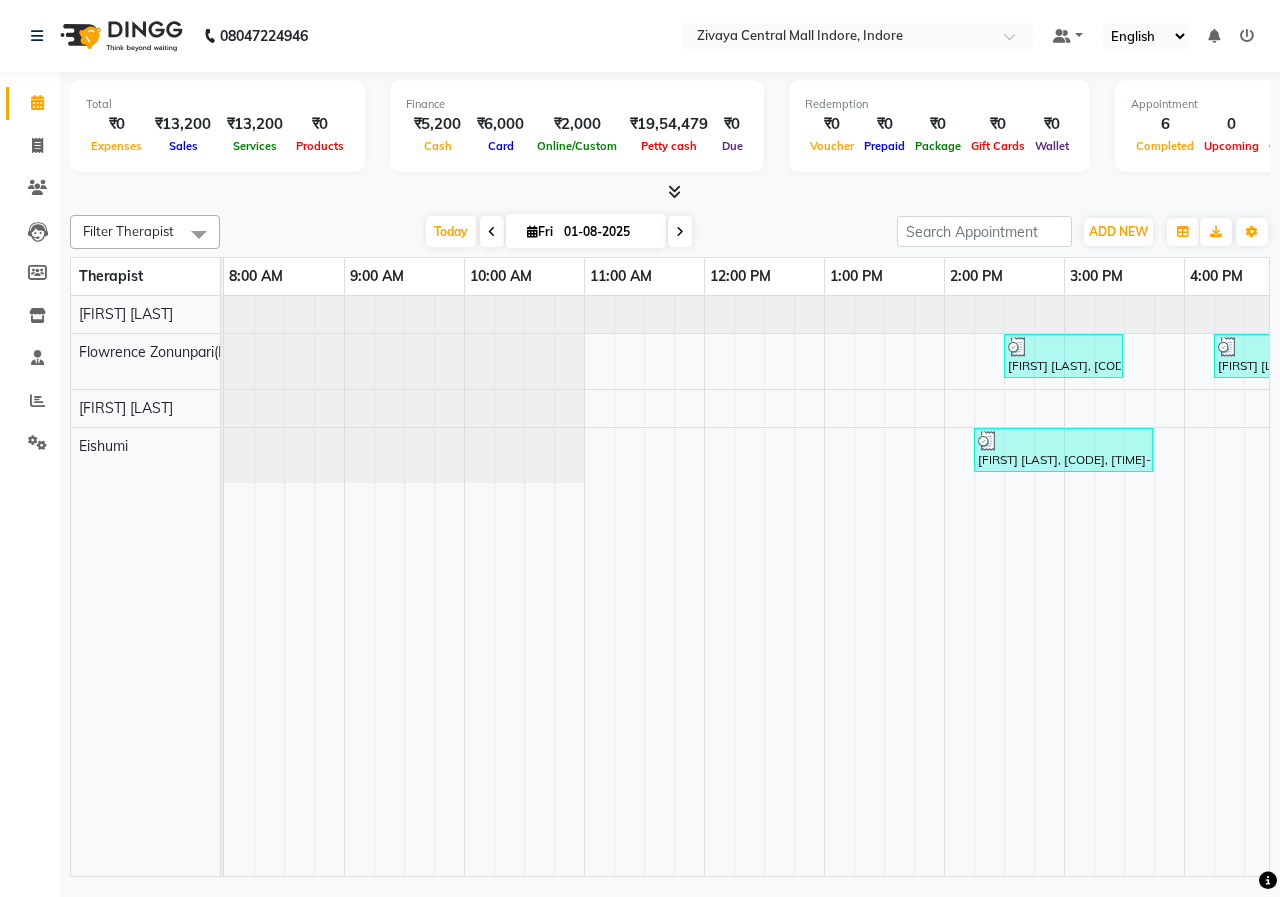 scroll, scrollTop: 0, scrollLeft: 251, axis: horizontal 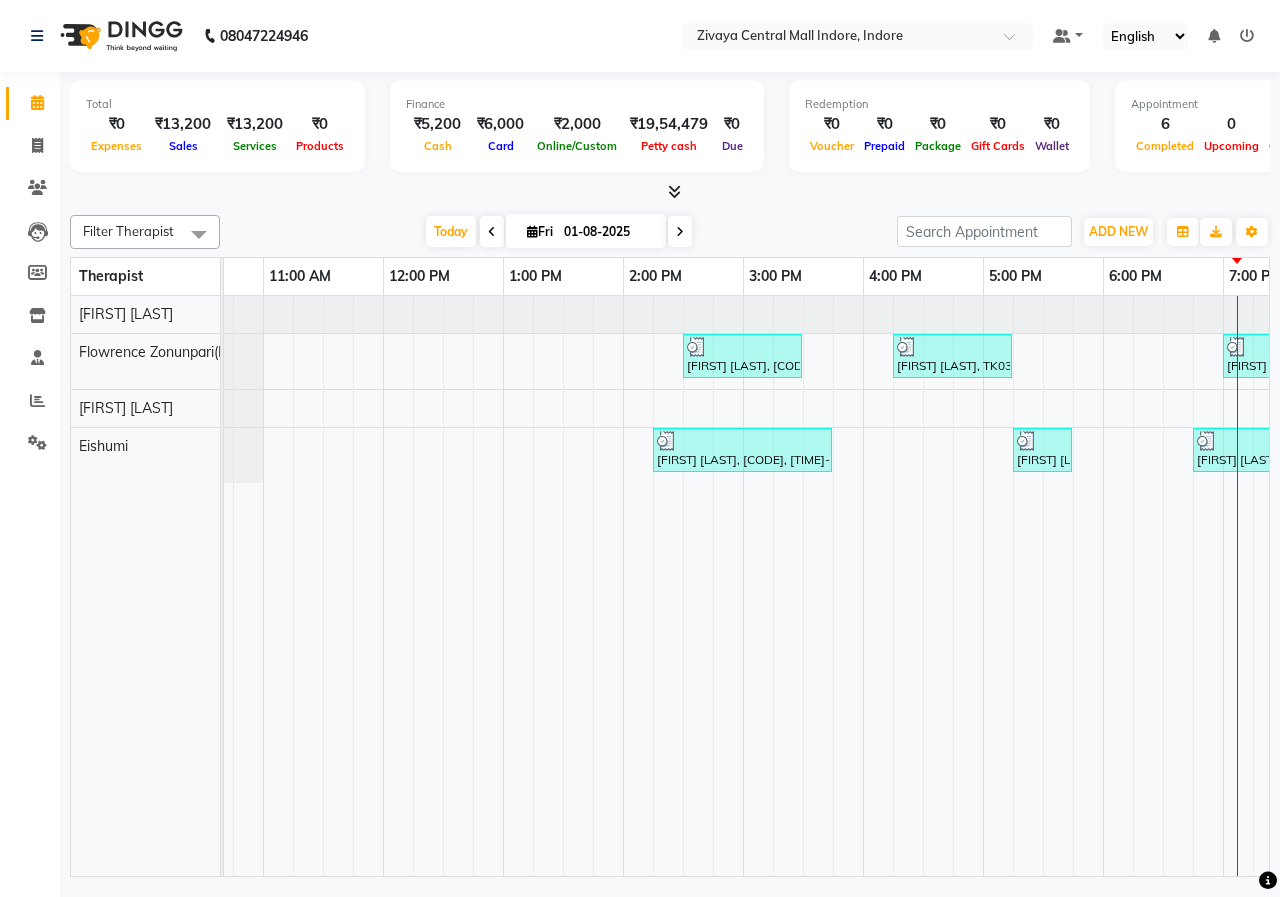 drag, startPoint x: 1008, startPoint y: 865, endPoint x: 456, endPoint y: 746, distance: 564.68134 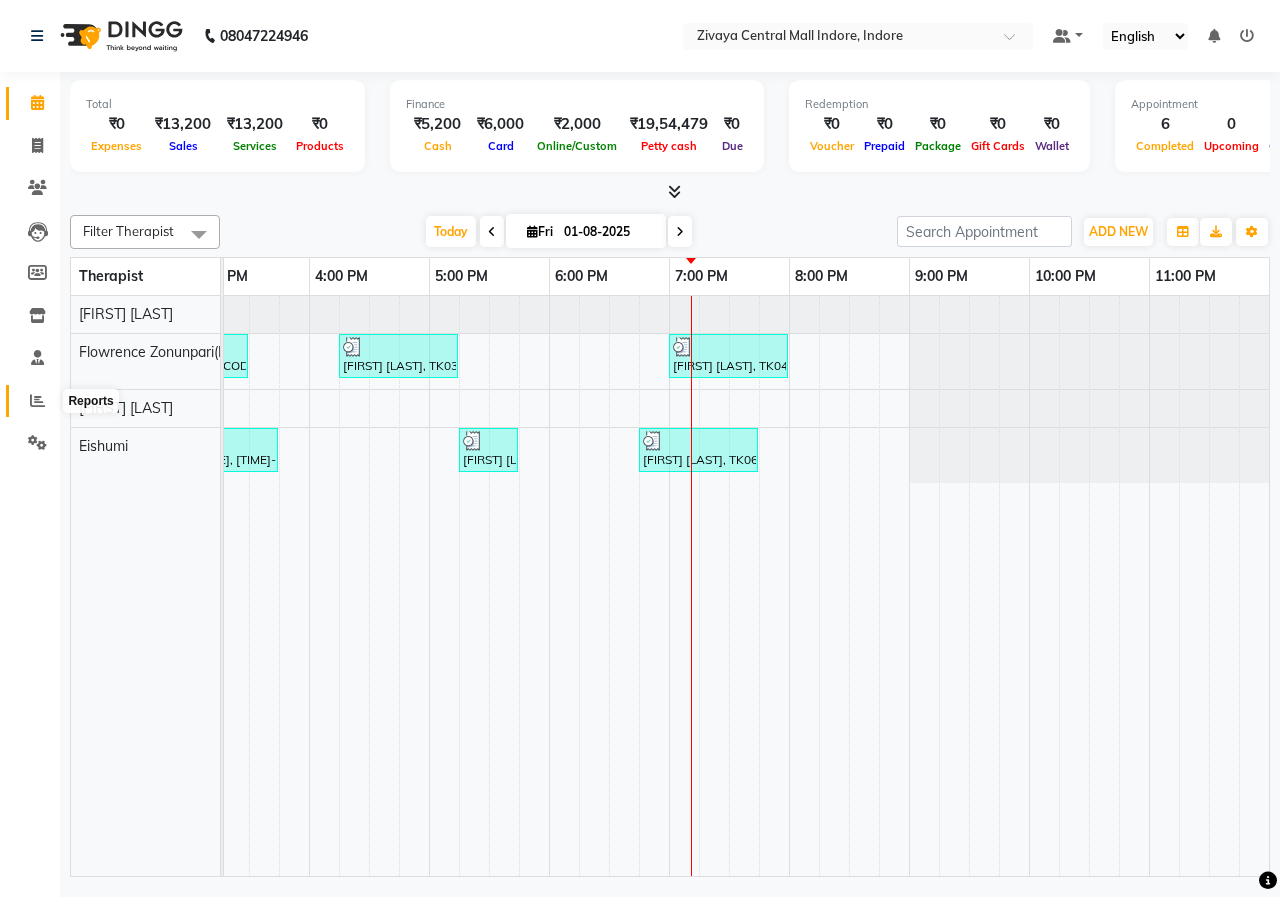 click 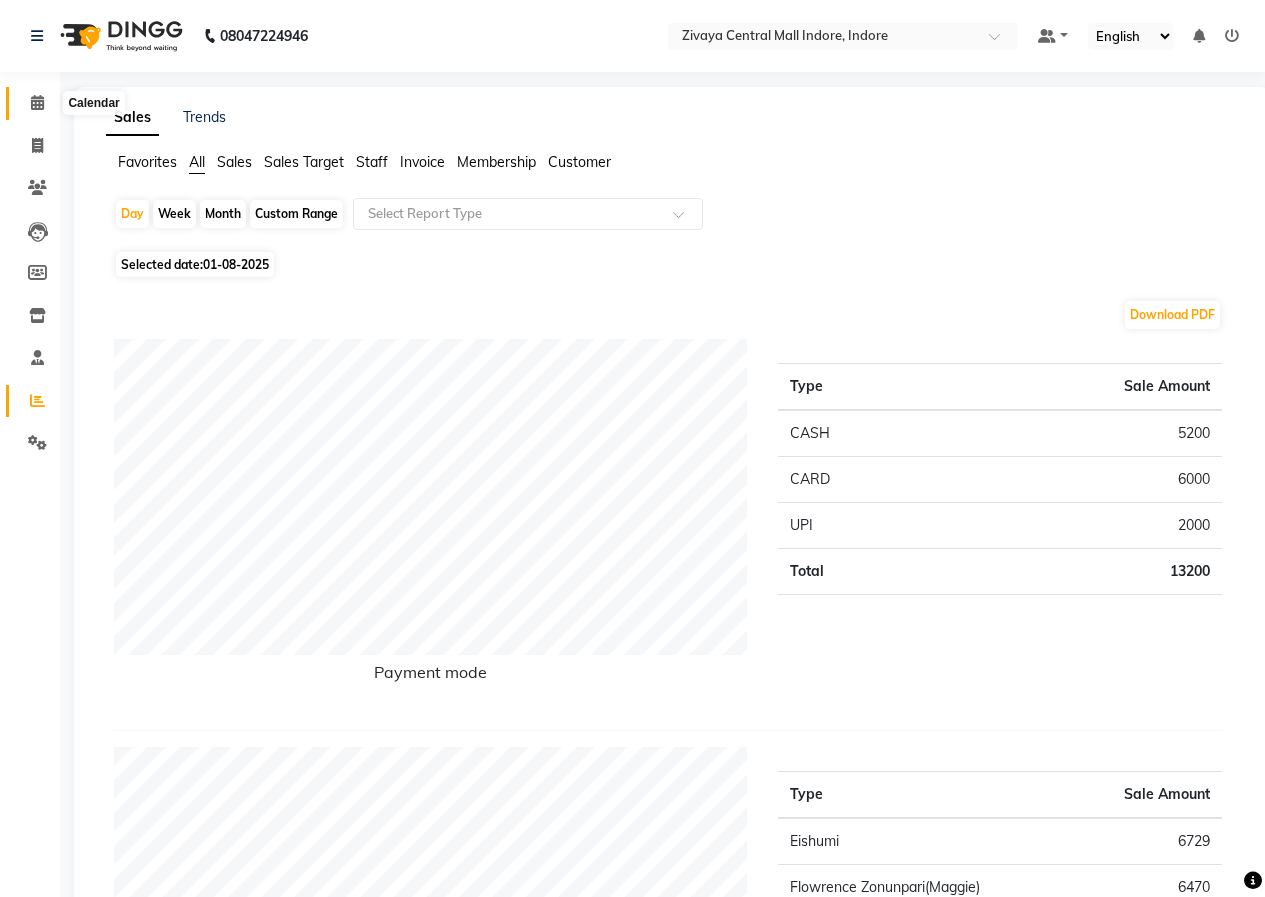 click 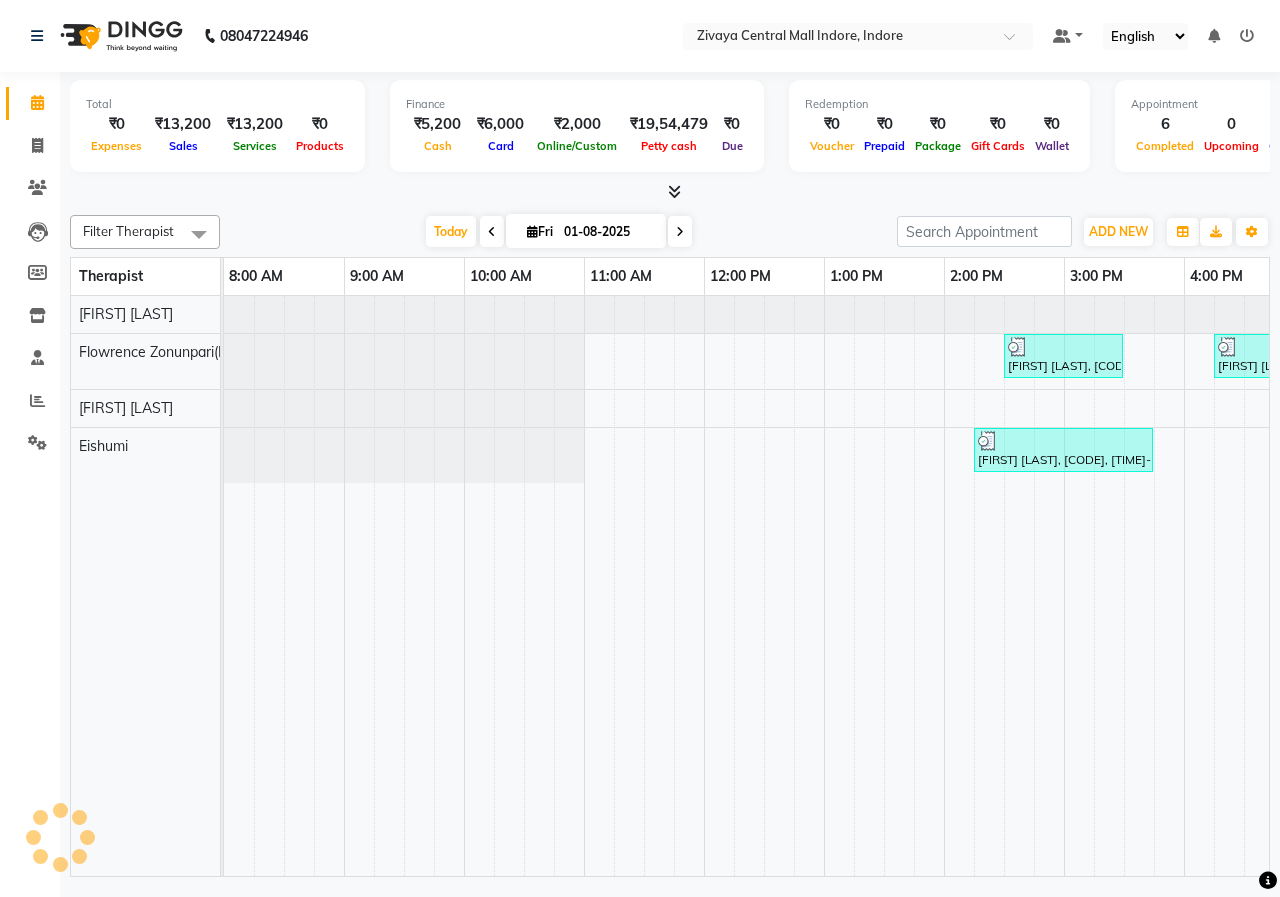 scroll, scrollTop: 0, scrollLeft: 875, axis: horizontal 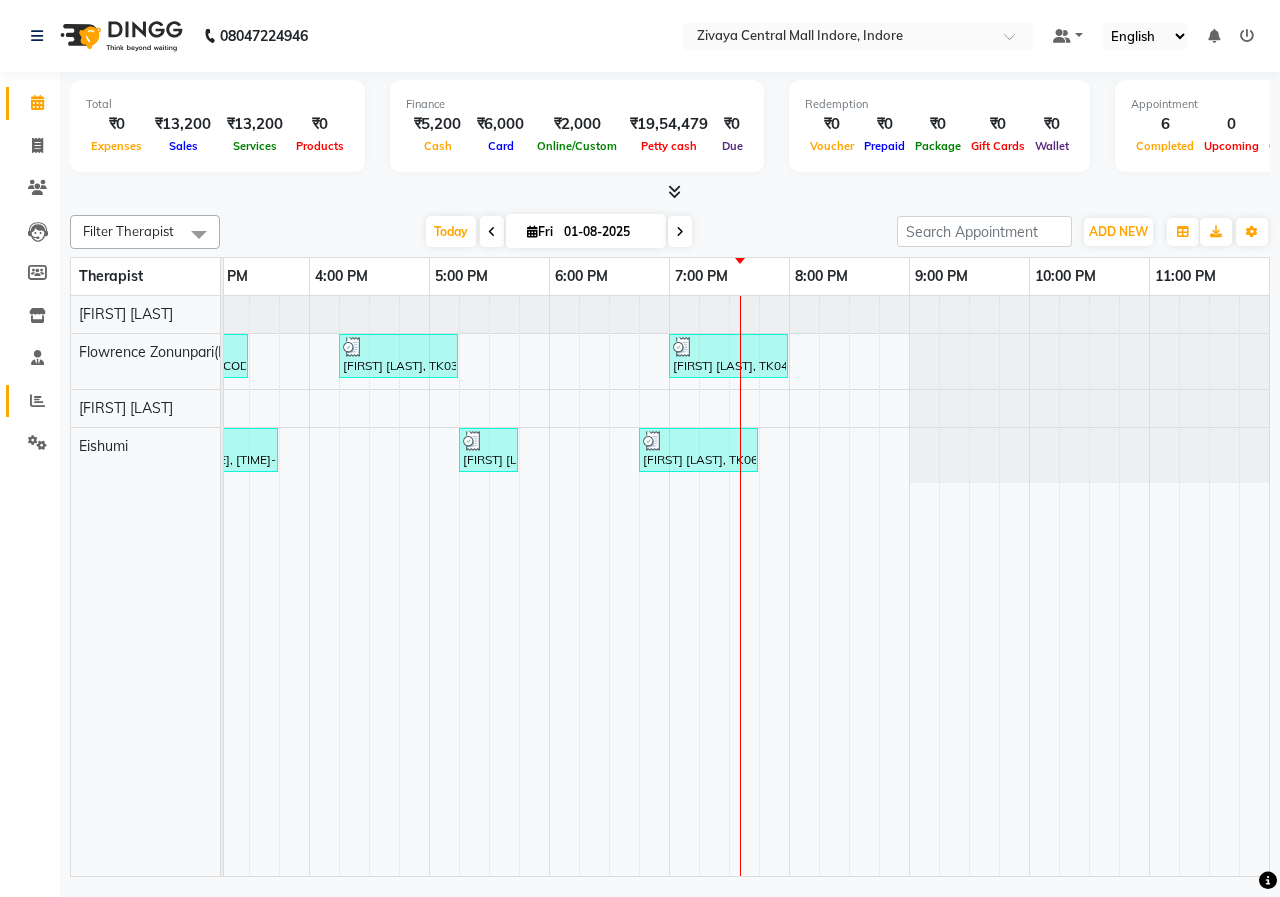 click on "Reports" 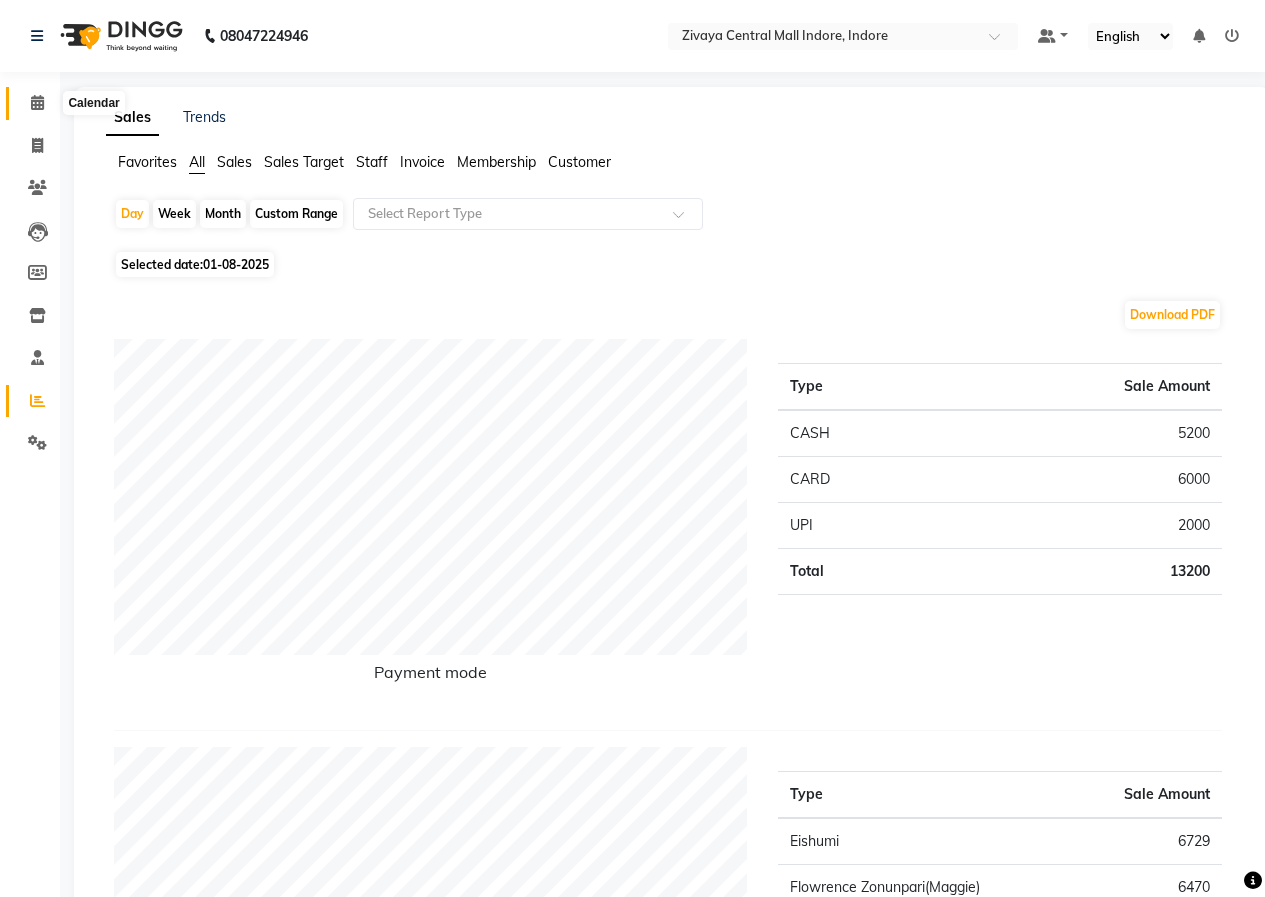click 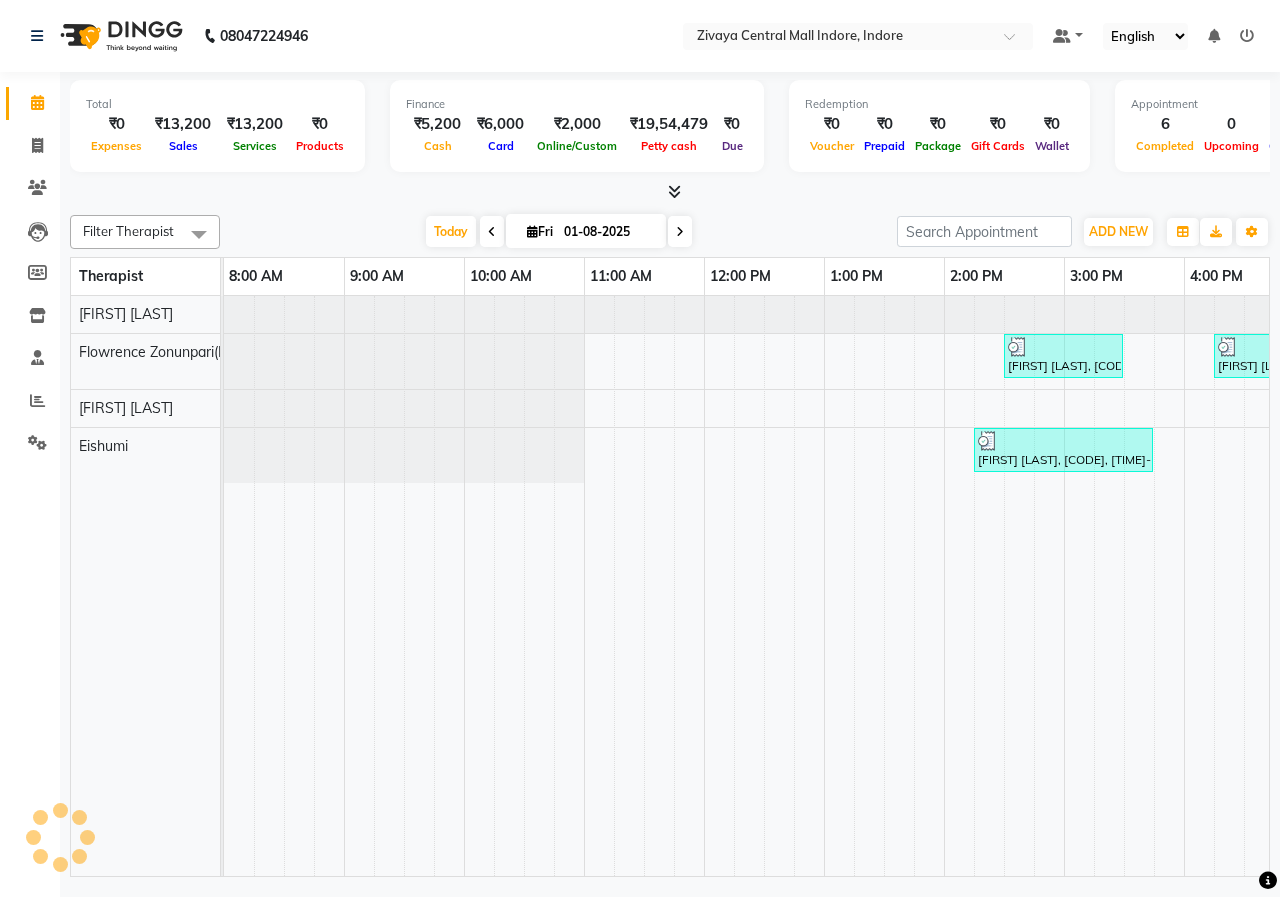 scroll, scrollTop: 0, scrollLeft: 0, axis: both 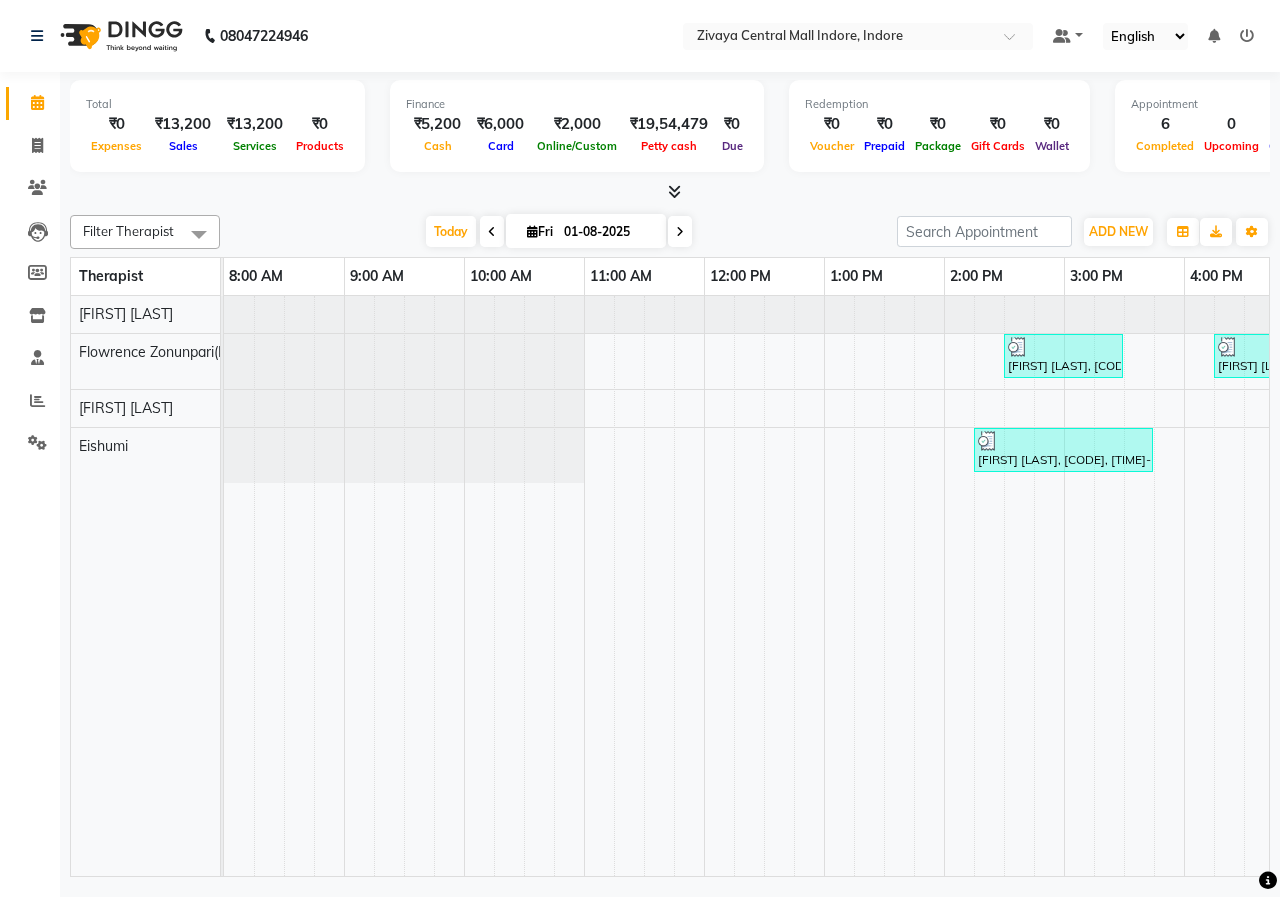 click at bounding box center [199, 234] 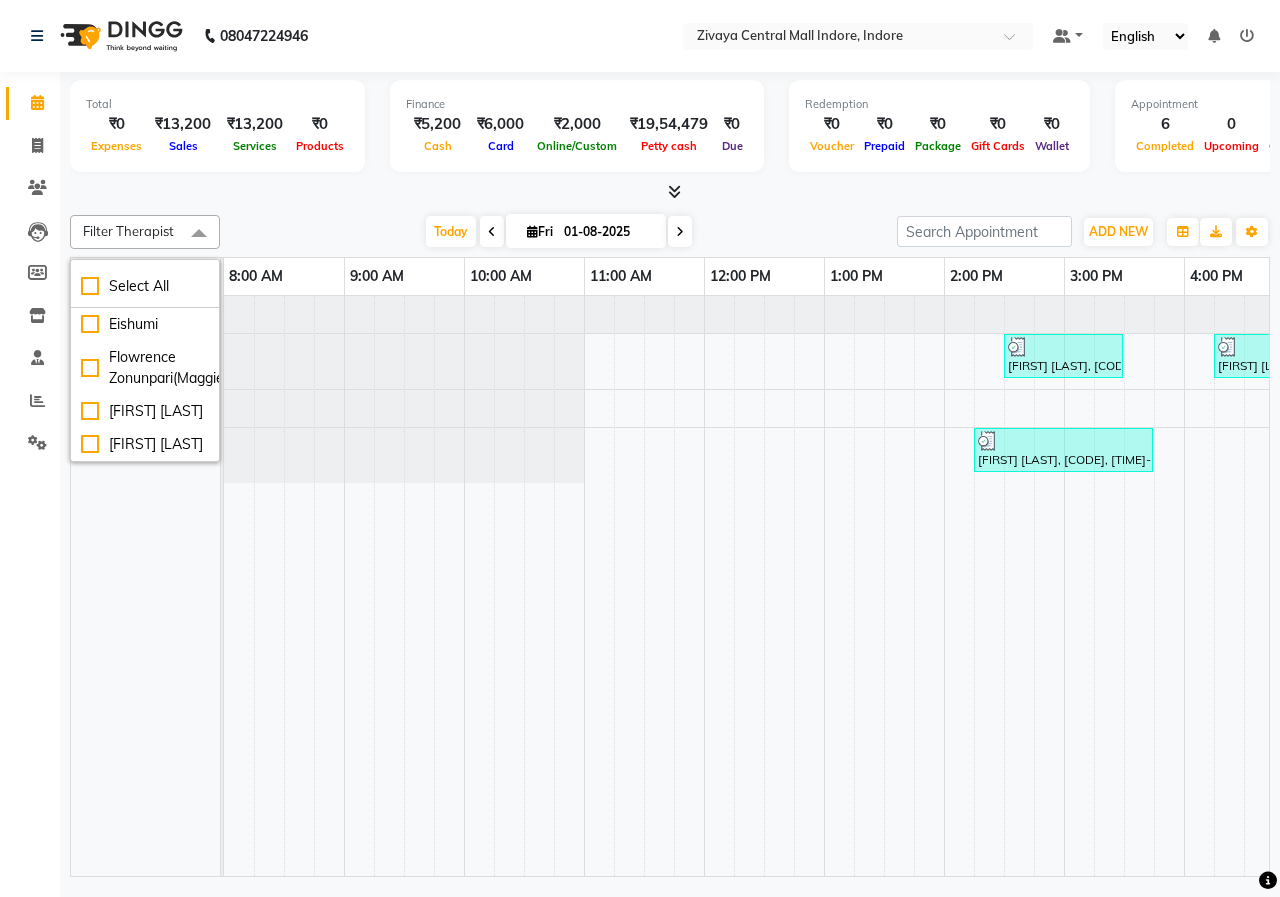 click at bounding box center (199, 234) 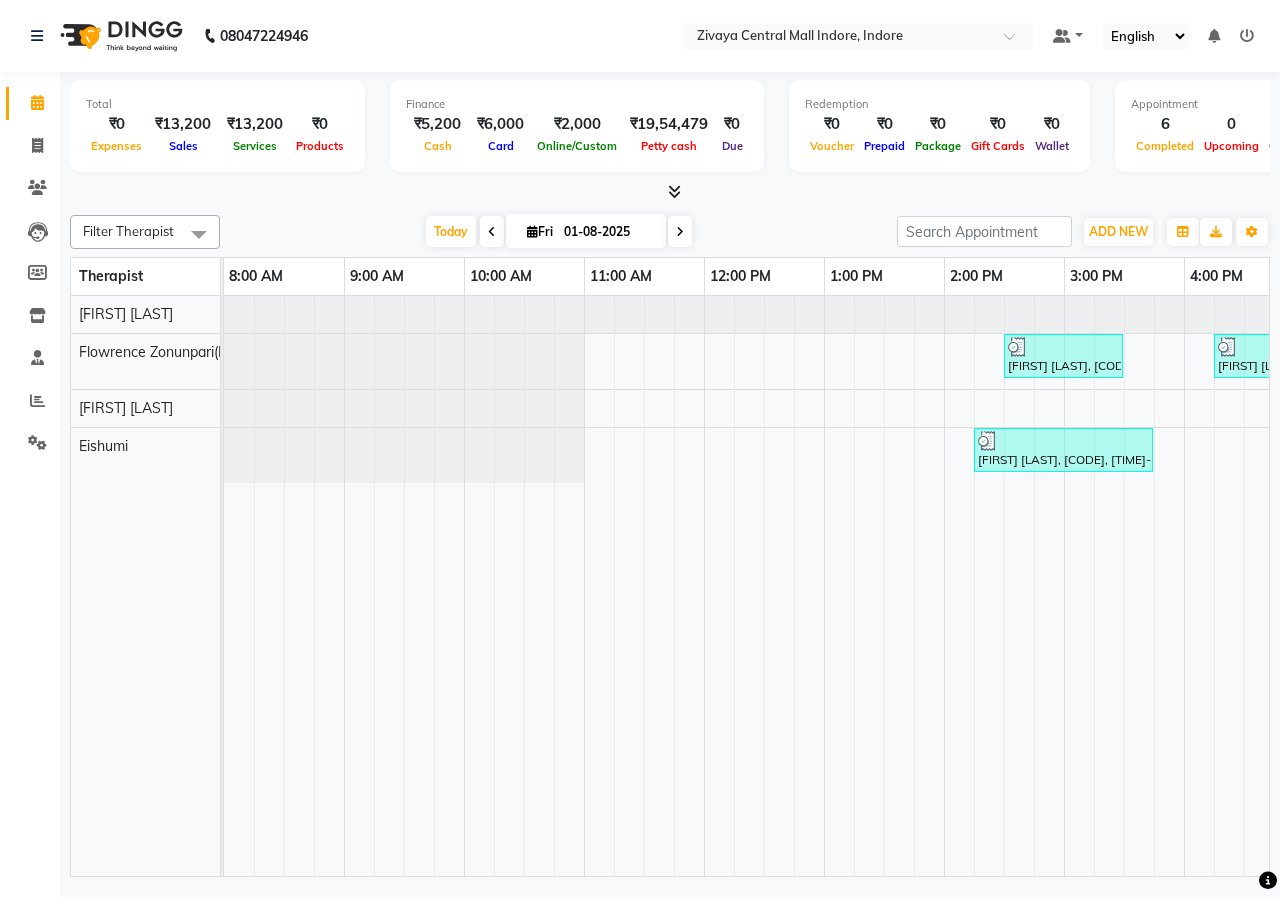 click at bounding box center (199, 234) 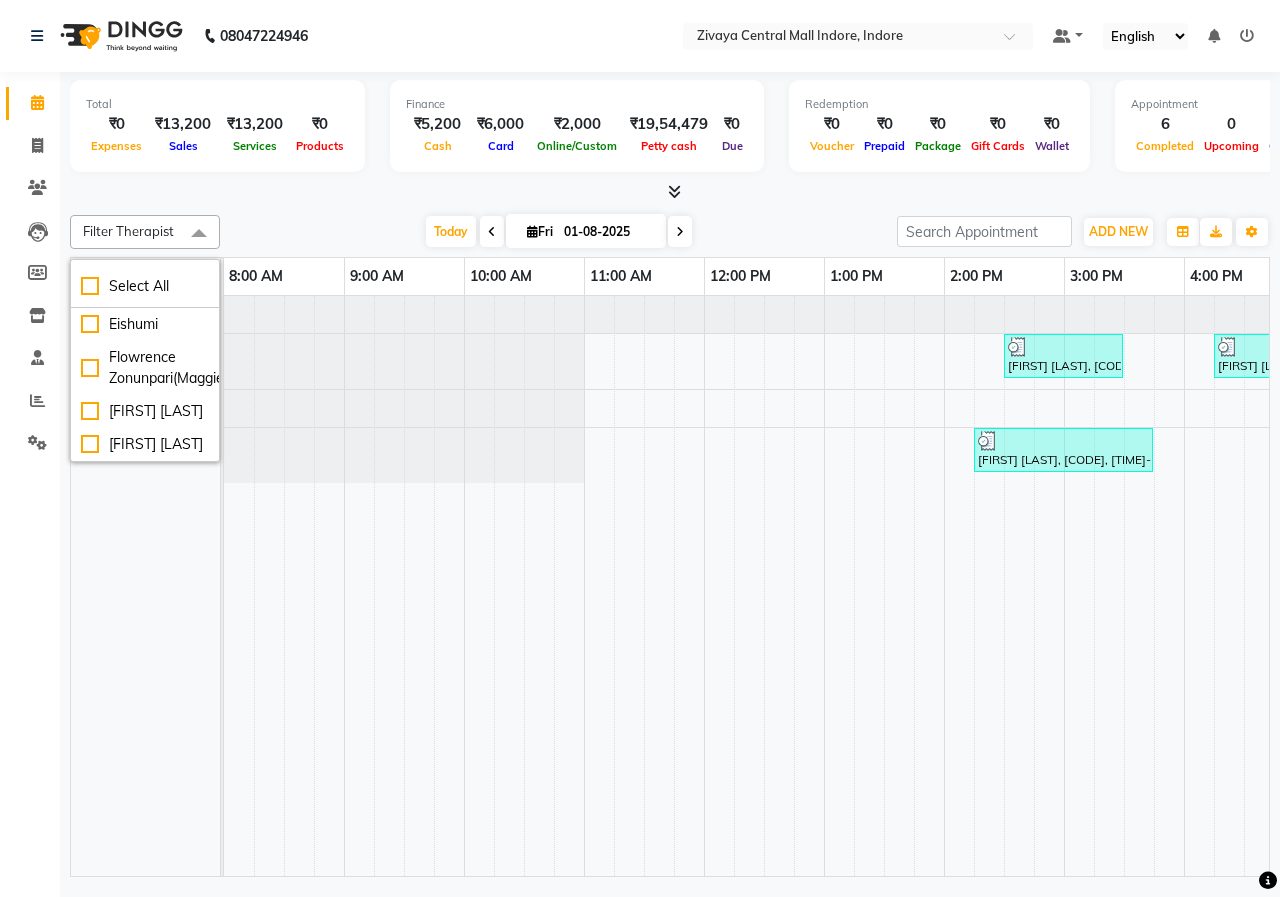 click at bounding box center (199, 234) 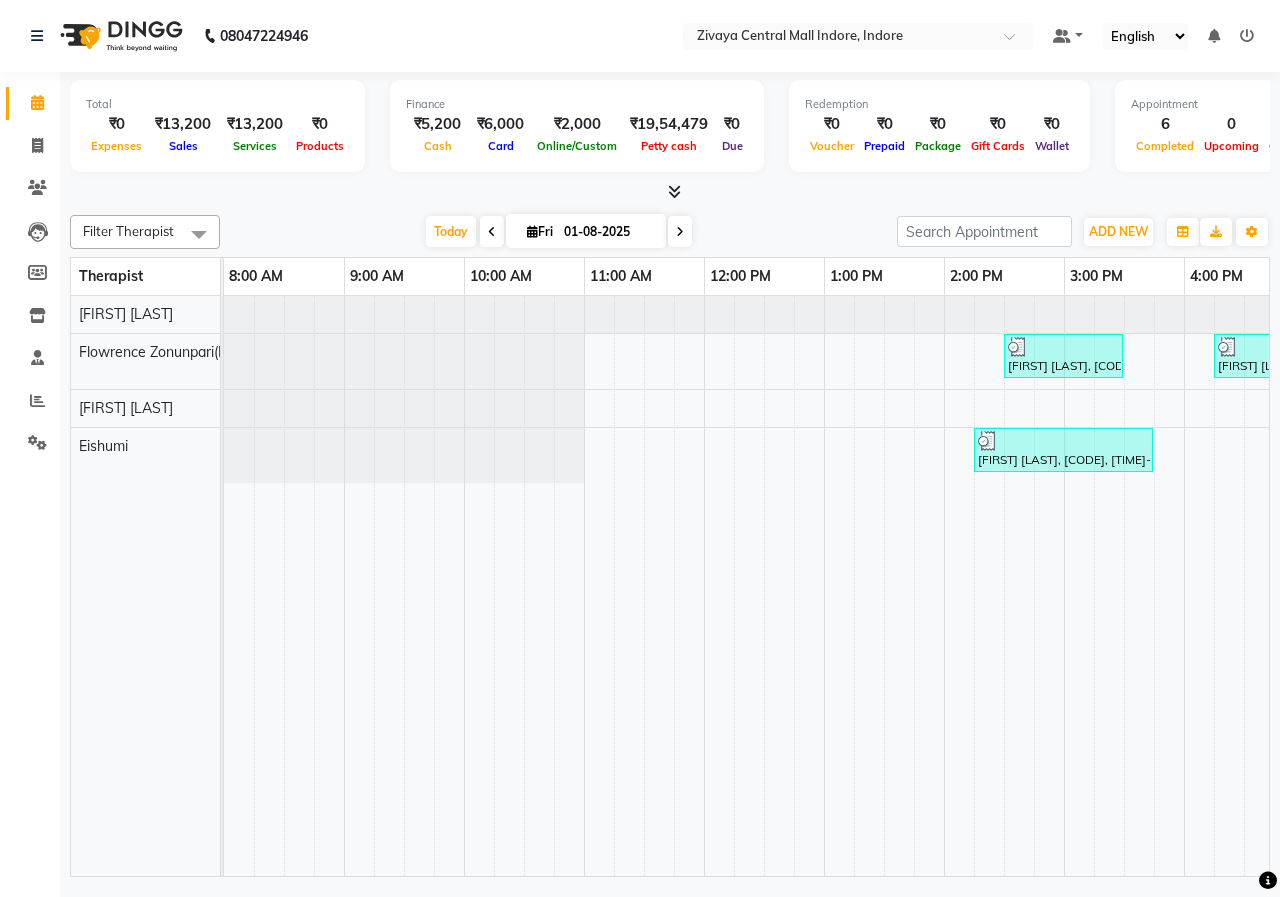 click at bounding box center [199, 234] 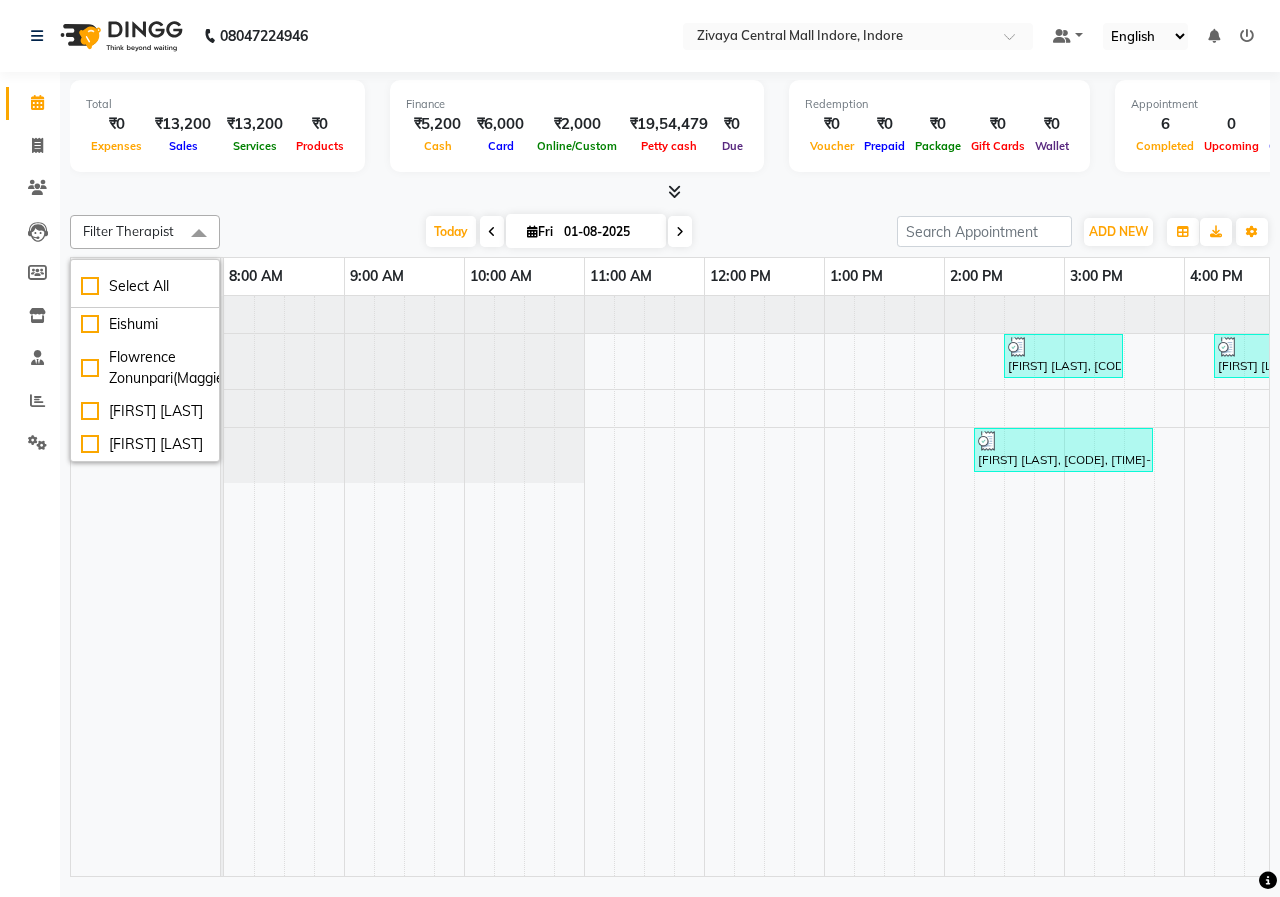 click at bounding box center [199, 234] 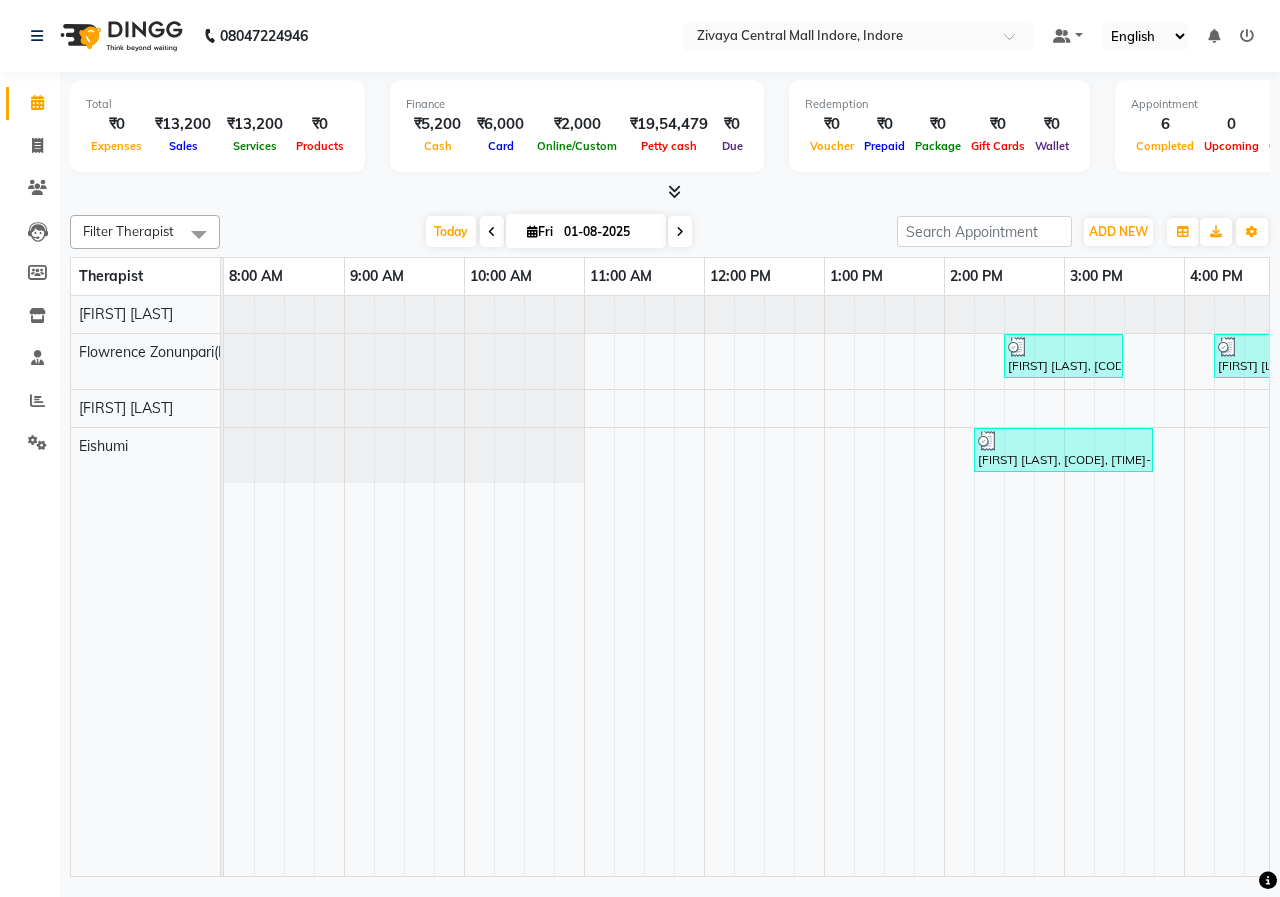 click at bounding box center (199, 234) 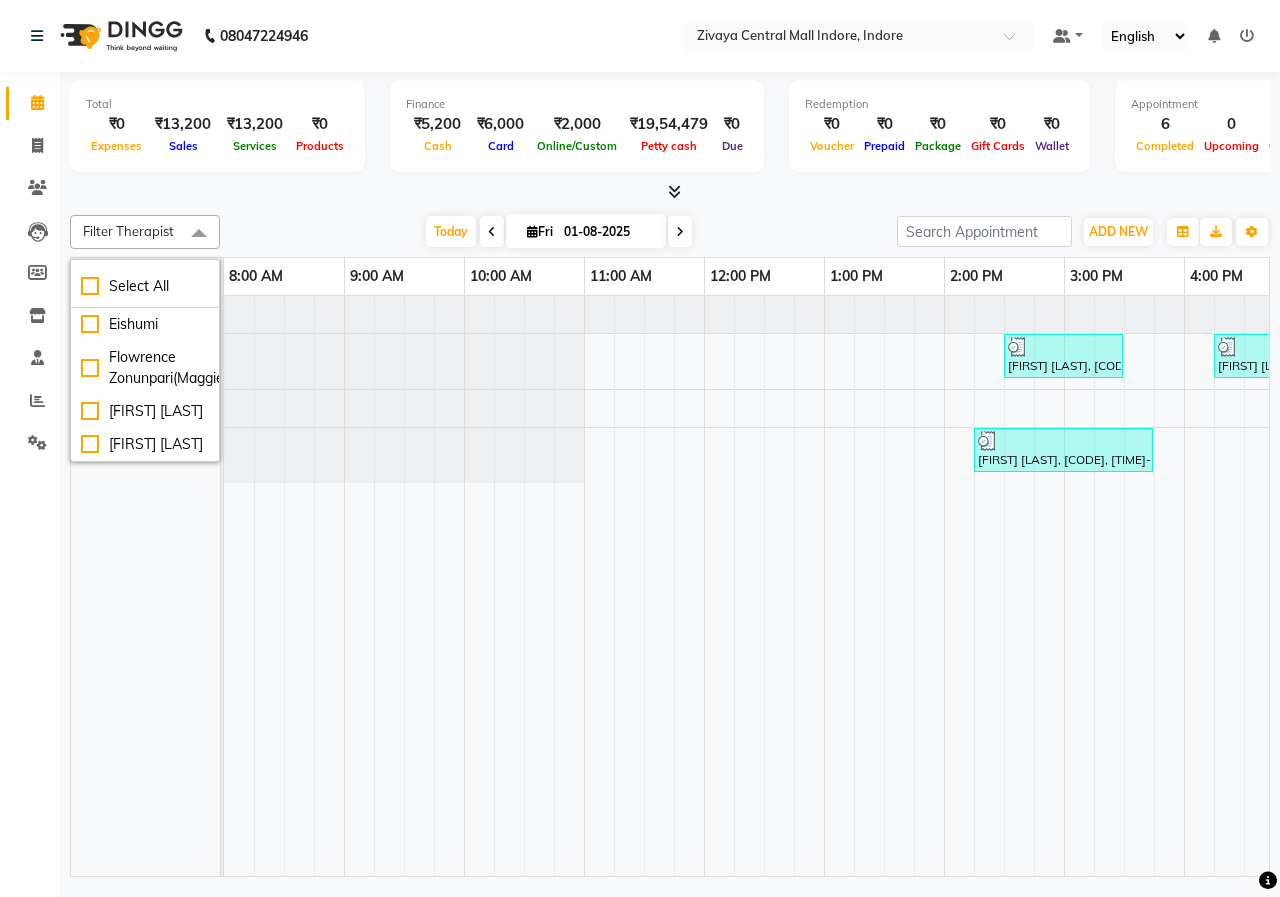 click at bounding box center [199, 234] 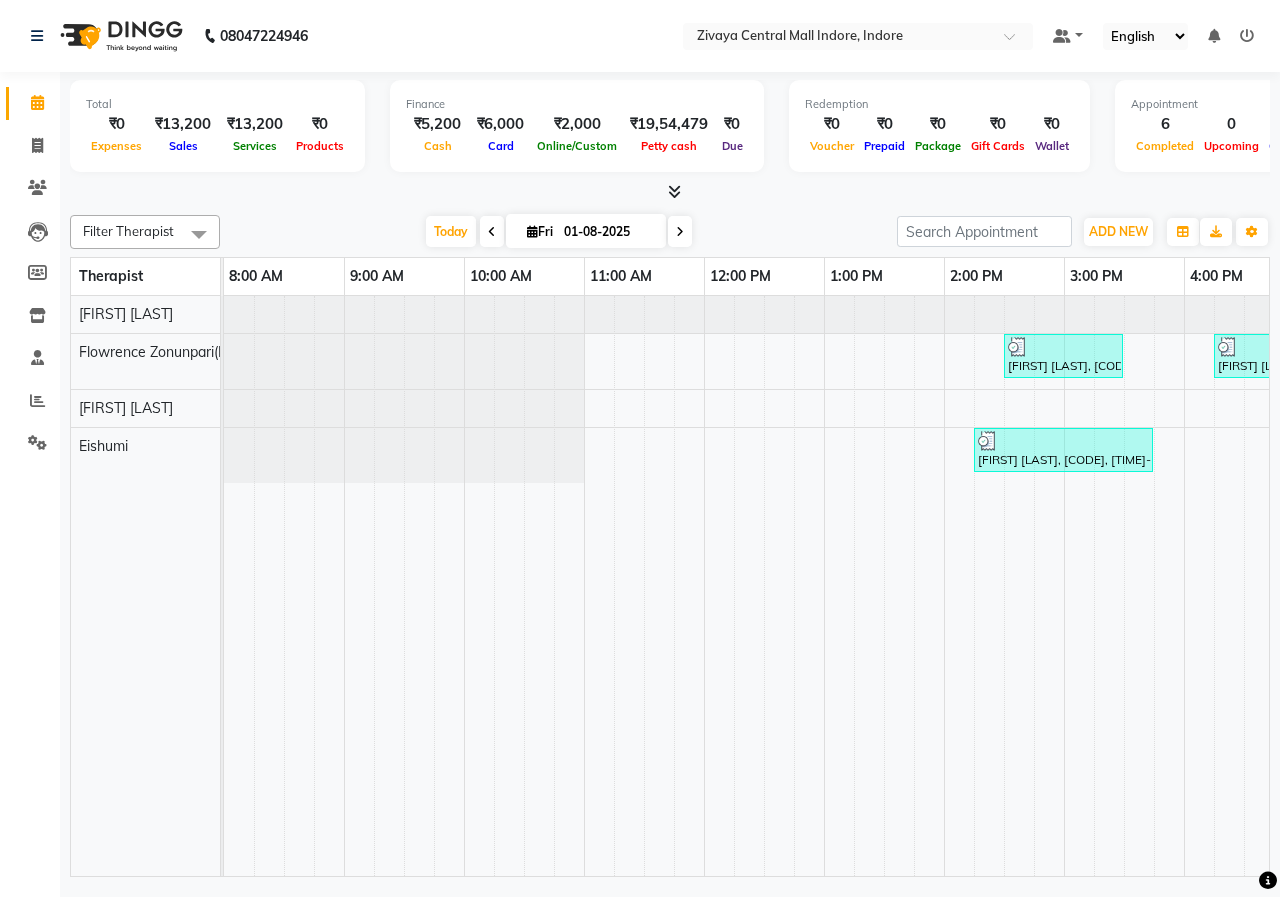scroll, scrollTop: 0, scrollLeft: 46, axis: horizontal 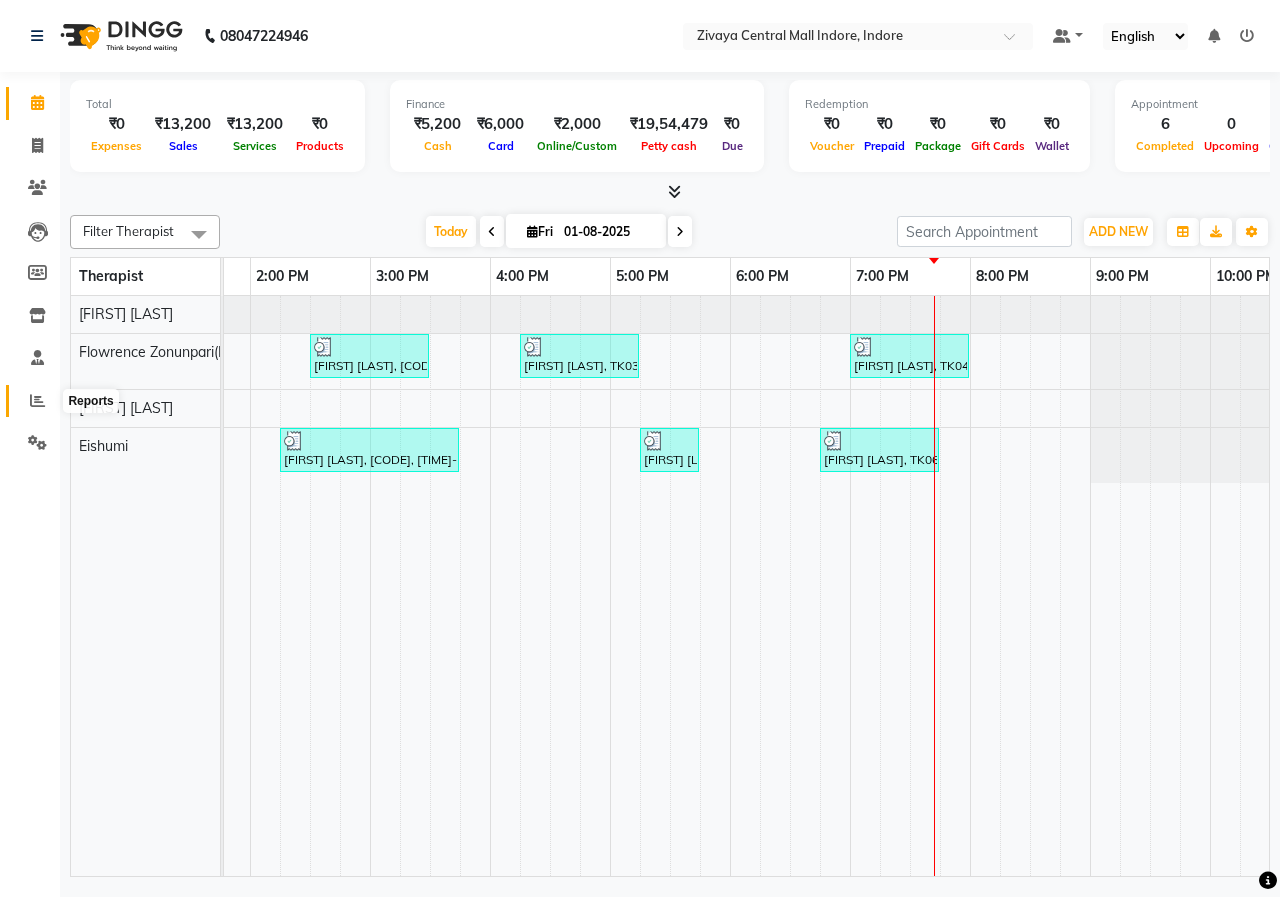 click 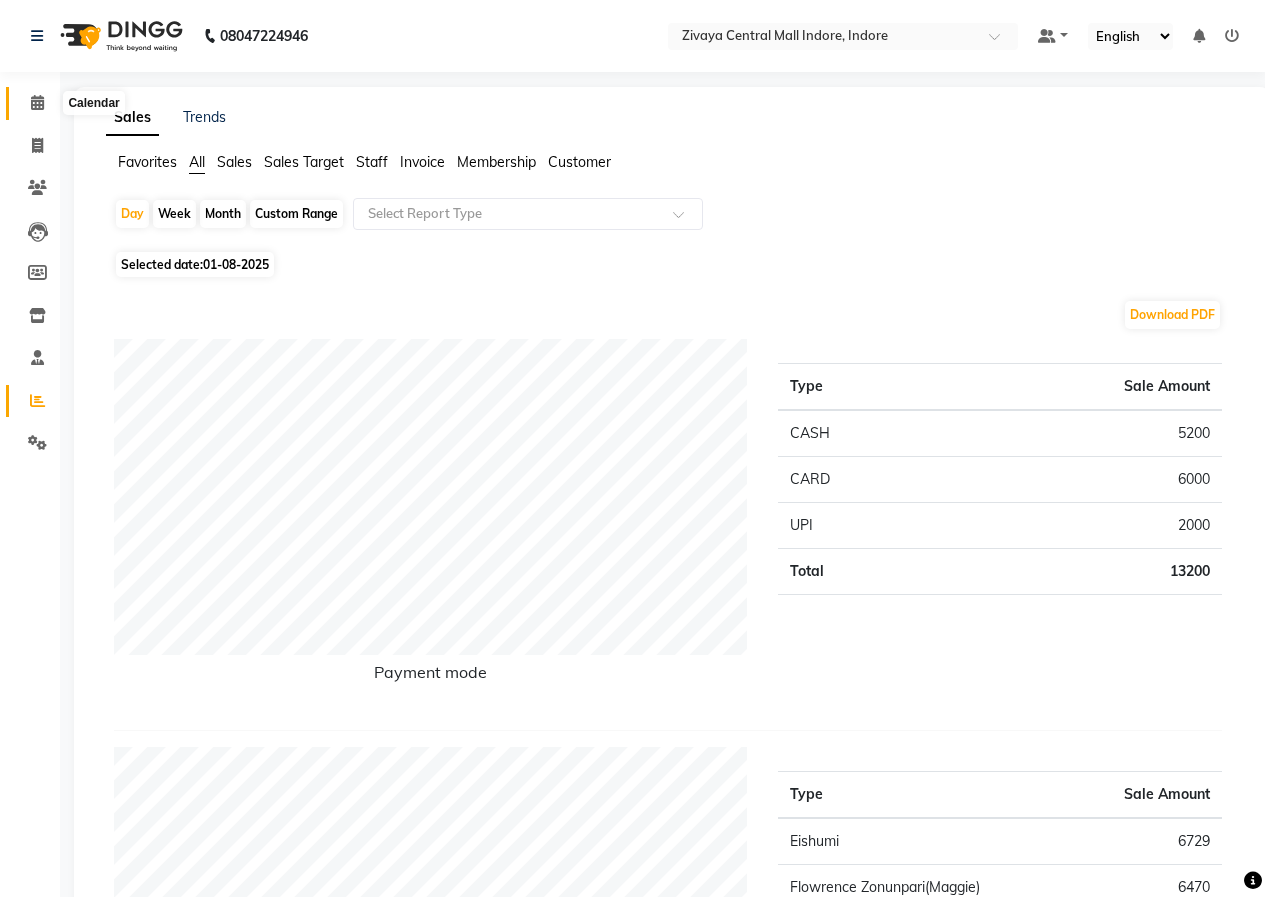 click 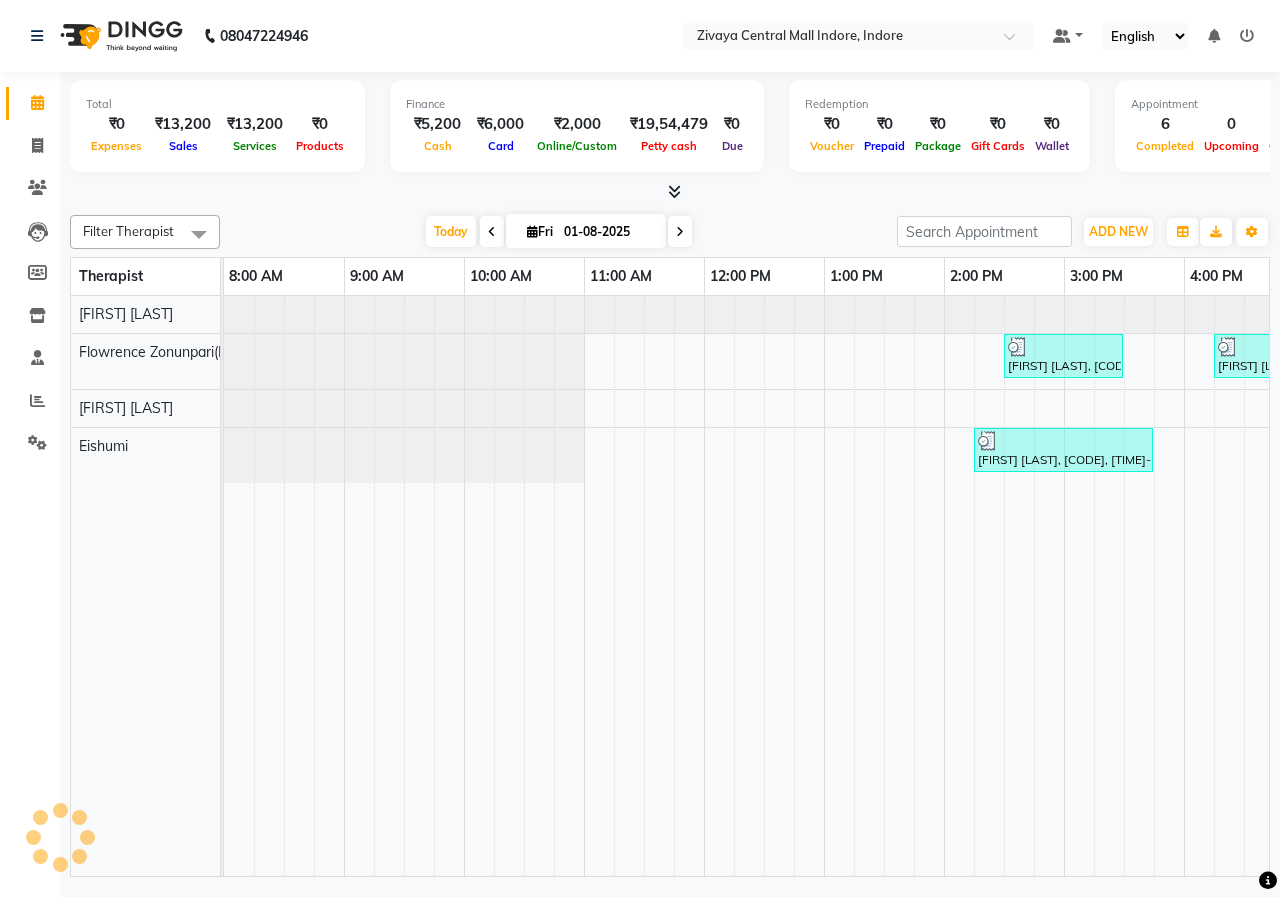 scroll, scrollTop: 0, scrollLeft: 875, axis: horizontal 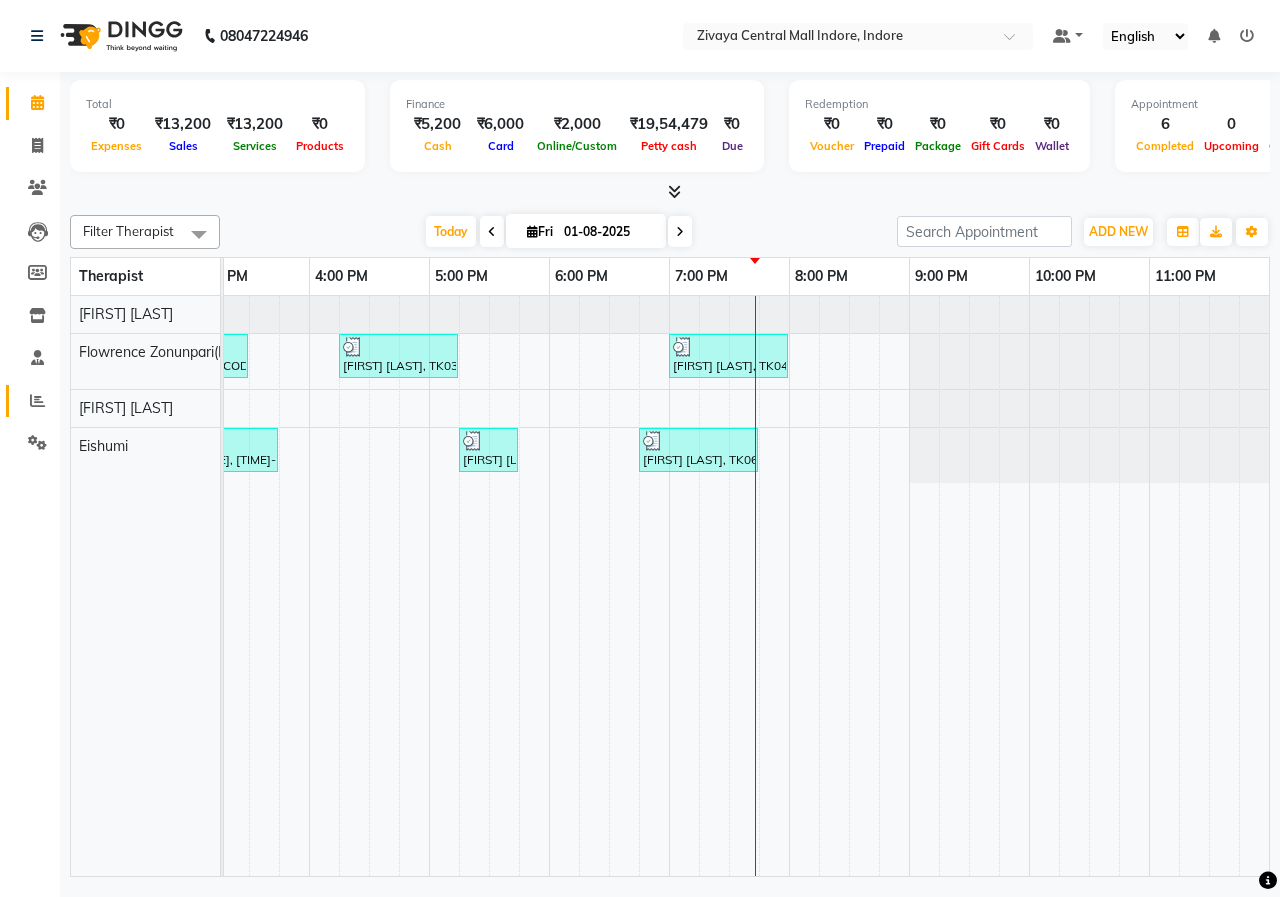 click on "Reports" 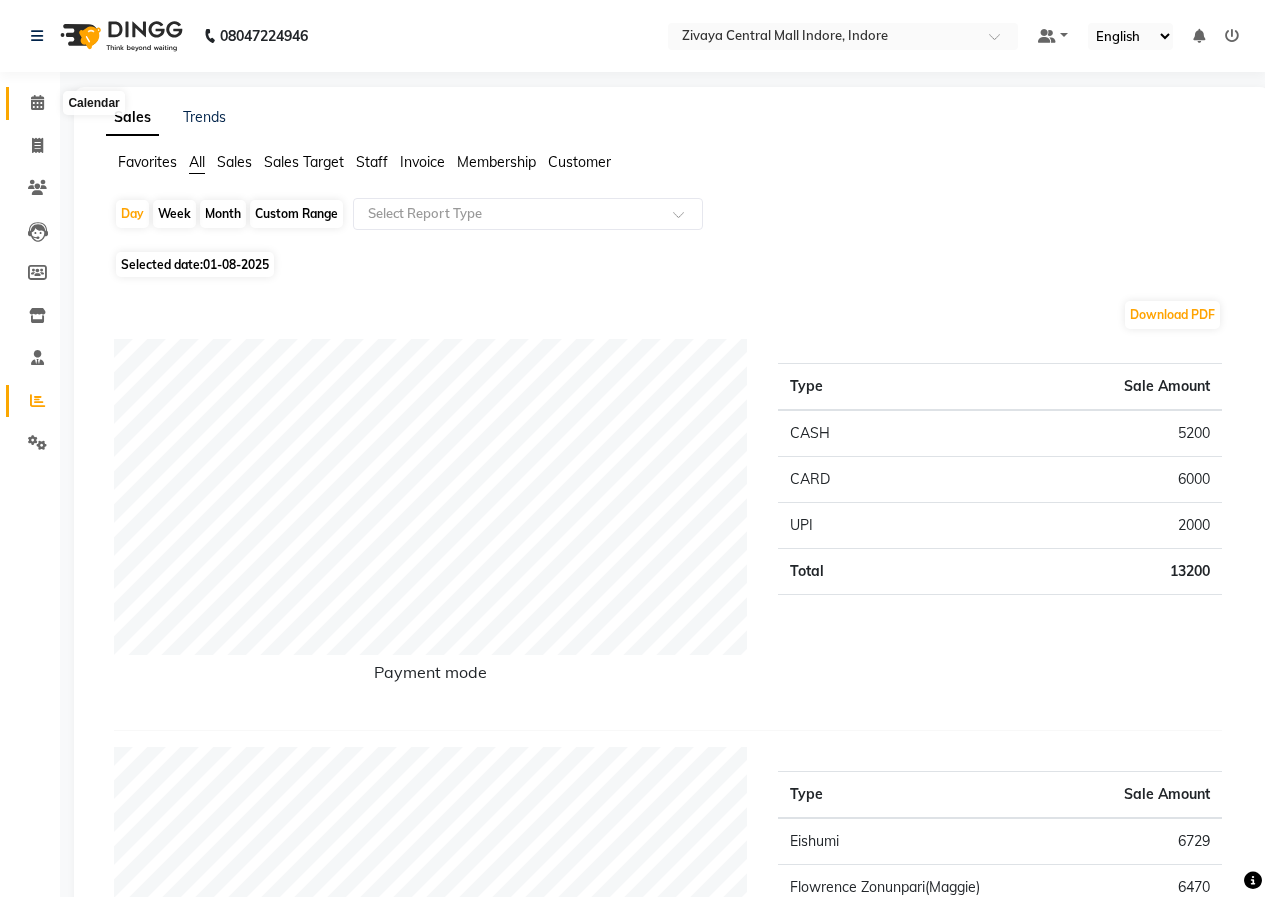 click 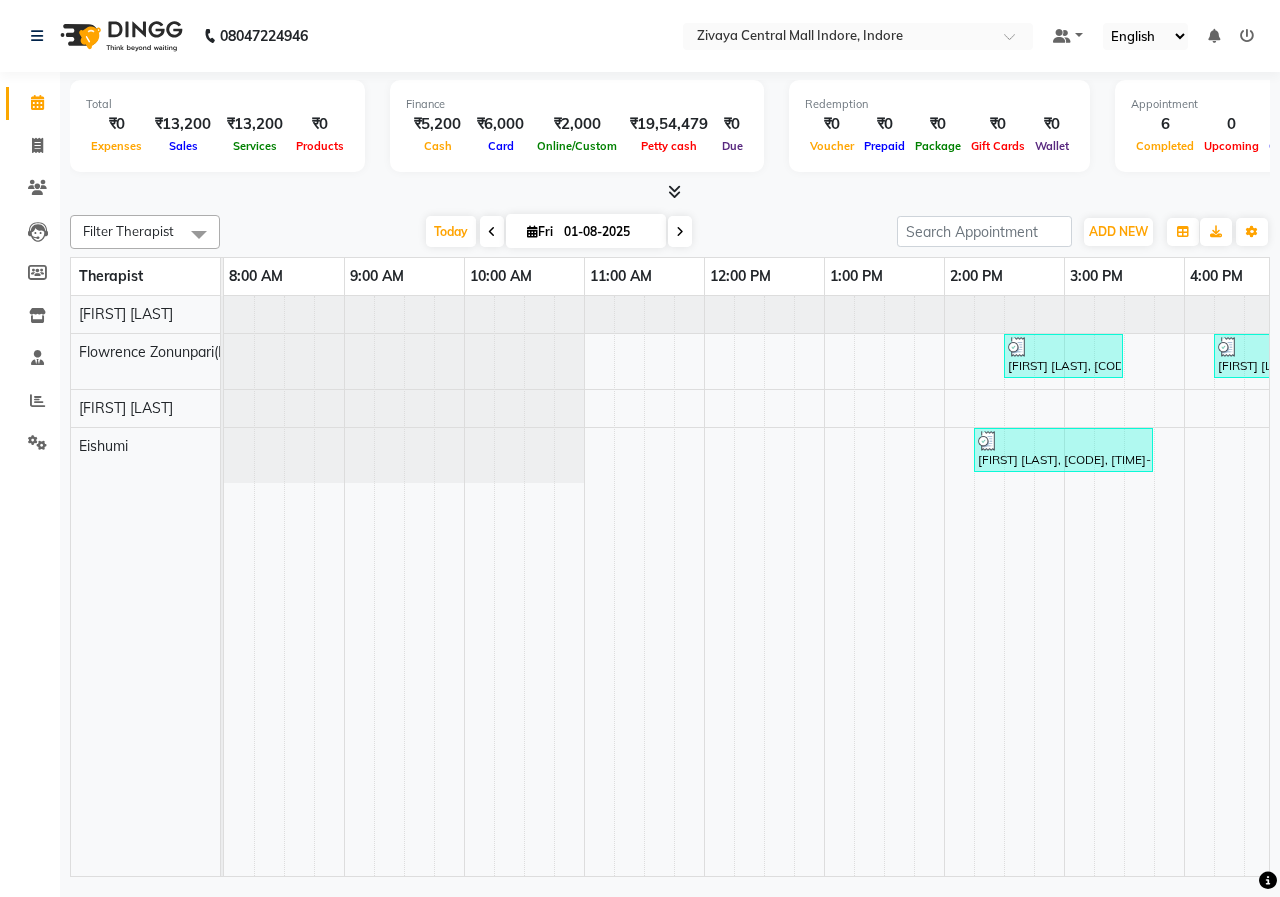scroll, scrollTop: 0, scrollLeft: 137, axis: horizontal 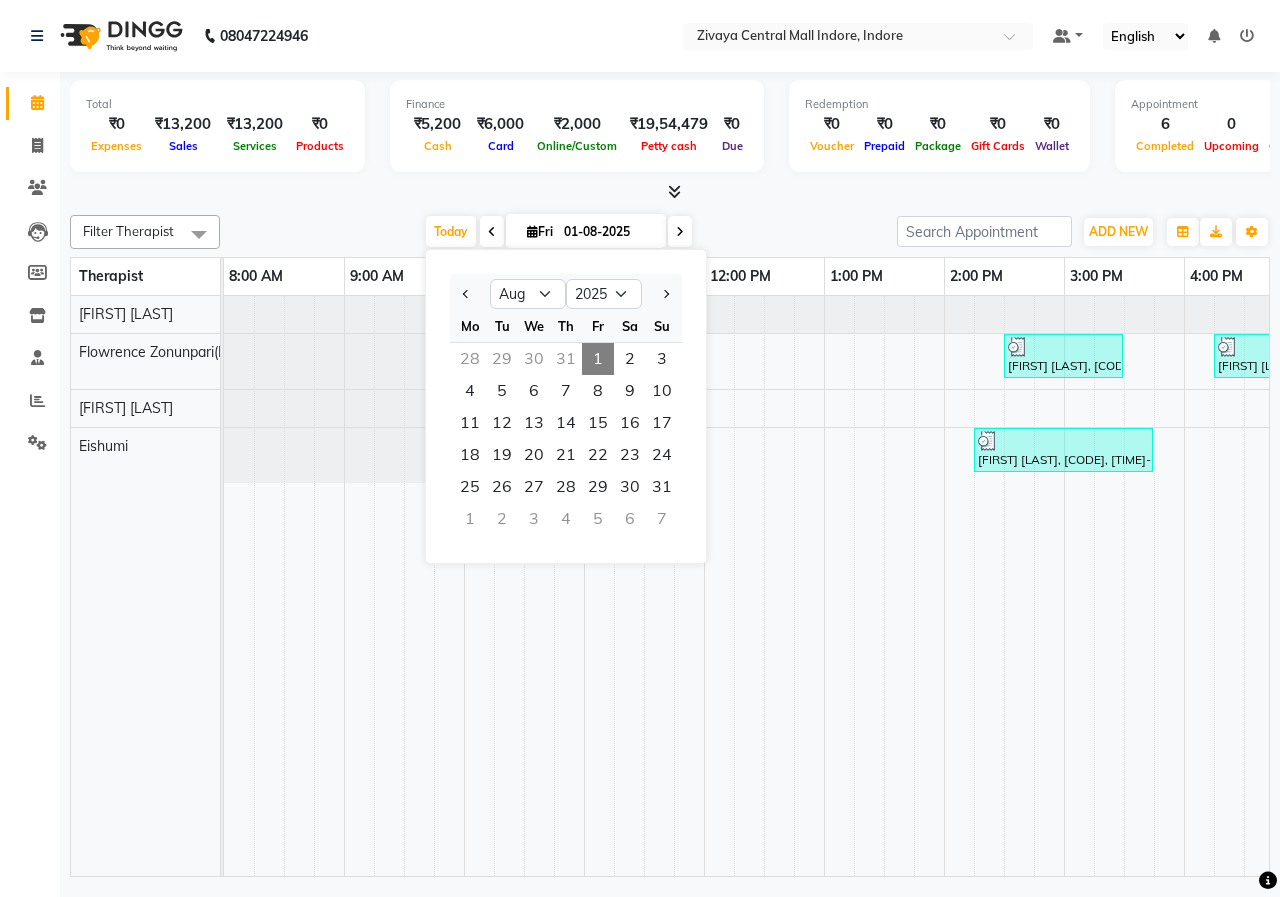 click on "01-08-2025" at bounding box center (608, 232) 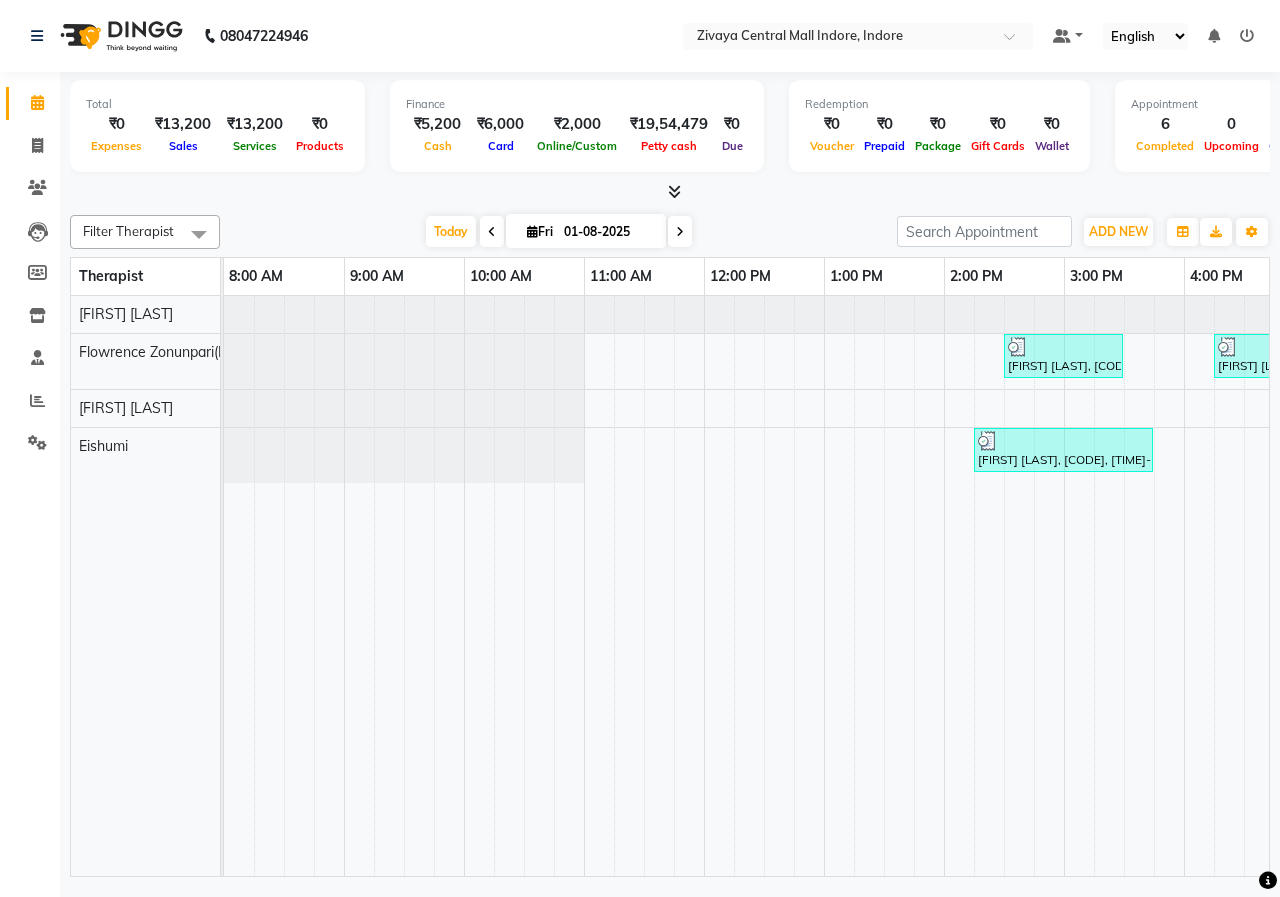 click on "01-08-2025" at bounding box center (608, 232) 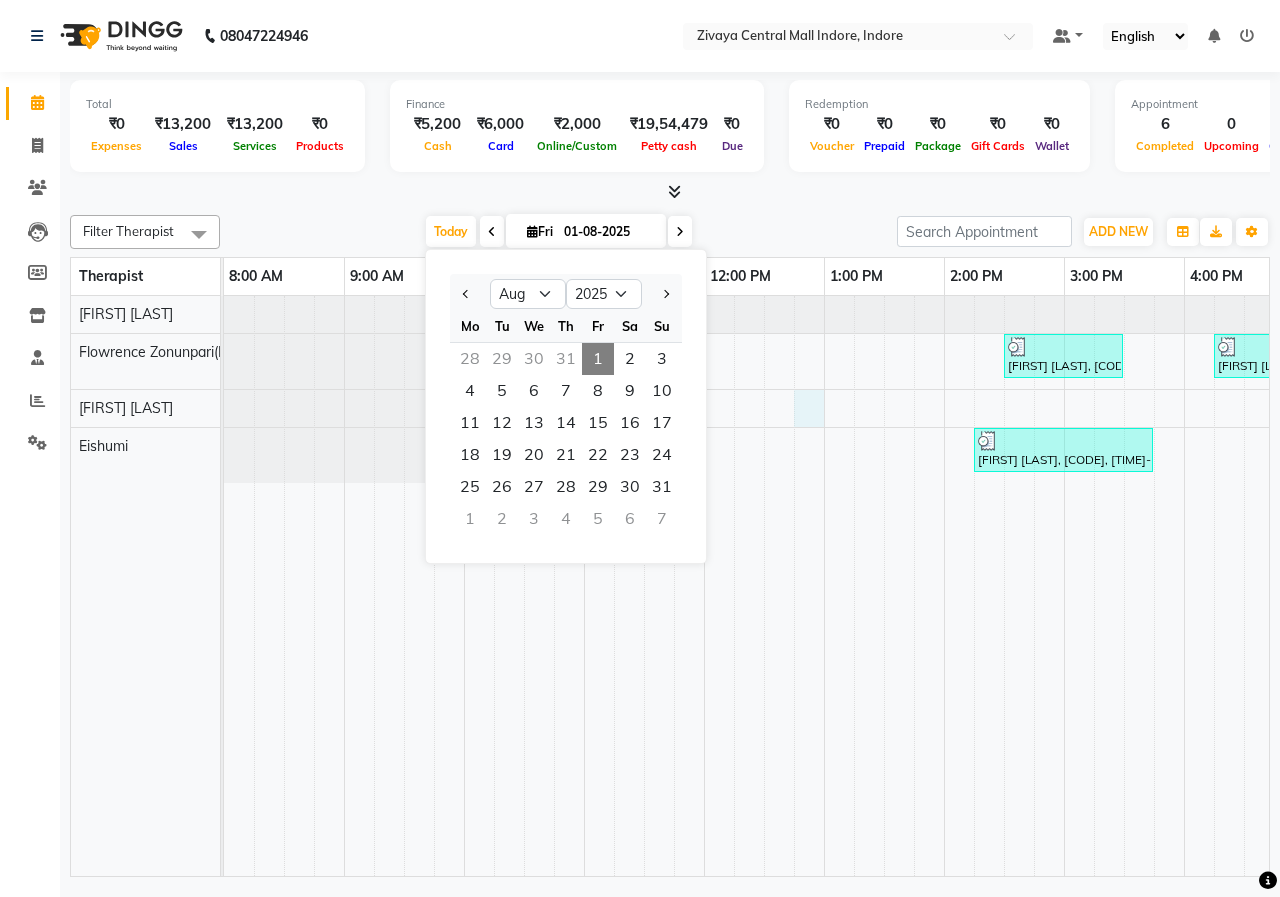 click on "[FIRST] [LAST], TK02, 02:30 PM-03:30 PM, Swedish De-Stress - 60 Mins     [FIRST] [LAST], TK03, 04:15 PM-05:15 PM, Javanese Pampering - 60 Mins     [FIRST] [LAST], TK04, 07:00 PM-08:00 PM, Javanese Pampering - 60 Mins     [FIRST] [LAST], TK02, 02:15 PM-03:45 PM, Javanese Pampering - 90 Mins     [FIRST] [LAST], TK05, 05:15 PM-05:45 PM, De-Stress Back & Shoulder Massage - 30 Mins     [FIRST] [LAST], TK06, 06:45 PM-07:45 PM, Swedish De-Stress - 60 Mins" at bounding box center (1184, 586) 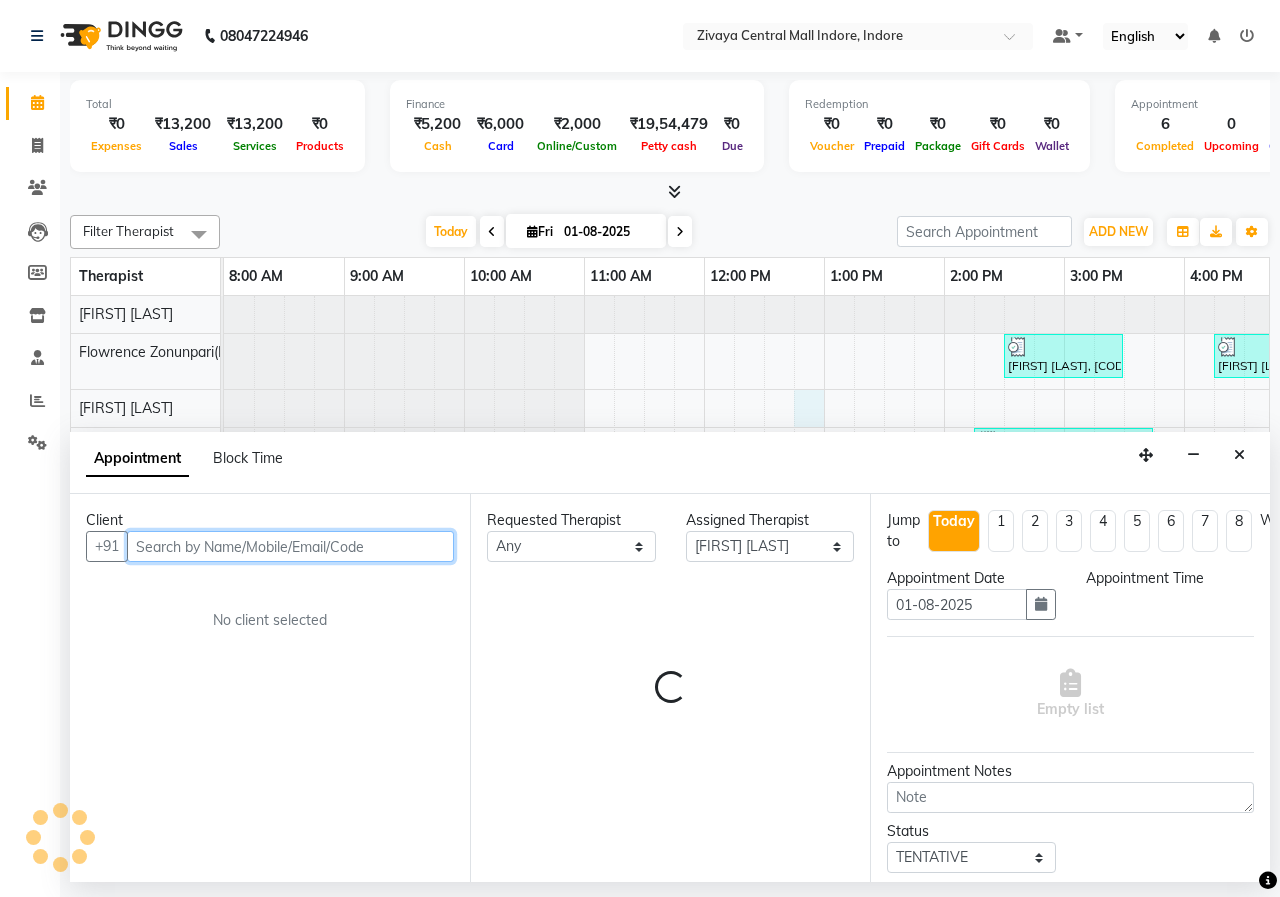 select on "765" 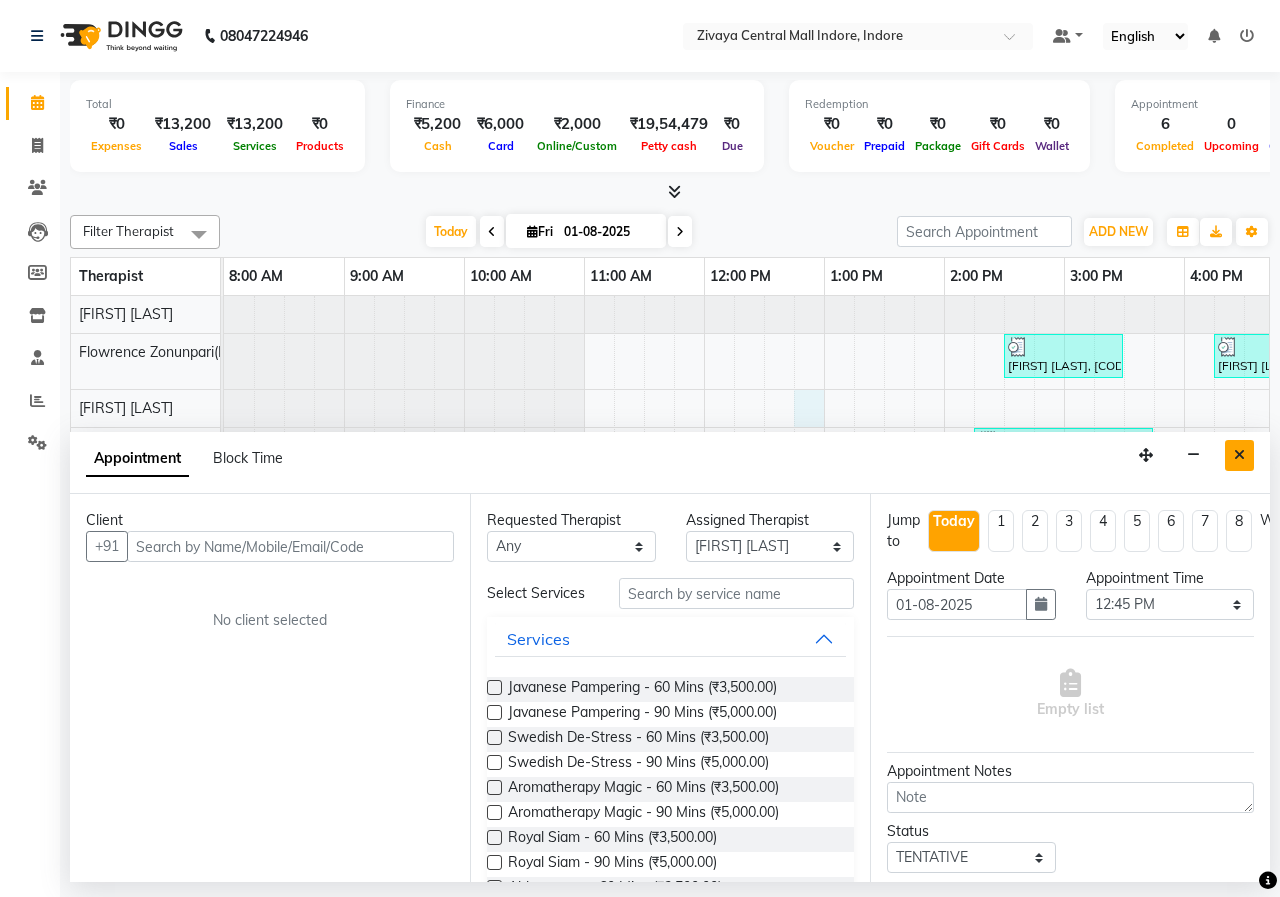 click at bounding box center (1239, 455) 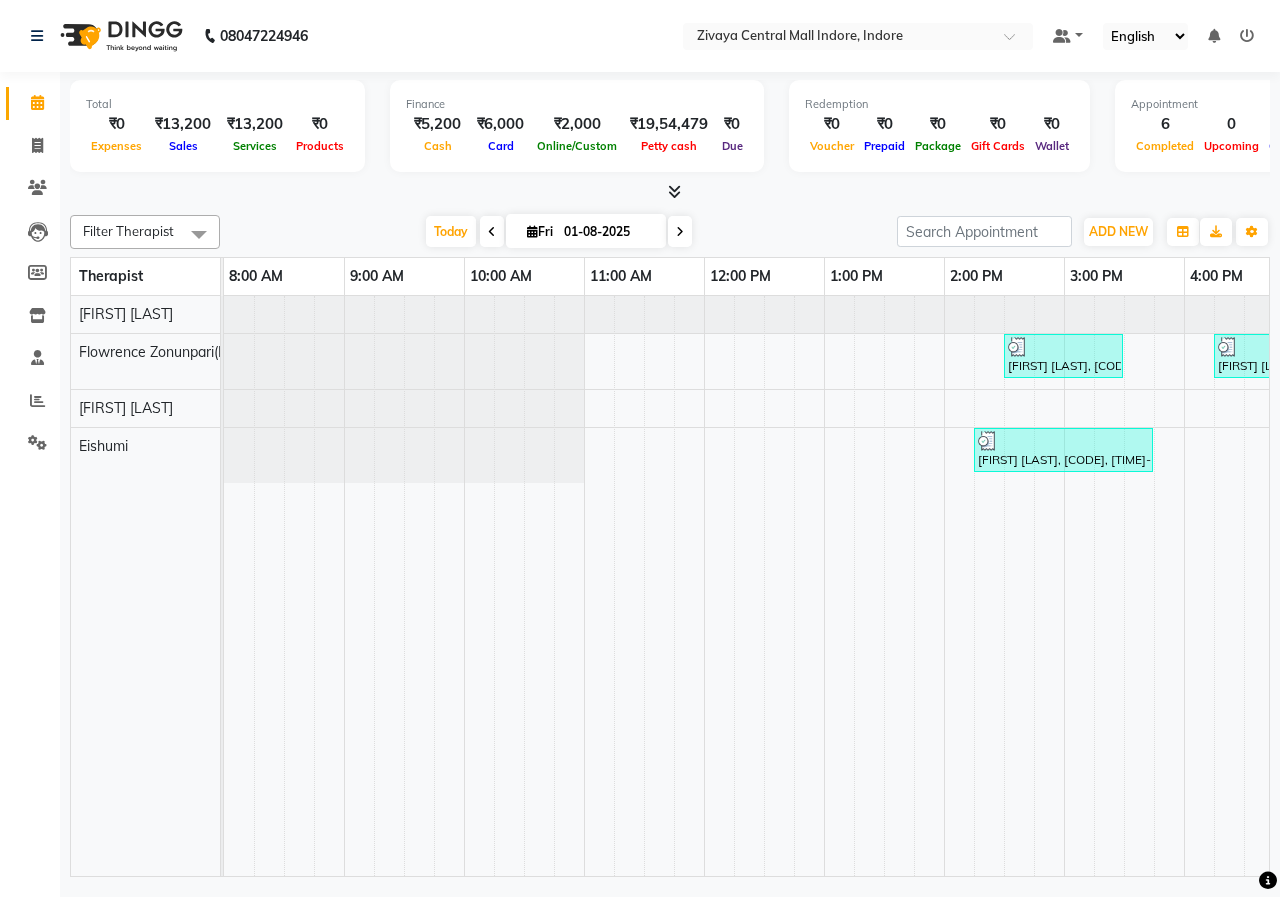 scroll, scrollTop: 0, scrollLeft: 183, axis: horizontal 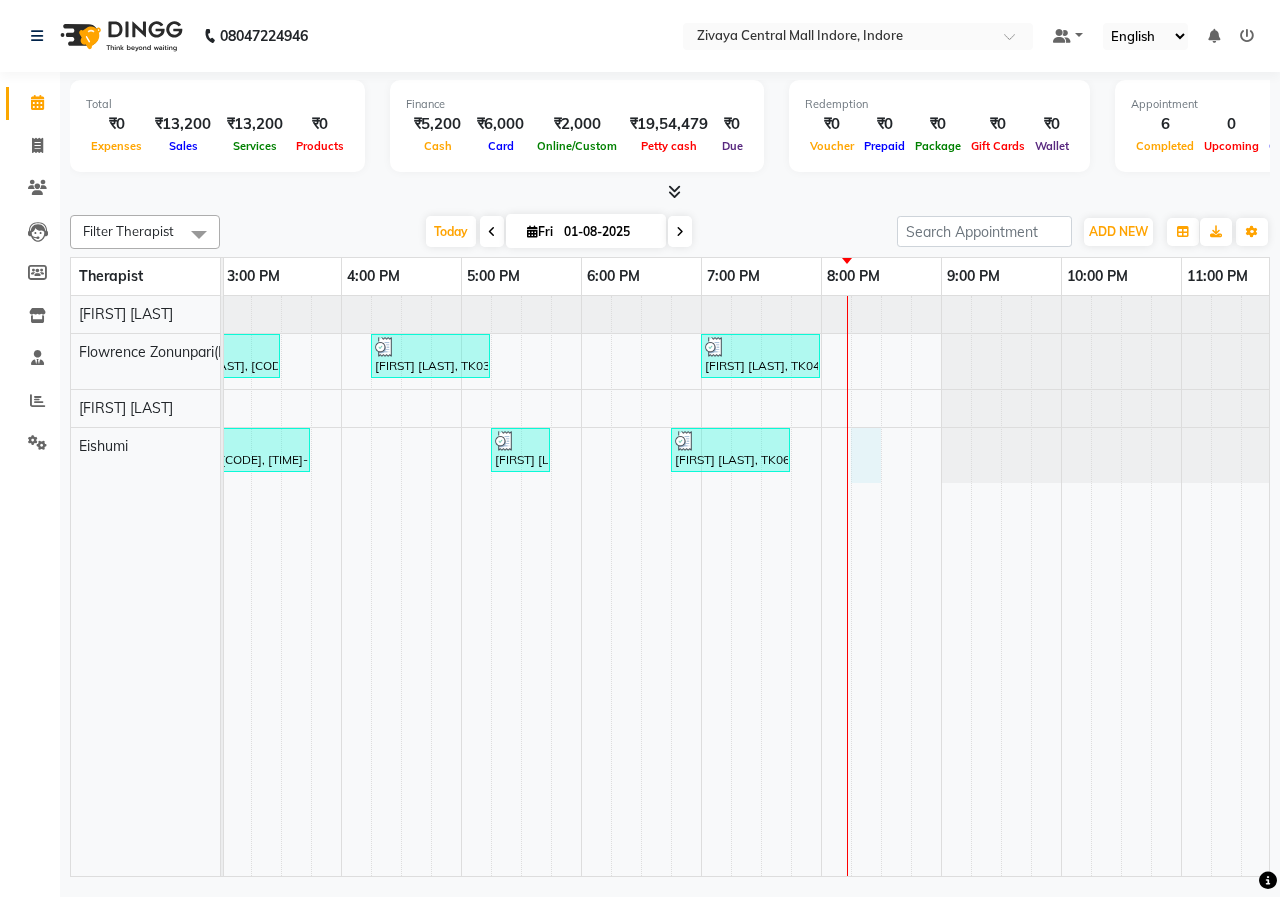 click on "[FIRST] [LAST], TK02, 02:30 PM-03:30 PM, Swedish De-Stress - 60 Mins     [FIRST] [LAST], TK03, 04:15 PM-05:15 PM, Javanese Pampering - 60 Mins     [FIRST] [LAST], TK04, 07:00 PM-08:00 PM, Javanese Pampering - 60 Mins     [FIRST] [LAST], TK02, 02:15 PM-03:45 PM, Javanese Pampering - 90 Mins     [FIRST] [LAST], TK05, 05:15 PM-05:45 PM, De-Stress Back & Shoulder Massage - 30 Mins     [FIRST] [LAST], TK06, 06:45 PM-07:45 PM, Swedish De-Stress - 60 Mins" at bounding box center (341, 586) 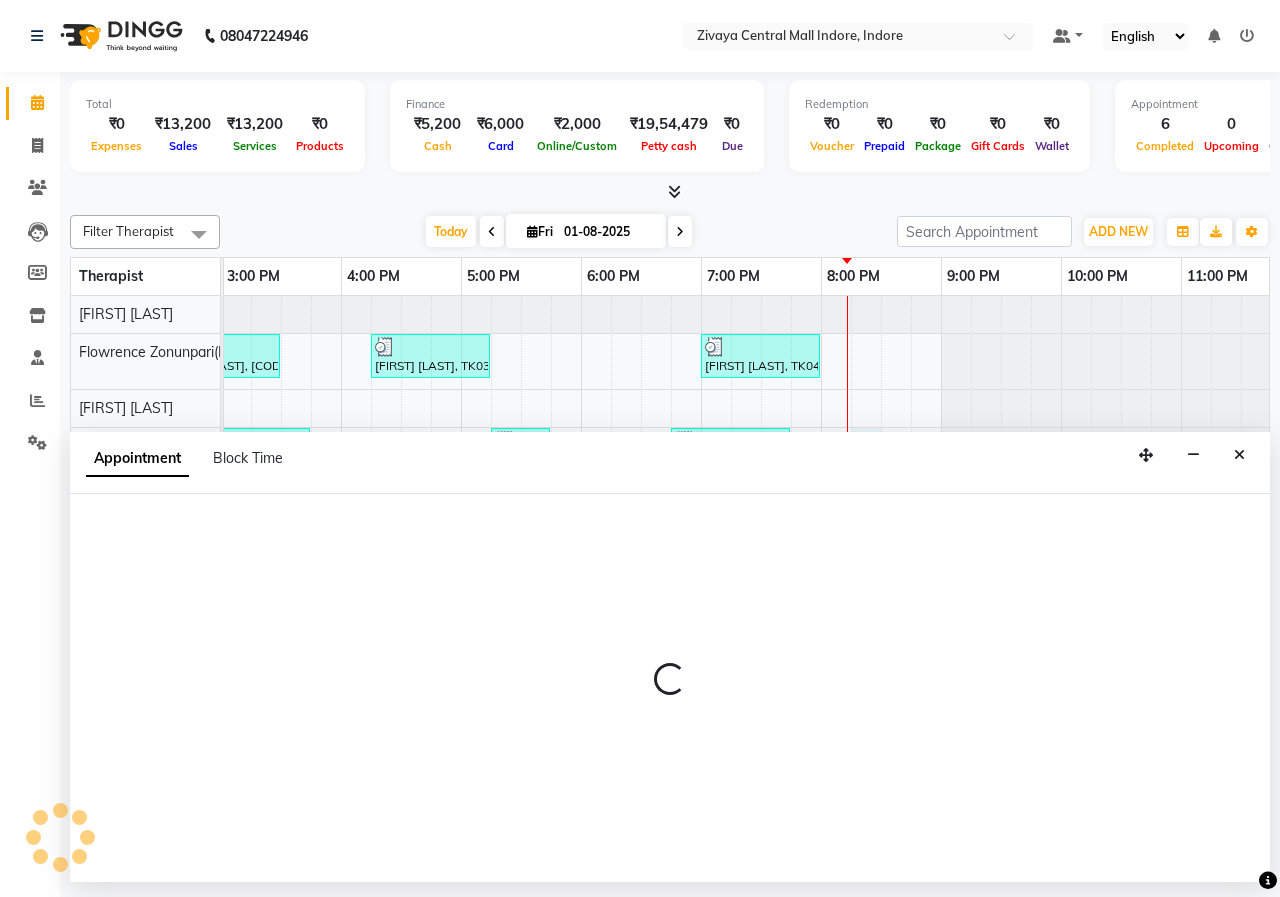 select on "79832" 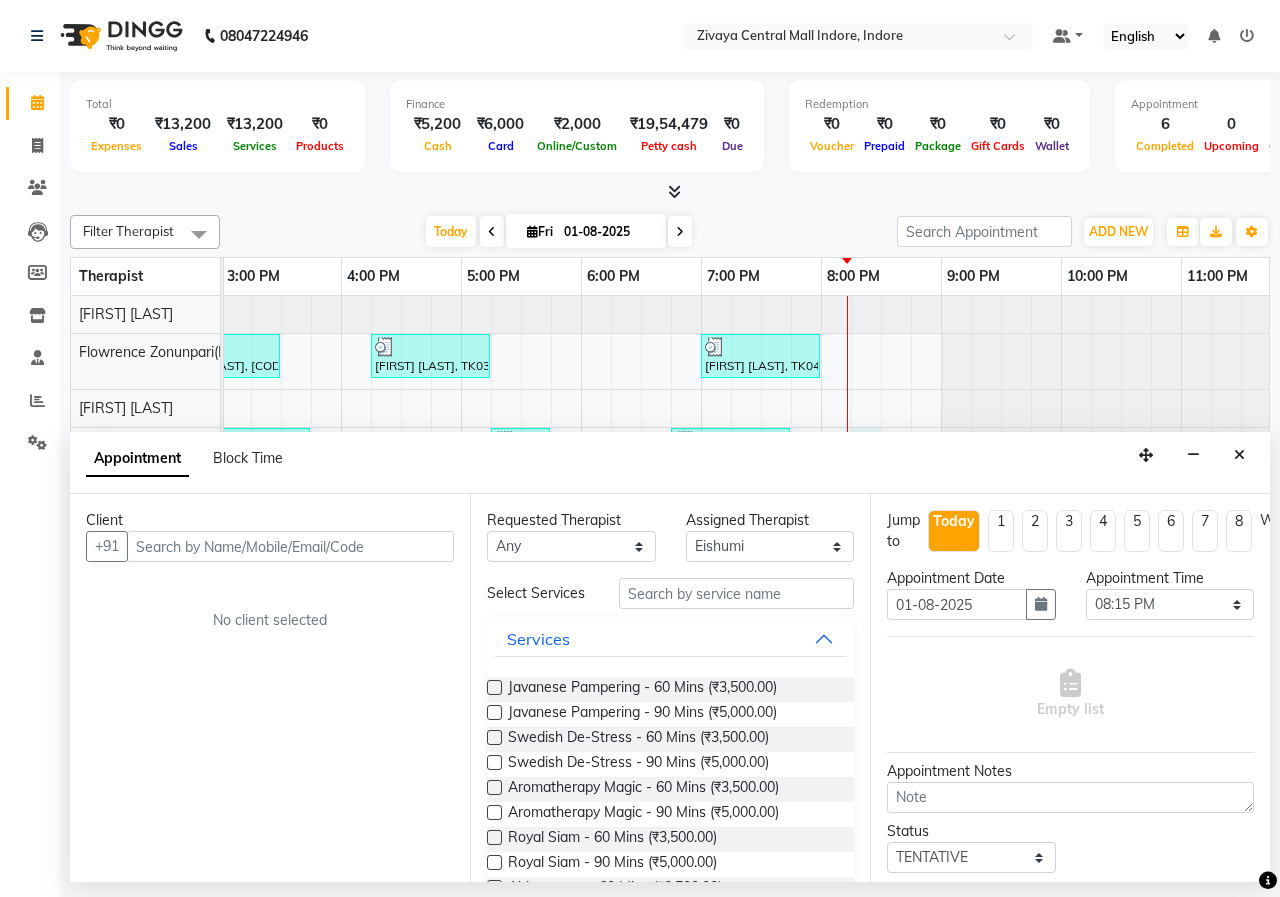 click at bounding box center [290, 546] 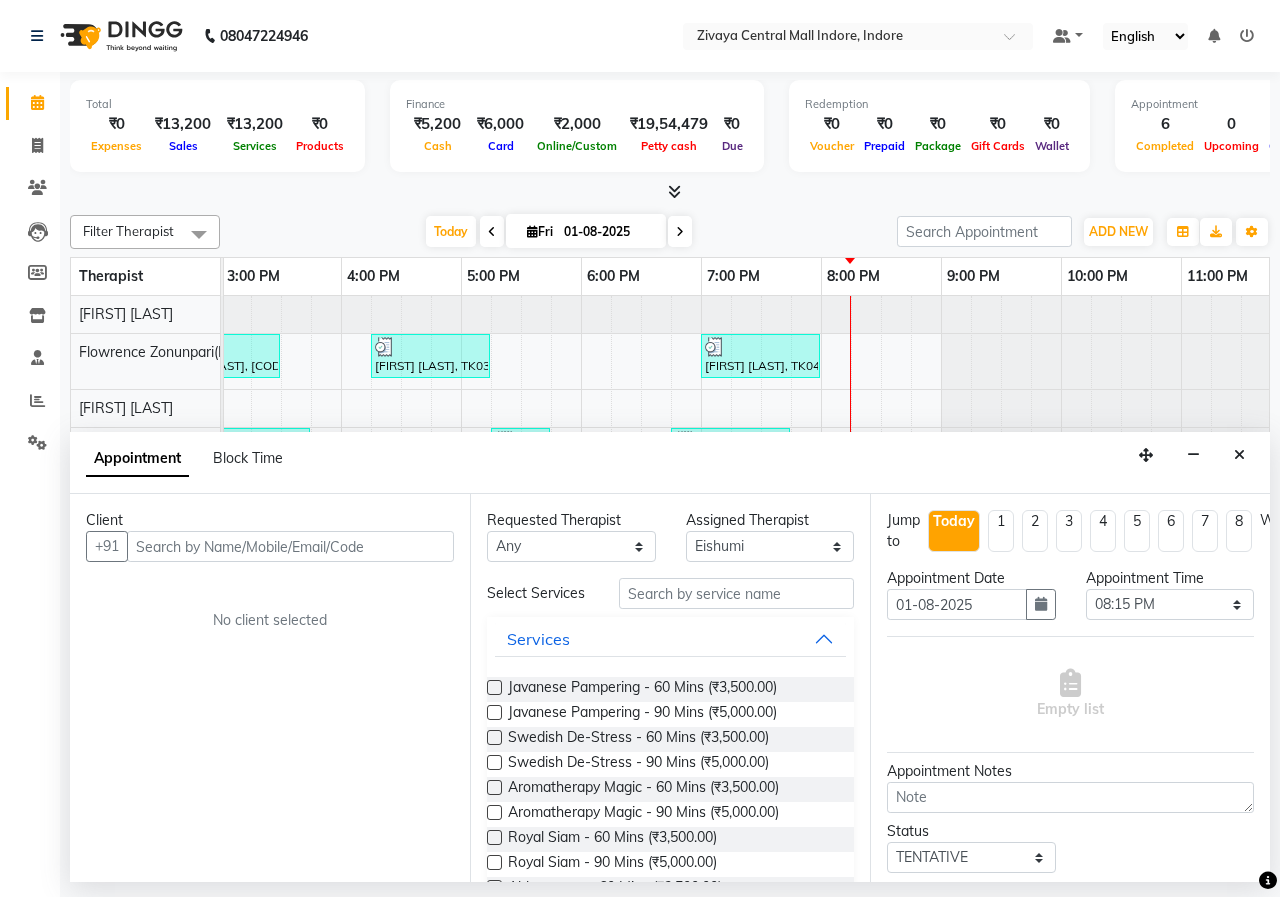 click at bounding box center [290, 546] 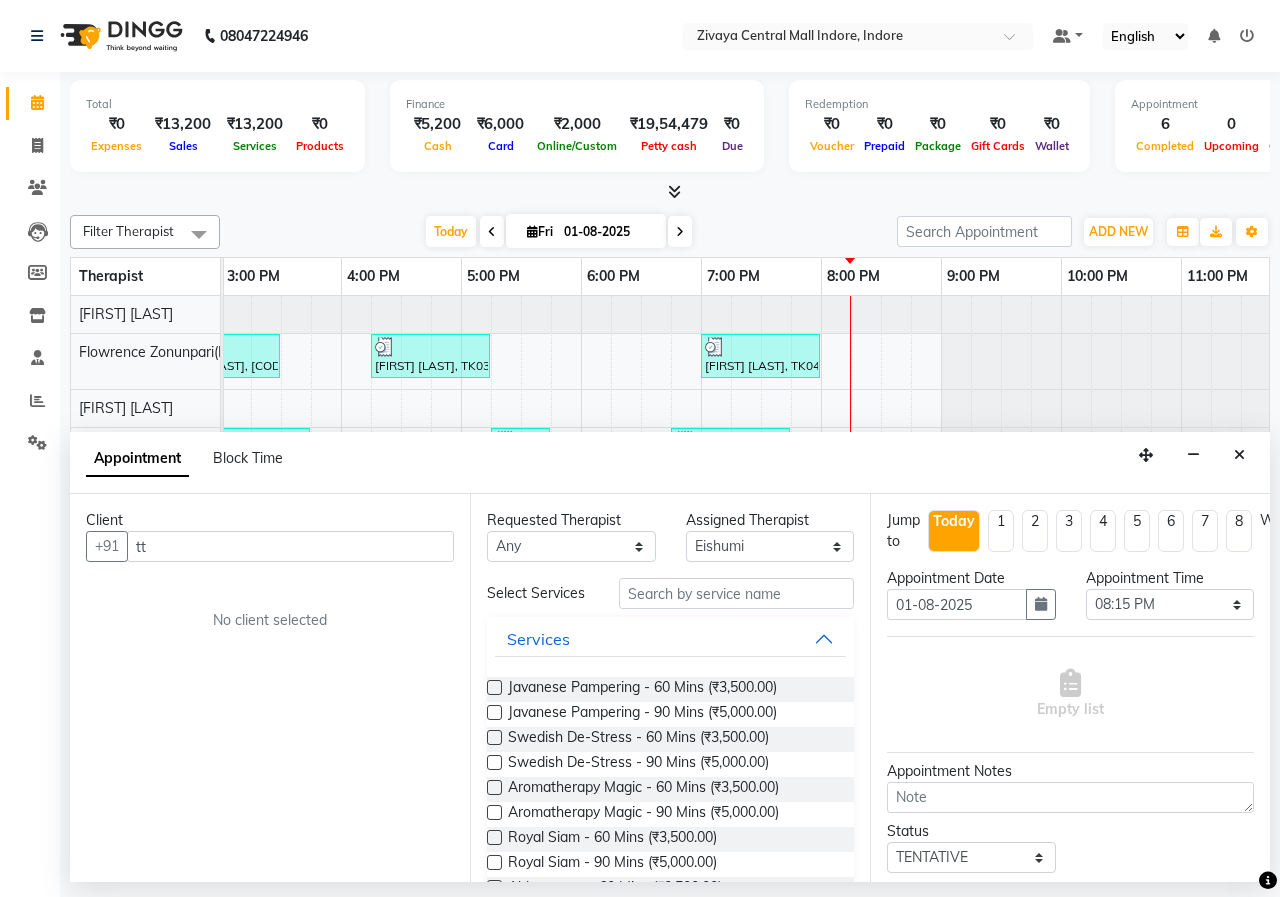 type on "t" 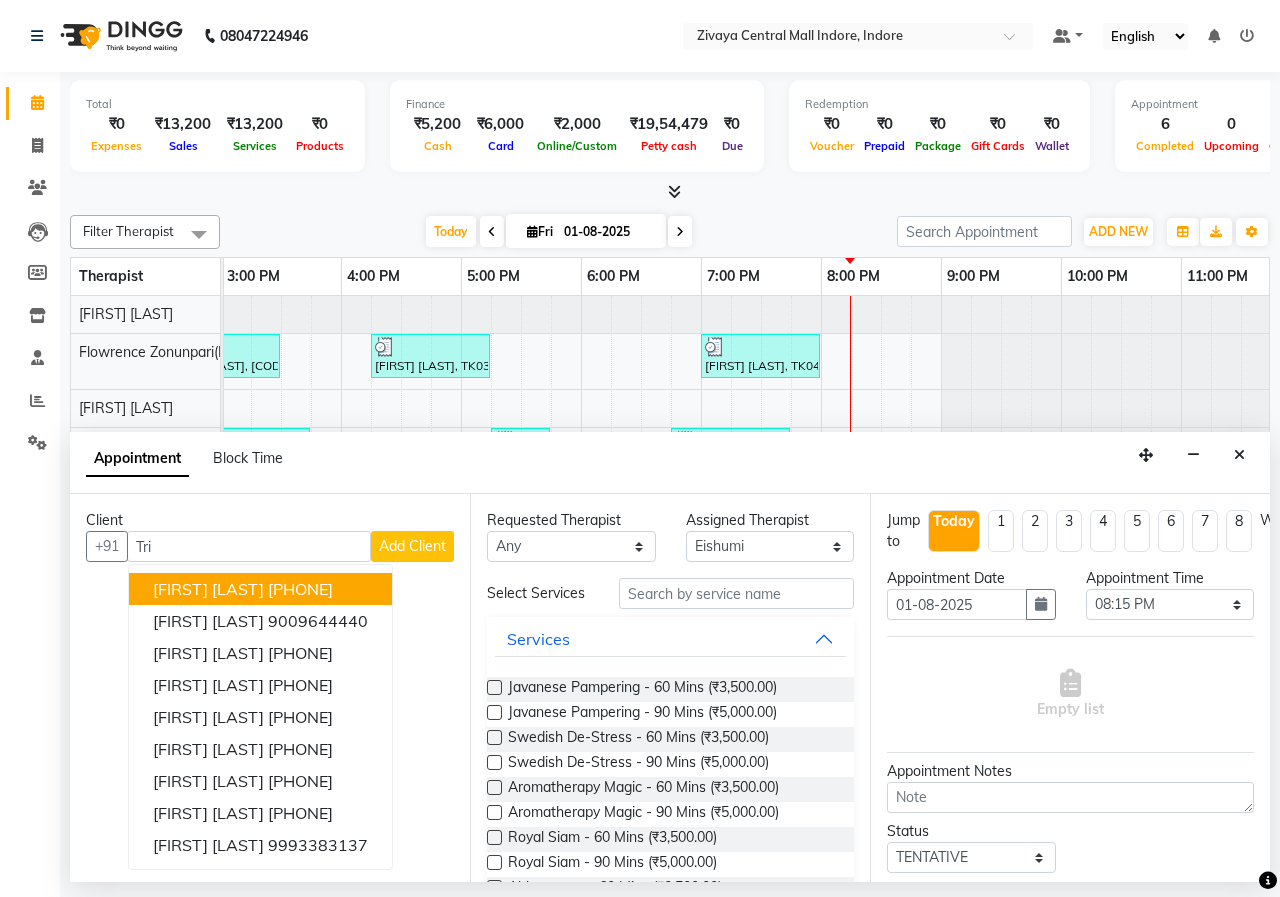 type on "Tri" 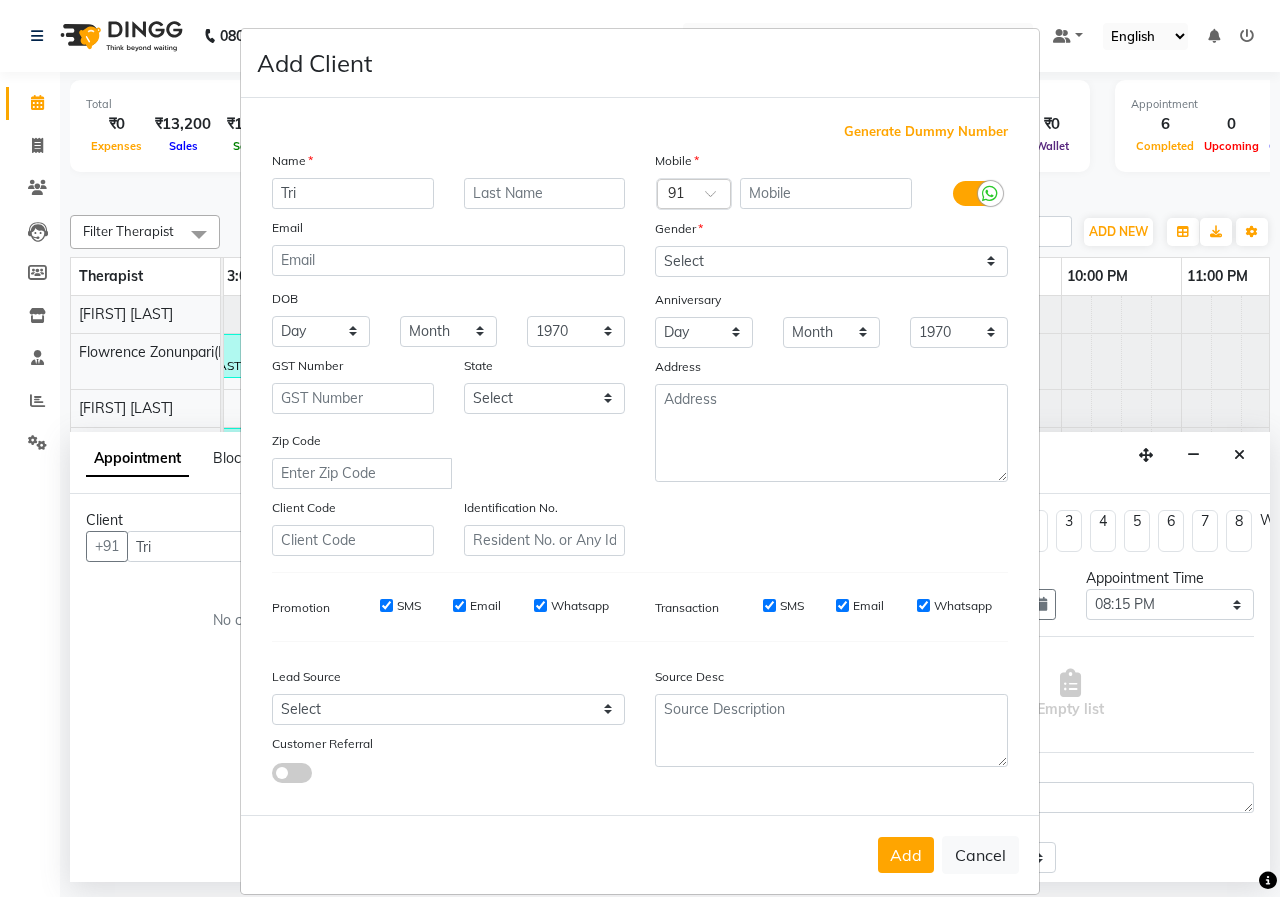 click at bounding box center [975, 193] 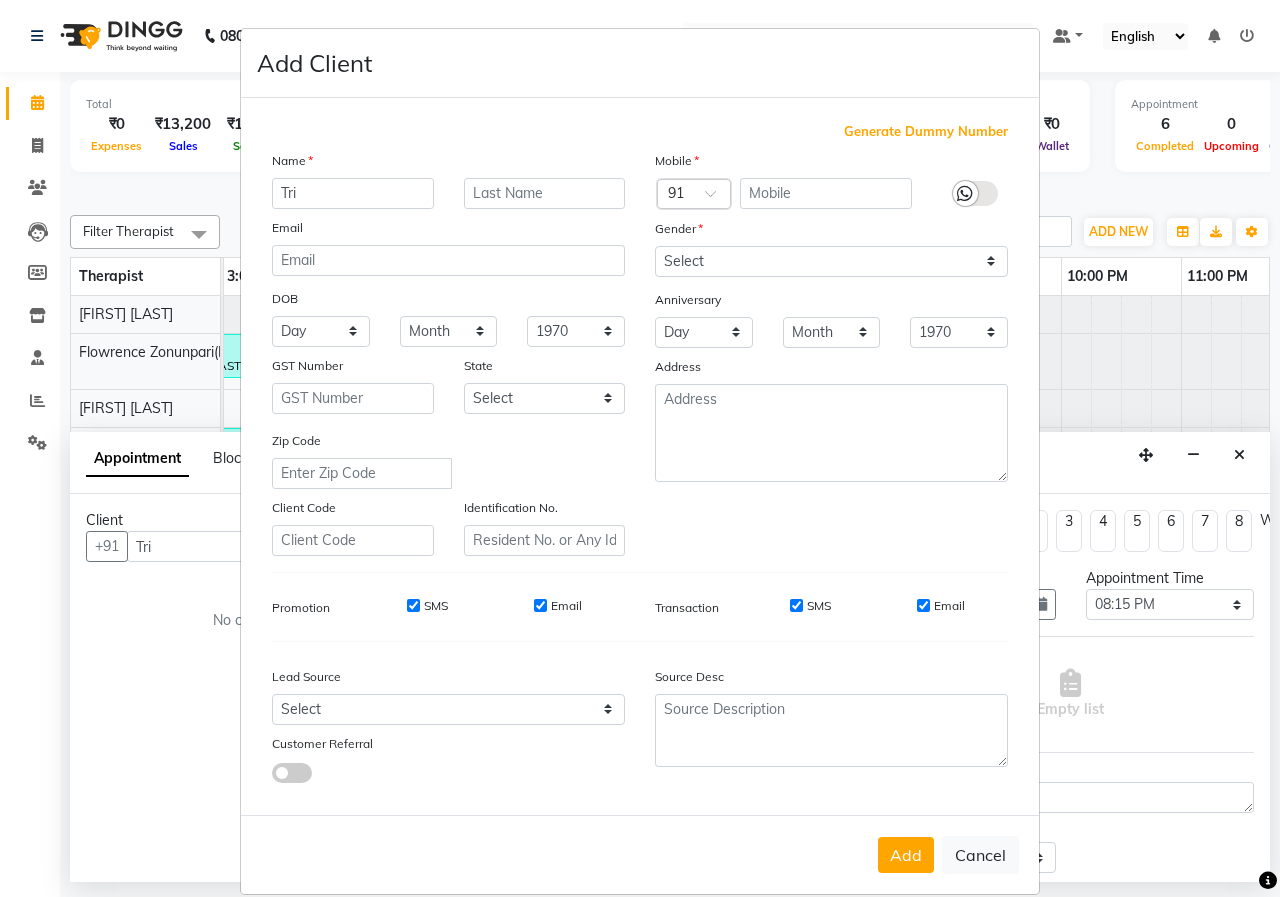 click at bounding box center (975, 193) 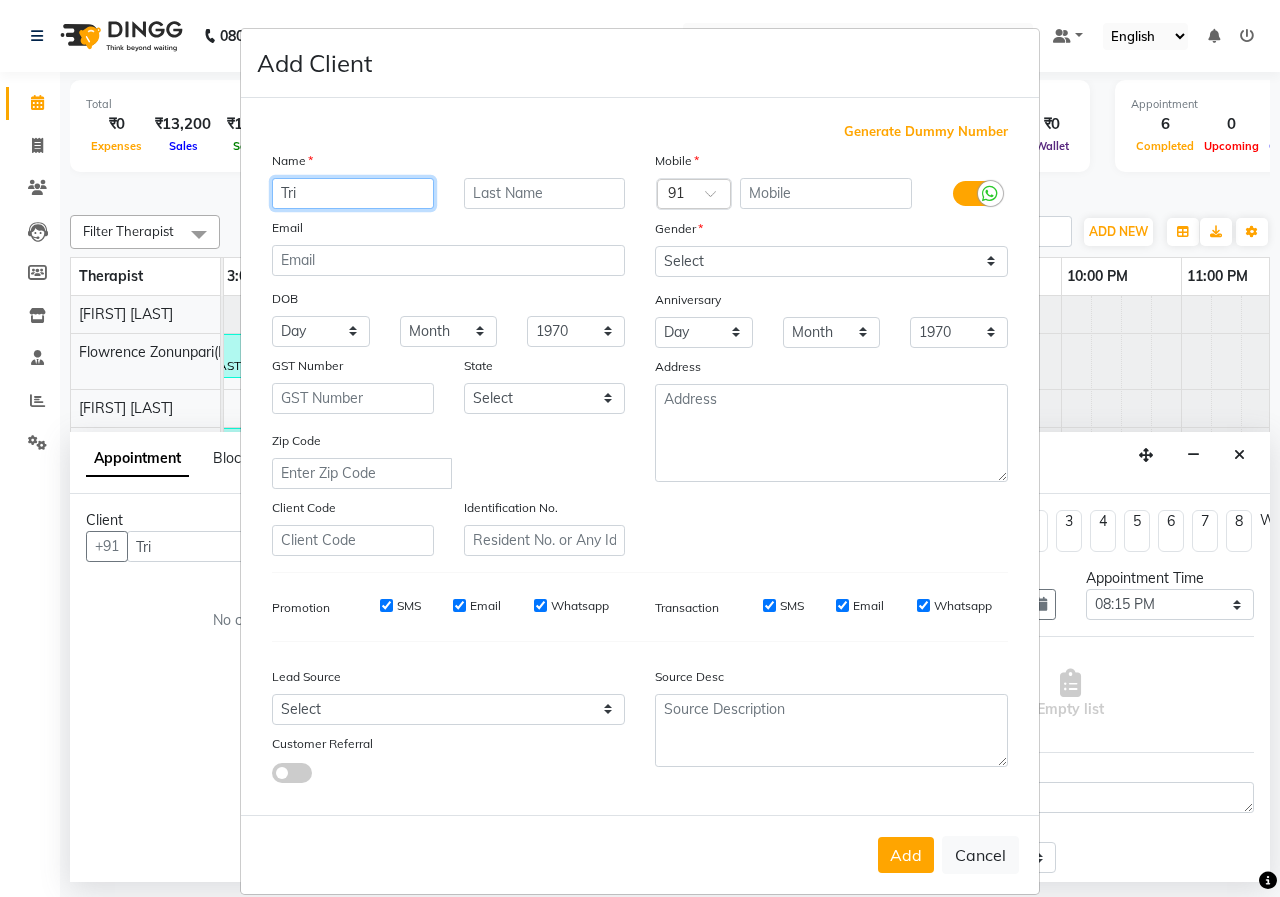 click on "Tri" at bounding box center [353, 193] 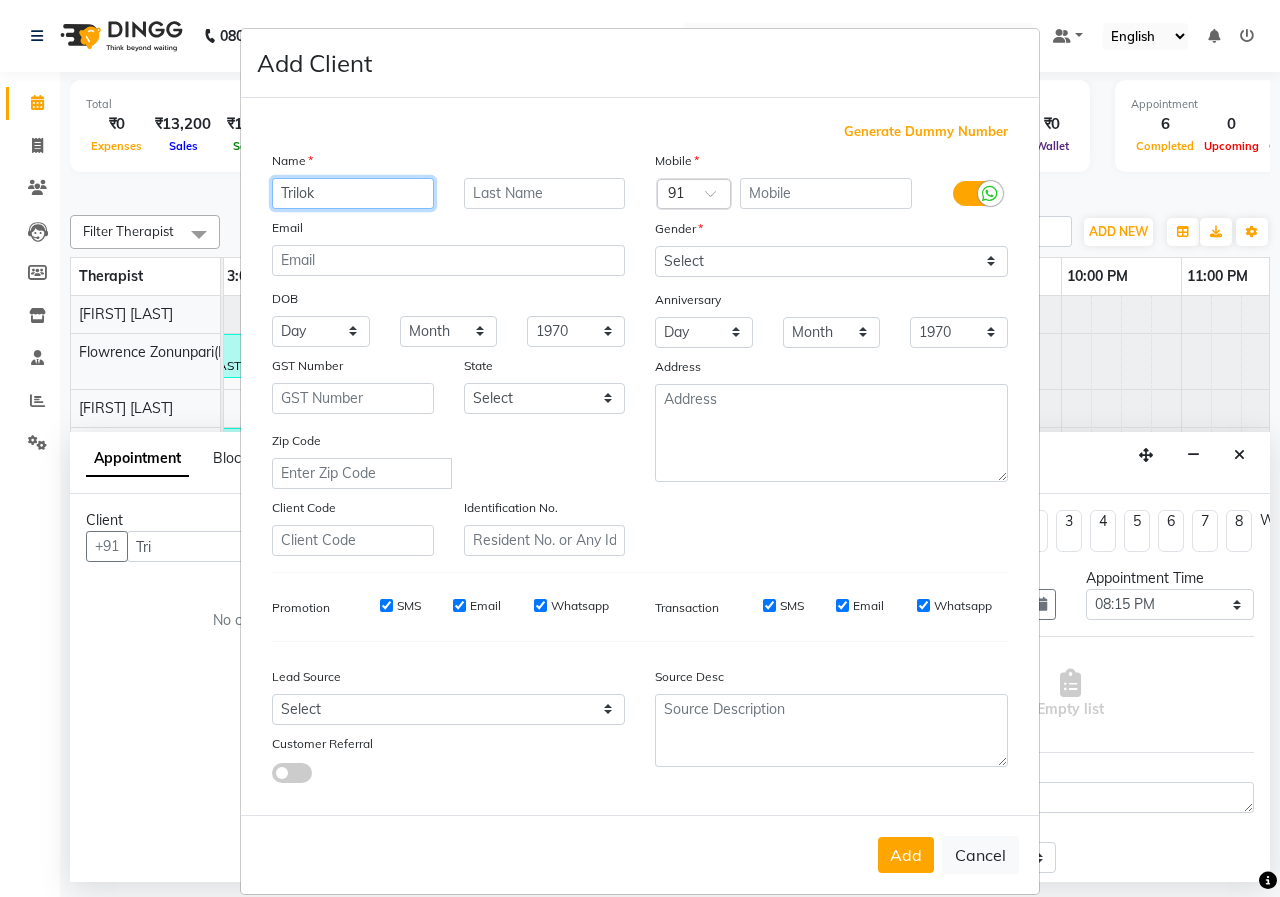type on "Trilok" 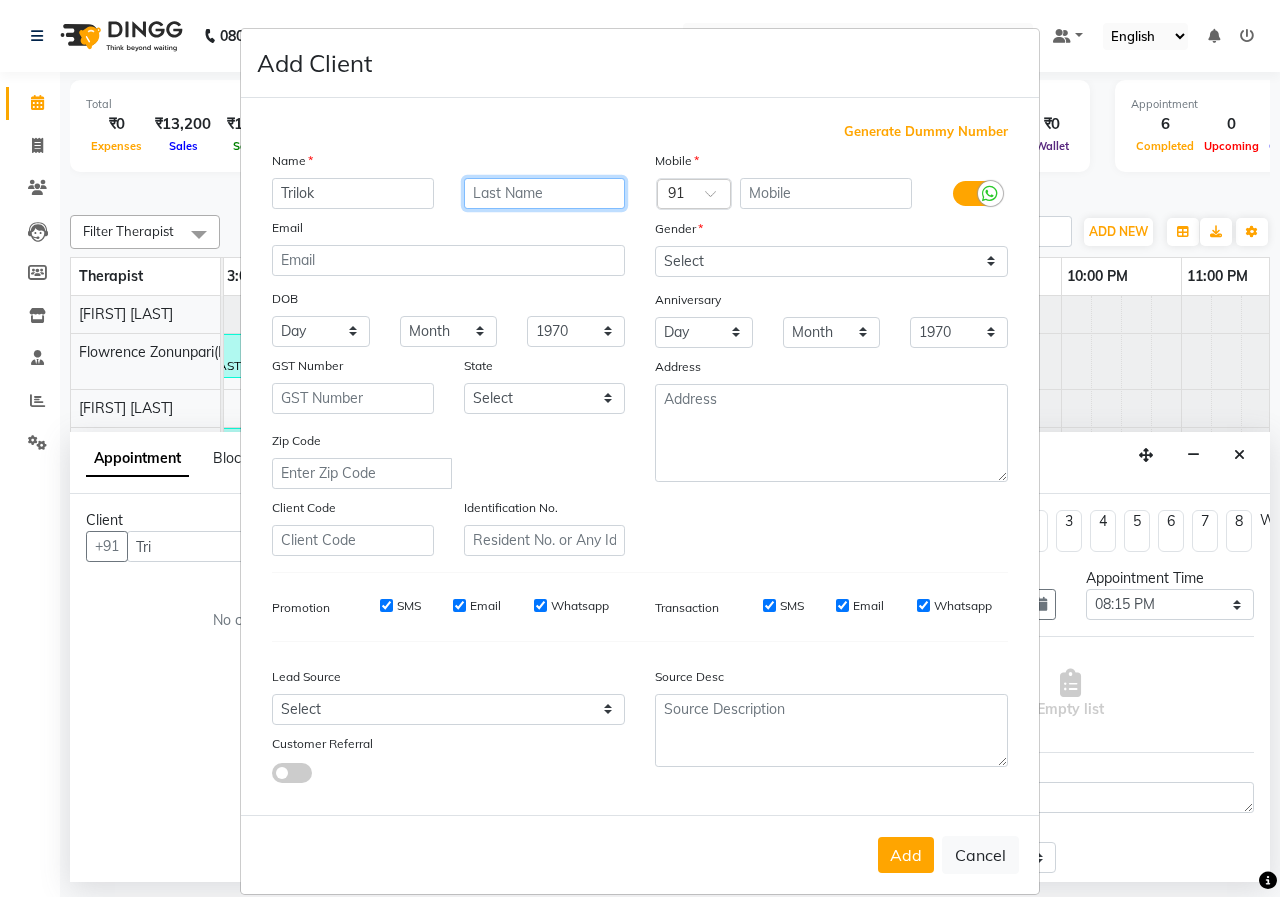 click at bounding box center [545, 193] 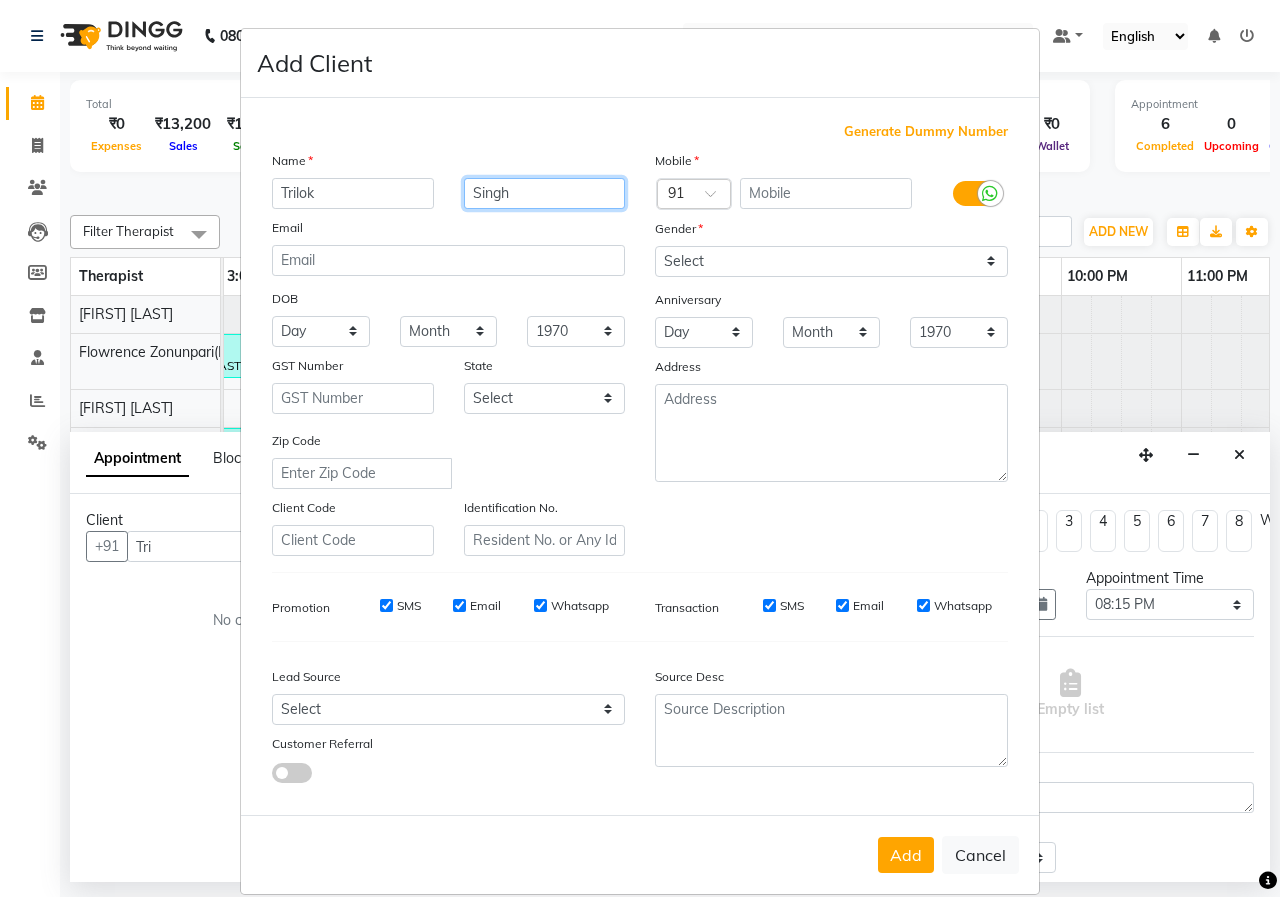 type on "Singh" 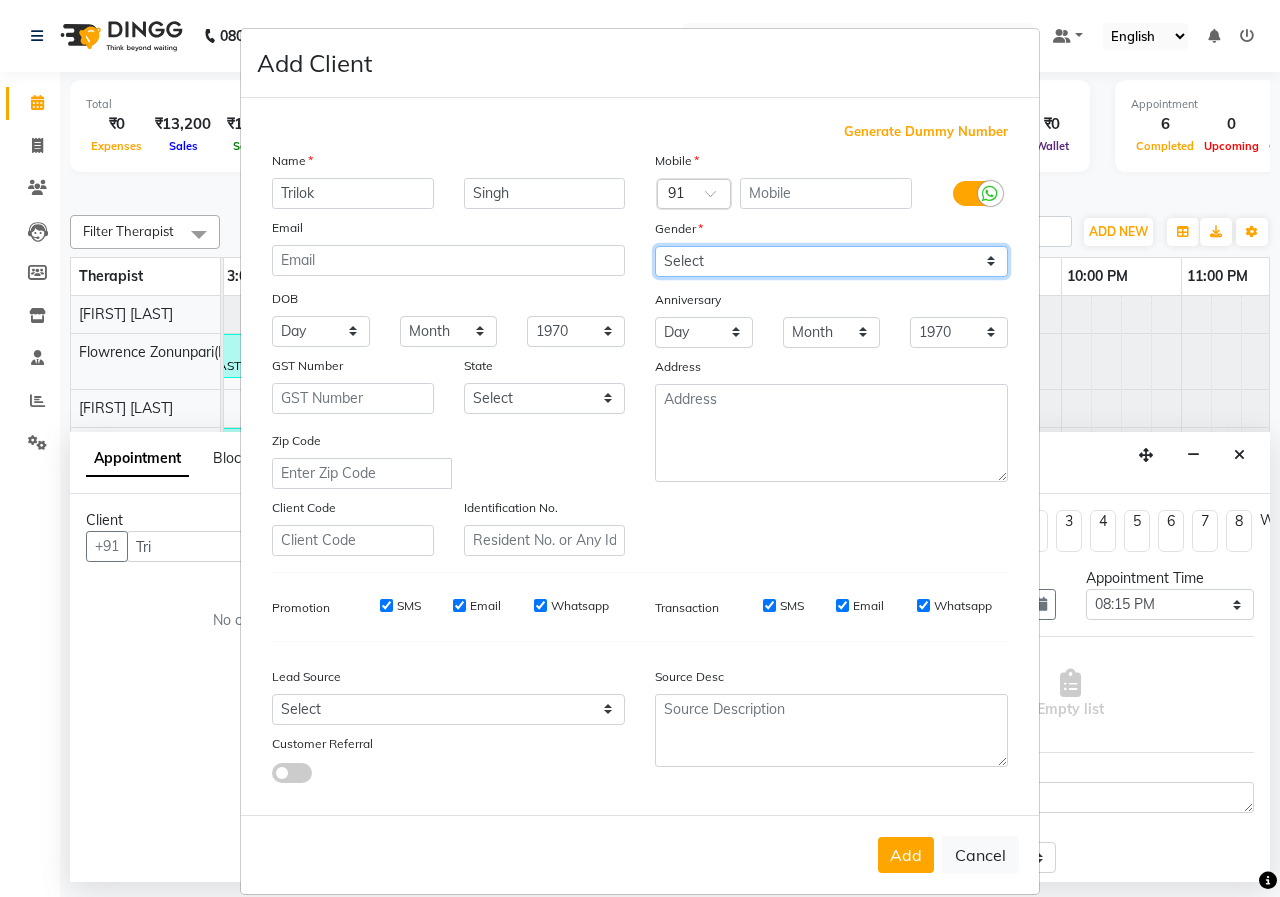 click on "Select Male Female Other Prefer Not To Say" at bounding box center (831, 261) 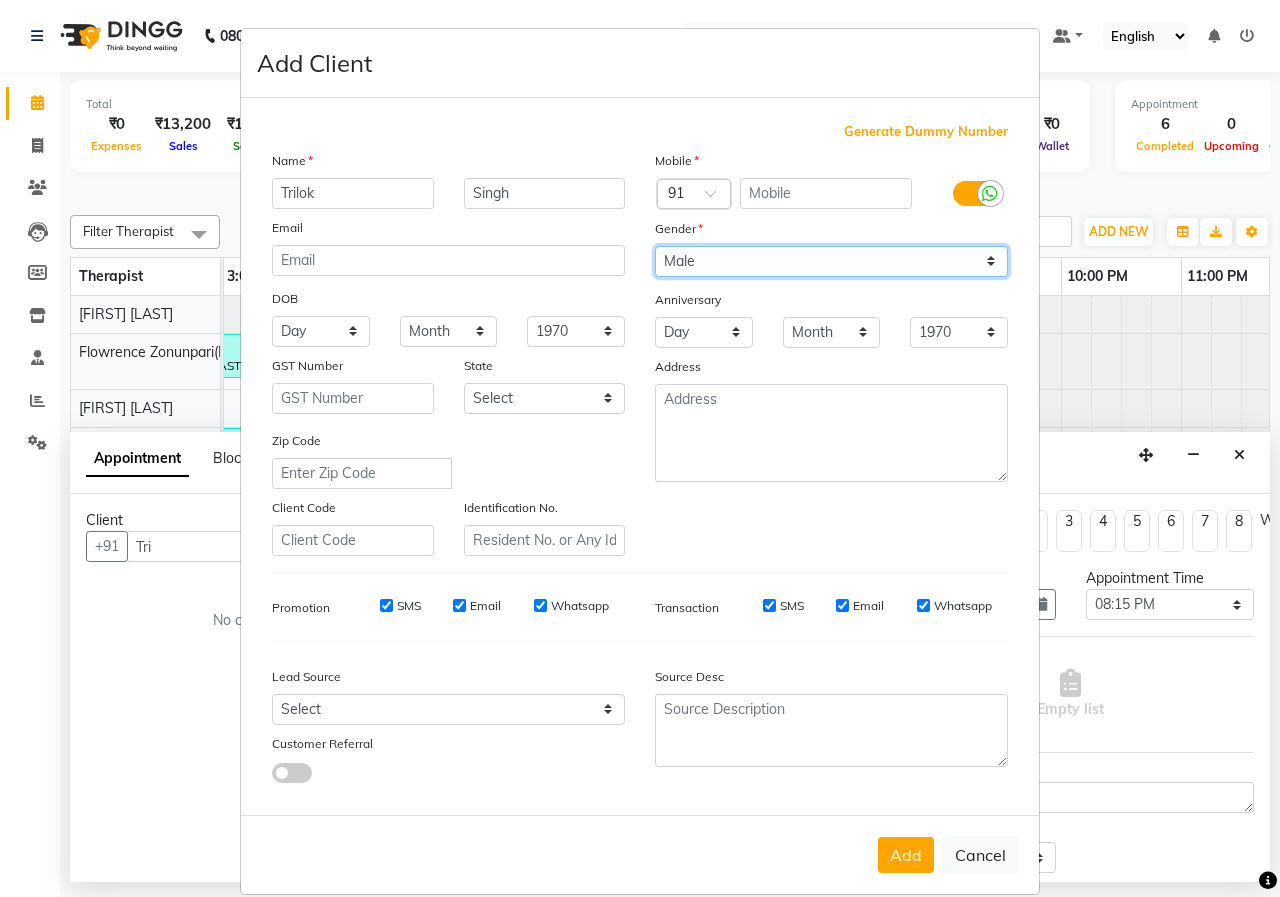 click on "Select Male Female Other Prefer Not To Say" at bounding box center [831, 261] 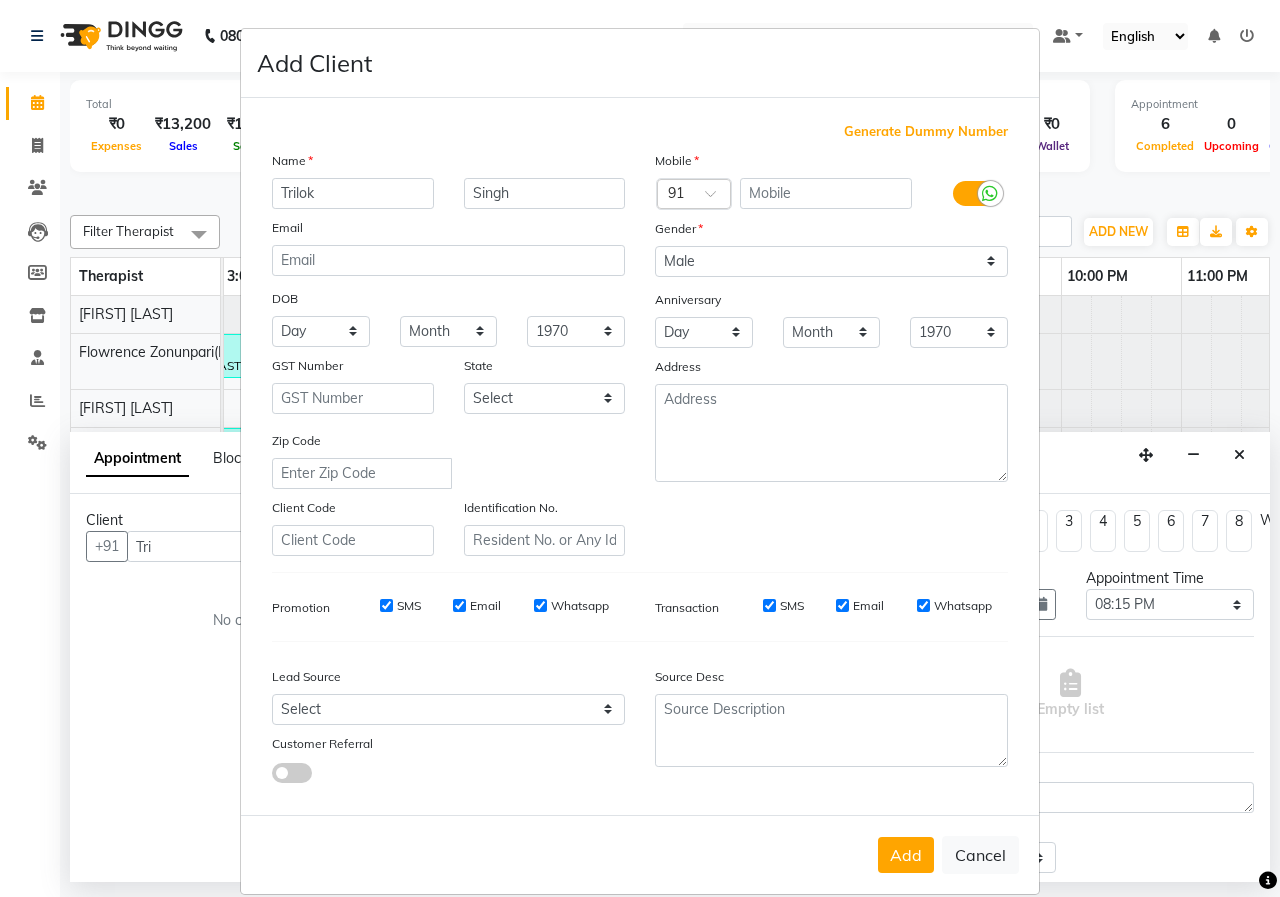 click at bounding box center (975, 193) 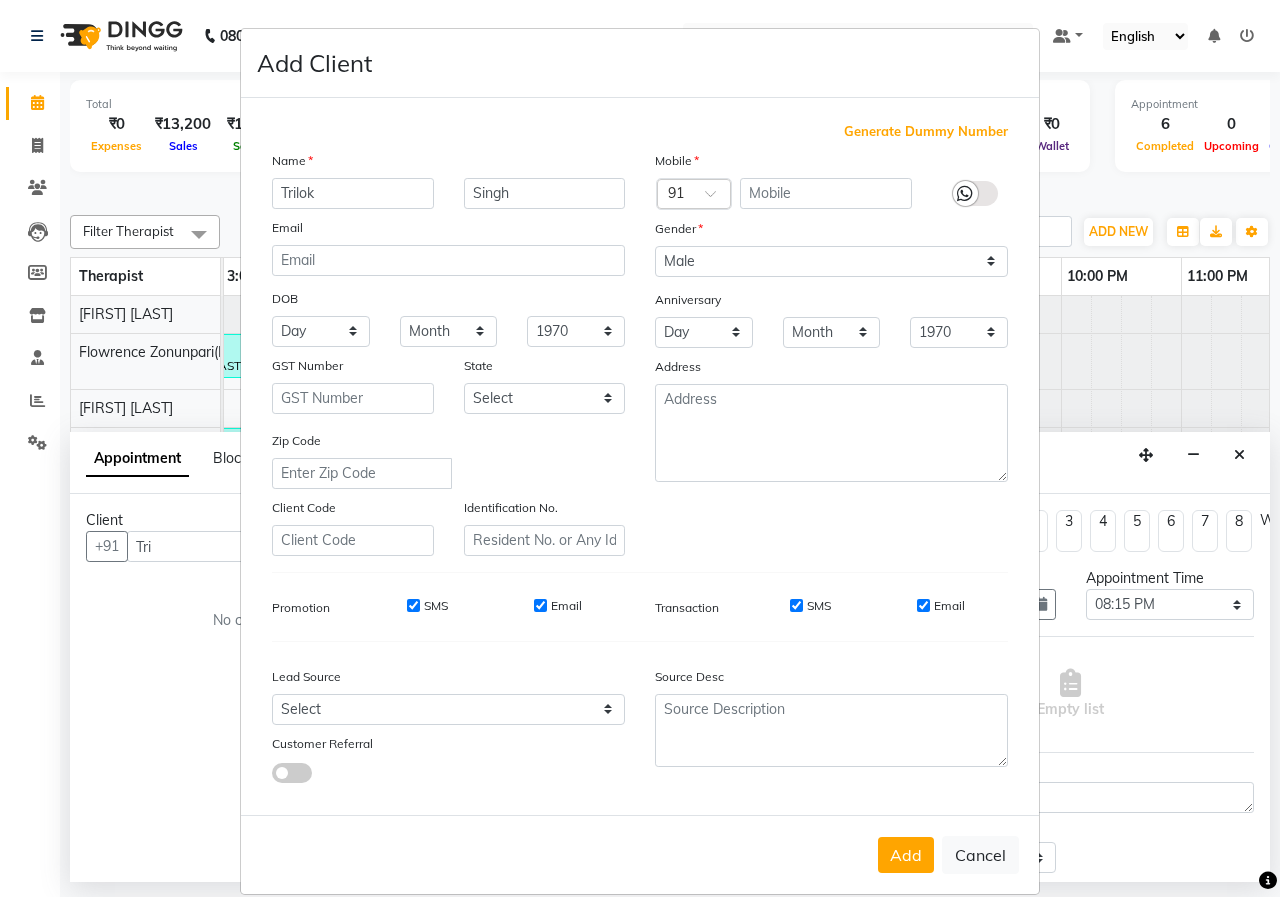 click at bounding box center [975, 193] 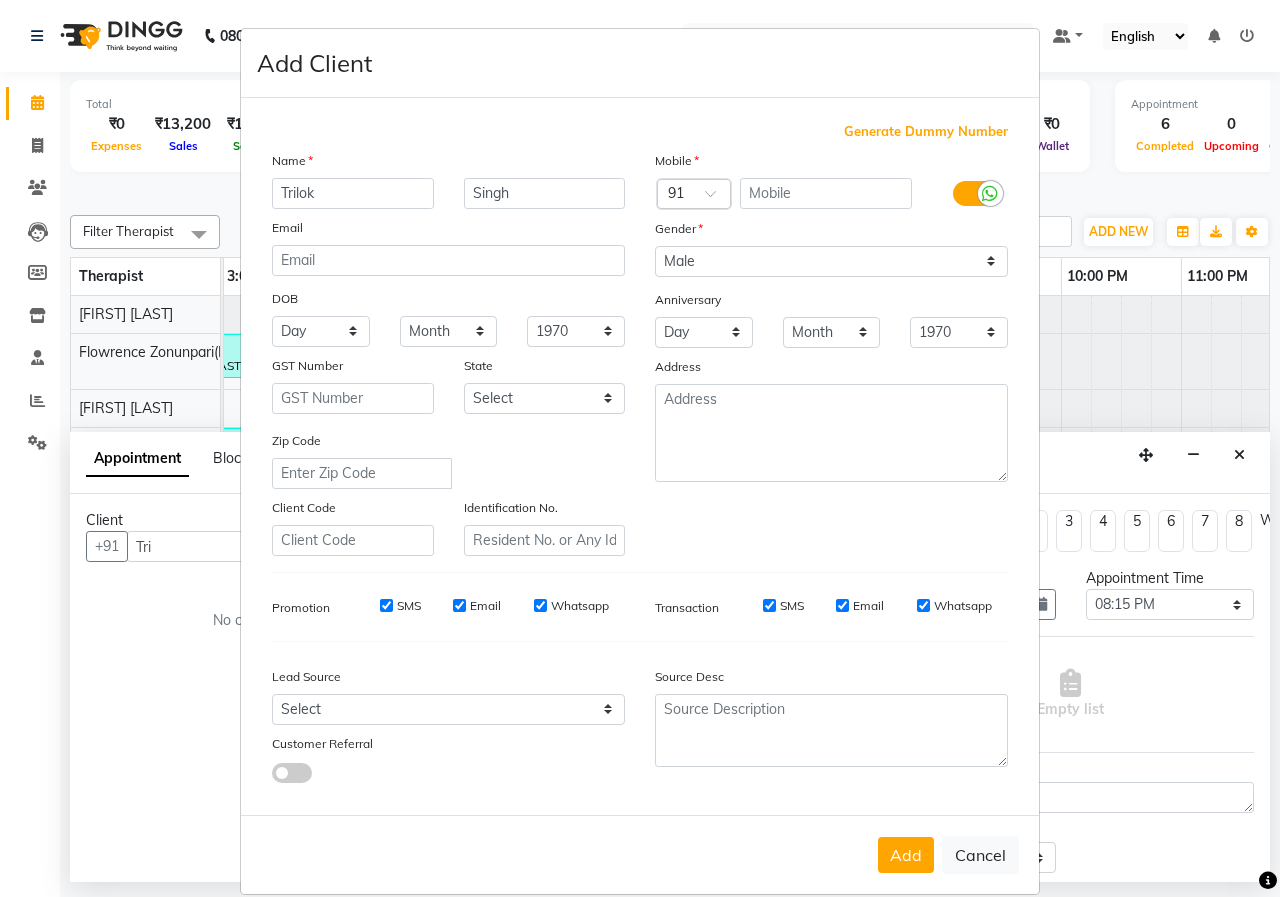 click on "Generate Dummy Number" at bounding box center [926, 132] 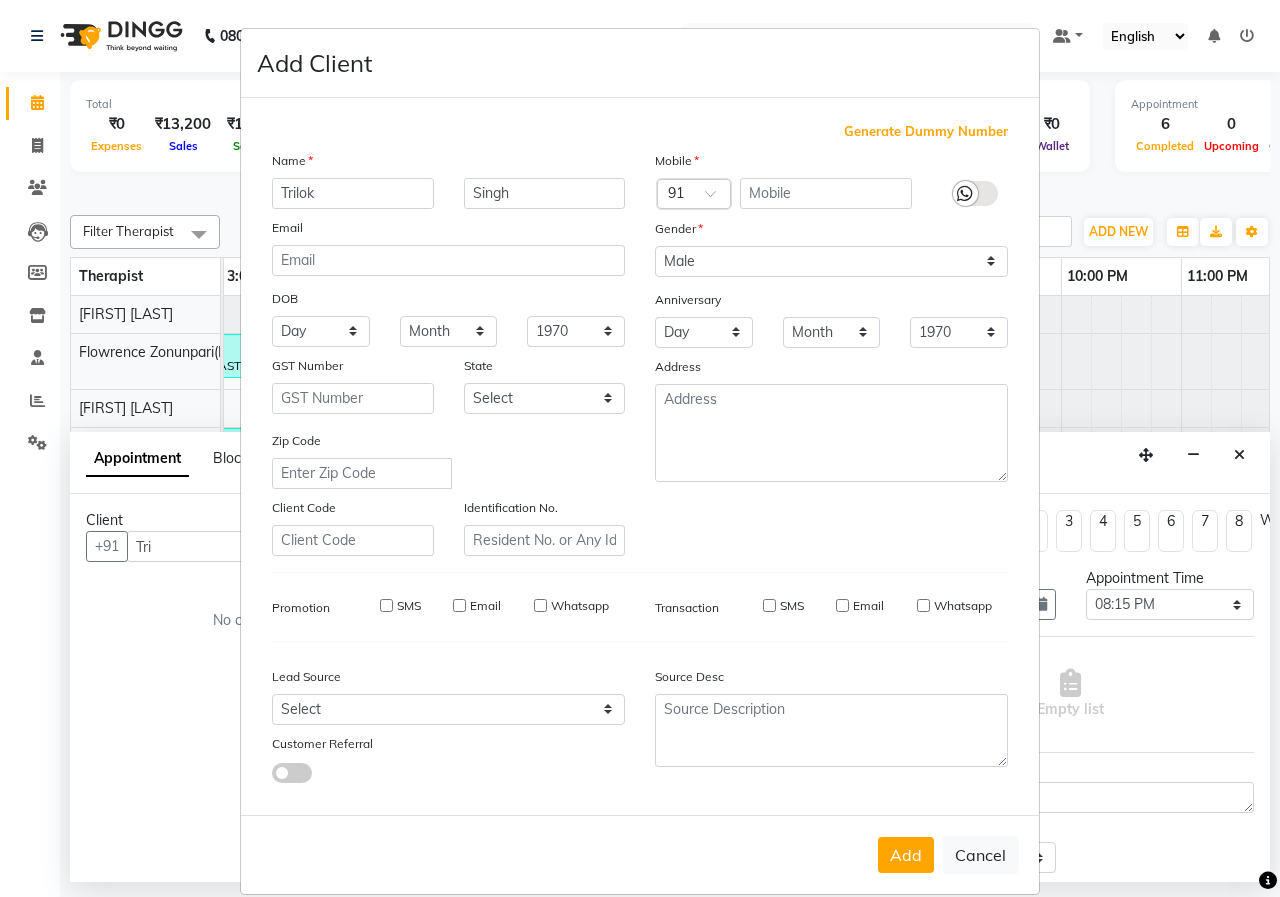 type on "1285200000014" 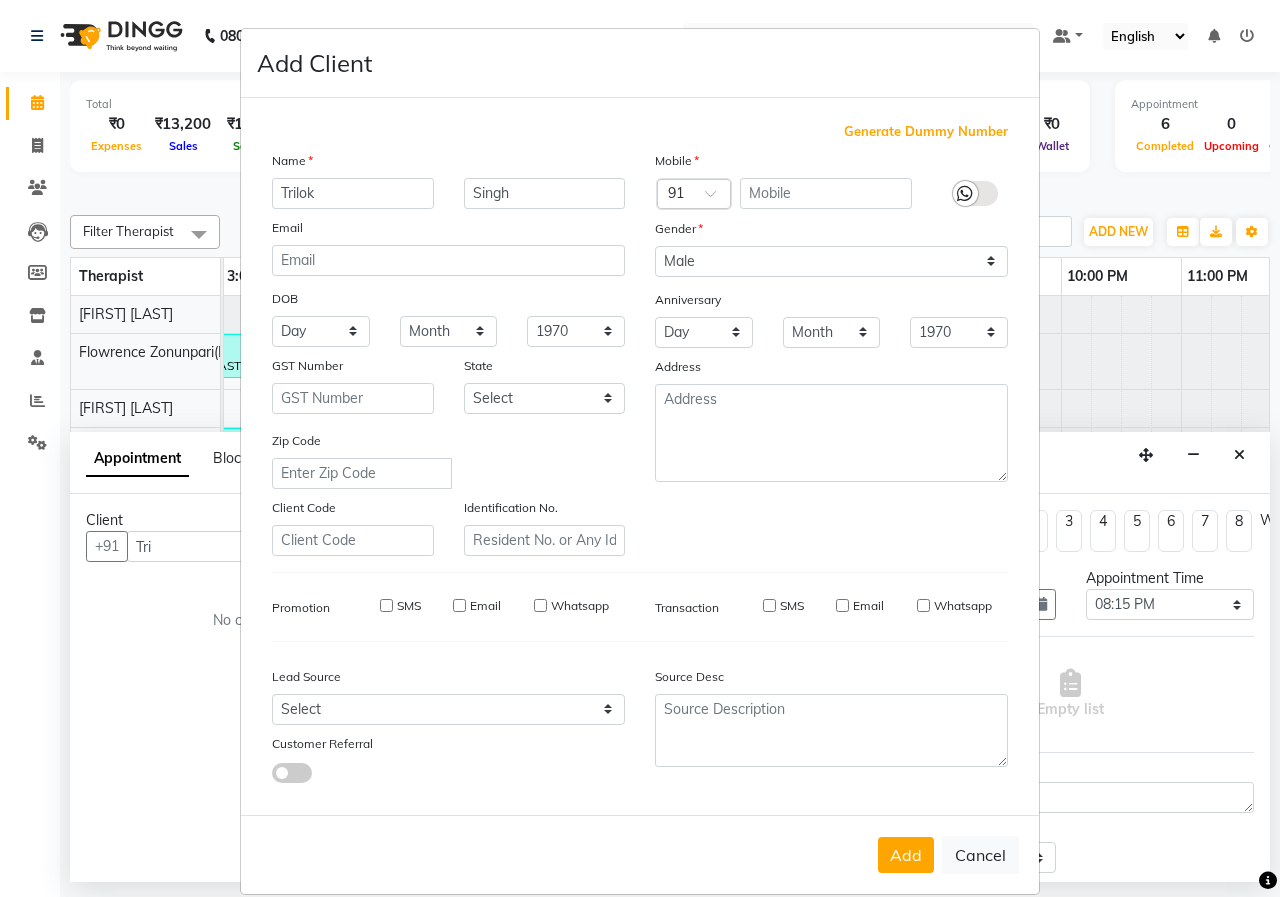 checkbox on "false" 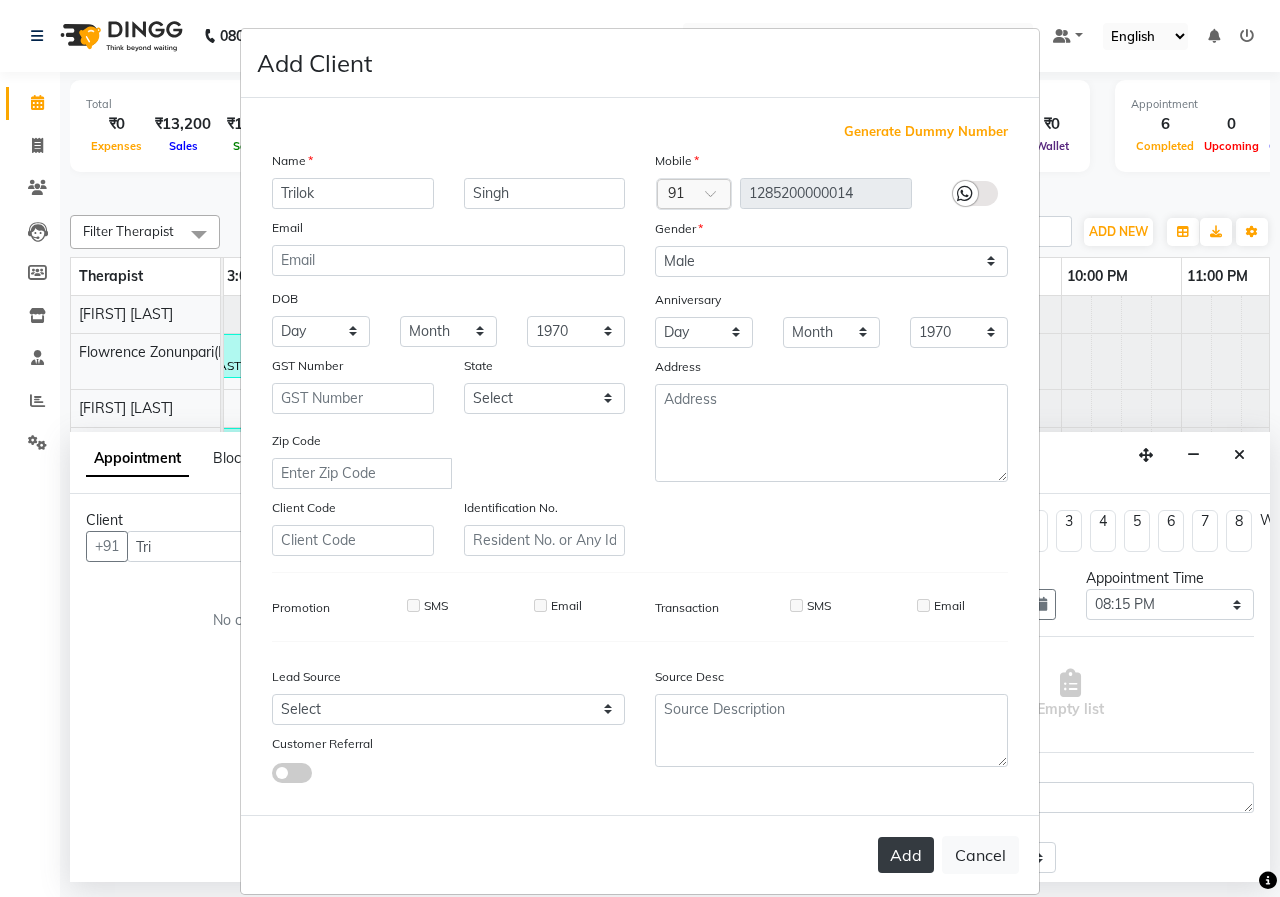 click on "Add" at bounding box center [906, 855] 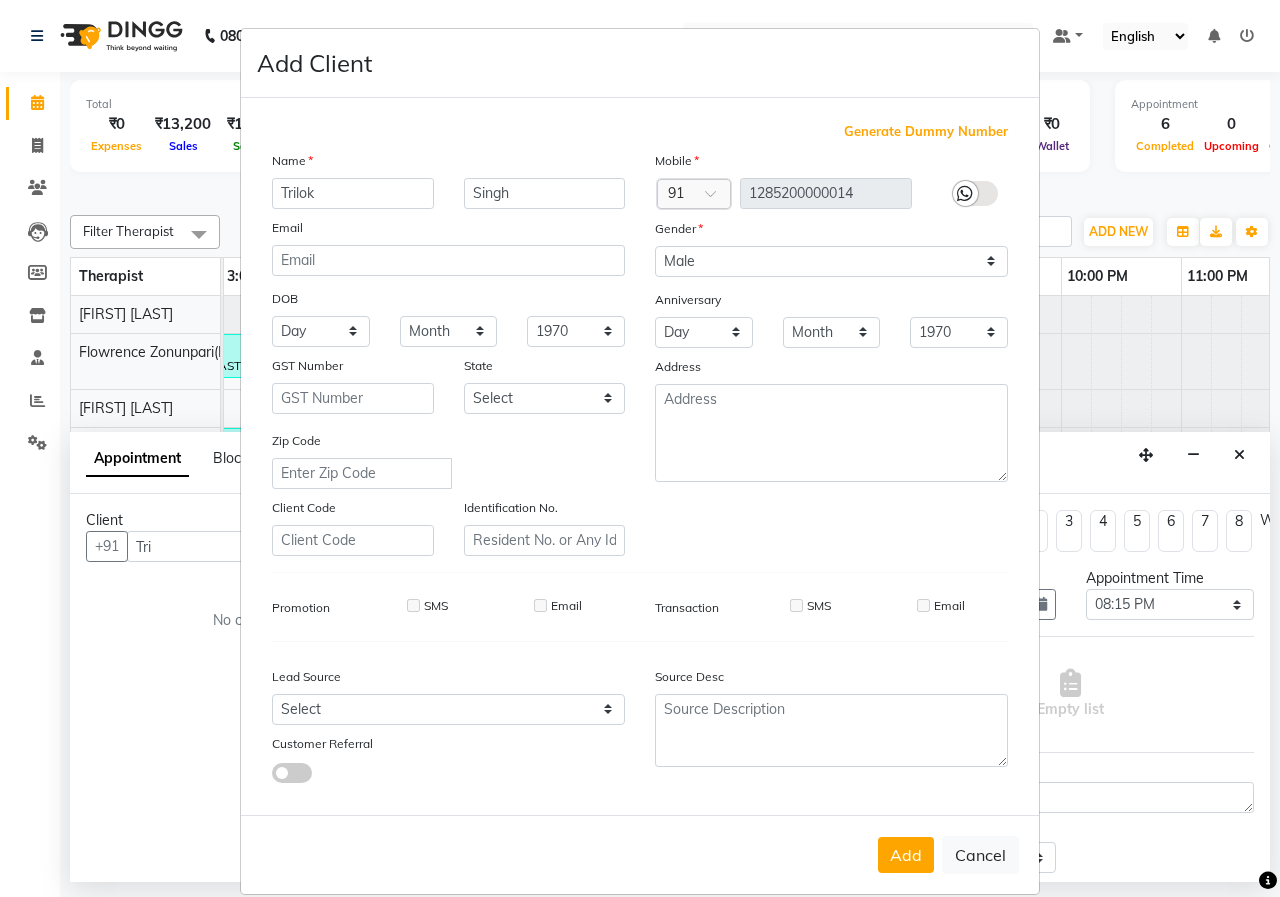 type on "1285200000014" 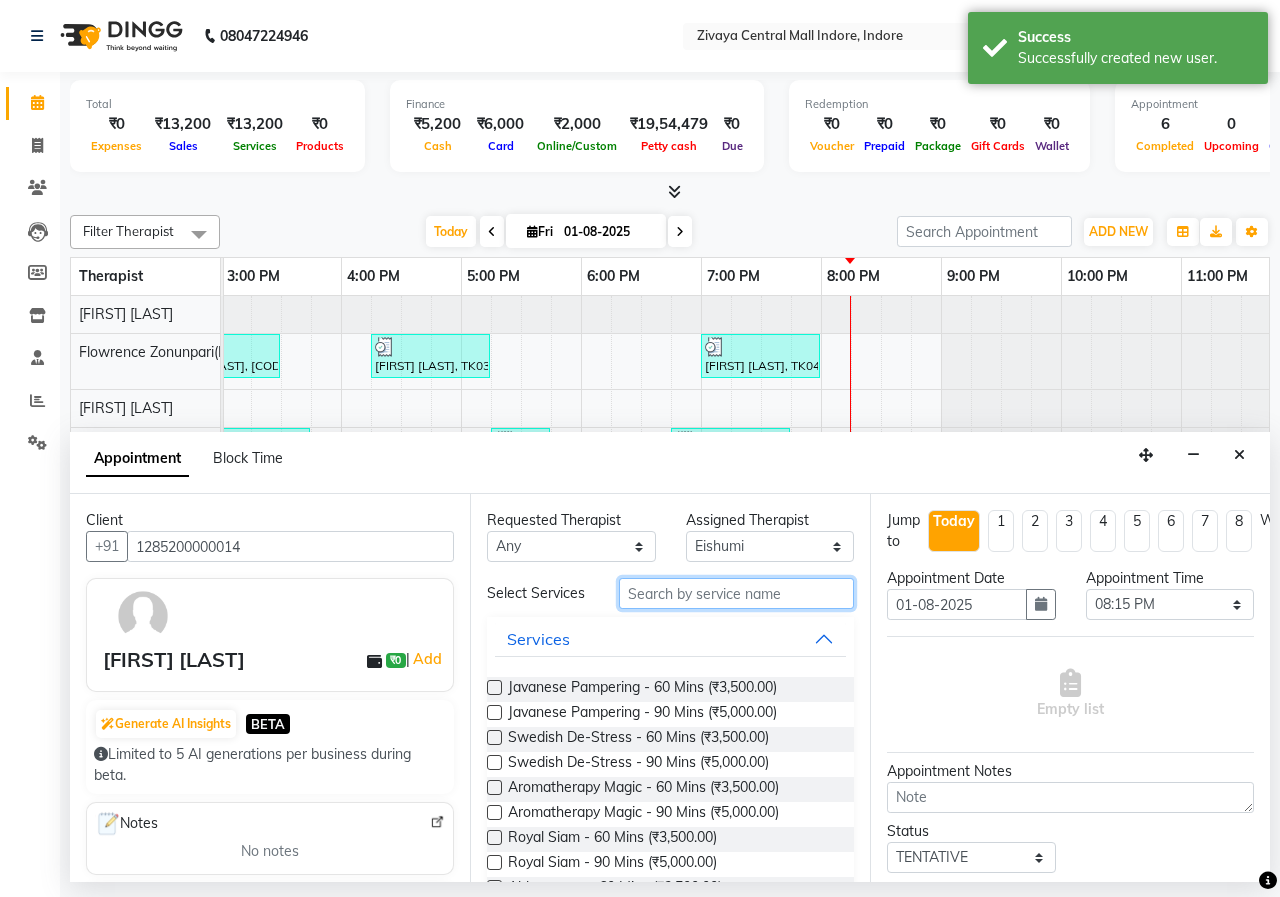 click at bounding box center [736, 593] 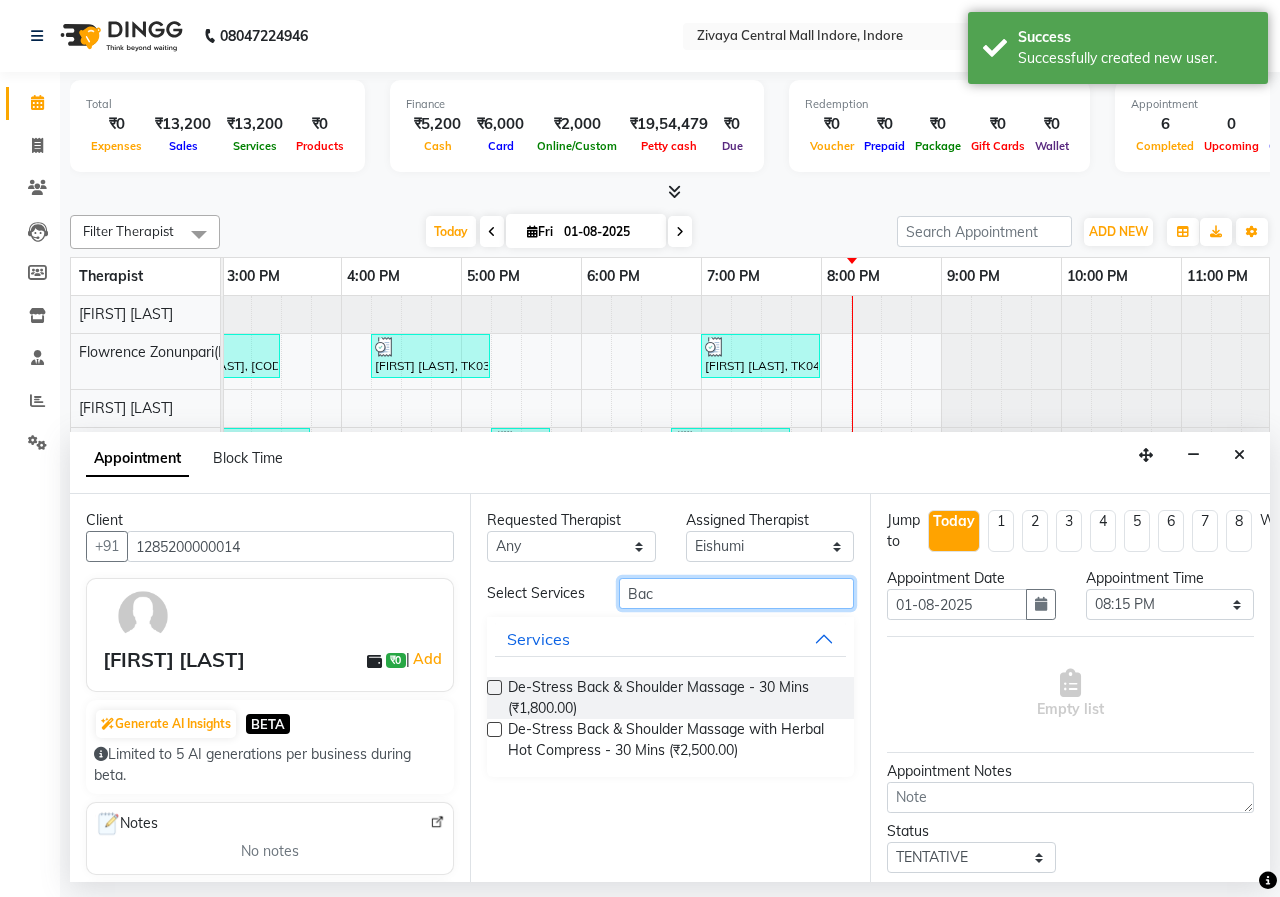 type on "Bac" 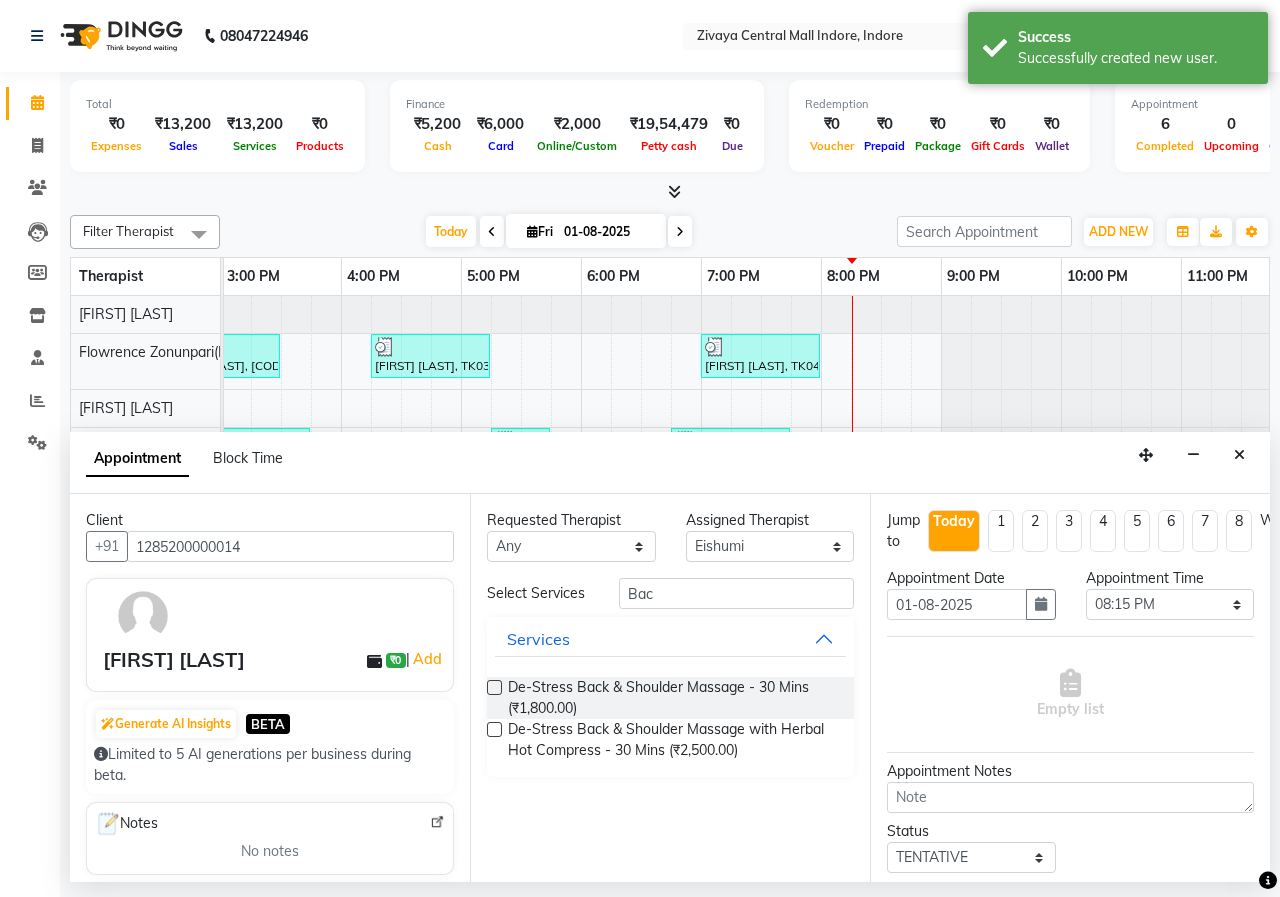 click at bounding box center [494, 687] 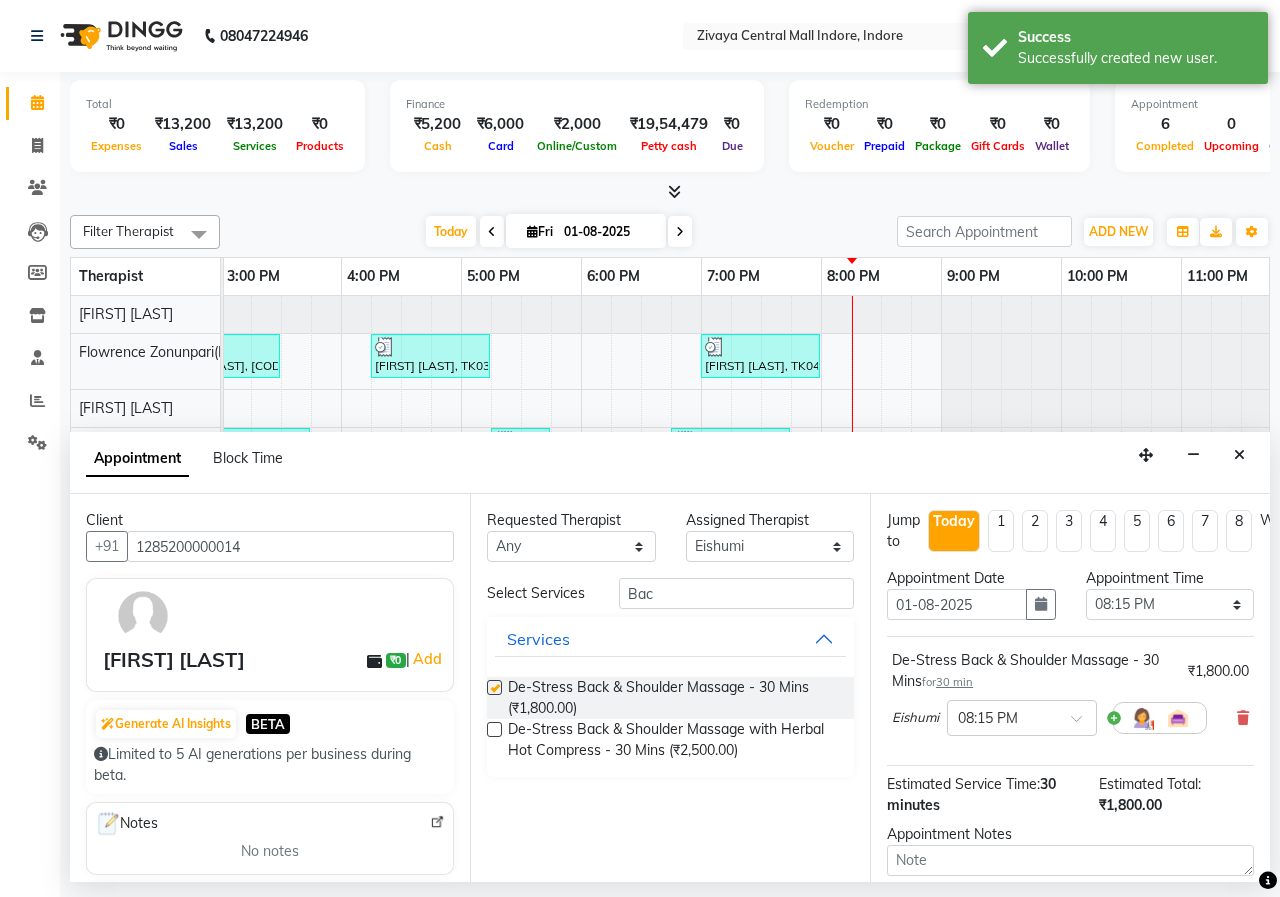 checkbox on "false" 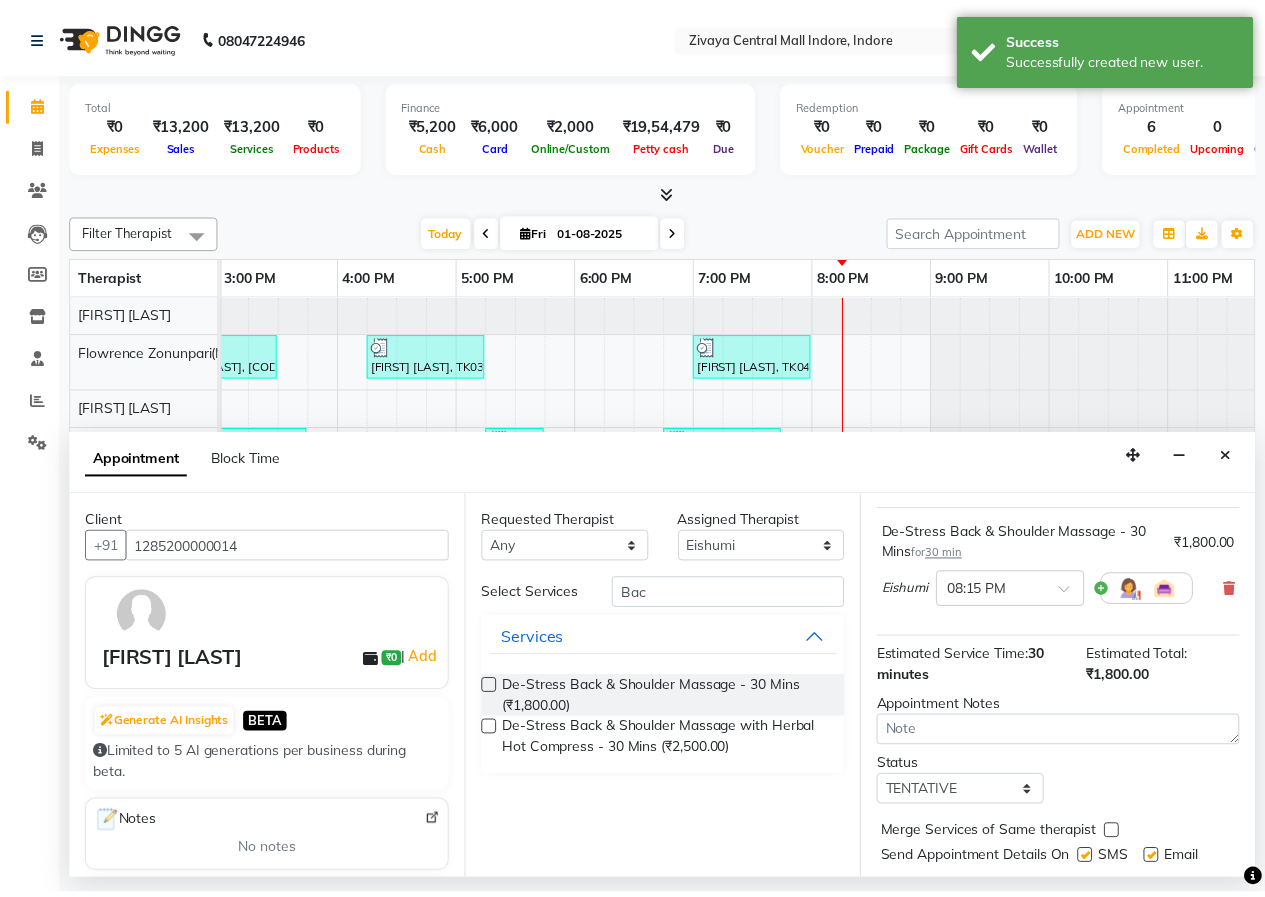 scroll, scrollTop: 195, scrollLeft: 0, axis: vertical 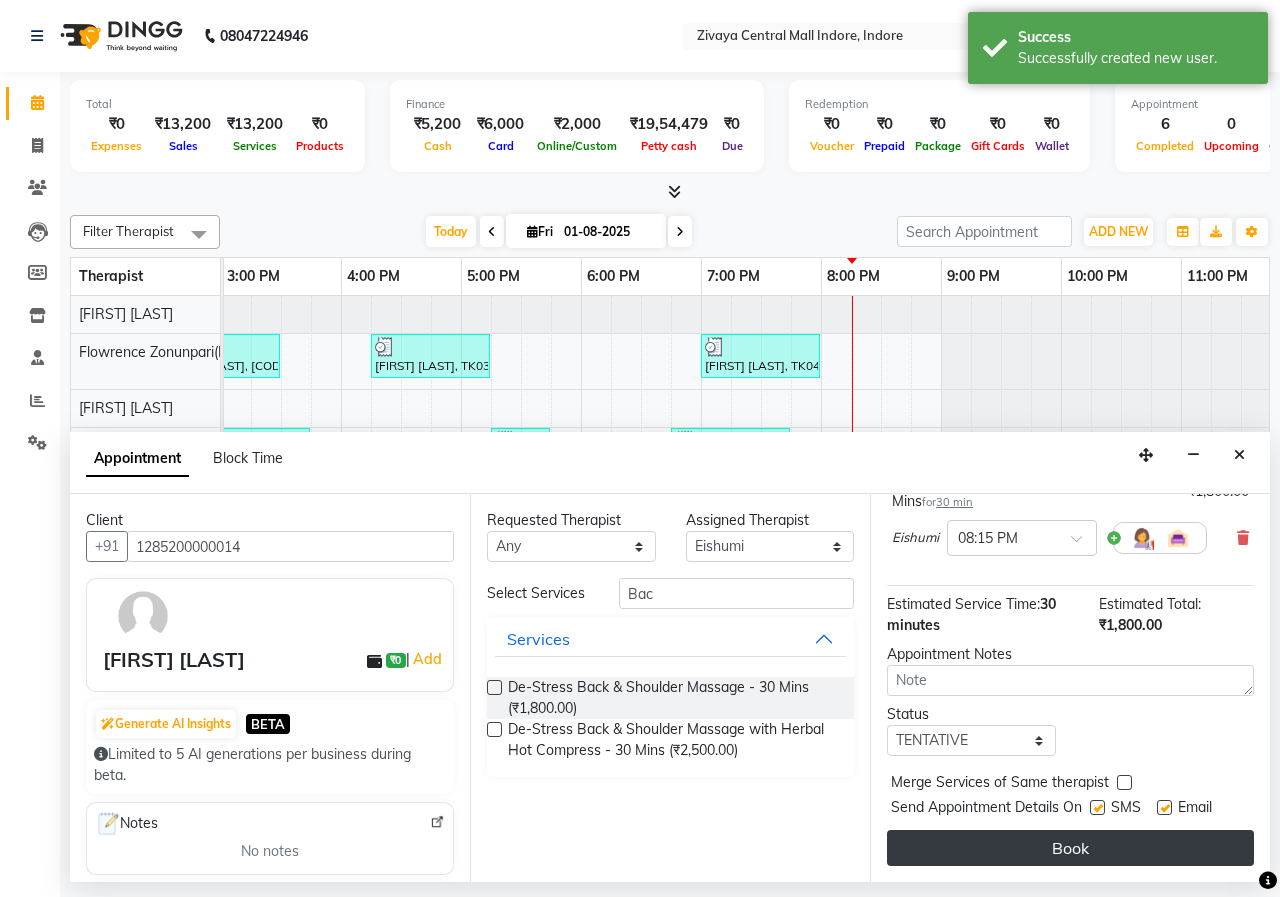 click on "Book" at bounding box center [1070, 848] 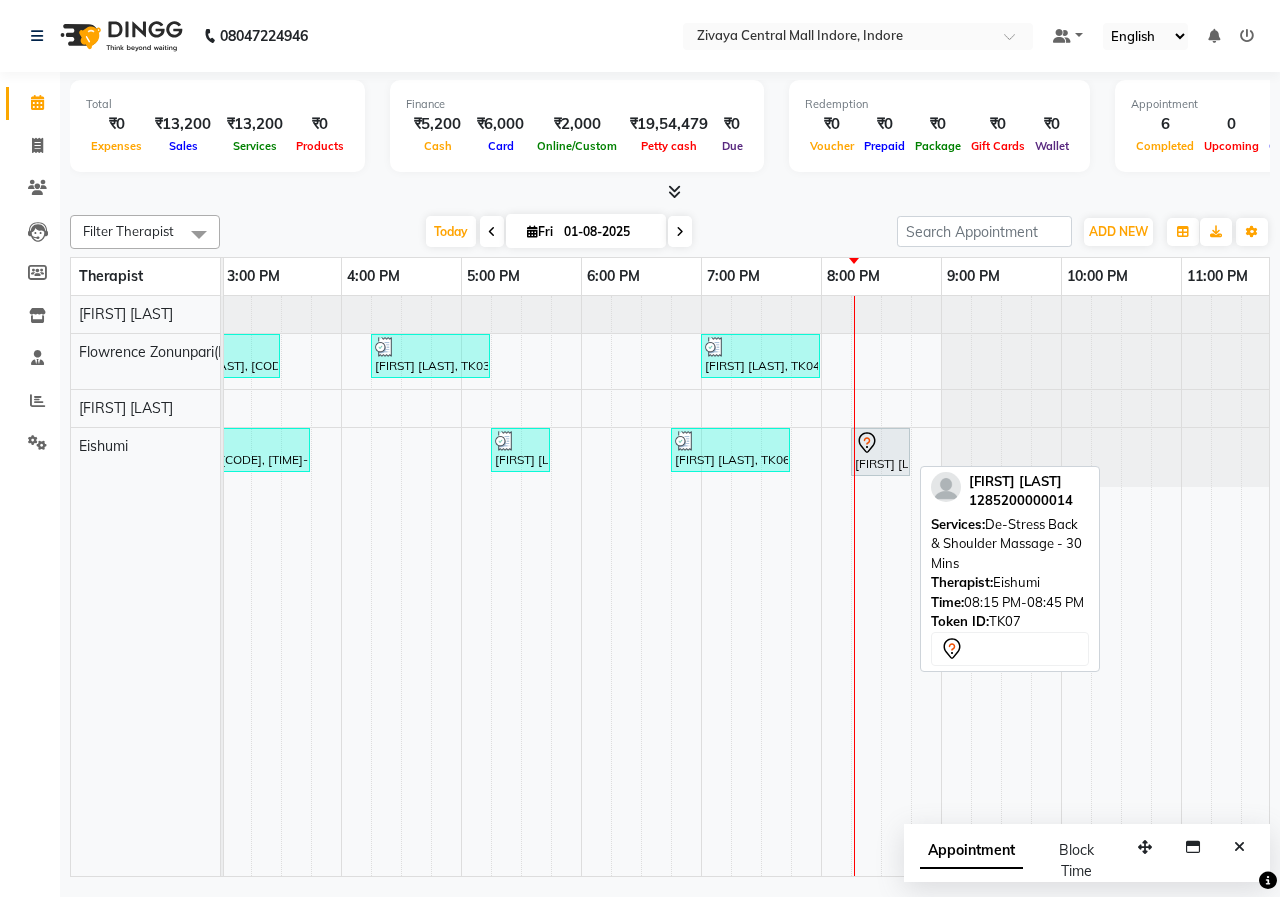click on "[FIRST] [LAST], TK07, 08:15 PM-08:45 PM, De-Stress Back & Shoulder Massage - 30 Mins" at bounding box center (880, 452) 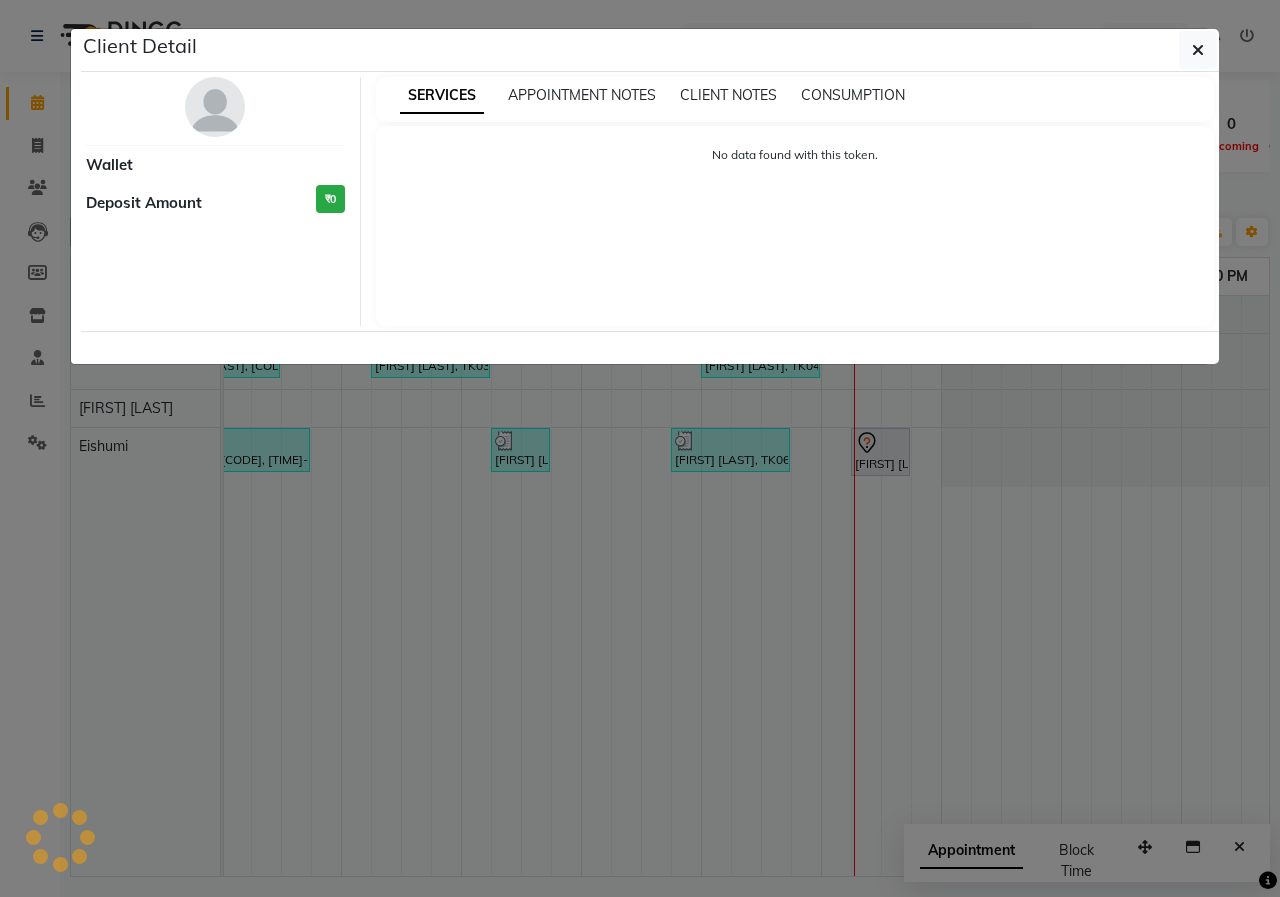 select on "7" 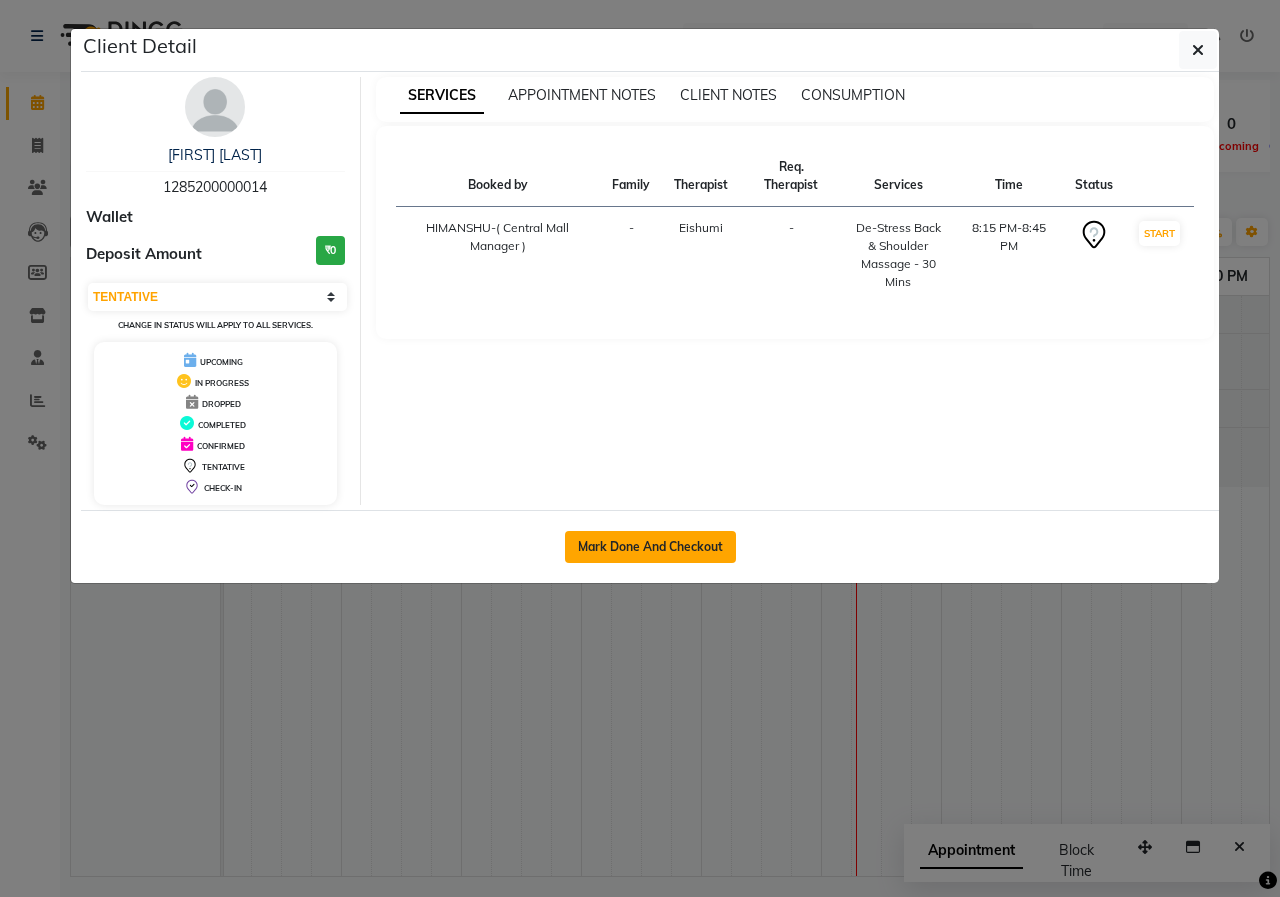 click on "Mark Done And Checkout" 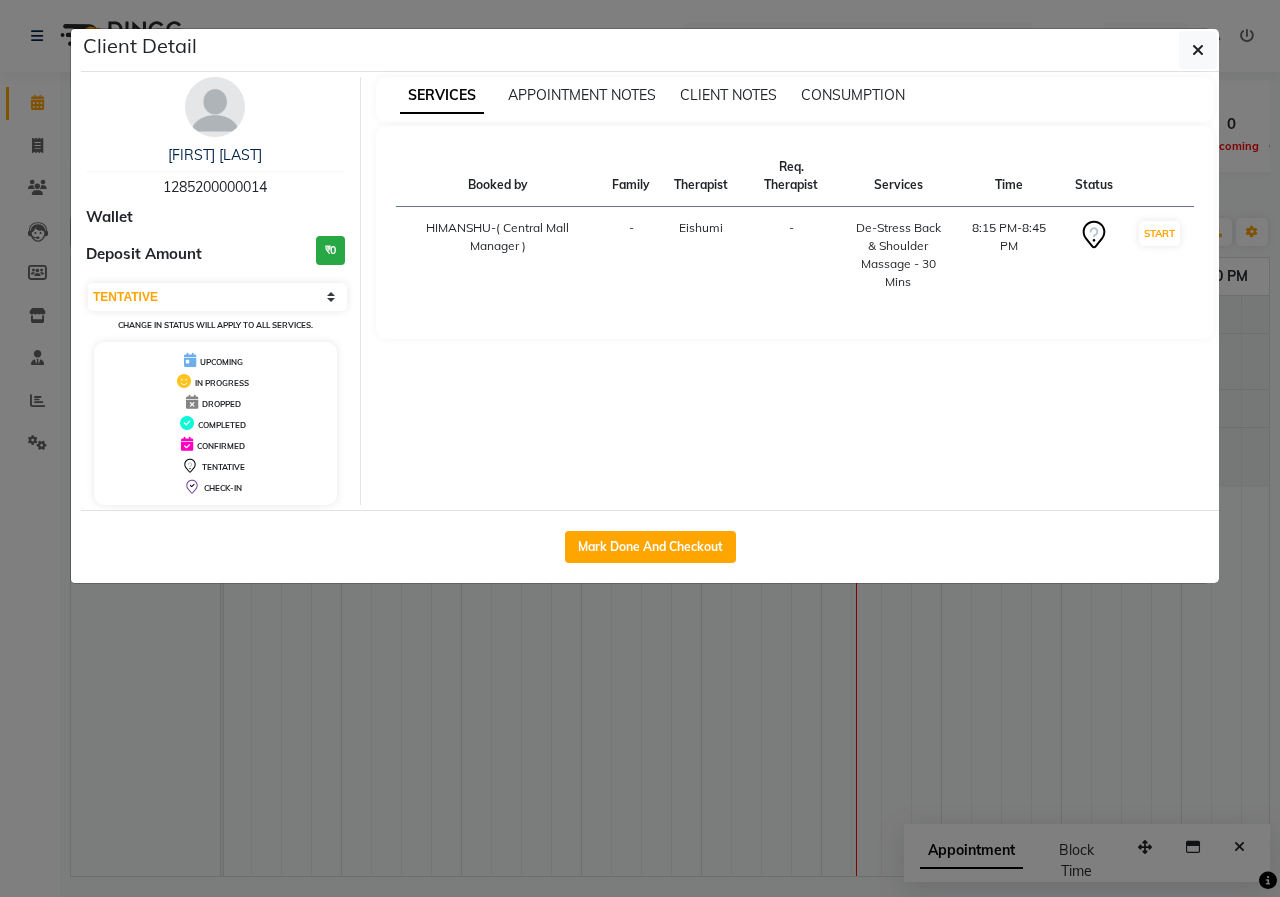 select on "6509" 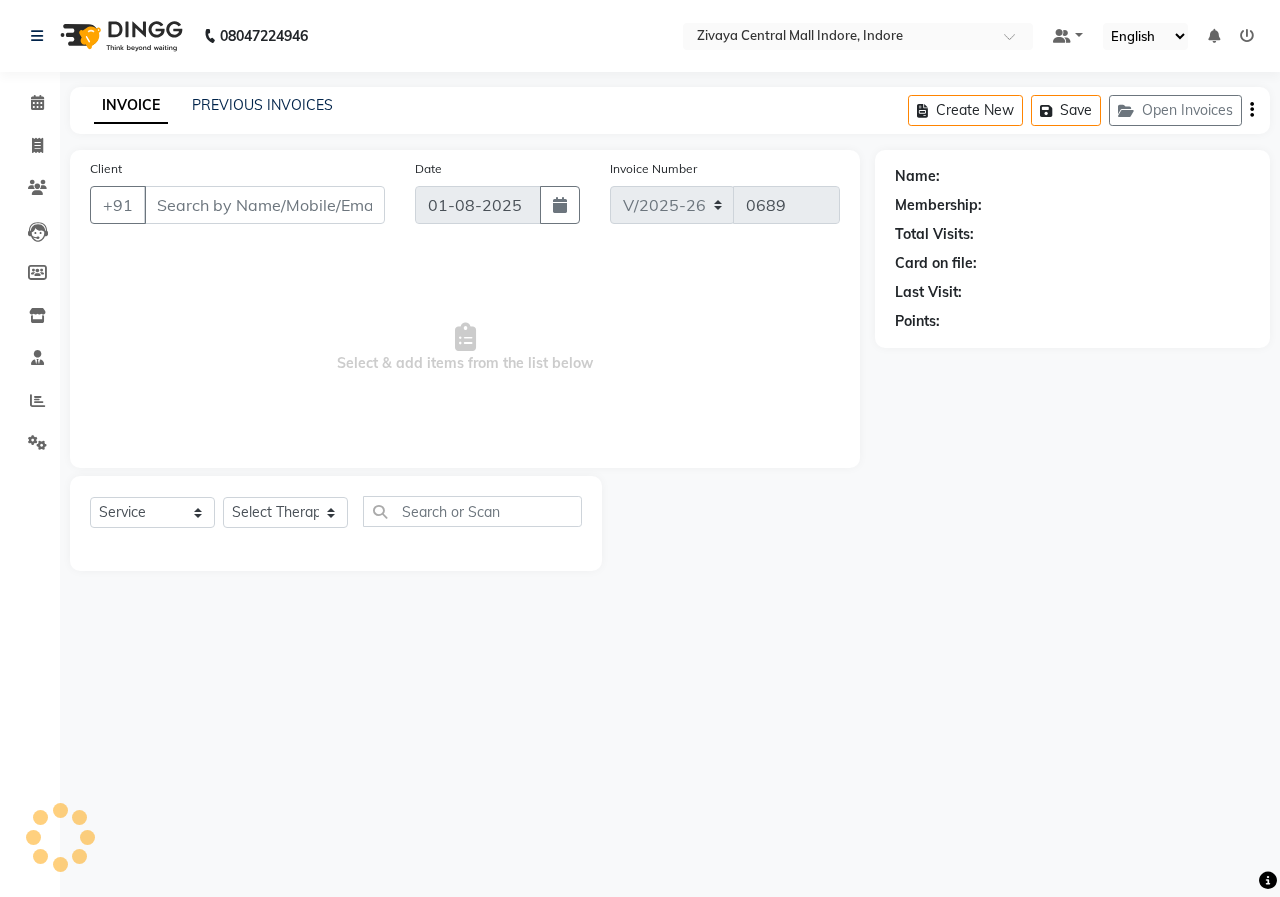 type on "1285200000014" 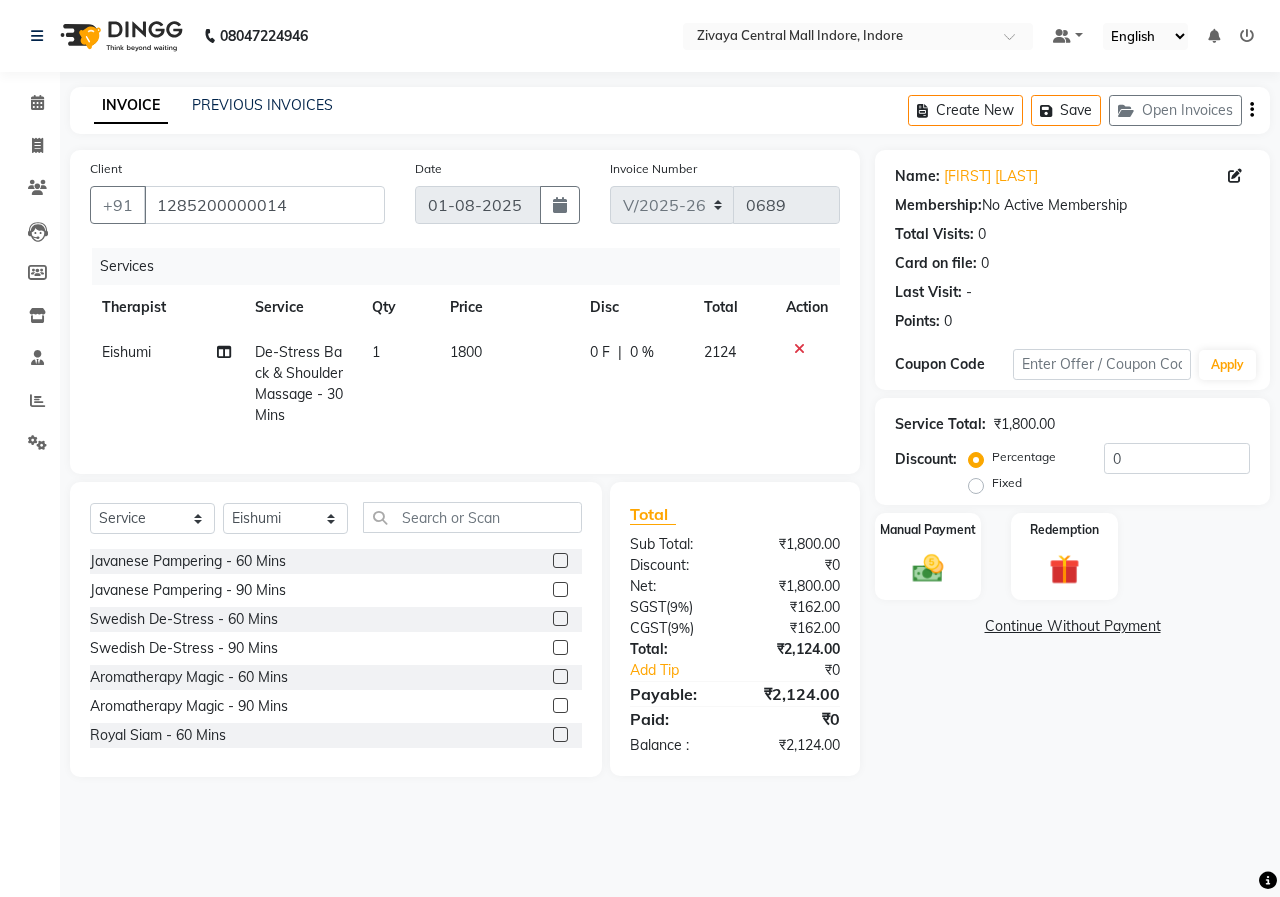 click on "Fixed" 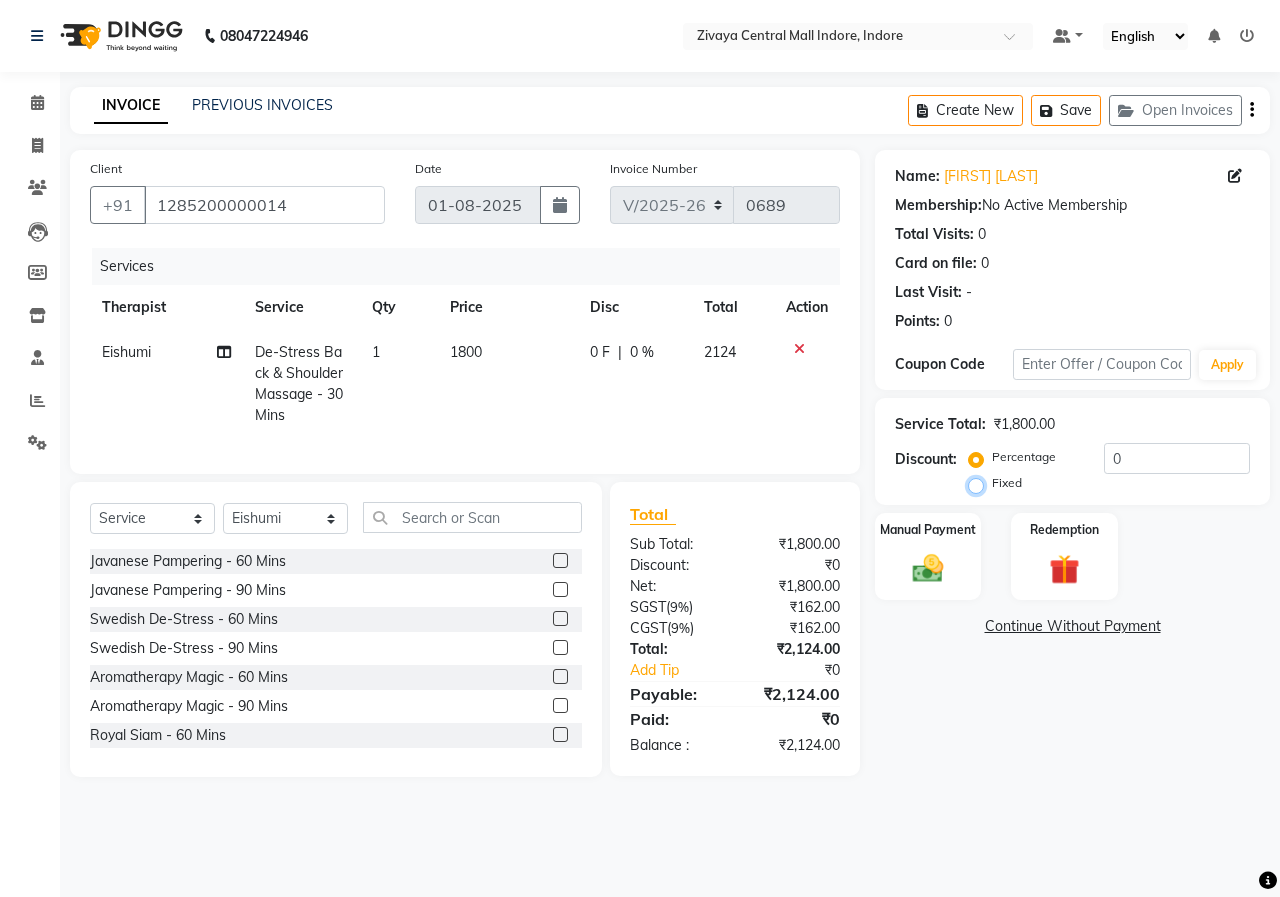 click on "Fixed" at bounding box center (980, 483) 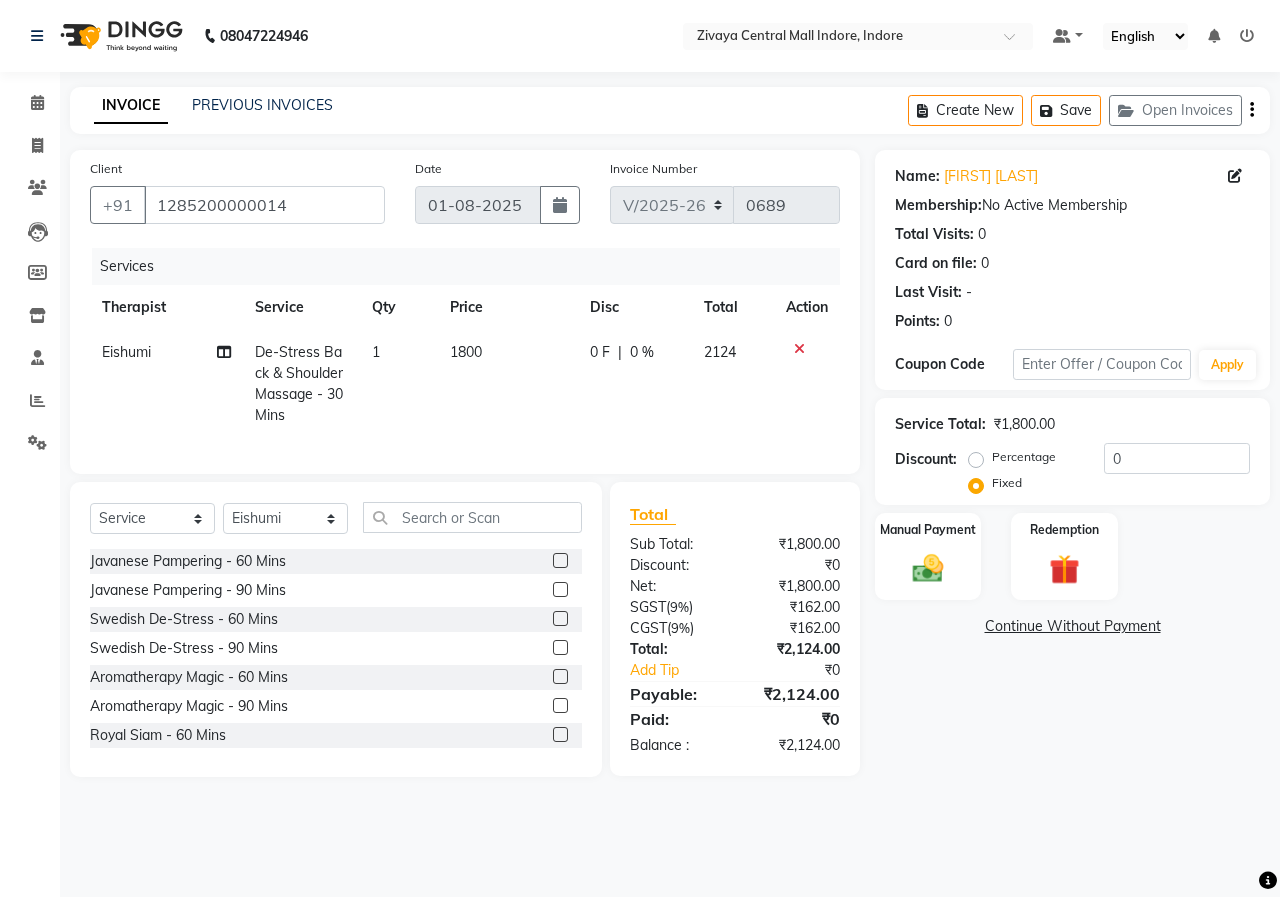 click on "Service Total:  ₹1,800.00  Discount:  Percentage   Fixed  0" 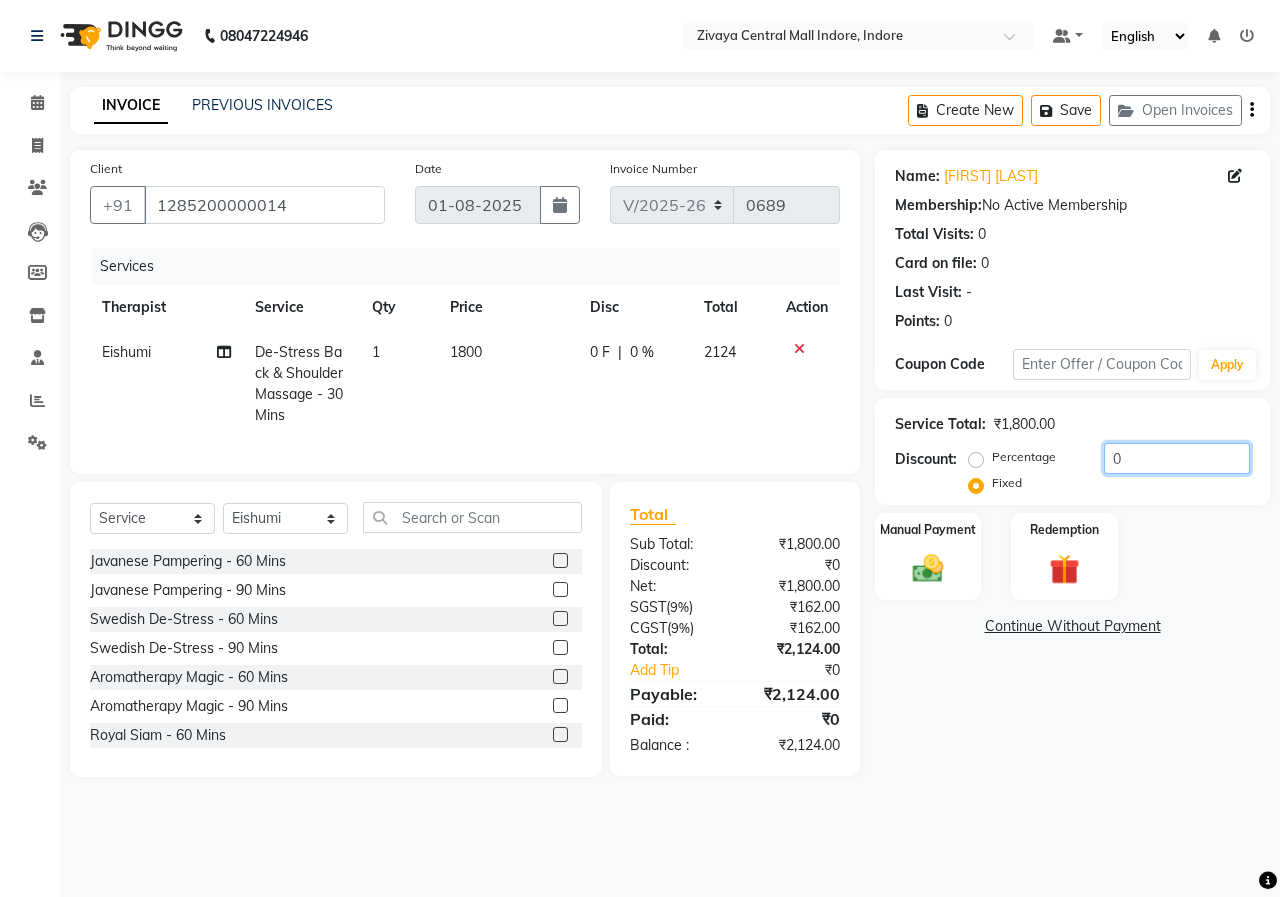 click on "0" 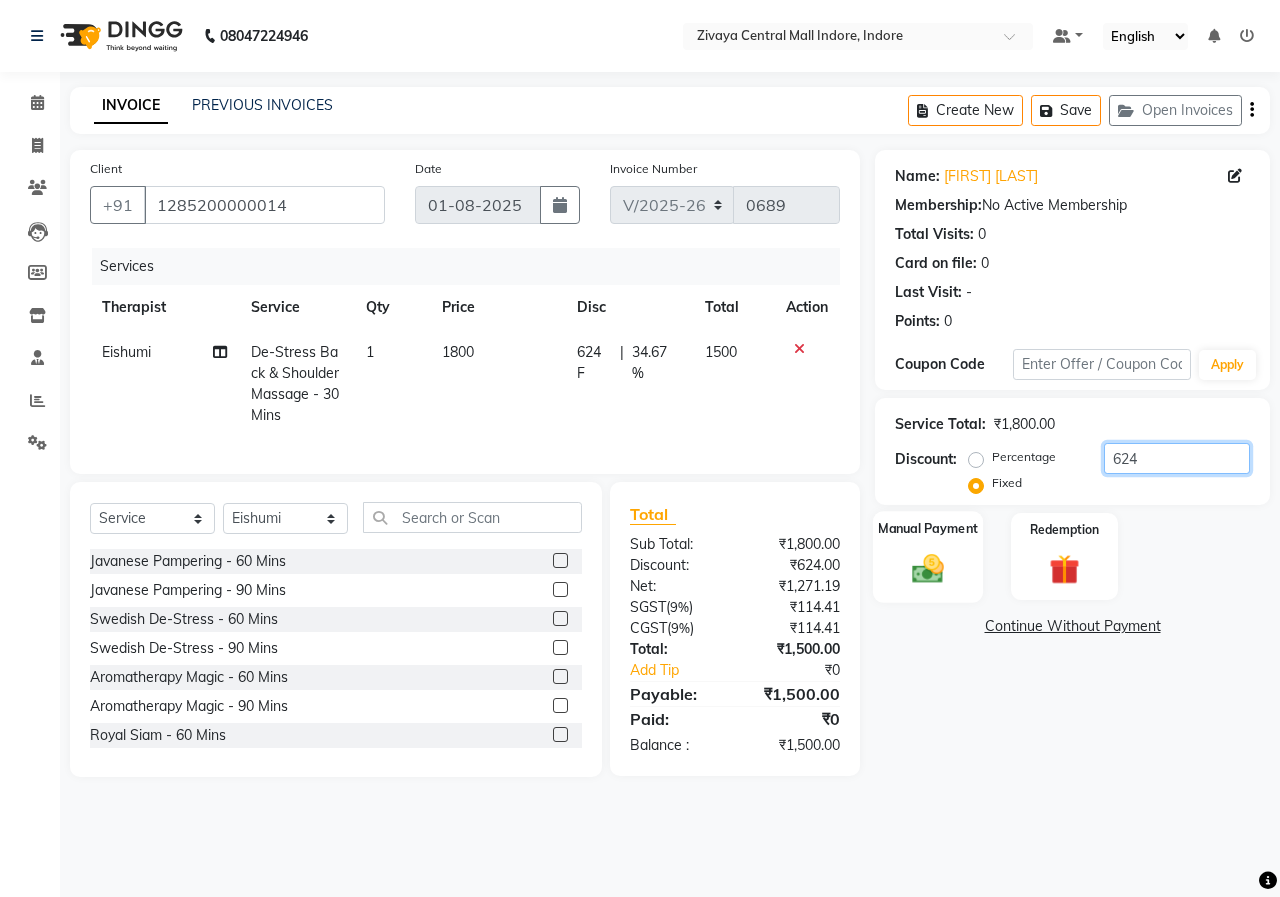 type on "624" 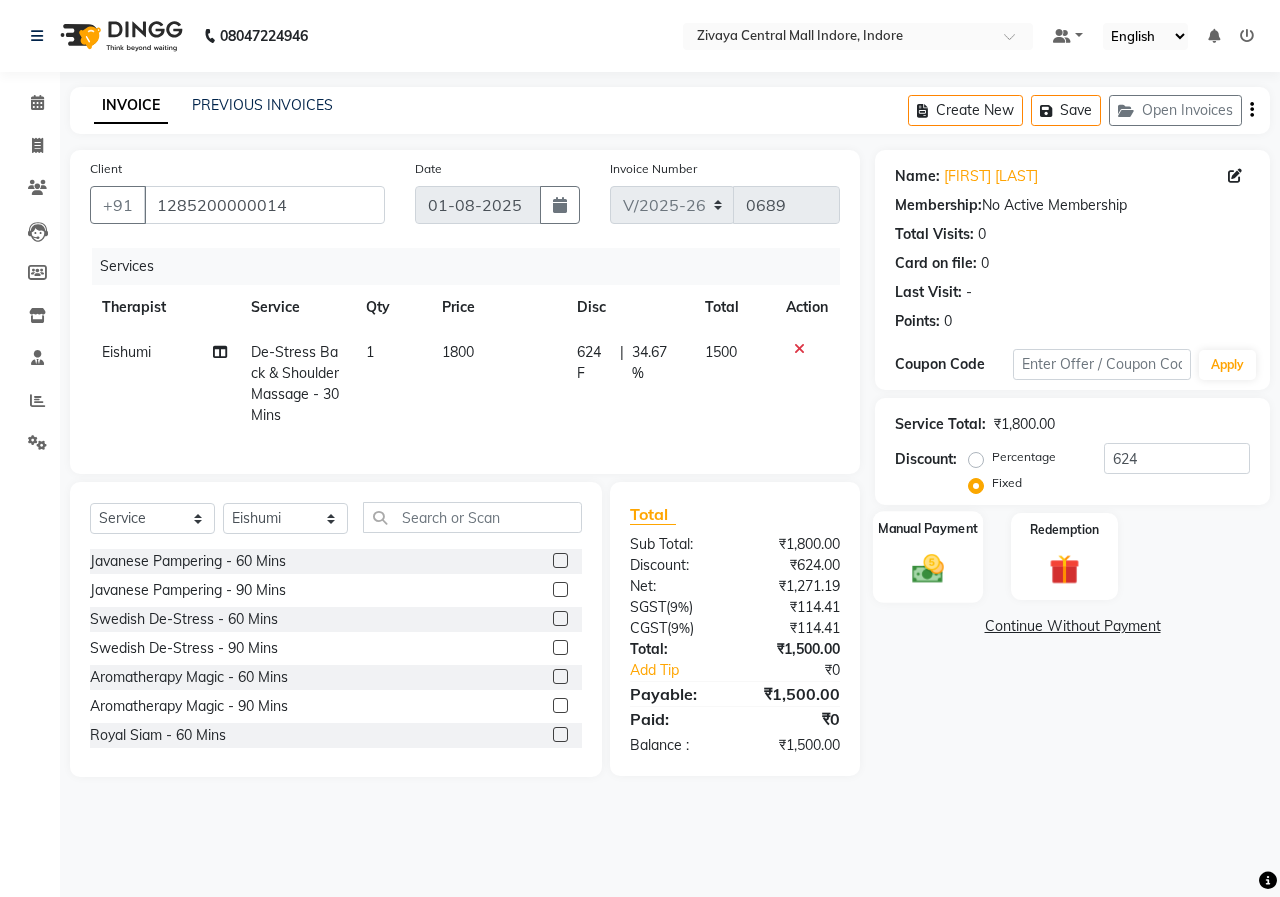 click 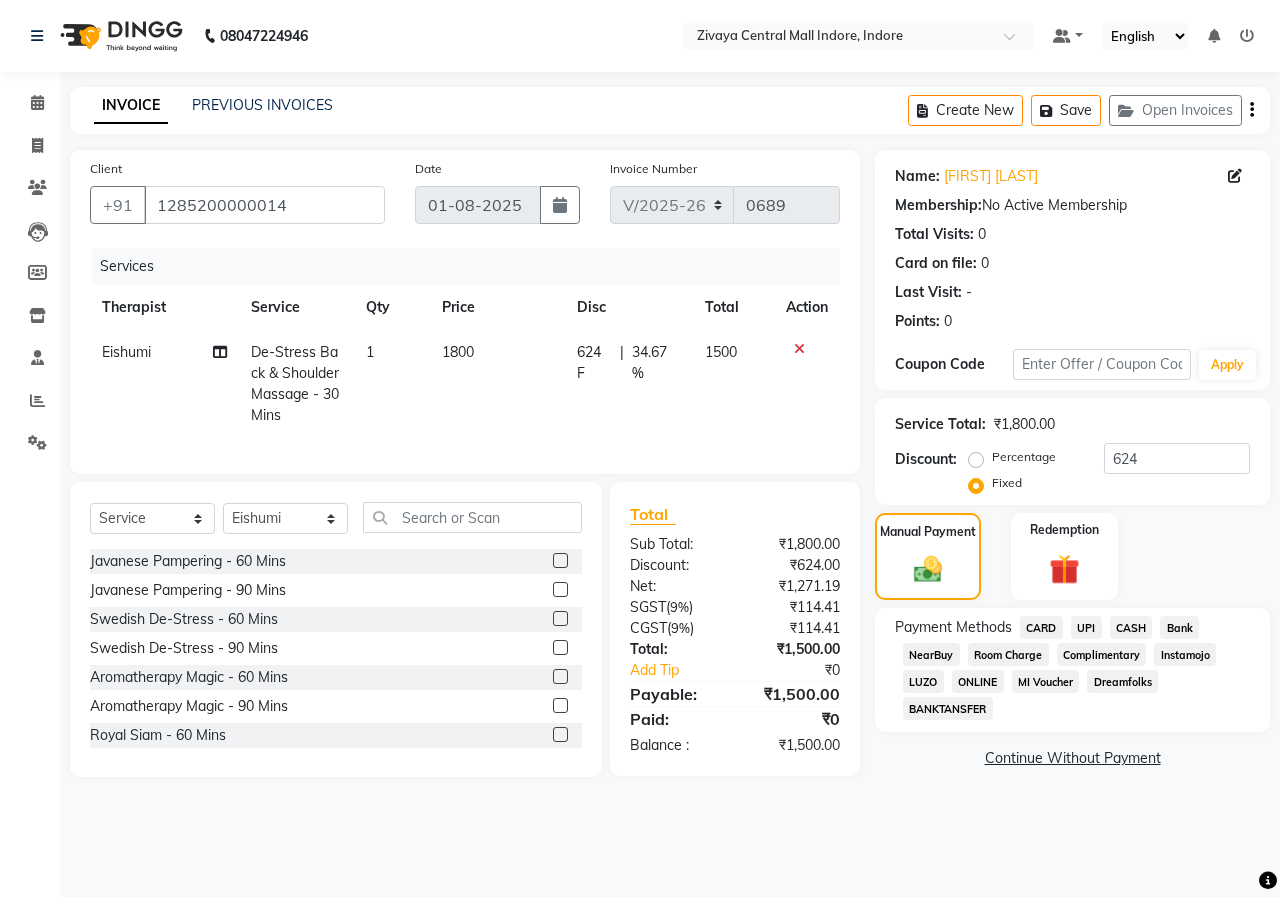 click on "CASH" 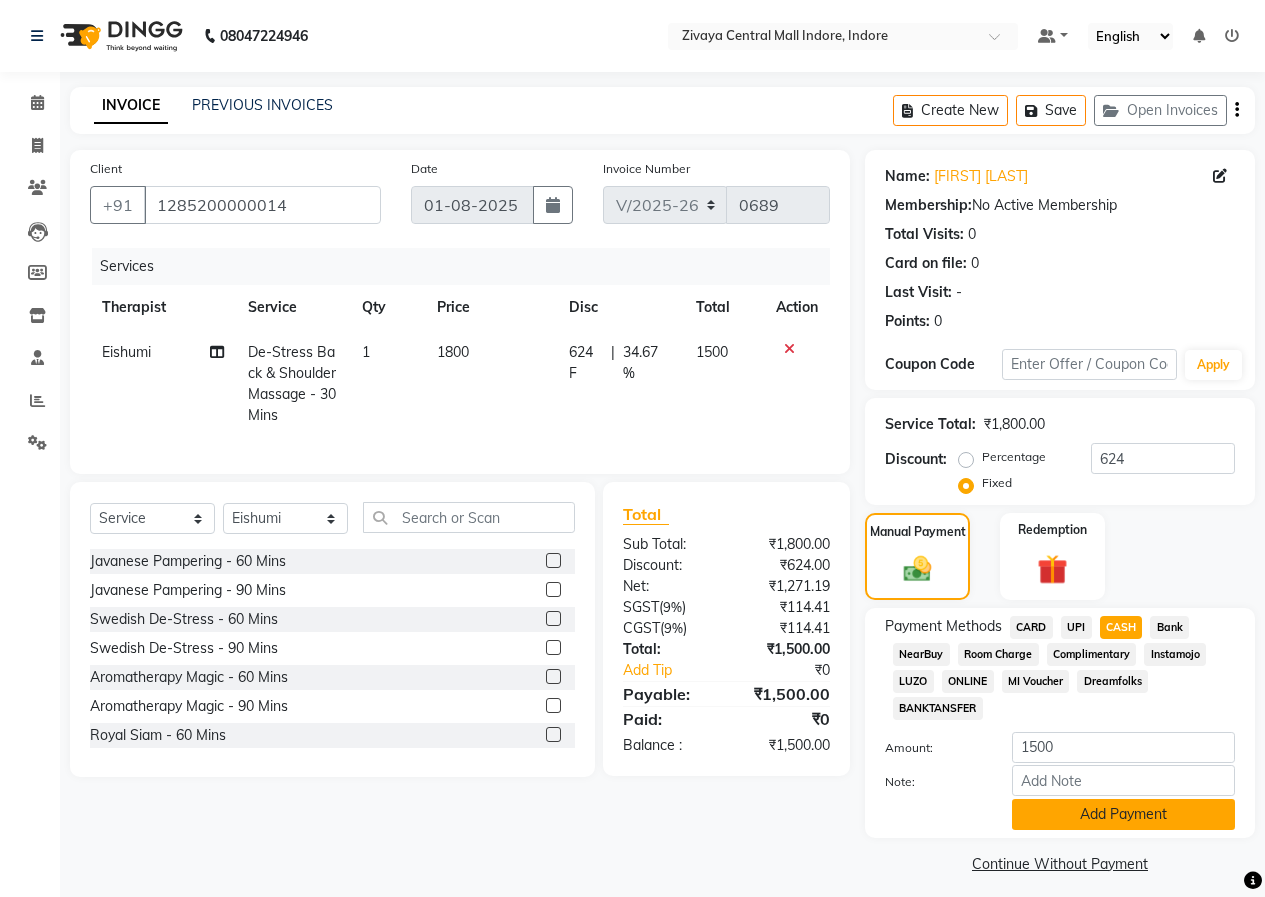 click on "Add Payment" 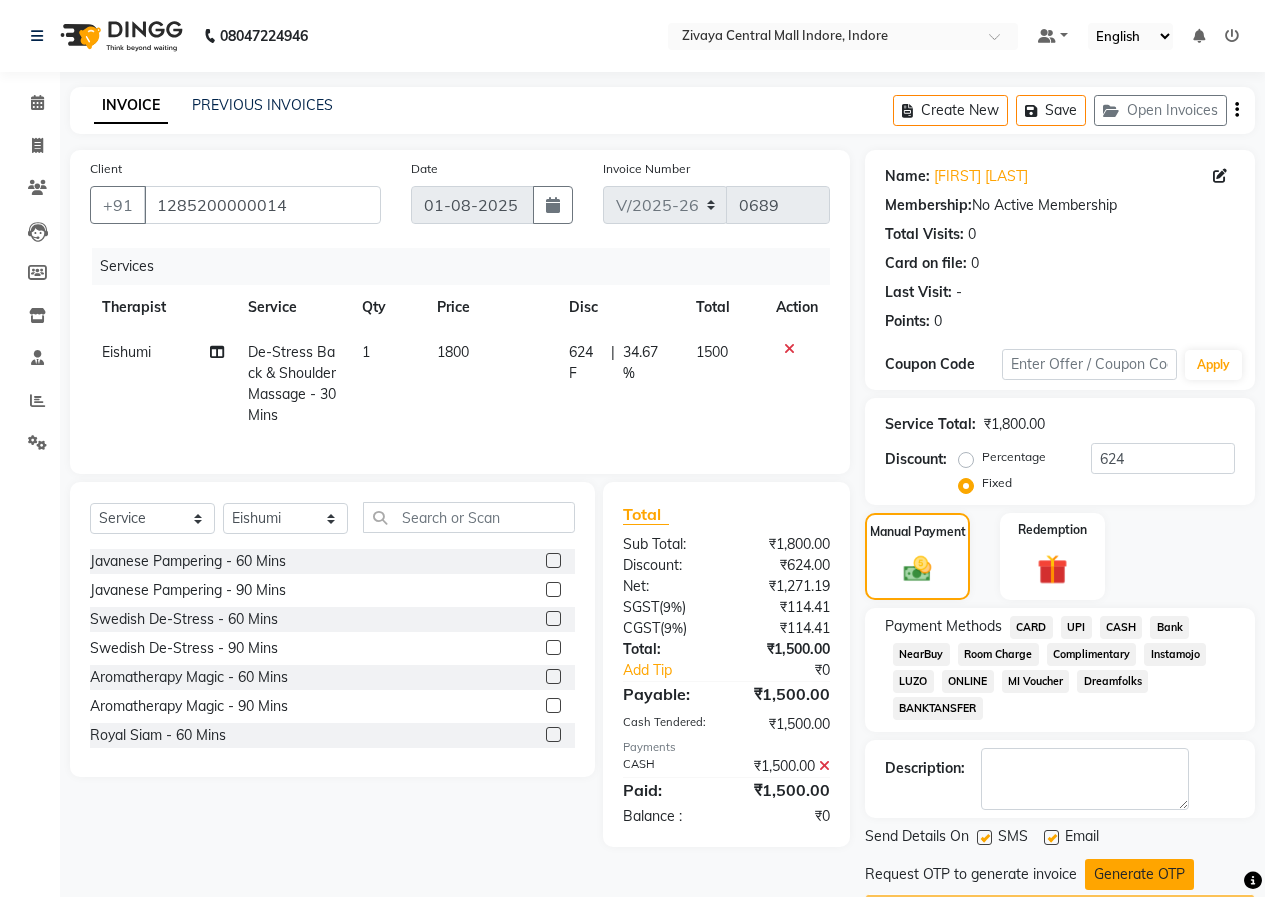 click on "Generate OTP" 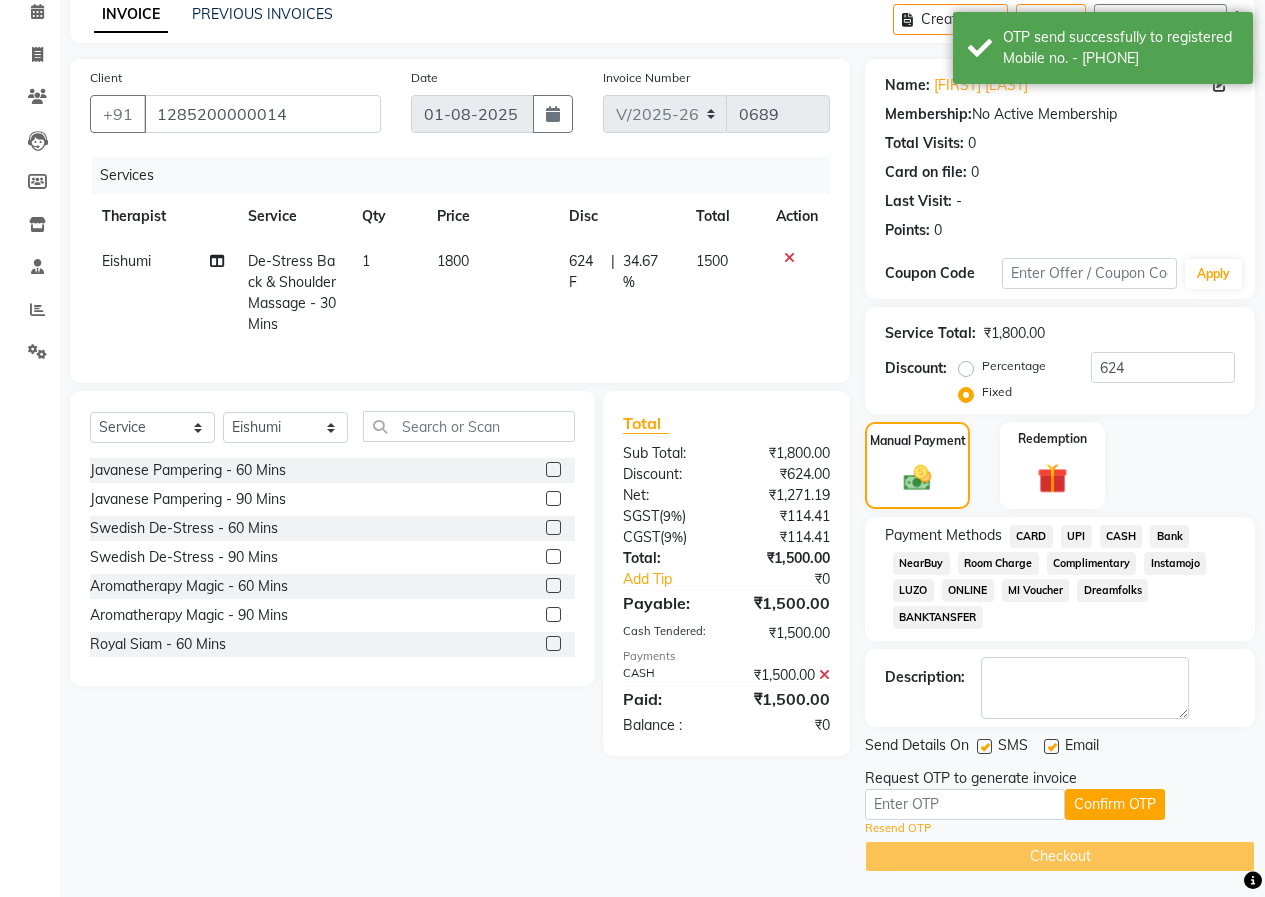 scroll, scrollTop: 96, scrollLeft: 0, axis: vertical 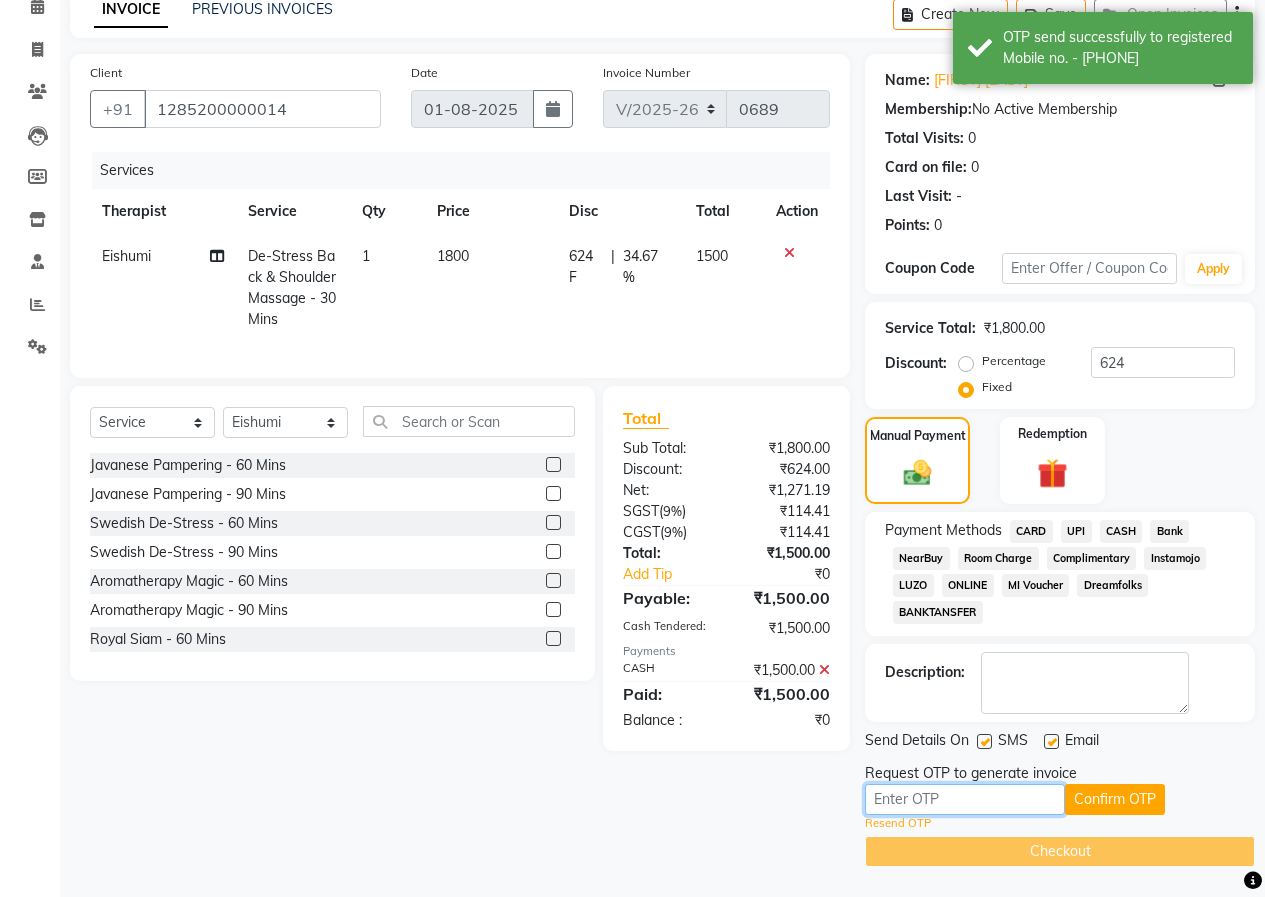 click at bounding box center [965, 799] 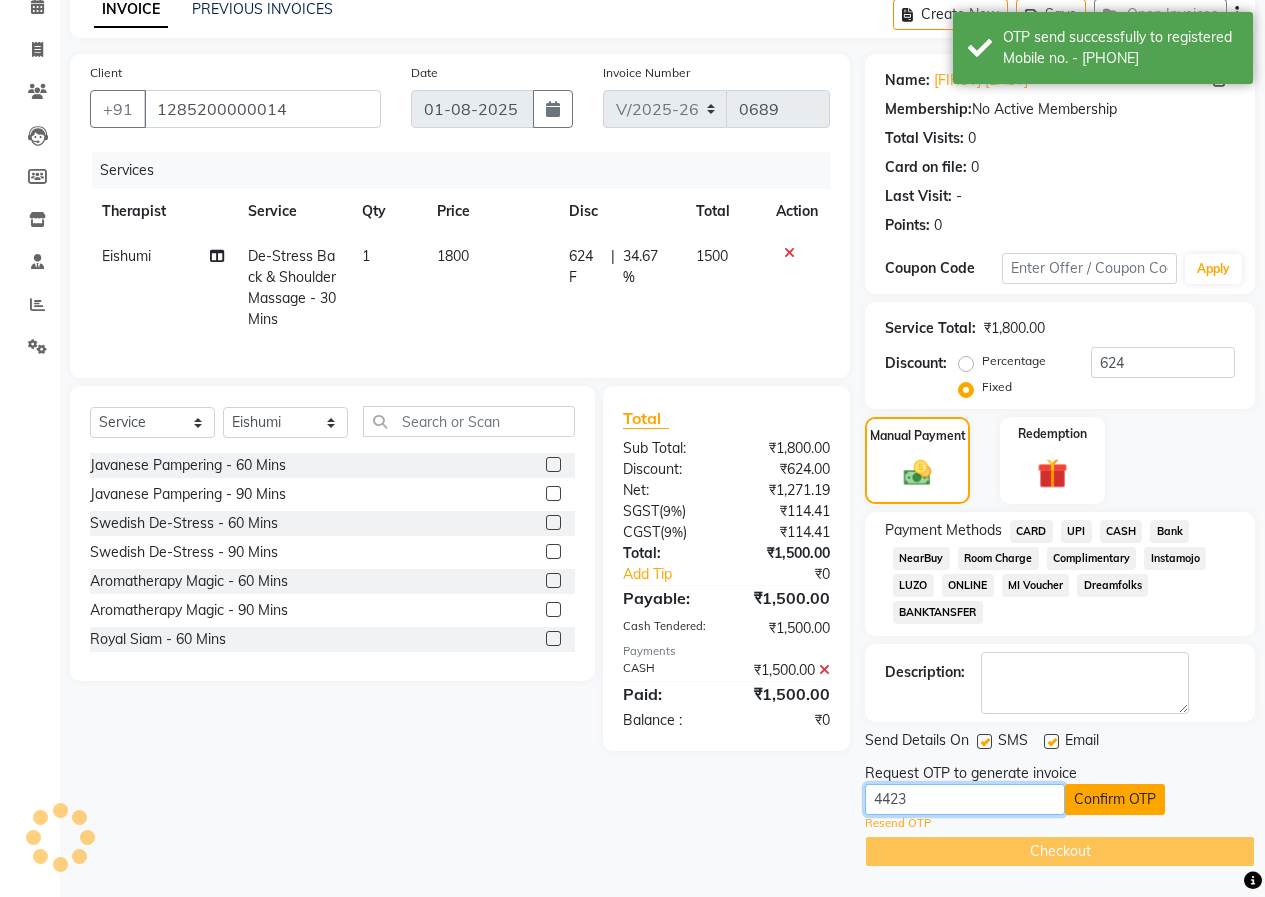 type on "4423" 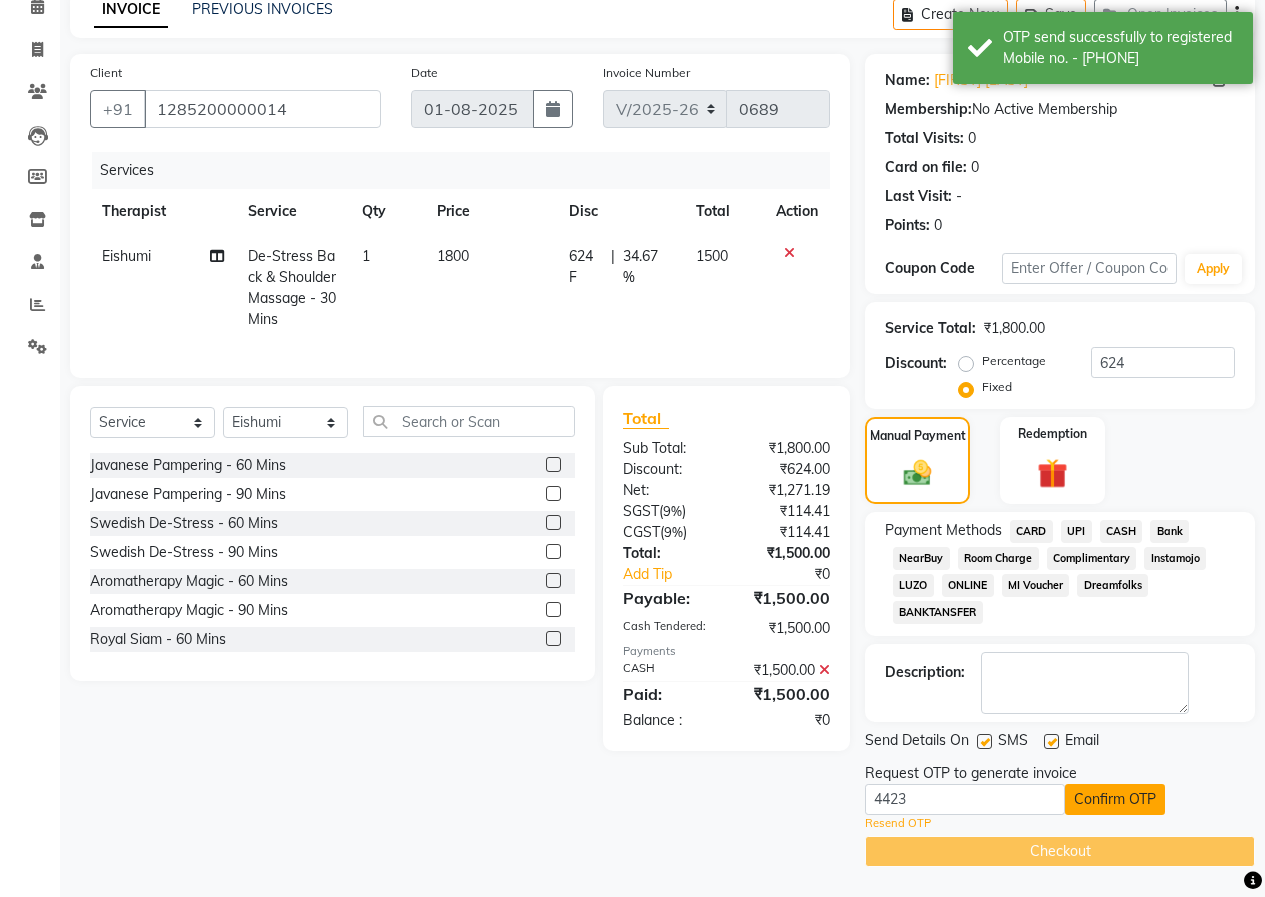click on "Confirm OTP" 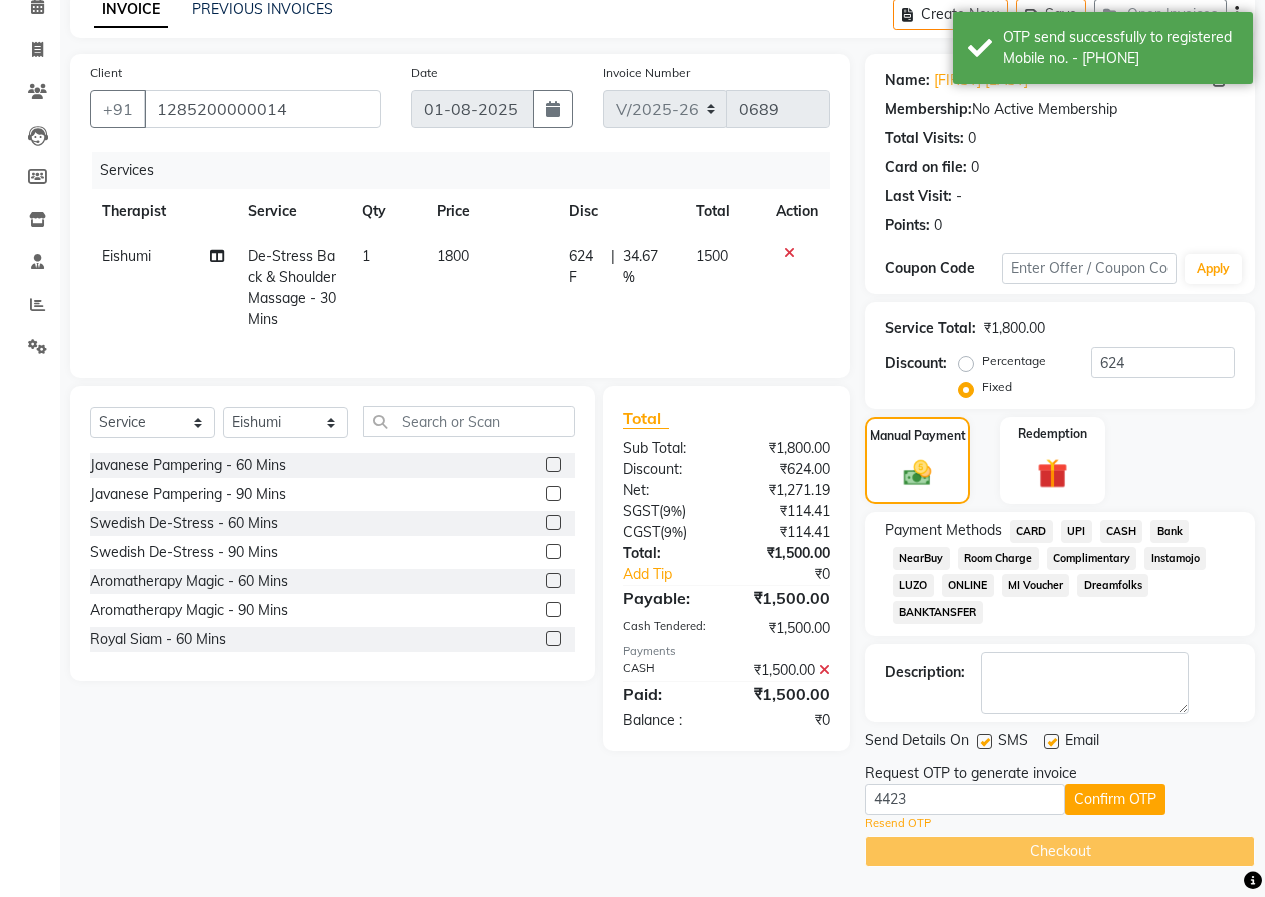 scroll, scrollTop: 19, scrollLeft: 0, axis: vertical 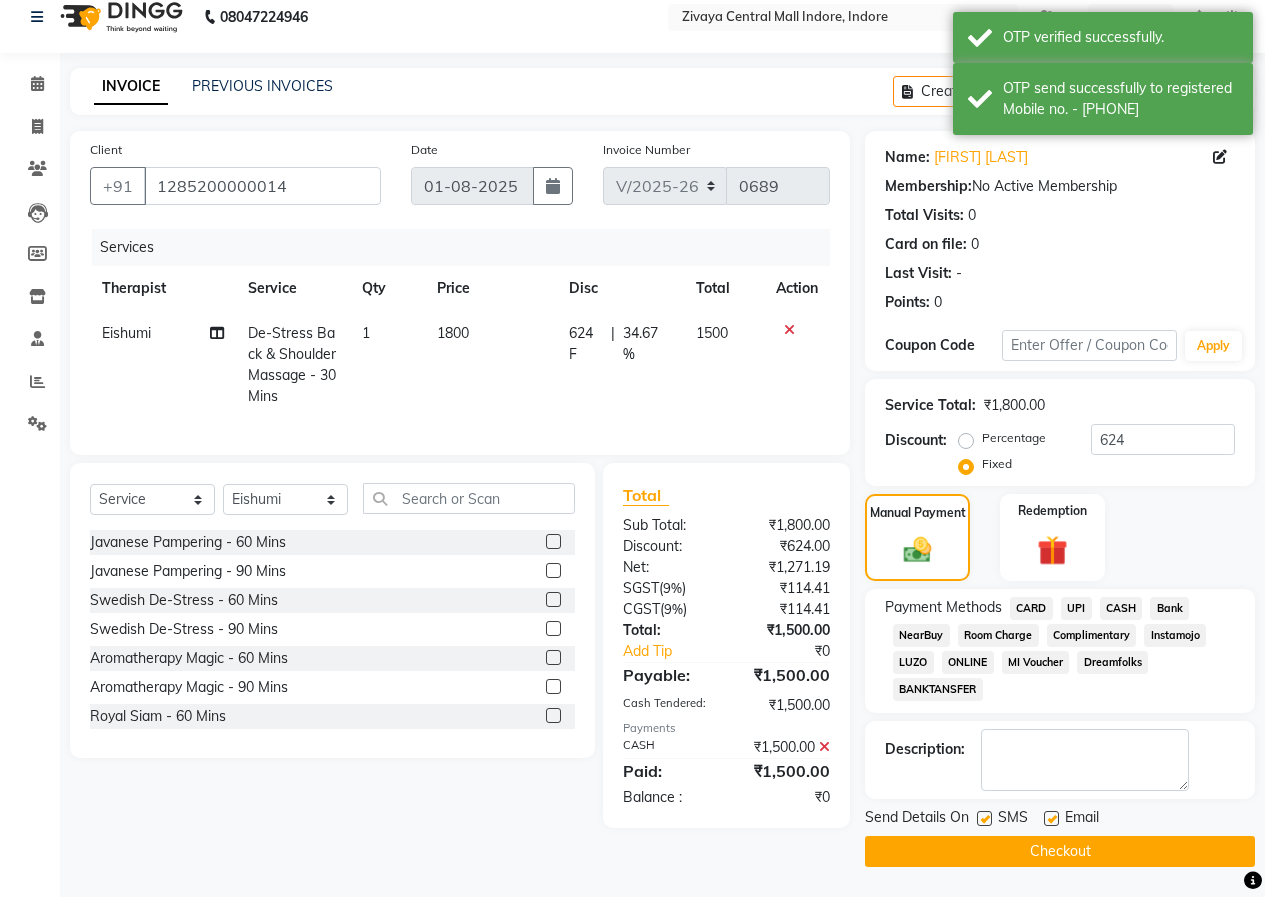 click on "Checkout" 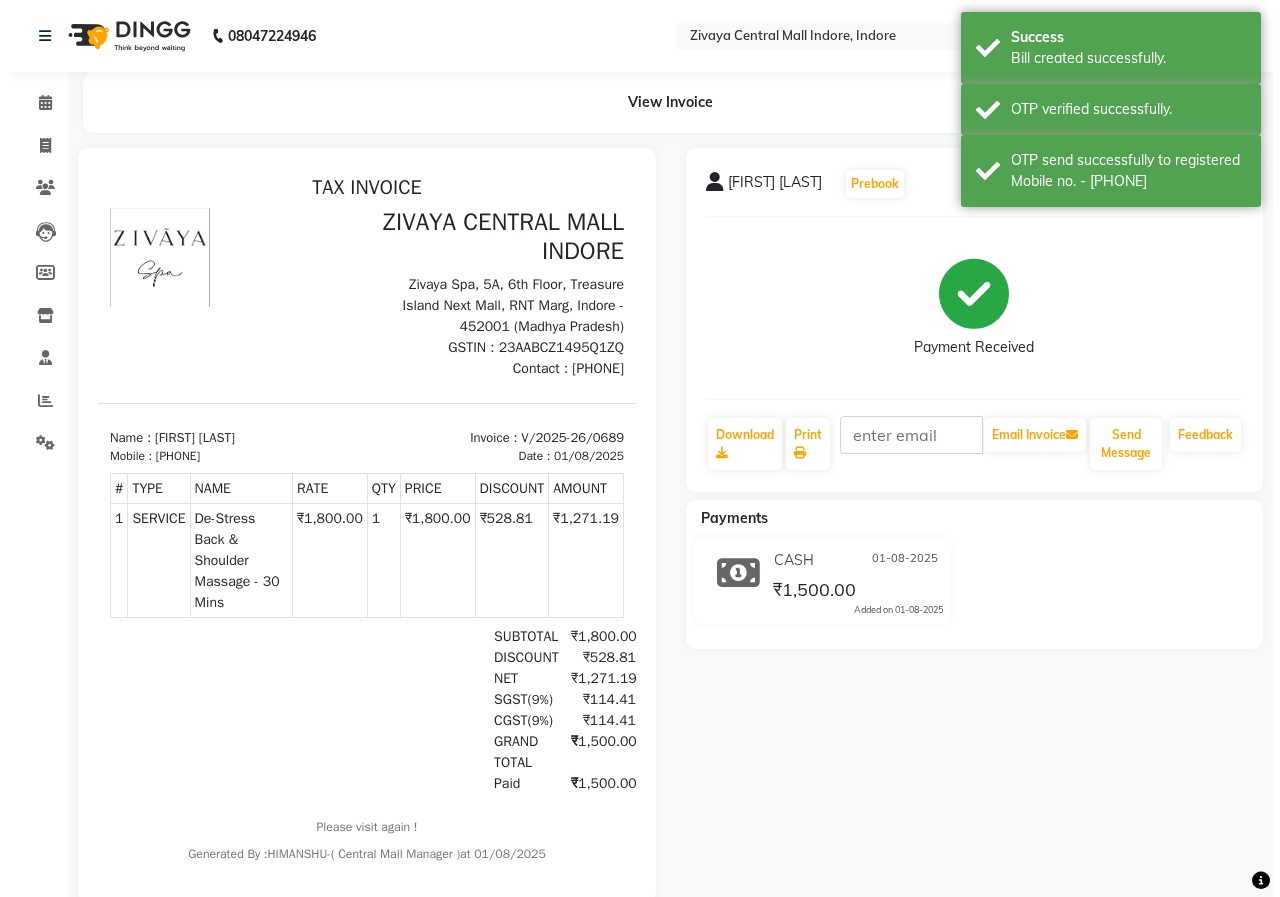 scroll, scrollTop: 0, scrollLeft: 0, axis: both 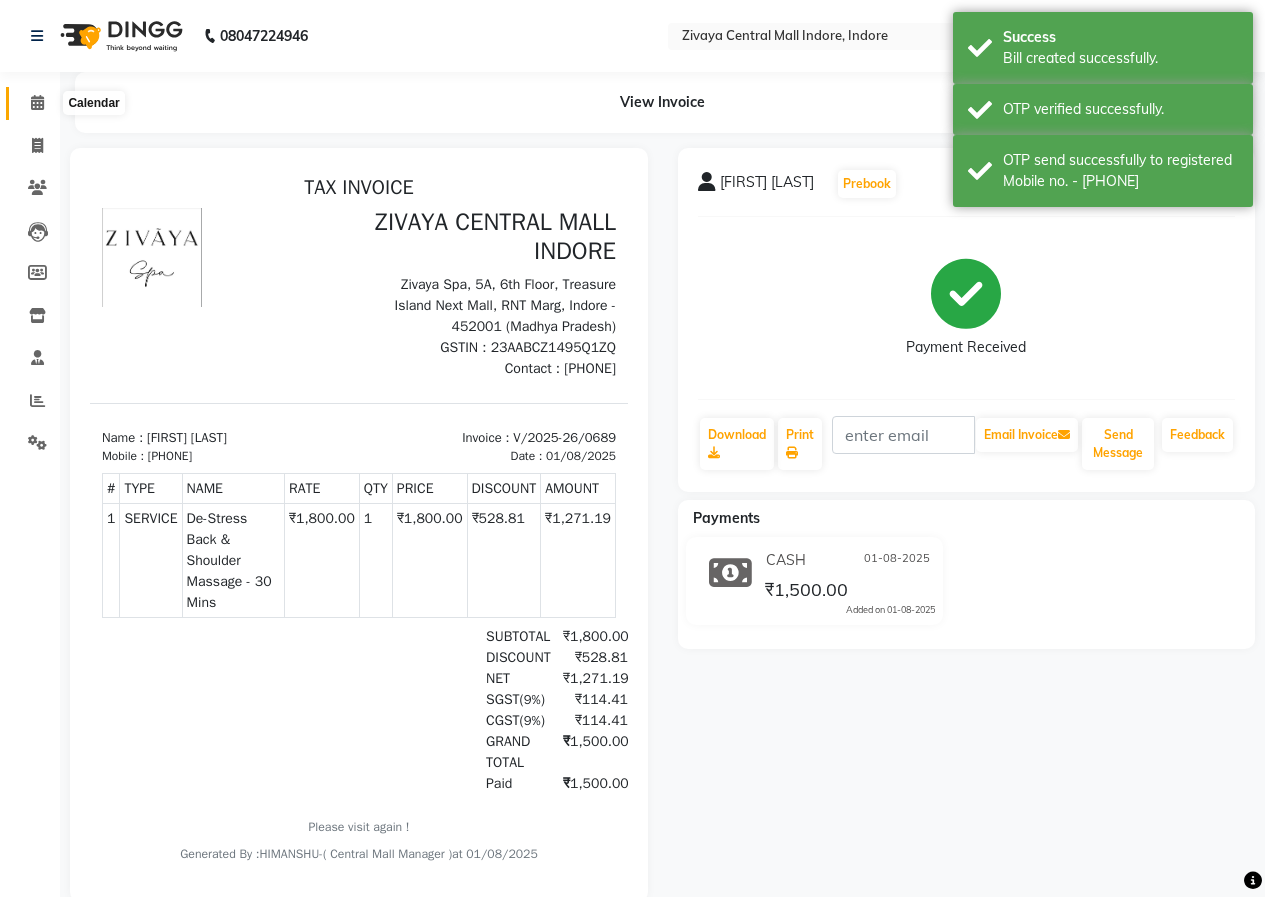 click 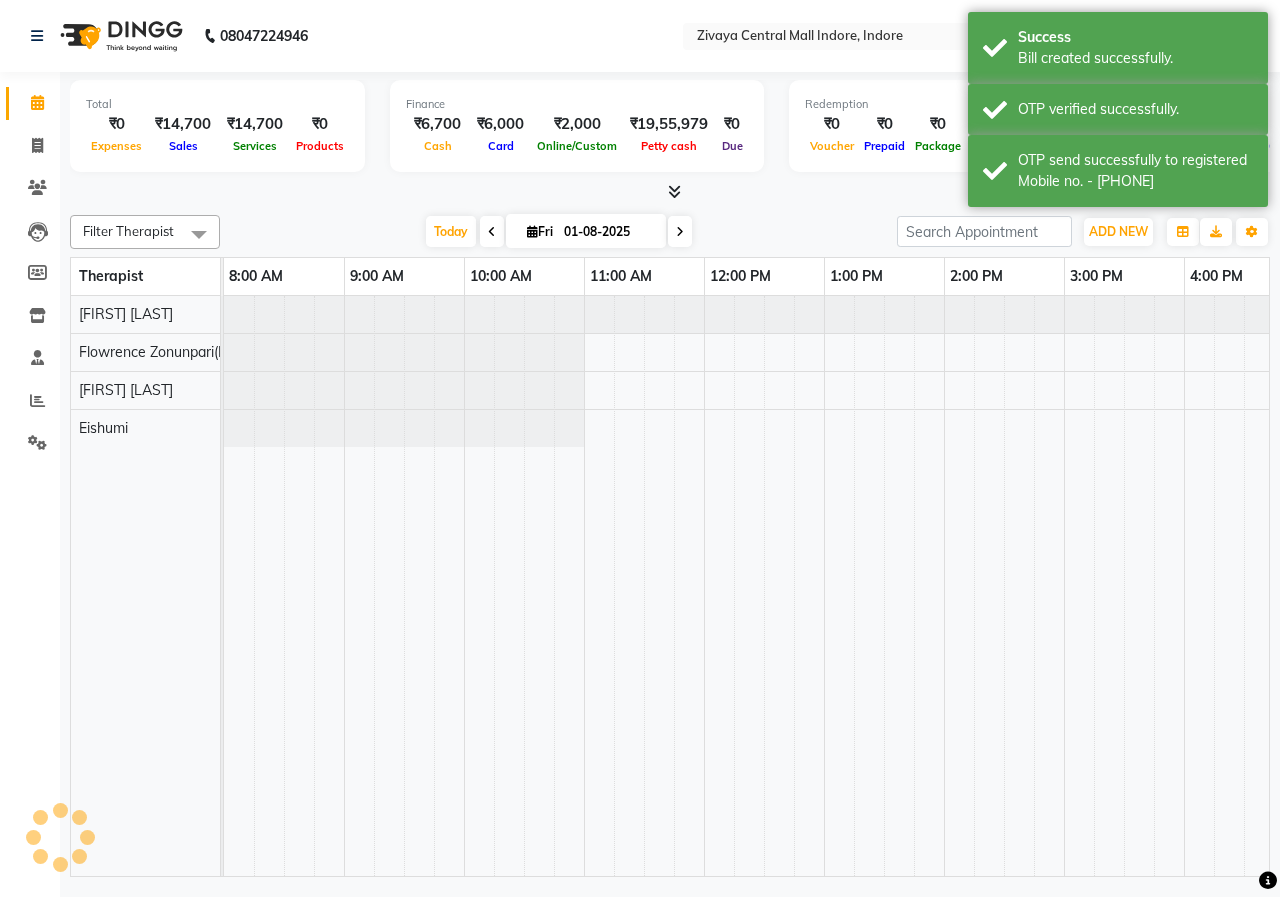 scroll, scrollTop: 0, scrollLeft: 0, axis: both 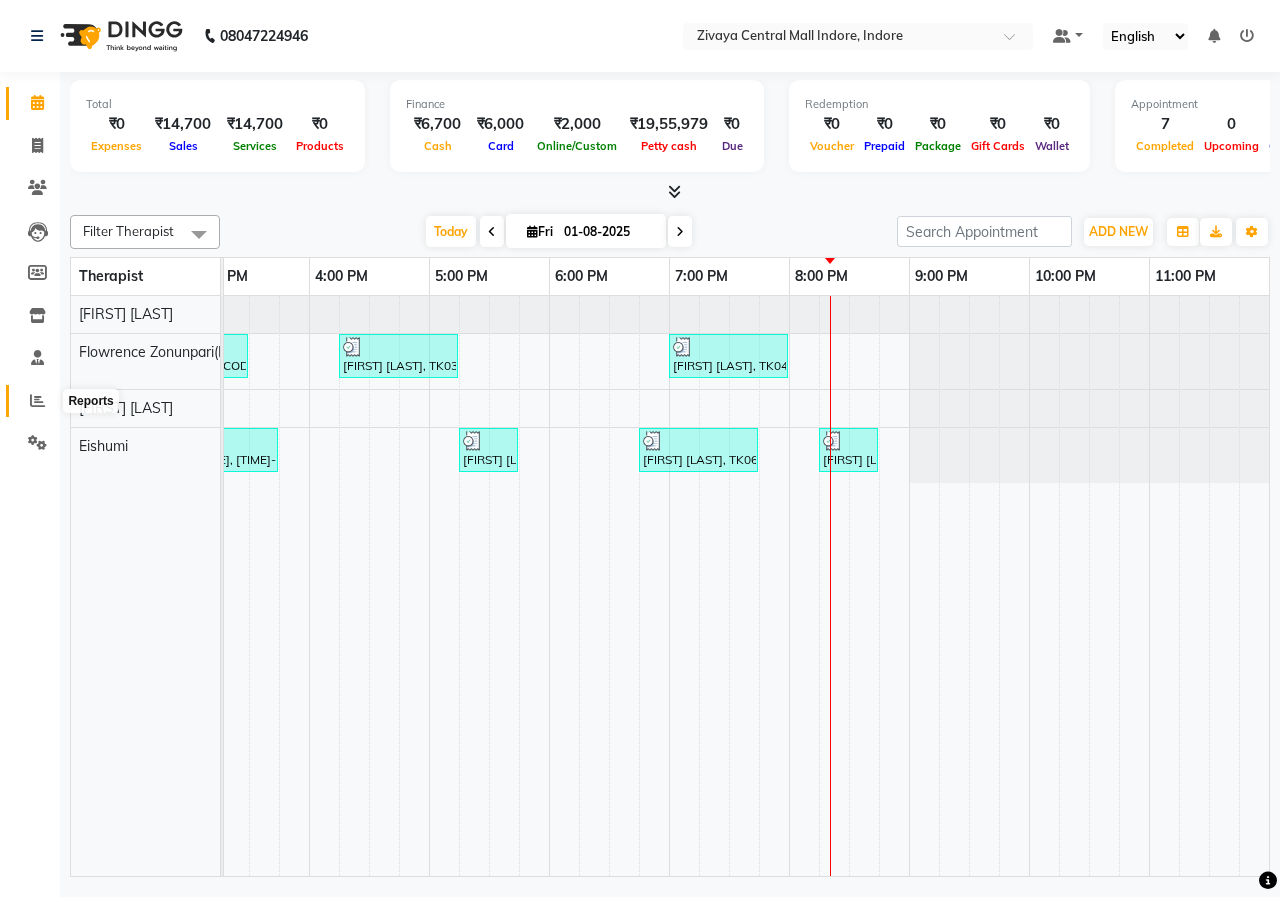 click 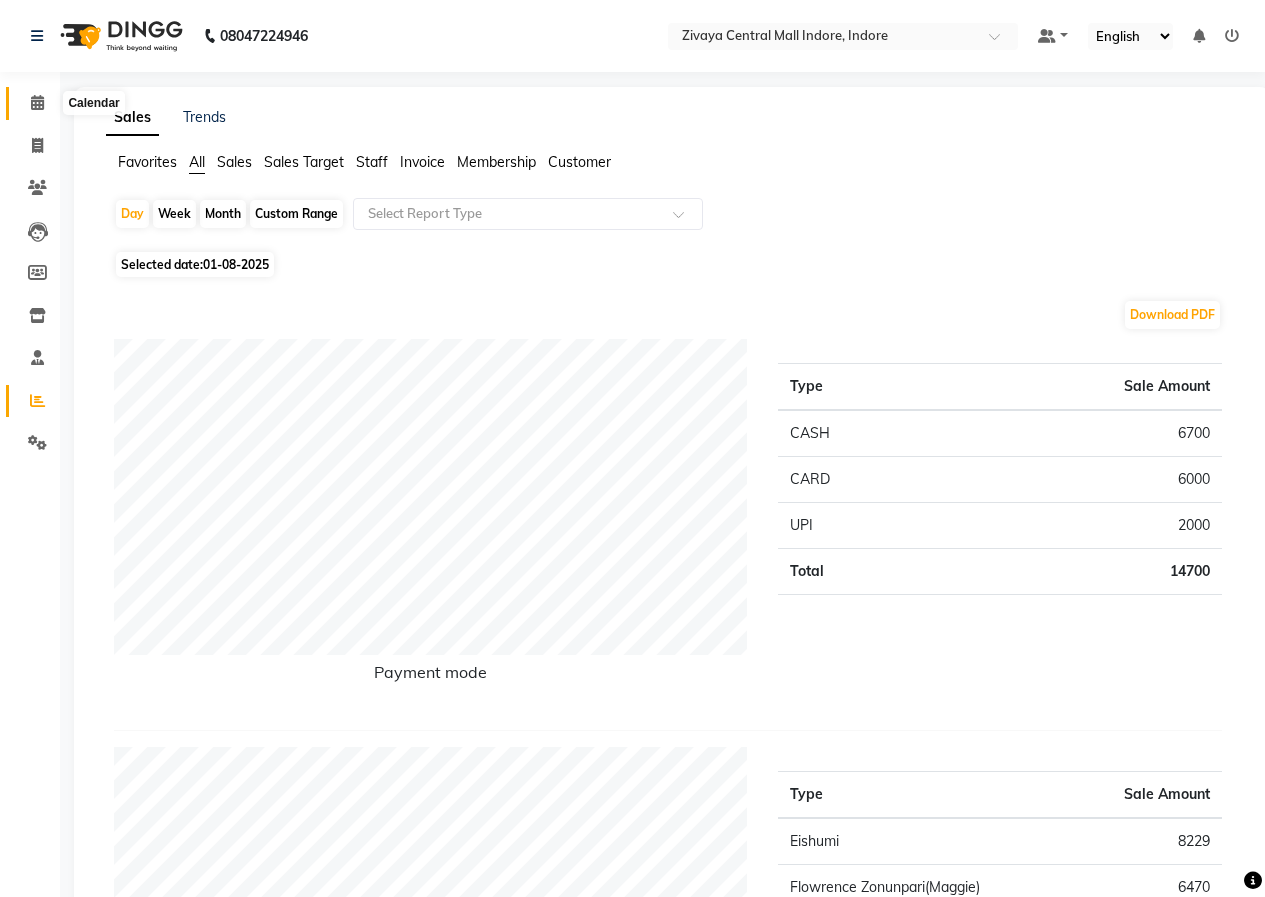 click 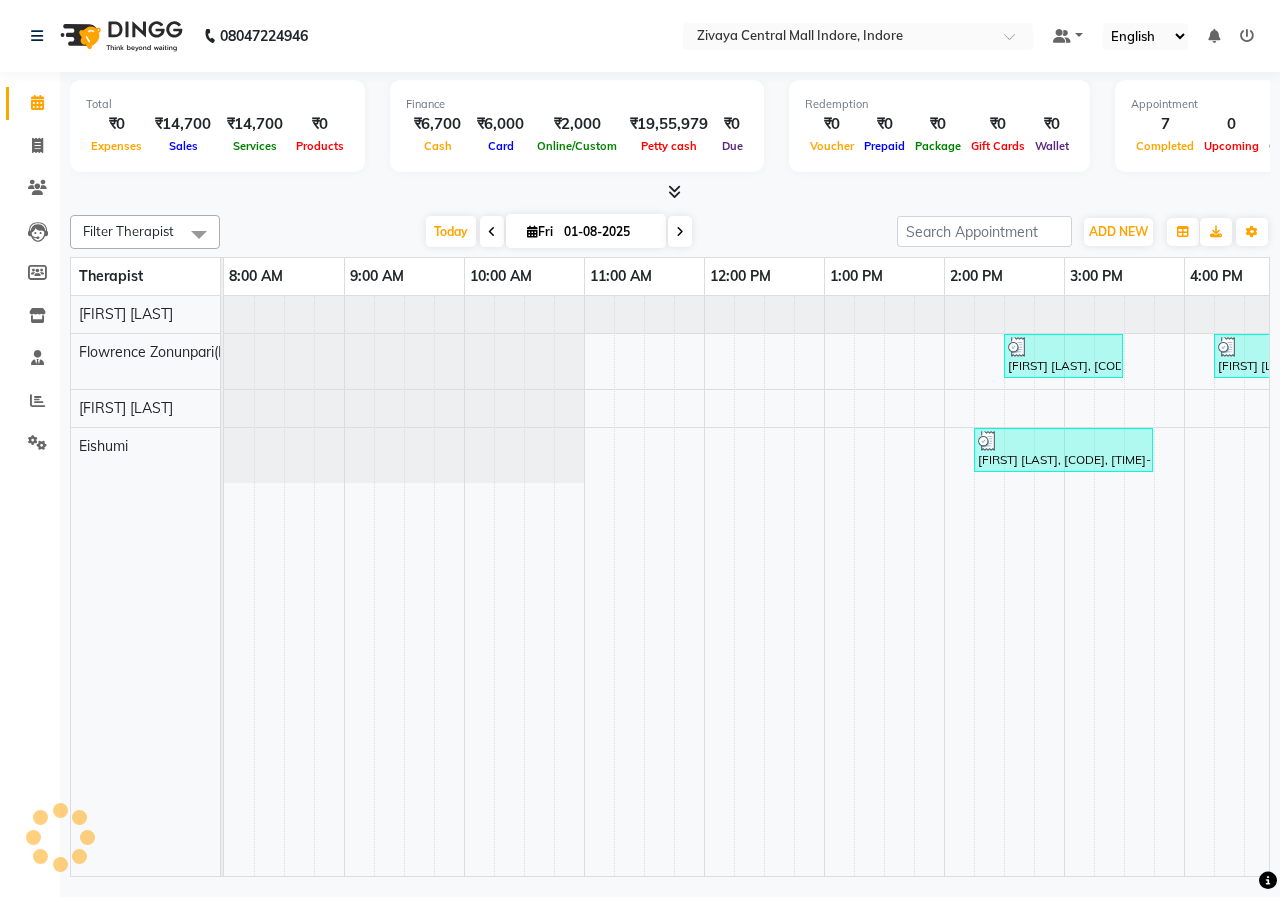 scroll, scrollTop: 0, scrollLeft: 0, axis: both 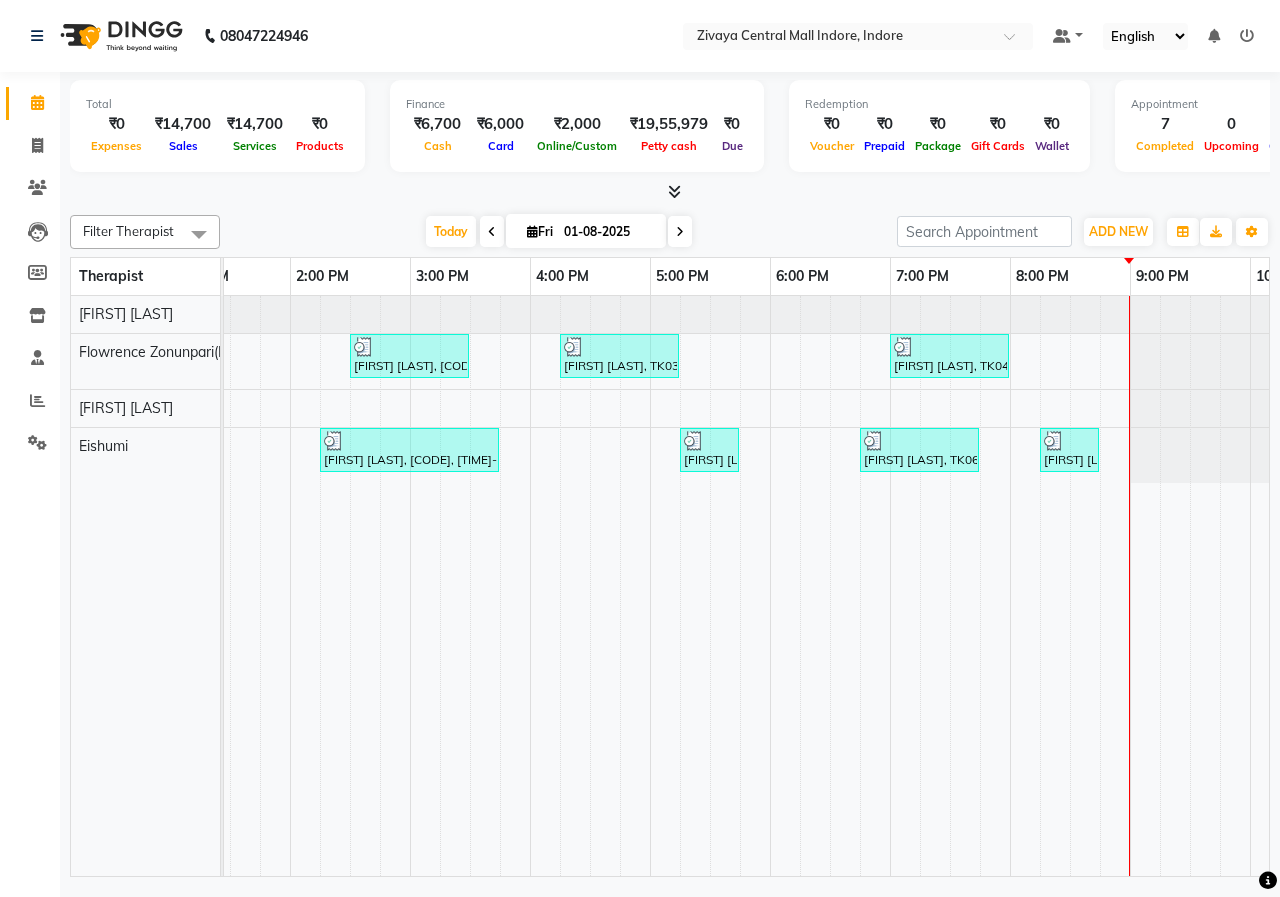 click at bounding box center (680, 231) 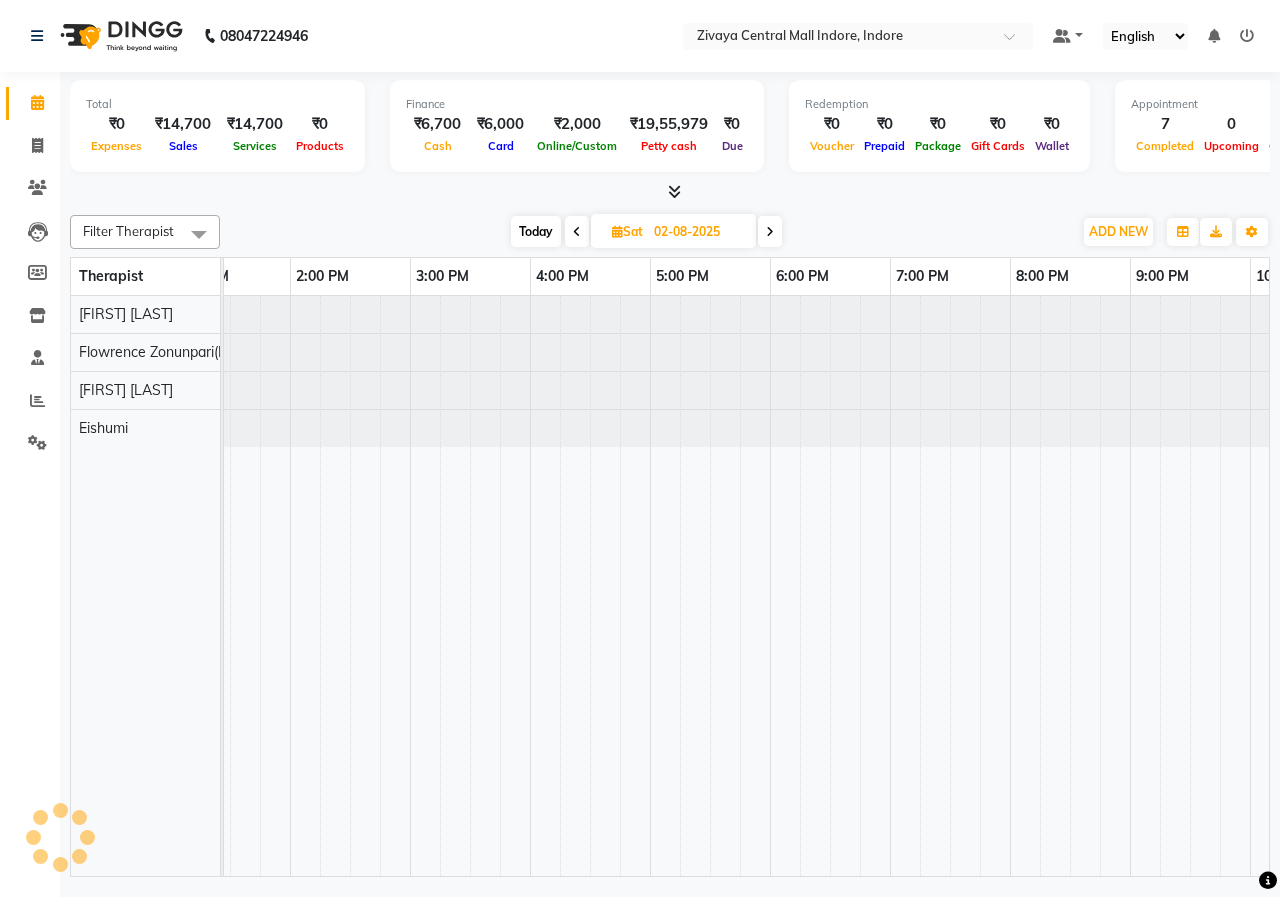 scroll, scrollTop: 0, scrollLeft: 0, axis: both 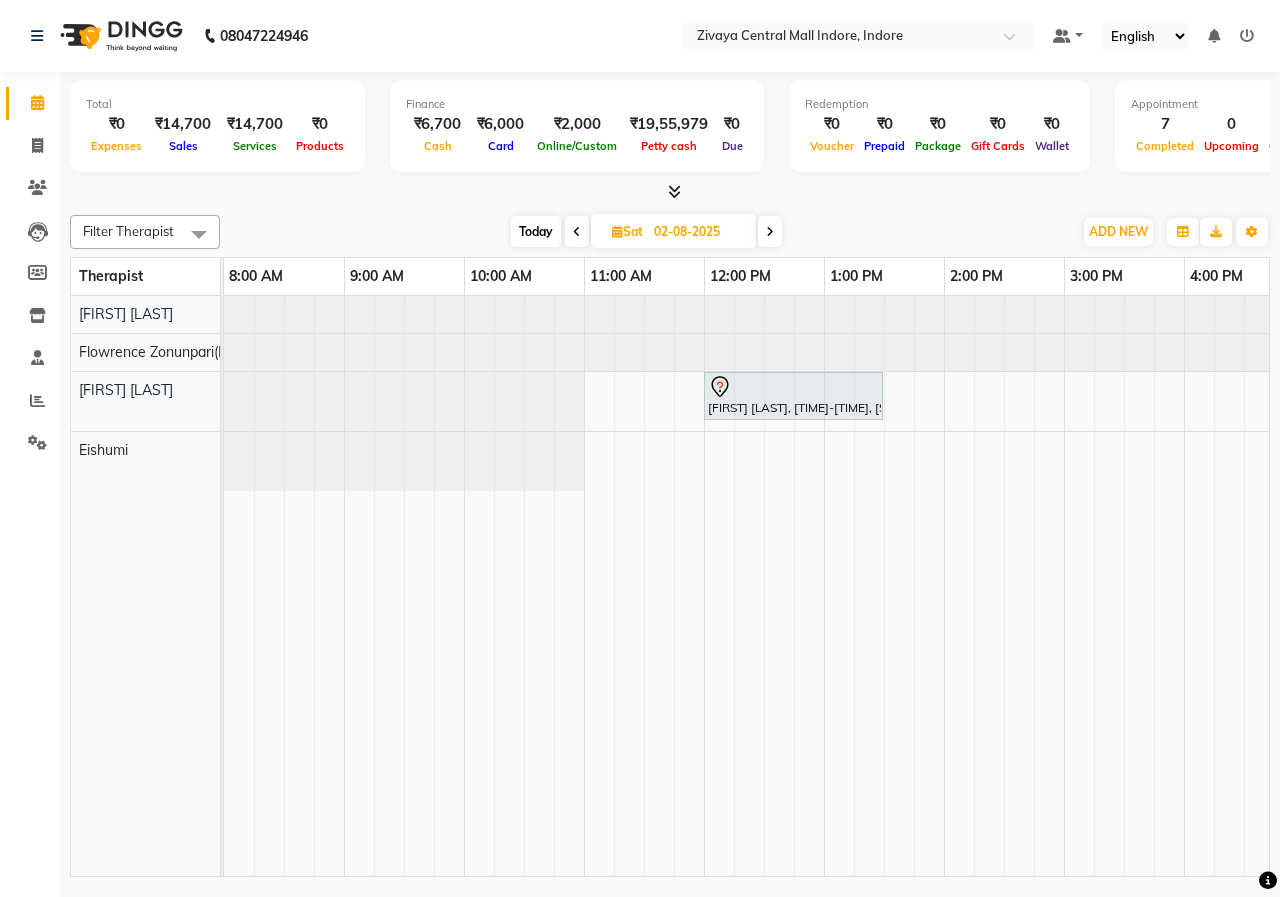 click at bounding box center (577, 231) 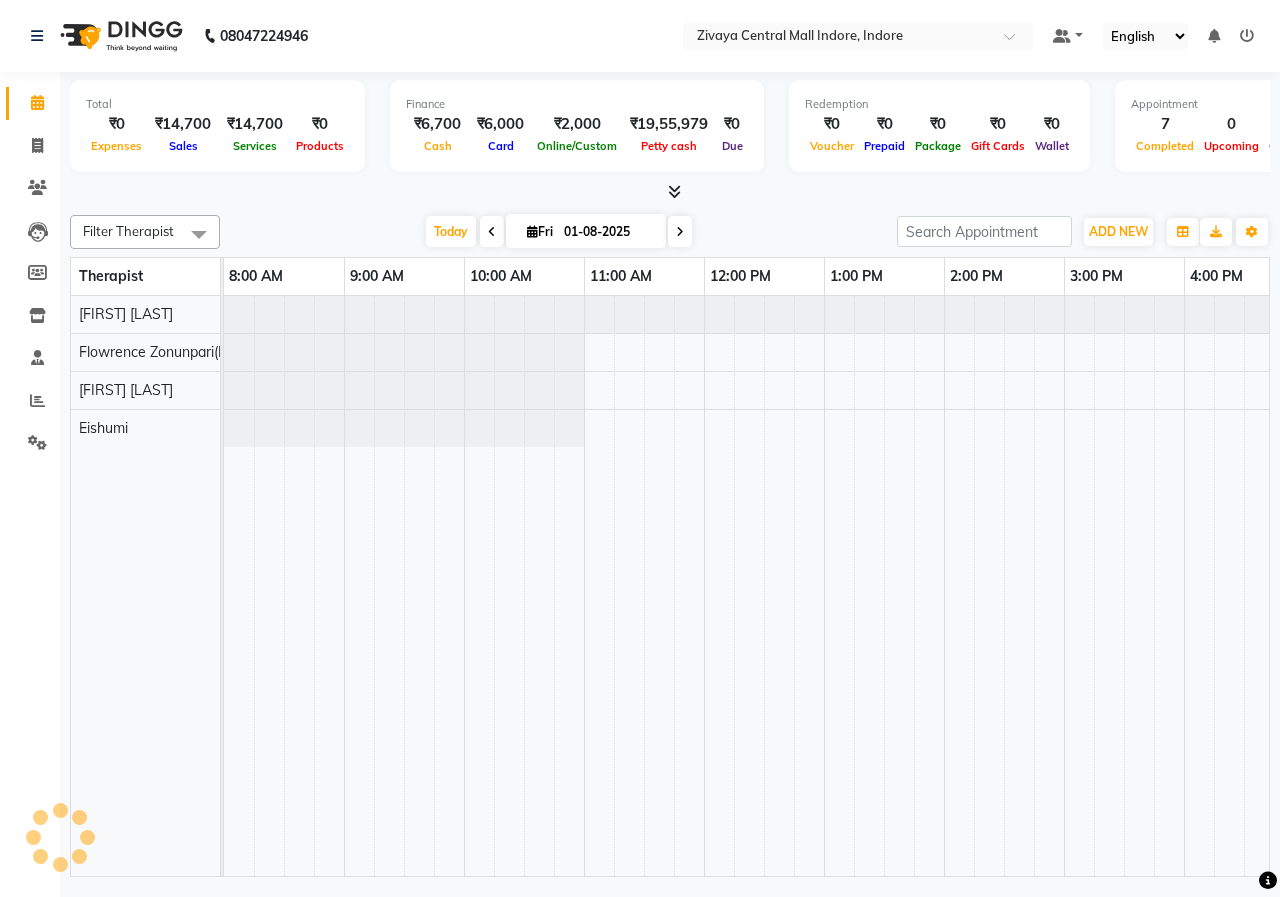 scroll, scrollTop: 0, scrollLeft: 875, axis: horizontal 